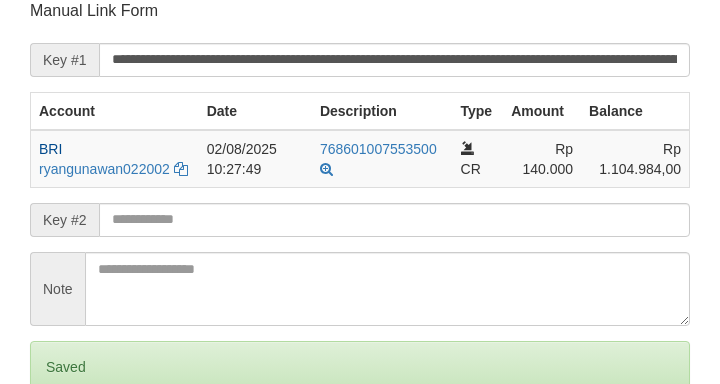 click on "Save" at bounding box center [58, 451] 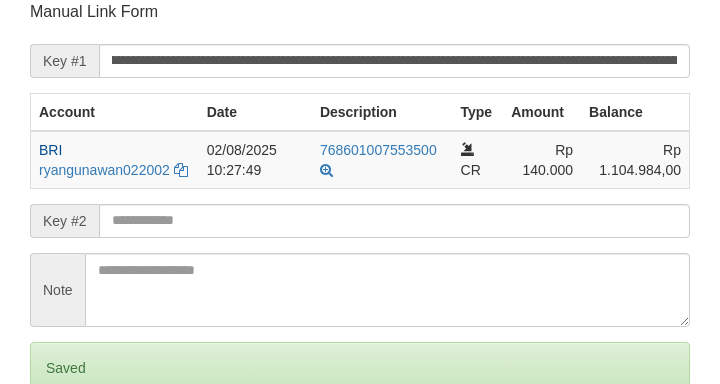 click on "Save" at bounding box center [58, 452] 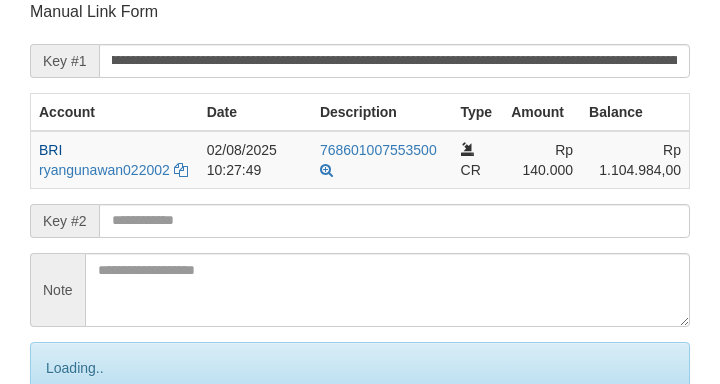 click on "**********" at bounding box center [394, 61] 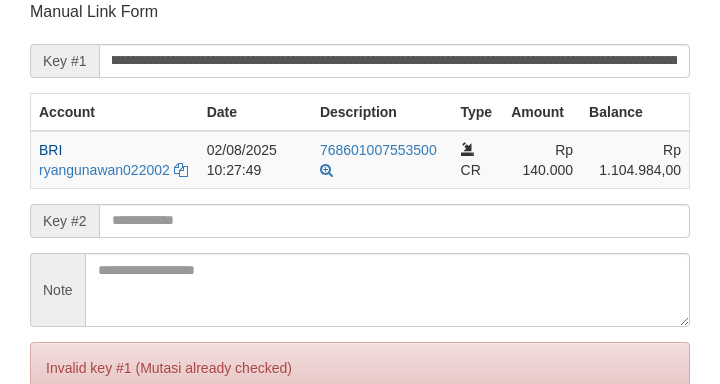 click on "Save" at bounding box center [58, 452] 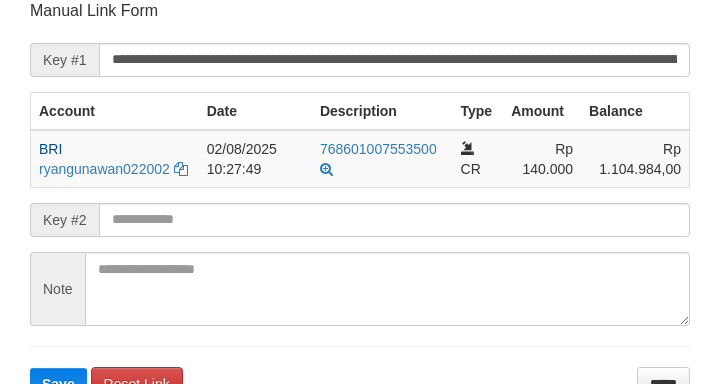 scroll, scrollTop: 392, scrollLeft: 0, axis: vertical 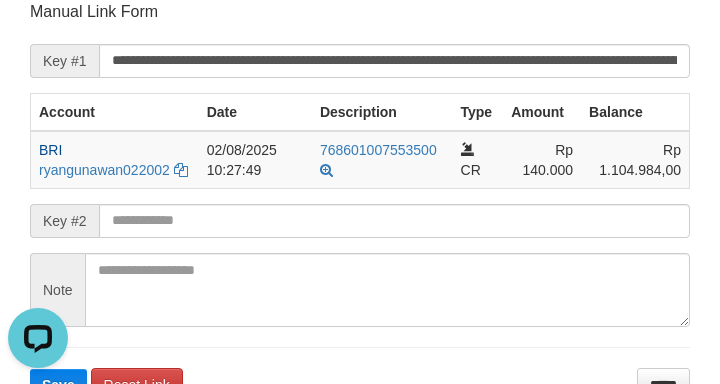 click on "Manual Link Form" at bounding box center (360, 12) 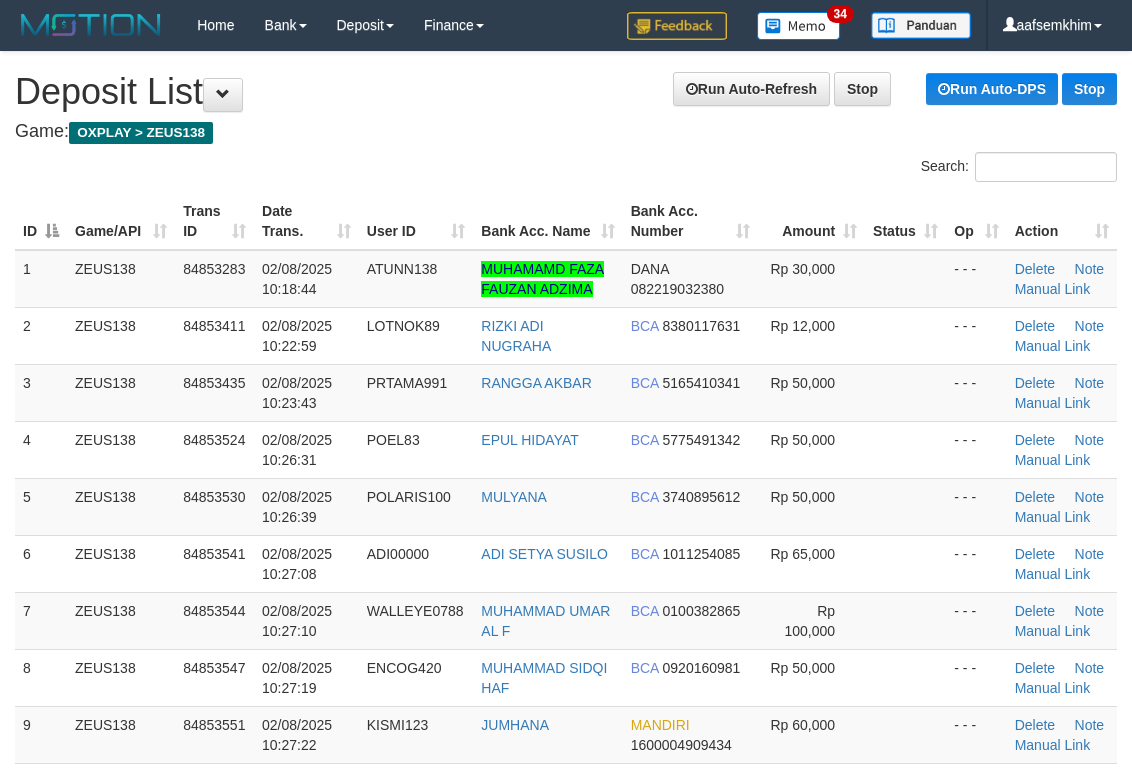 scroll, scrollTop: 142, scrollLeft: 0, axis: vertical 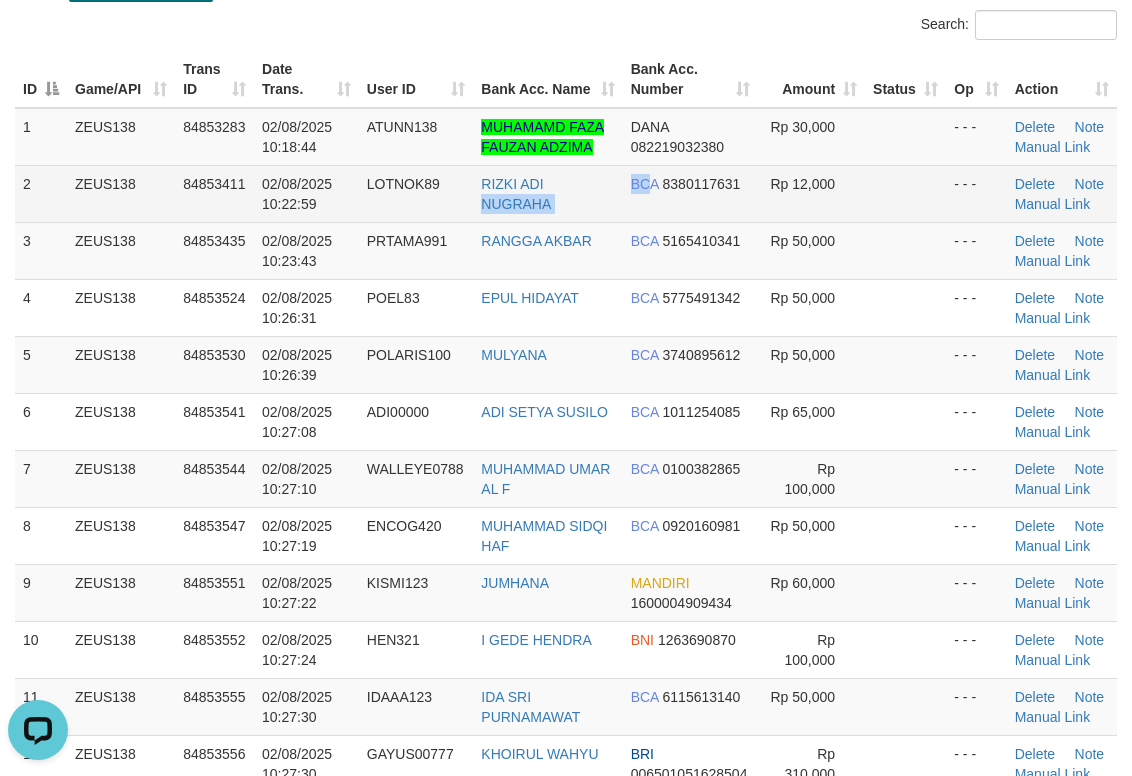 click on "2
ZEUS138
84853411
02/08/2025 10:22:59
LOTNOK89
RIZKI ADI NUGRAHA
BCA
8380117631
Rp 12,000
- - -
Delete
Note
Manual Link" at bounding box center (566, 193) 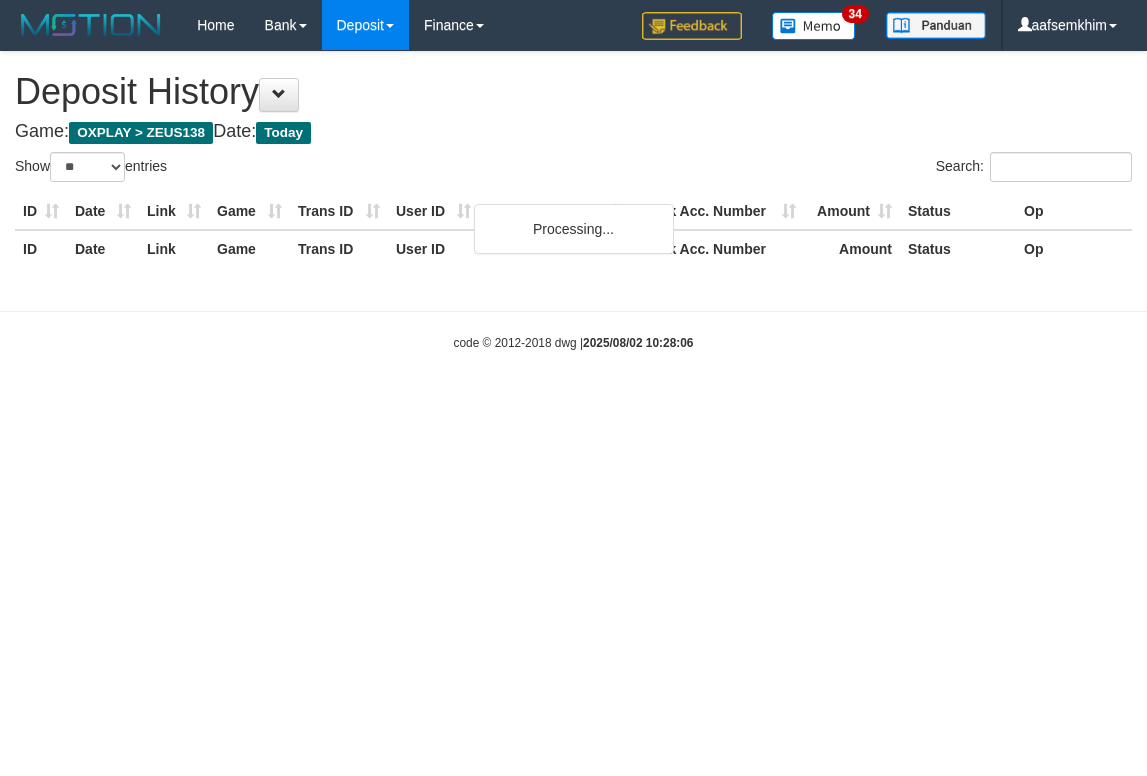 select on "**" 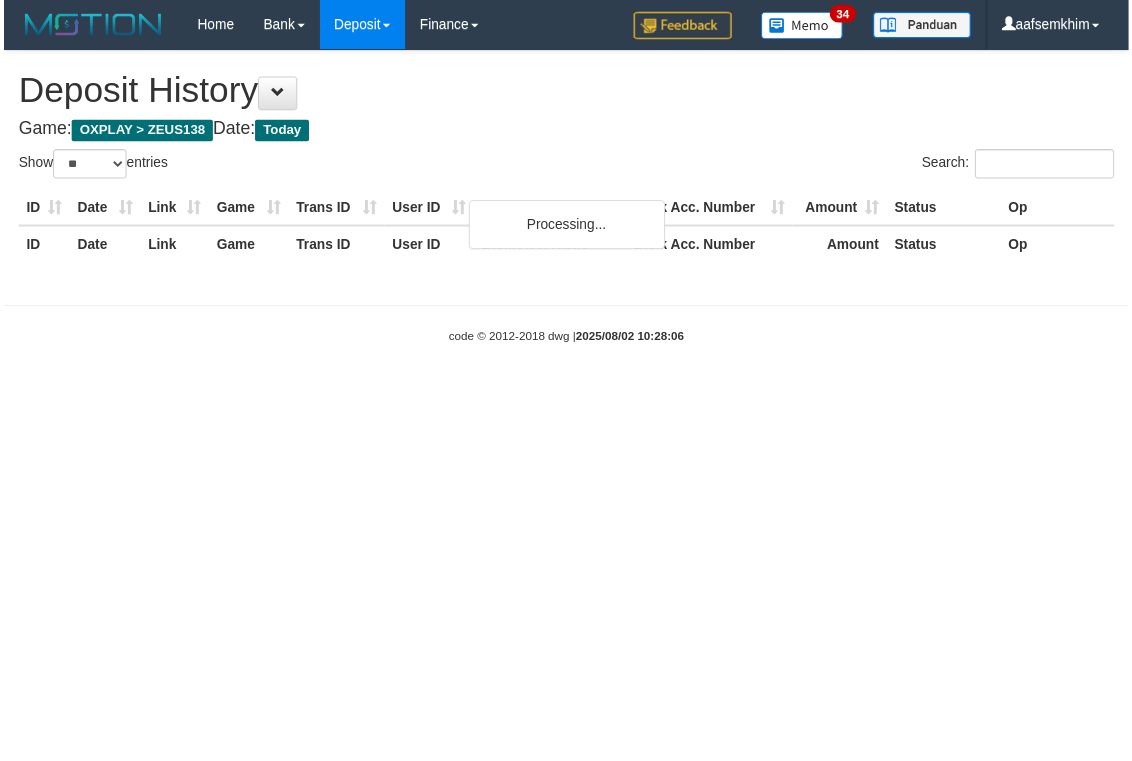 scroll, scrollTop: 0, scrollLeft: 0, axis: both 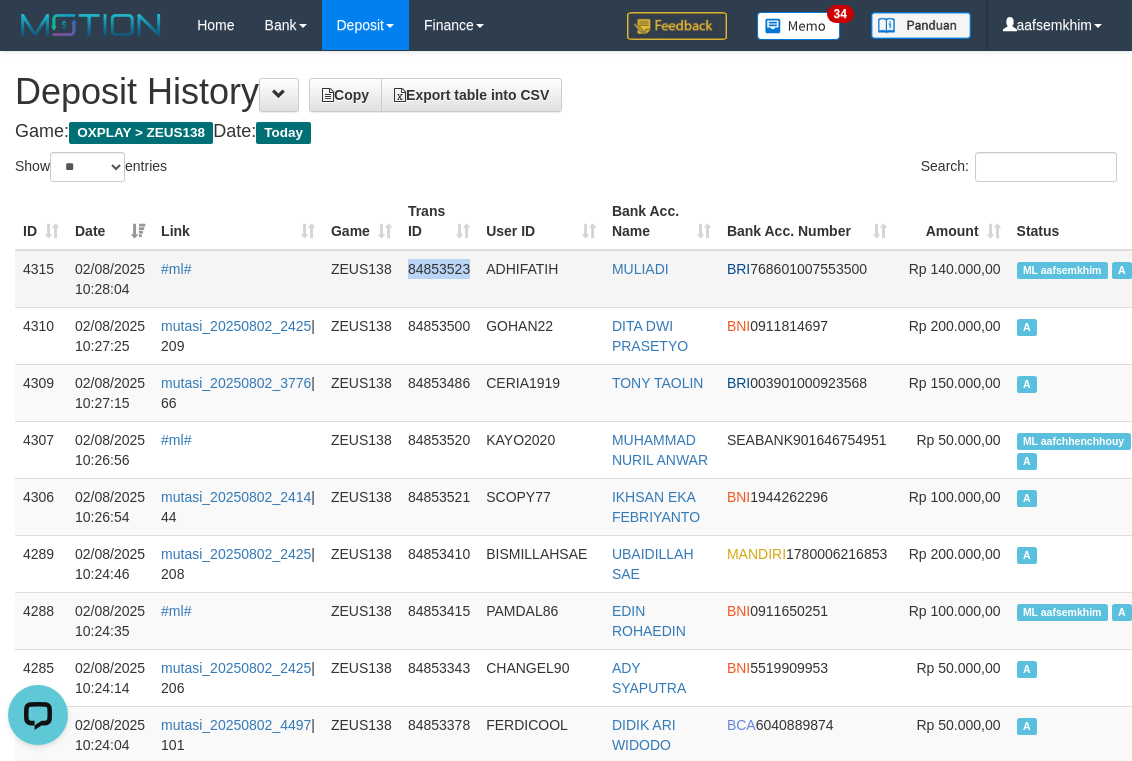 copy on "84853523" 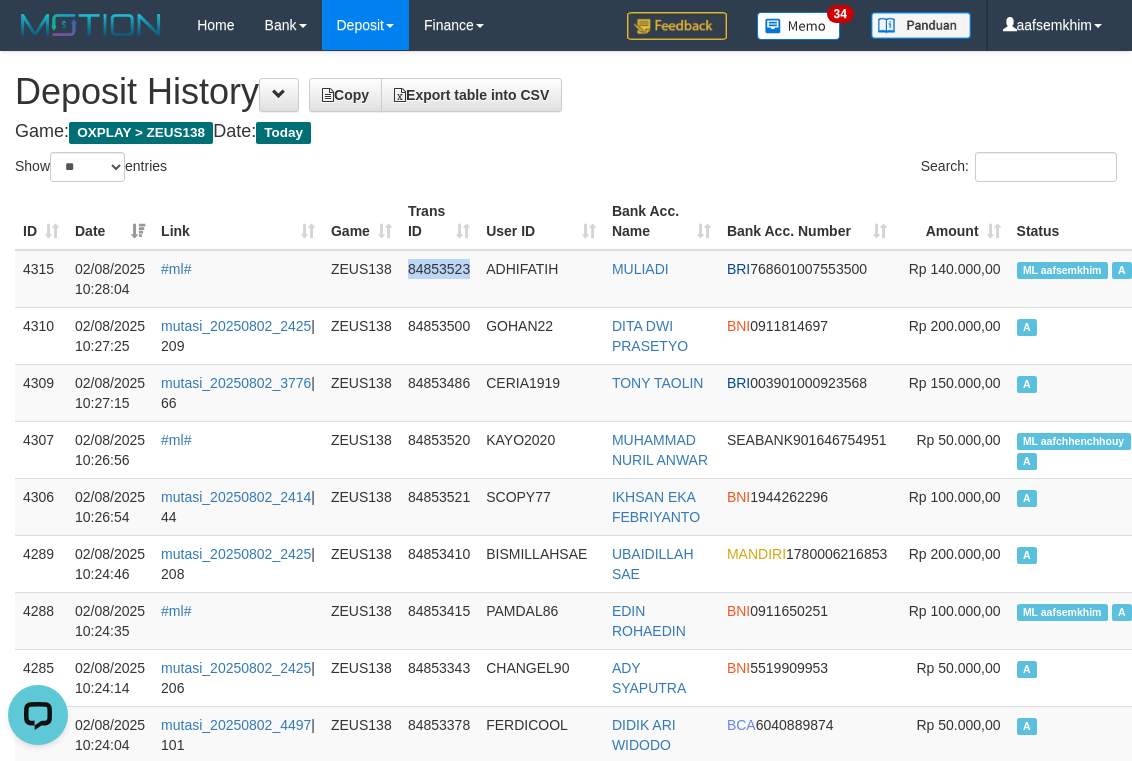 drag, startPoint x: 394, startPoint y: 289, endPoint x: 1140, endPoint y: 178, distance: 754.2128 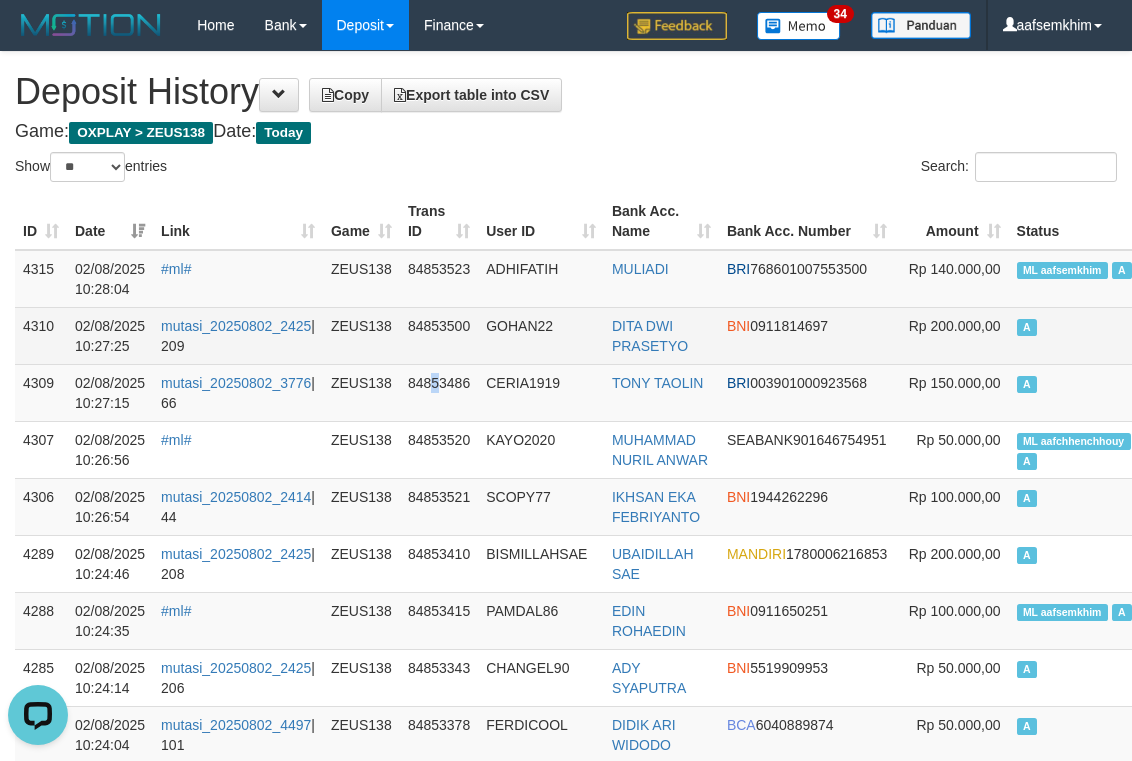 click on "84853486" at bounding box center (439, 392) 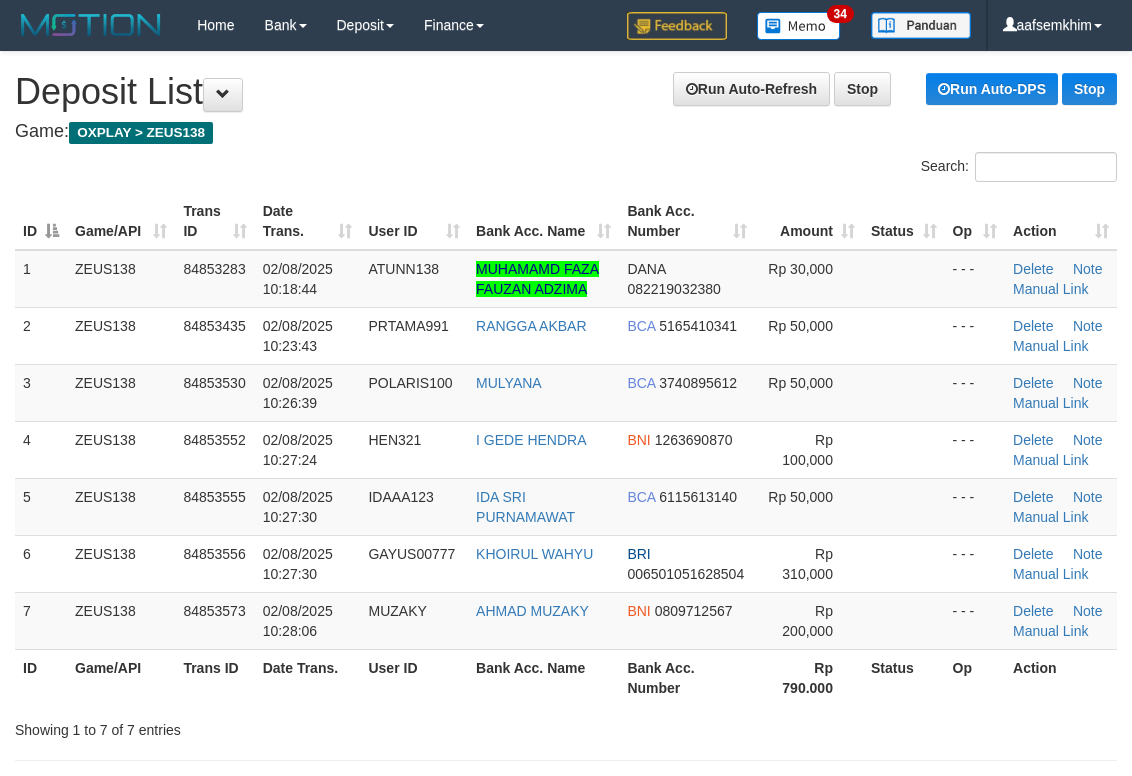 scroll, scrollTop: 142, scrollLeft: 0, axis: vertical 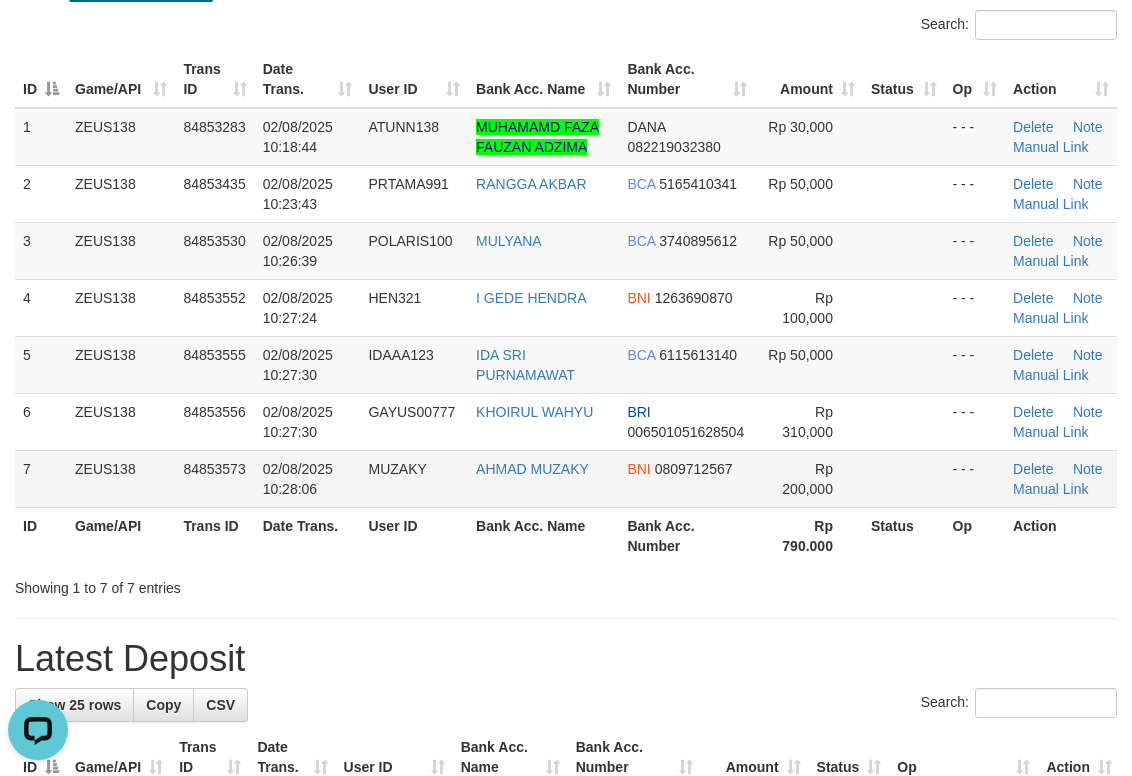 click on "02/08/2025 10:28:06" at bounding box center [308, 478] 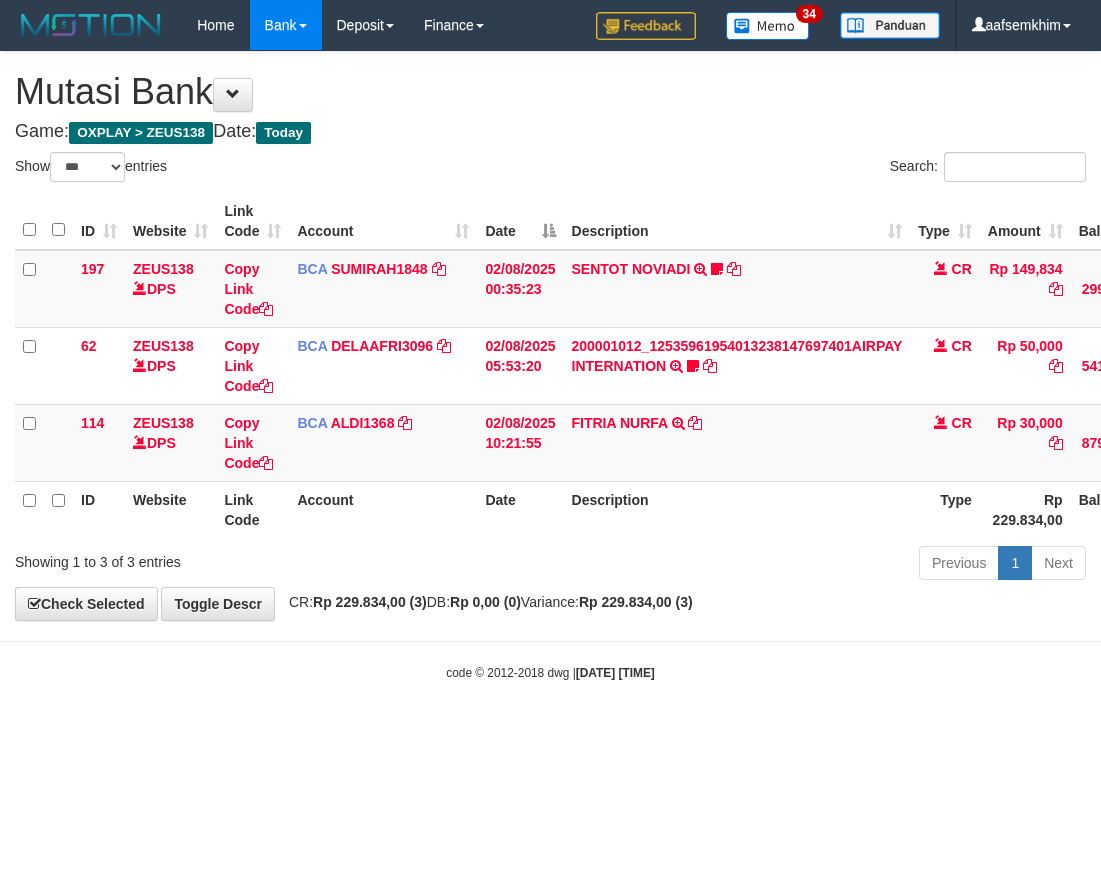 select on "***" 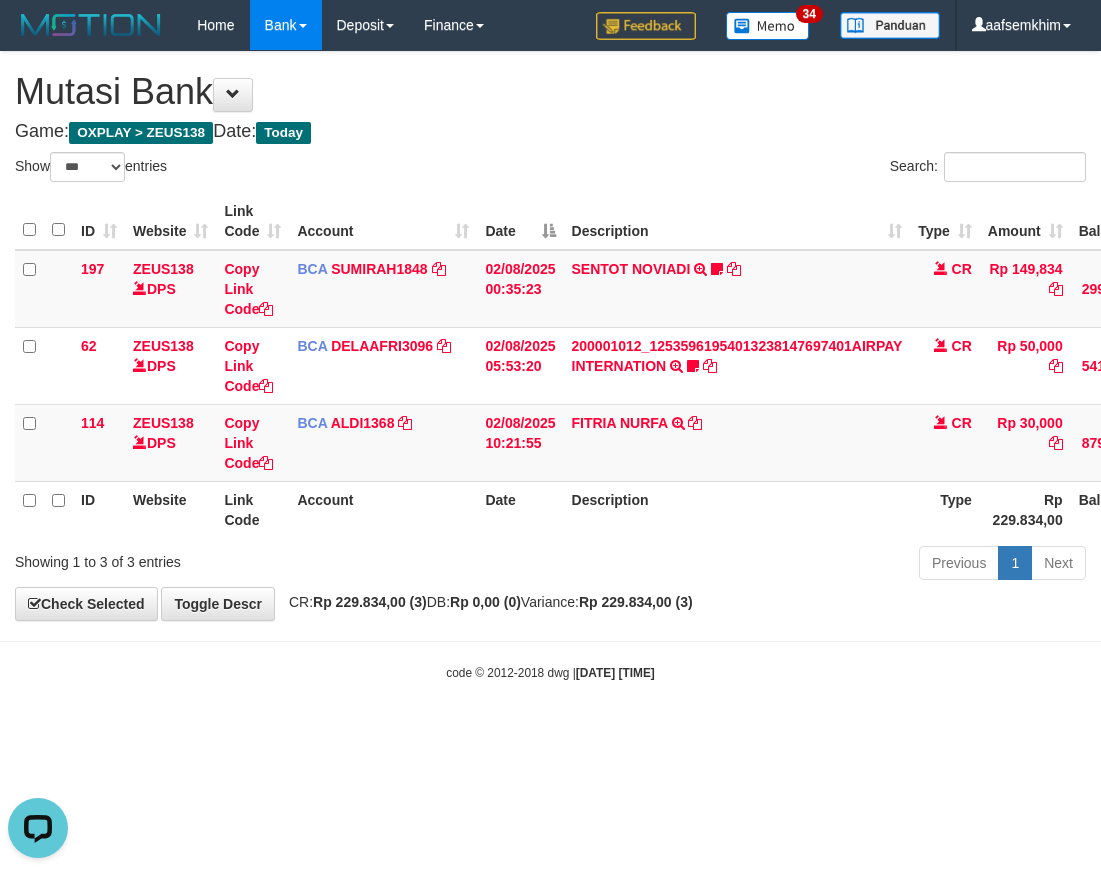 scroll, scrollTop: 0, scrollLeft: 0, axis: both 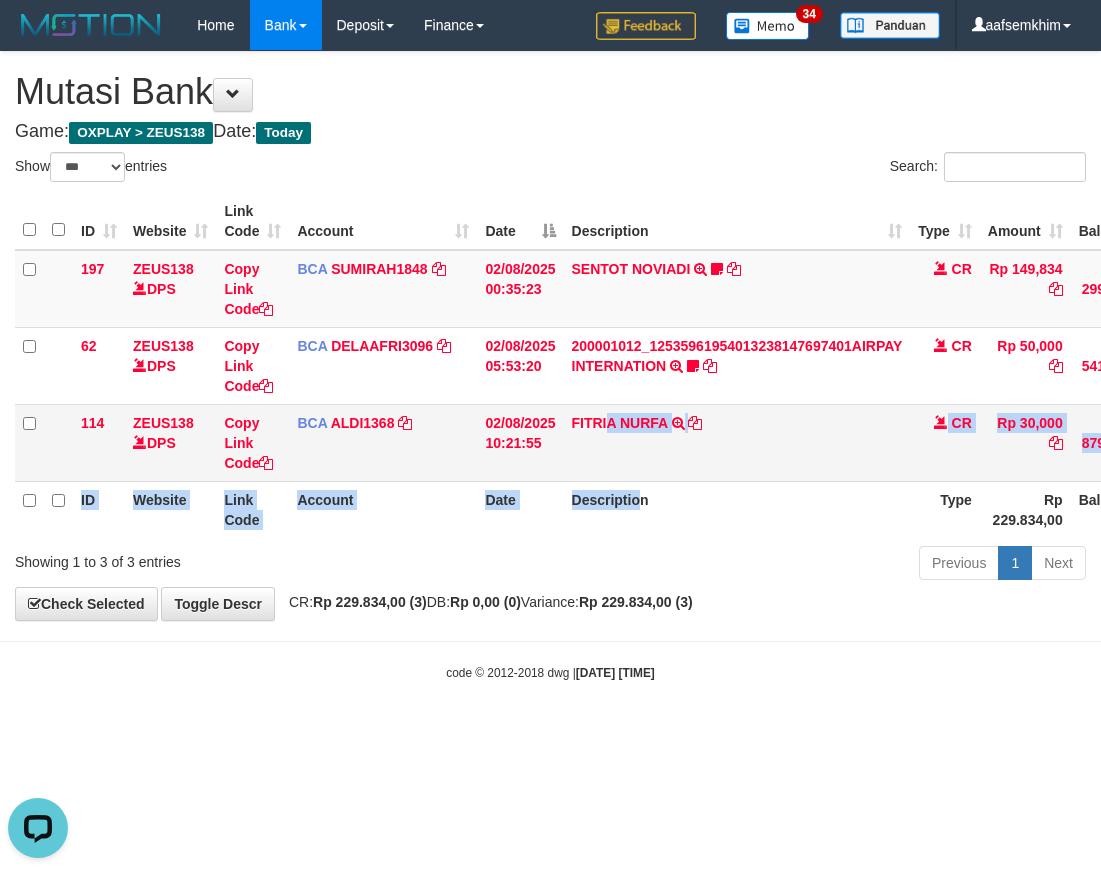 drag, startPoint x: 638, startPoint y: 486, endPoint x: 352, endPoint y: 442, distance: 289.3648 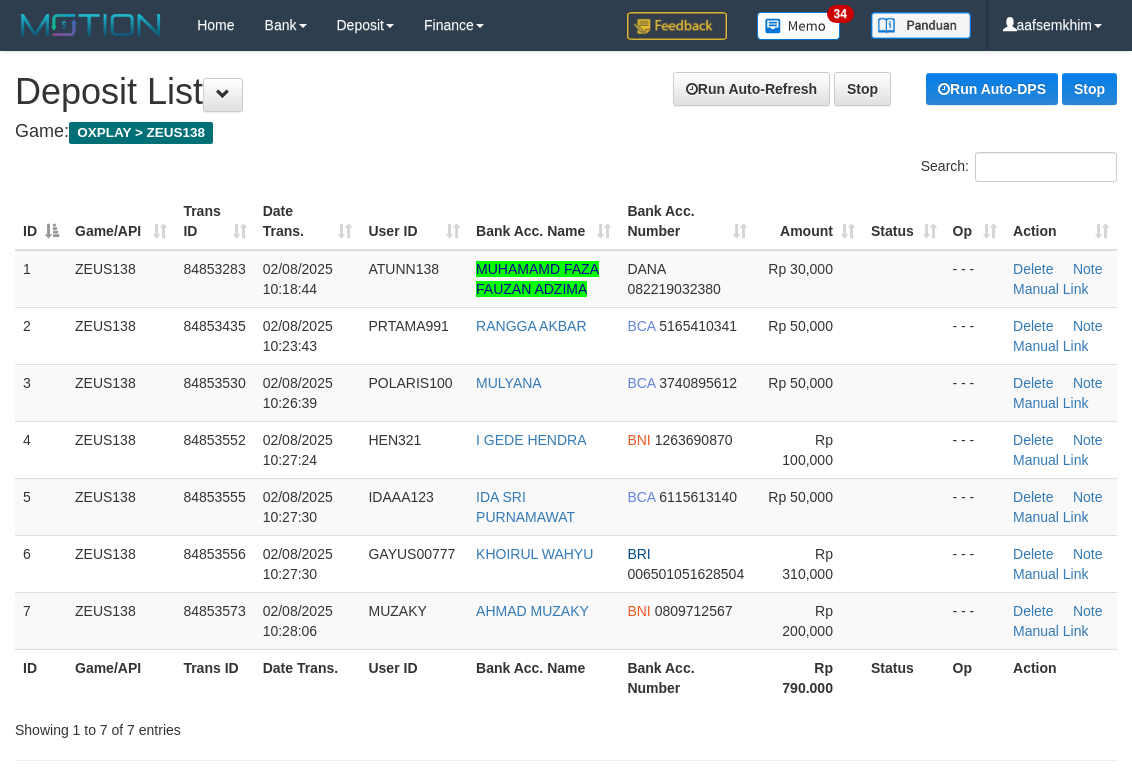 scroll, scrollTop: 142, scrollLeft: 0, axis: vertical 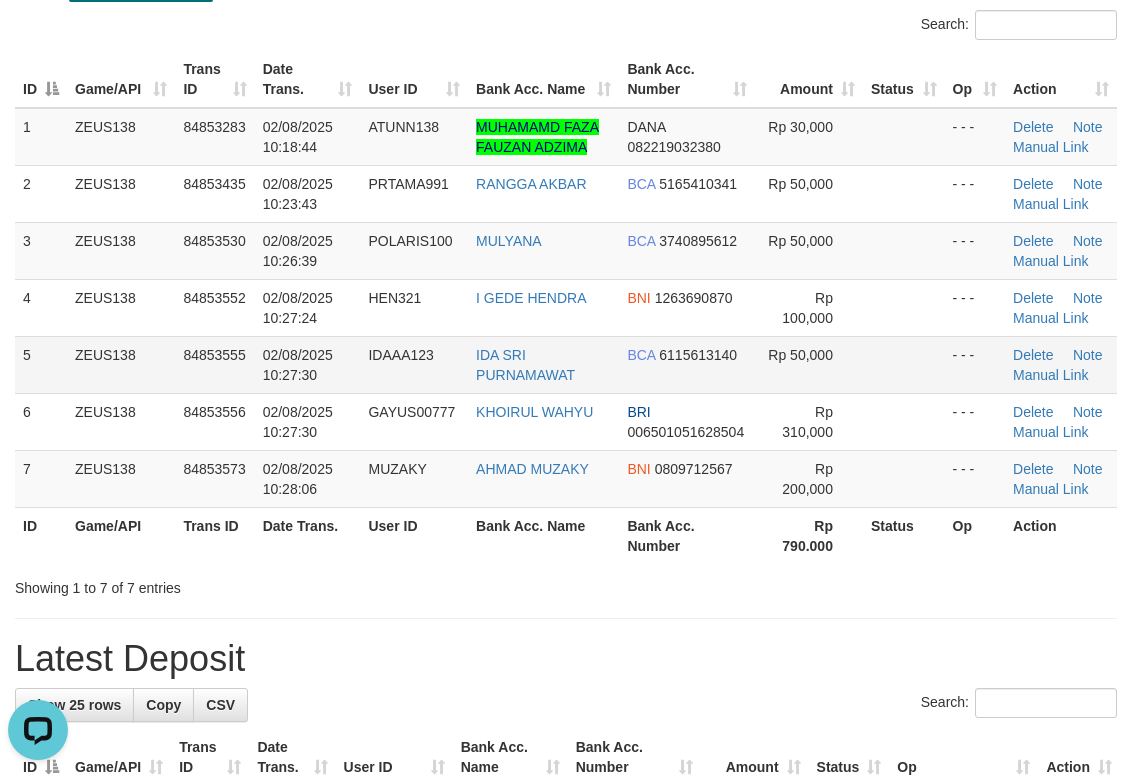 click on "IDA SRI PURNAMAWAT" at bounding box center (543, 364) 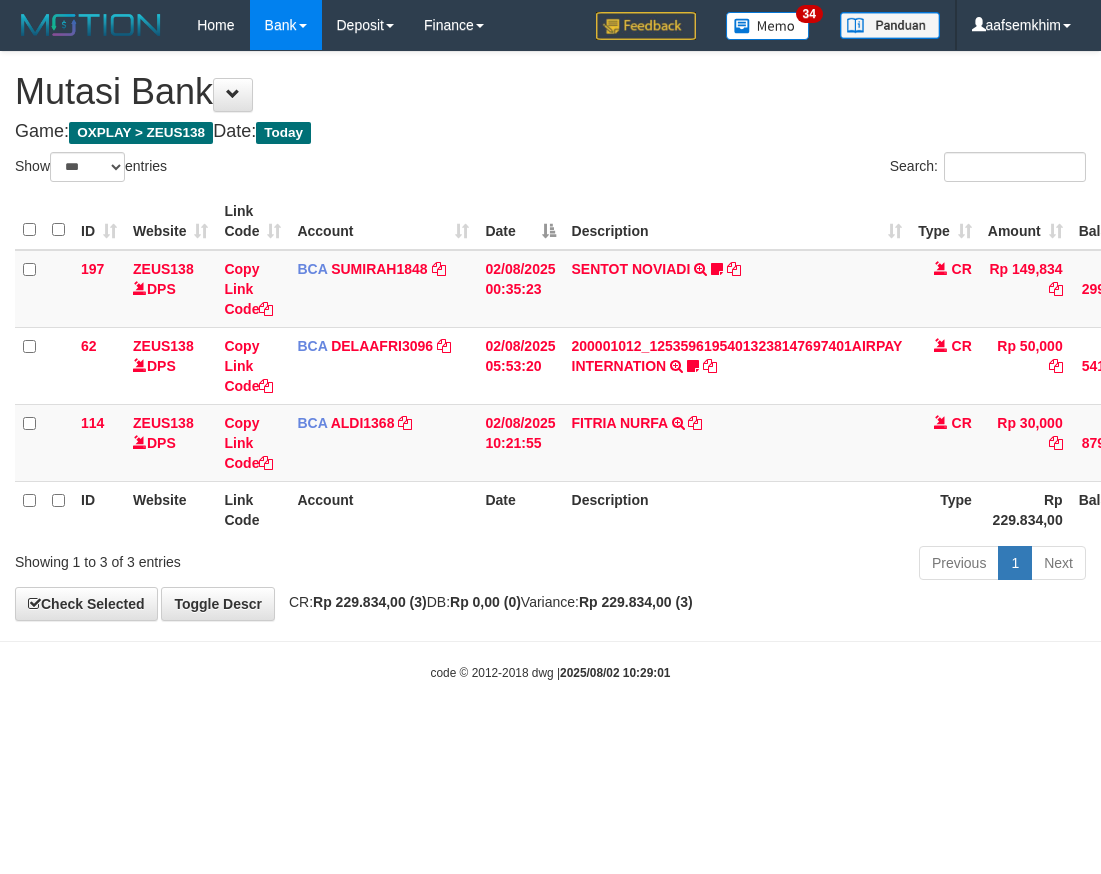select on "***" 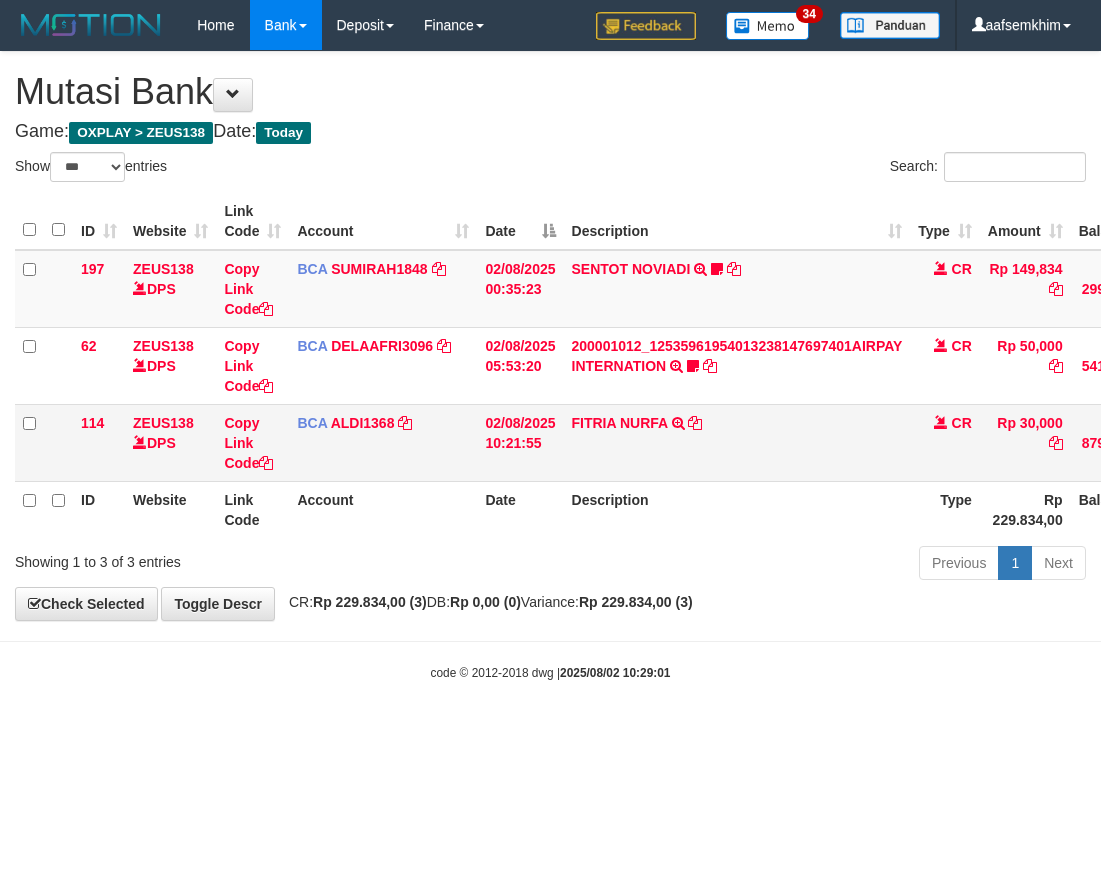 scroll, scrollTop: 0, scrollLeft: 0, axis: both 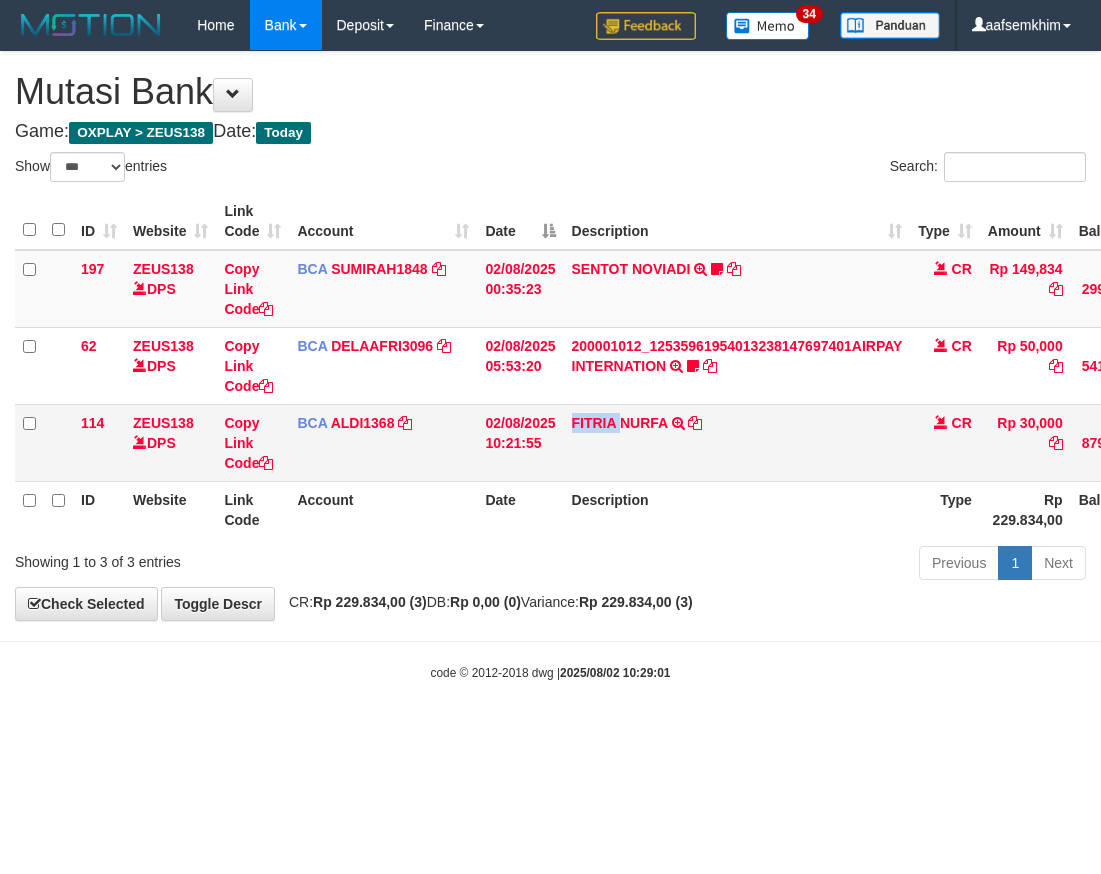 click on "FITRIA NURFA         TRSF E-BANKING CR 0208/FTSCY/WS95051
30000.002025080215916149 TRFDN-FITRIA NURFAESPAY DEBIT INDONE" at bounding box center (737, 442) 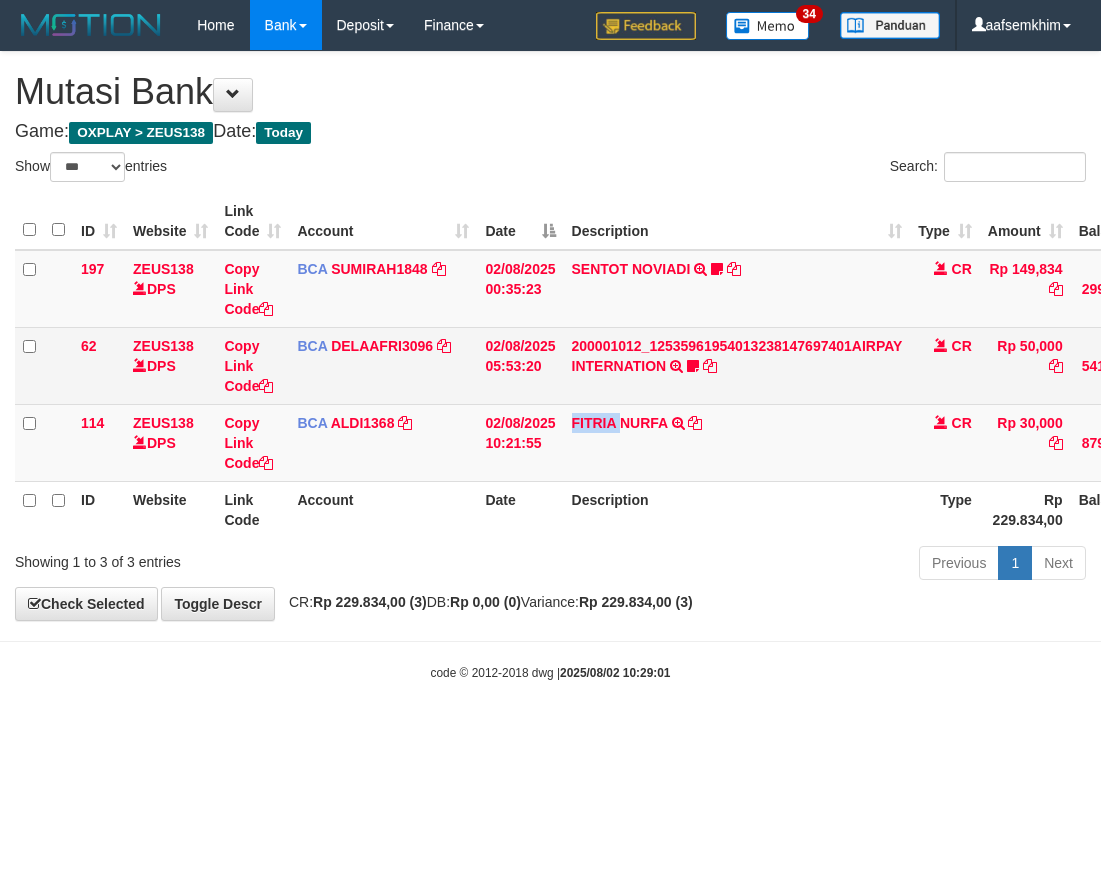 copy on "FITRIA" 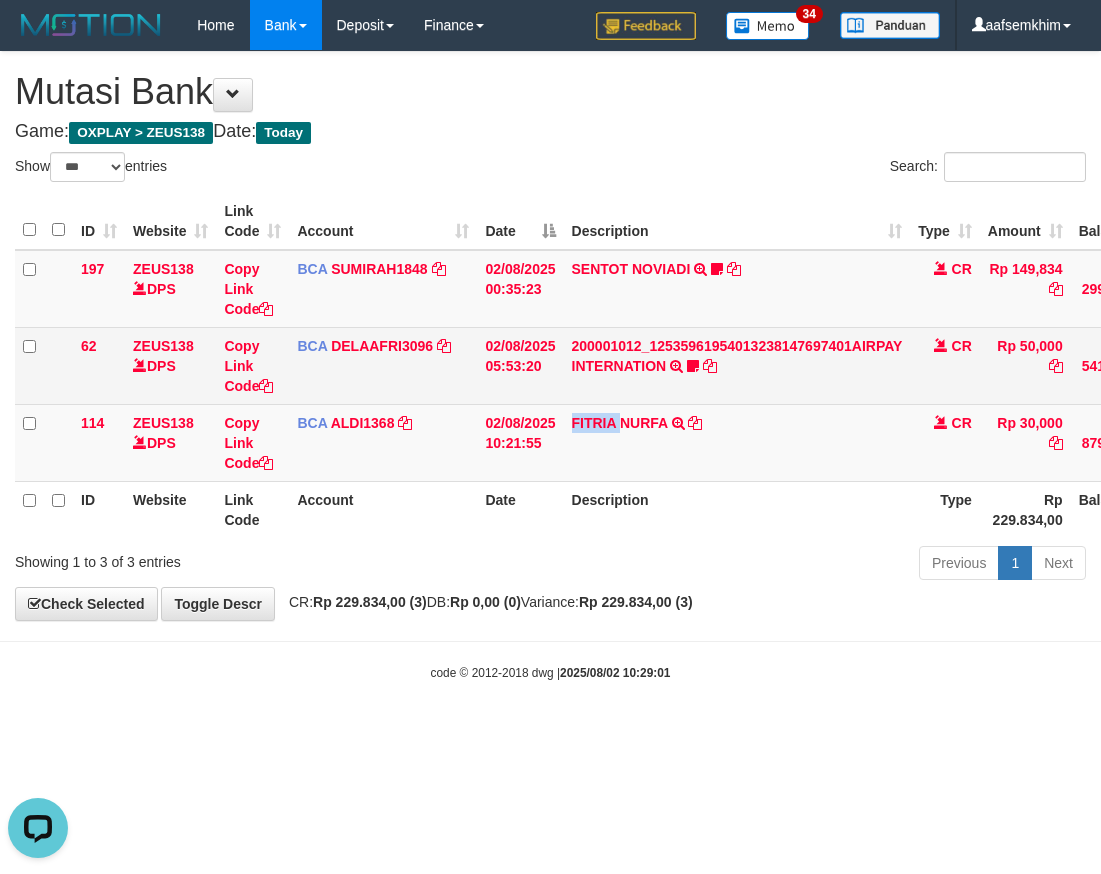 scroll, scrollTop: 0, scrollLeft: 0, axis: both 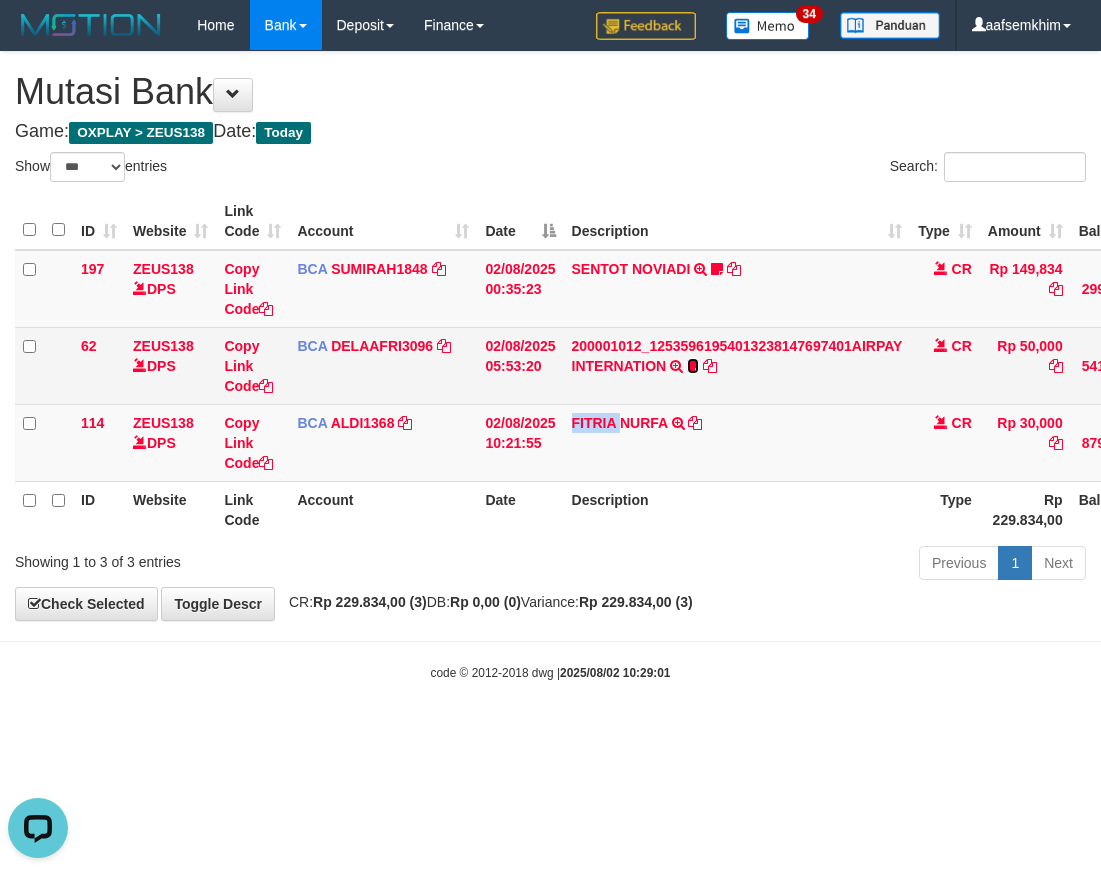 click at bounding box center (693, 366) 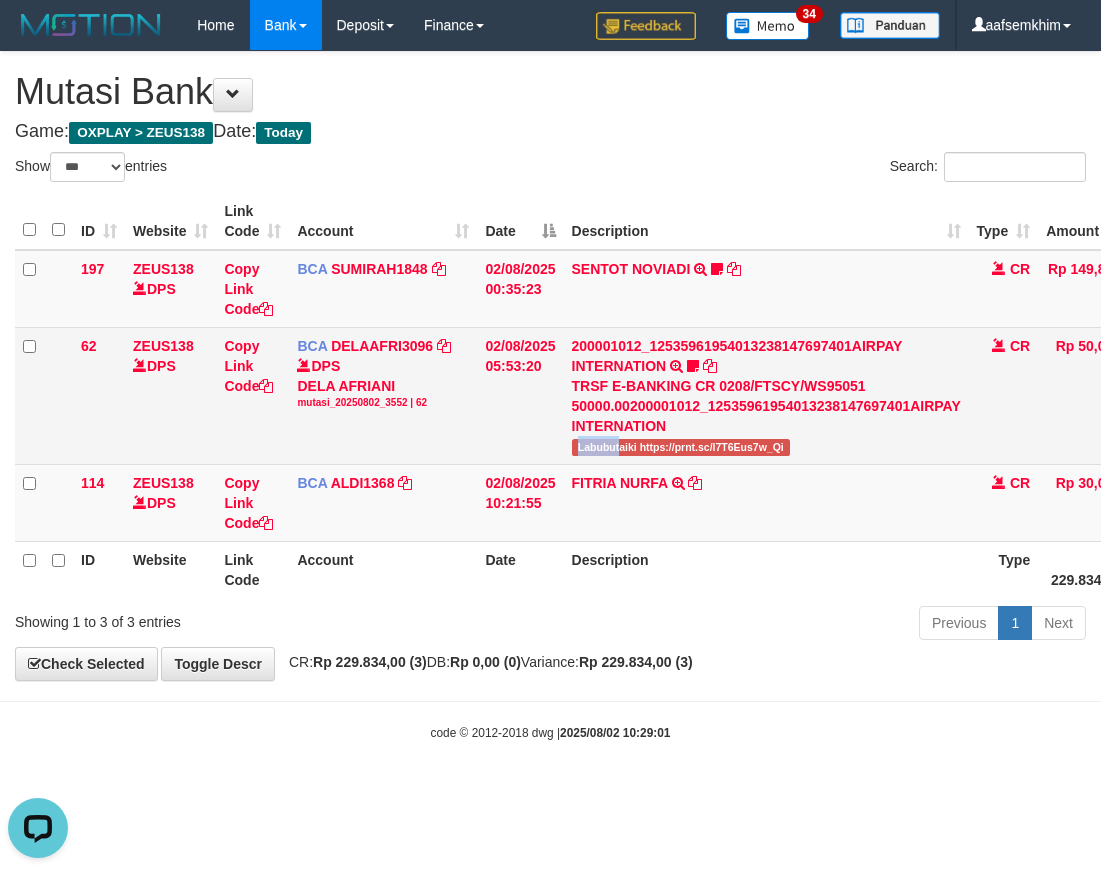drag, startPoint x: 576, startPoint y: 447, endPoint x: 615, endPoint y: 450, distance: 39.115215 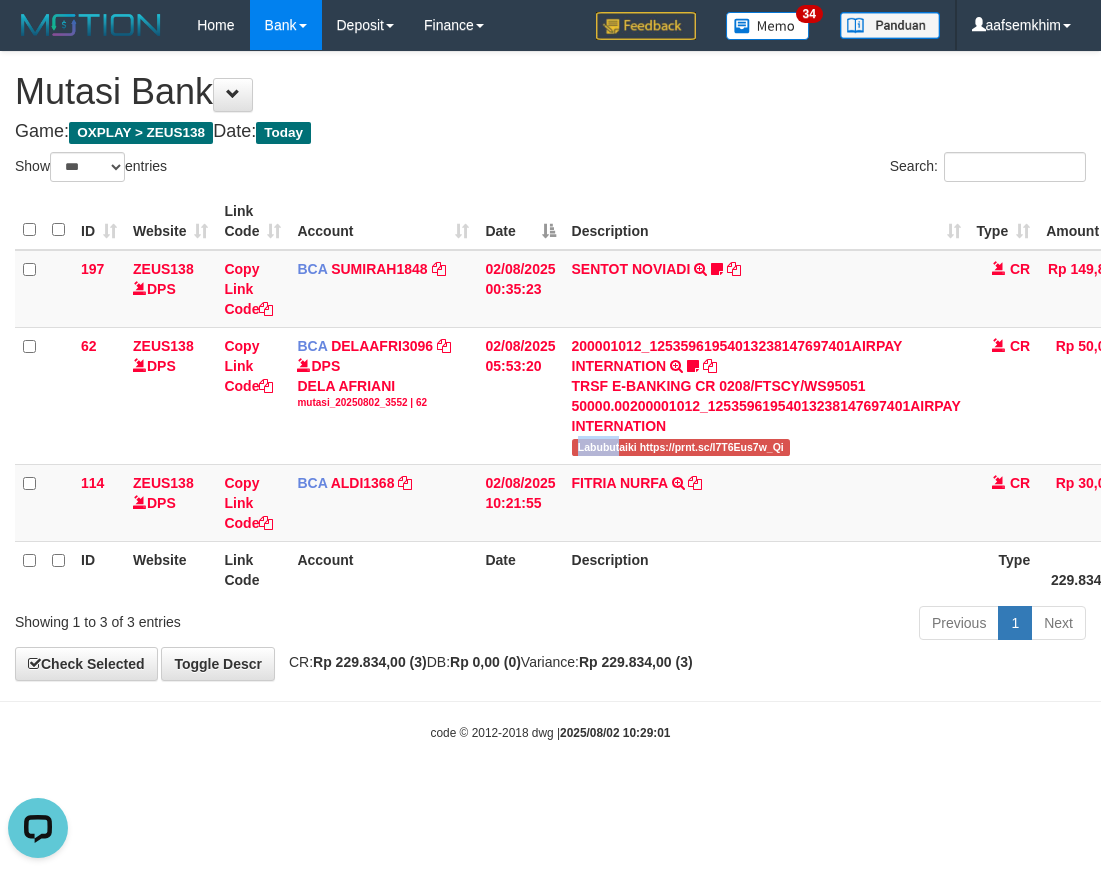 copy on "Labubut" 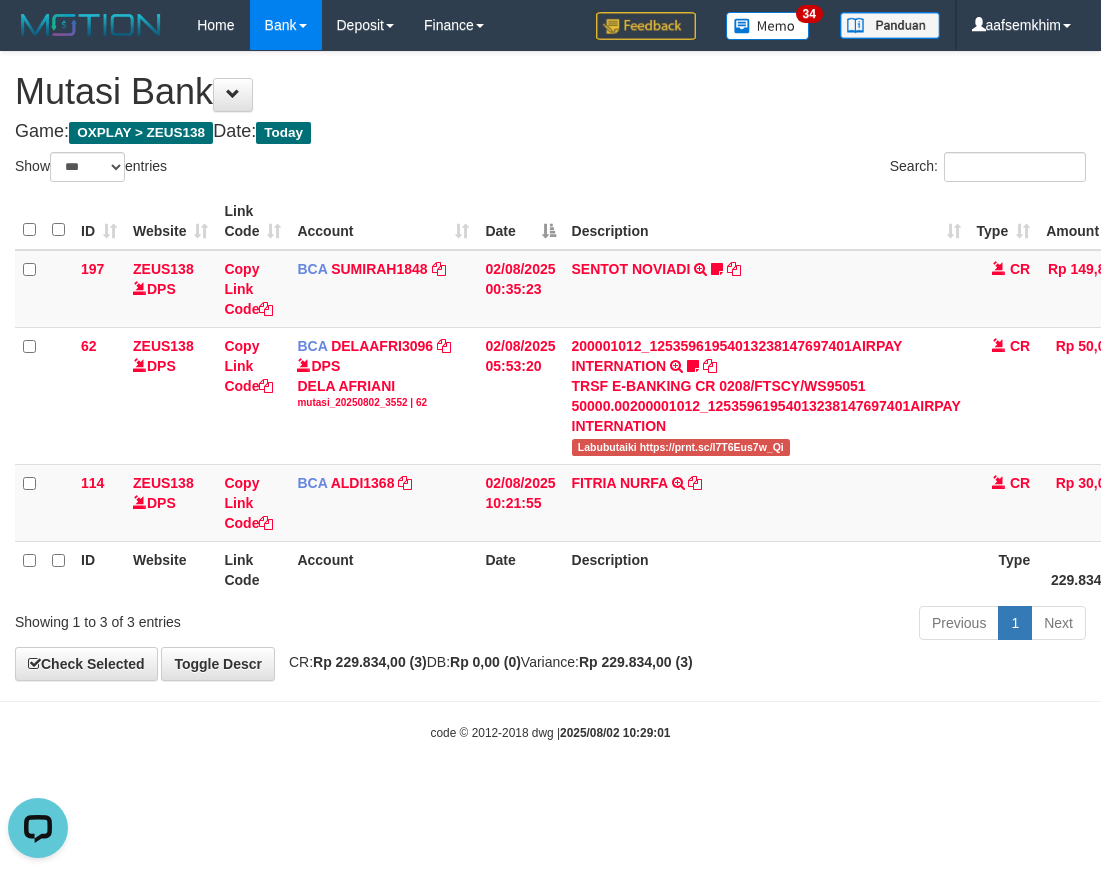 drag, startPoint x: 295, startPoint y: 561, endPoint x: 0, endPoint y: 497, distance: 301.86255 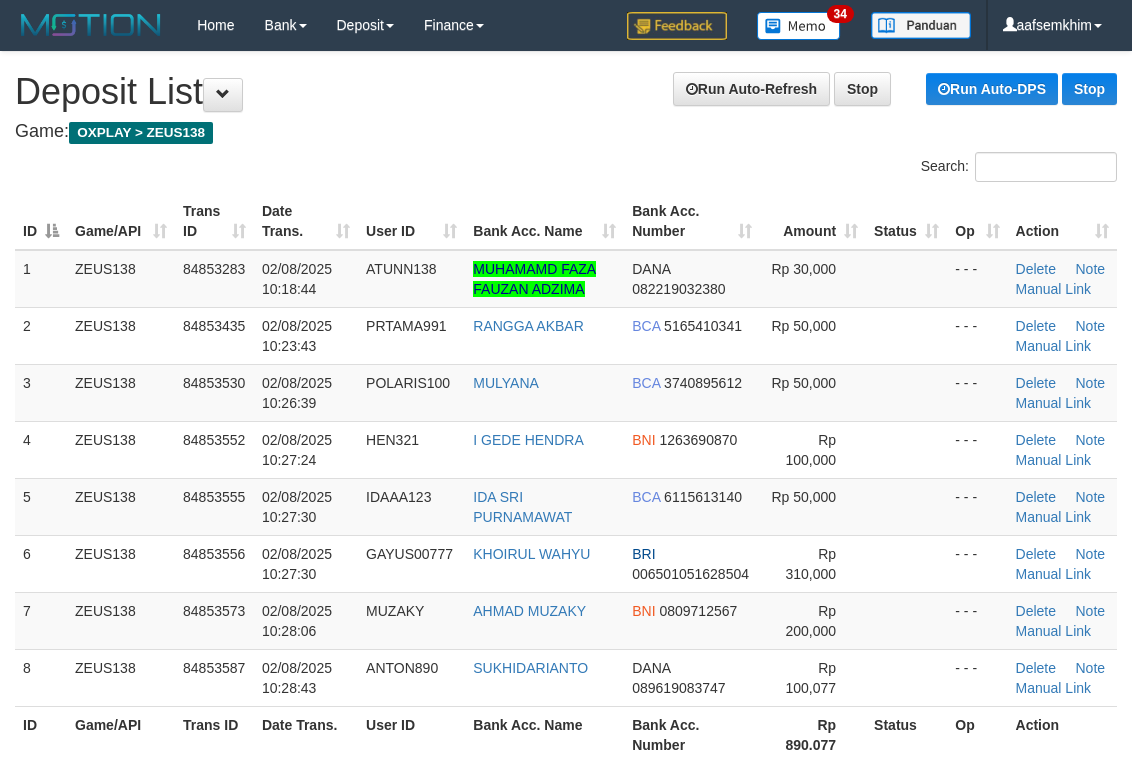 scroll, scrollTop: 142, scrollLeft: 0, axis: vertical 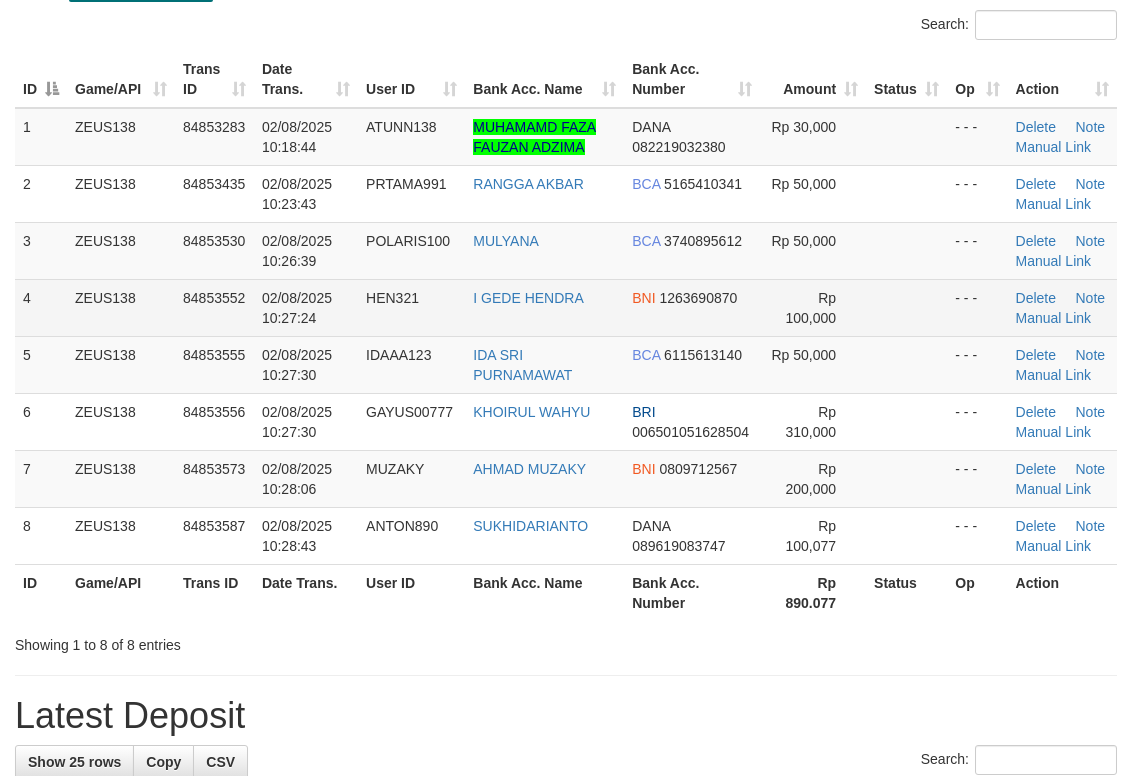 click on "Rp 100,000" at bounding box center (811, 308) 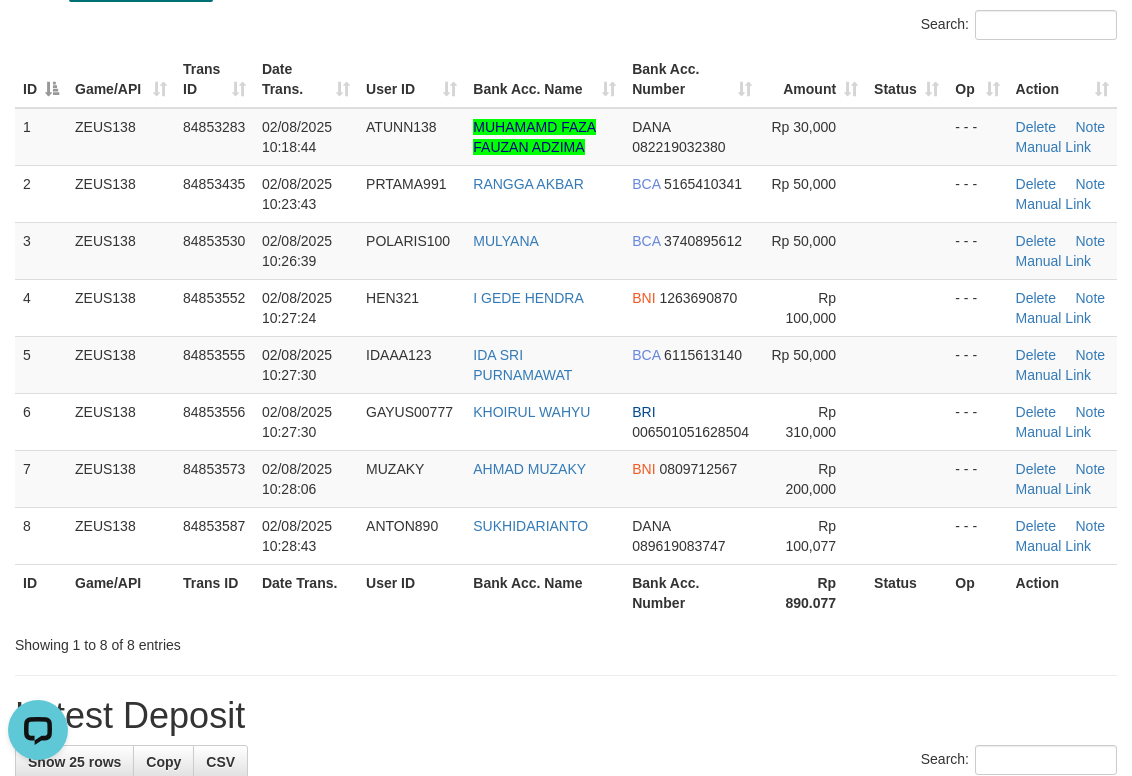 scroll, scrollTop: 0, scrollLeft: 0, axis: both 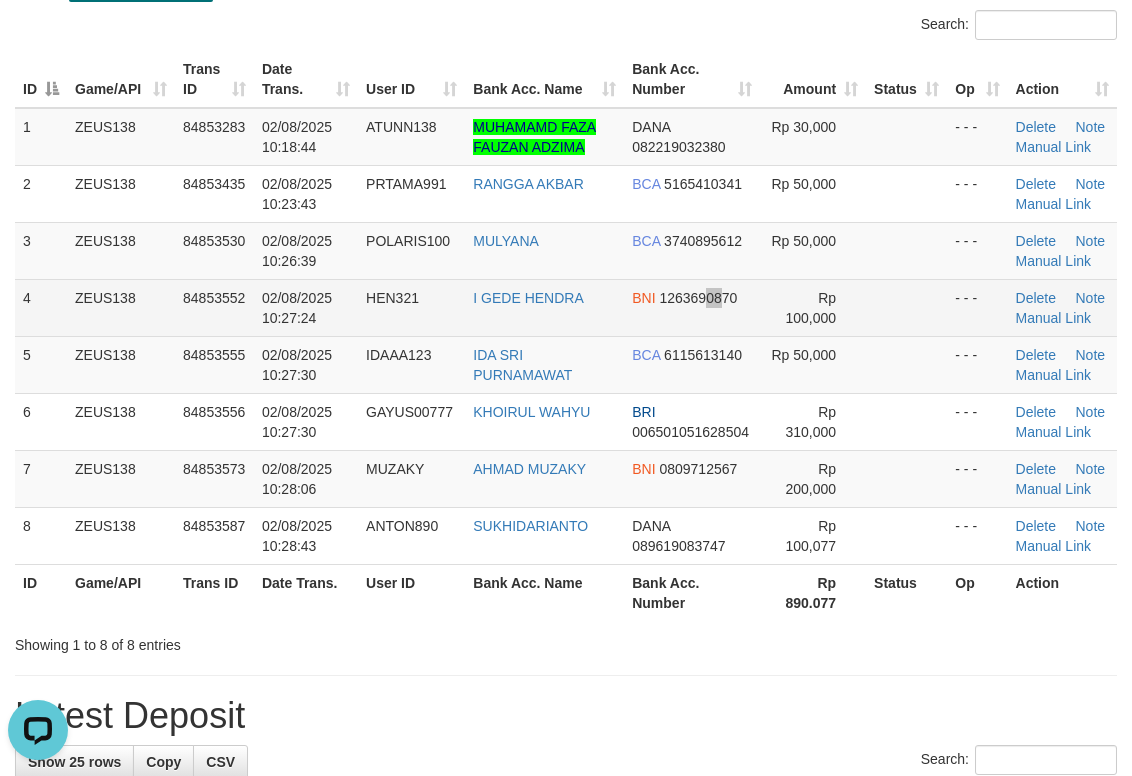 click on "BNI
1263690870" at bounding box center (692, 307) 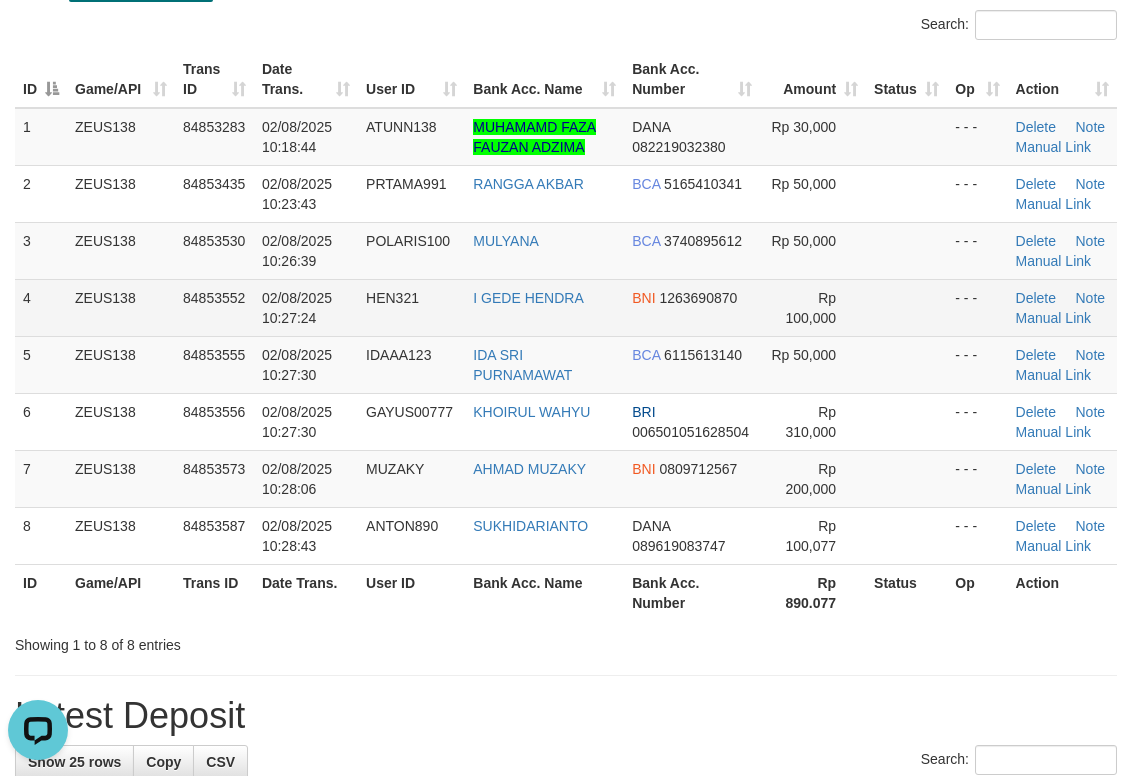 click on "I GEDE HENDRA" at bounding box center [544, 307] 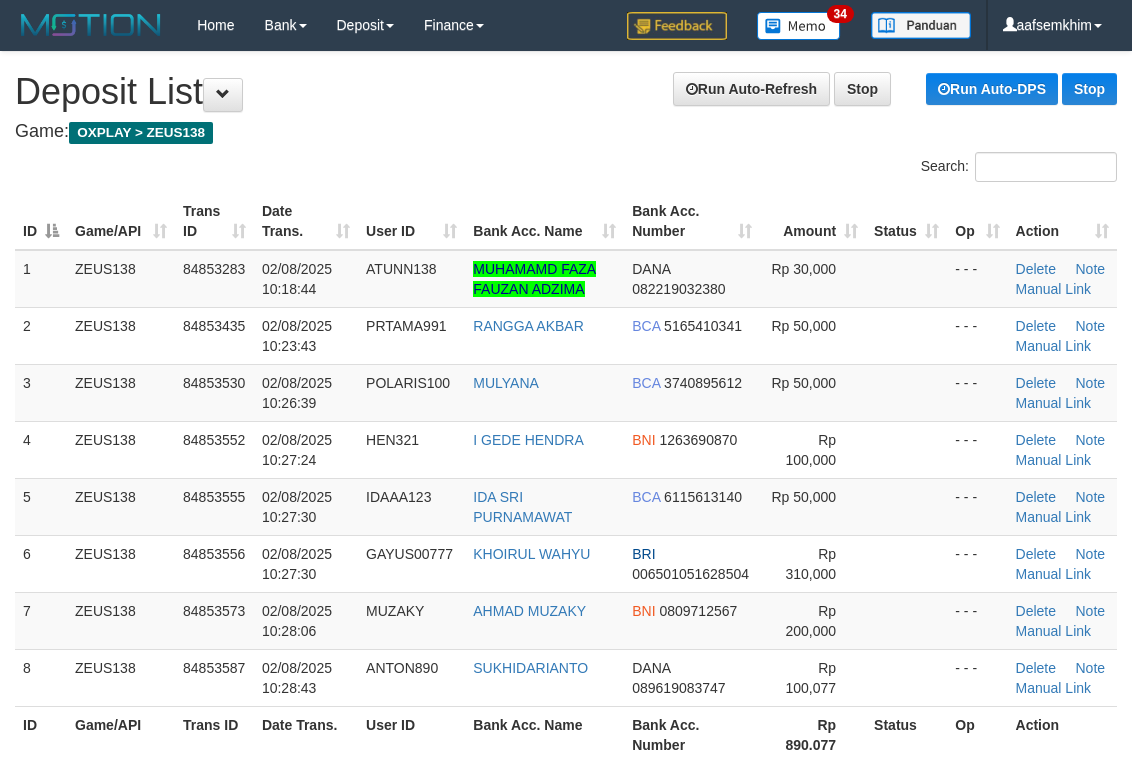 scroll, scrollTop: 142, scrollLeft: 0, axis: vertical 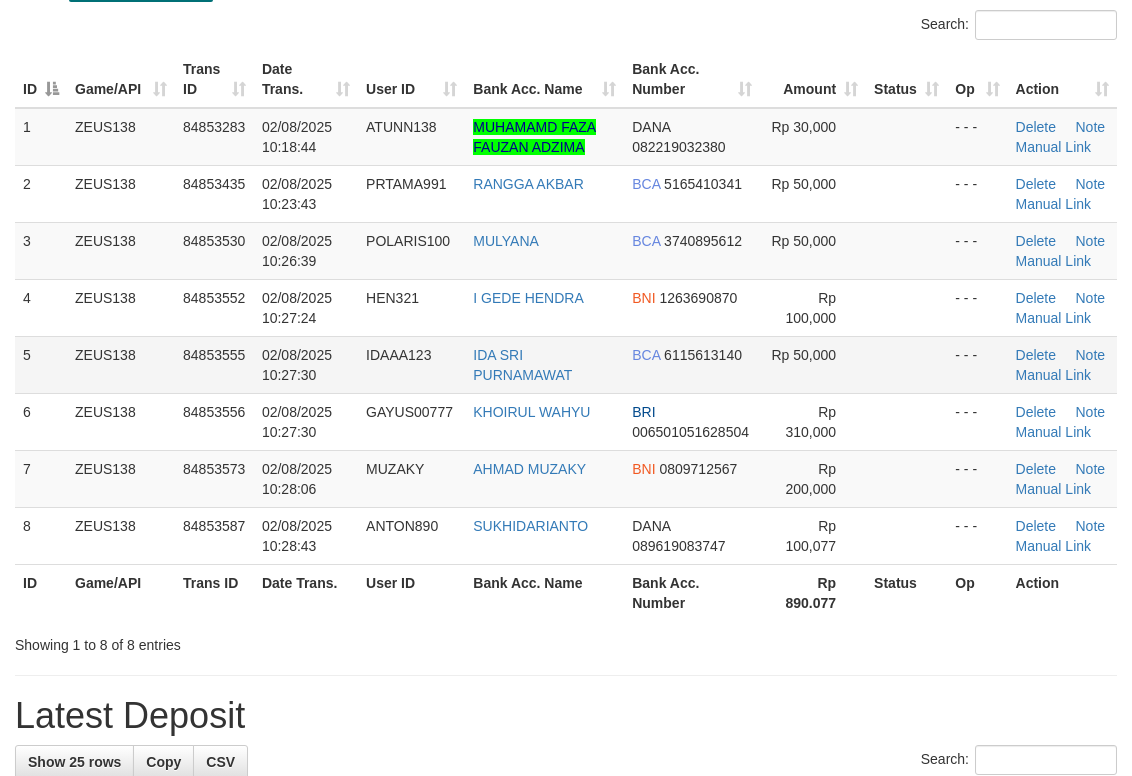 drag, startPoint x: 471, startPoint y: 389, endPoint x: 656, endPoint y: 375, distance: 185.52898 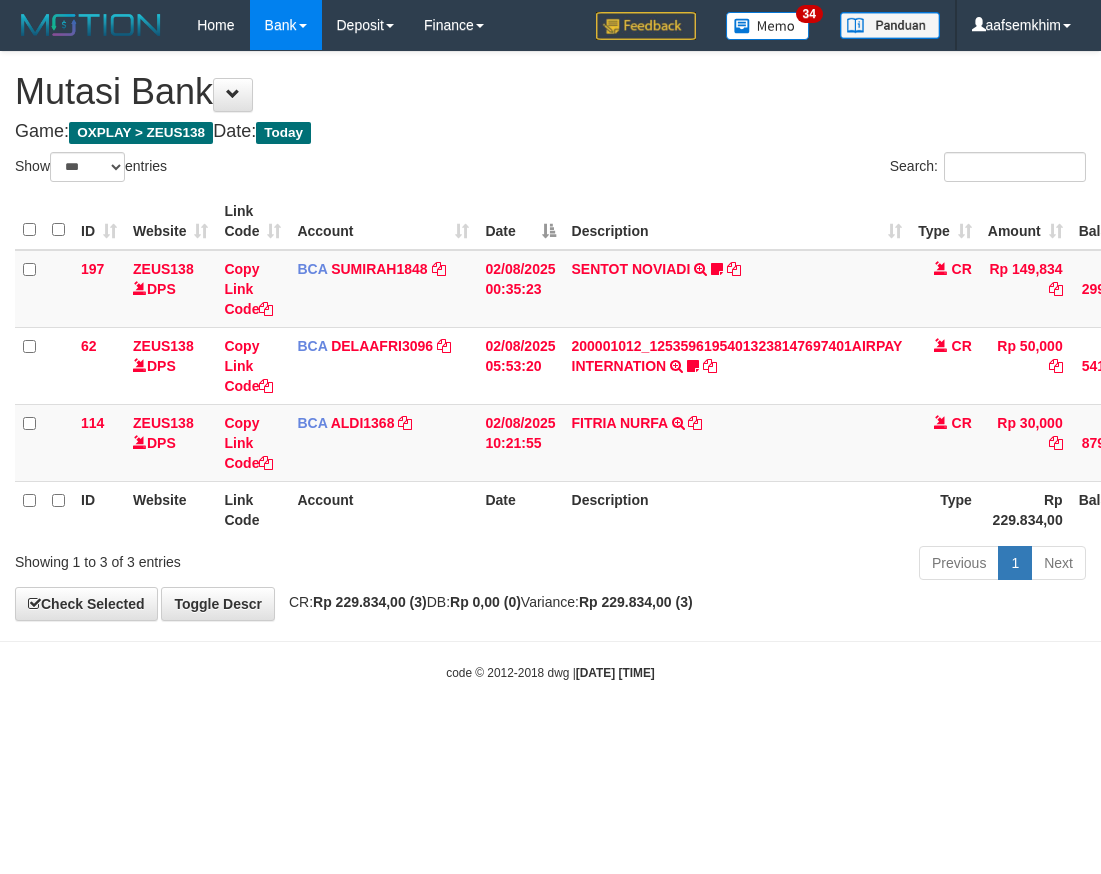 select on "***" 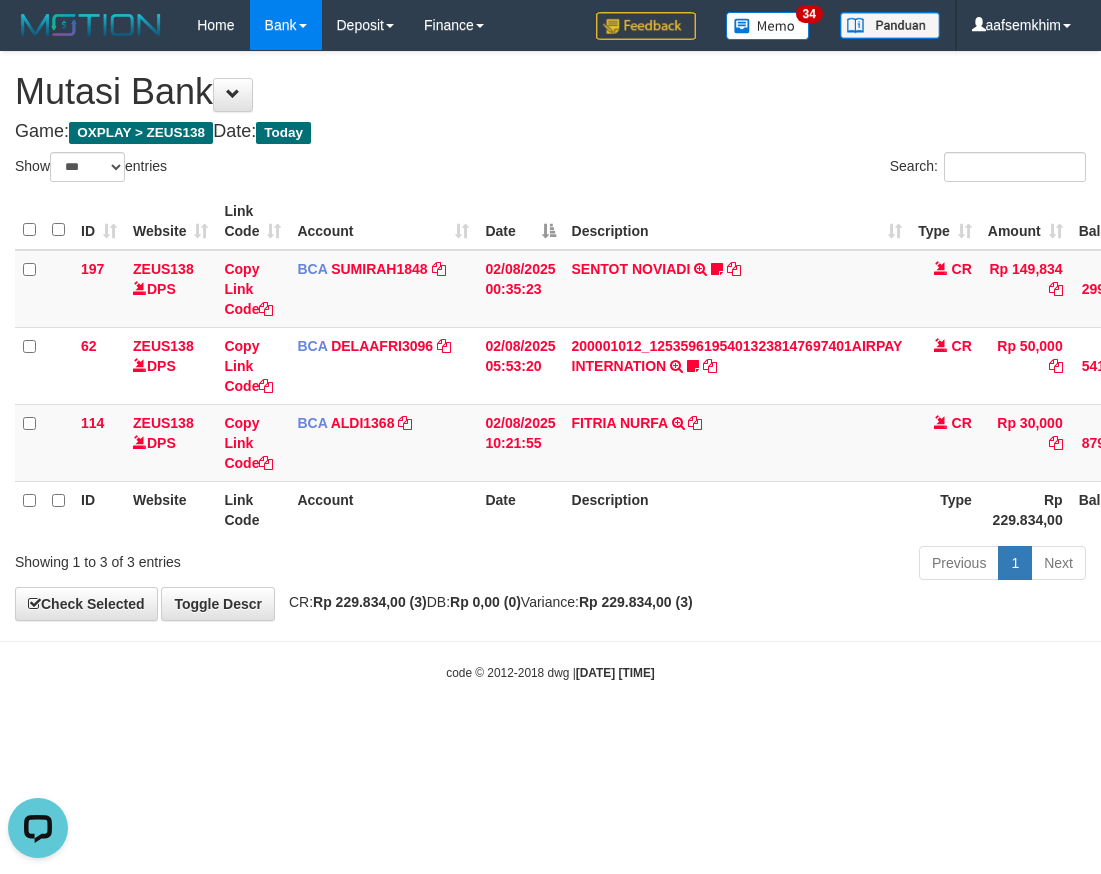 scroll, scrollTop: 0, scrollLeft: 0, axis: both 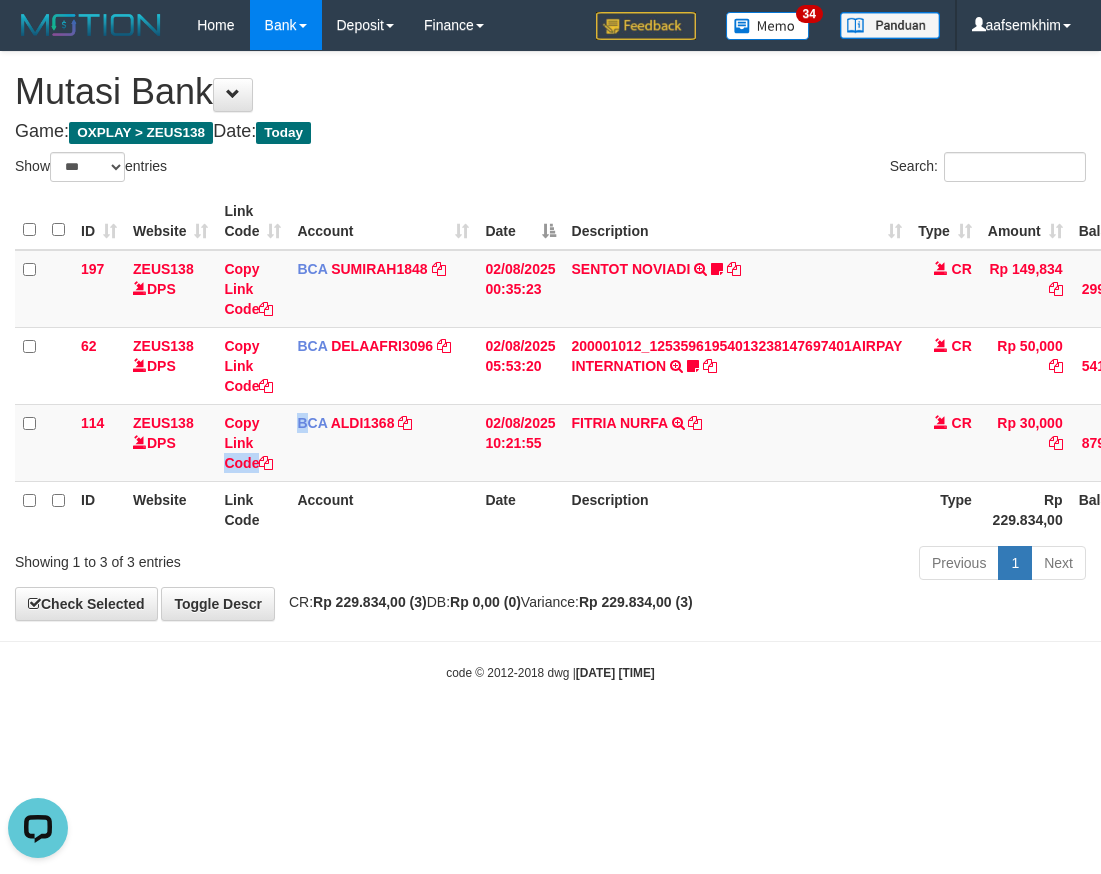 drag, startPoint x: 304, startPoint y: 449, endPoint x: 1, endPoint y: 423, distance: 304.11346 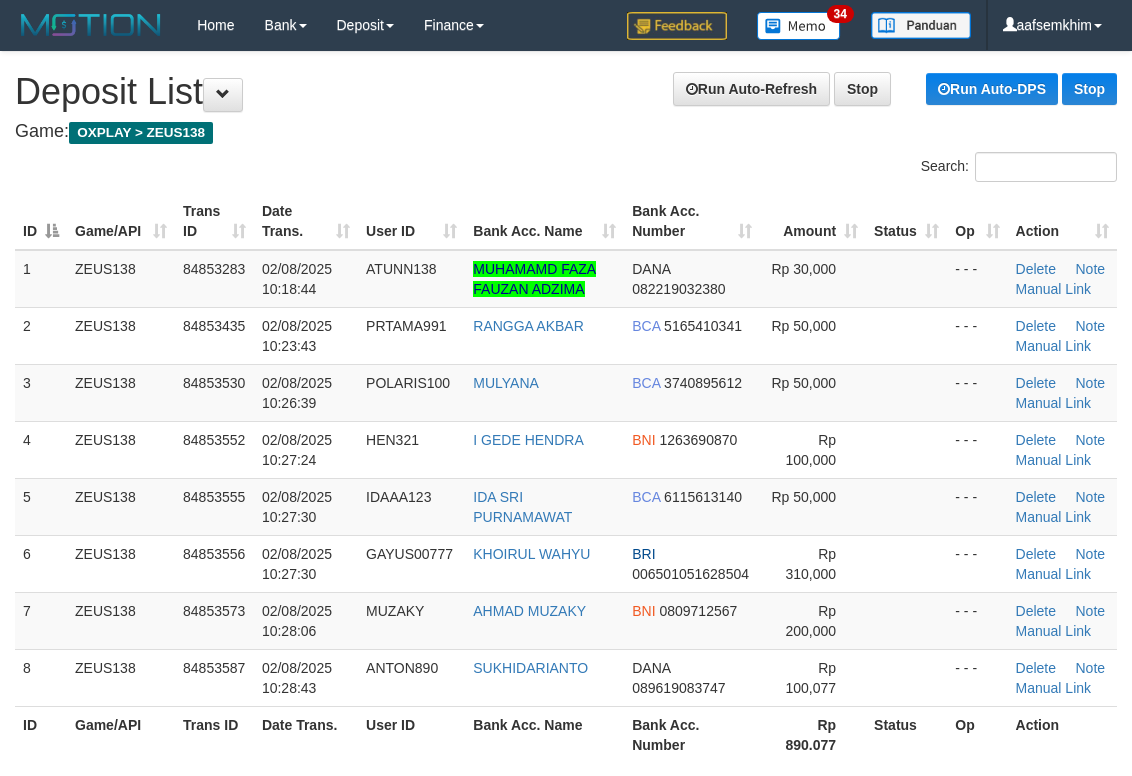 scroll, scrollTop: 142, scrollLeft: 0, axis: vertical 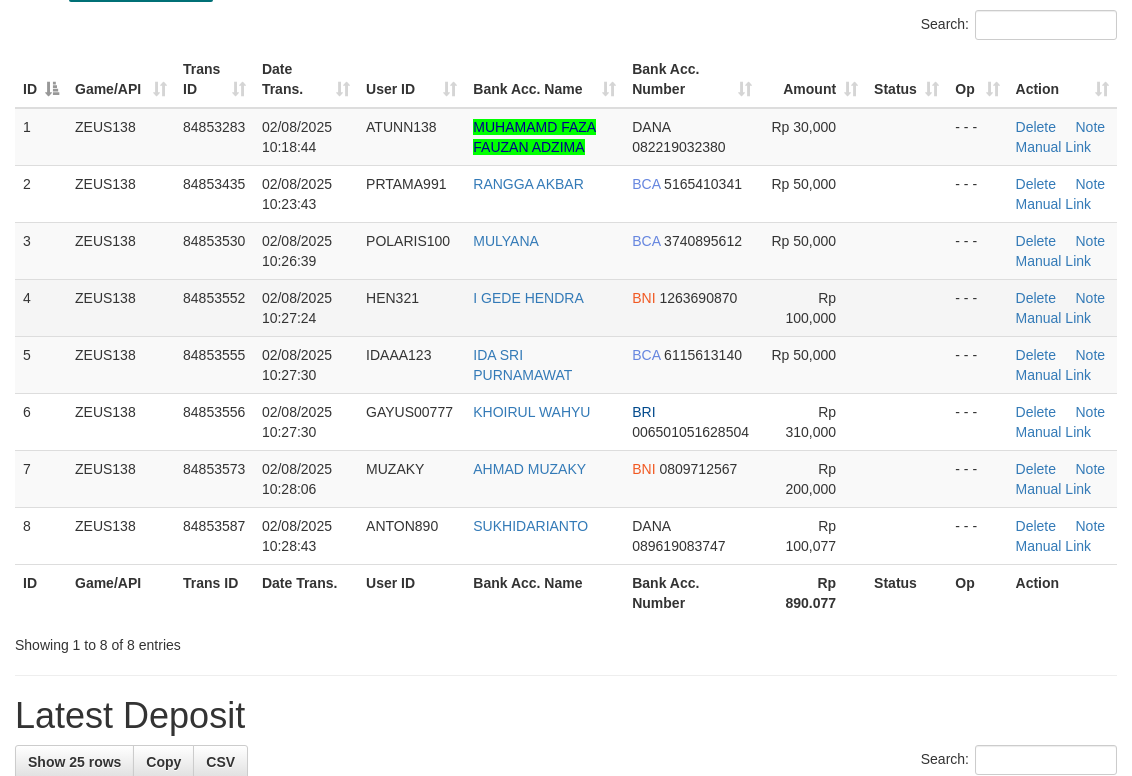 click on "ZEUS138" at bounding box center (121, 307) 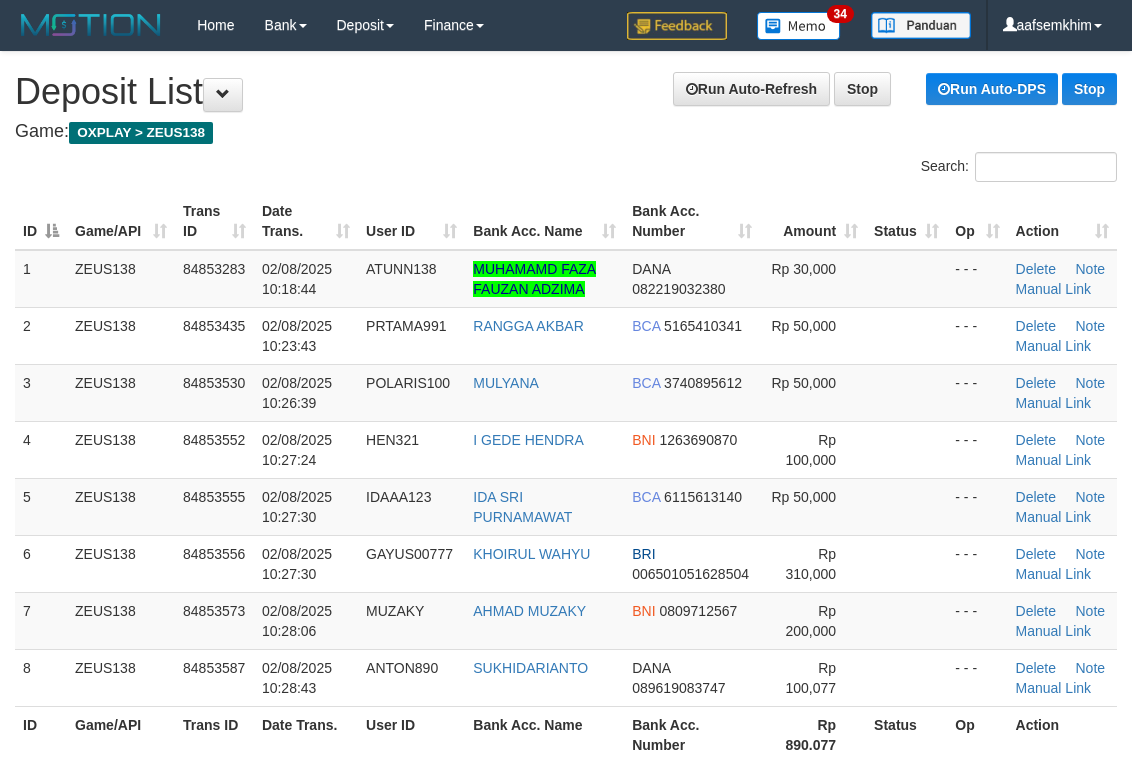 scroll, scrollTop: 142, scrollLeft: 0, axis: vertical 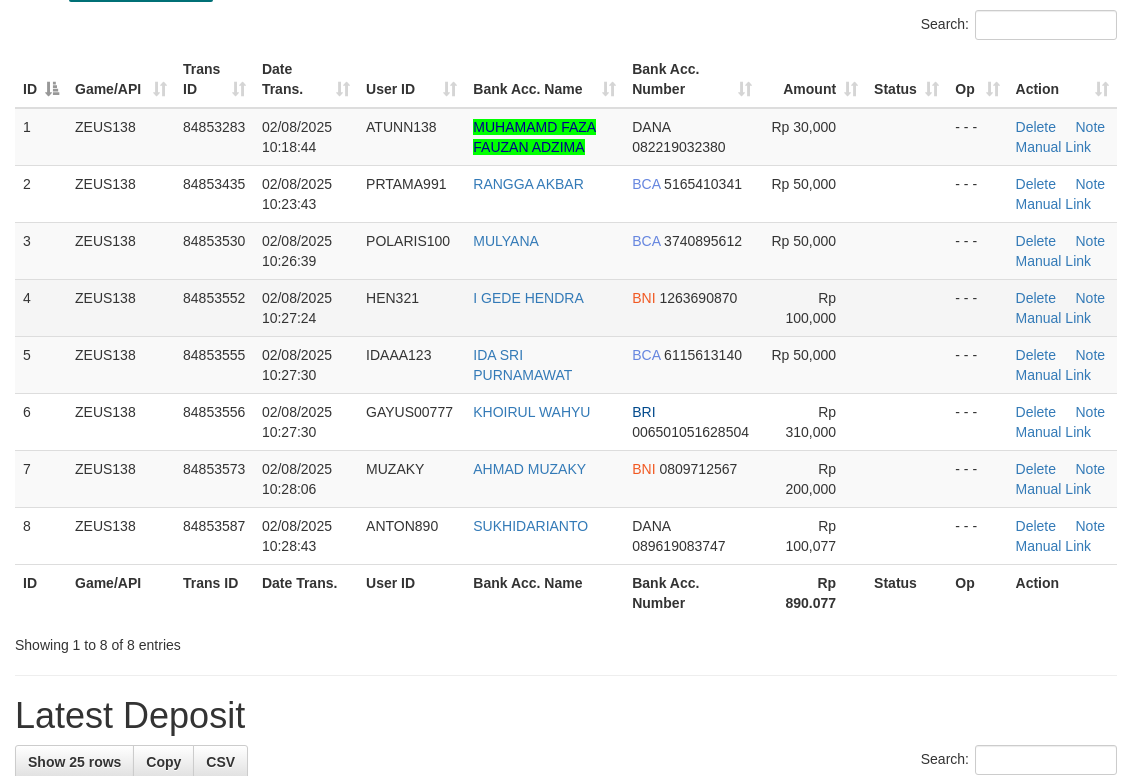 drag, startPoint x: 411, startPoint y: 263, endPoint x: 676, endPoint y: 280, distance: 265.5447 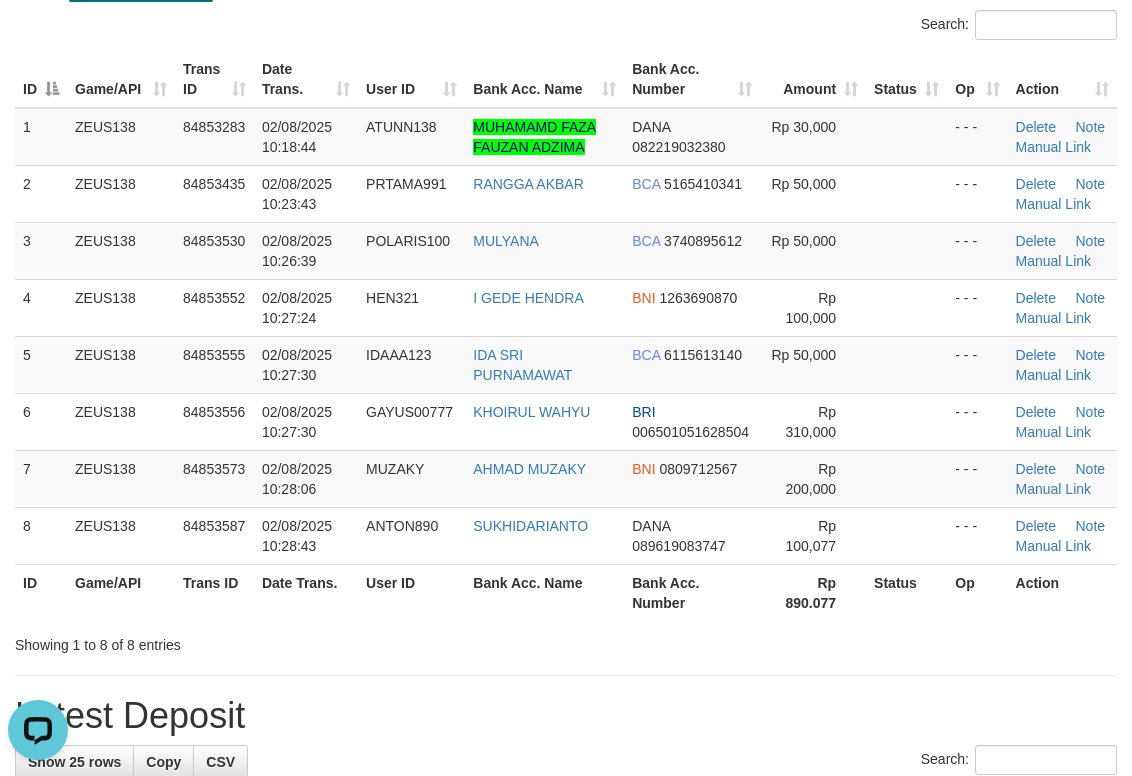 scroll, scrollTop: 0, scrollLeft: 0, axis: both 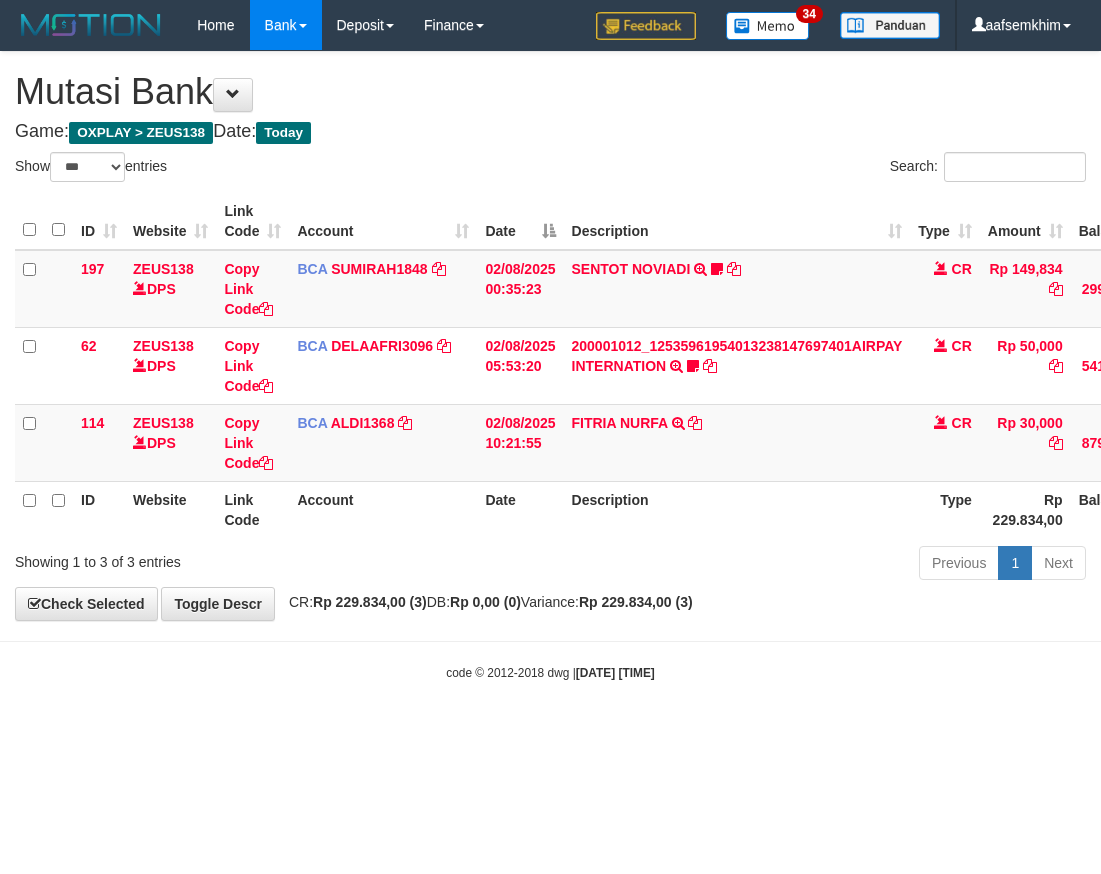 select on "***" 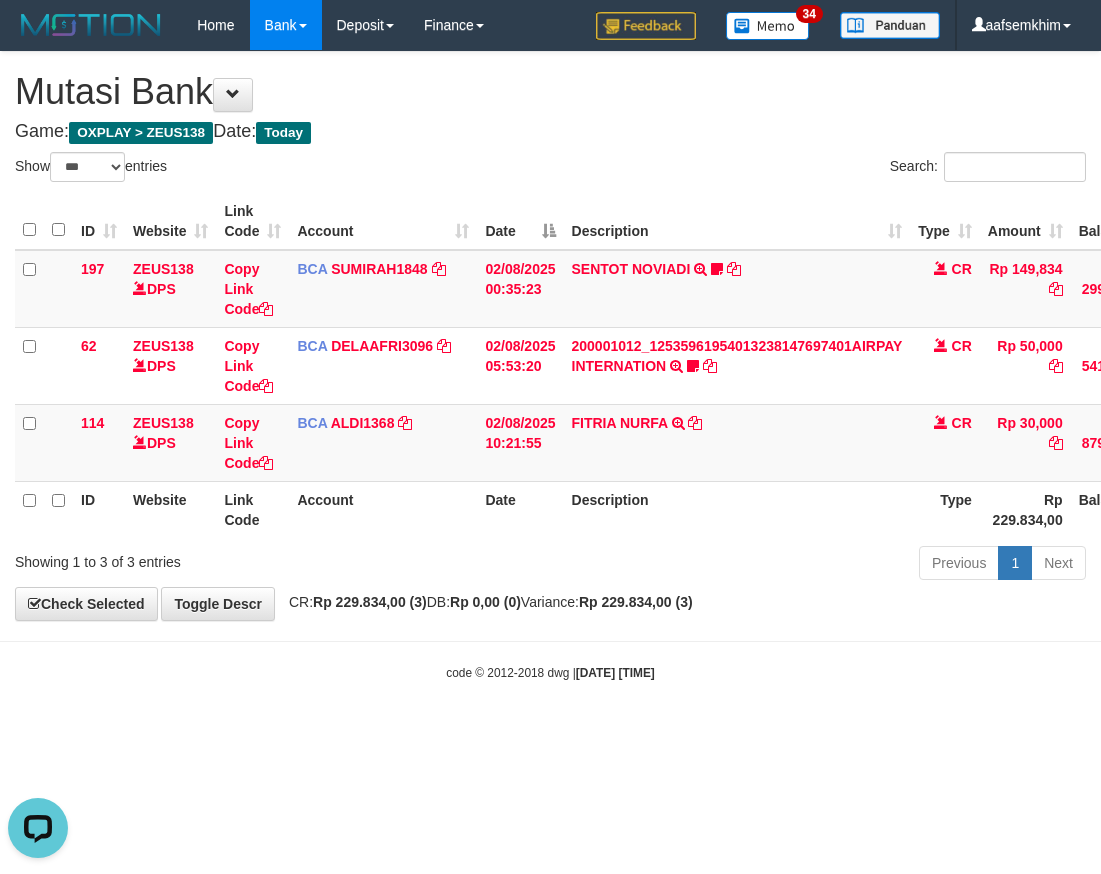 scroll, scrollTop: 0, scrollLeft: 0, axis: both 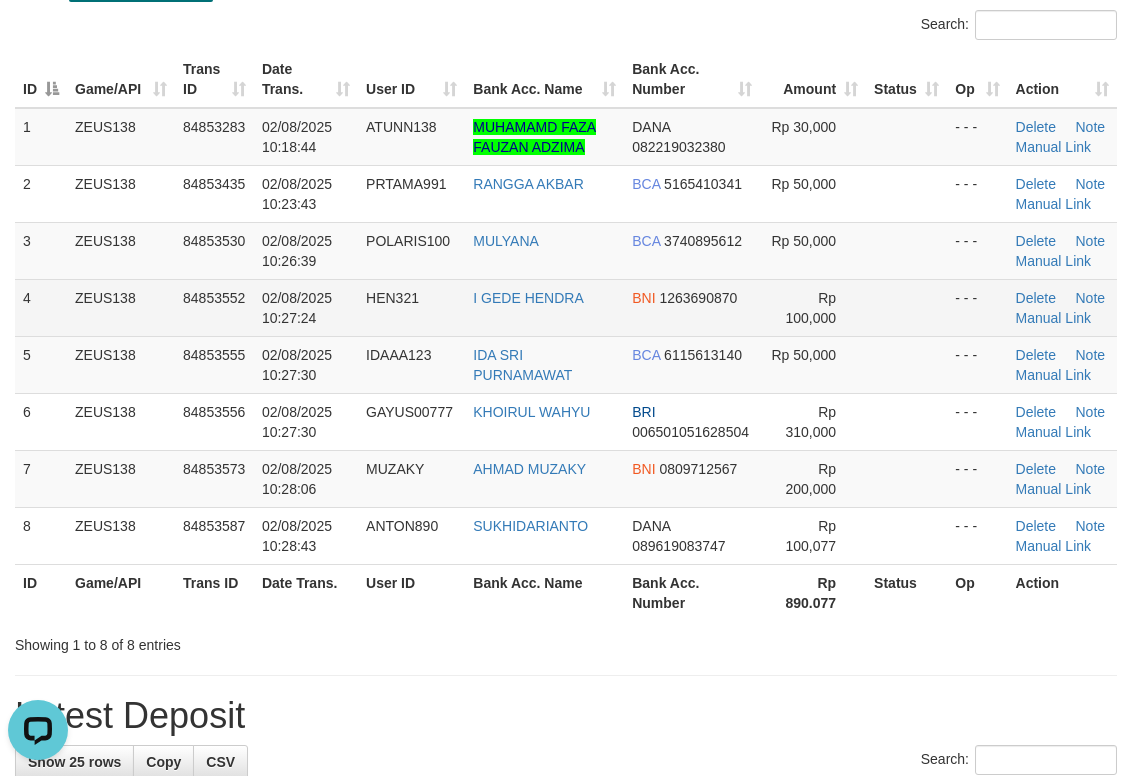 click on "02/08/2025 10:27:24" at bounding box center [306, 307] 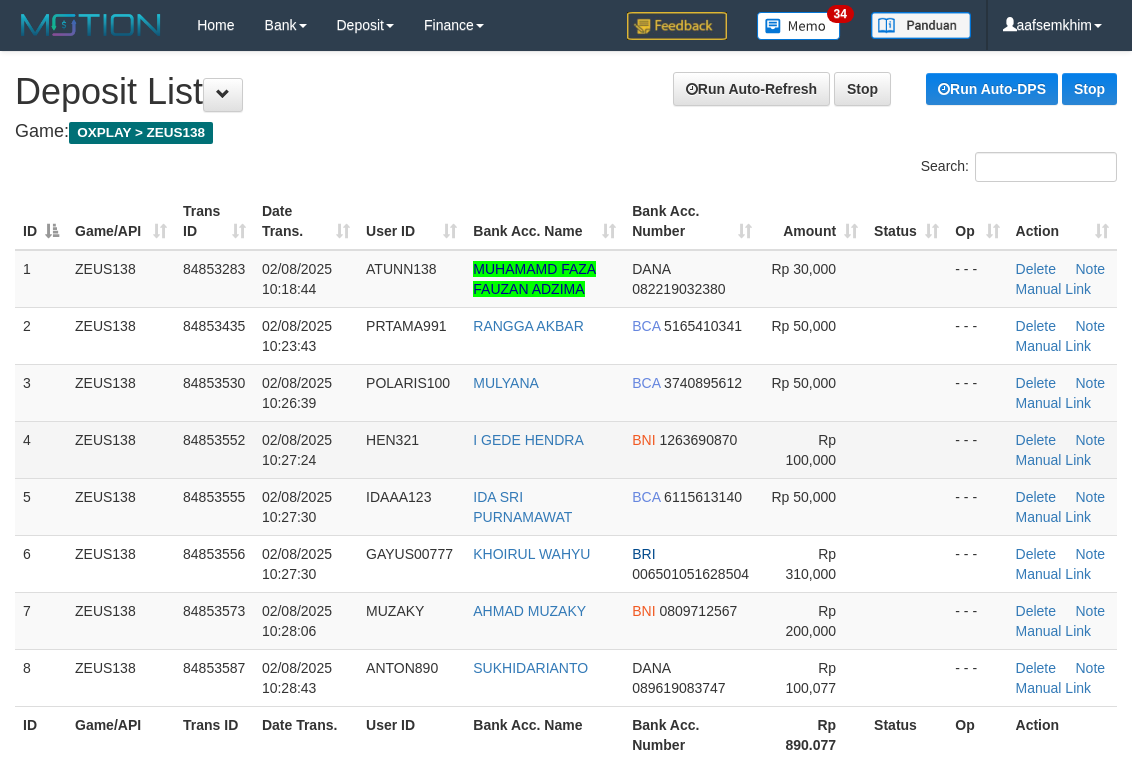 scroll, scrollTop: 142, scrollLeft: 0, axis: vertical 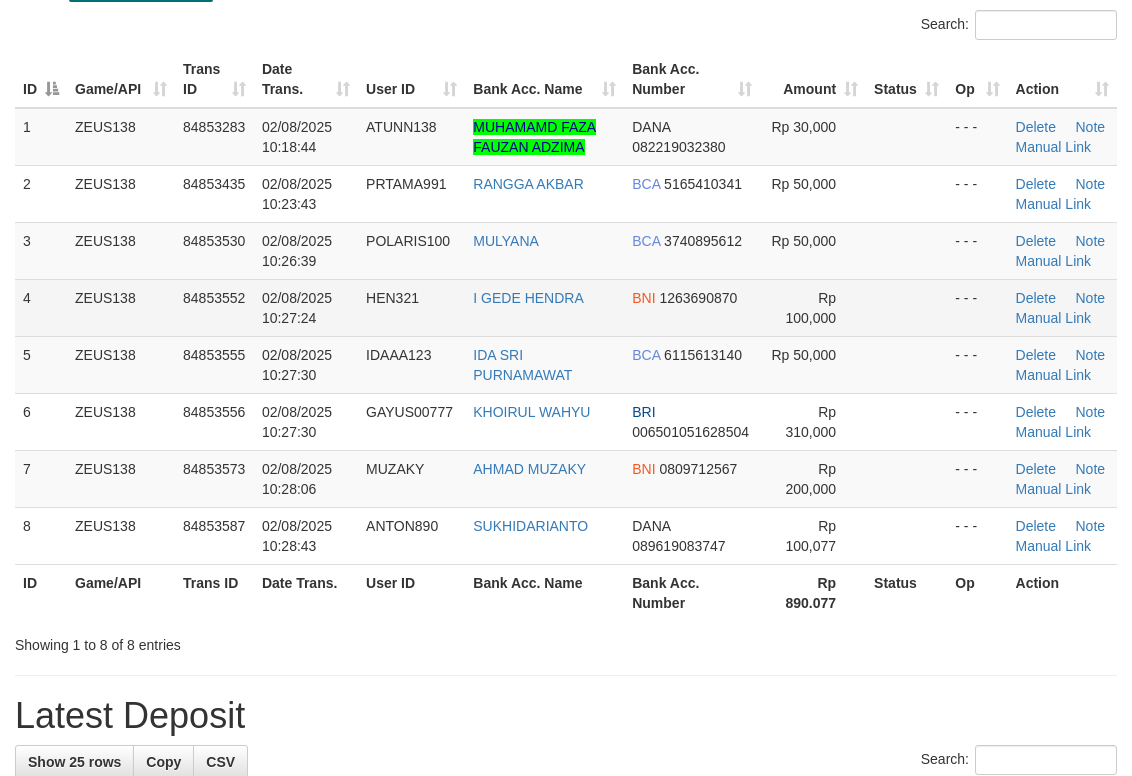 drag, startPoint x: 359, startPoint y: 318, endPoint x: 398, endPoint y: 328, distance: 40.261642 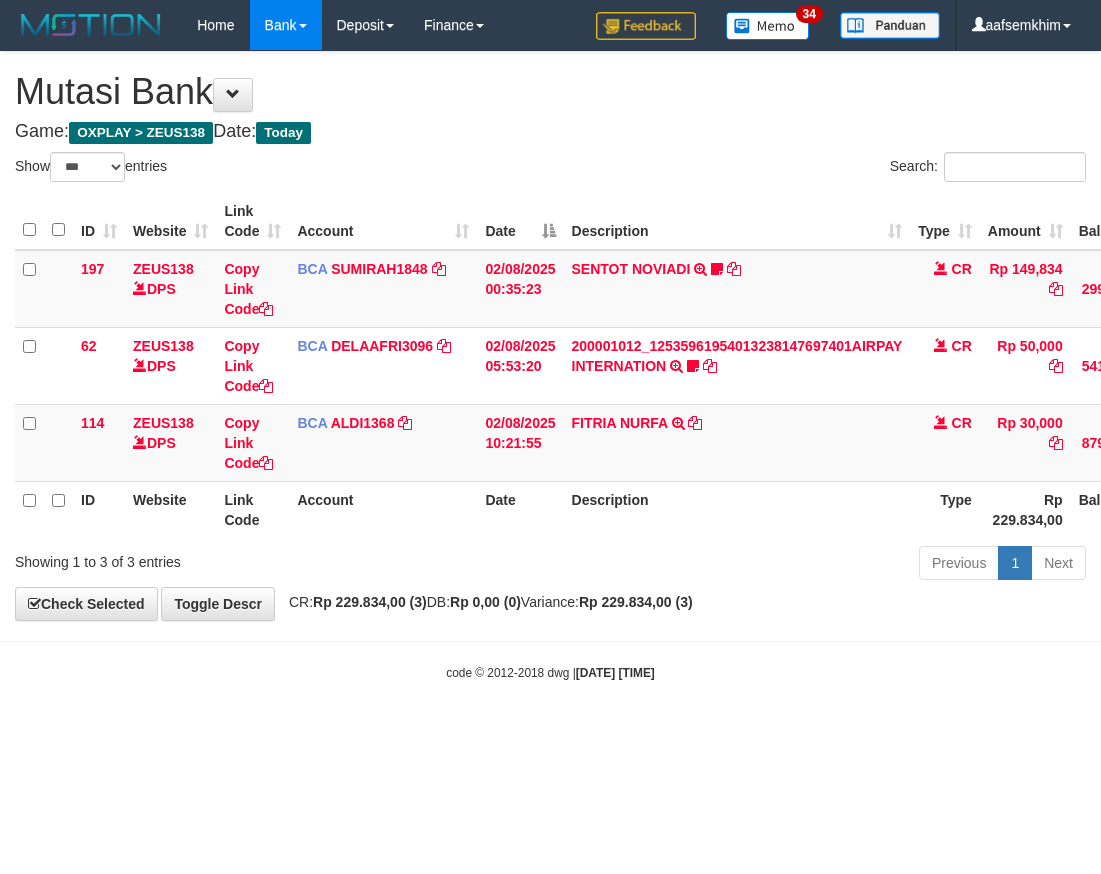 select on "***" 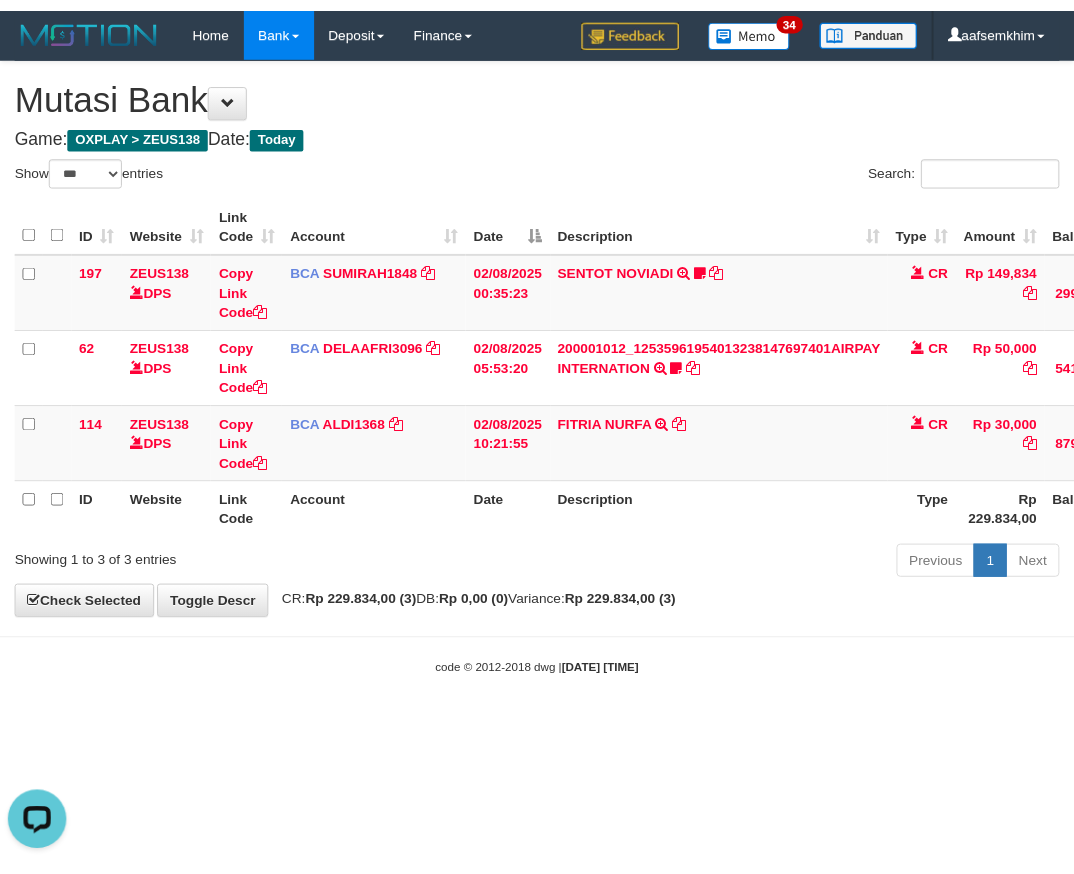 scroll, scrollTop: 0, scrollLeft: 0, axis: both 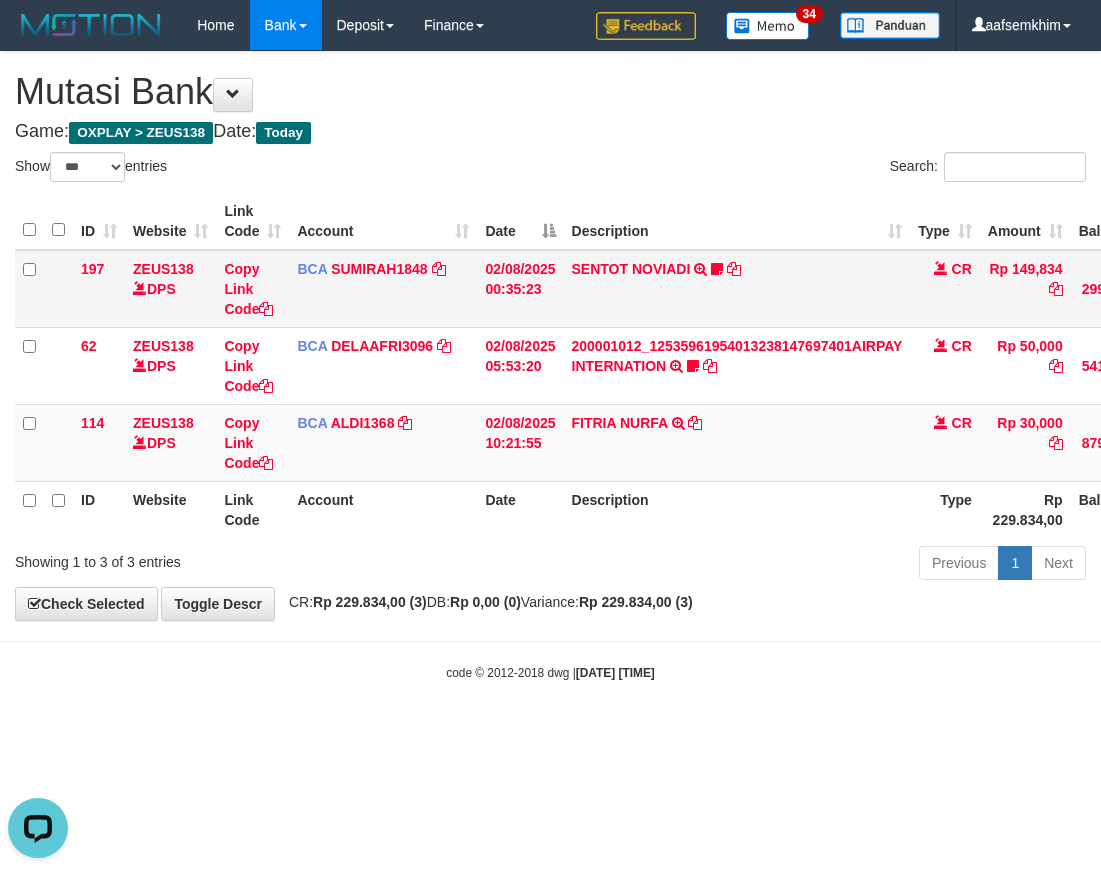 click on "SENTOT NOVIADI            TRSF E-BANKING CR 0208/FTSCY/WS95271
149834.00SENTOT NOVIADI    Seno2023" at bounding box center (737, 289) 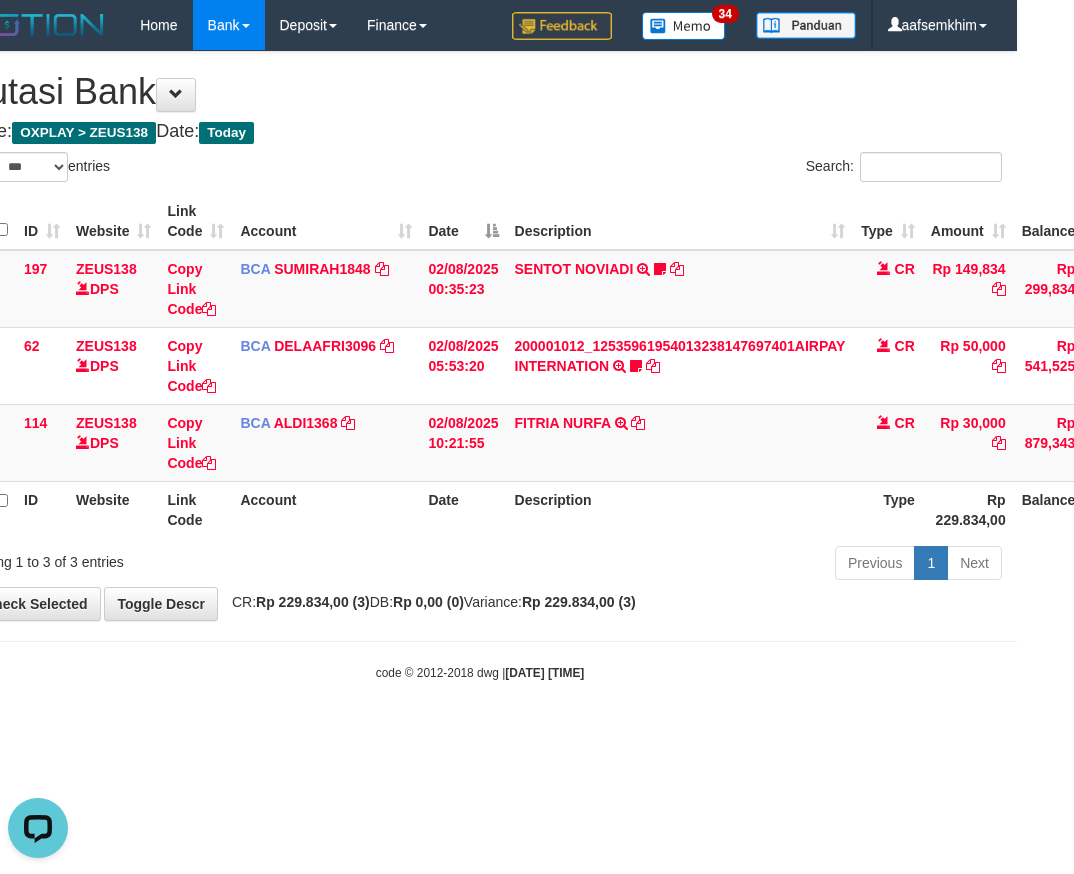 scroll, scrollTop: 0, scrollLeft: 69, axis: horizontal 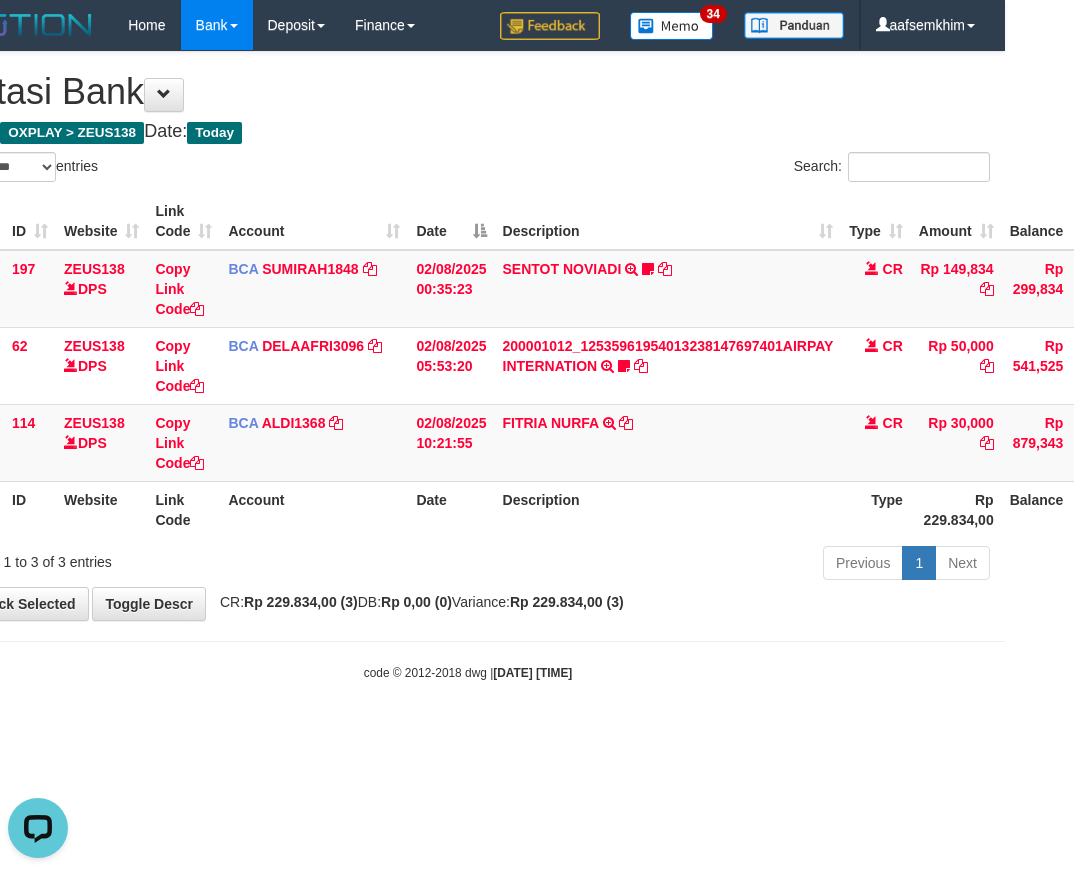 click on "Date" at bounding box center (451, 221) 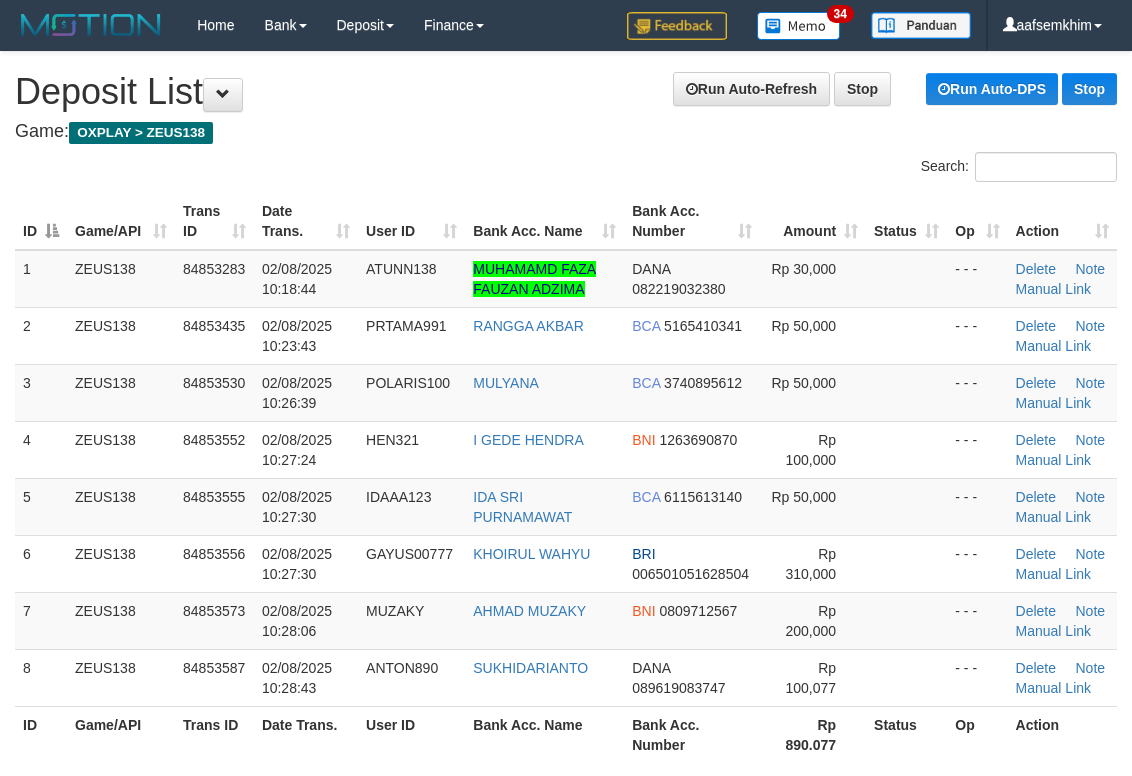 scroll, scrollTop: 142, scrollLeft: 0, axis: vertical 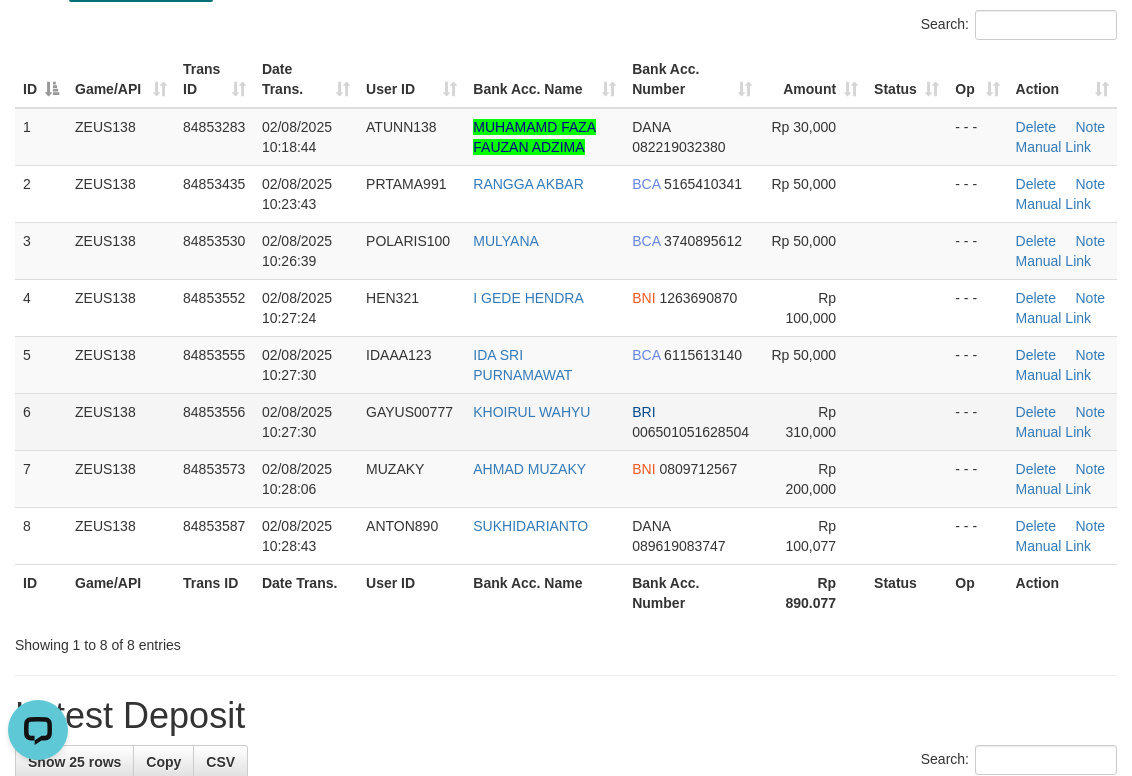 click on "GAYUS00777" at bounding box center [411, 421] 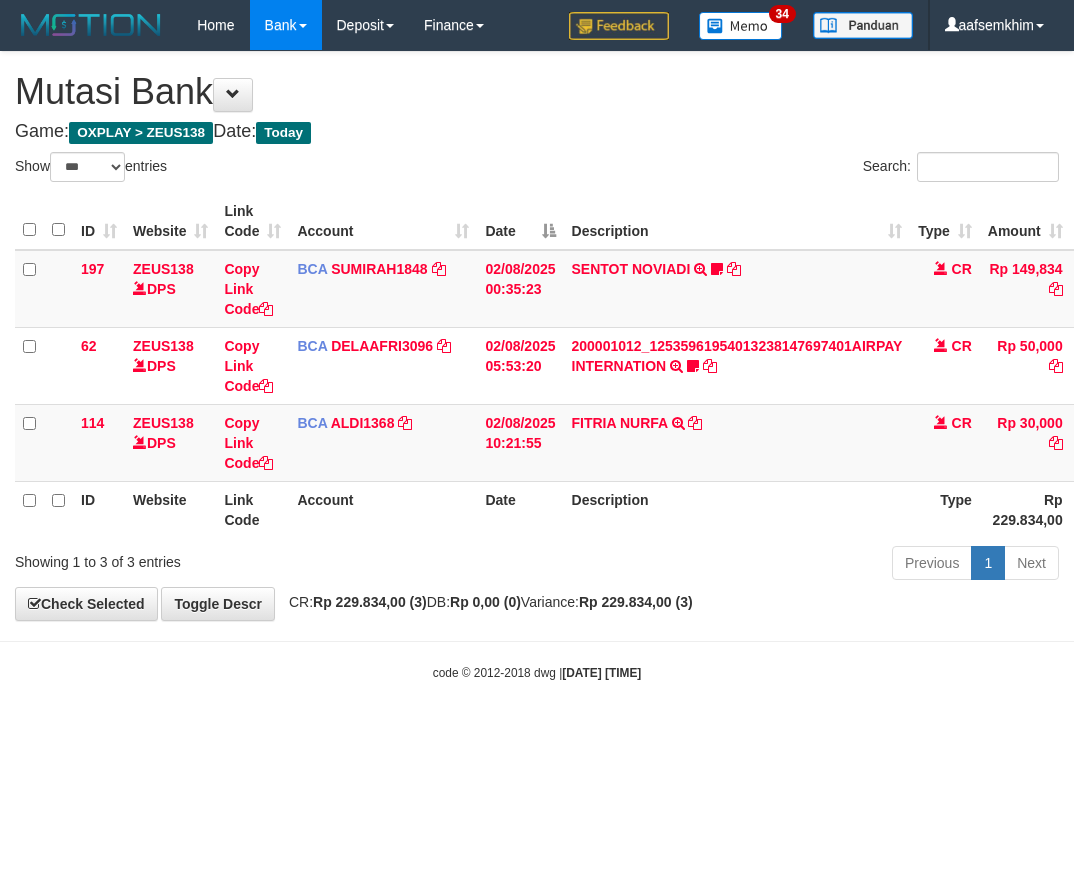 select on "***" 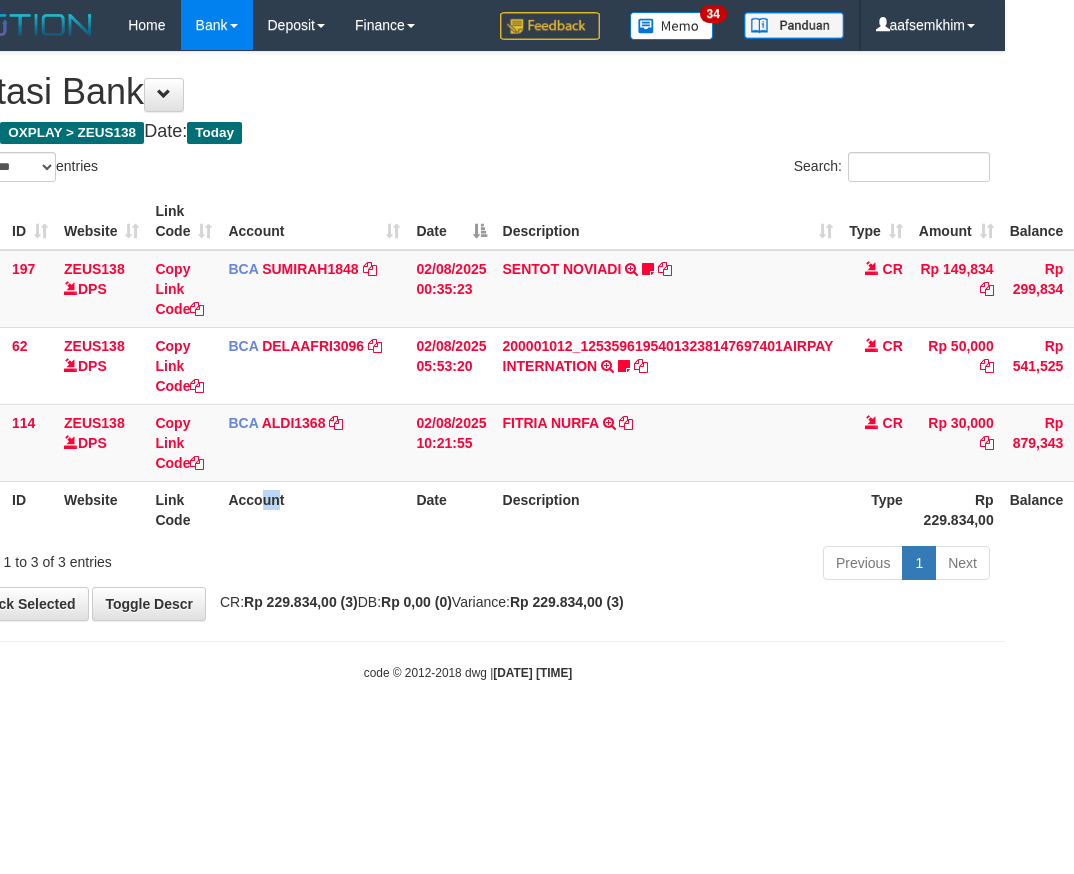 drag, startPoint x: 276, startPoint y: 530, endPoint x: 186, endPoint y: 507, distance: 92.89241 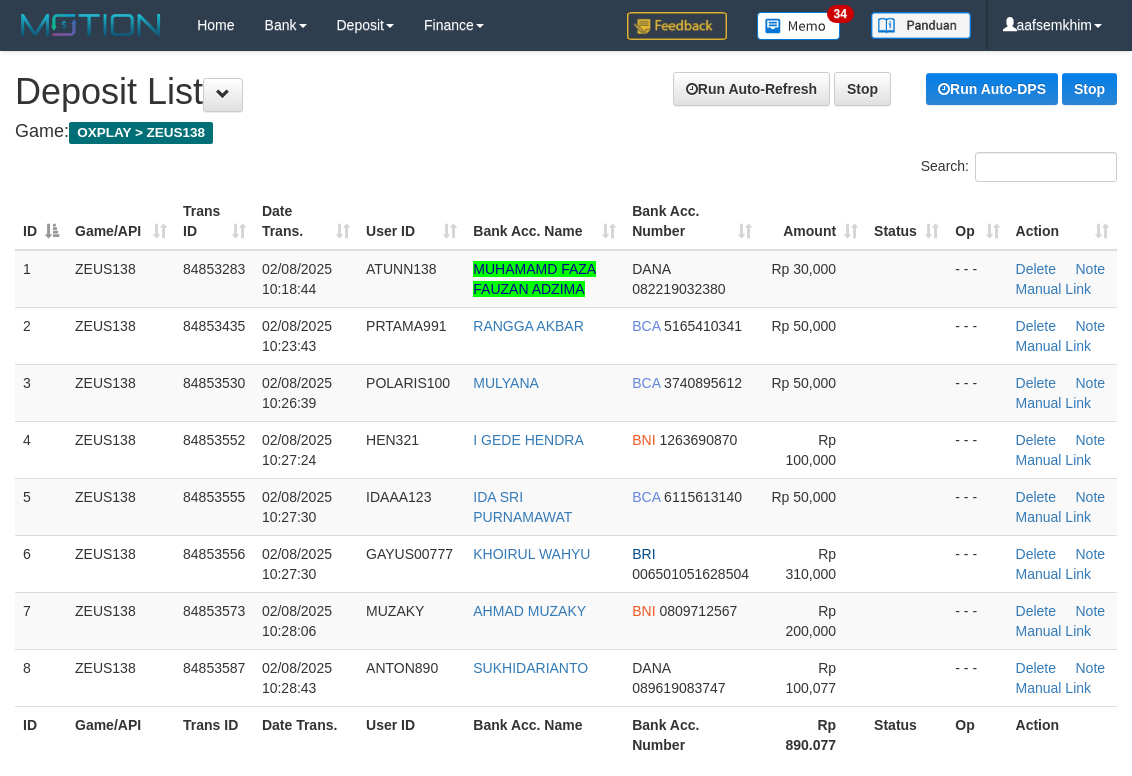 scroll, scrollTop: 142, scrollLeft: 0, axis: vertical 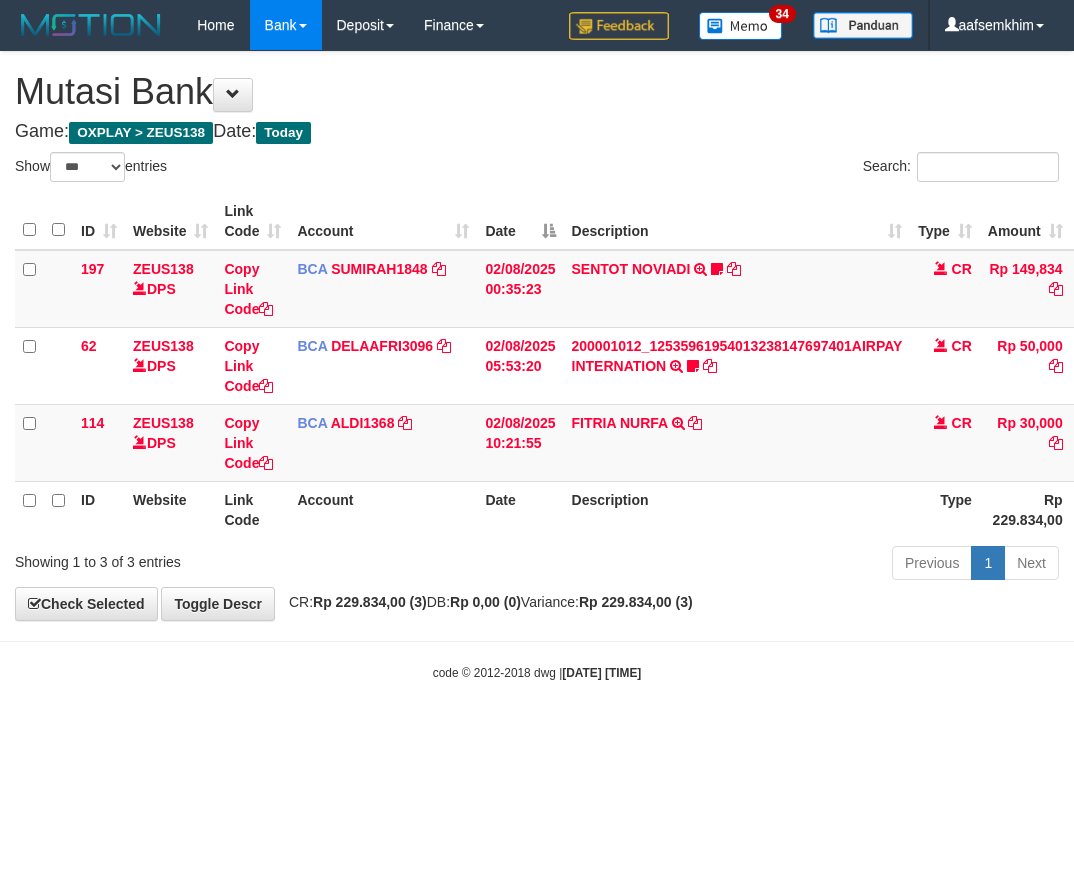 select on "***" 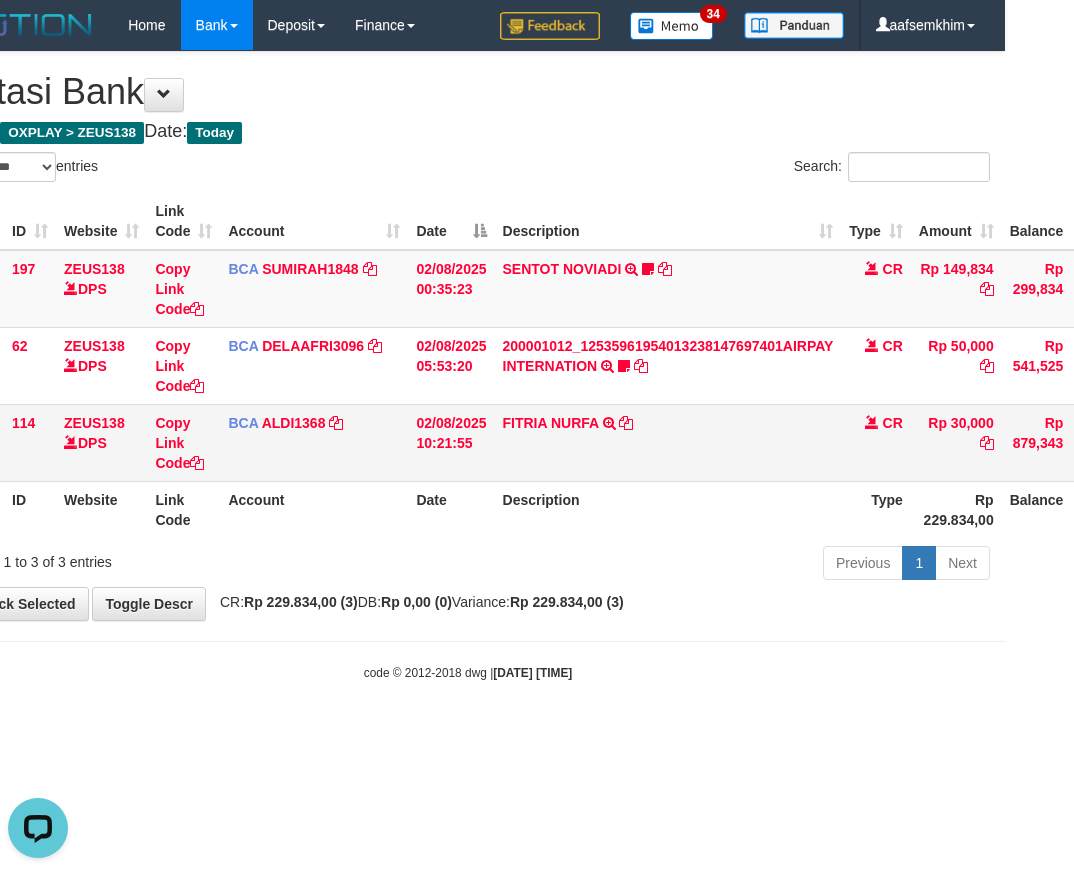 scroll, scrollTop: 0, scrollLeft: 0, axis: both 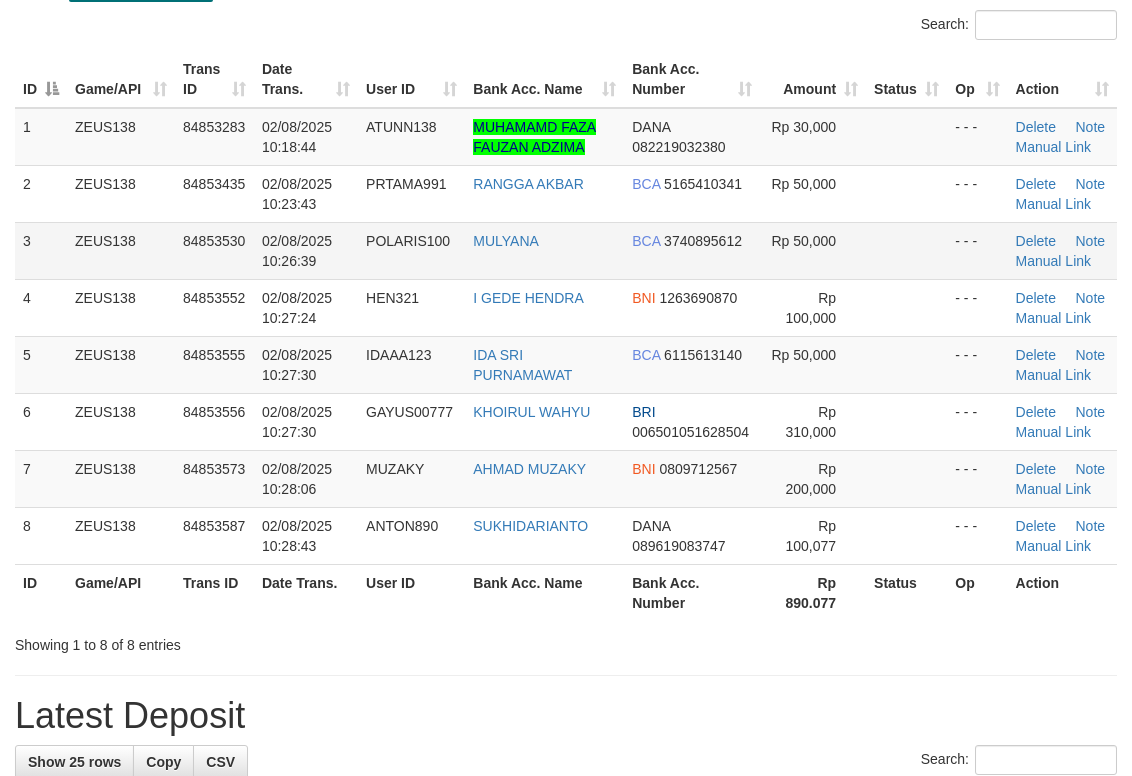 click on "MULYANA" at bounding box center (544, 250) 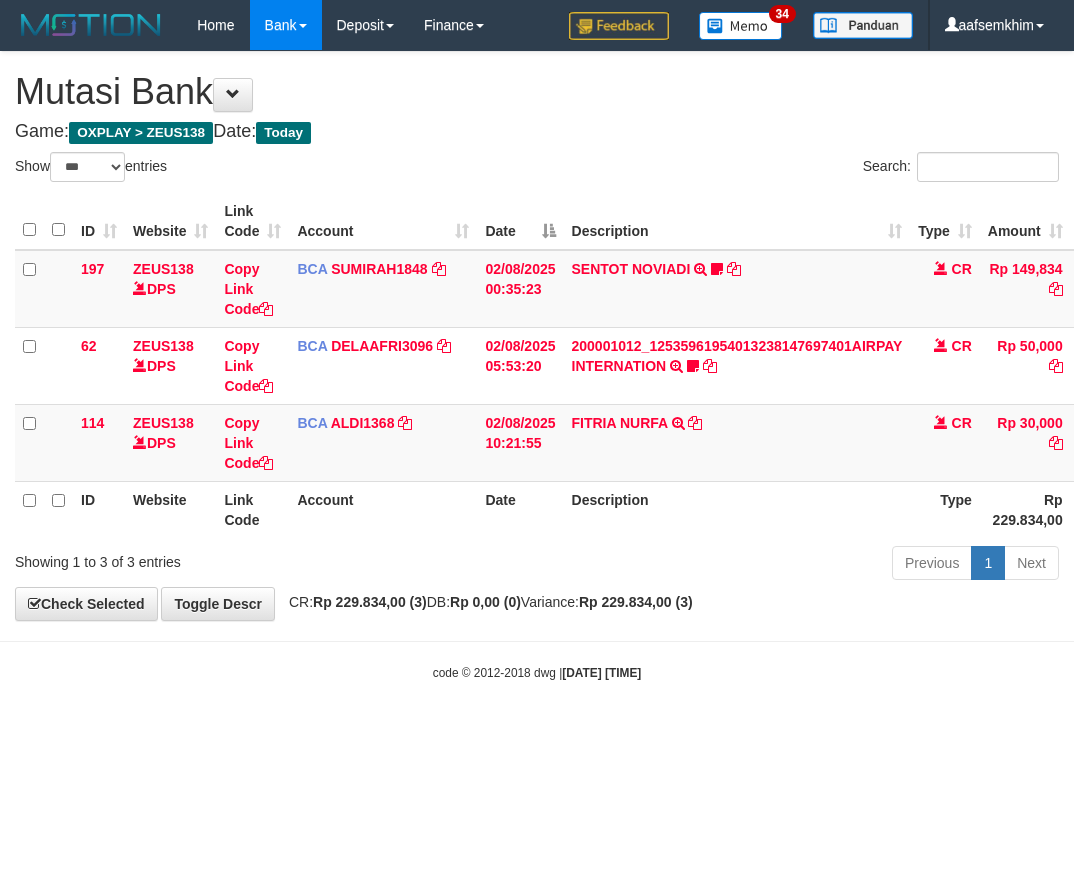 select on "***" 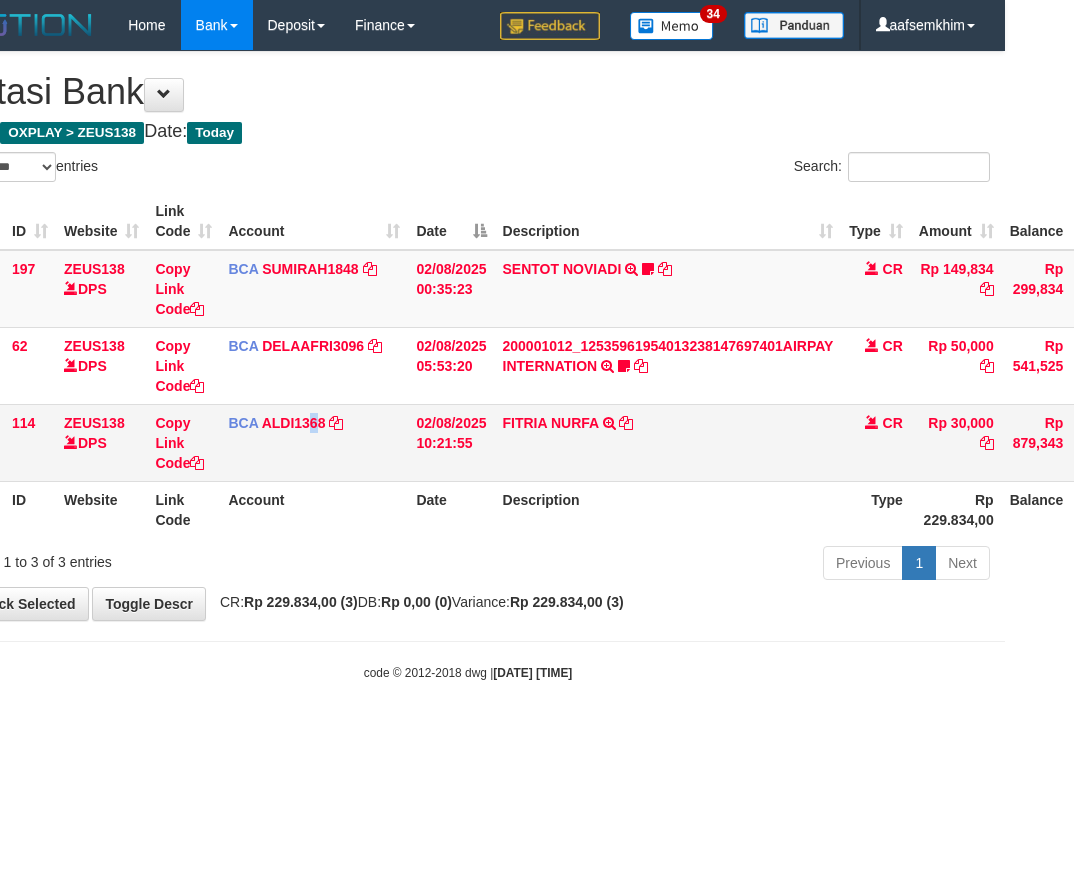 click on "BCA
ALDI1368
DPS
ALDI
mutasi_20250802_3354 | 114
mutasi_20250802_3354 | 114" at bounding box center (314, 442) 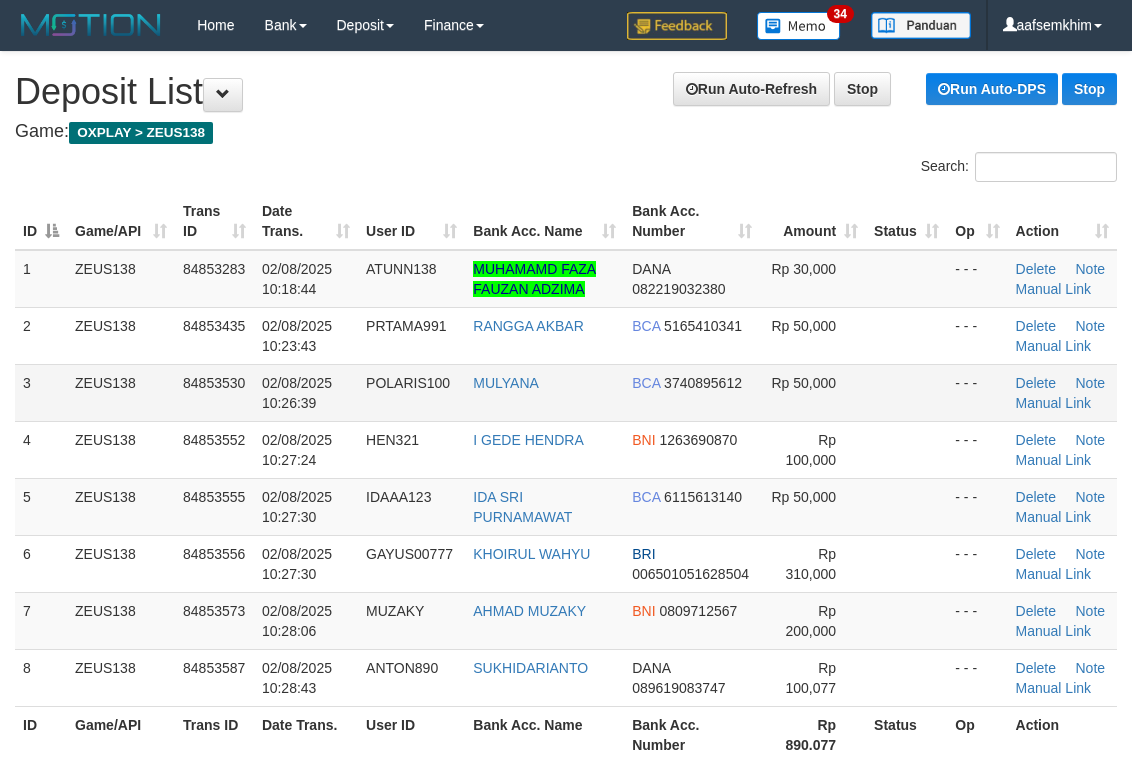 scroll, scrollTop: 142, scrollLeft: 0, axis: vertical 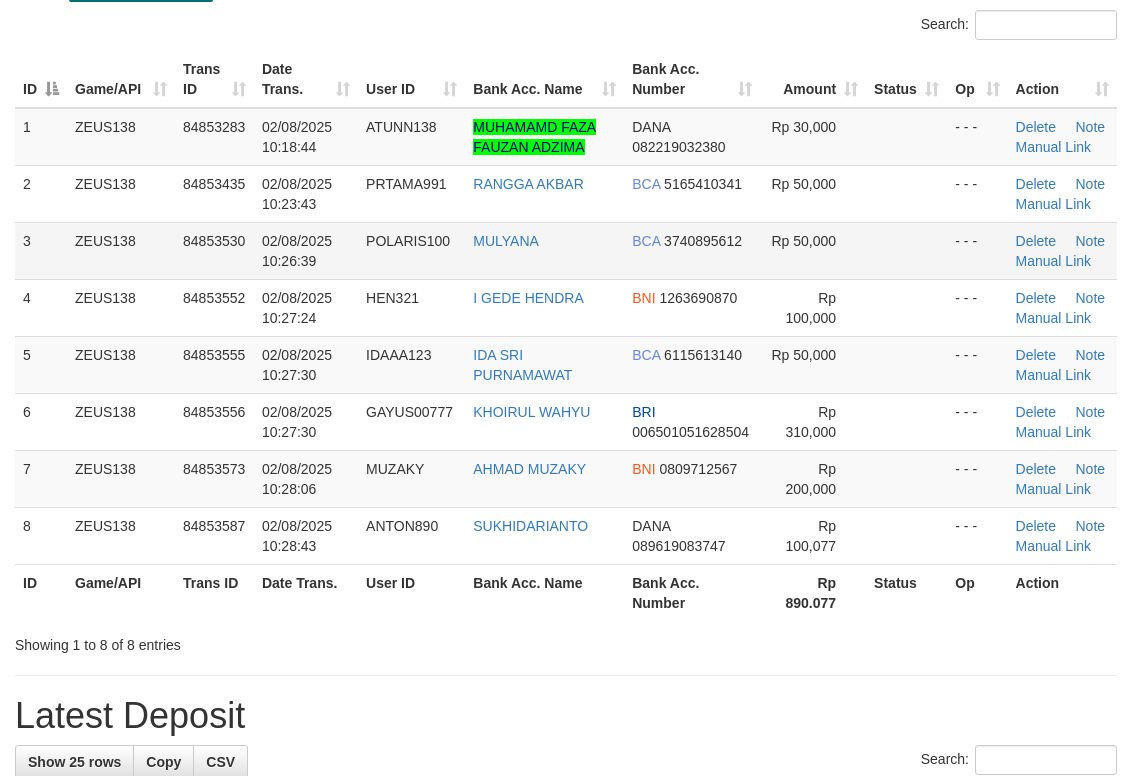 click on "MULYANA" at bounding box center [544, 250] 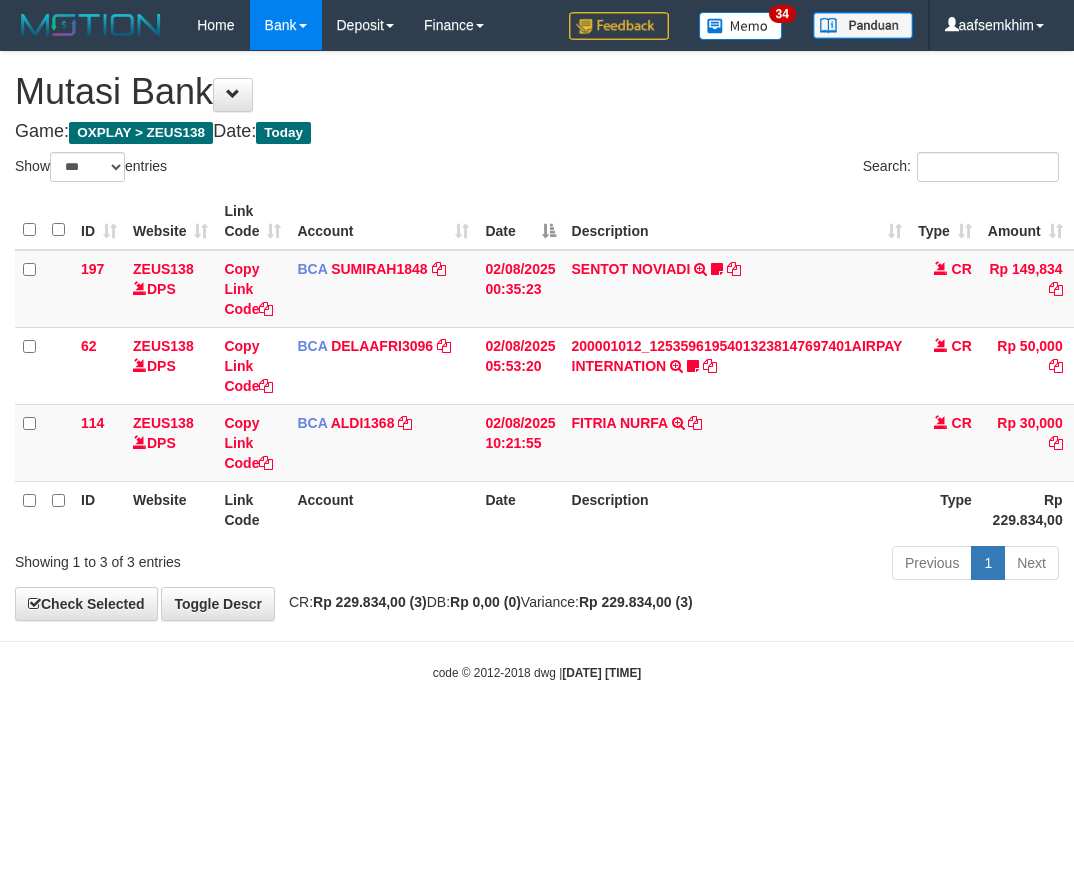 select on "***" 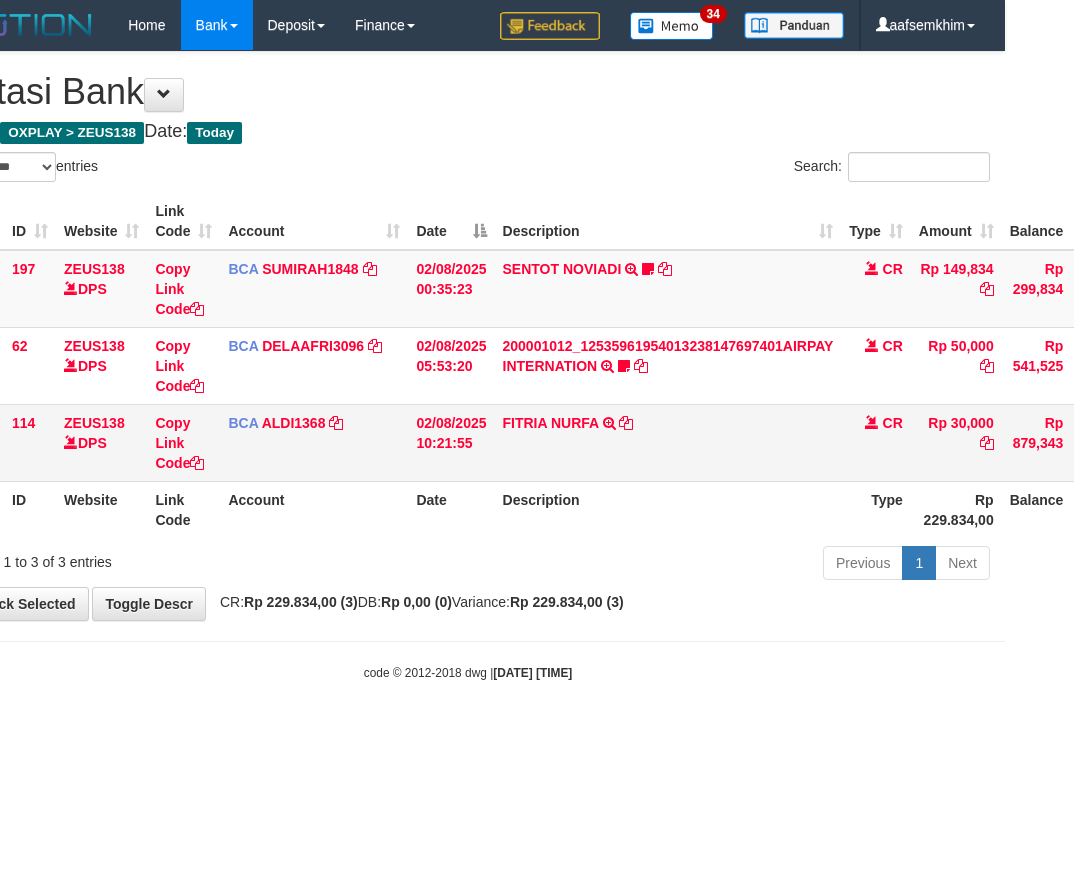 click on "02/08/2025 10:21:55" at bounding box center [451, 442] 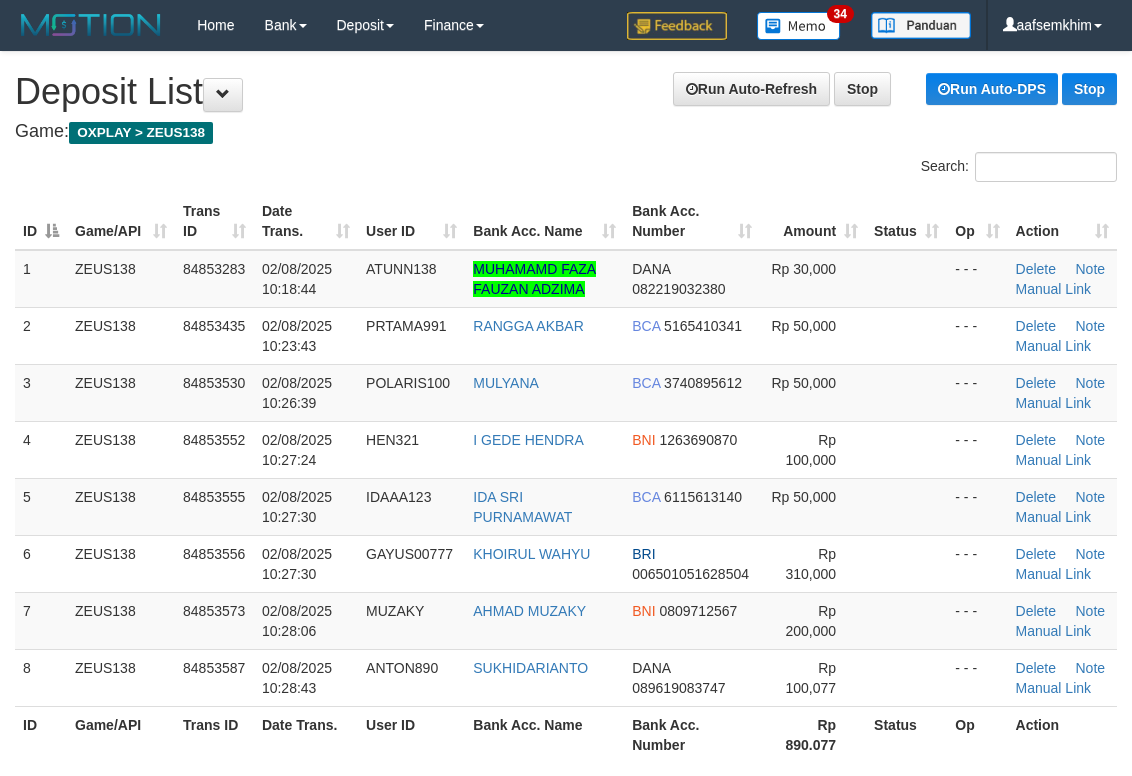 scroll, scrollTop: 142, scrollLeft: 0, axis: vertical 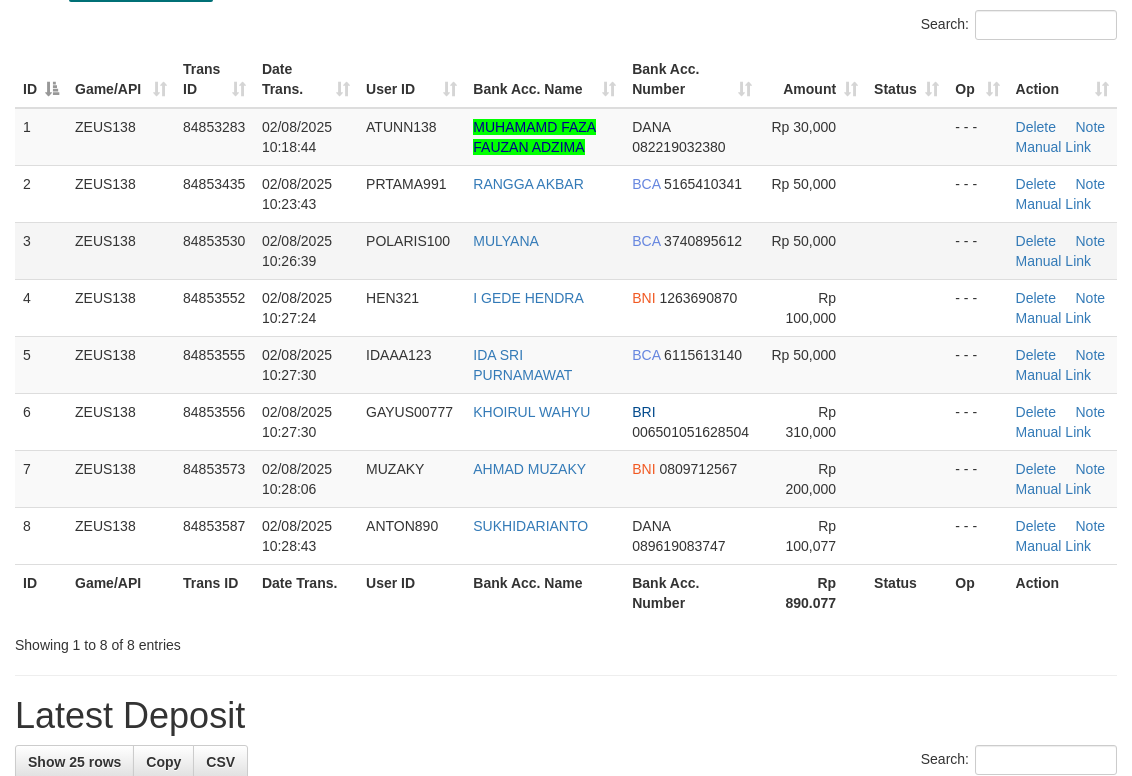 drag, startPoint x: 380, startPoint y: 280, endPoint x: 411, endPoint y: 276, distance: 31.257 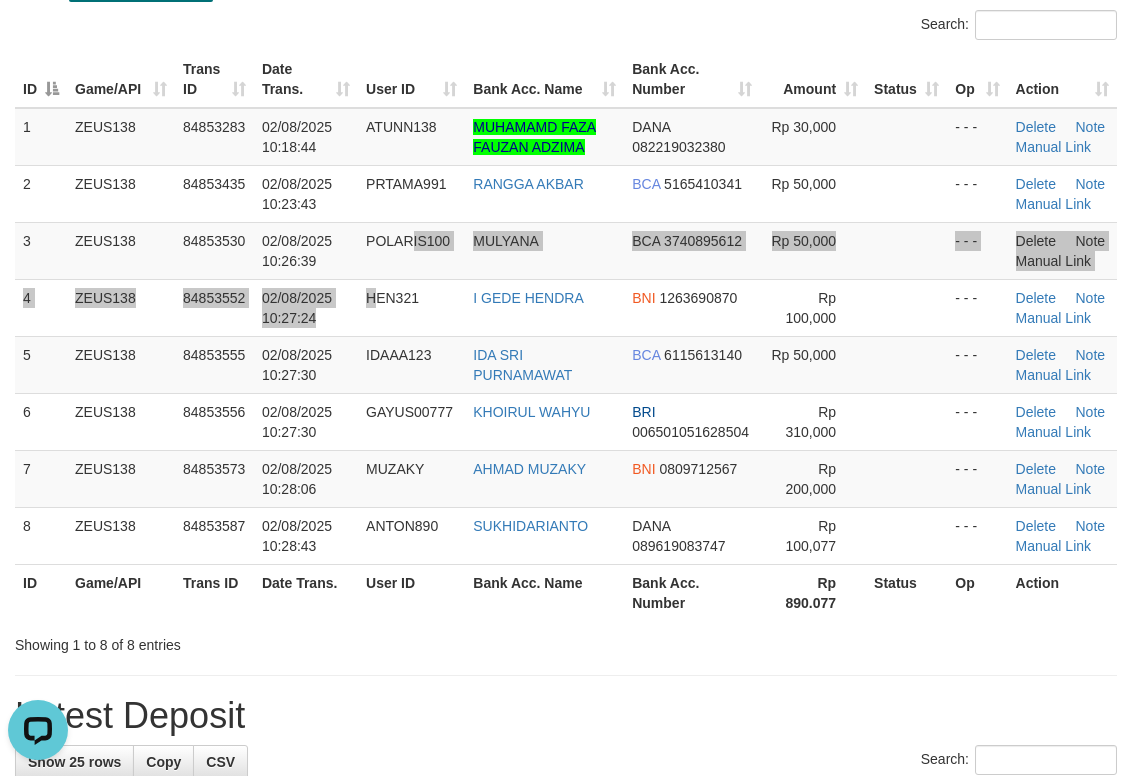 scroll, scrollTop: 0, scrollLeft: 0, axis: both 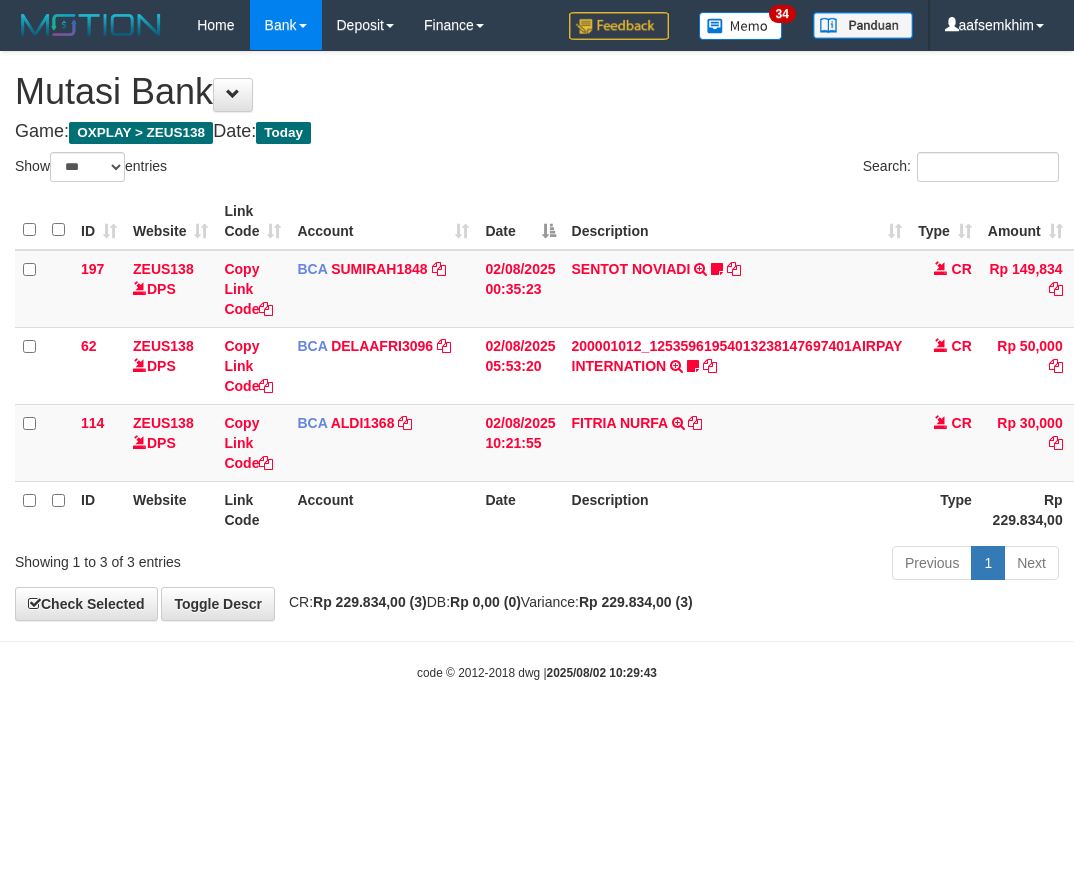 select on "***" 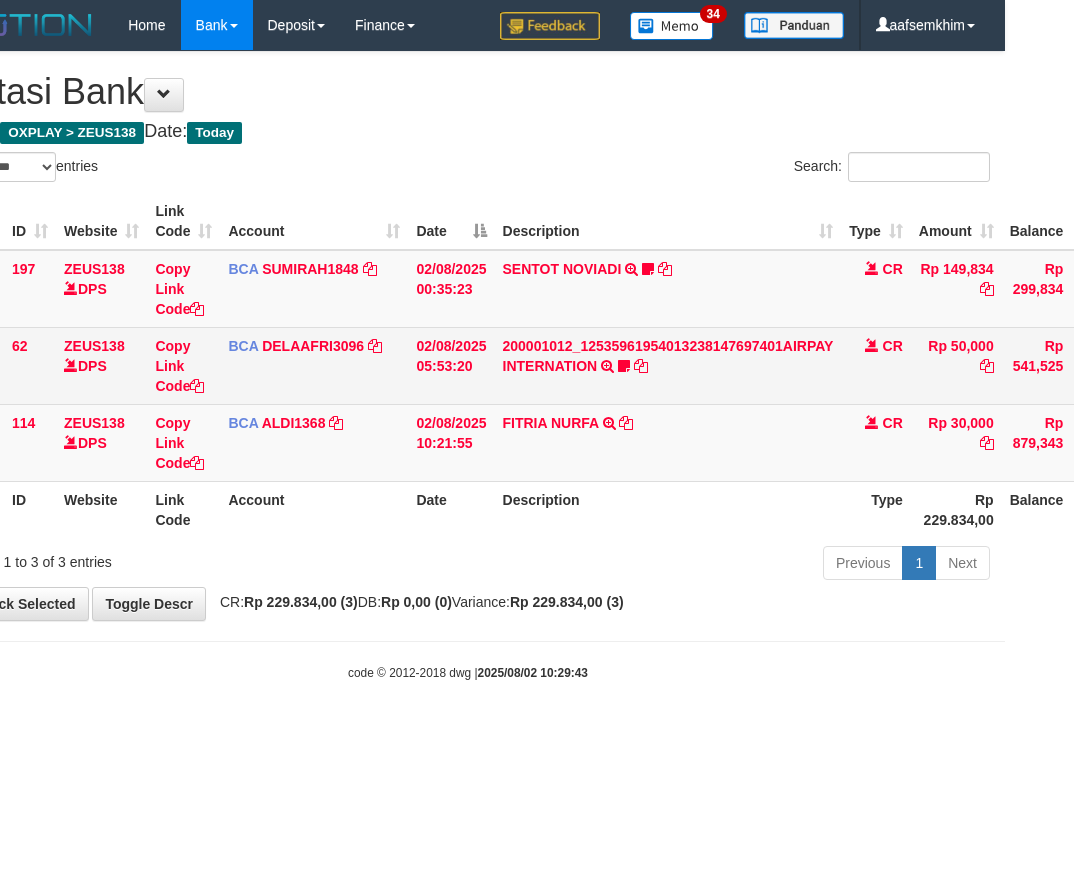 click on "BCA
DELAAFRI3096
DPS
DELA AFRIANI
mutasi_20250802_3552 | 62
mutasi_20250802_3552 | 62" at bounding box center (314, 365) 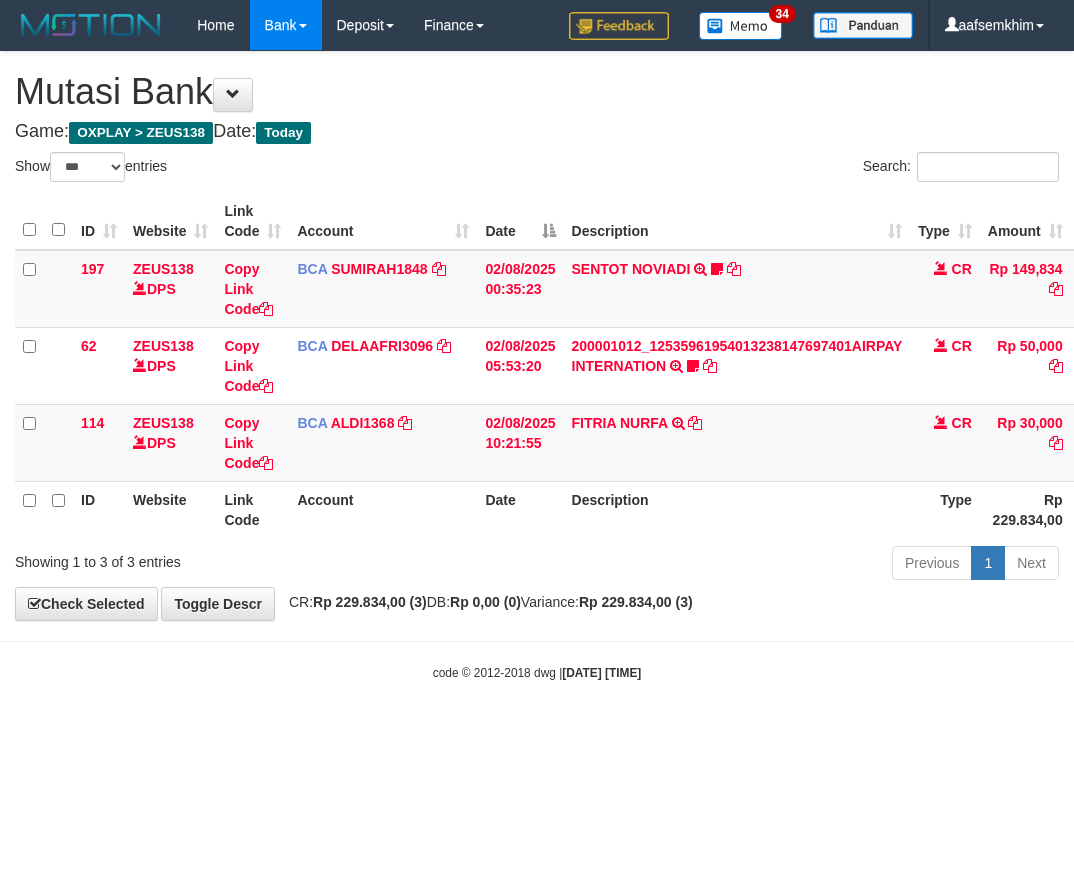select on "***" 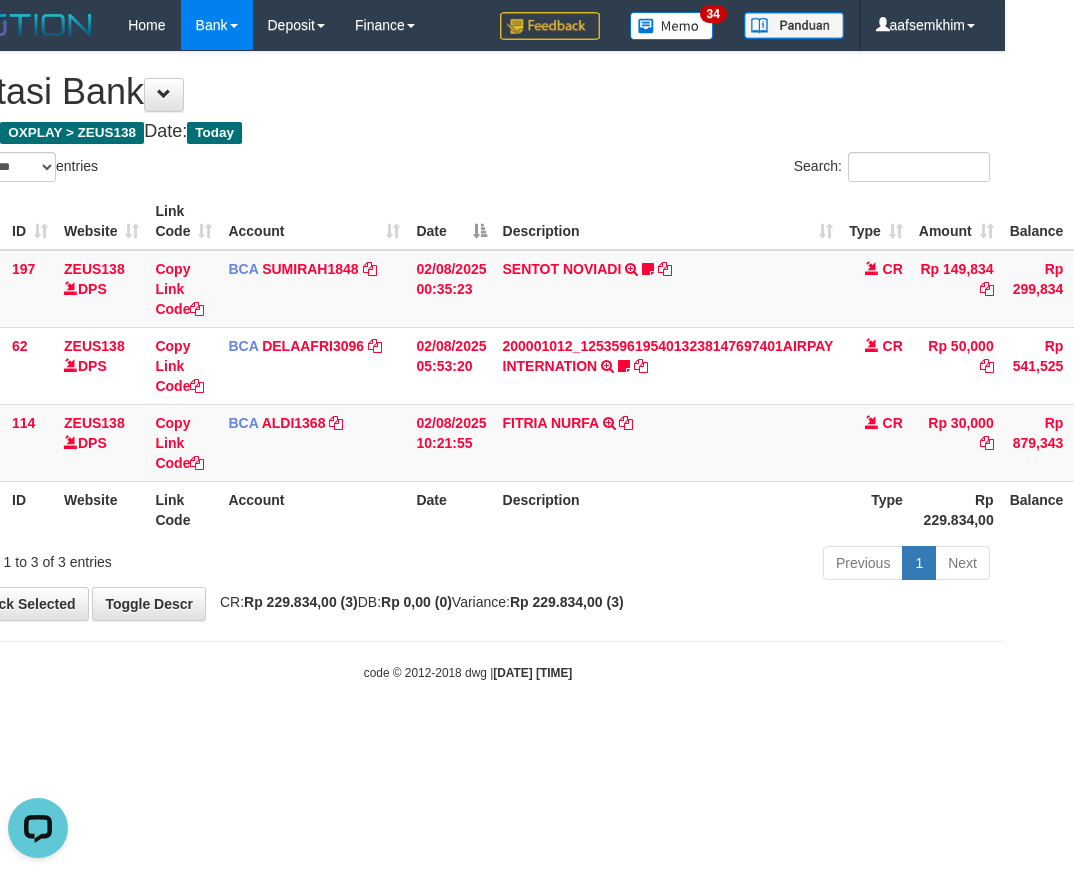 scroll, scrollTop: 0, scrollLeft: 0, axis: both 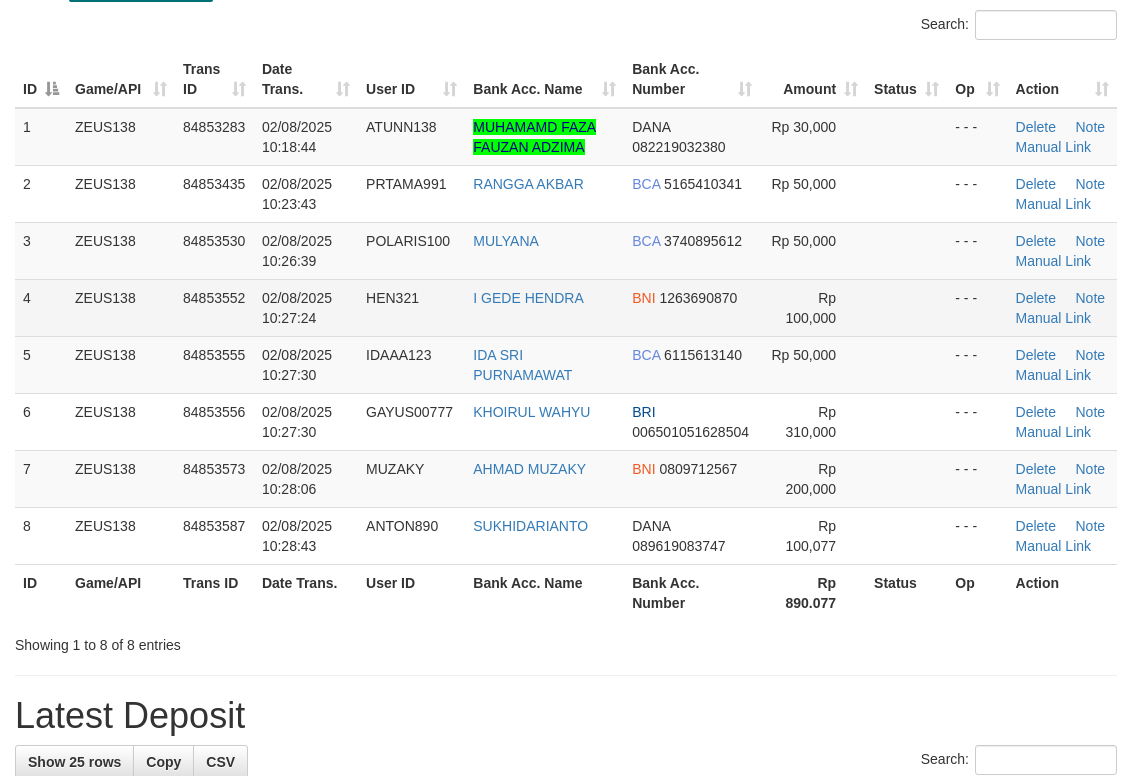 drag, startPoint x: 277, startPoint y: 301, endPoint x: 261, endPoint y: 294, distance: 17.464249 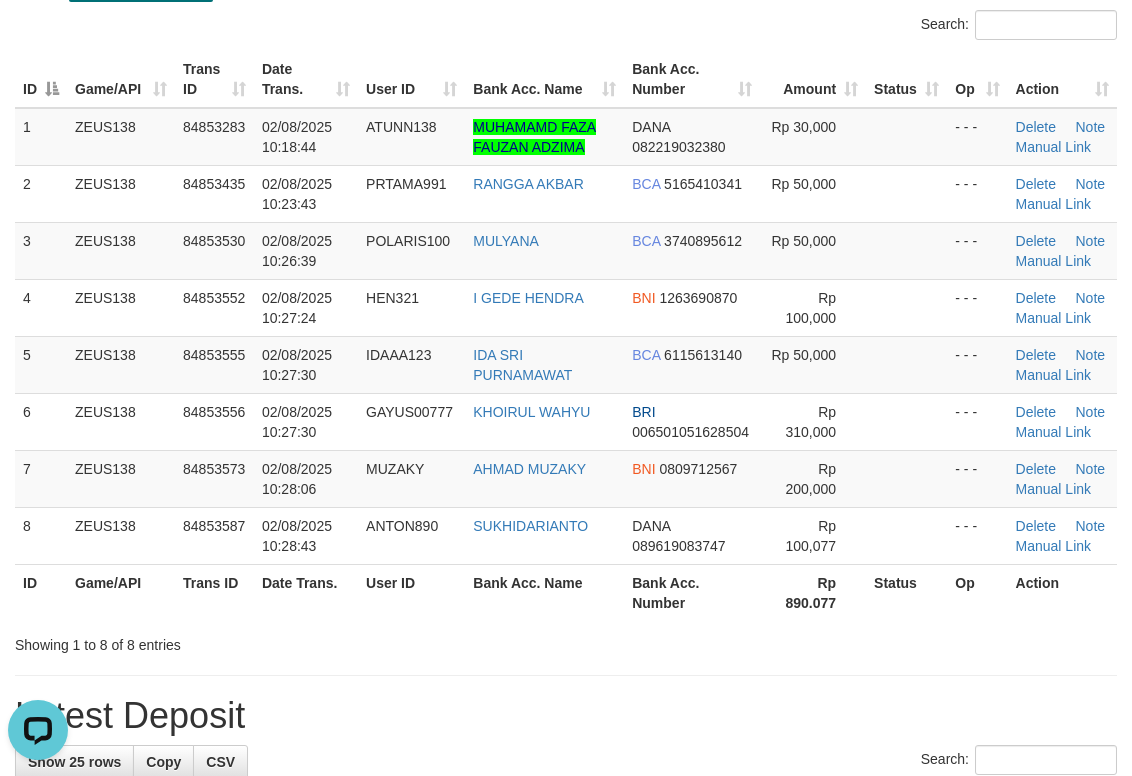 scroll, scrollTop: 0, scrollLeft: 0, axis: both 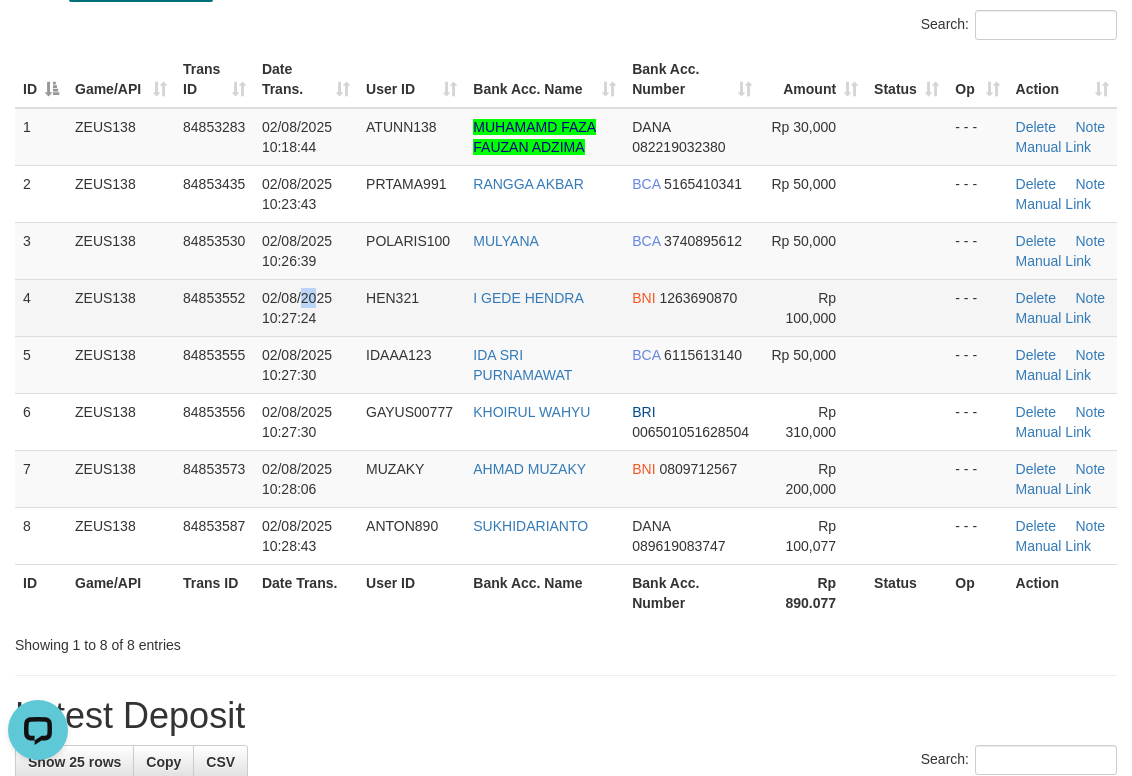 click on "02/08/2025 10:27:24" at bounding box center (297, 308) 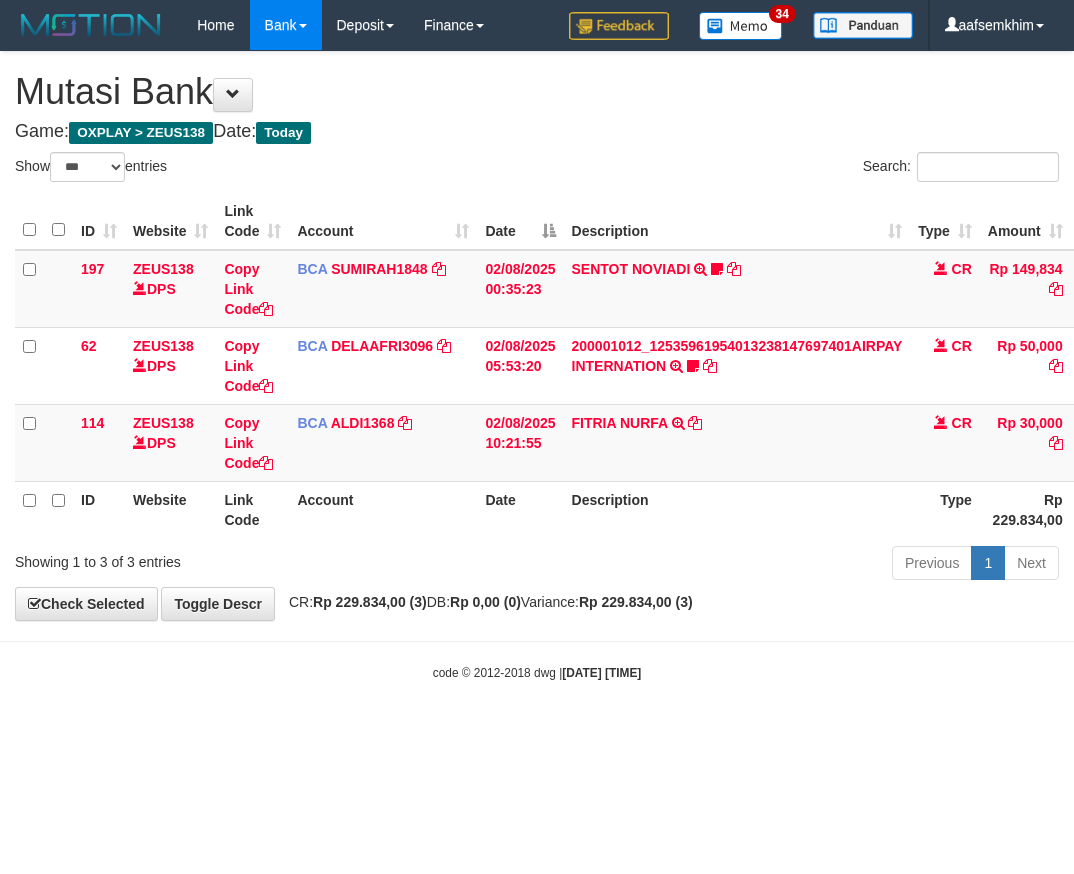 select on "***" 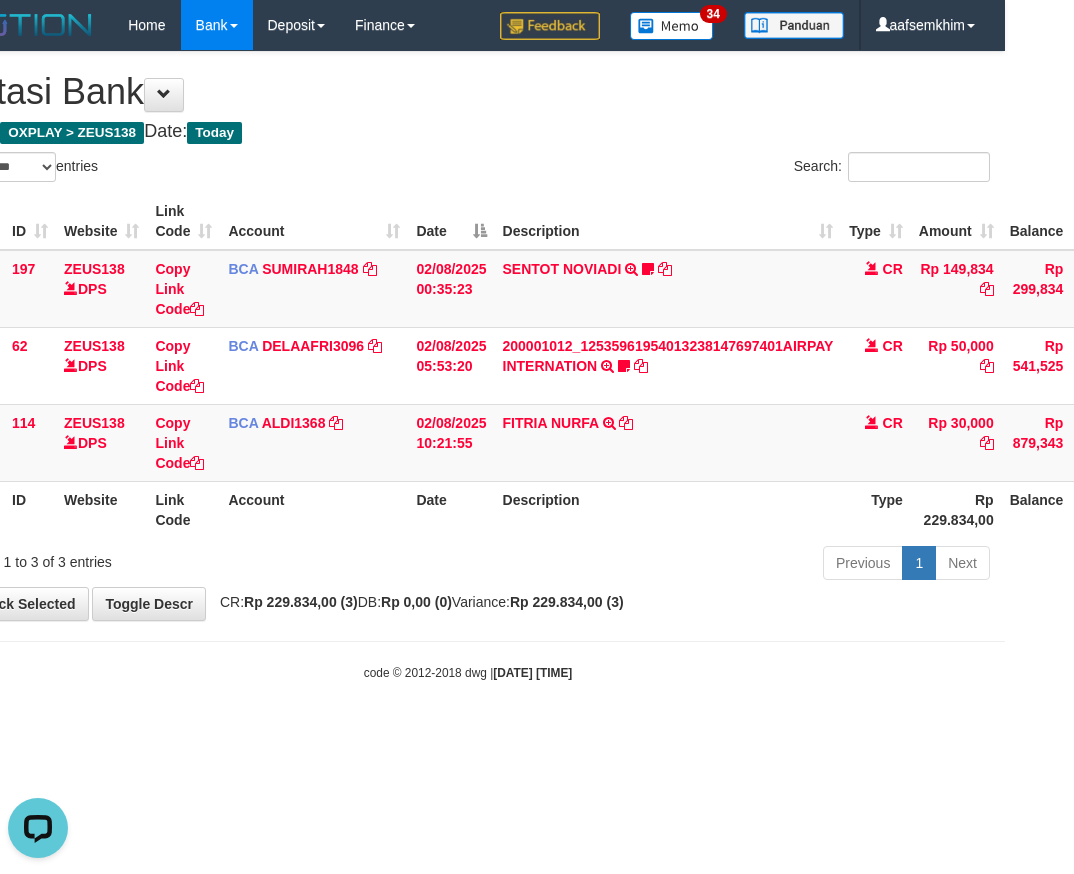 scroll, scrollTop: 0, scrollLeft: 0, axis: both 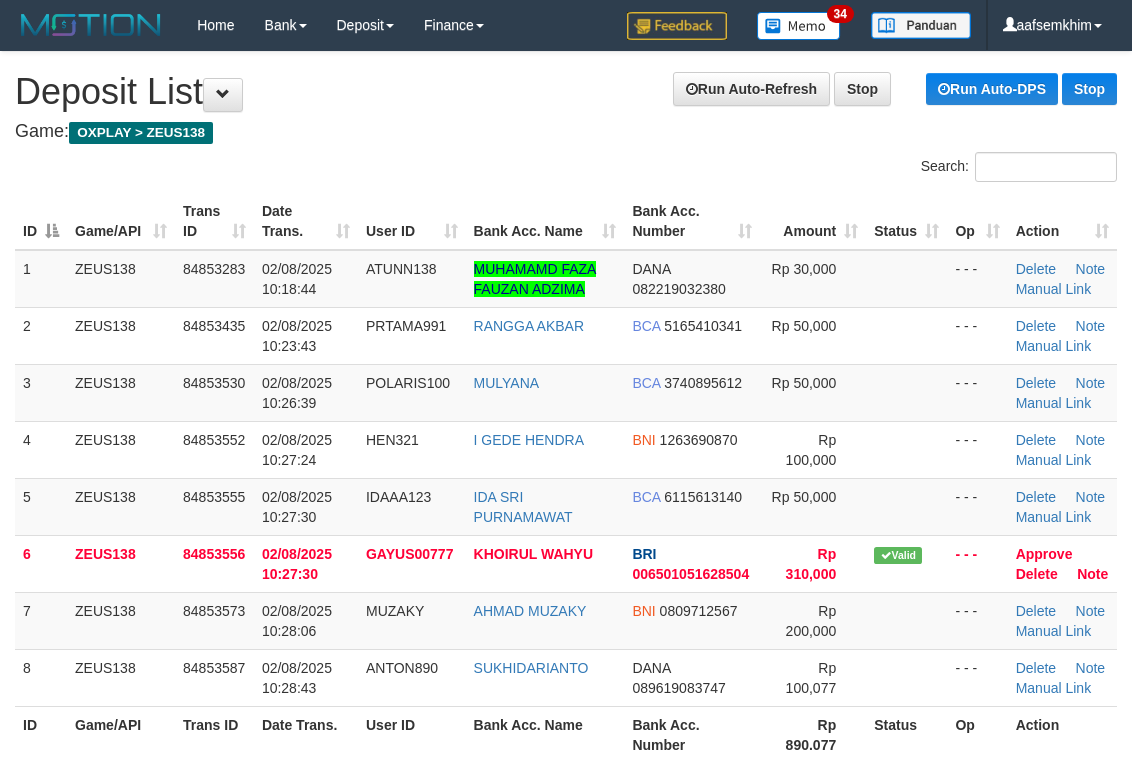click on "5
ZEUS138
84853555
02/08/2025 10:27:30
IDAAA123
IDA SRI PURNAMAWAT
BCA
6115613140
Rp 50,000
- - -
Delete
Note
Manual Link" at bounding box center [566, 506] 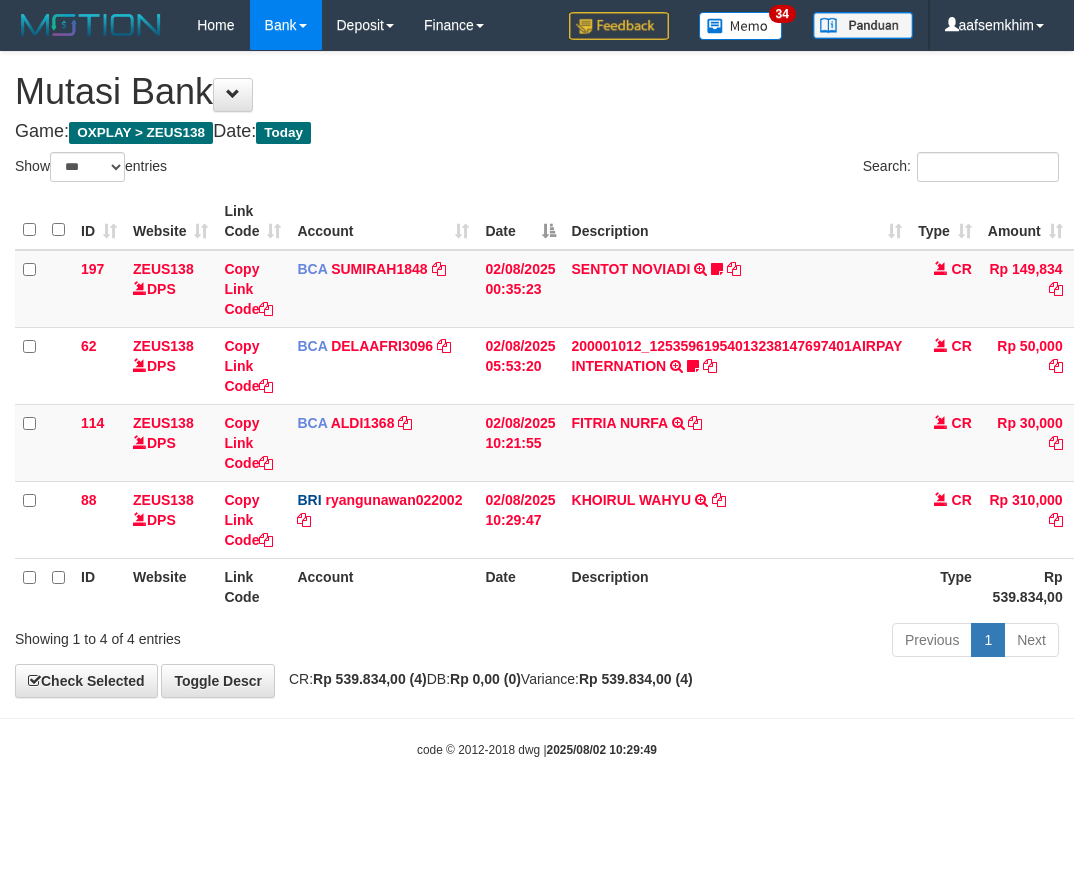select on "***" 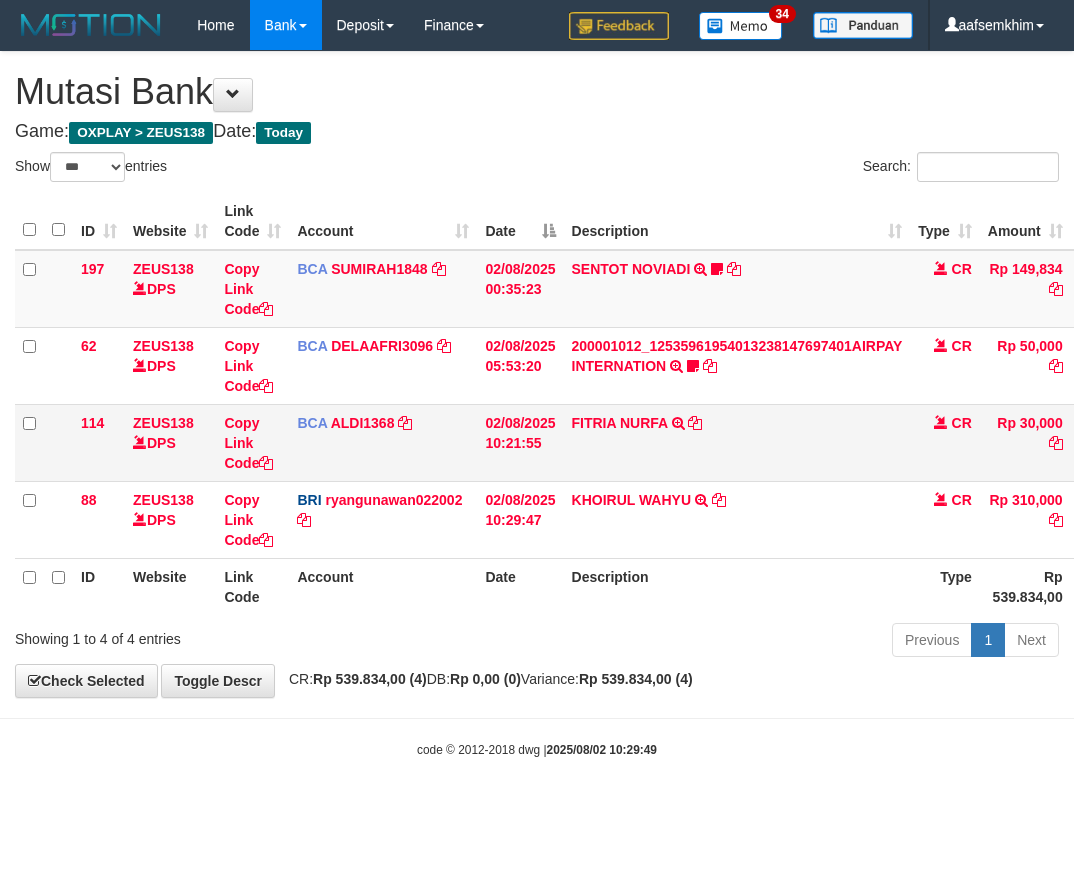 scroll, scrollTop: 0, scrollLeft: 69, axis: horizontal 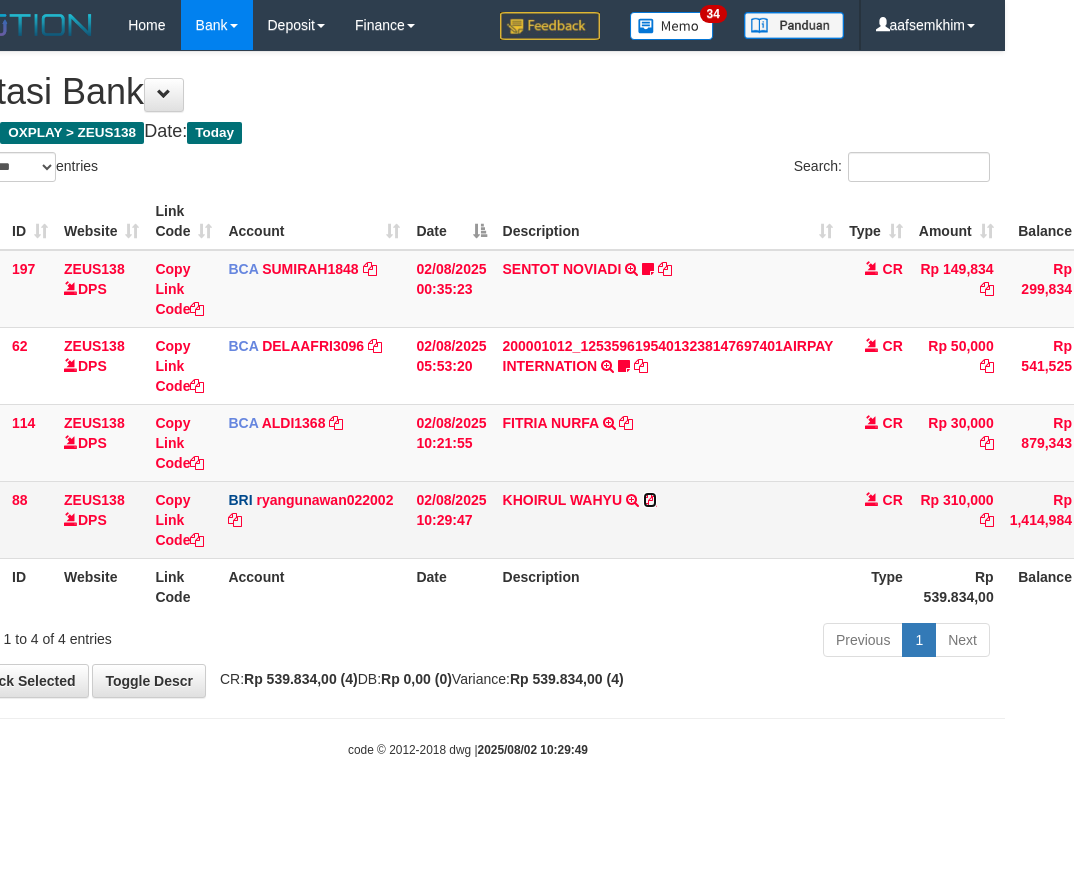 click at bounding box center (650, 500) 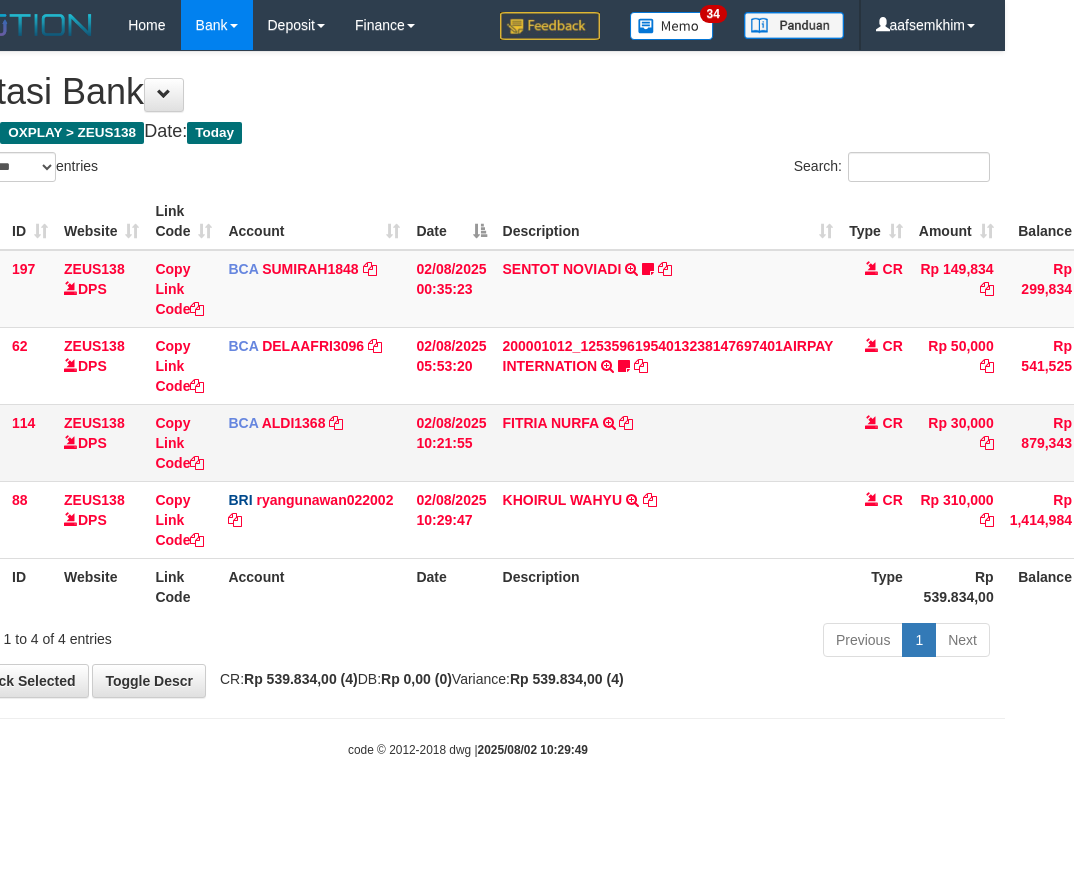 click on "02/08/2025 10:21:55" at bounding box center [451, 442] 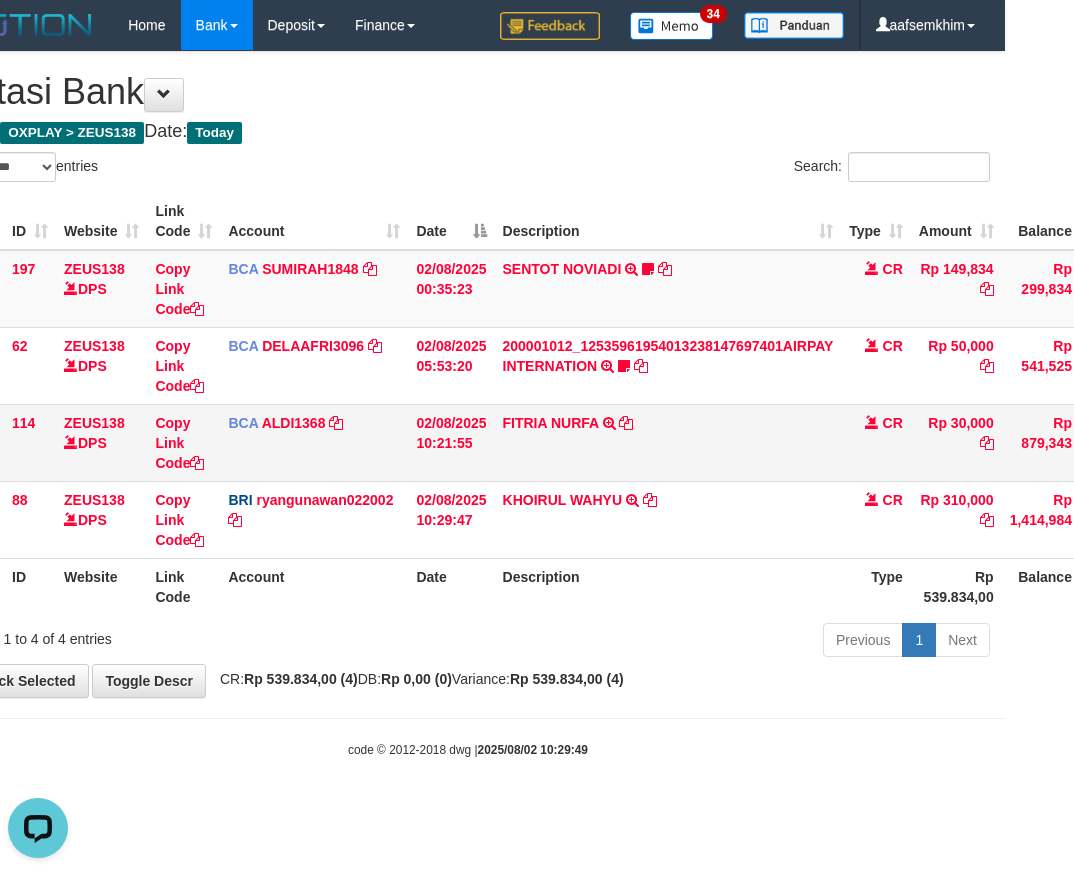 scroll, scrollTop: 0, scrollLeft: 0, axis: both 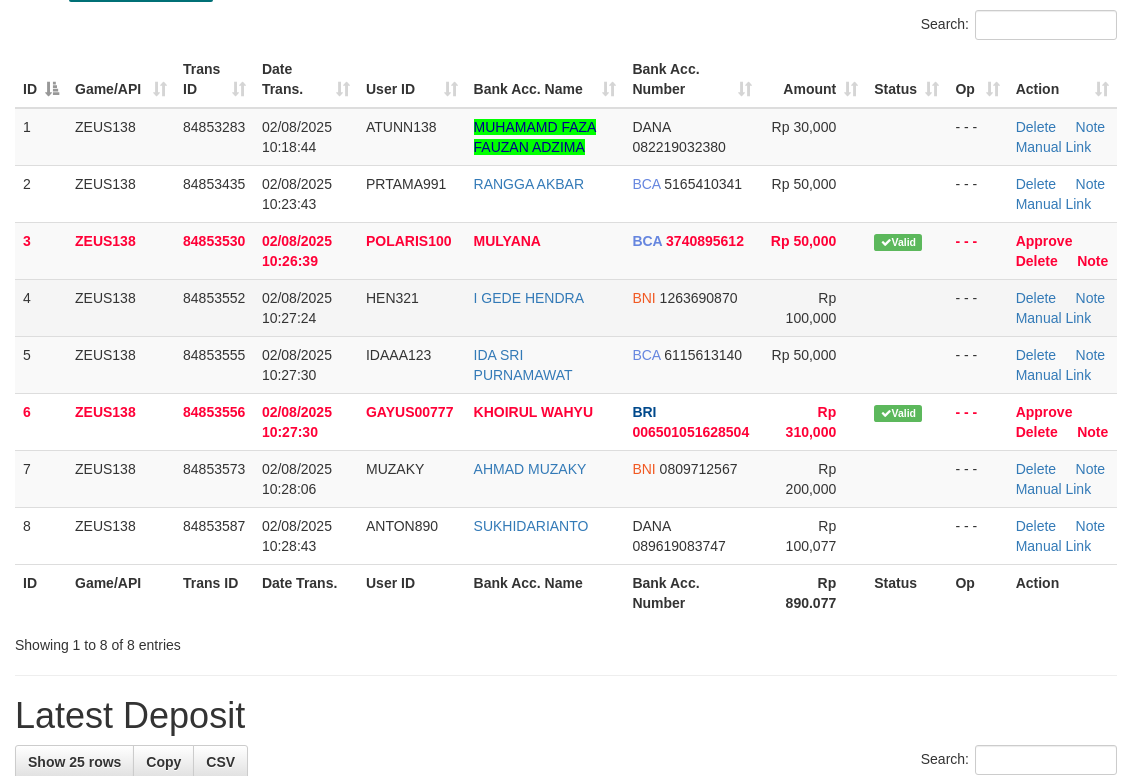 click on "BNI
1263690870" at bounding box center [691, 307] 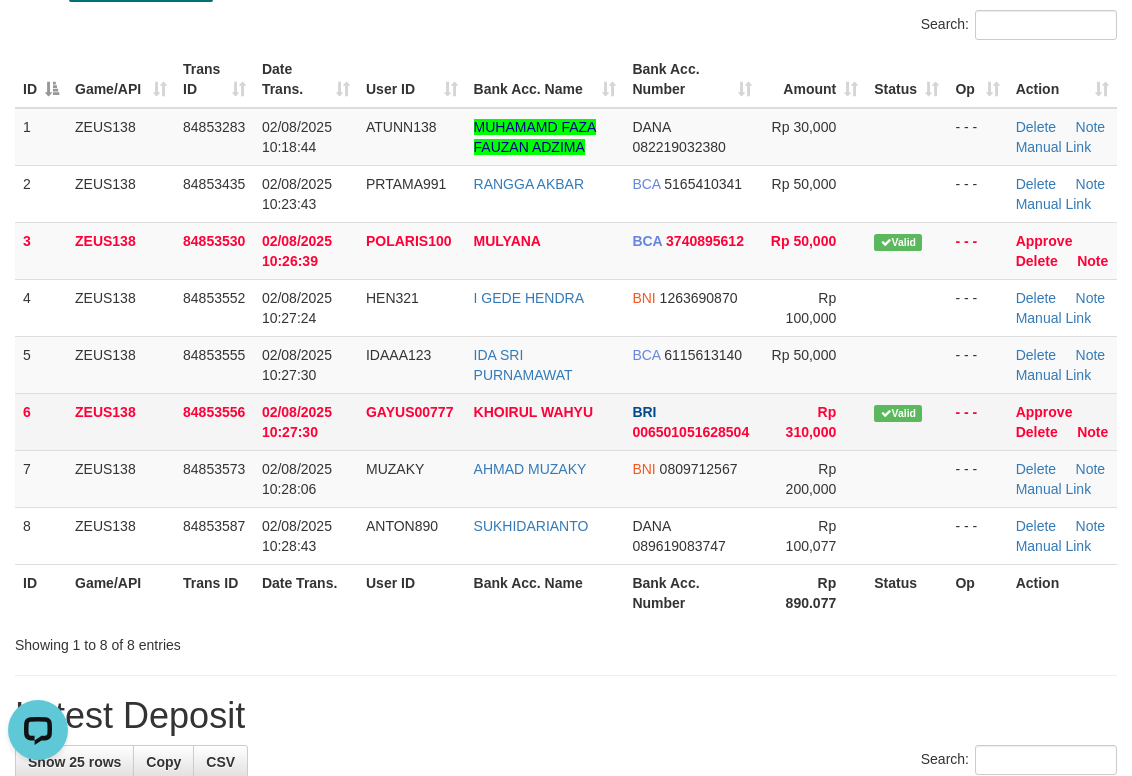 scroll, scrollTop: 0, scrollLeft: 0, axis: both 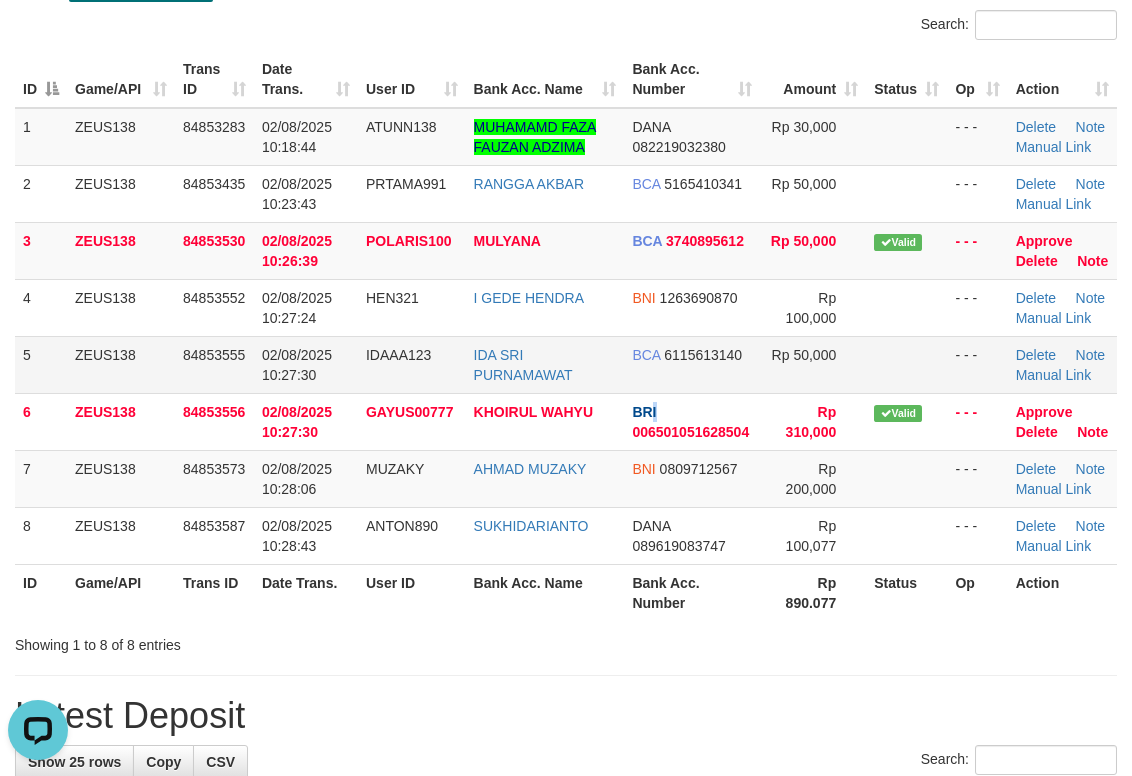 drag, startPoint x: 653, startPoint y: 397, endPoint x: 747, endPoint y: 380, distance: 95.524864 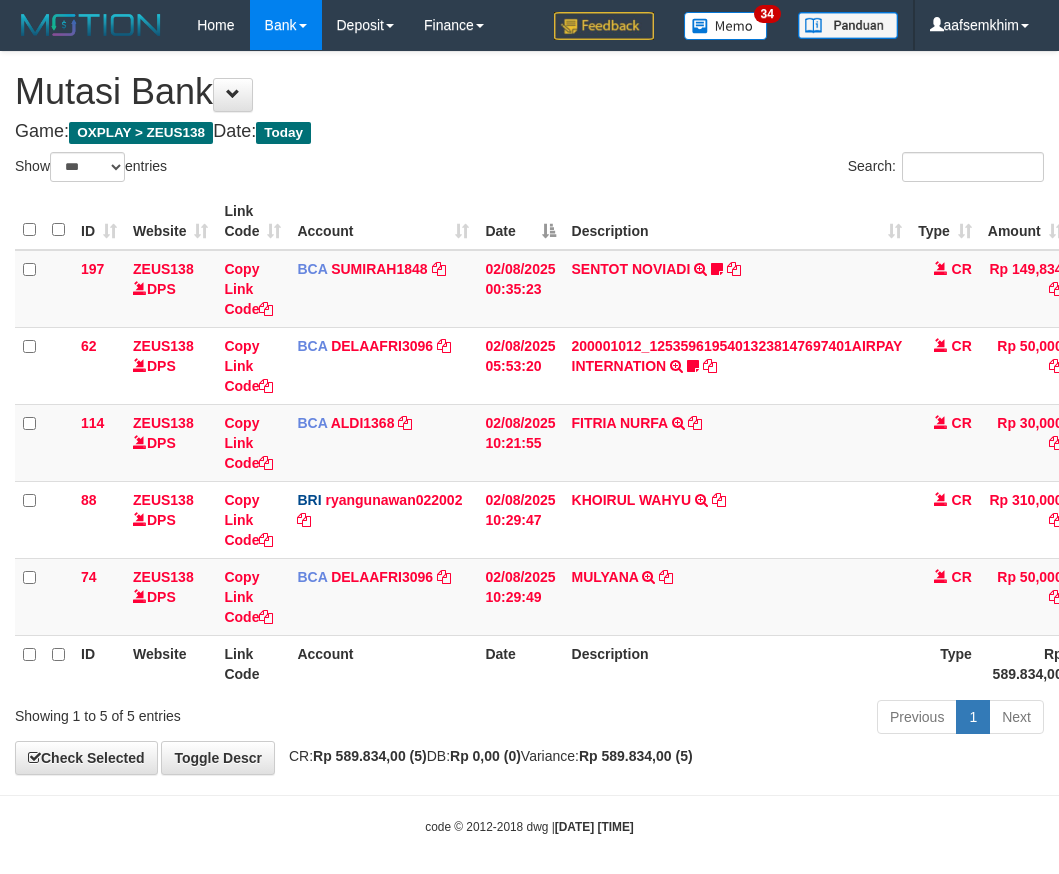 select on "***" 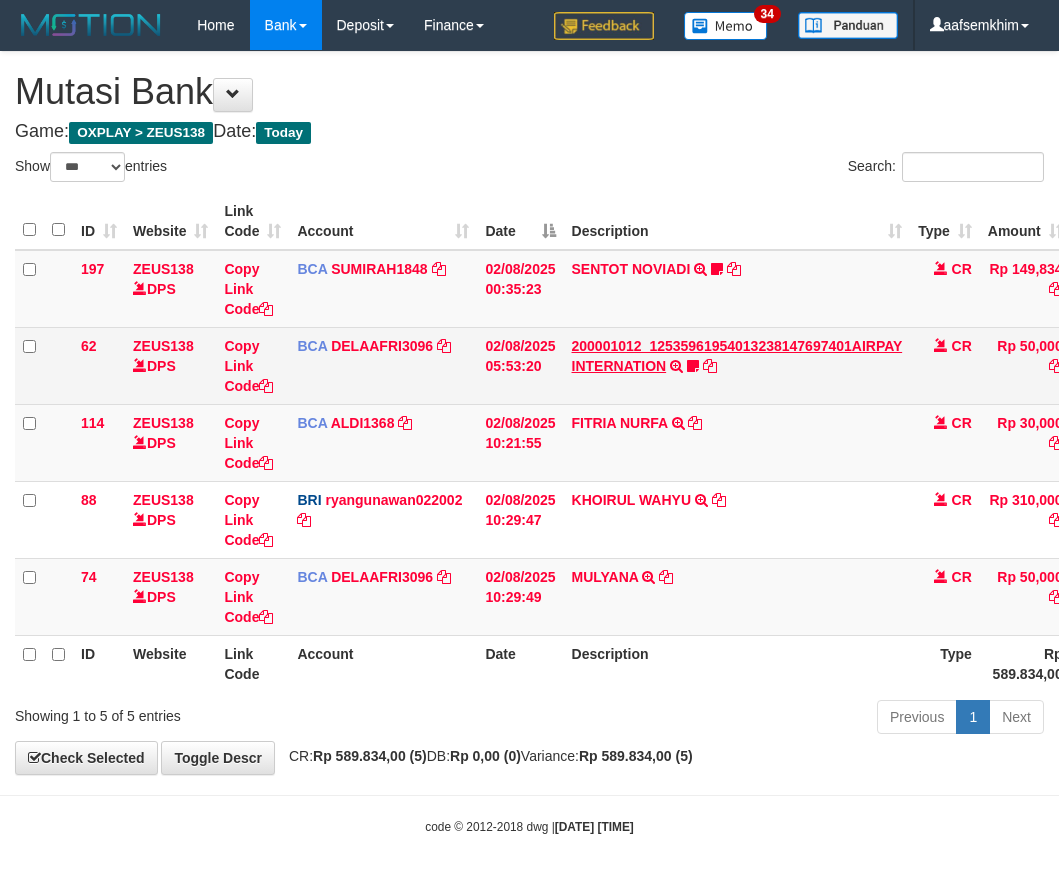 scroll, scrollTop: 0, scrollLeft: 69, axis: horizontal 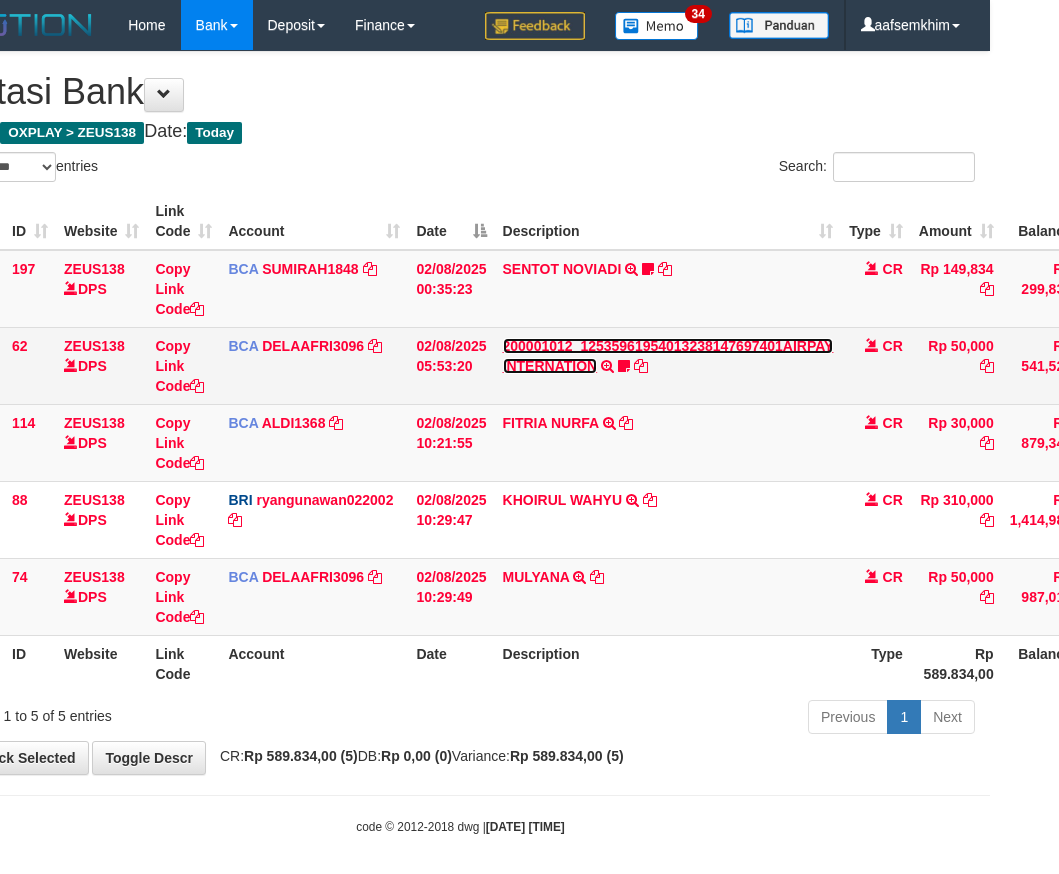 click on "200001012_12535961954013238147697401AIRPAY INTERNATION" at bounding box center [668, 356] 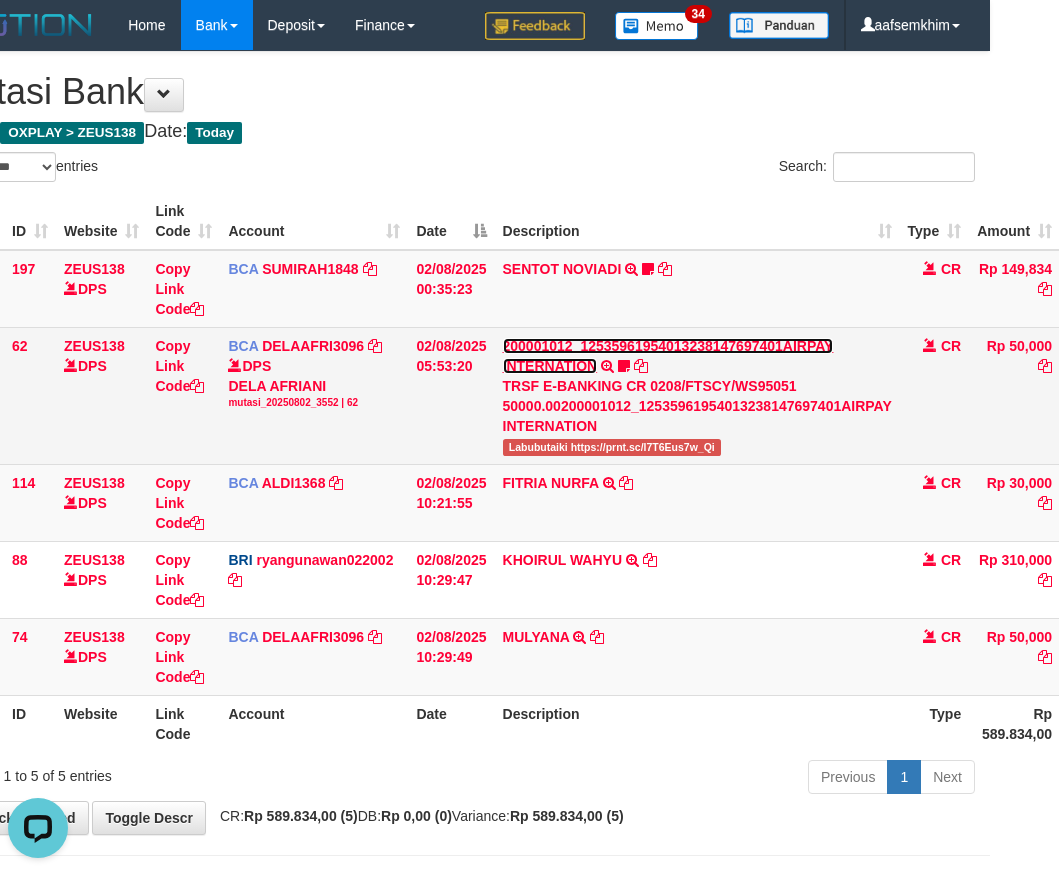scroll, scrollTop: 0, scrollLeft: 0, axis: both 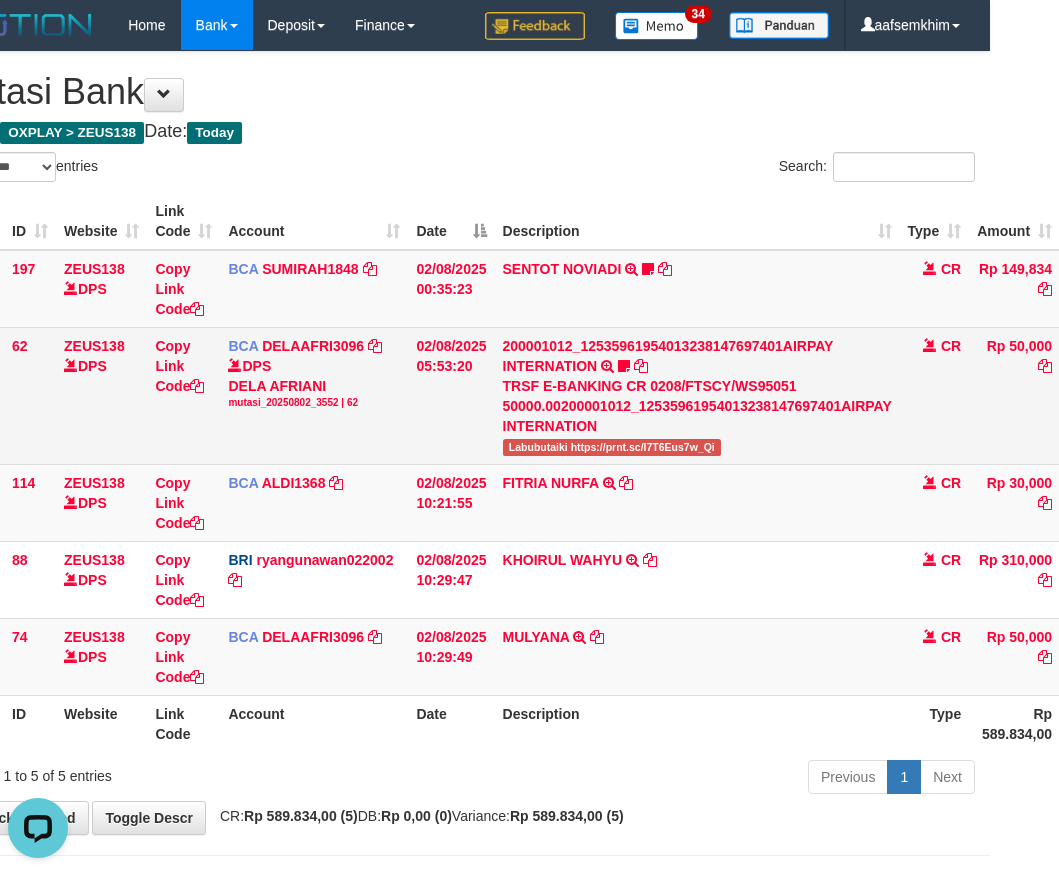 click on "Labubutaiki
https://prnt.sc/l7T6Eus7w_Qi" at bounding box center [612, 447] 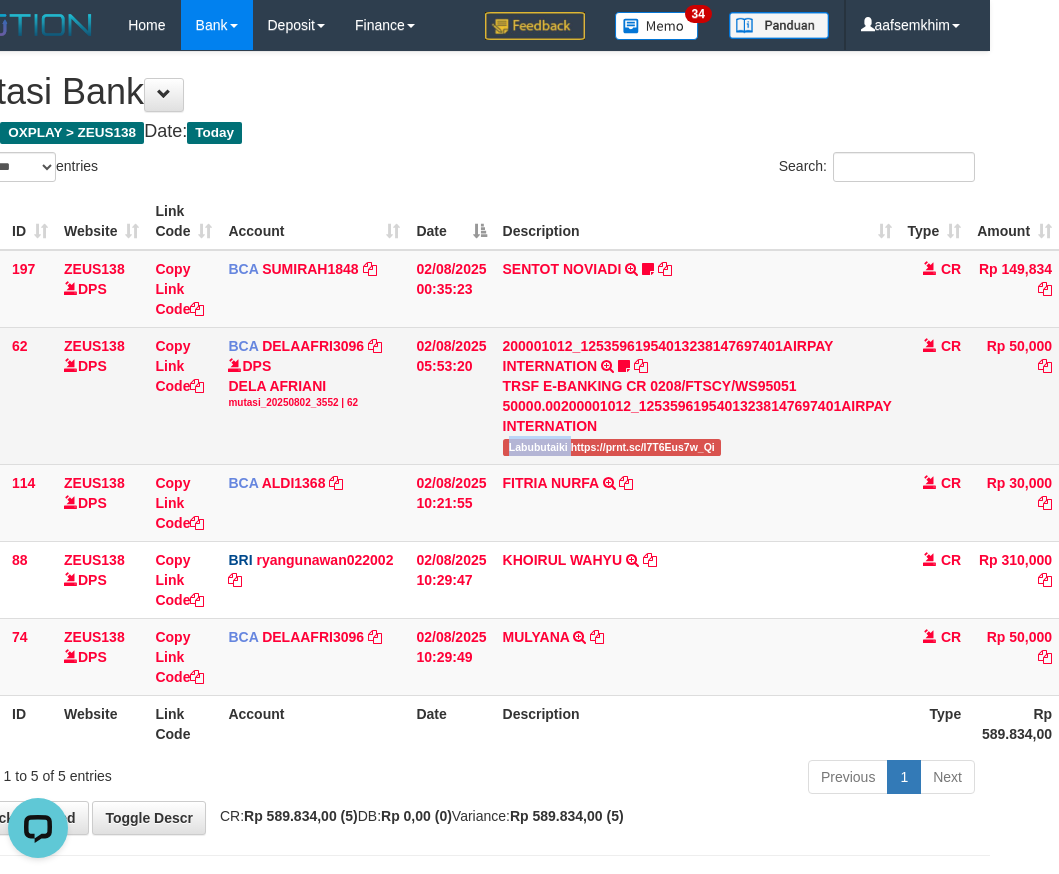 click on "Labubutaiki
https://prnt.sc/l7T6Eus7w_Qi" at bounding box center [612, 447] 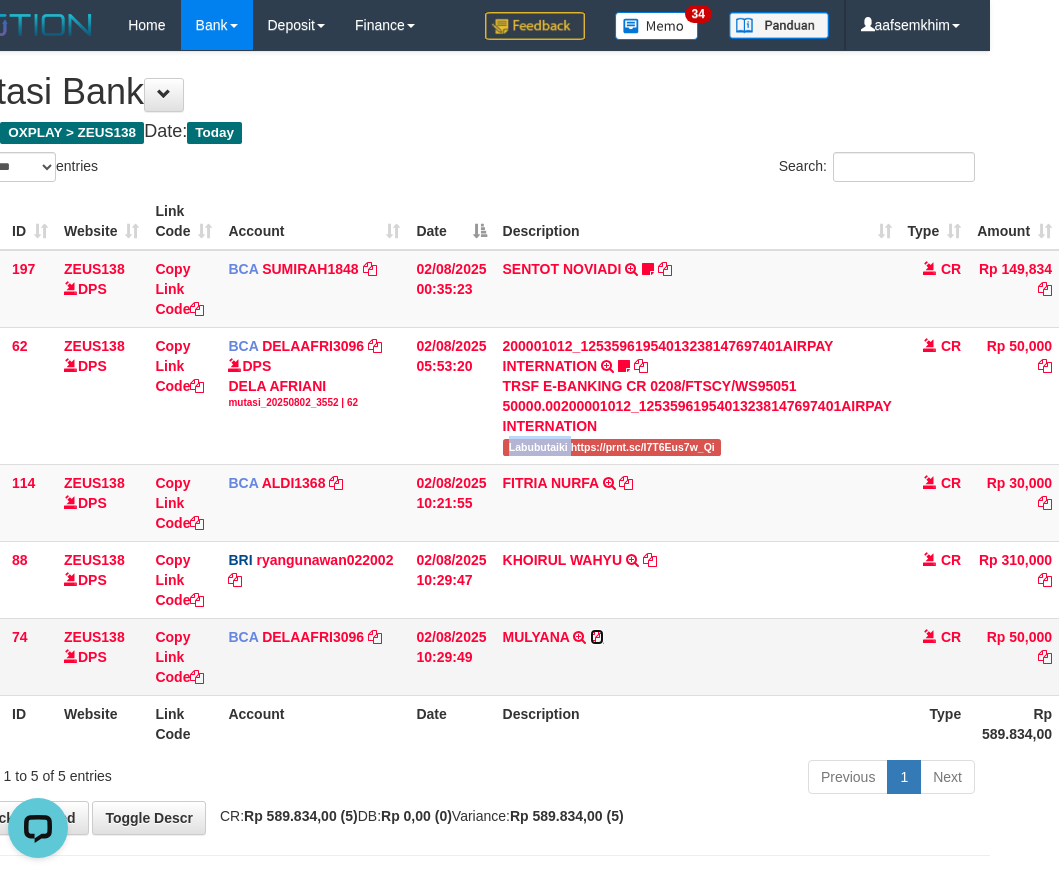 click at bounding box center (597, 637) 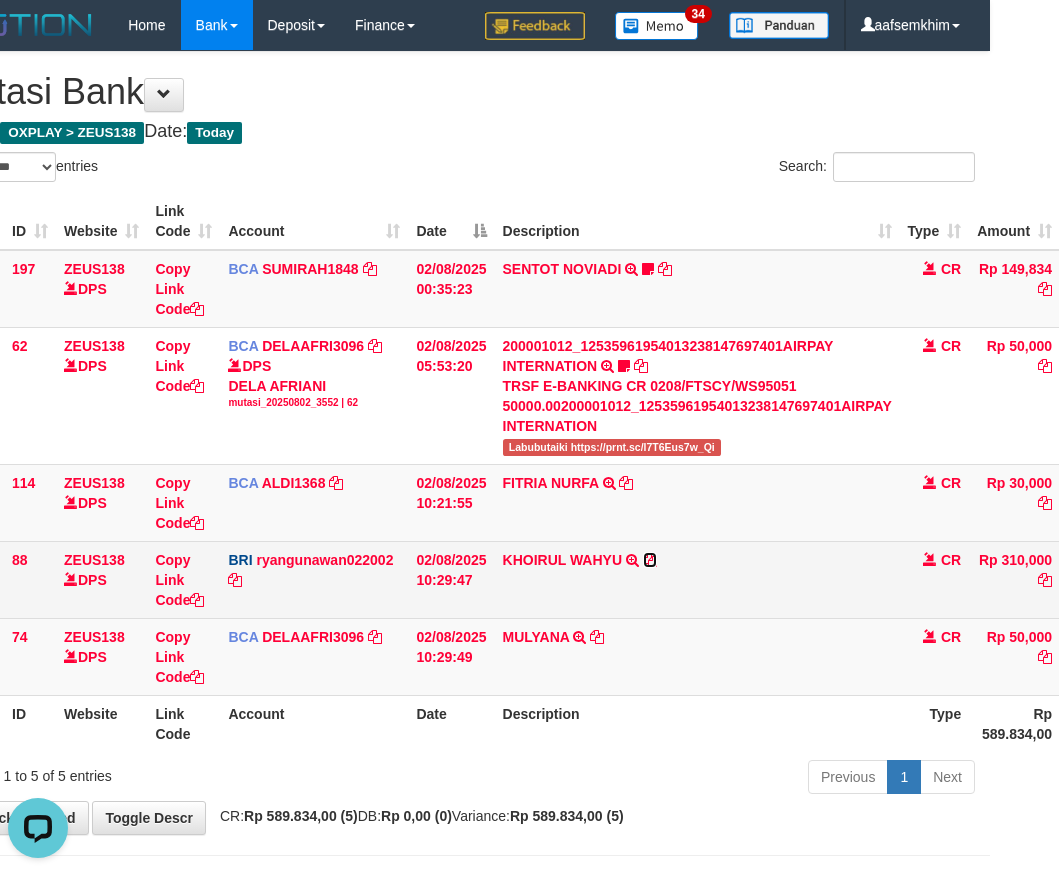 drag, startPoint x: 643, startPoint y: 560, endPoint x: 542, endPoint y: 542, distance: 102.59142 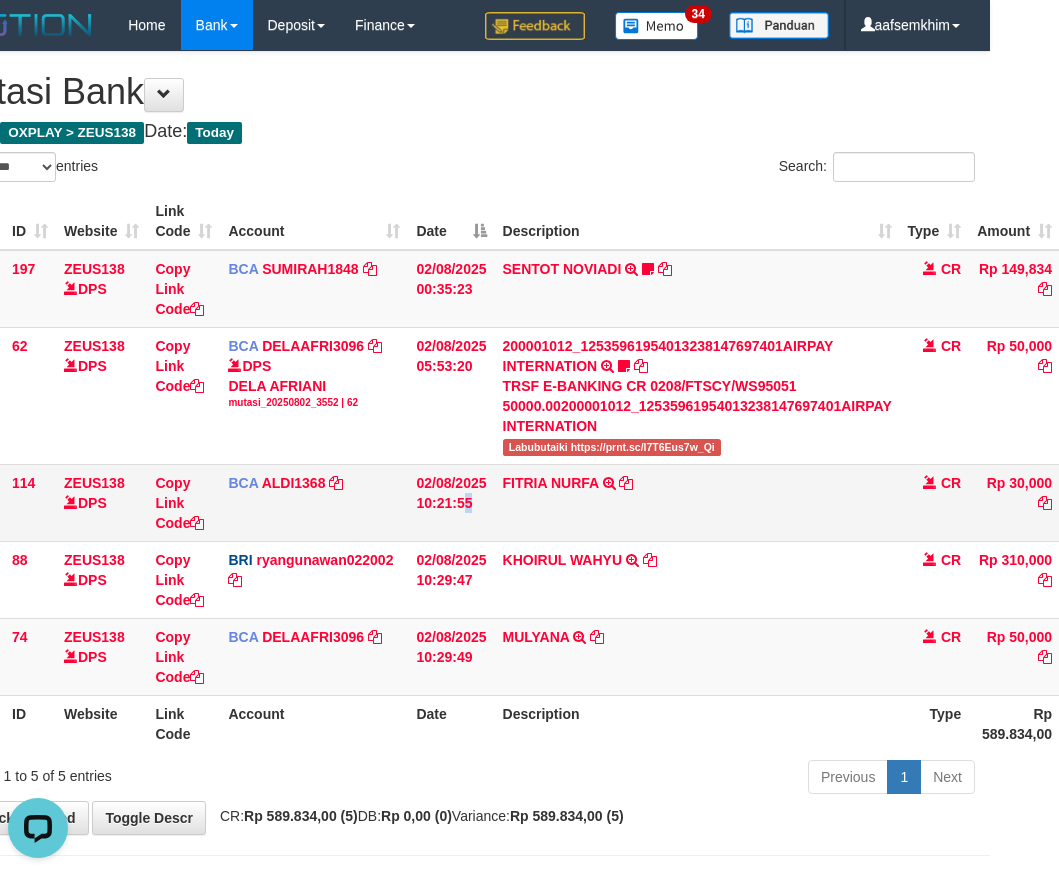 click on "02/08/2025 10:21:55" at bounding box center (451, 502) 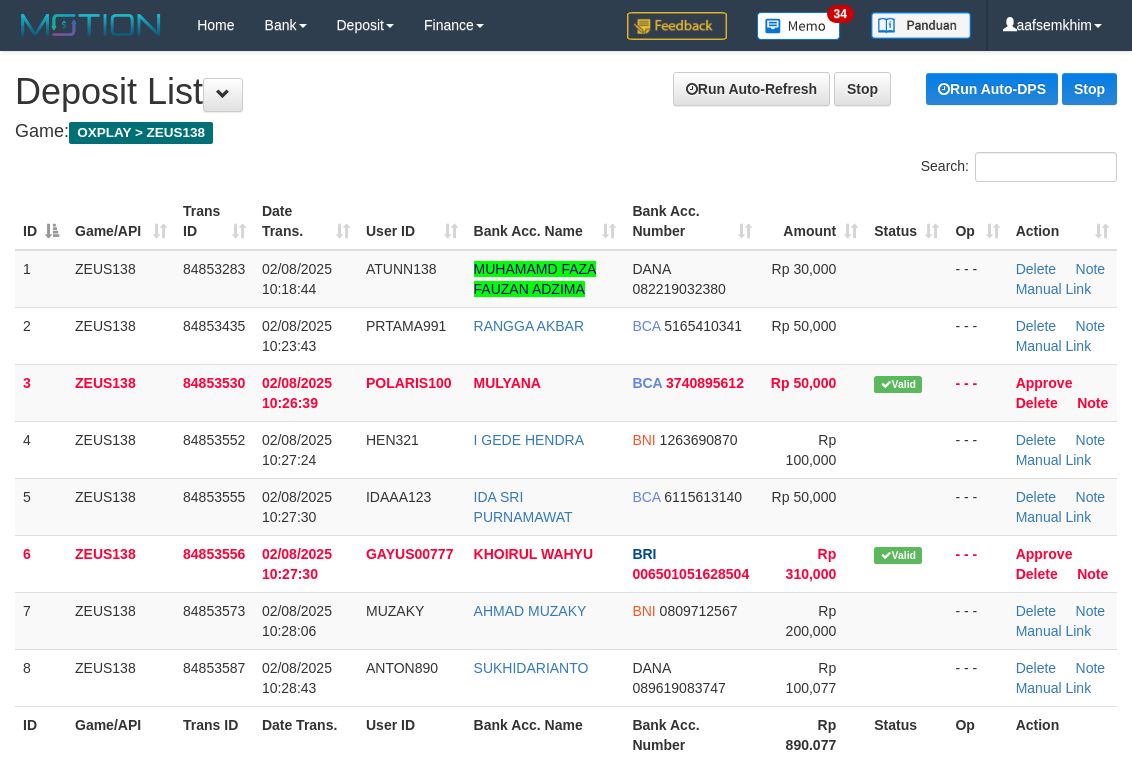 scroll, scrollTop: 142, scrollLeft: 0, axis: vertical 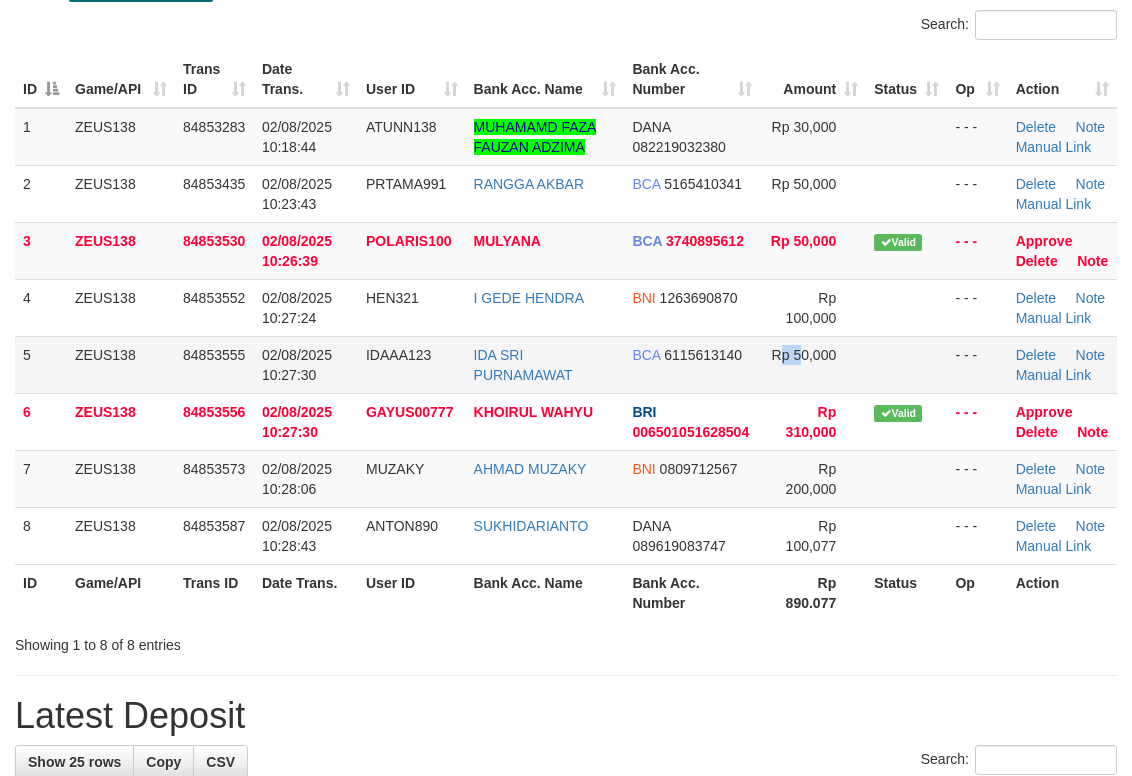 click on "Rp 50,000" at bounding box center (804, 355) 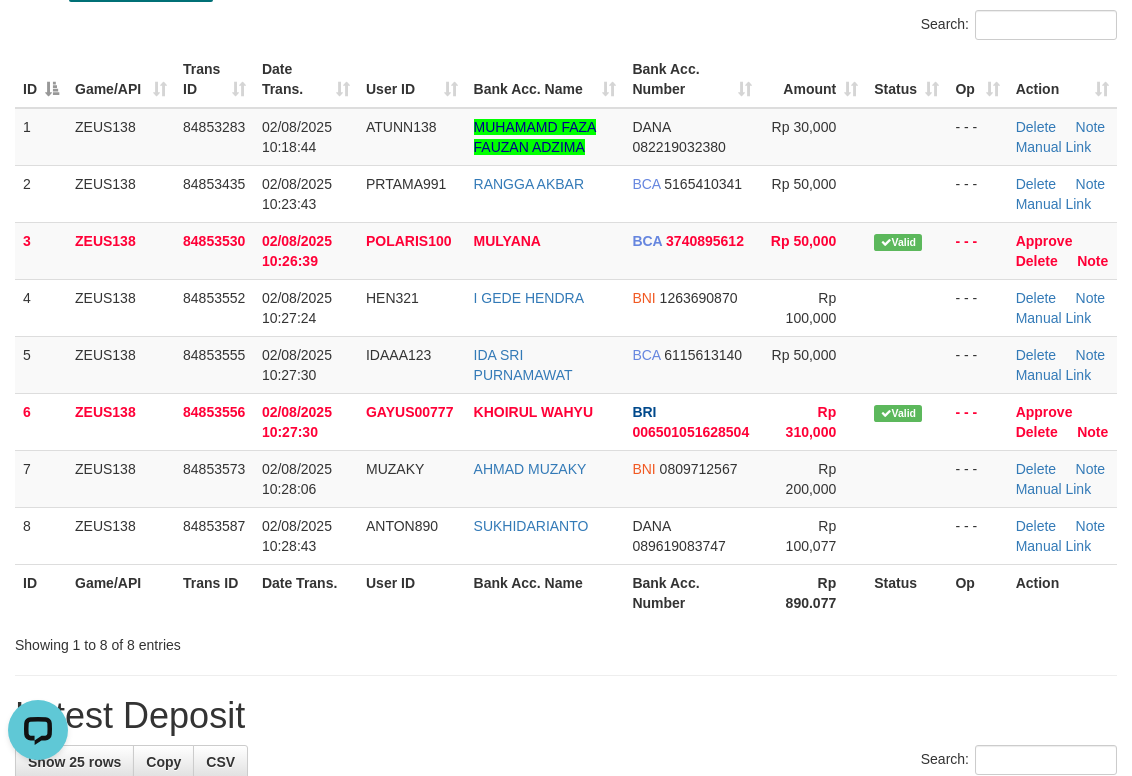 scroll, scrollTop: 0, scrollLeft: 0, axis: both 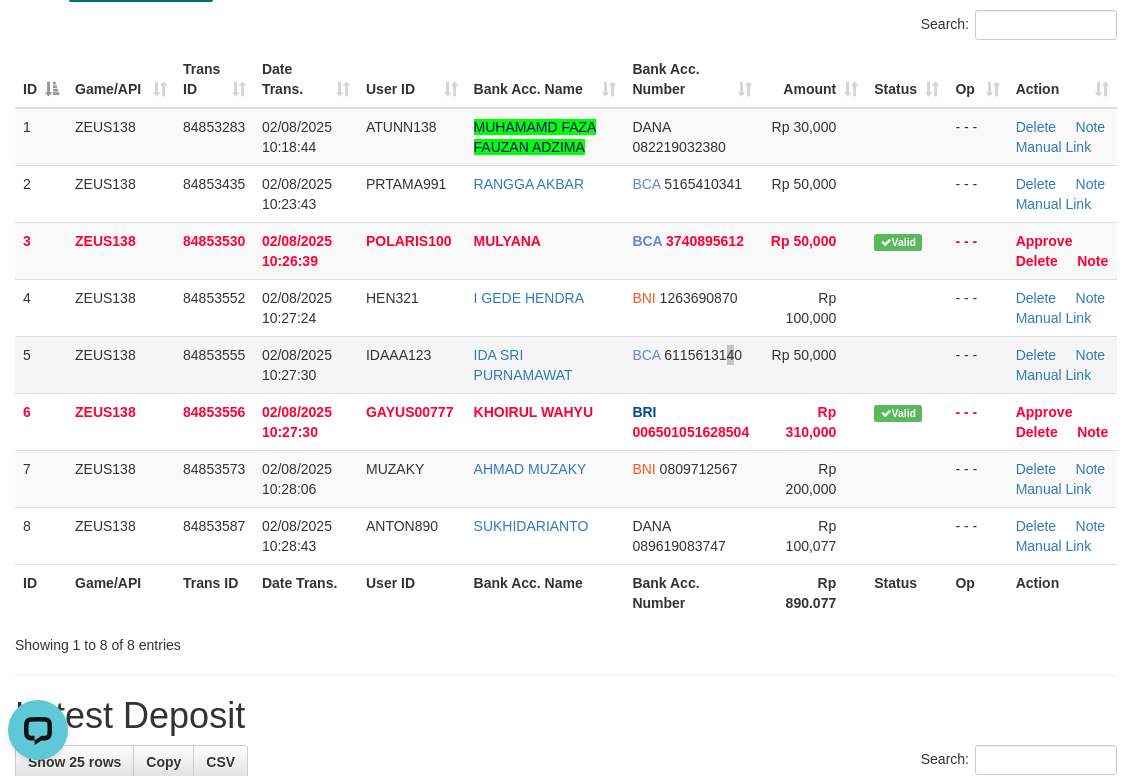 click on "BCA
6115613140" at bounding box center (691, 364) 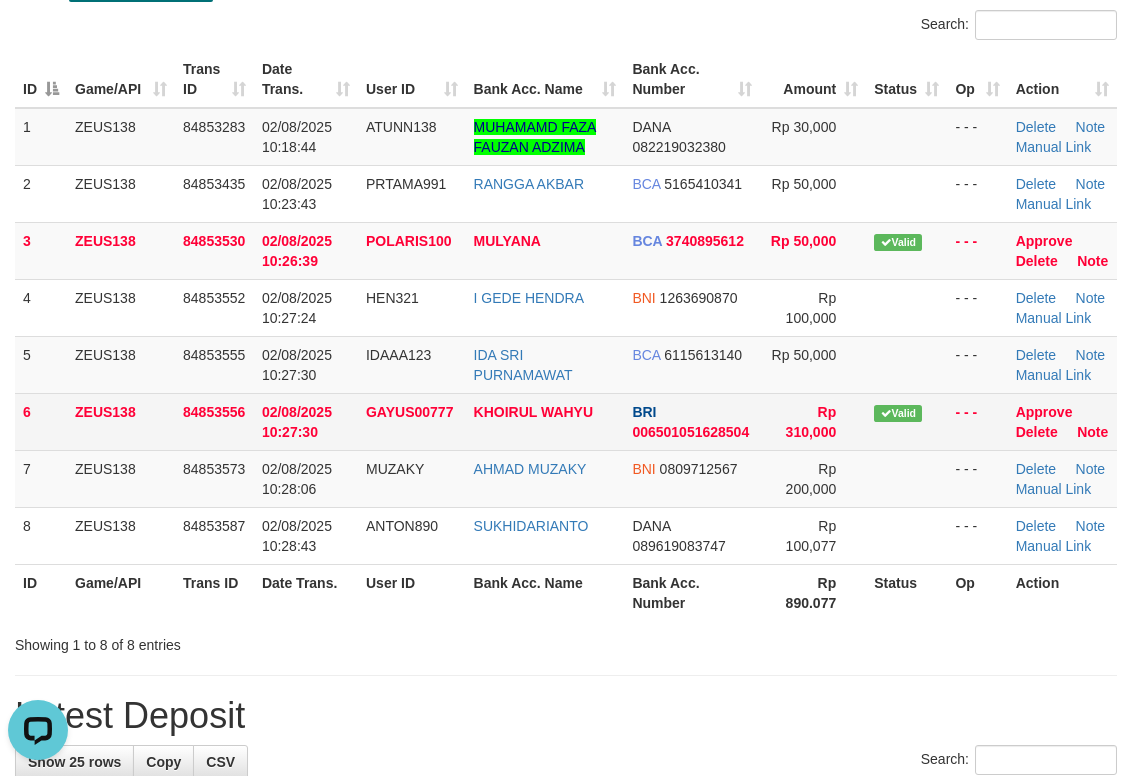 click on "Rp 310,000" at bounding box center (813, 421) 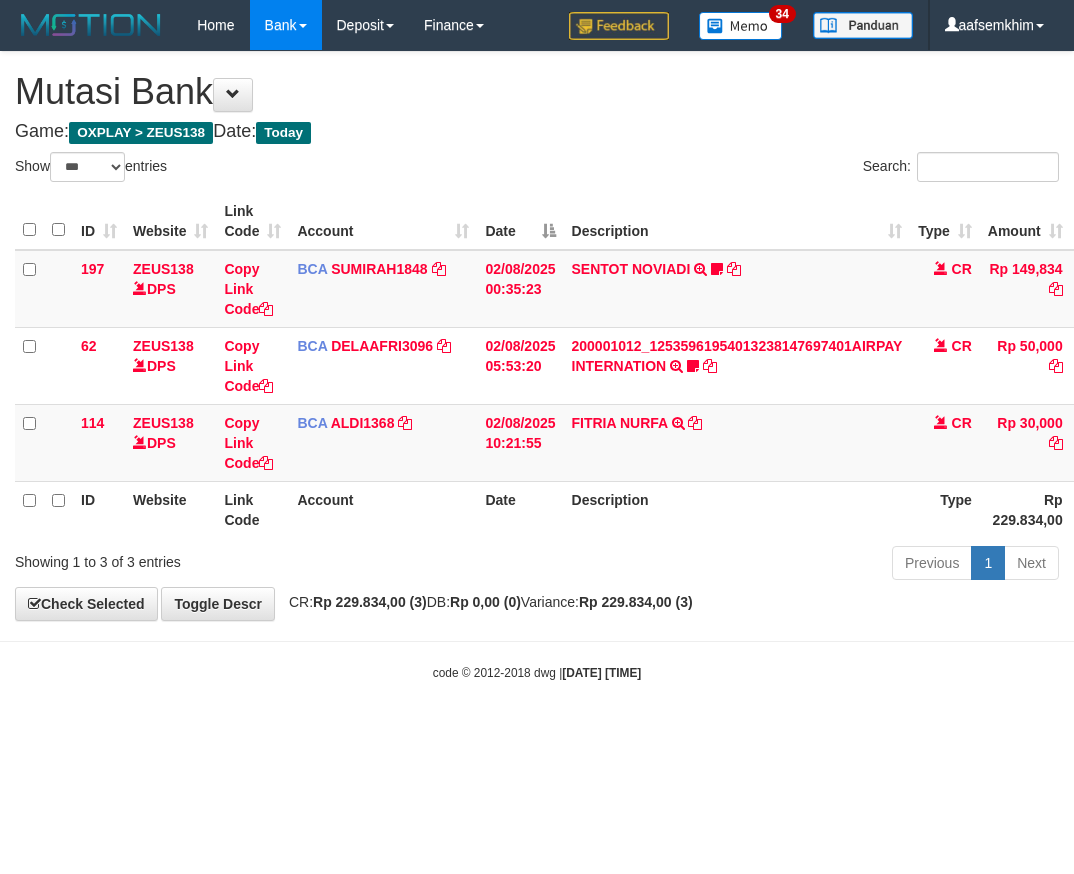 select on "***" 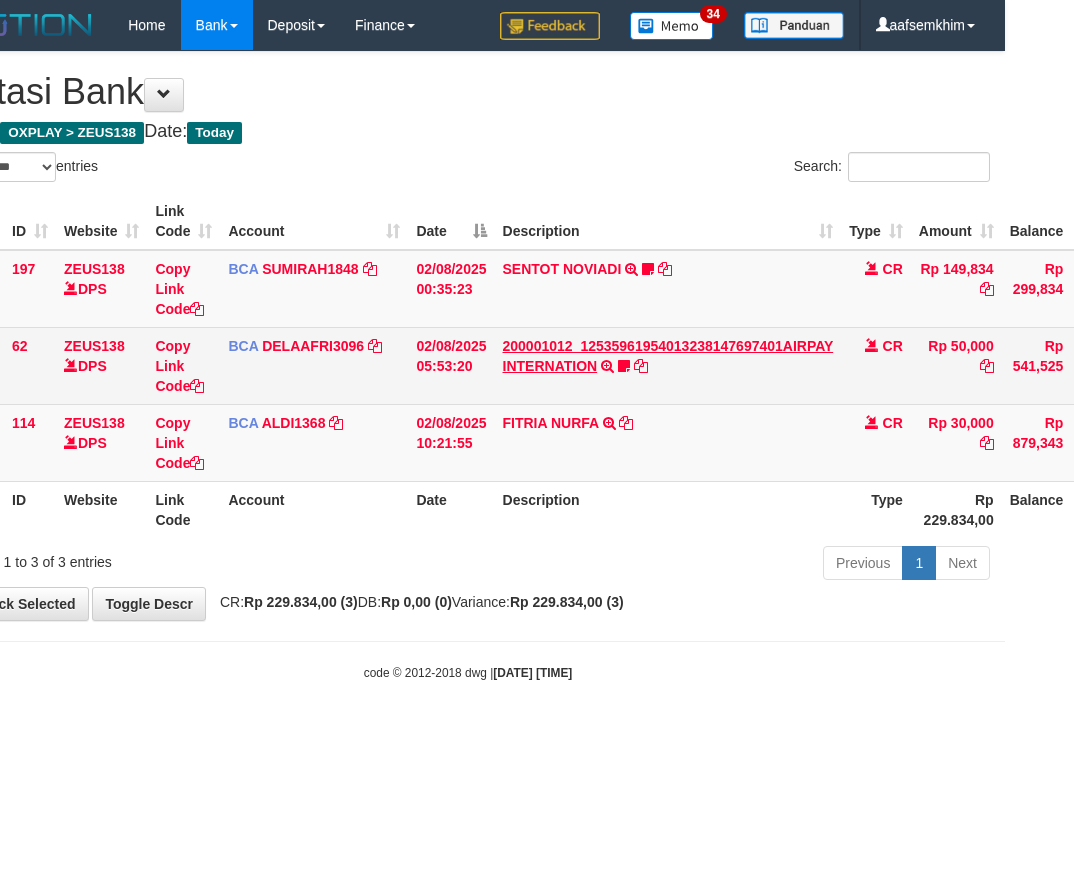 click on "200001012_12535961954013238147697401AIRPAY INTERNATION            TRSF E-BANKING CR 0208/FTSCY/WS95051
50000.00200001012_12535961954013238147697401AIRPAY INTERNATION    Labubutaiki
https://prnt.sc/l7T6Eus7w_Qi" at bounding box center [668, 365] 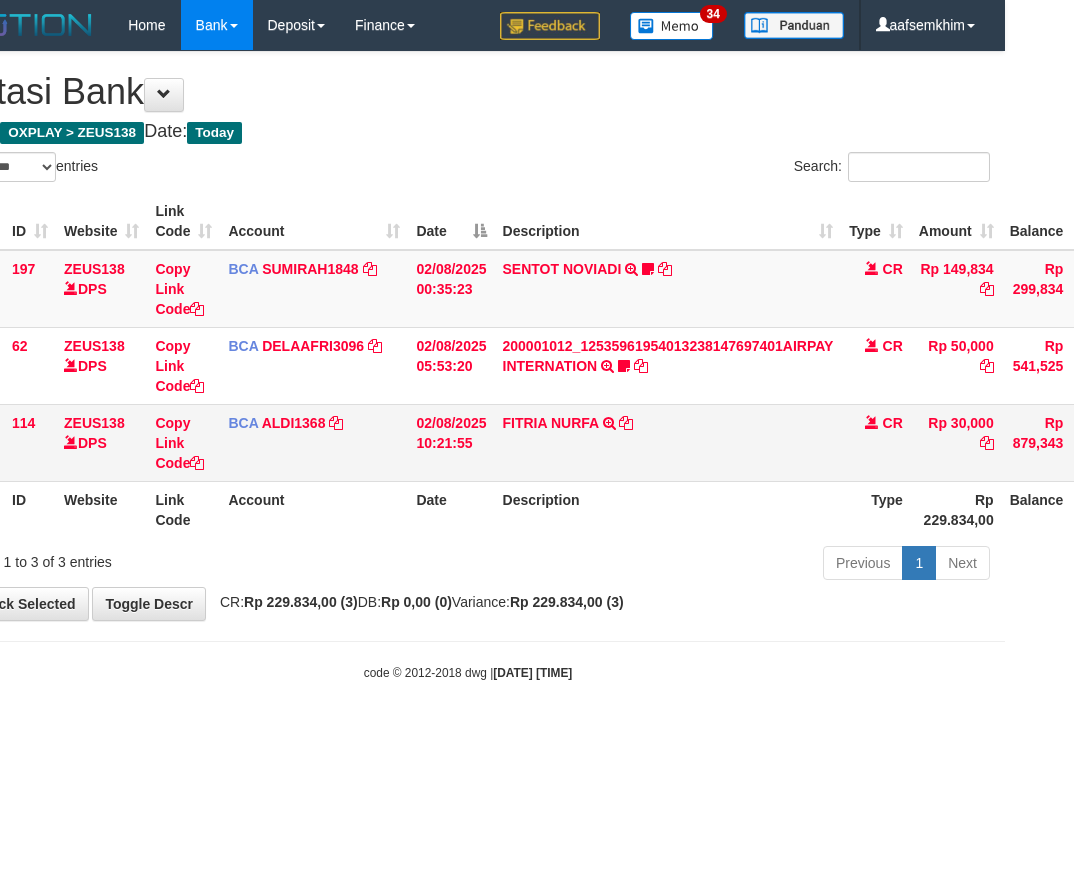 click on "FITRIA NURFA         TRSF E-BANKING CR 0208/FTSCY/WS95051
30000.002025080215916149 TRFDN-FITRIA NURFAESPAY DEBIT INDONE" at bounding box center [668, 442] 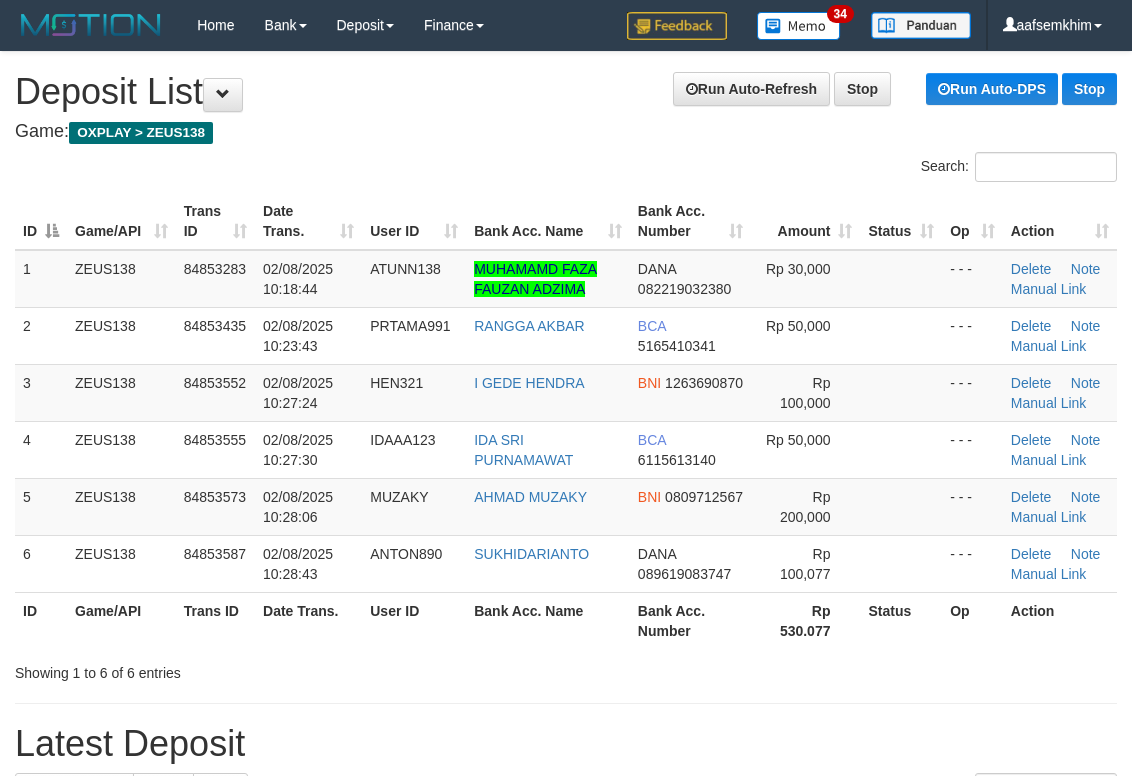 scroll, scrollTop: 101, scrollLeft: 0, axis: vertical 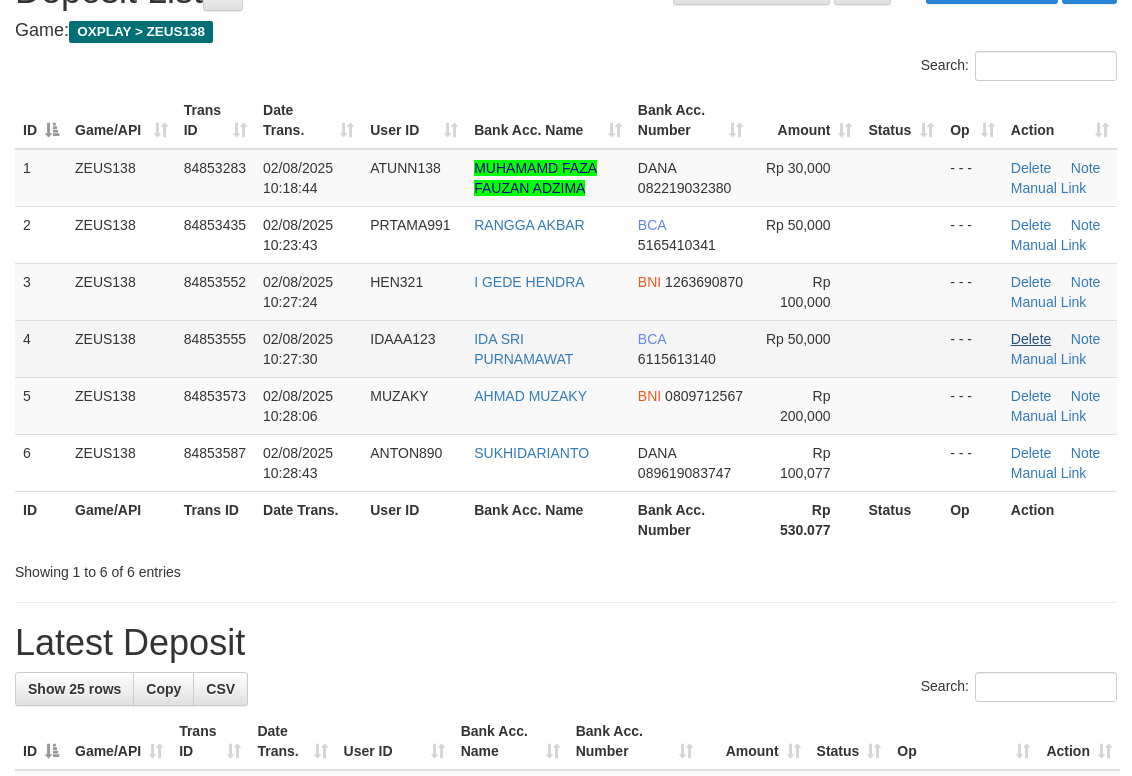 drag, startPoint x: 622, startPoint y: 309, endPoint x: 1040, endPoint y: 340, distance: 419.14795 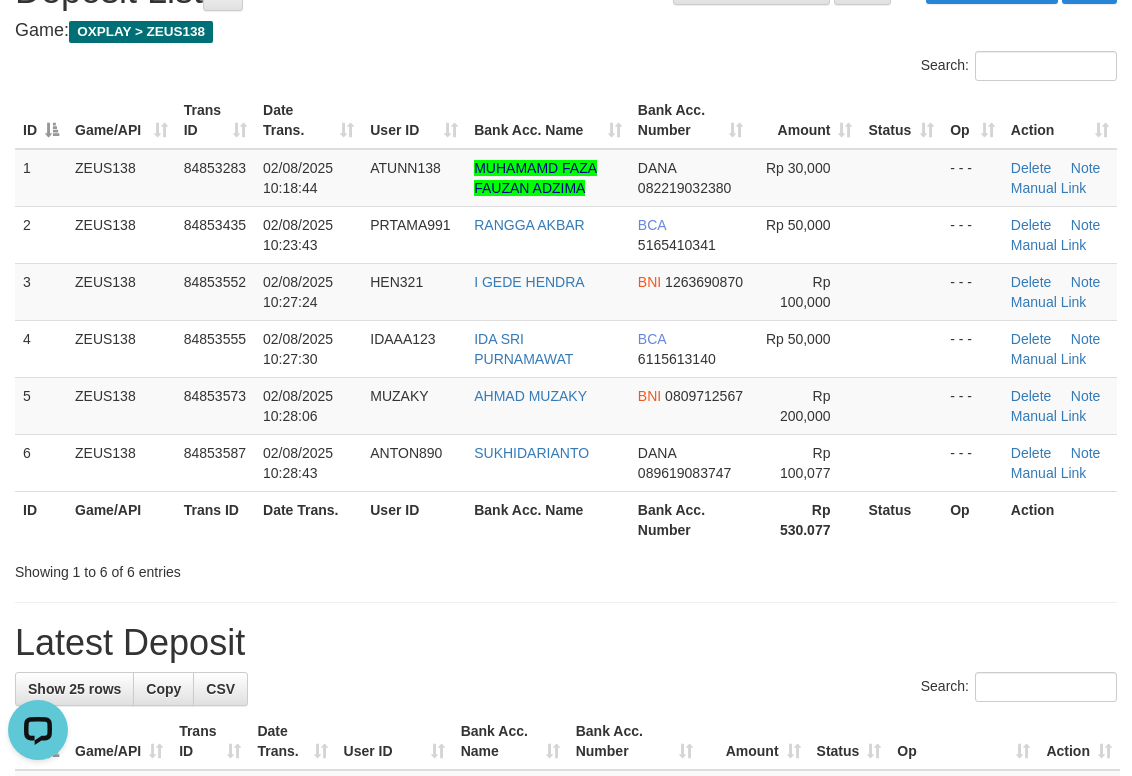 scroll, scrollTop: 0, scrollLeft: 0, axis: both 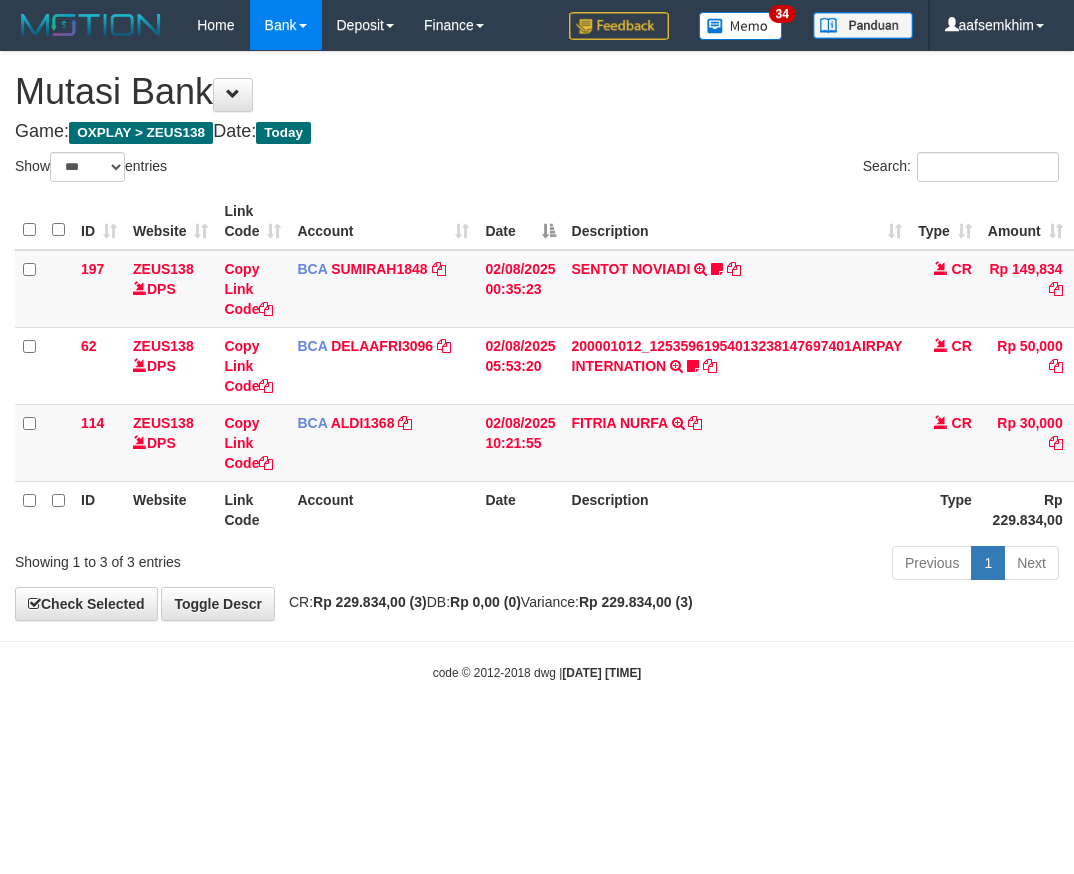select on "***" 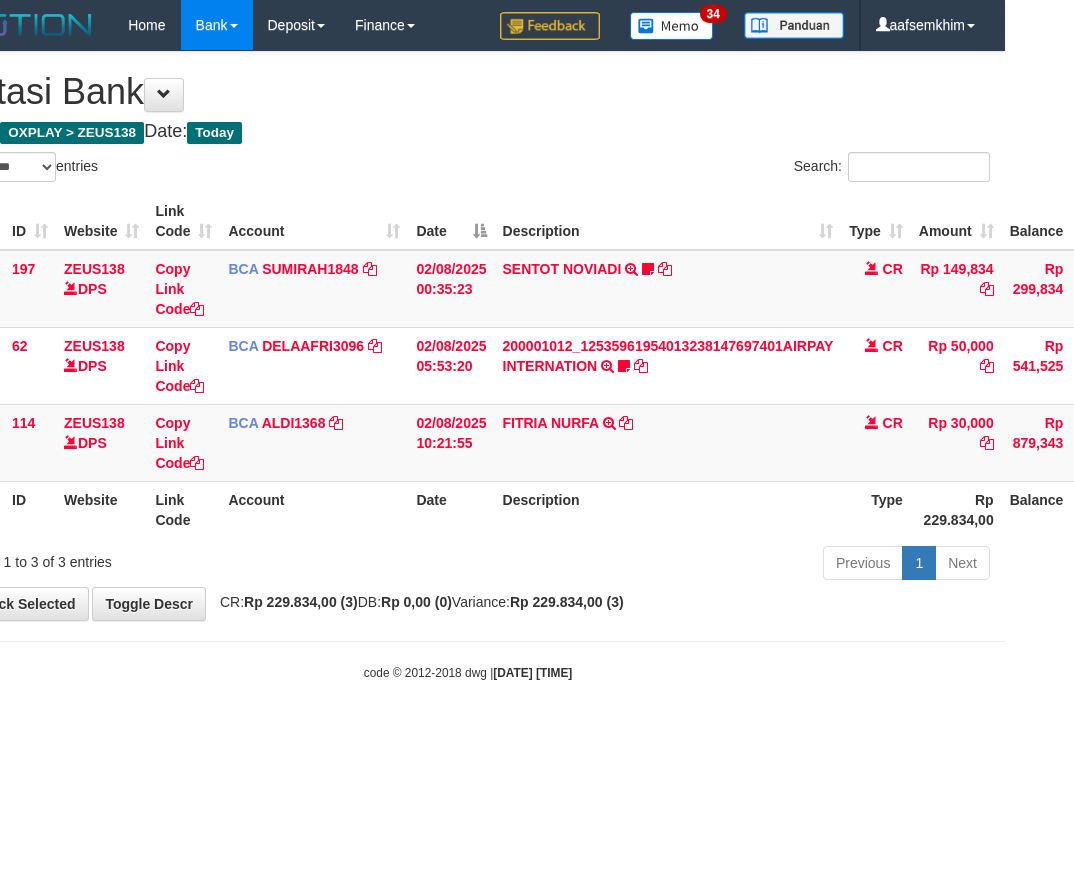 click on "Date" at bounding box center (451, 509) 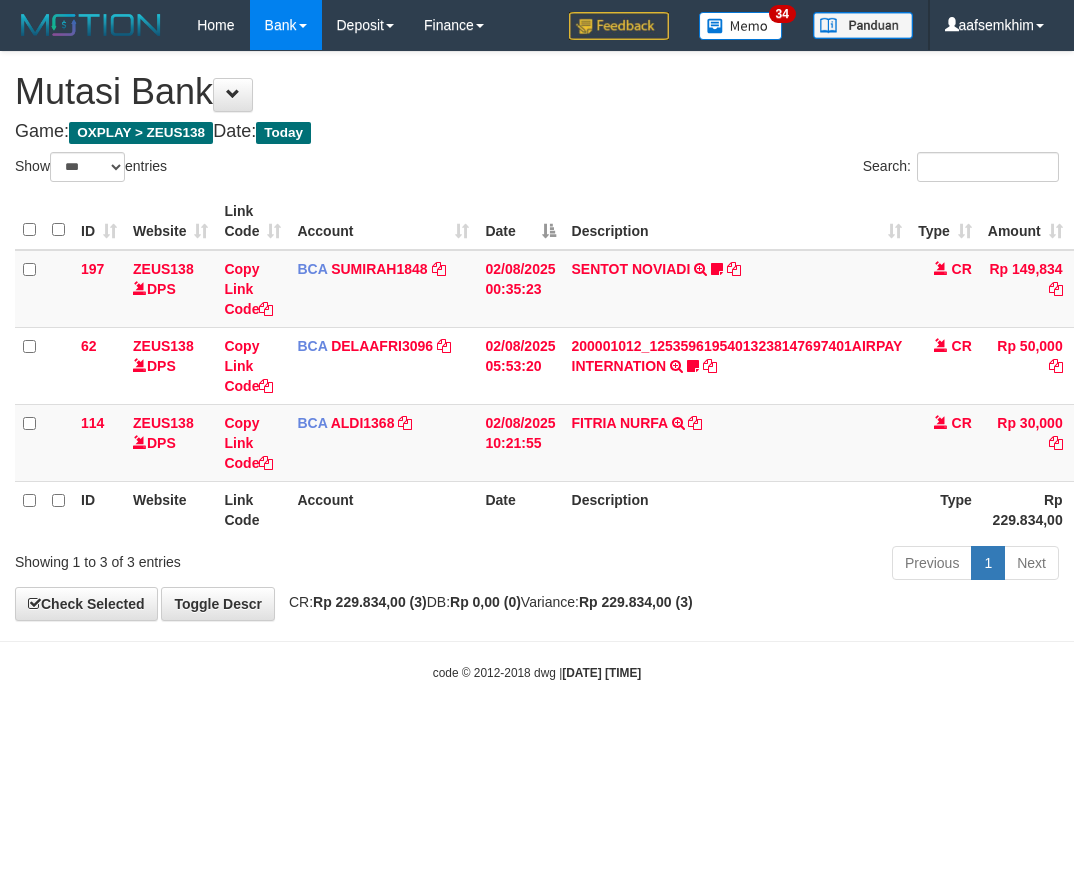 select on "***" 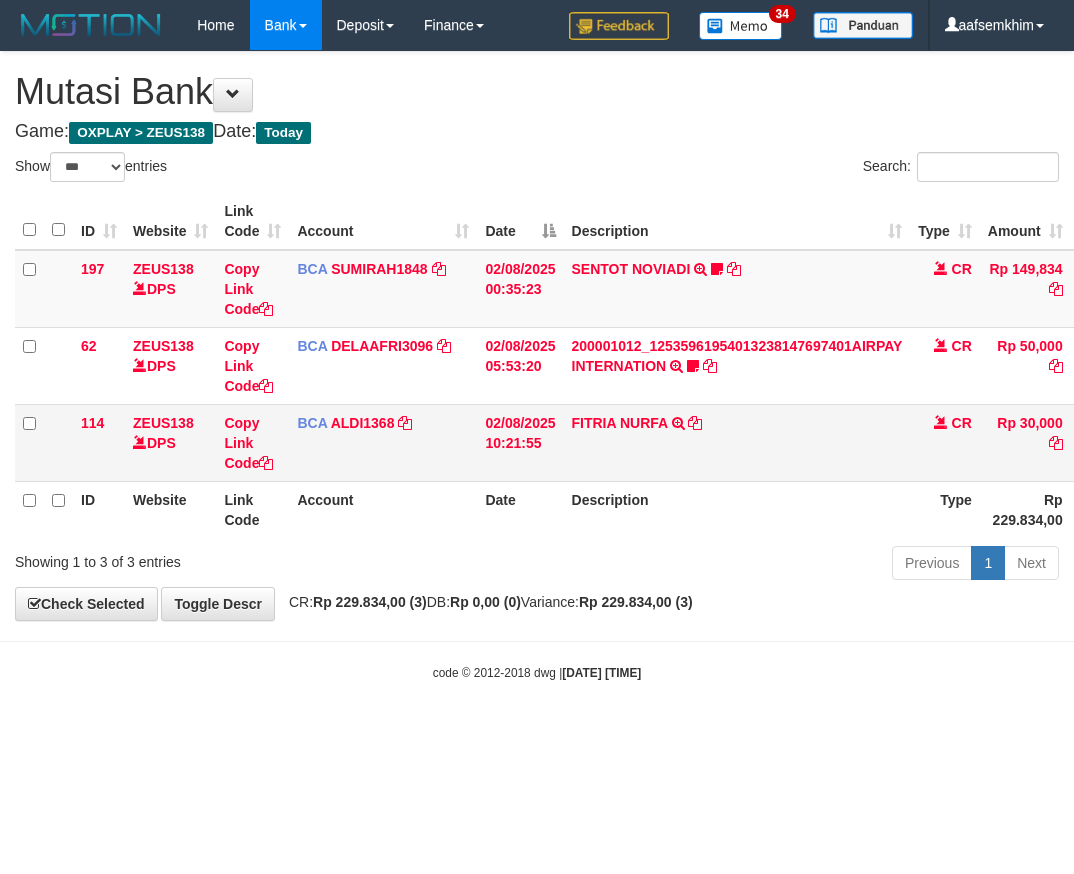 scroll, scrollTop: 0, scrollLeft: 69, axis: horizontal 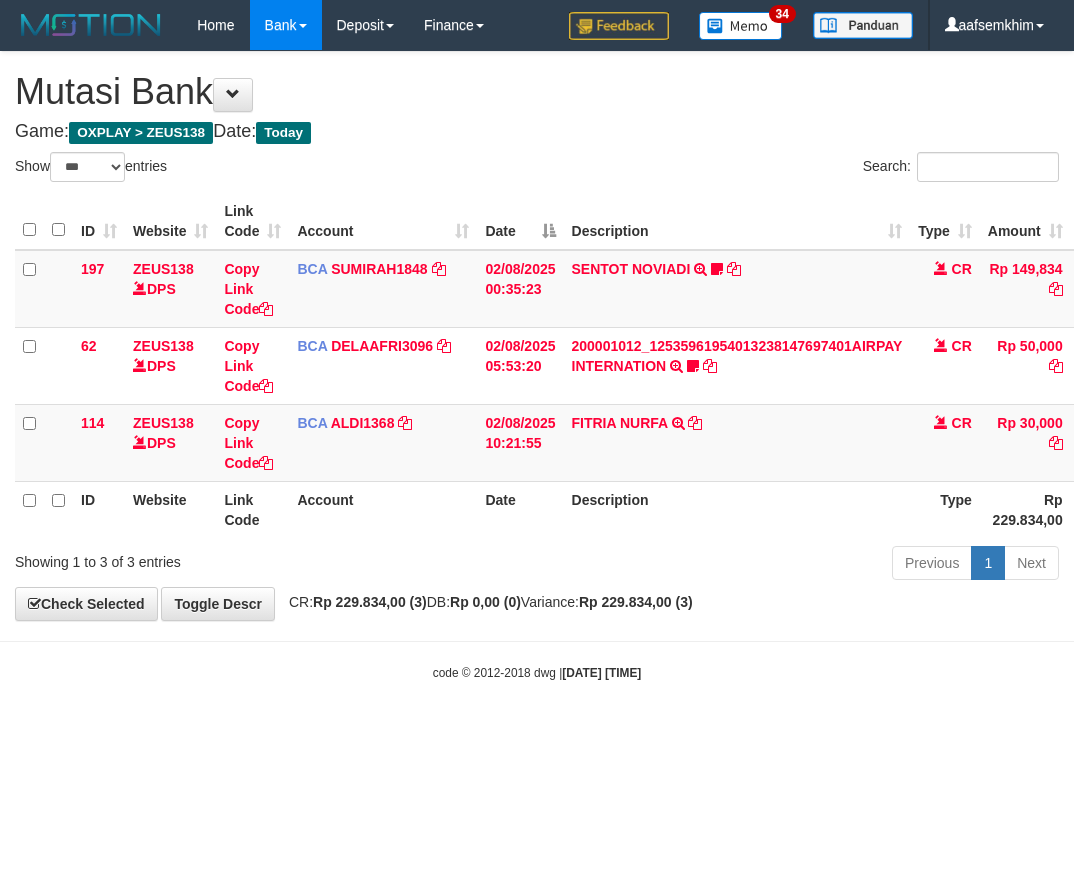 select on "***" 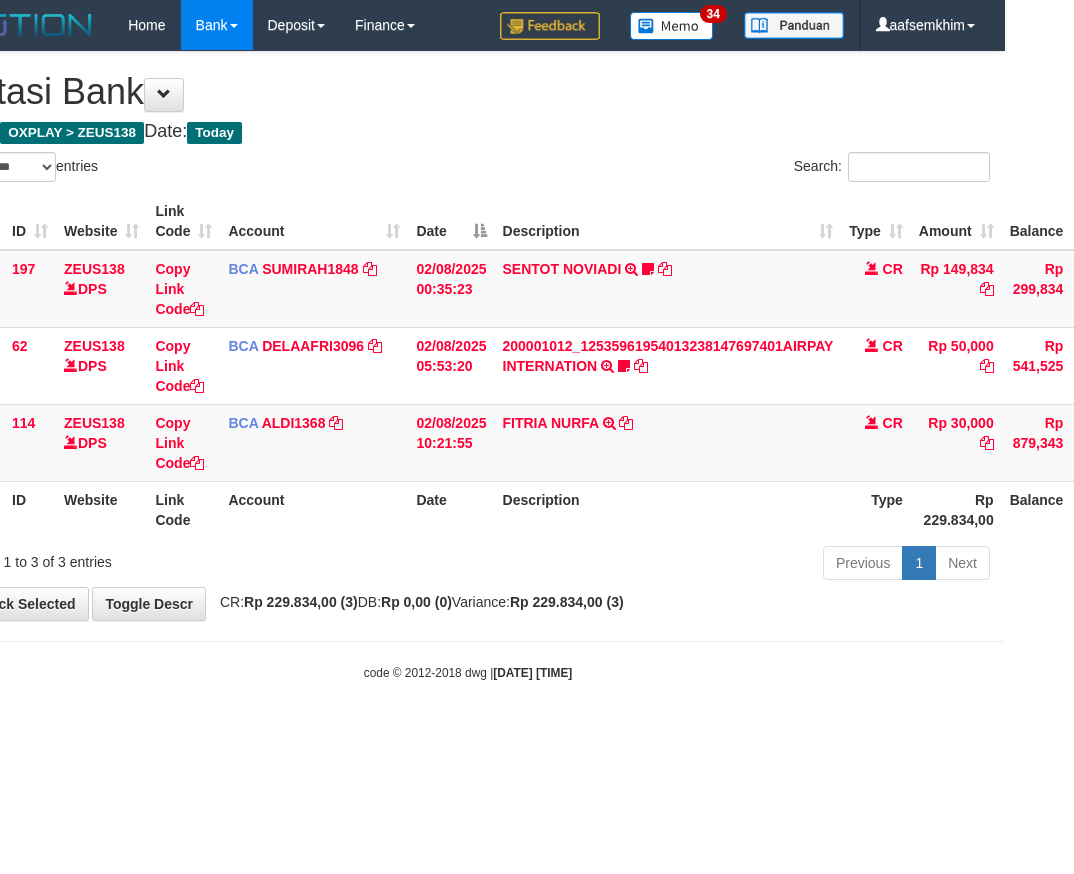 click on "Date" at bounding box center (451, 221) 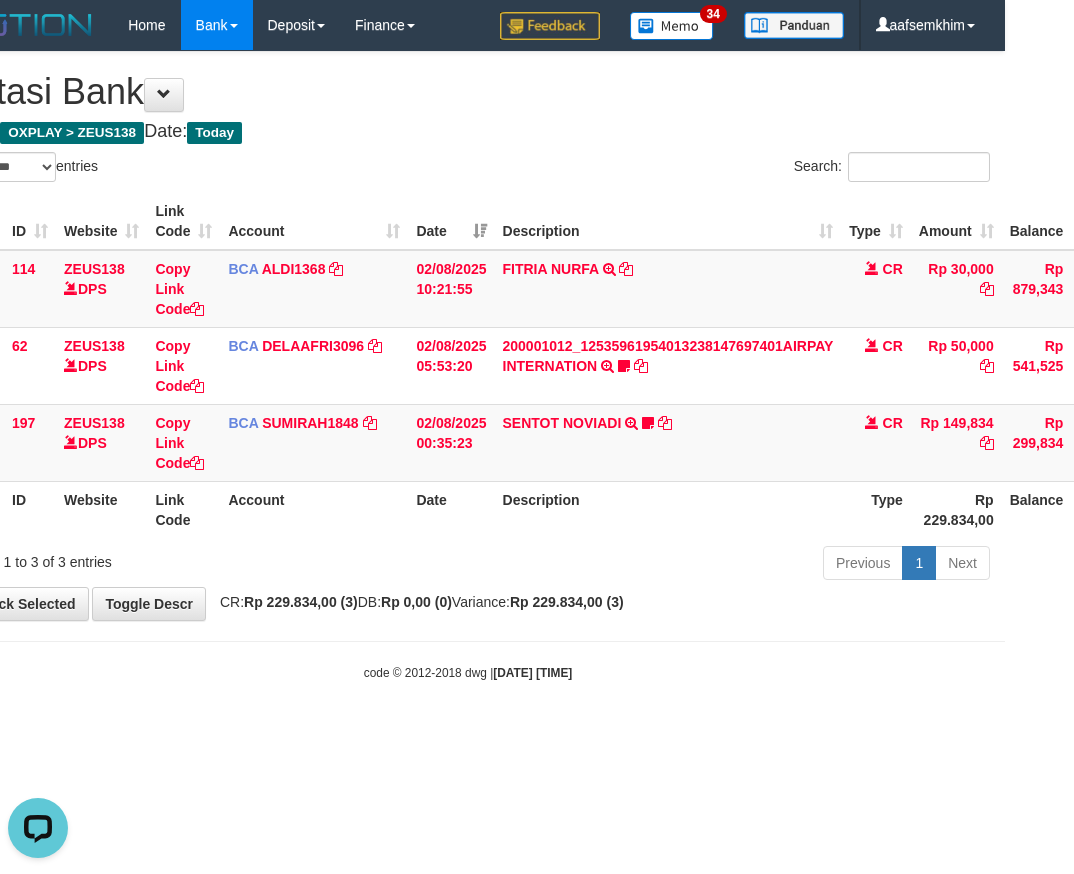 scroll, scrollTop: 0, scrollLeft: 0, axis: both 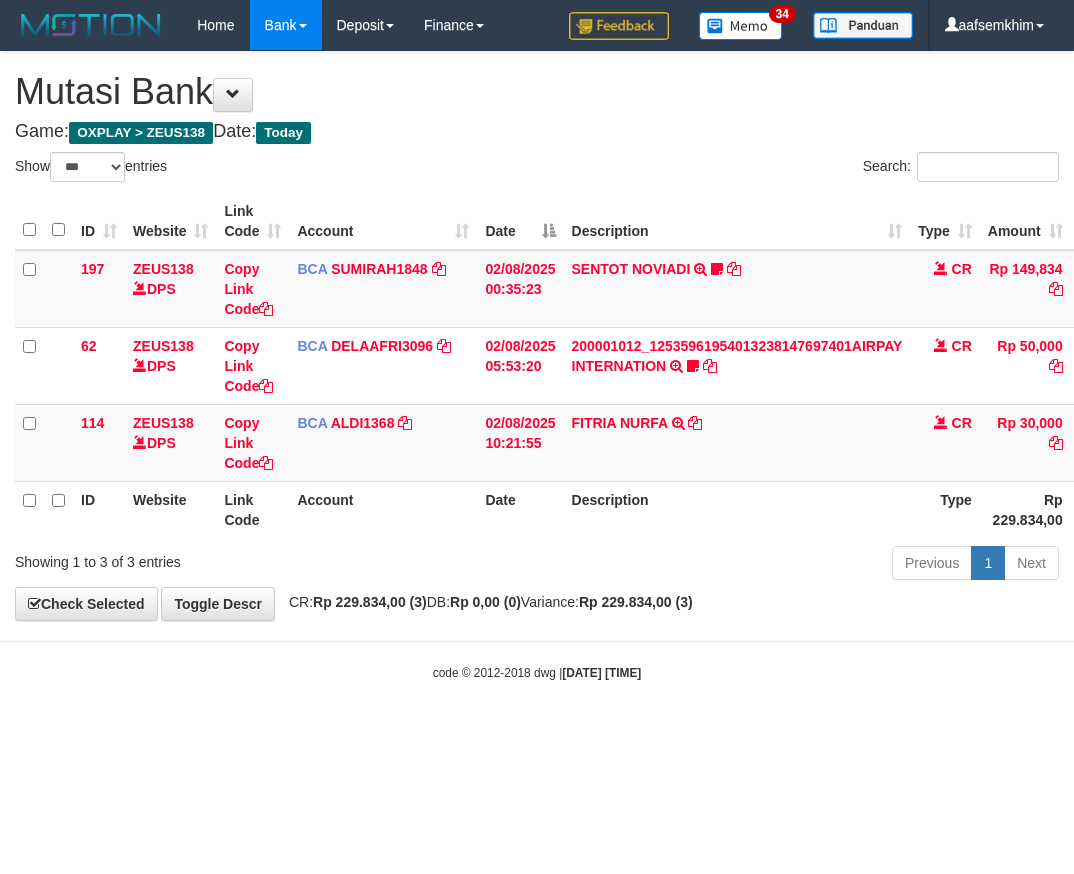 select on "***" 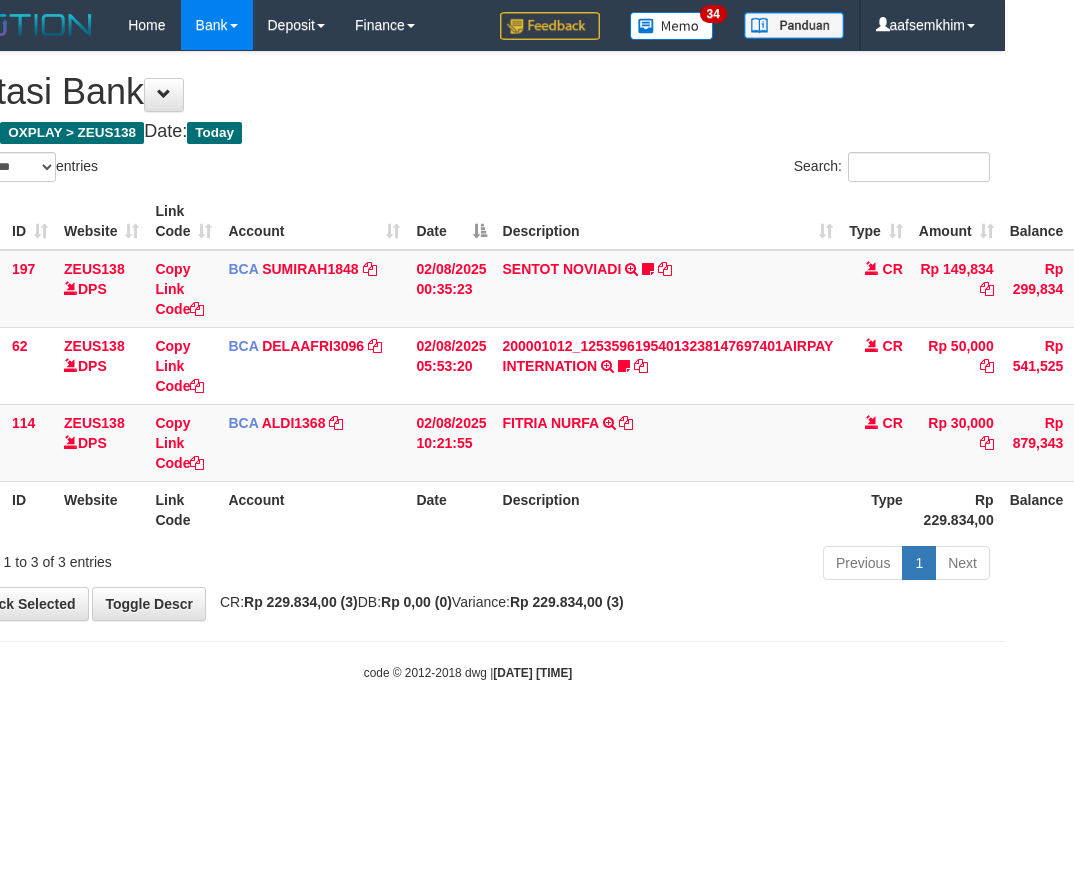click on "Search:" at bounding box center [736, 169] 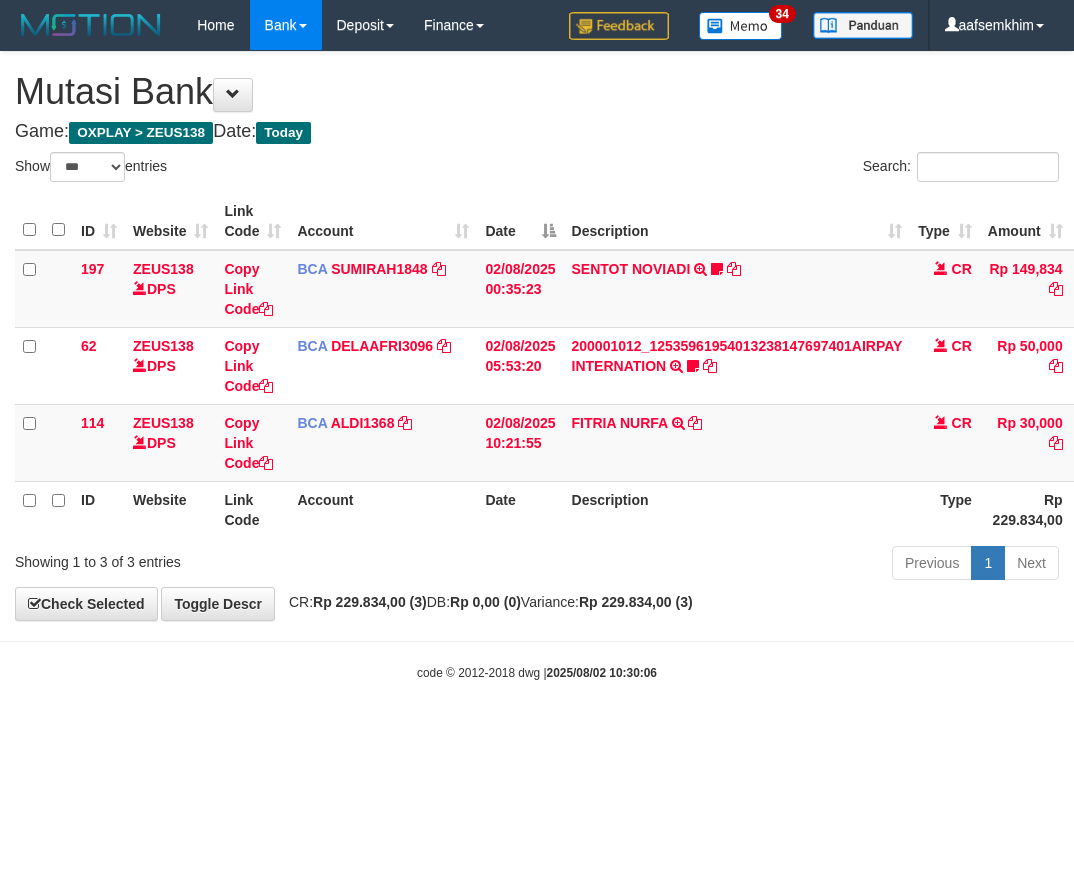 select on "***" 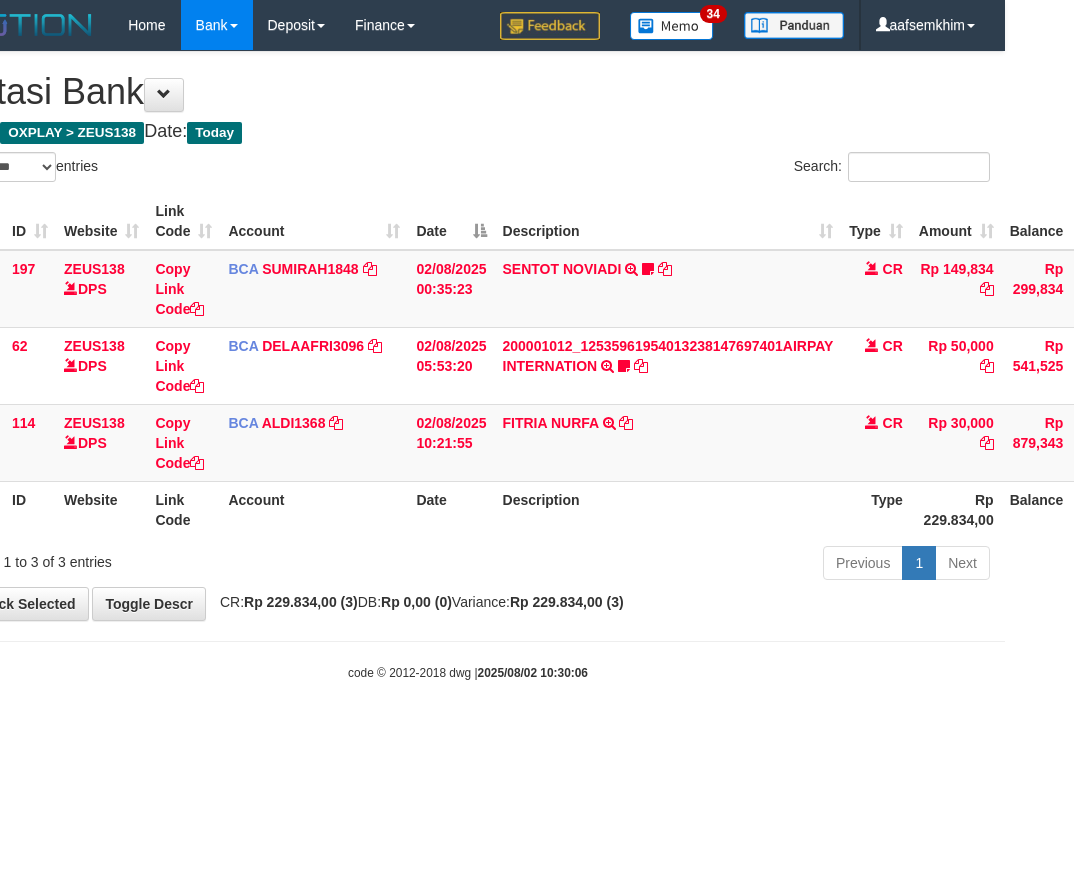 click on "Game:   OXPLAY > ZEUS138    				Date:  Today" at bounding box center [468, 132] 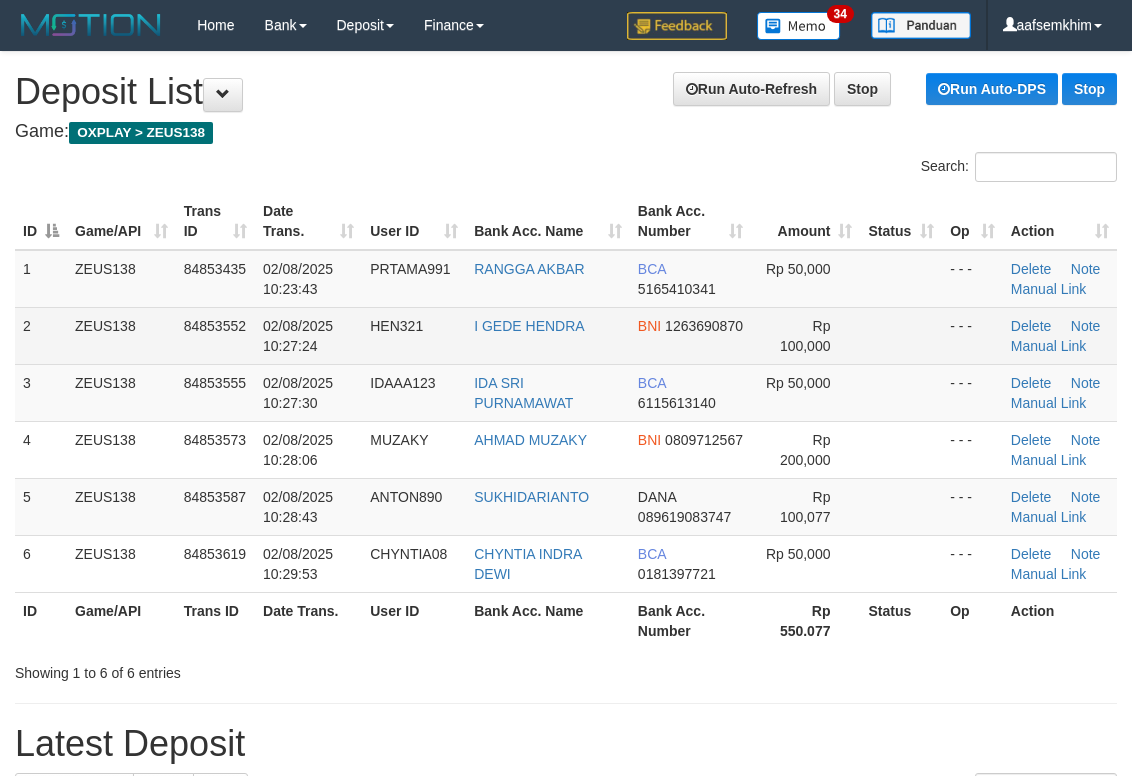 scroll, scrollTop: 101, scrollLeft: 0, axis: vertical 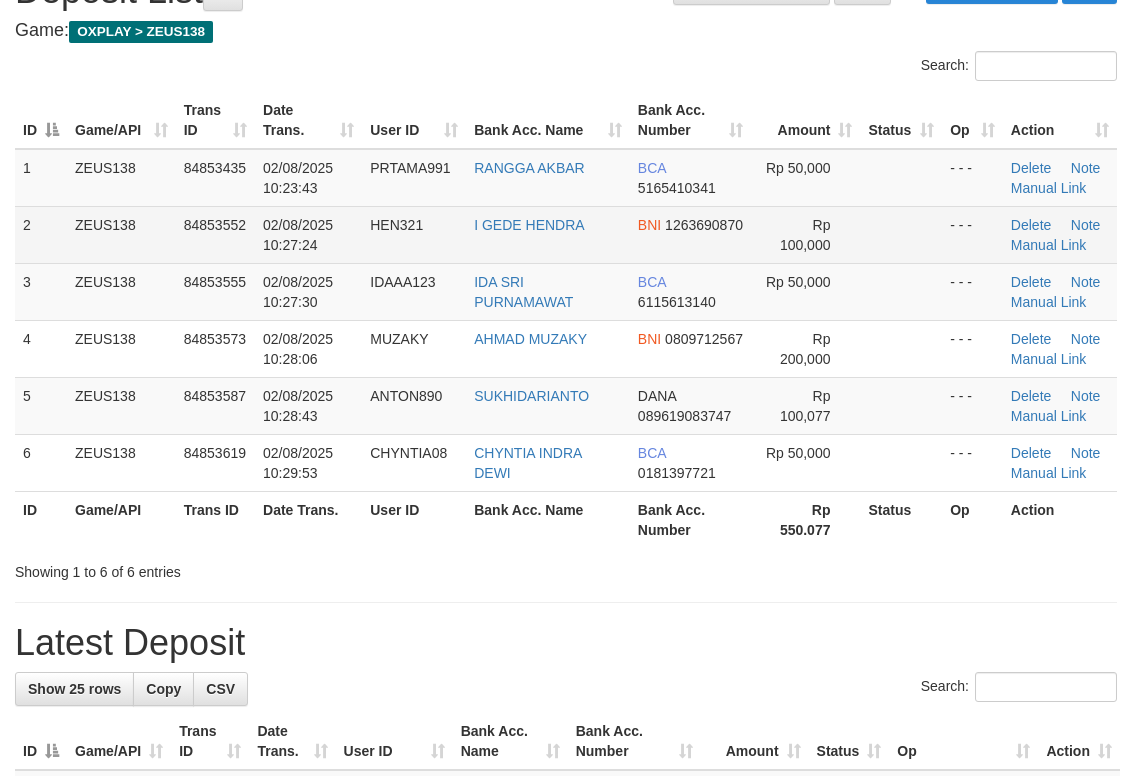 click on "I GEDE HENDRA" at bounding box center (548, 234) 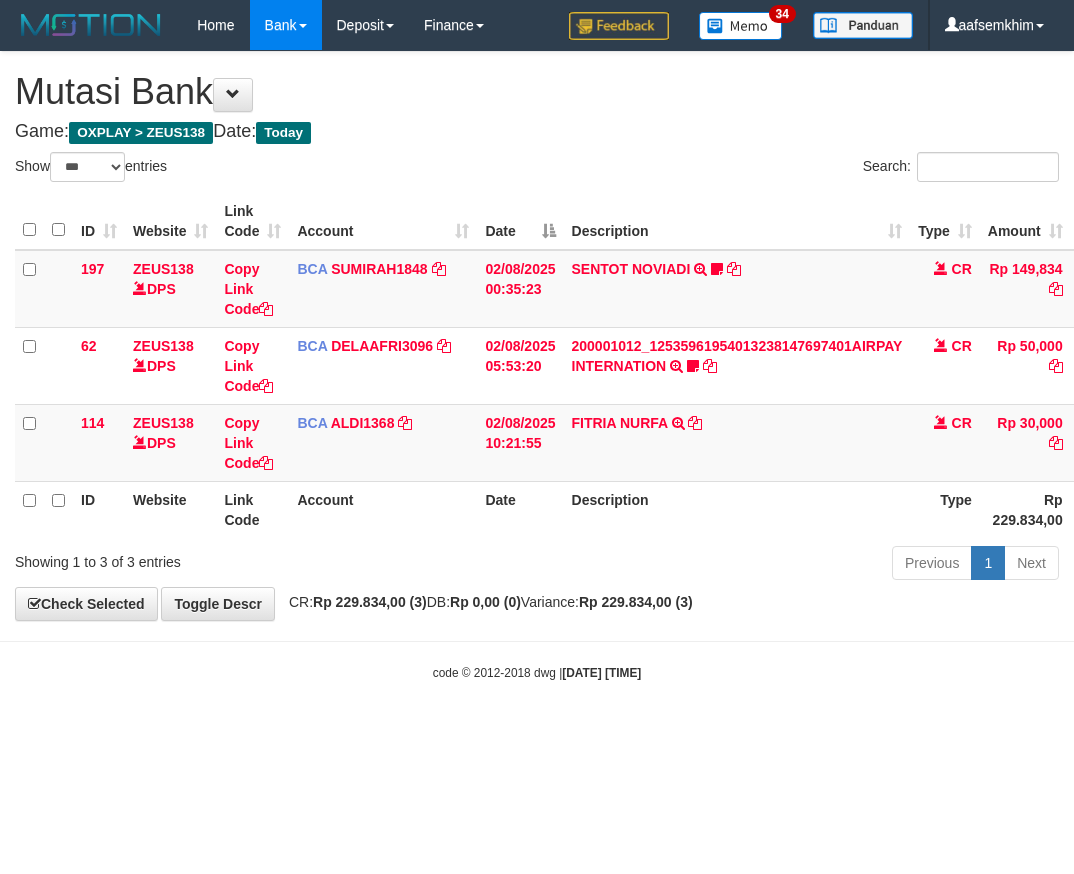 select on "***" 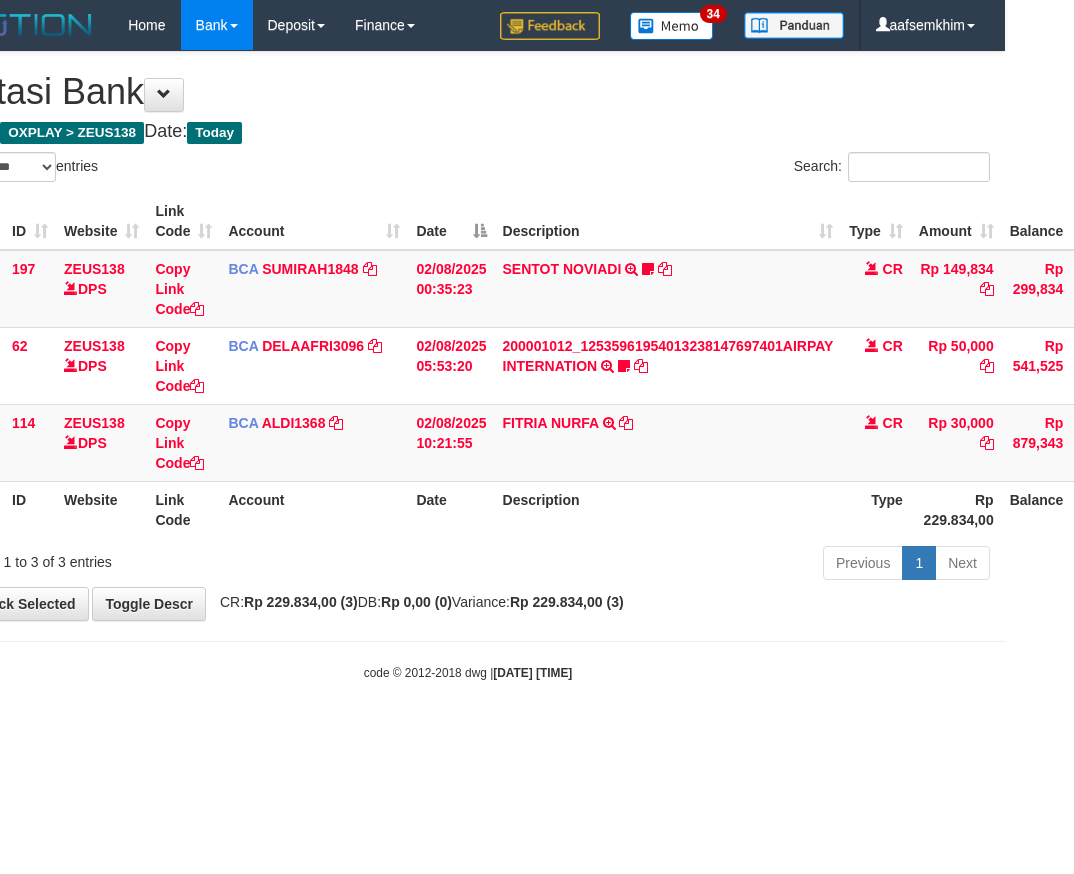 click on "Mutasi Bank" at bounding box center [468, 92] 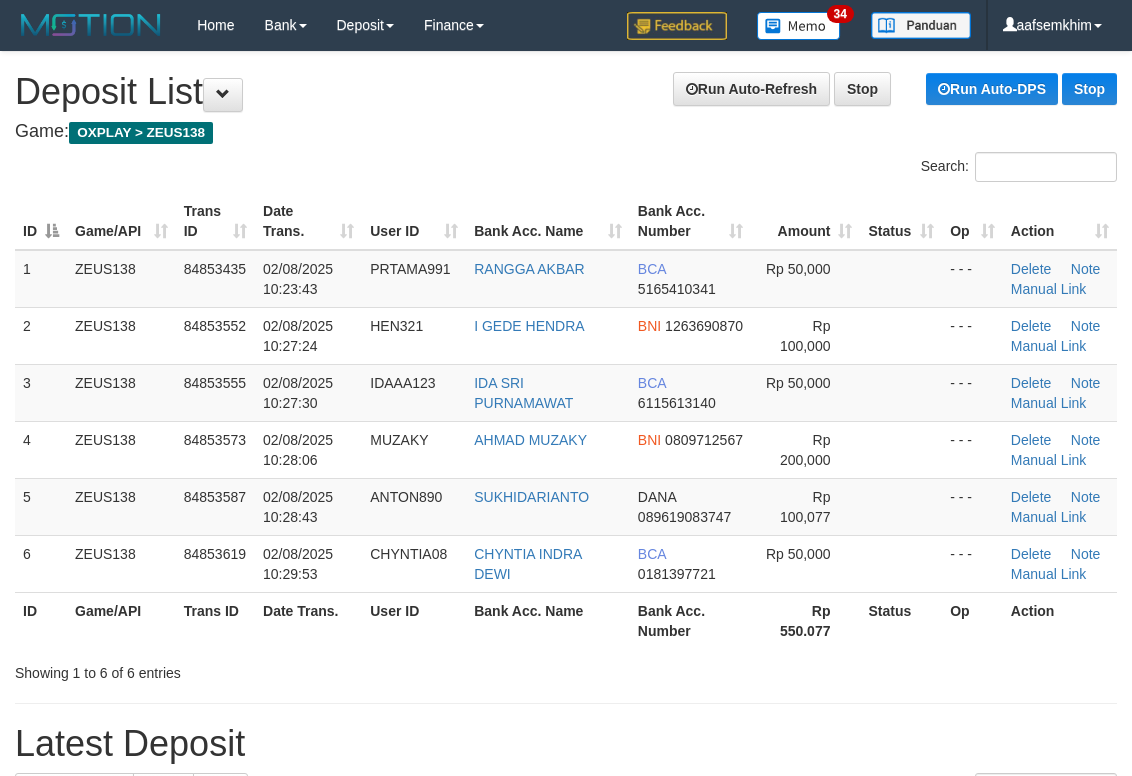 scroll, scrollTop: 101, scrollLeft: 0, axis: vertical 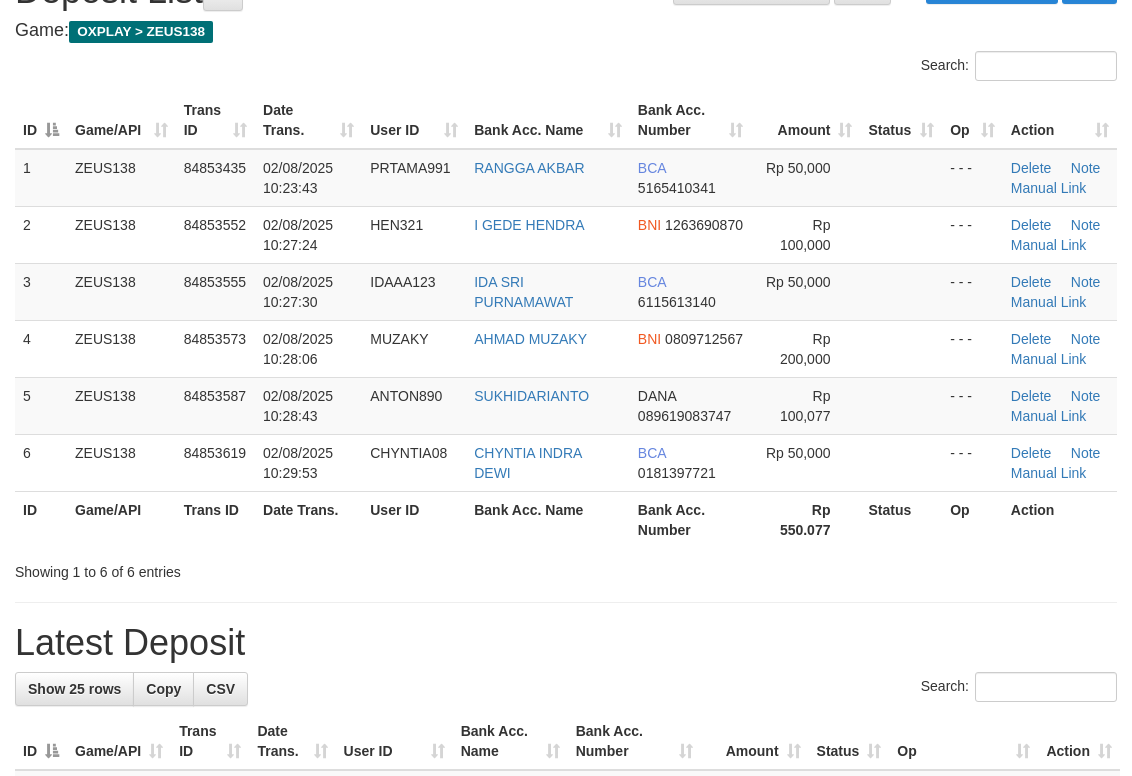click on "Search:" at bounding box center (849, 68) 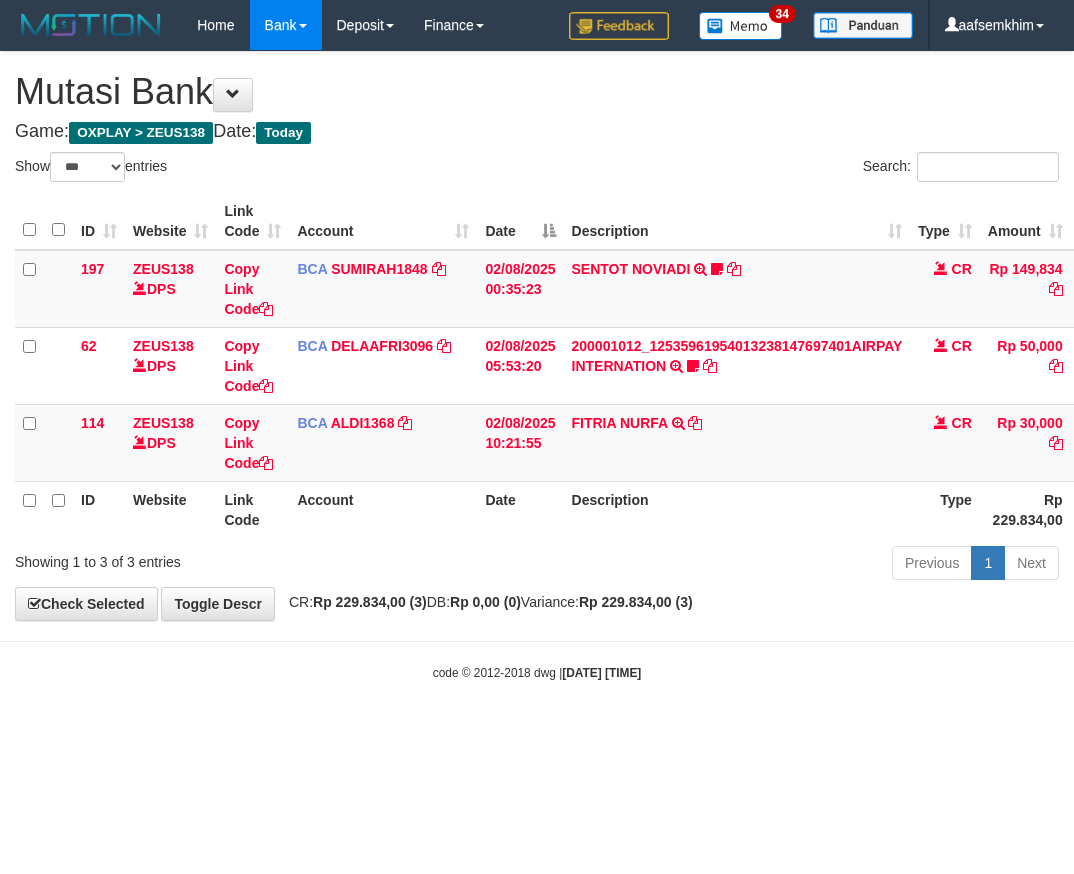 select on "***" 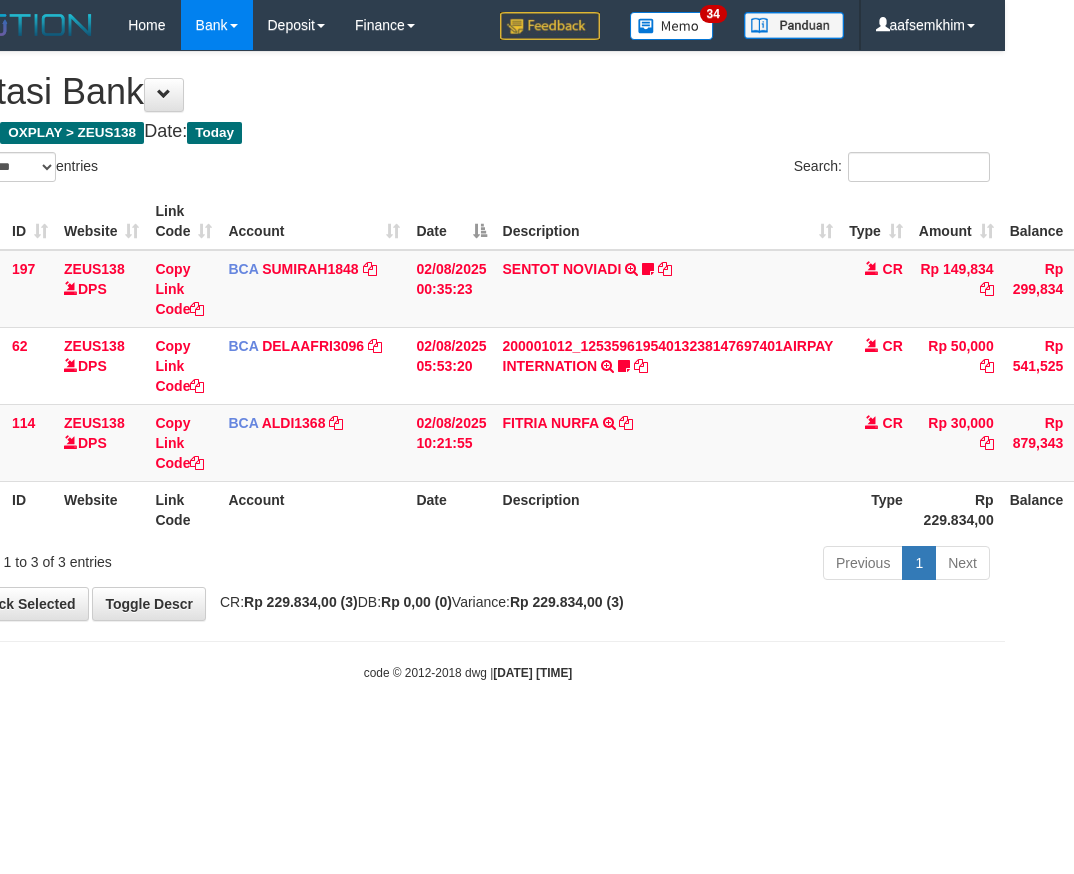 click on "Search:" at bounding box center [736, 169] 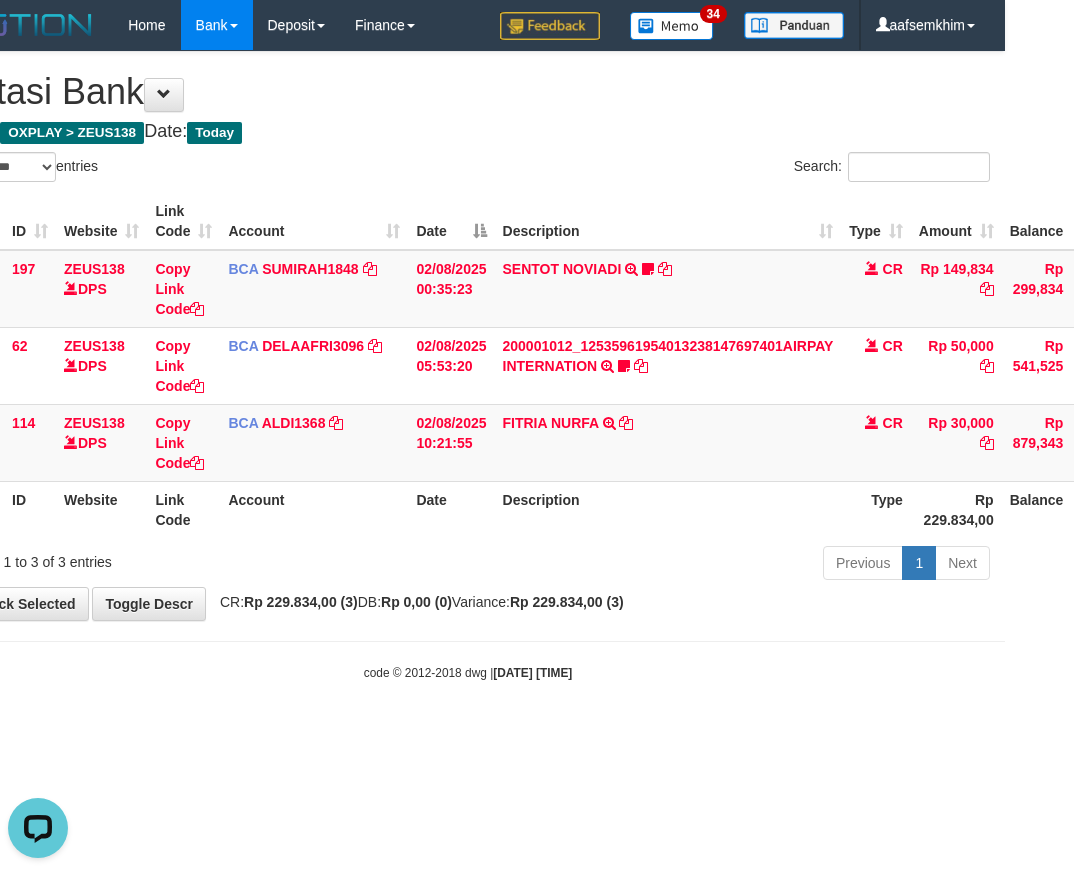 scroll, scrollTop: 0, scrollLeft: 0, axis: both 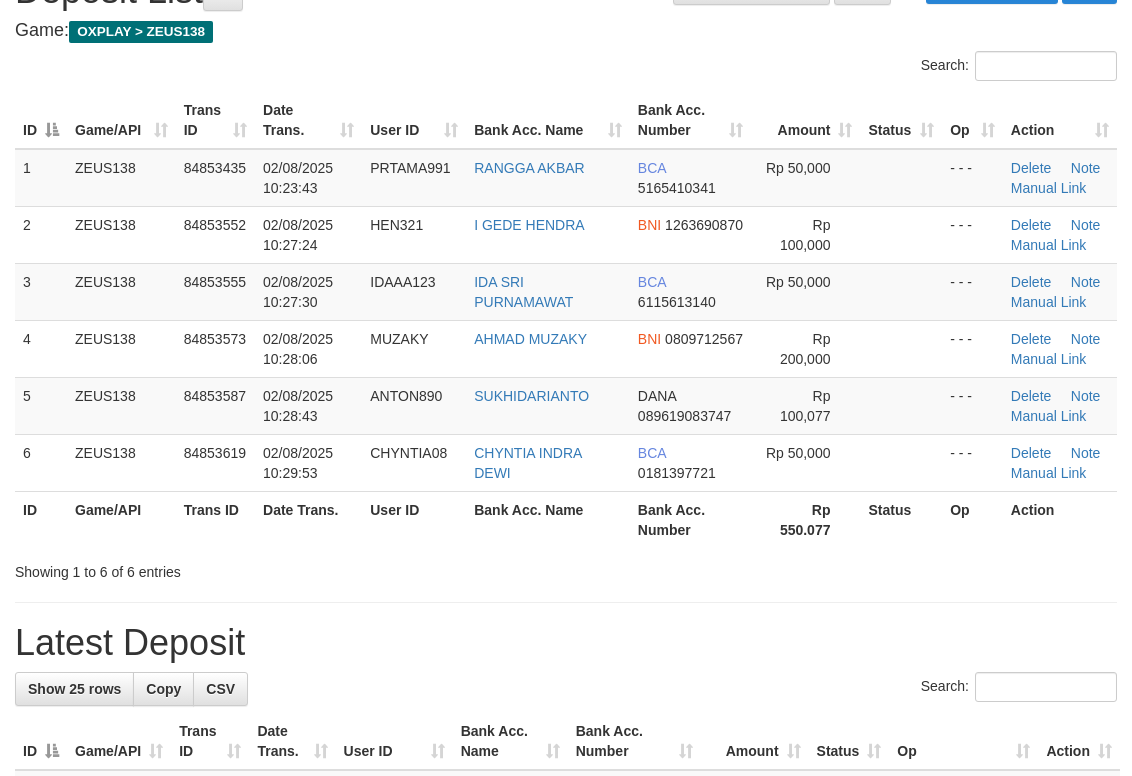 click on "Search:" at bounding box center [566, 68] 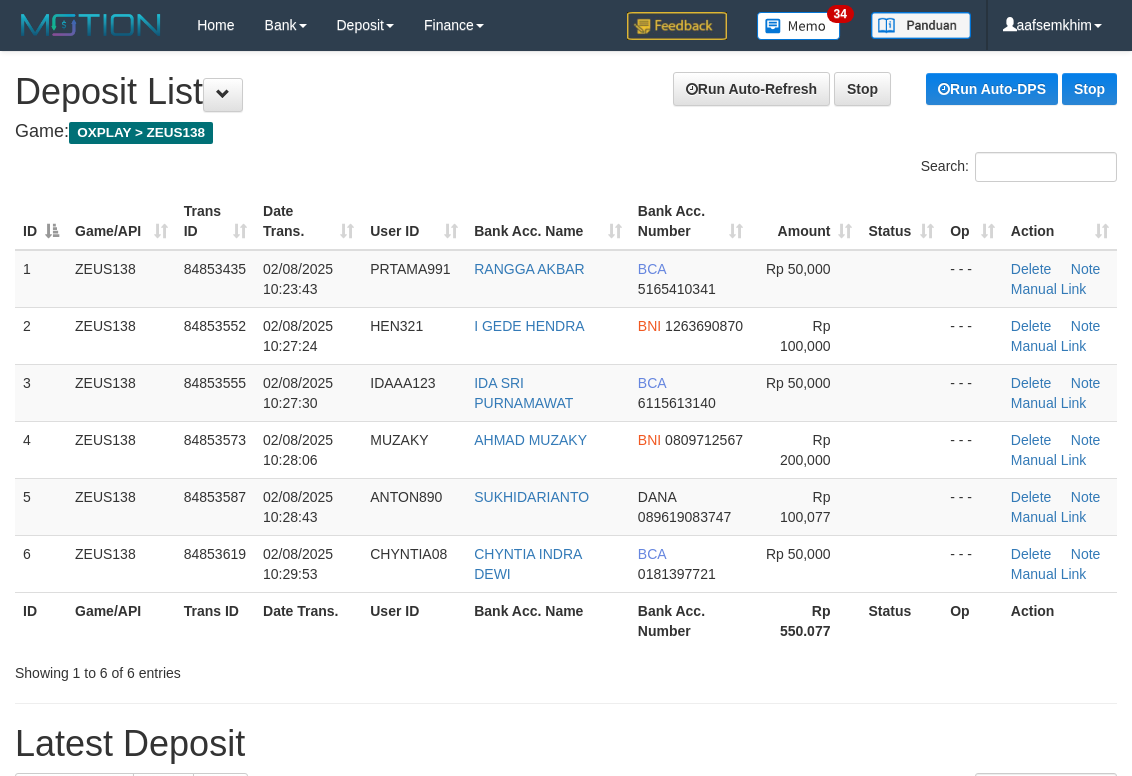 scroll, scrollTop: 101, scrollLeft: 0, axis: vertical 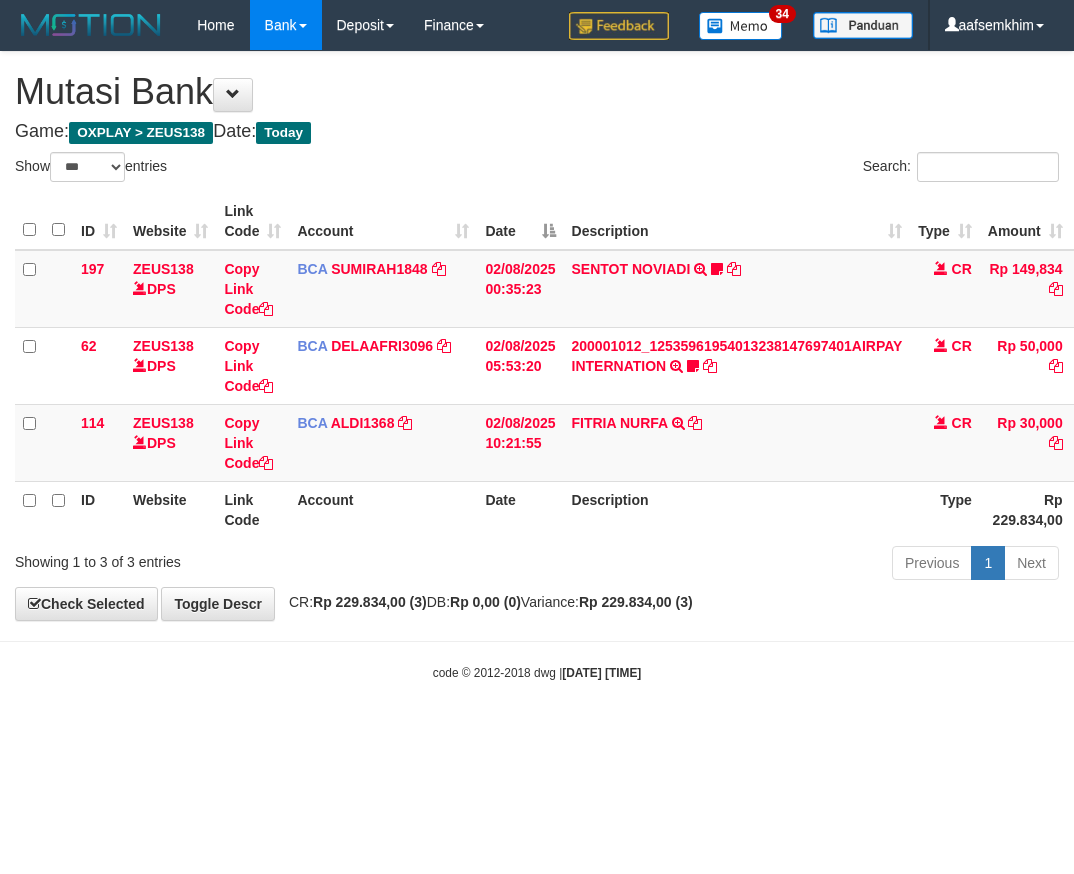select on "***" 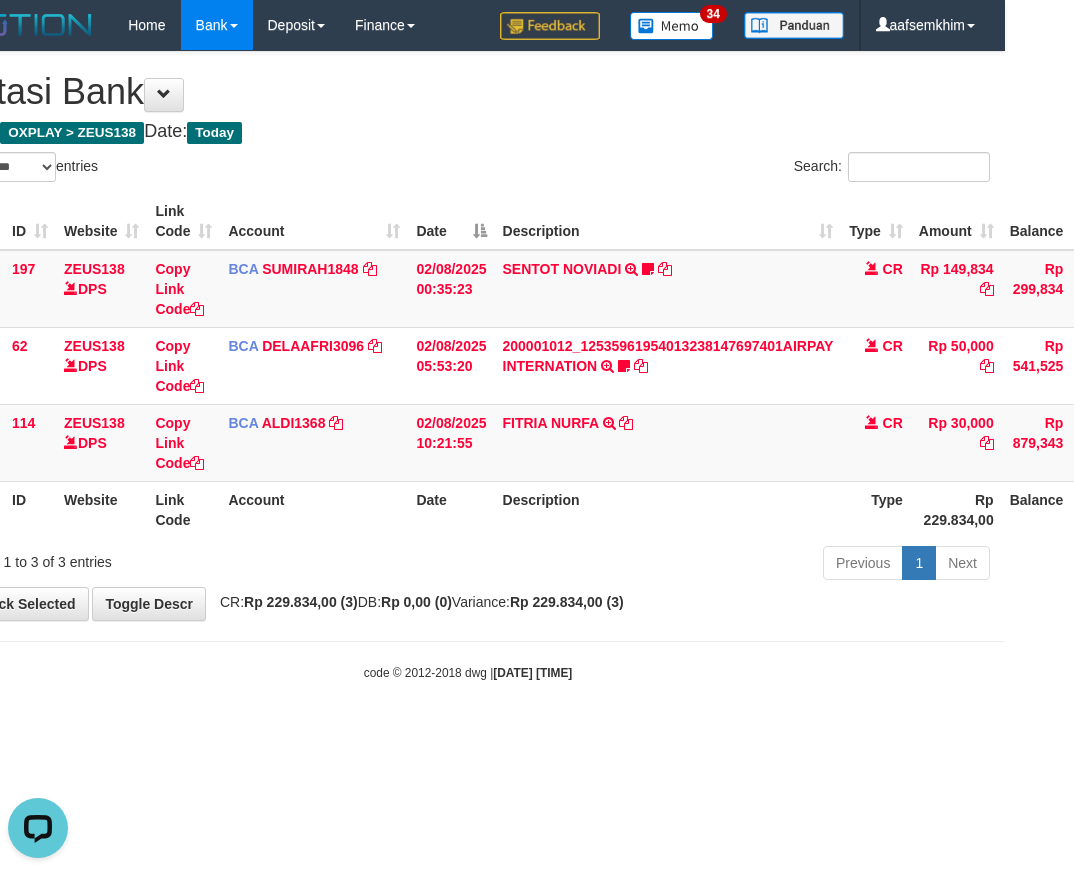 scroll, scrollTop: 0, scrollLeft: 0, axis: both 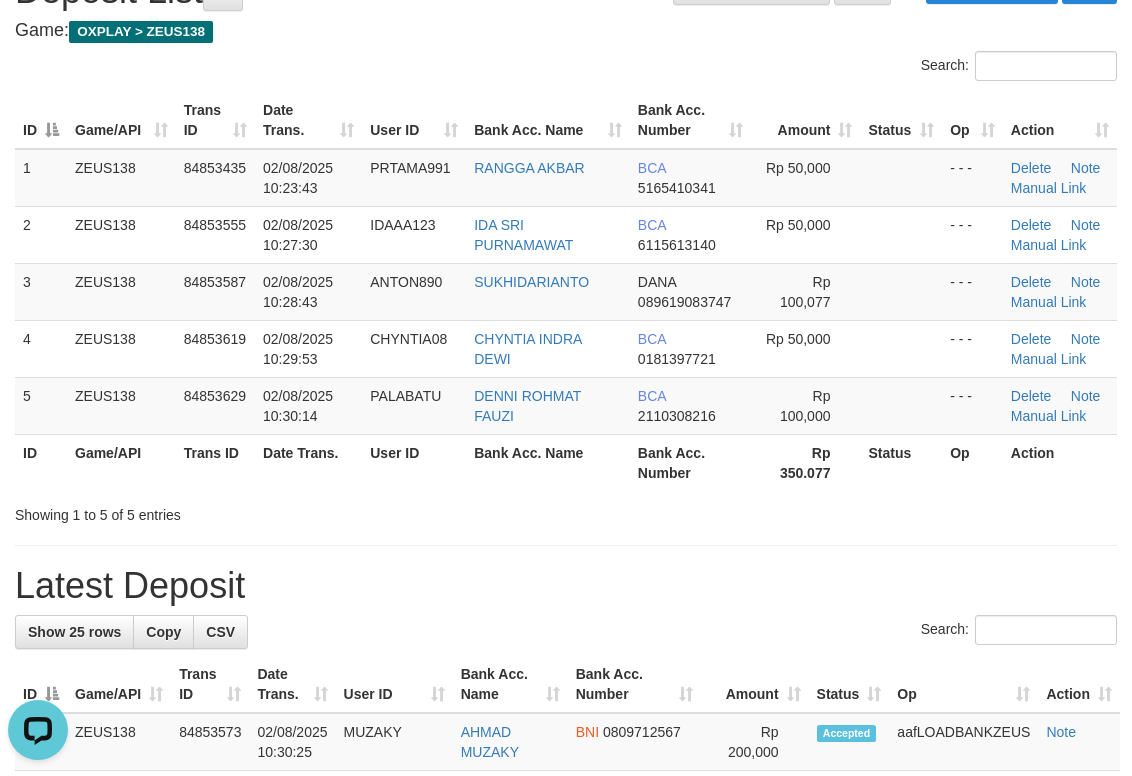 drag, startPoint x: 489, startPoint y: 47, endPoint x: 470, endPoint y: 40, distance: 20.248457 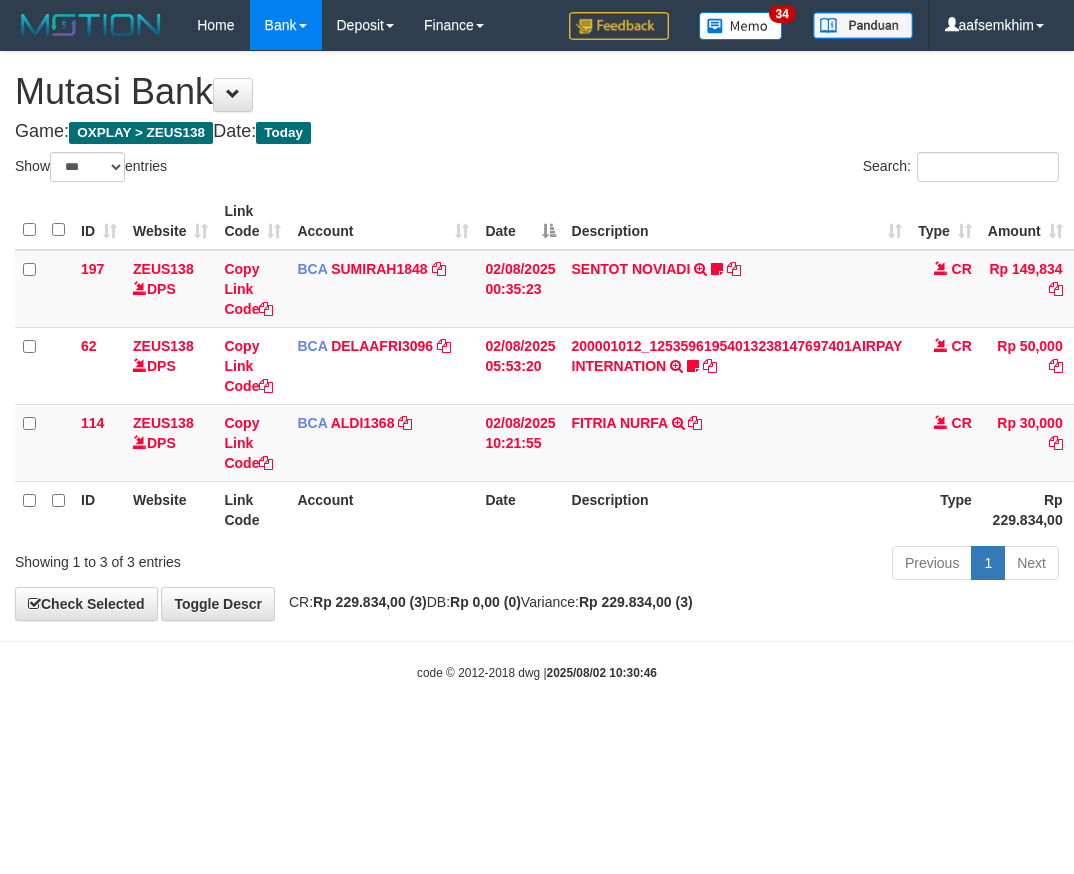 select on "***" 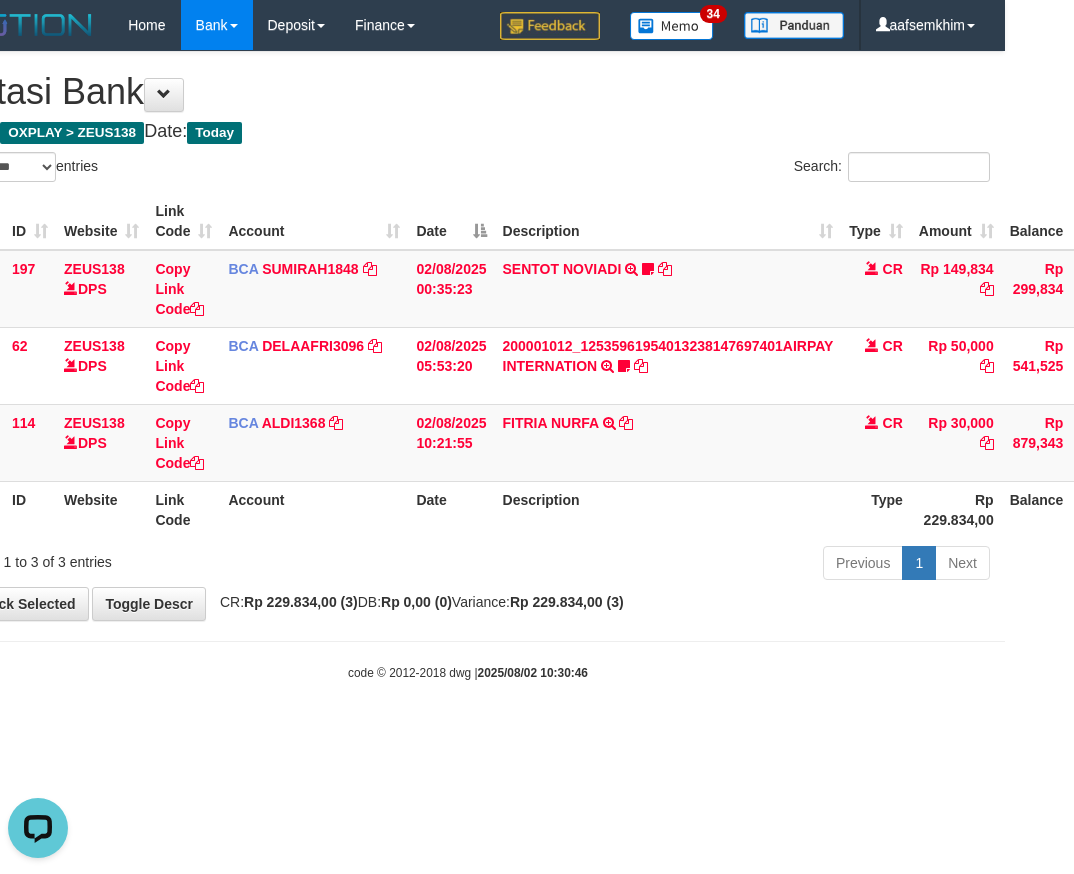 scroll, scrollTop: 0, scrollLeft: 0, axis: both 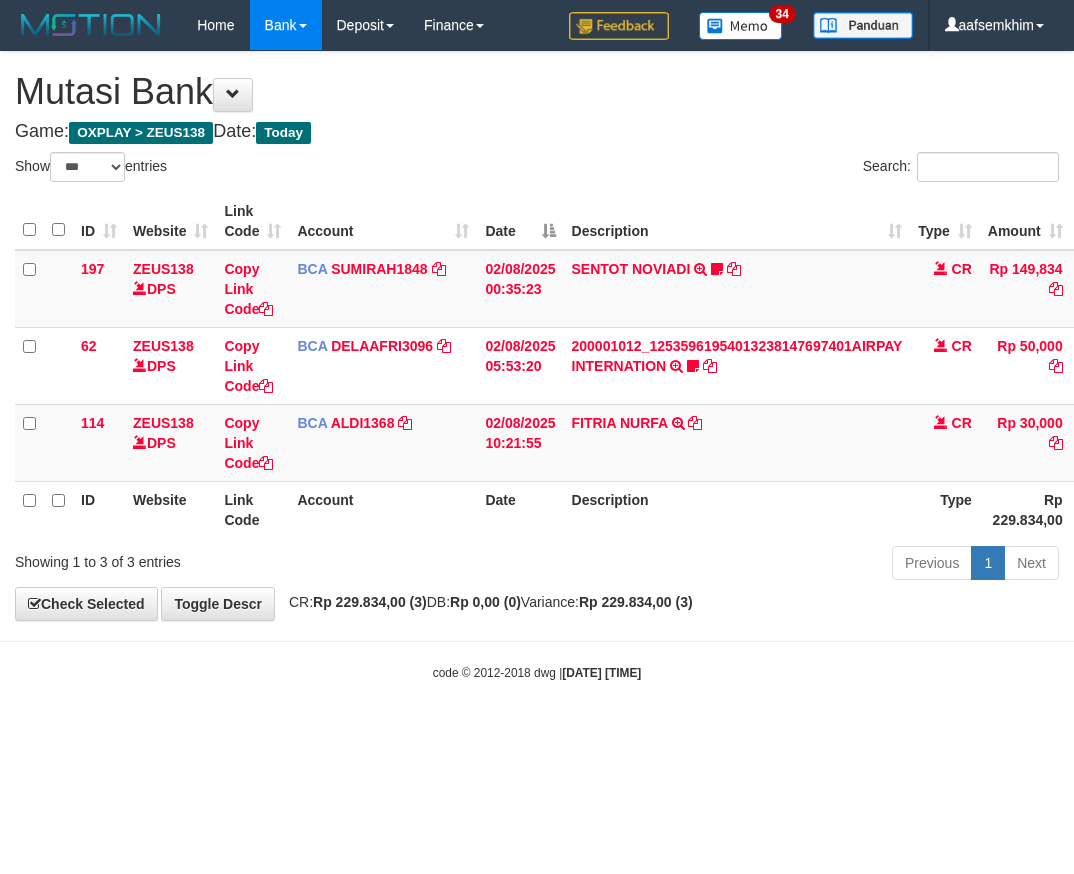 select on "***" 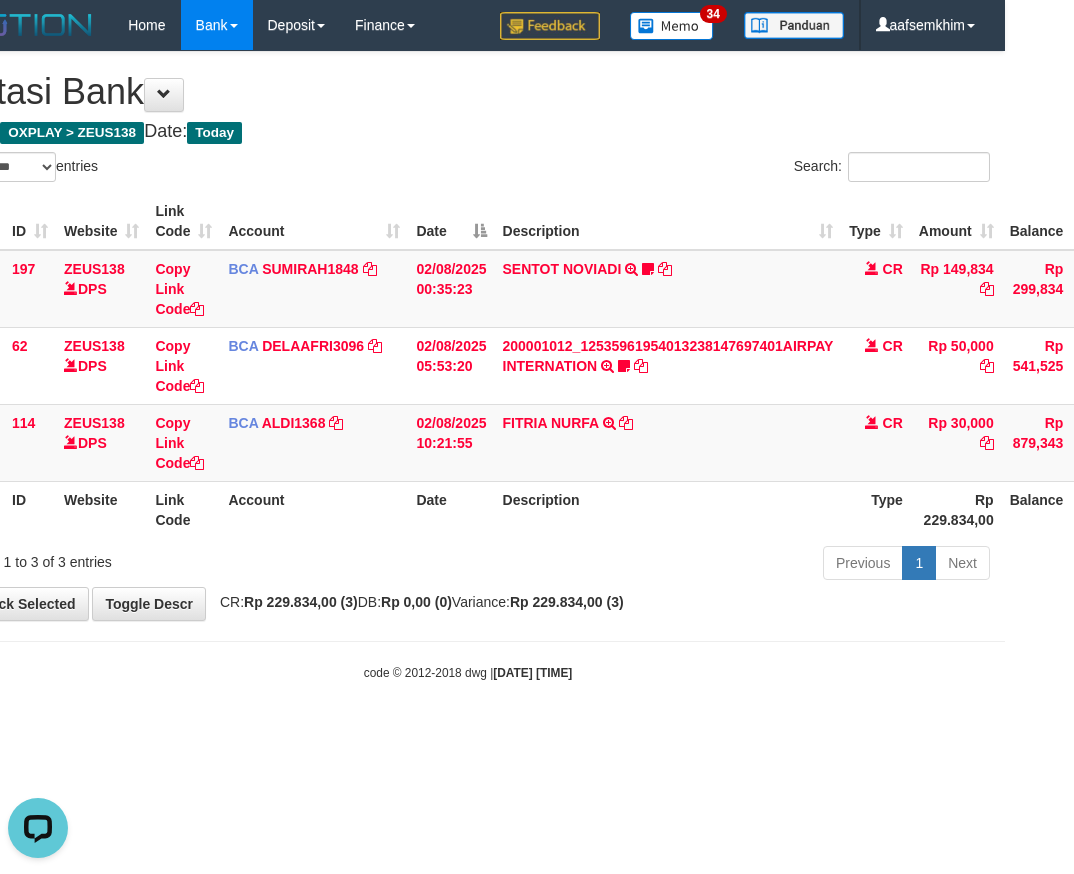 scroll, scrollTop: 0, scrollLeft: 0, axis: both 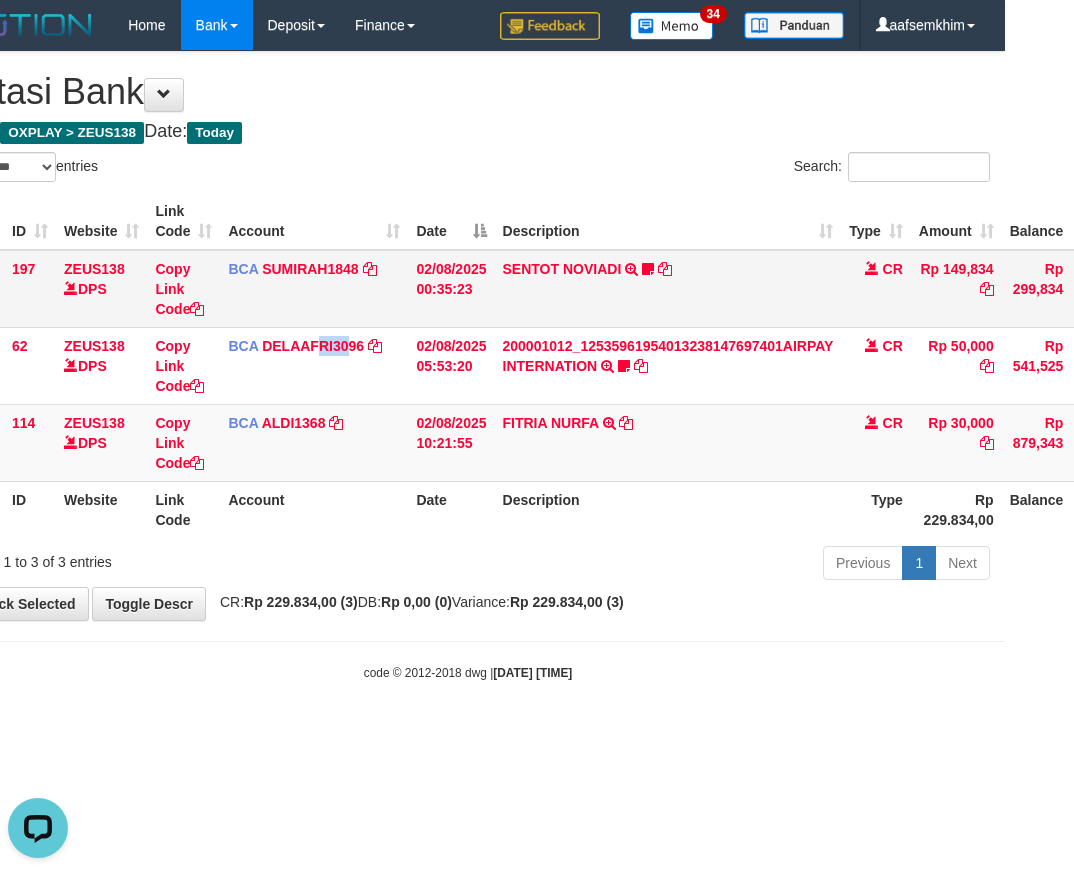 drag, startPoint x: 348, startPoint y: 364, endPoint x: 1, endPoint y: 312, distance: 350.87463 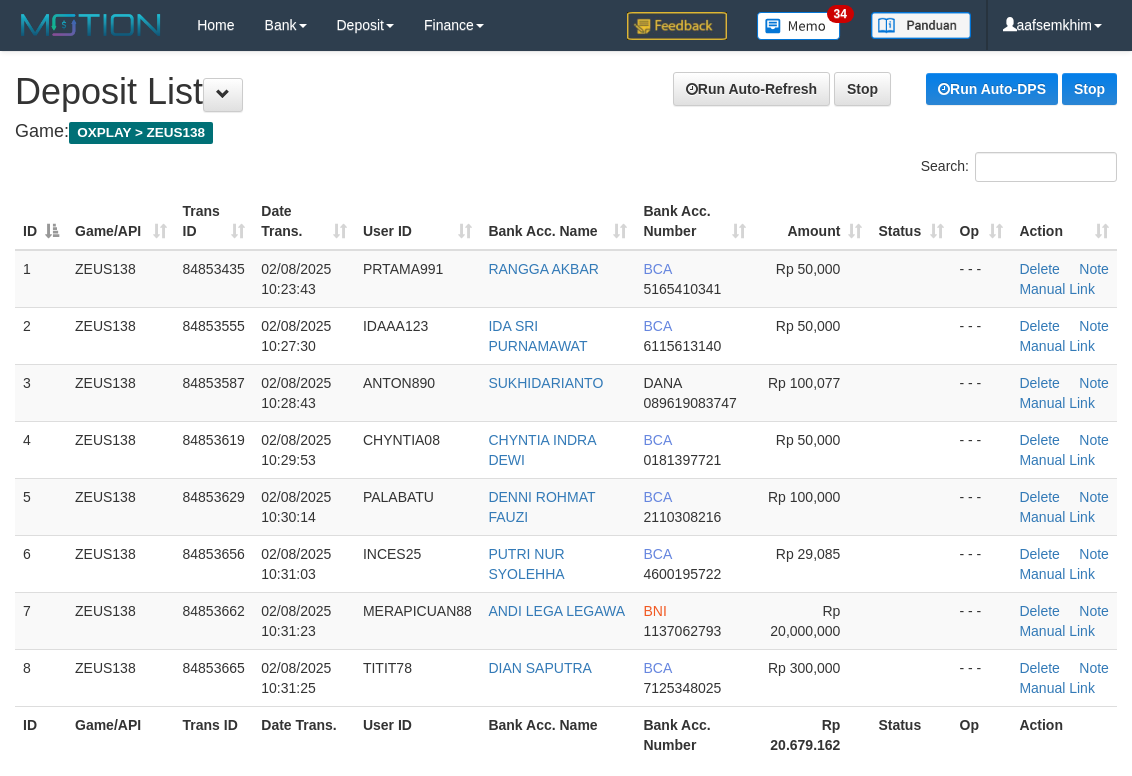 scroll, scrollTop: 101, scrollLeft: 0, axis: vertical 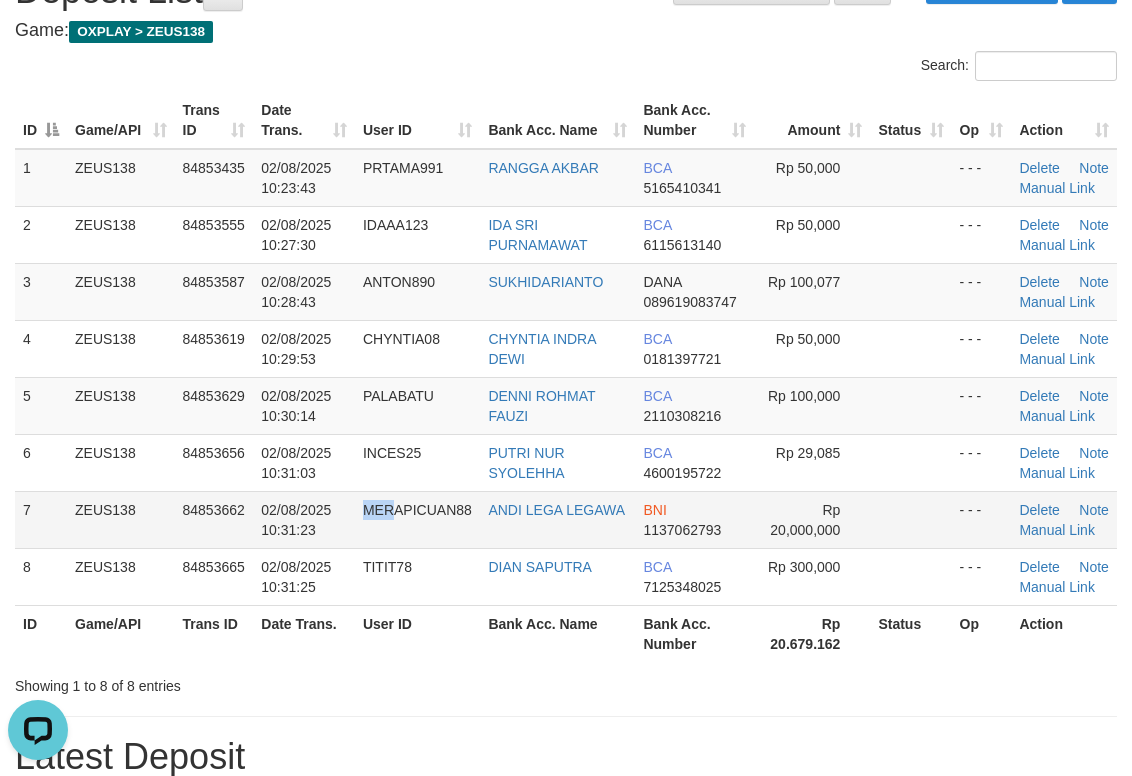 drag, startPoint x: 368, startPoint y: 532, endPoint x: 385, endPoint y: 532, distance: 17 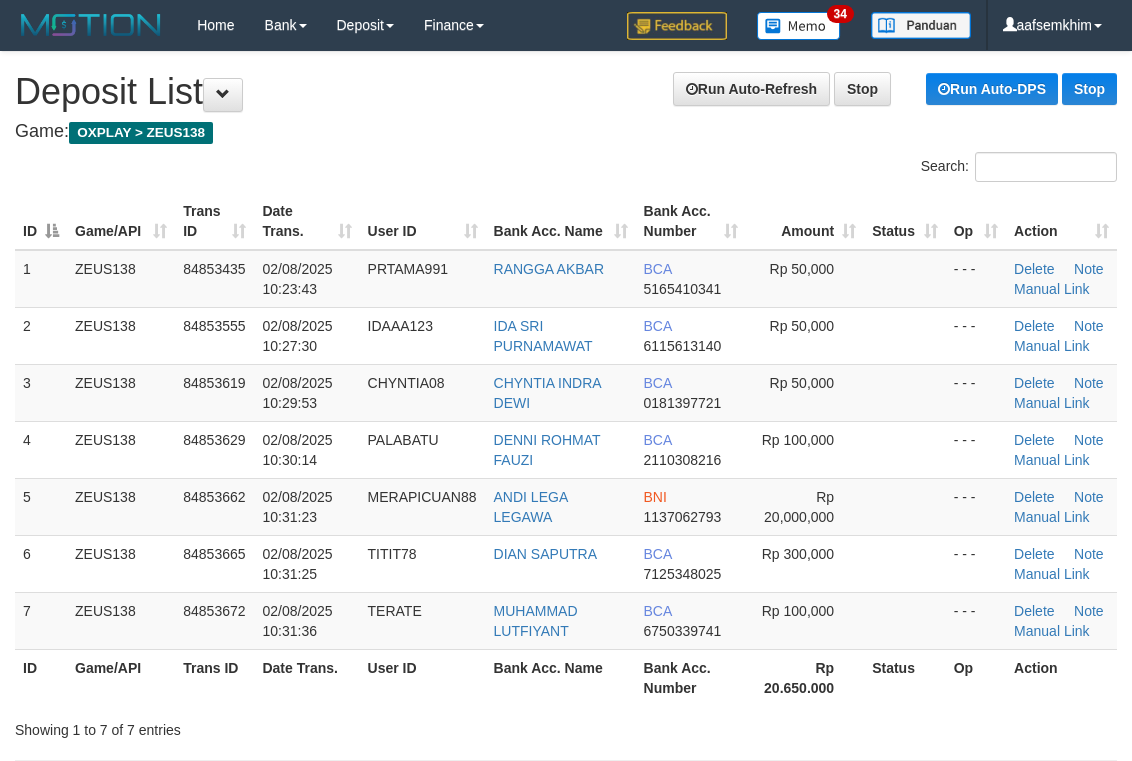 click on "ID Game/API Trans ID Date Trans. User ID Bank Acc. Name Bank Acc. Number Amount Status Op Action
1
ZEUS138
84853435
02/08/2025 10:23:43
PRTAMA991
[FIRST] [LAST]
BCA
5165410341
Rp 50,000
- - -
Delete
Note
Manual Link
2
ZEUS138
84853555
02/08/2025 10:27:30
IDAAA123
IDA SRI PURNAMAWAT
BCA
6115613140
Rp 50,000
- - -" at bounding box center (566, 449) 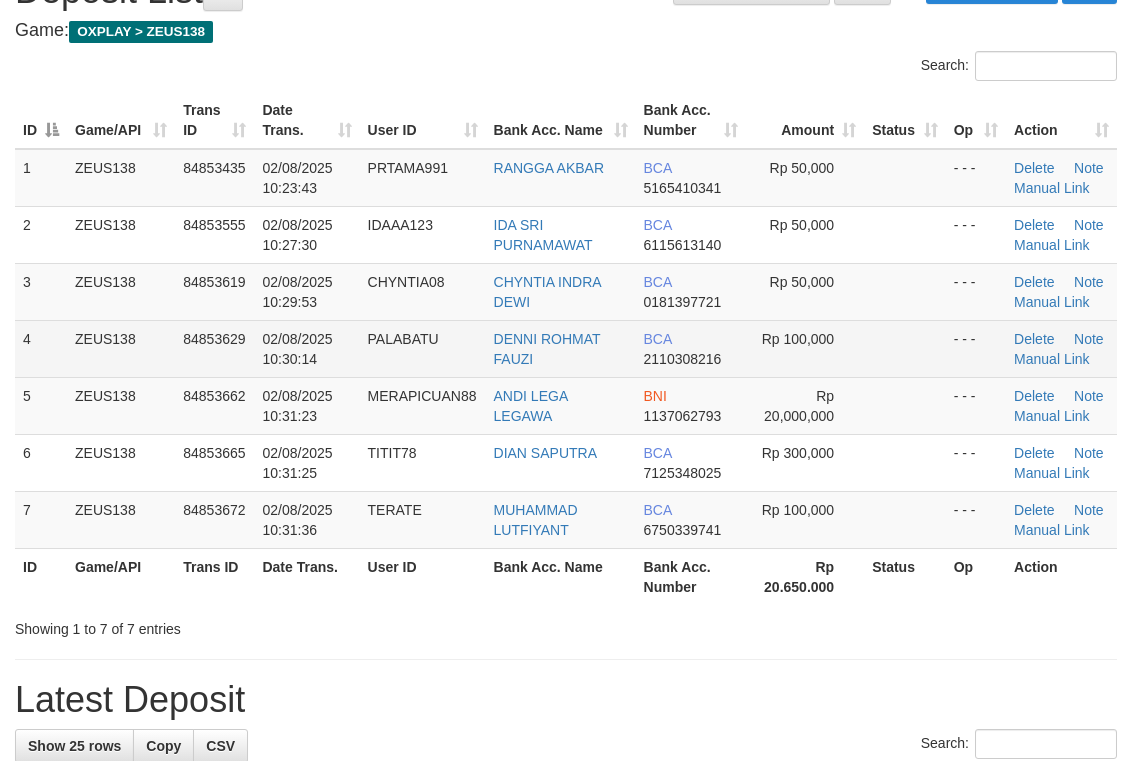 drag, startPoint x: 451, startPoint y: 270, endPoint x: 1059, endPoint y: 340, distance: 612.01636 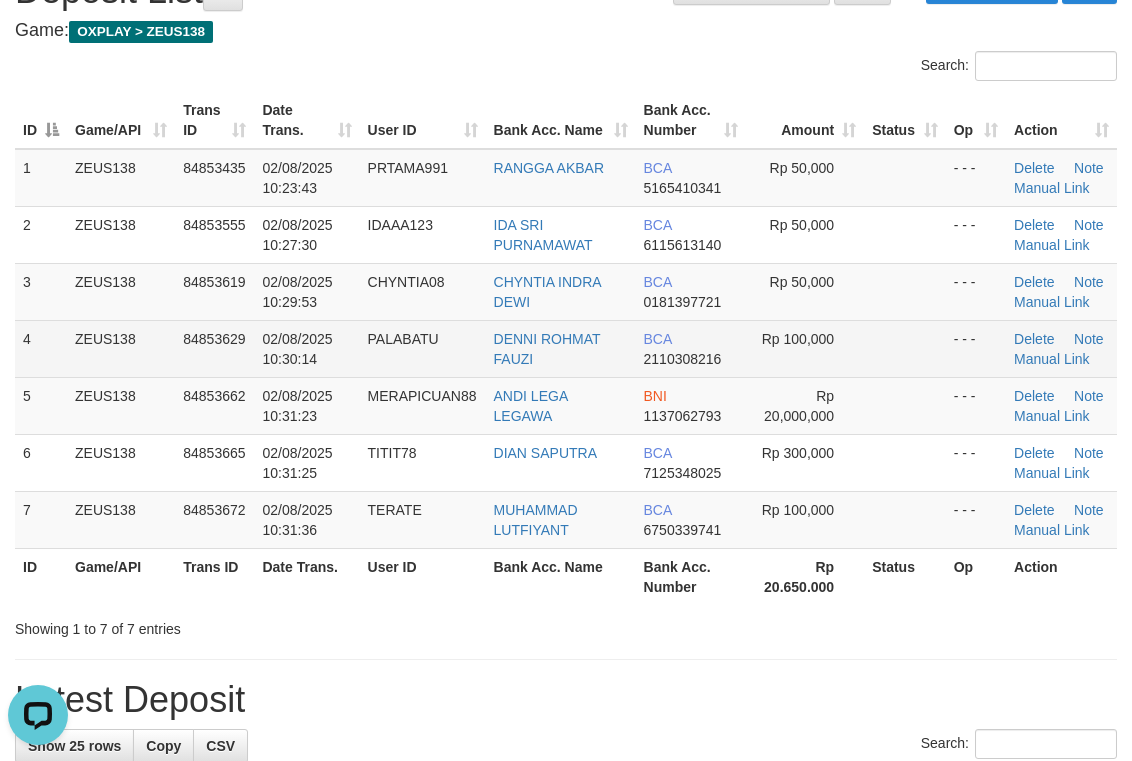 scroll, scrollTop: 0, scrollLeft: 0, axis: both 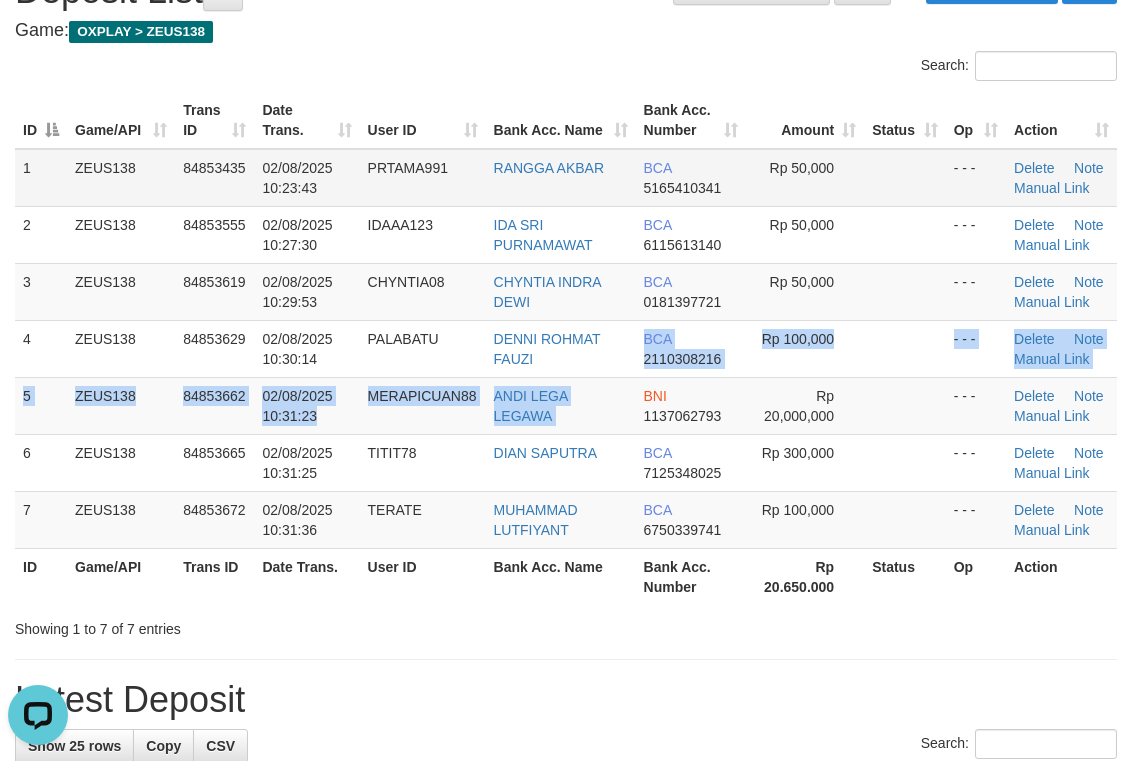 drag, startPoint x: 584, startPoint y: 371, endPoint x: 471, endPoint y: 149, distance: 249.1044 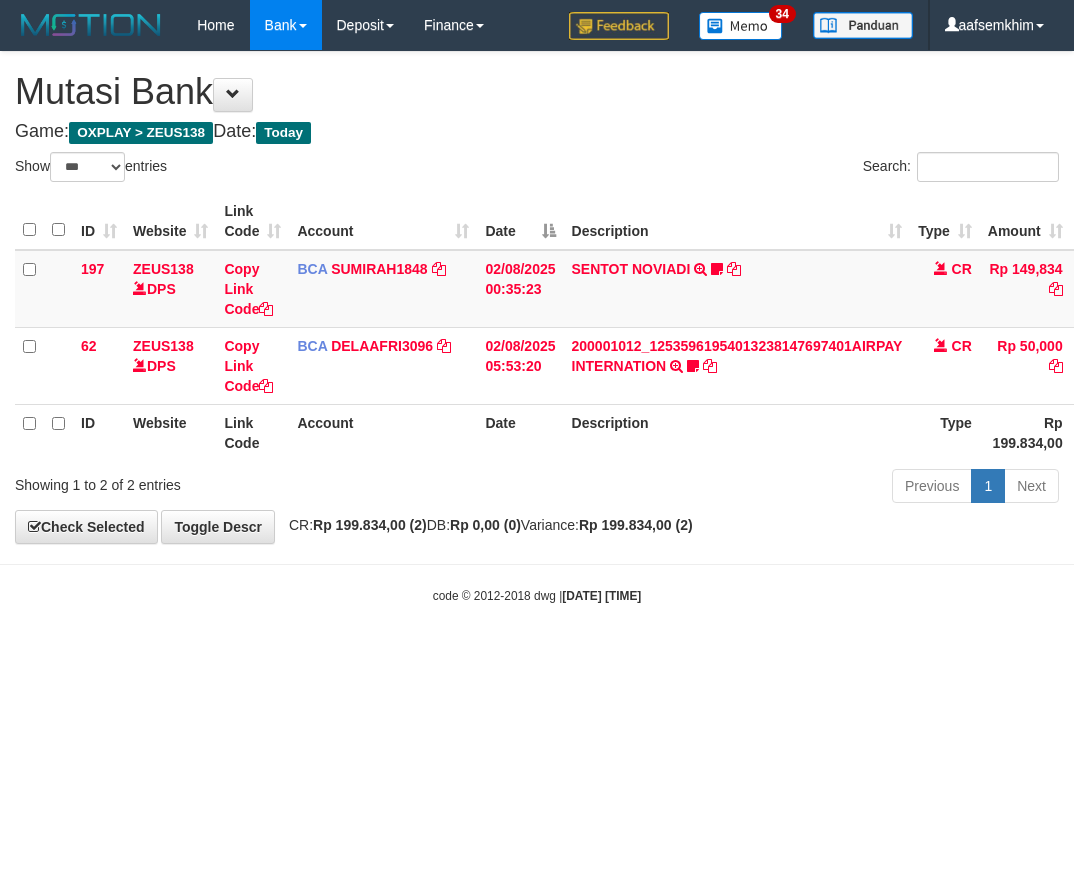 select on "***" 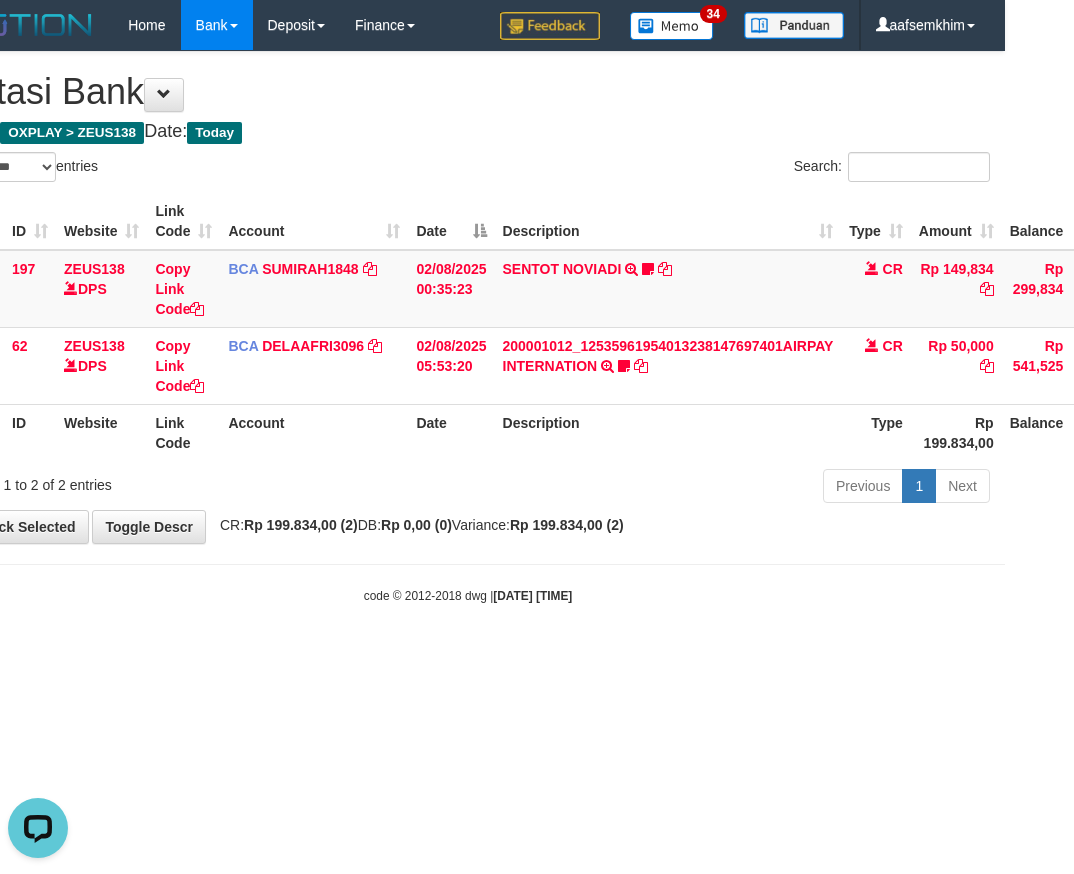 scroll, scrollTop: 0, scrollLeft: 0, axis: both 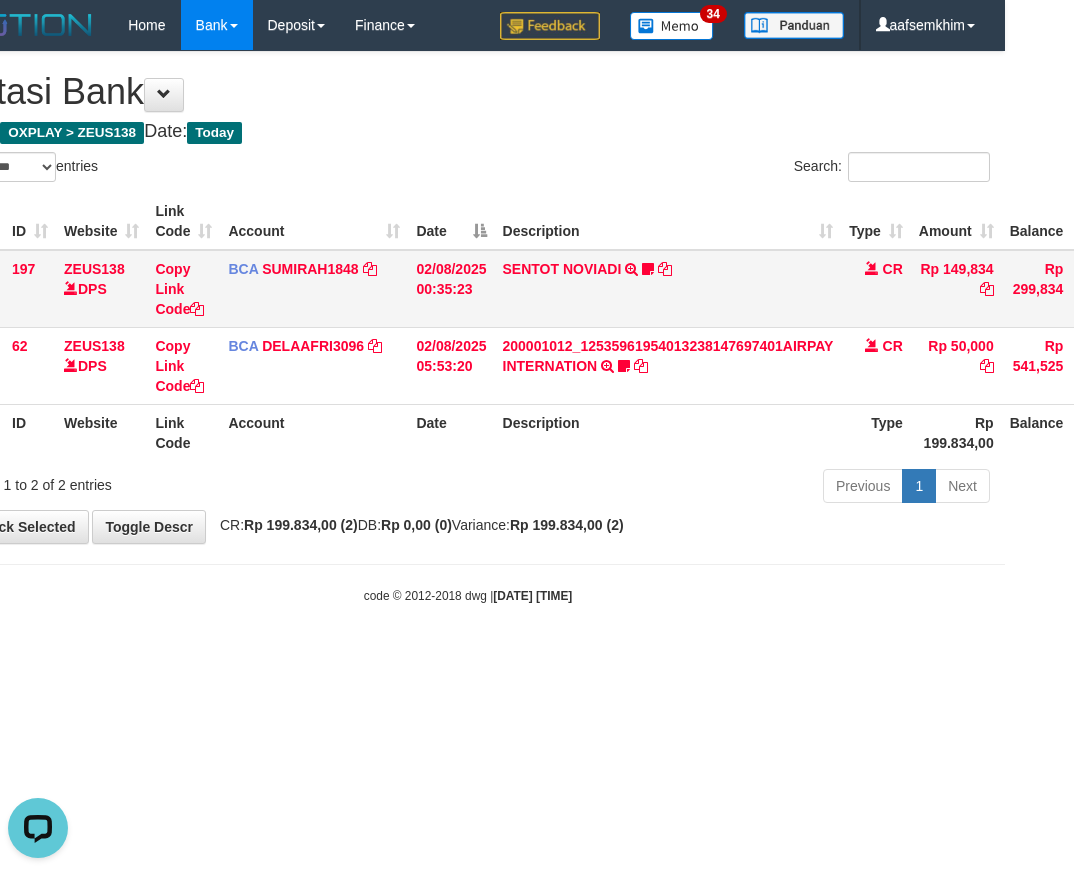 drag, startPoint x: 478, startPoint y: 327, endPoint x: 424, endPoint y: 322, distance: 54.230988 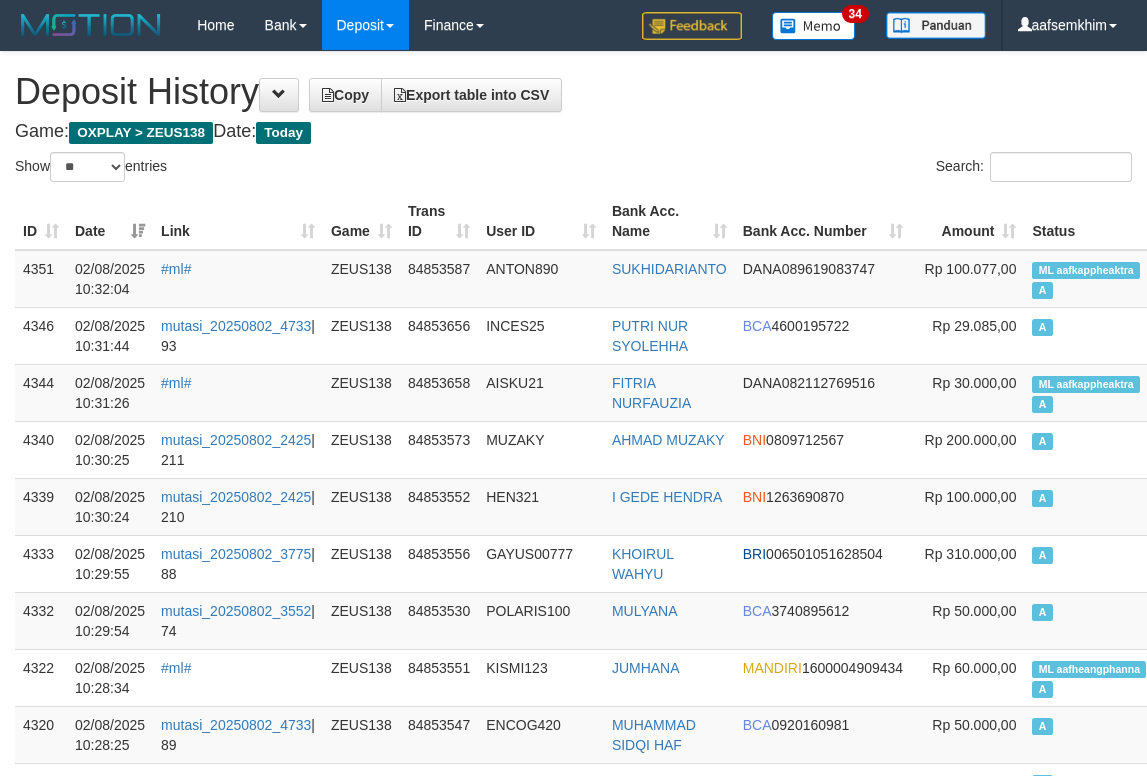 select on "**" 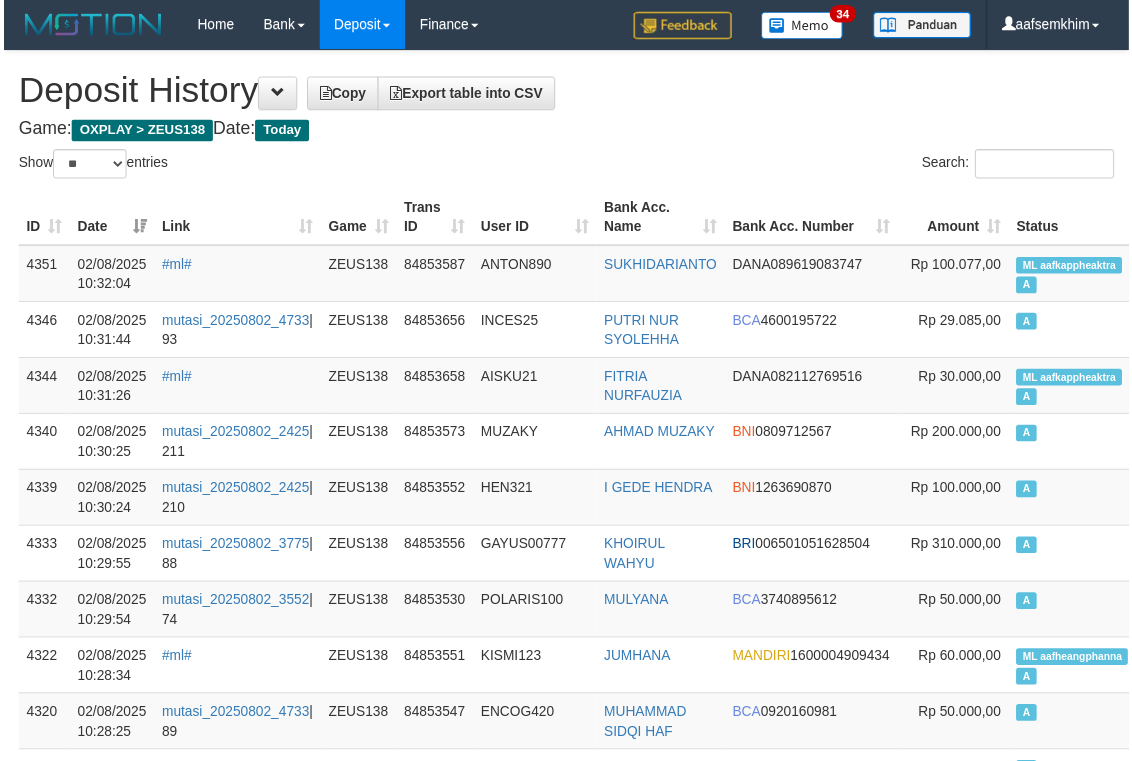 scroll, scrollTop: 0, scrollLeft: 0, axis: both 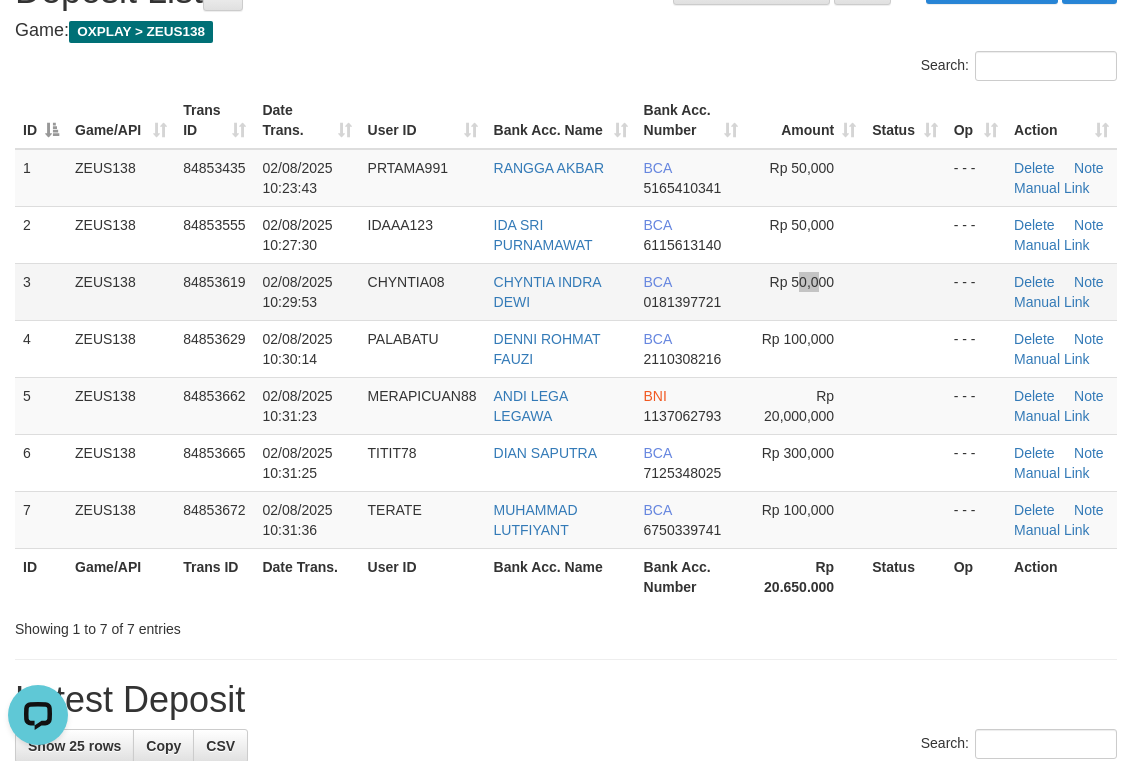 click on "Rp 50,000" at bounding box center (805, 291) 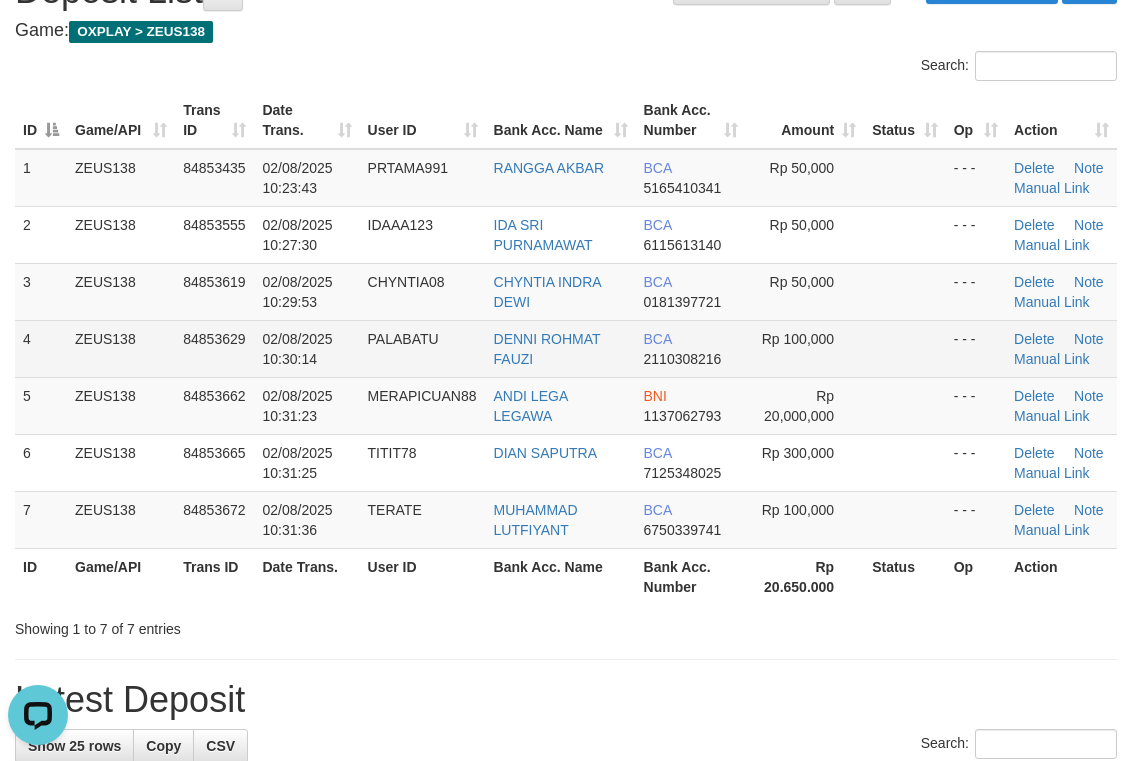 click on "BCA
2110308216" at bounding box center (691, 348) 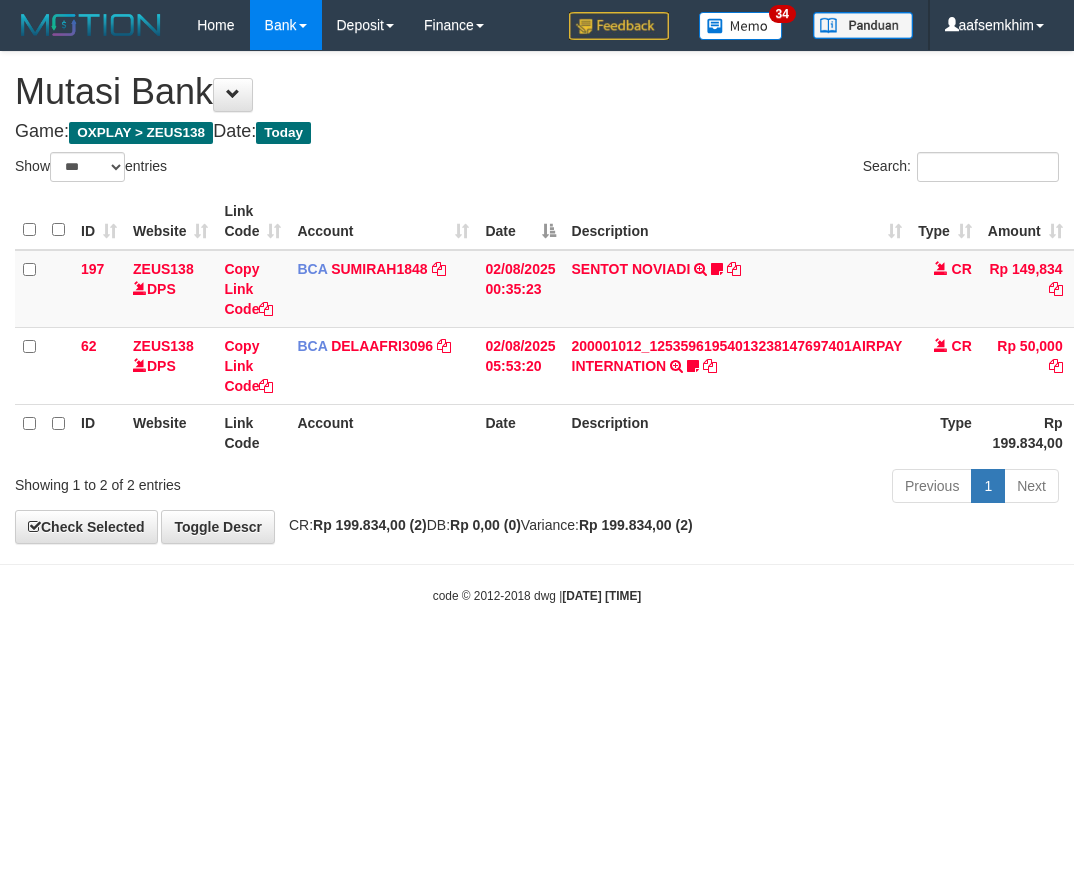 select on "***" 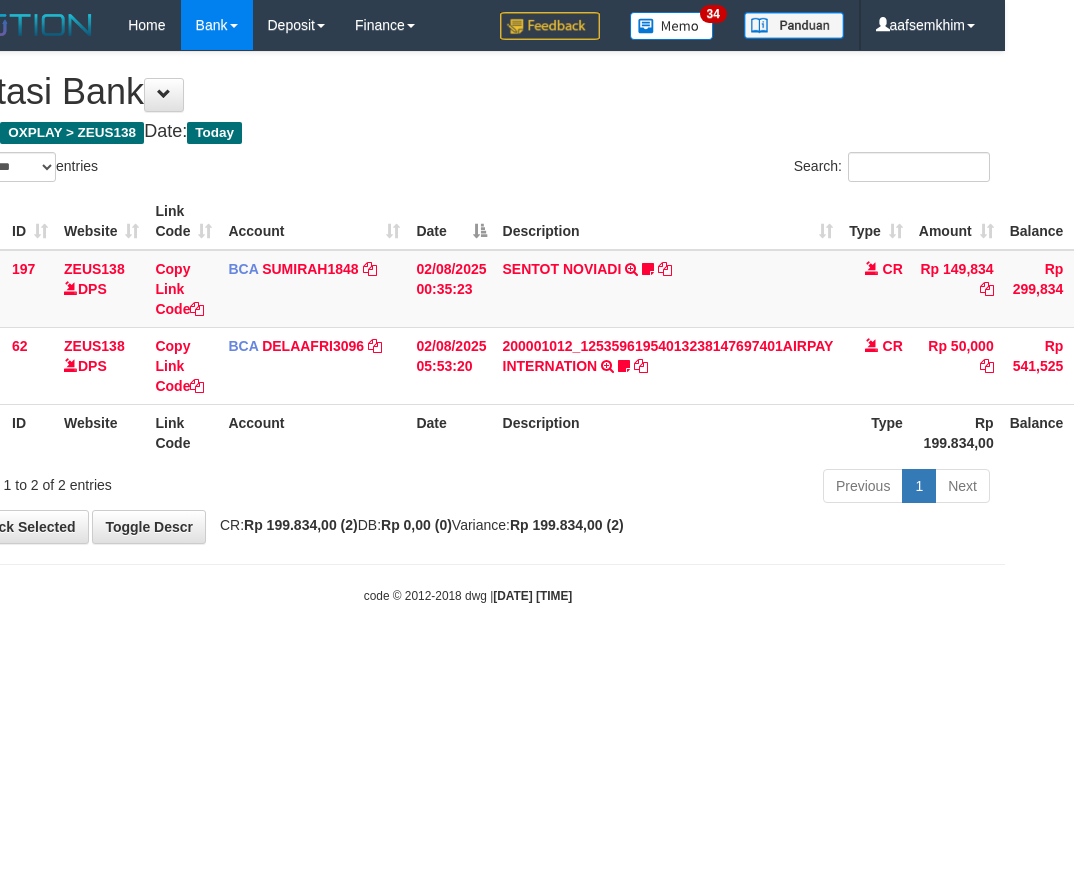 drag, startPoint x: 552, startPoint y: 501, endPoint x: 378, endPoint y: 452, distance: 180.7678 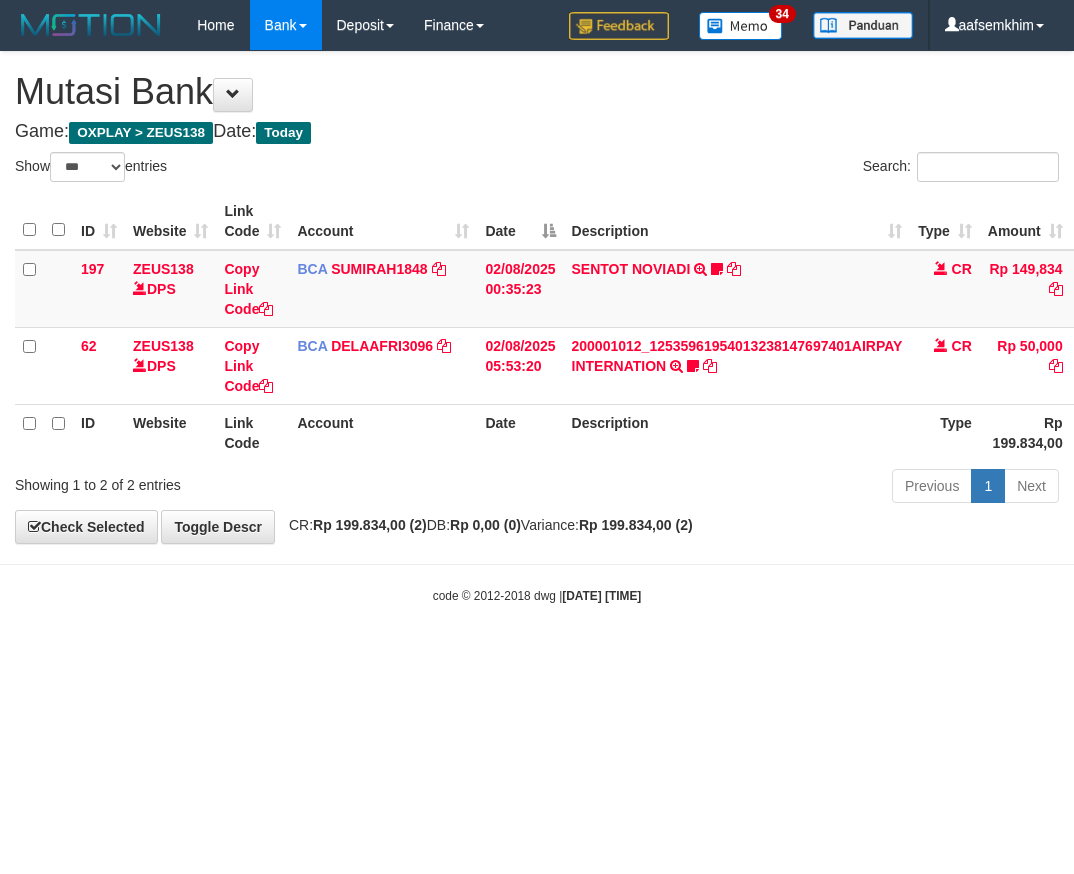 select on "***" 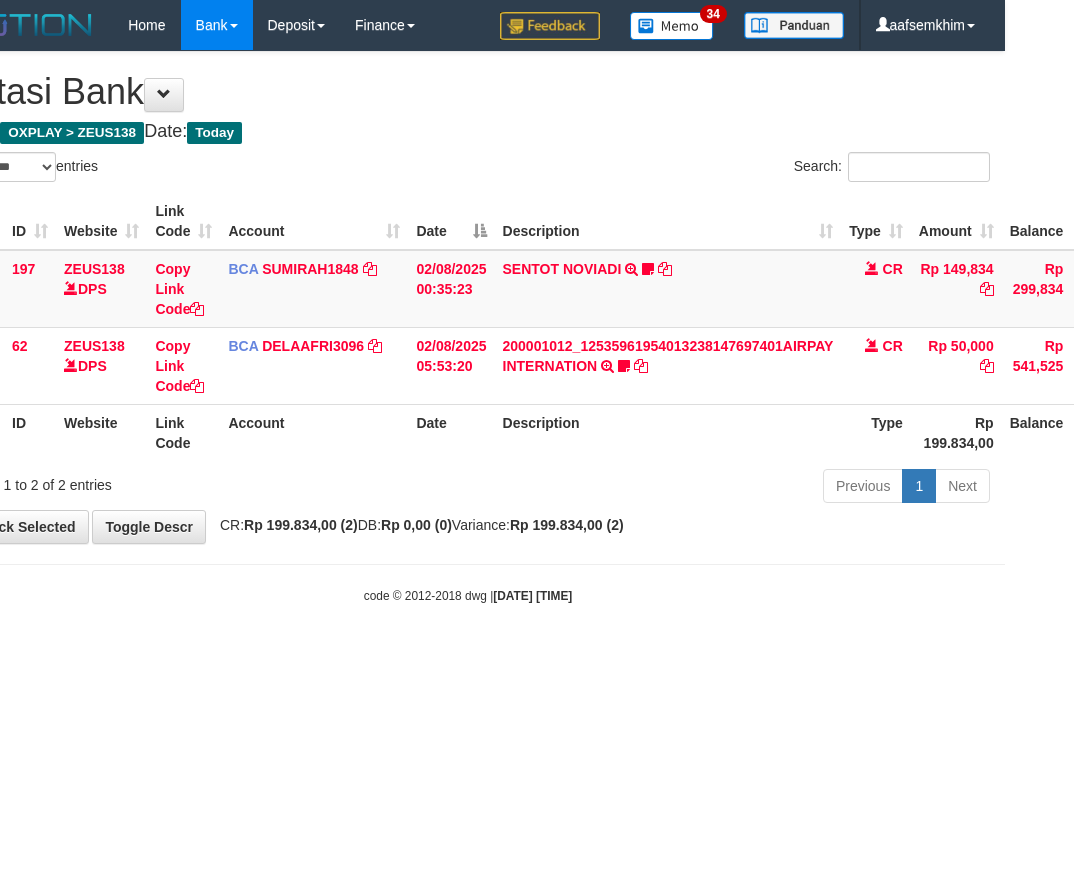 click on "Toggle navigation
Home
Bank
Account List
Load
By Website
Group
[OXPLAY]													ZEUS138
By Load Group (DPS)" at bounding box center (468, 327) 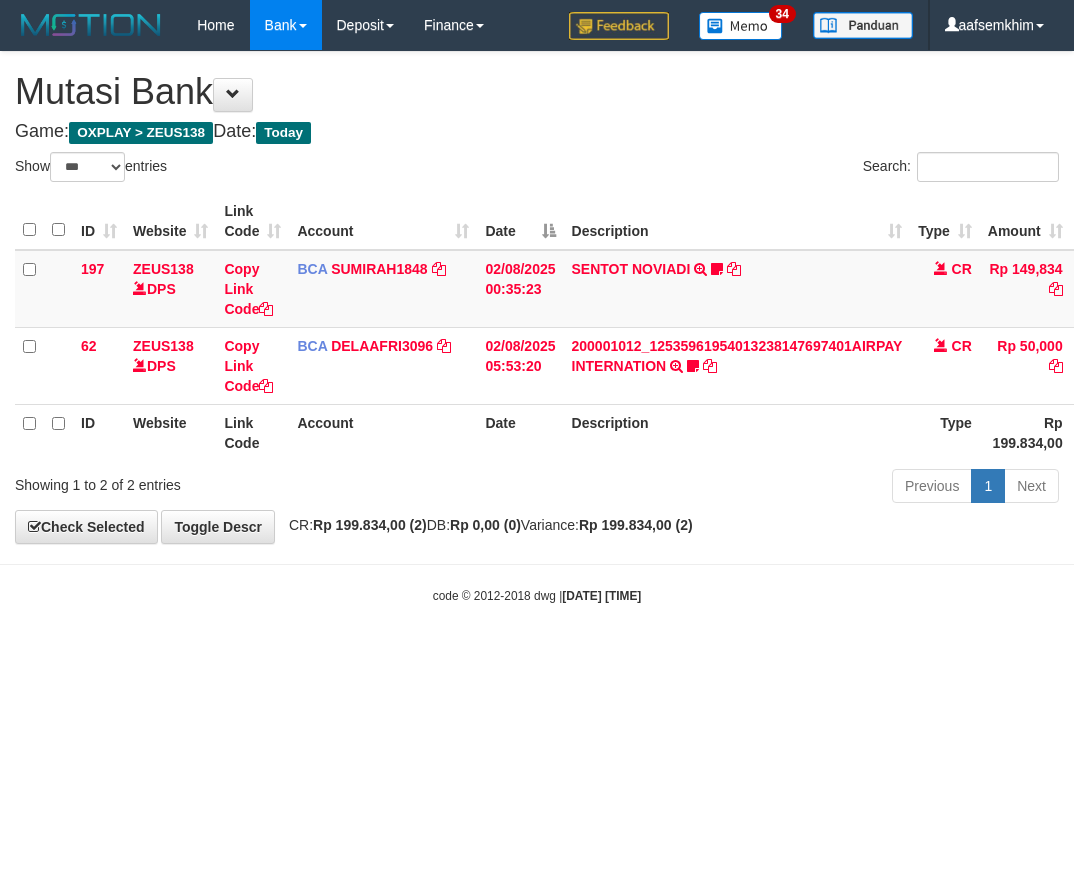 select on "***" 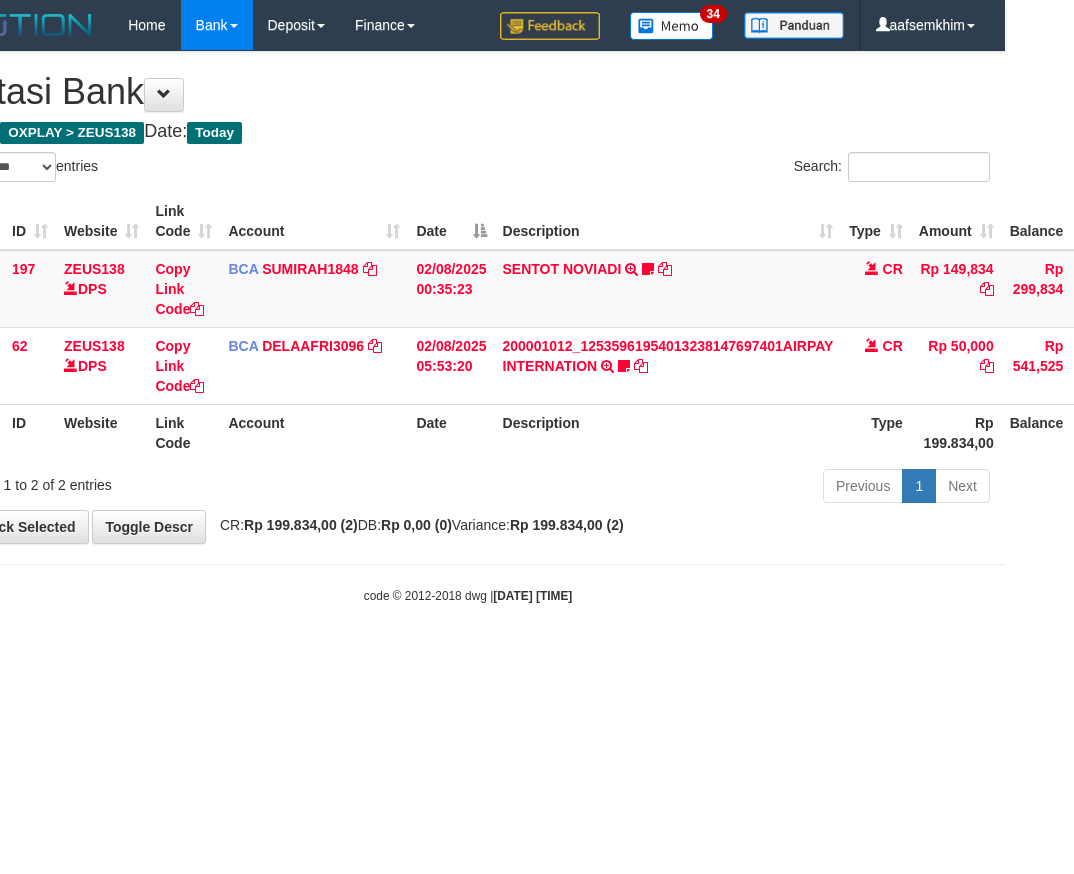 click on "Toggle navigation
Home
Bank
Account List
Load
By Website
Group
[OXPLAY]													ZEUS138
By Load Group (DPS)" at bounding box center [468, 327] 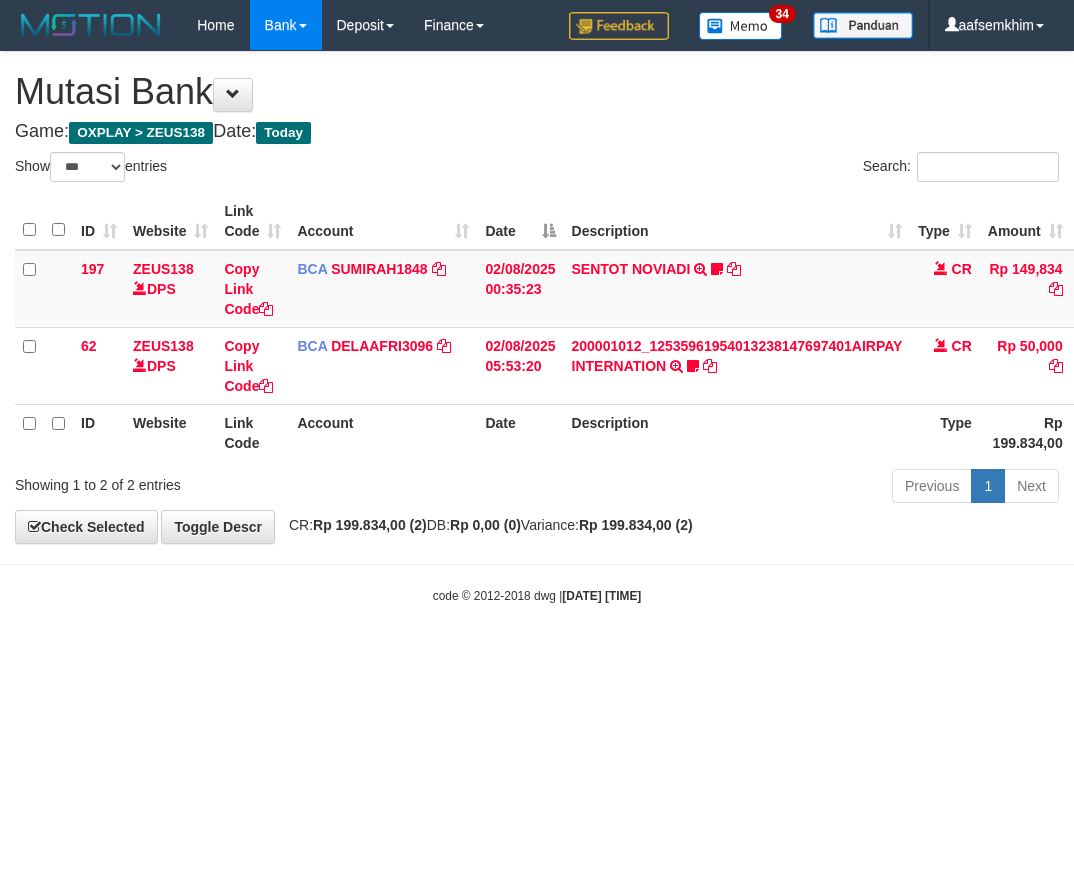 select on "***" 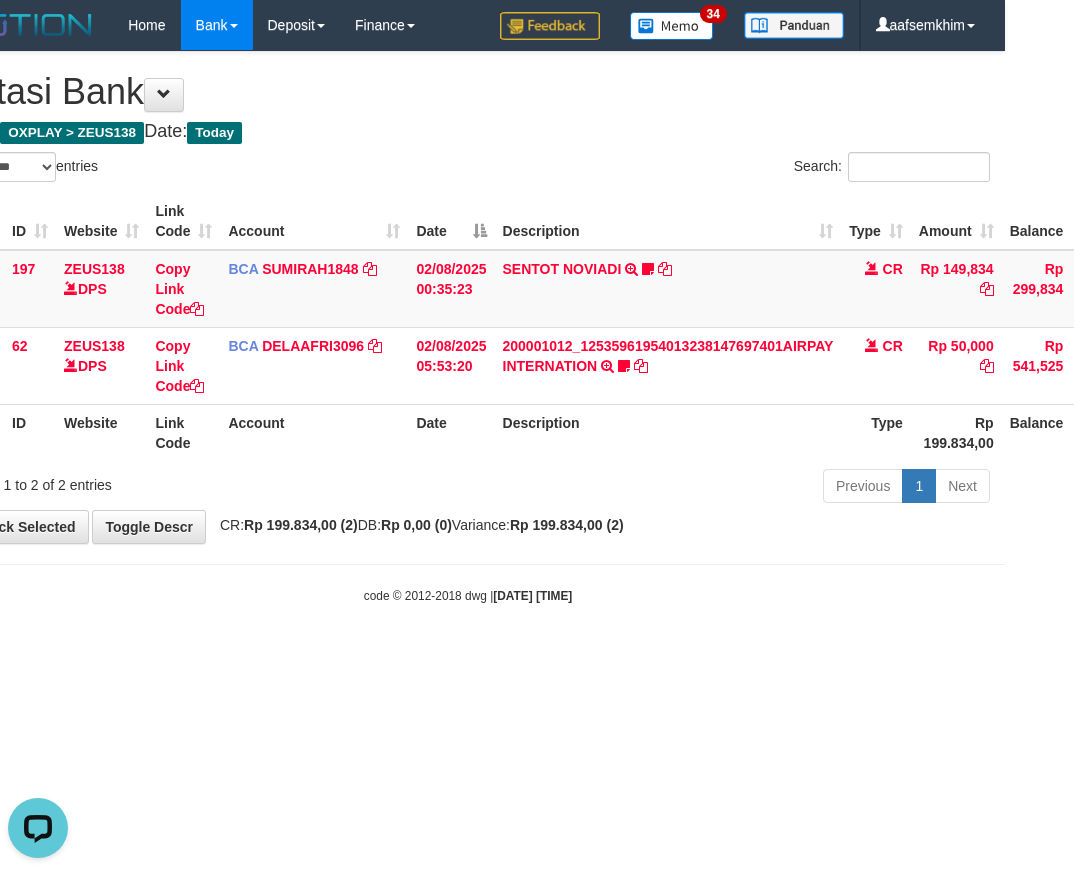 scroll, scrollTop: 0, scrollLeft: 0, axis: both 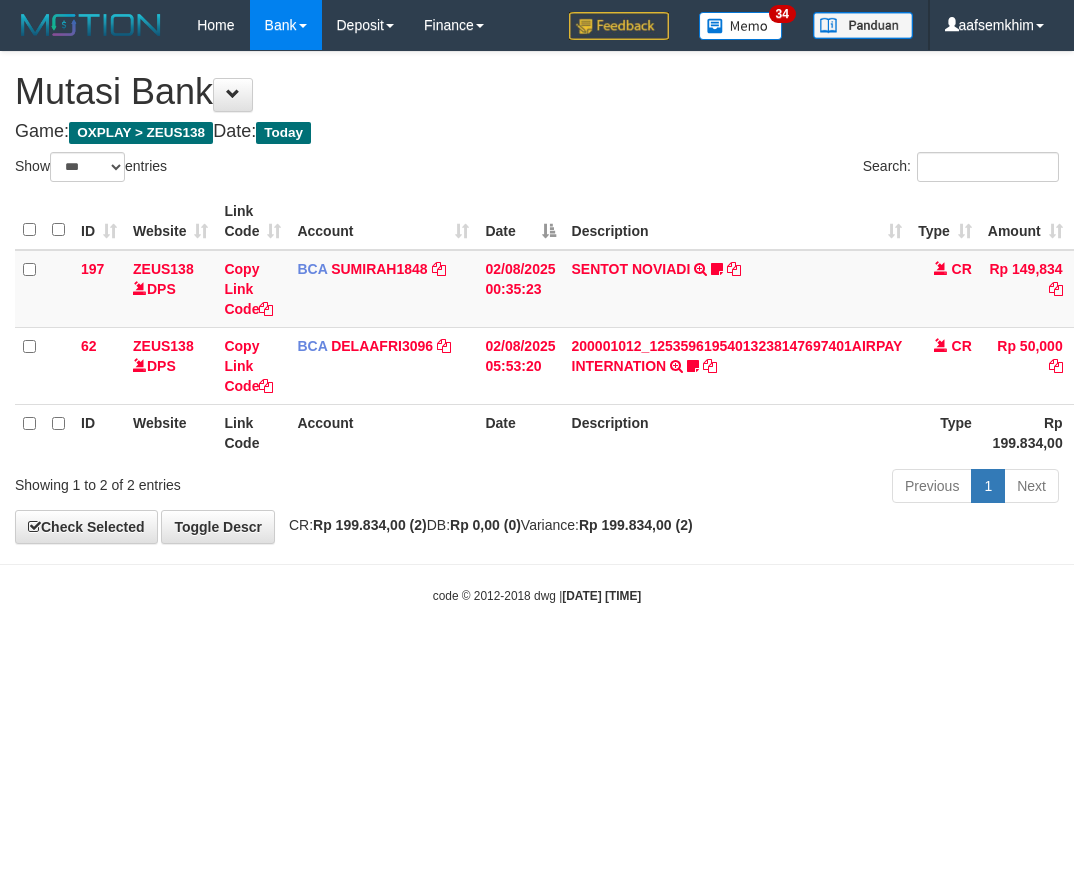 select on "***" 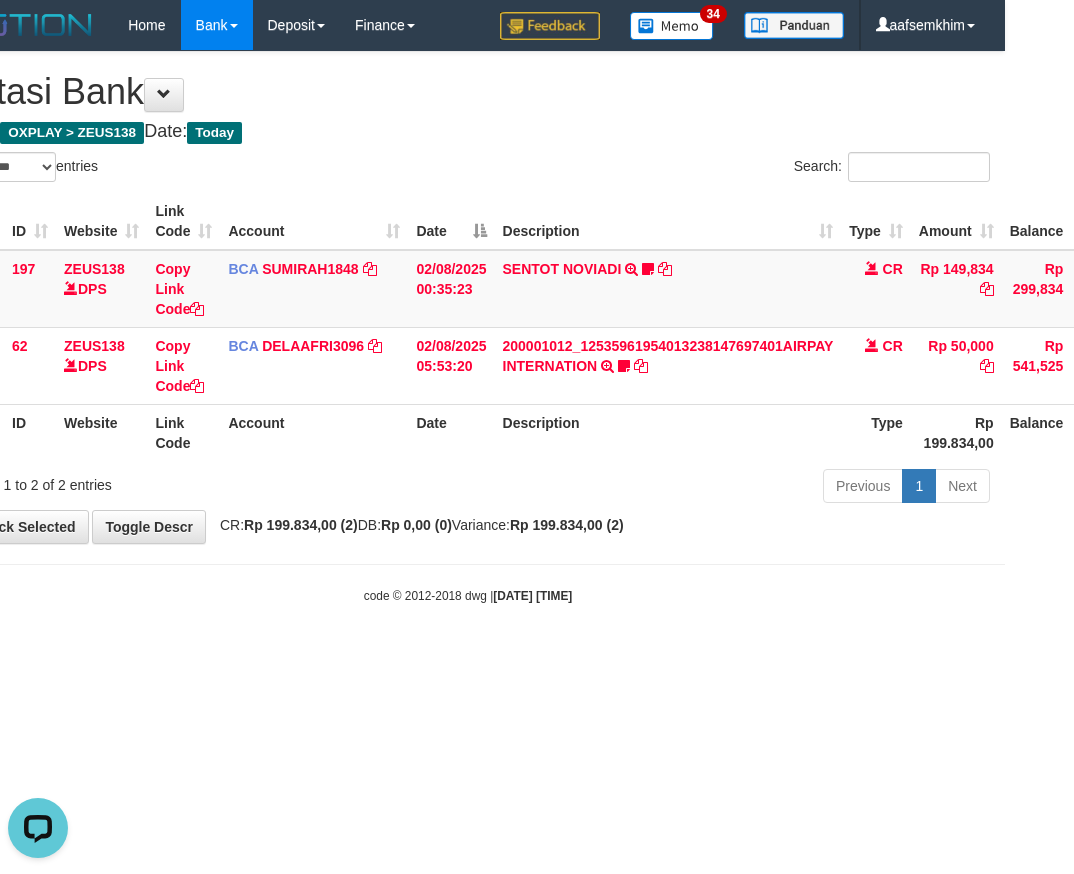 scroll, scrollTop: 0, scrollLeft: 0, axis: both 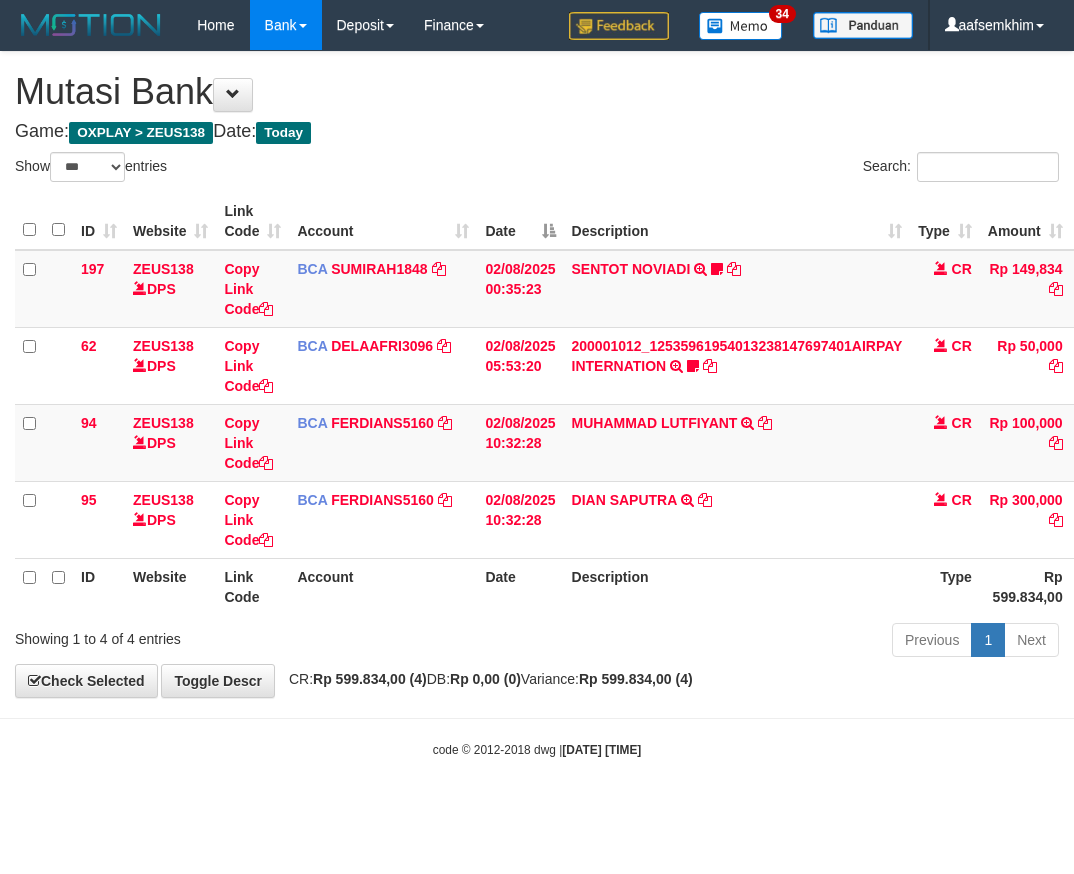 select on "***" 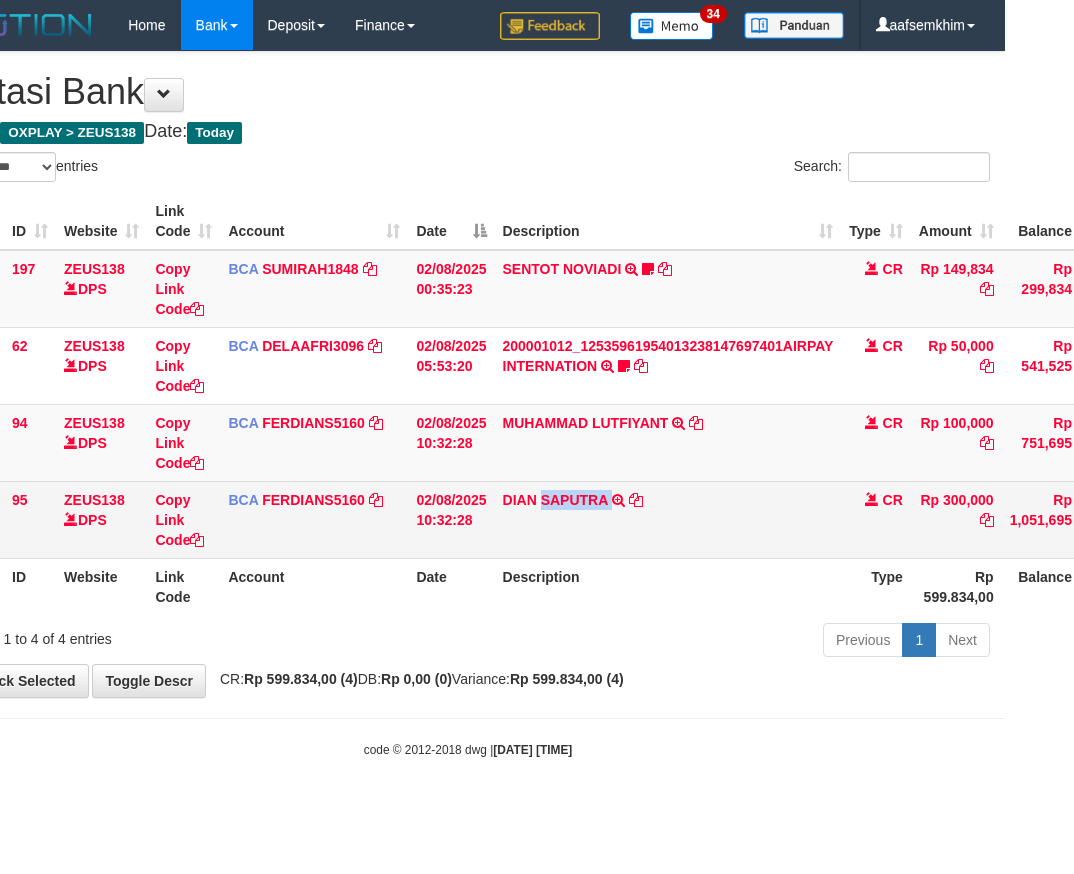 drag, startPoint x: 545, startPoint y: 524, endPoint x: 598, endPoint y: 513, distance: 54.129475 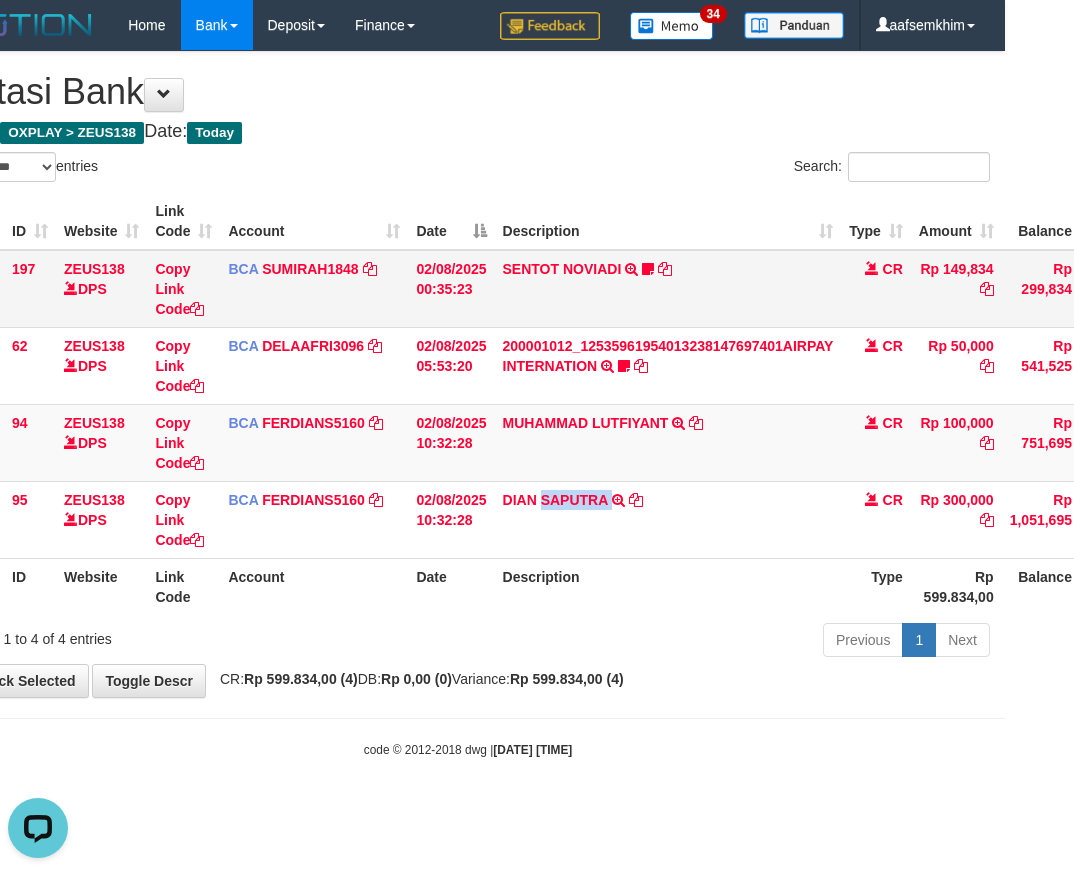 scroll, scrollTop: 0, scrollLeft: 0, axis: both 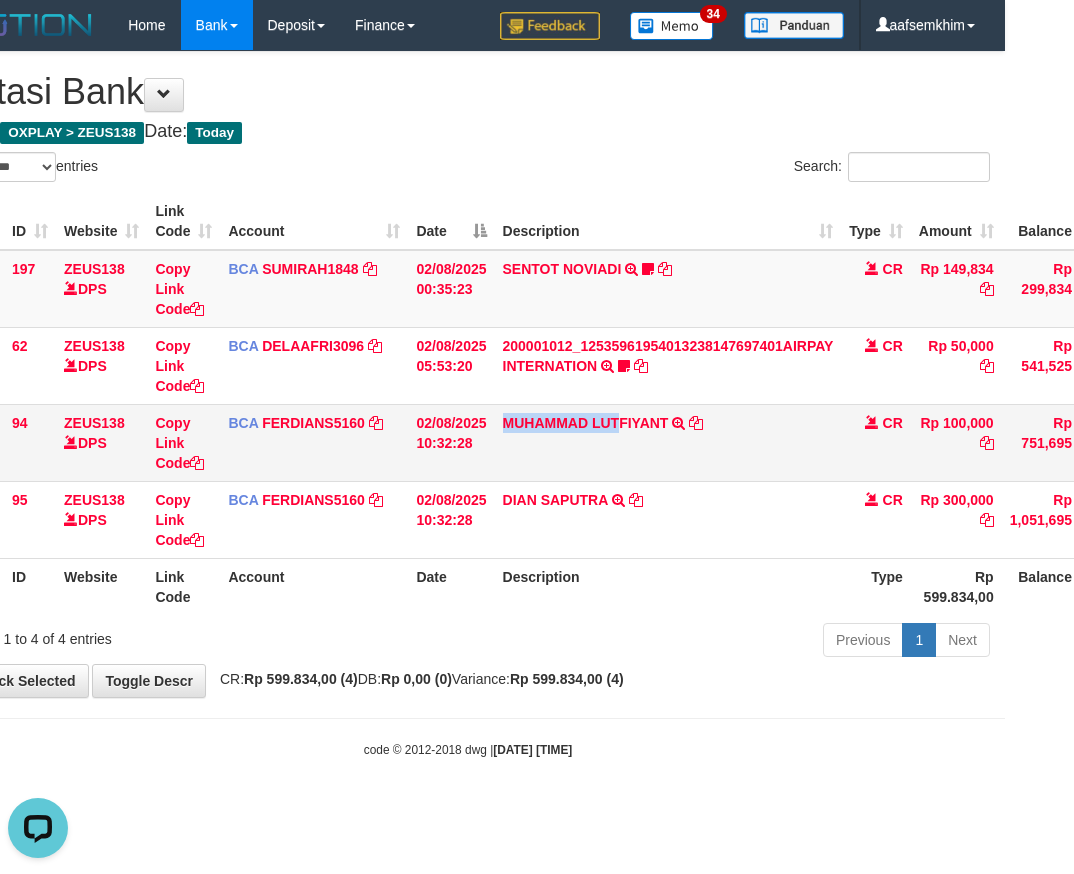 copy on "MUHAMMAD LUT" 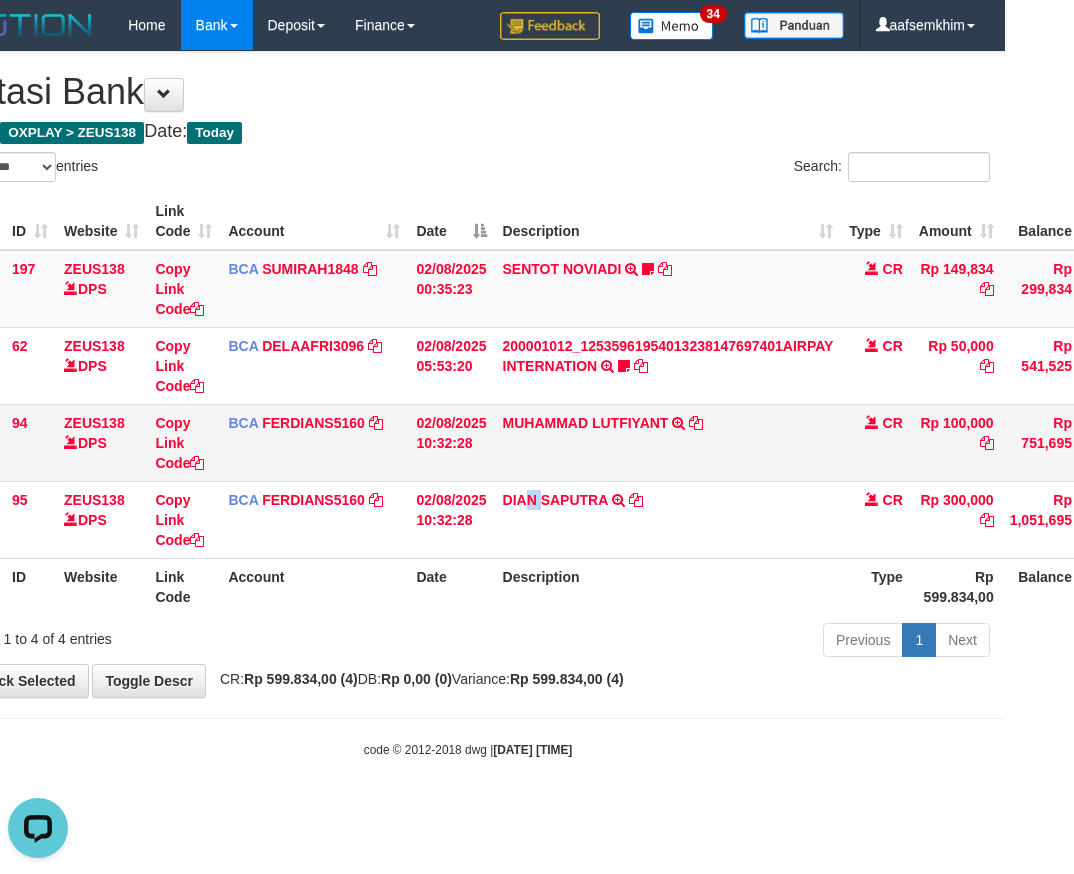drag, startPoint x: 541, startPoint y: 484, endPoint x: 127, endPoint y: 440, distance: 416.3316 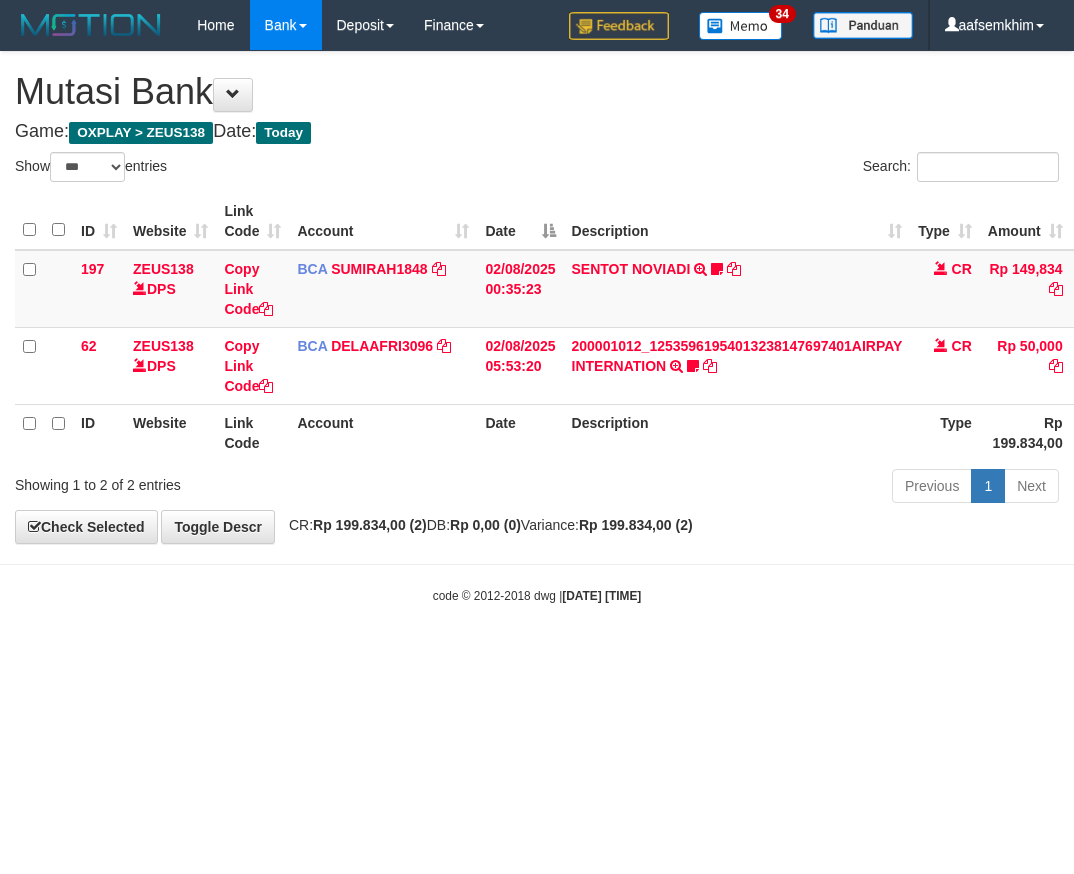 select on "***" 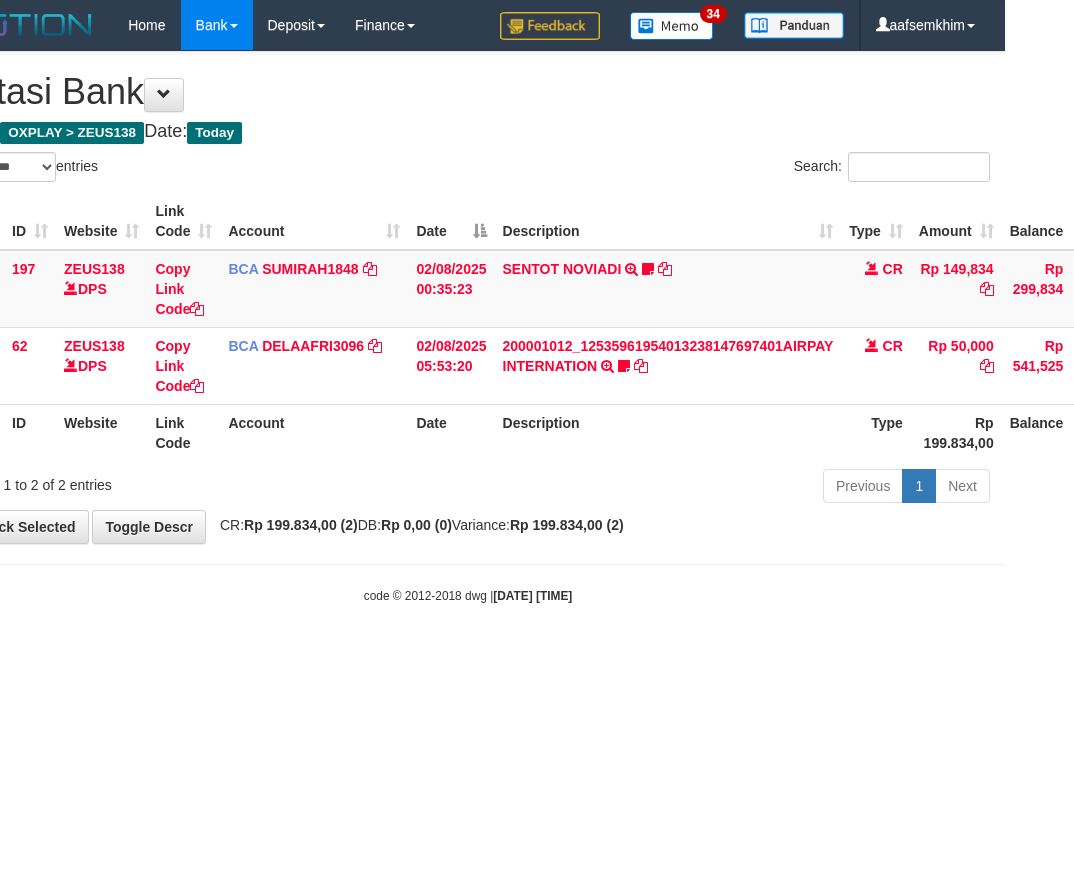 drag, startPoint x: 629, startPoint y: 469, endPoint x: 594, endPoint y: 474, distance: 35.35534 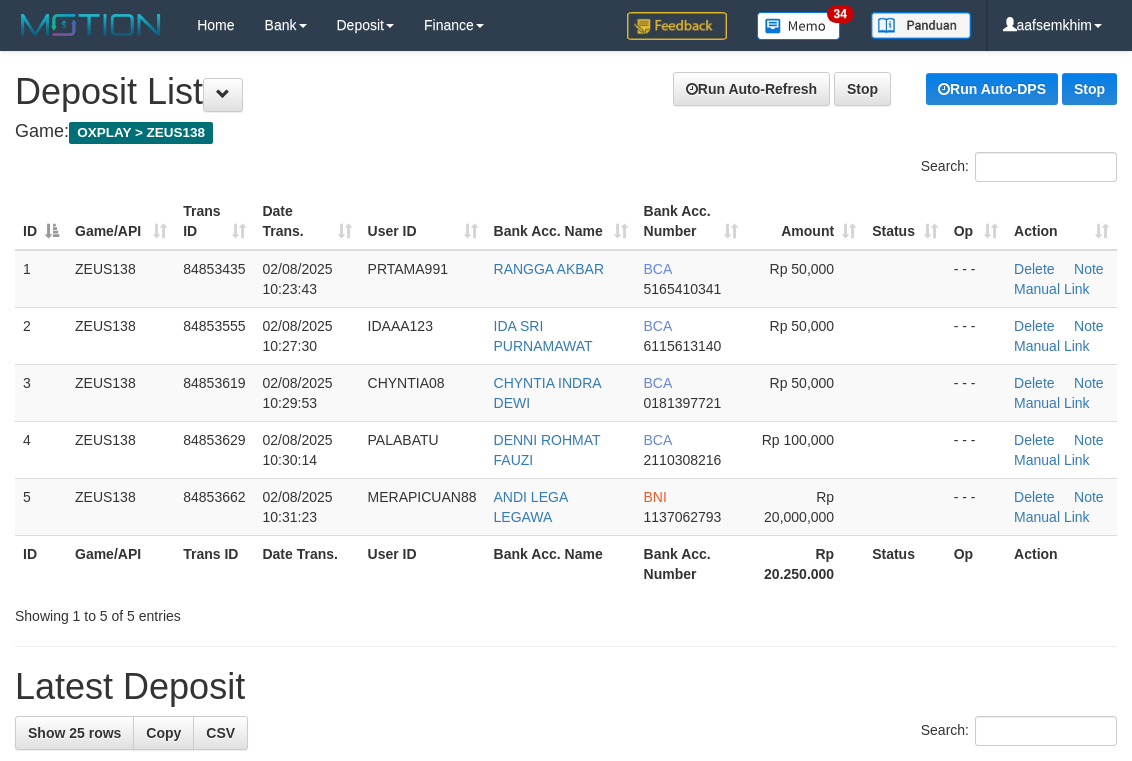 scroll, scrollTop: 101, scrollLeft: 0, axis: vertical 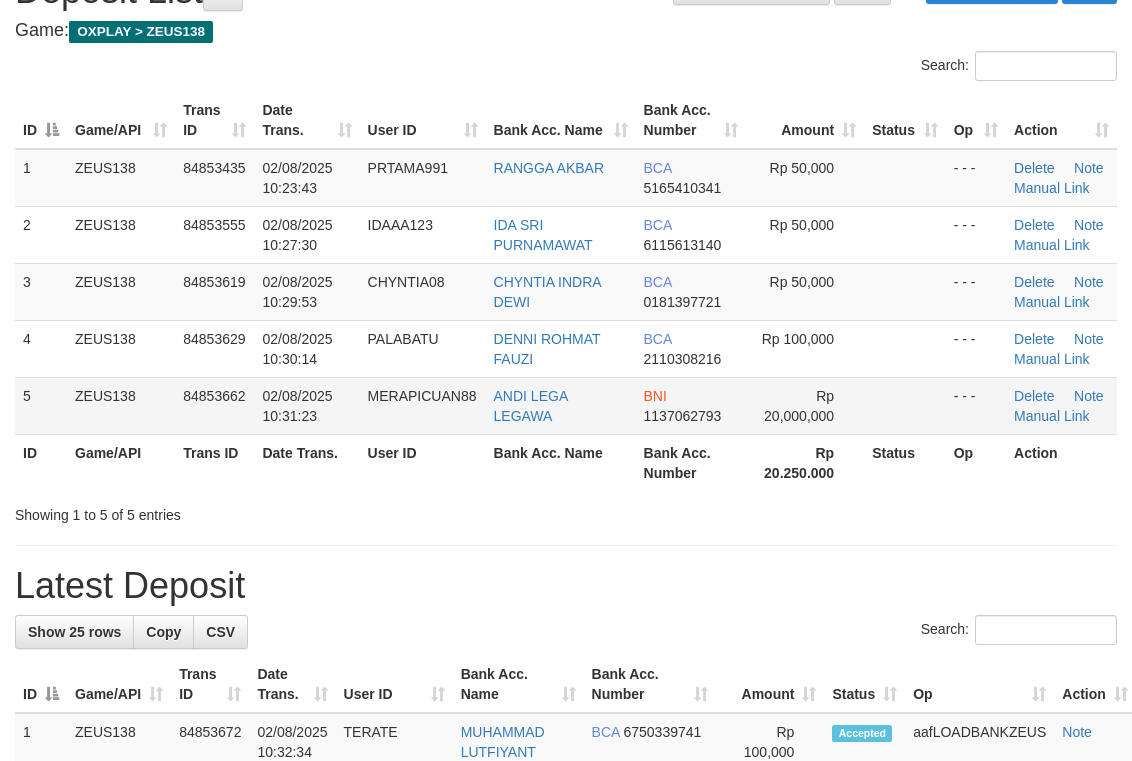click on "BNI
1137062793" at bounding box center [691, 405] 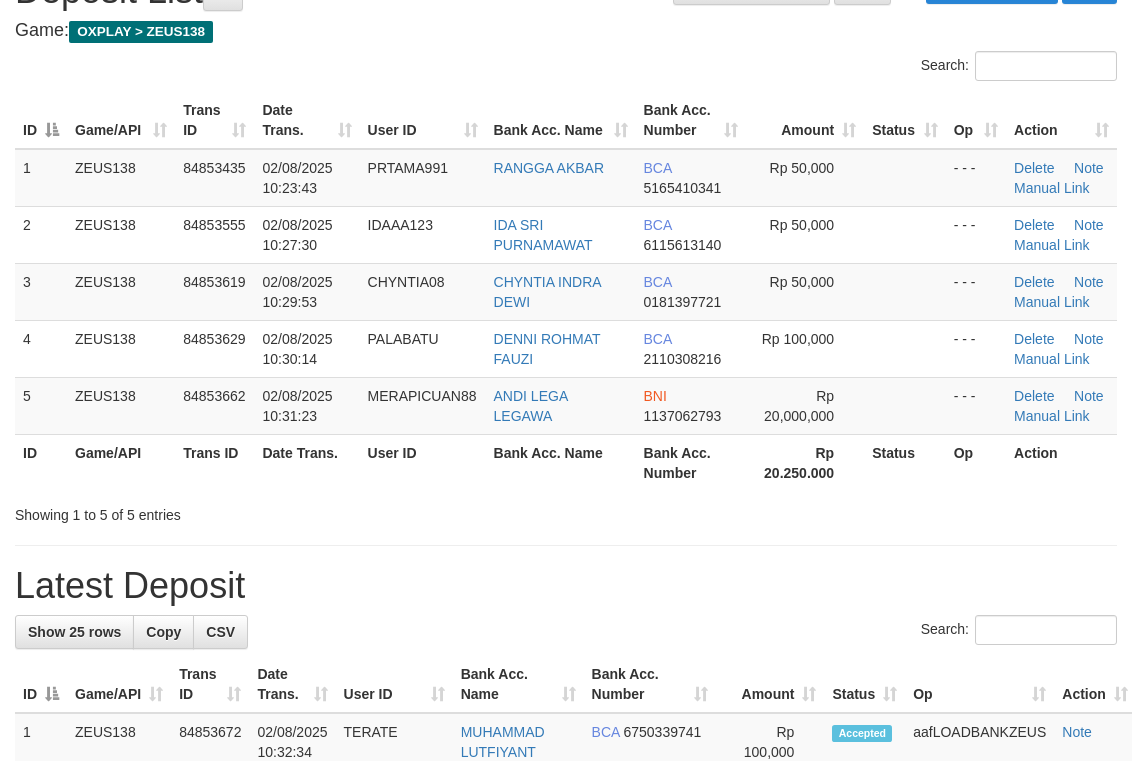 click on "ID Game/API Trans ID Date Trans. User ID Bank Acc. Name Bank Acc. Number Amount Status Op Action
1
[USERID]
[ACCOUNT_NUMBER]
[DATE] [TIME]
[USERID]
[FULL_NAME]
BCA
[ACCOUNT_NUMBER]
Rp 50,000
- - -
Delete
Note
Manual Link
2
[USERID]
[ACCOUNT_NUMBER]
[DATE] [TIME]
[USERID]
[FULL_NAME]
BCA
[ACCOUNT_NUMBER]
Rp 50,000
- - -
Delete BCA" at bounding box center (566, 291) 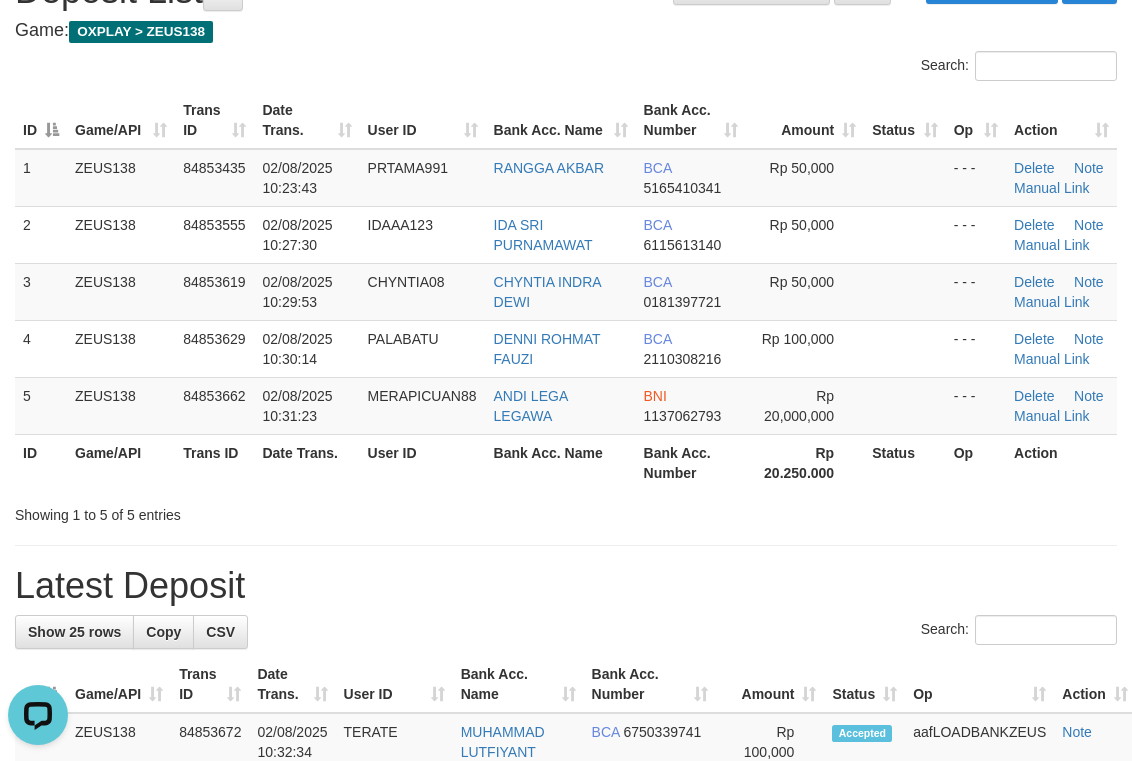 scroll, scrollTop: 0, scrollLeft: 0, axis: both 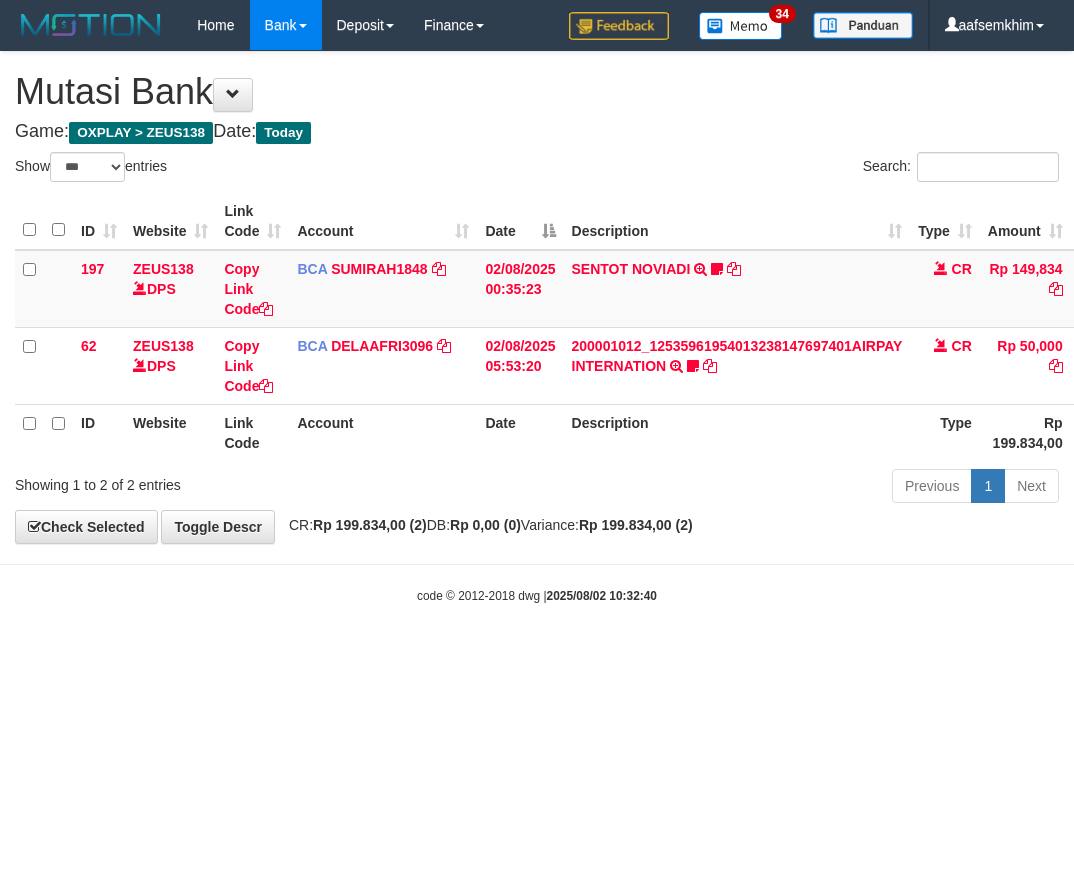 select on "***" 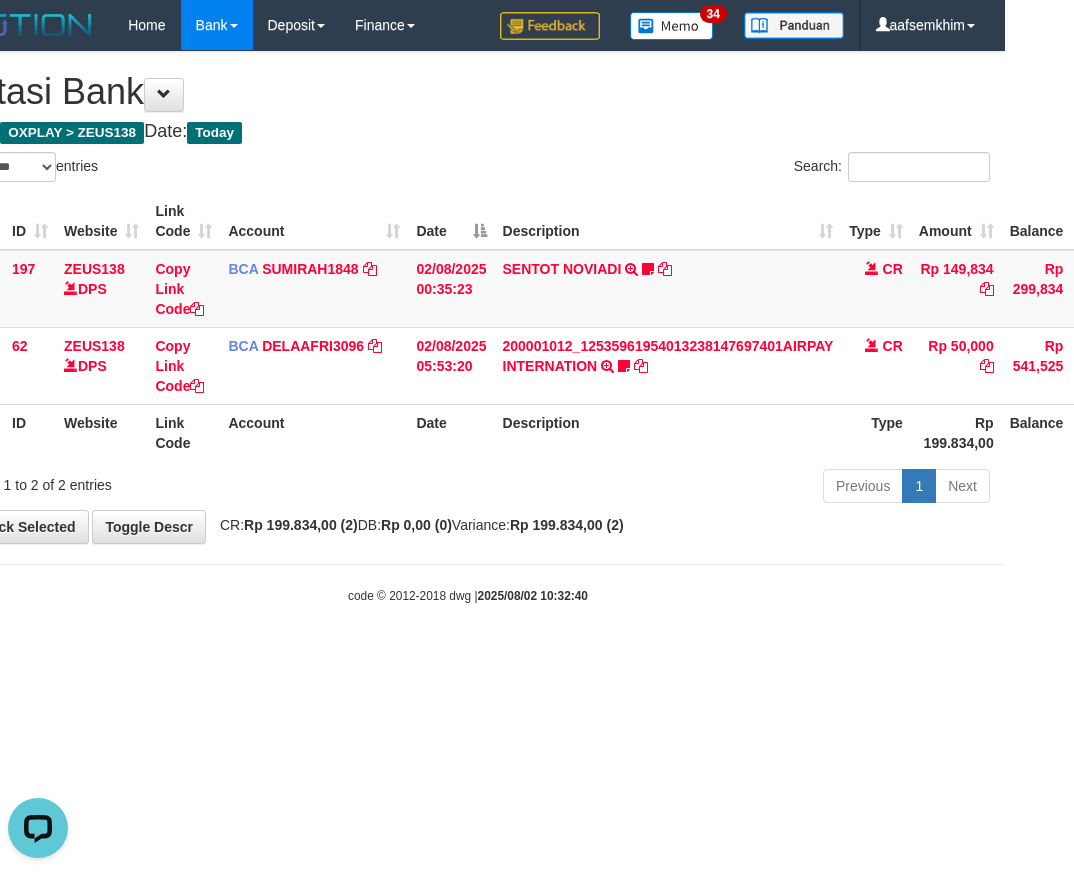 scroll, scrollTop: 0, scrollLeft: 0, axis: both 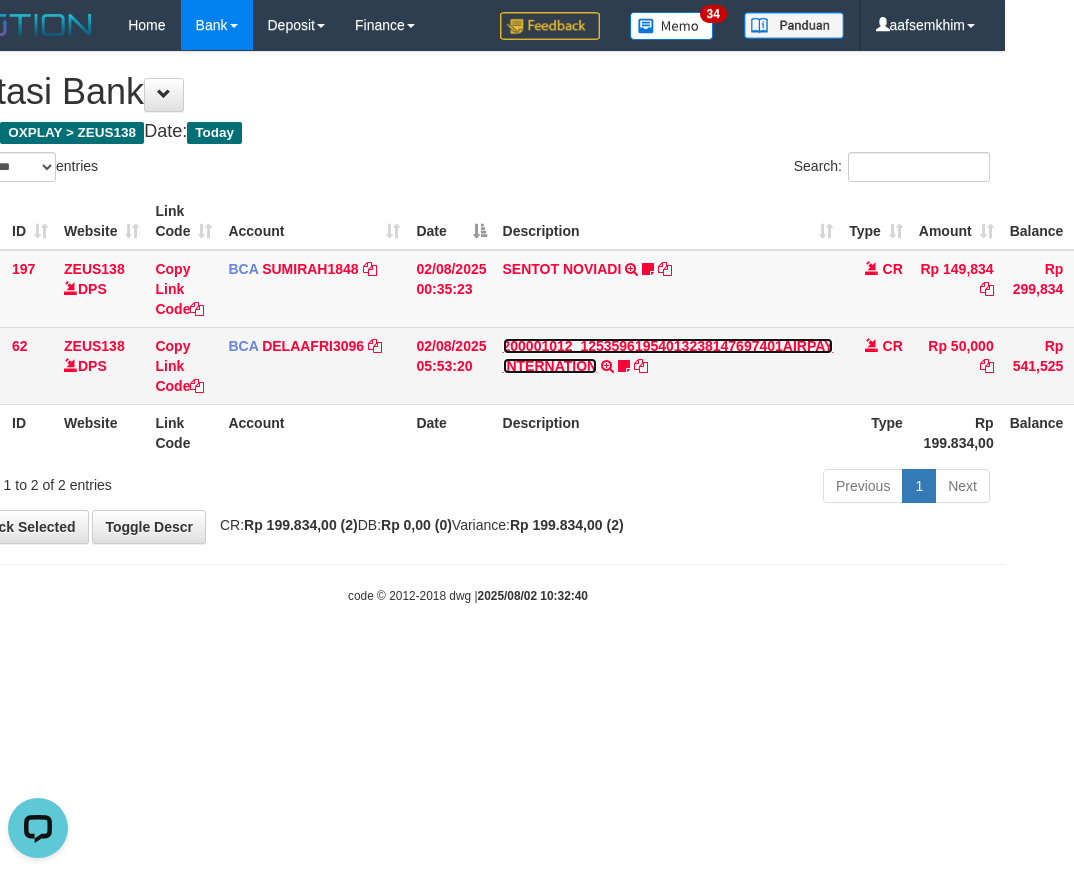 click on "200001012_12535961954013238147697401AIRPAY INTERNATION" at bounding box center (668, 356) 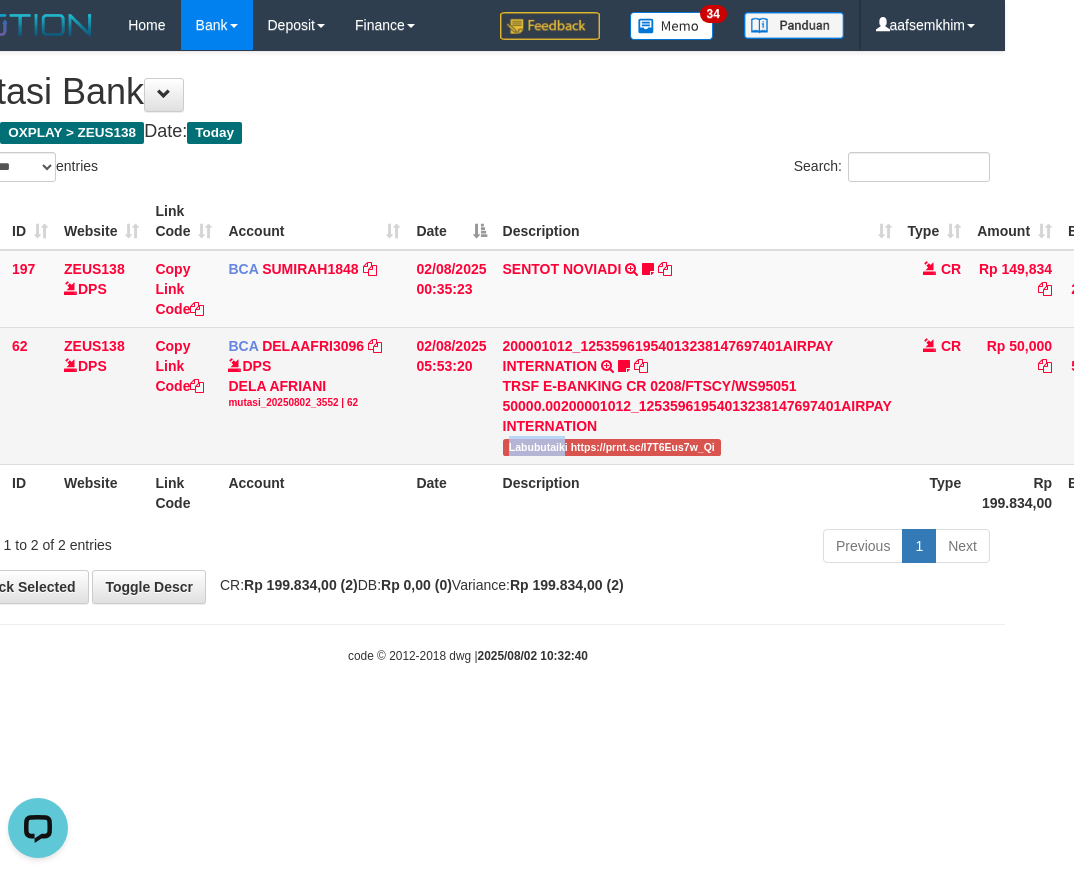 drag, startPoint x: 511, startPoint y: 457, endPoint x: 562, endPoint y: 451, distance: 51.351727 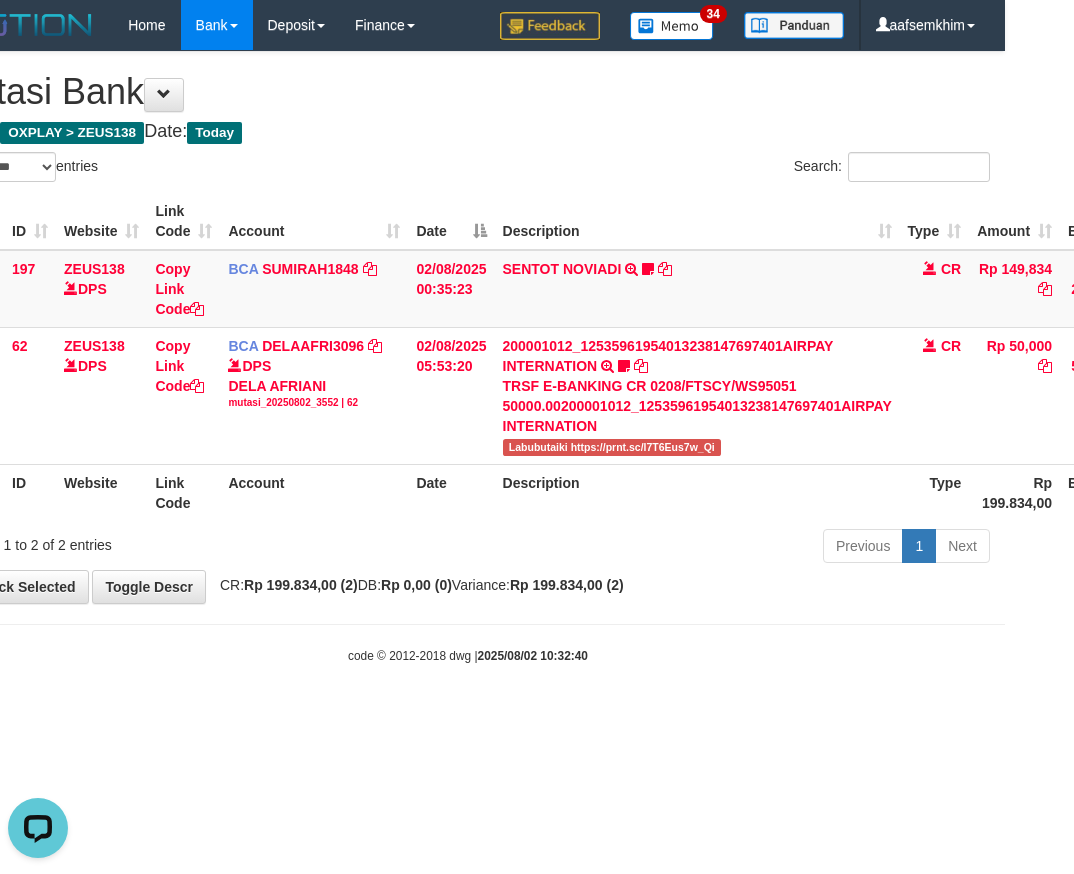 drag, startPoint x: 291, startPoint y: 540, endPoint x: 244, endPoint y: 521, distance: 50.695168 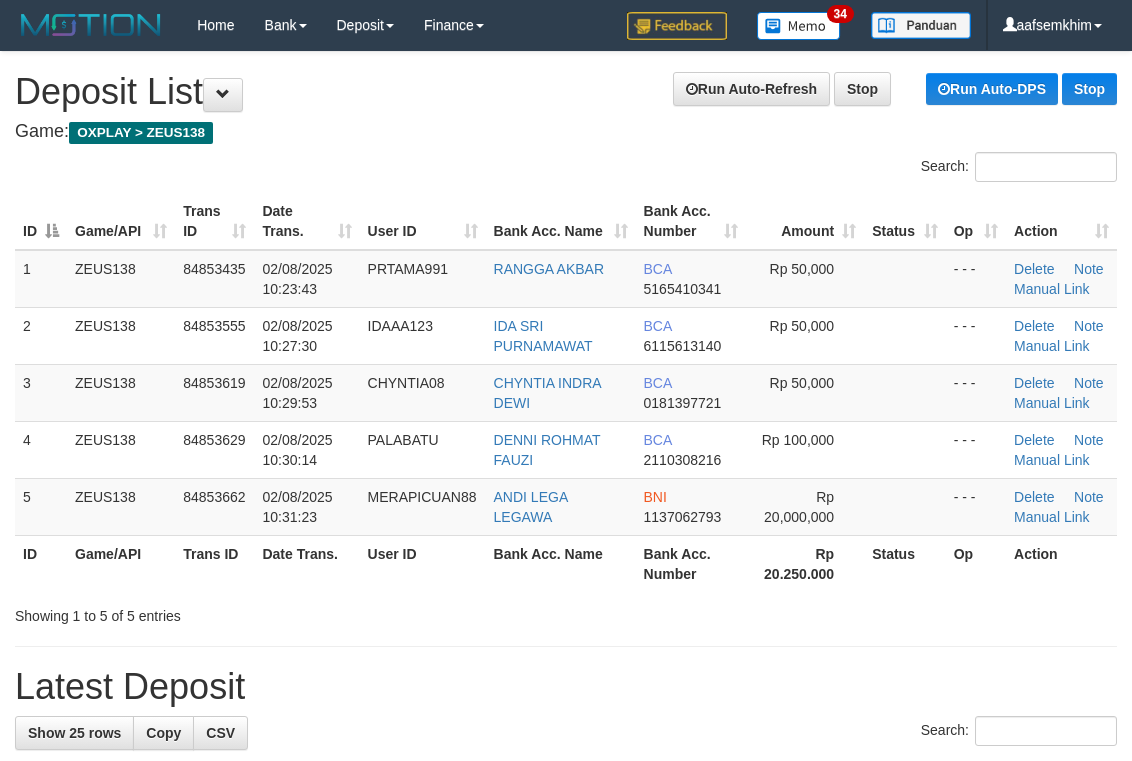 scroll, scrollTop: 101, scrollLeft: 0, axis: vertical 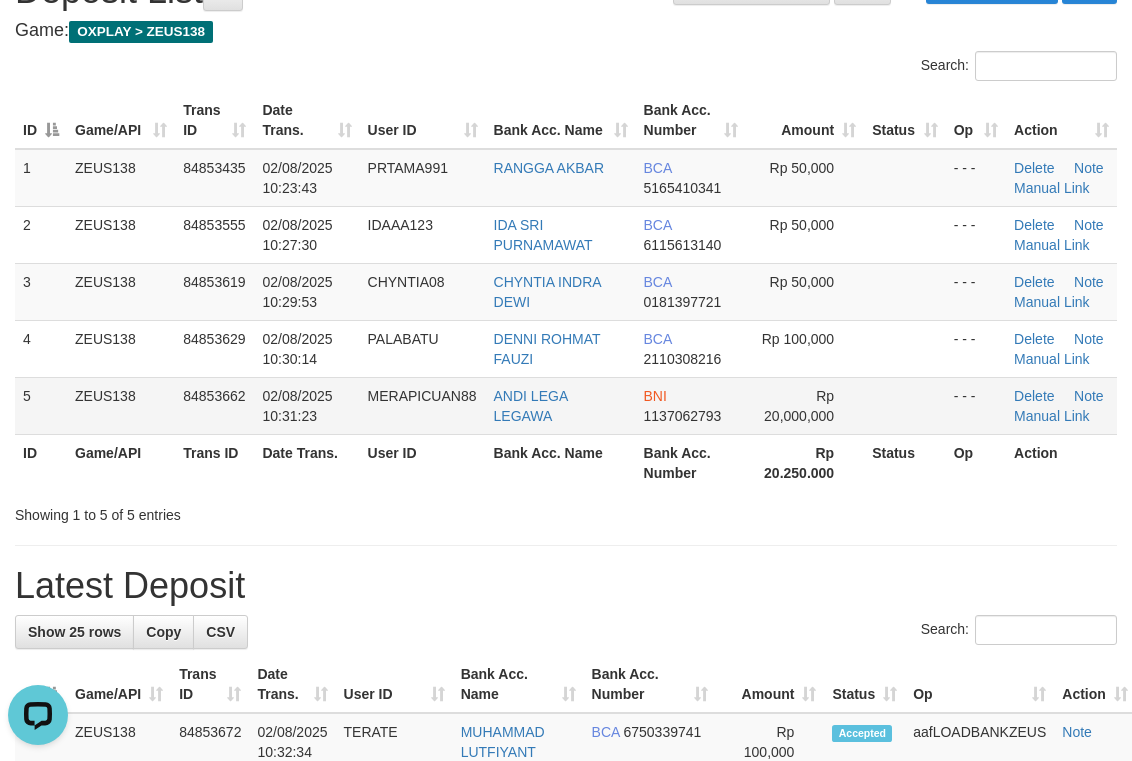 click on "Rp 20,000,000" at bounding box center [805, 405] 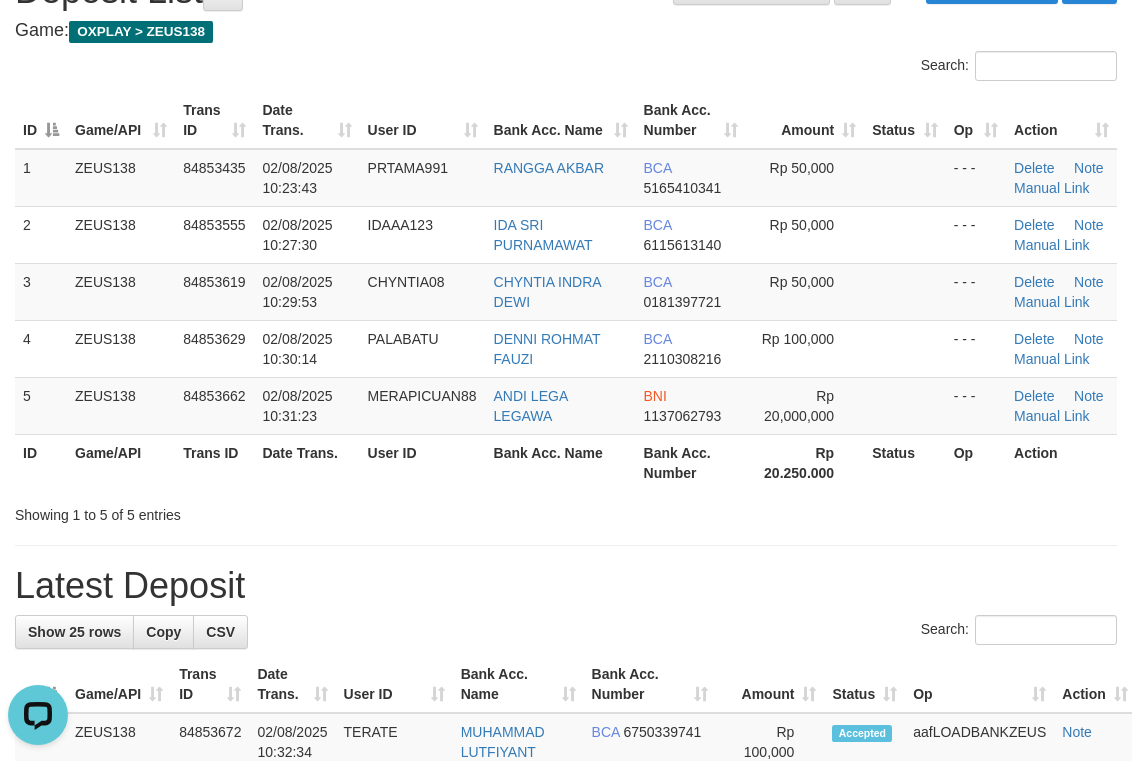 click on "ID Game/API Trans ID Date Trans. User ID Bank Acc. Name Bank Acc. Number Amount Status Op Action
1
ZEUS138
84853435
02/08/2025 10:23:43
PRTAMA991
RANGGA AKBAR
BCA
5165410341
Rp 50,000
- - -
Delete
Note
Manual Link
2
ZEUS138
84853555
02/08/2025 10:27:30
IDAAA123
IDA SRI PURNAMAWAT
BCA
6115613140
Rp 50,000
- - -
Delete BCA" at bounding box center (566, 291) 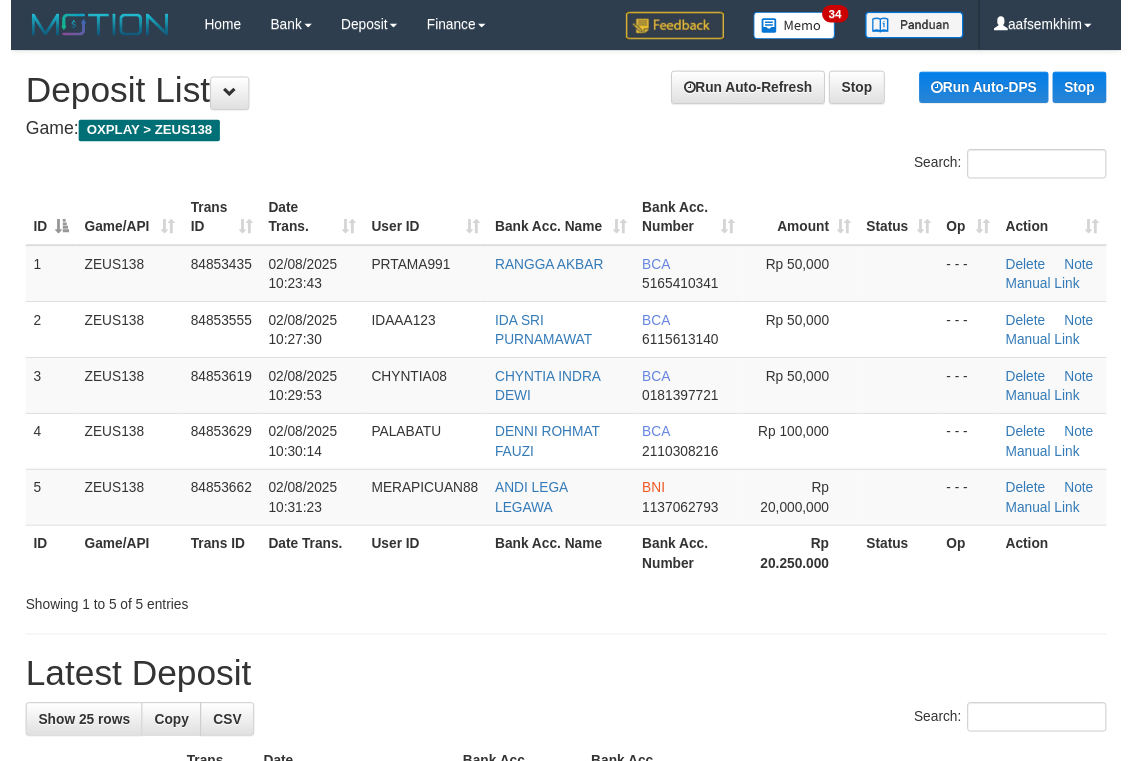 scroll, scrollTop: 101, scrollLeft: 0, axis: vertical 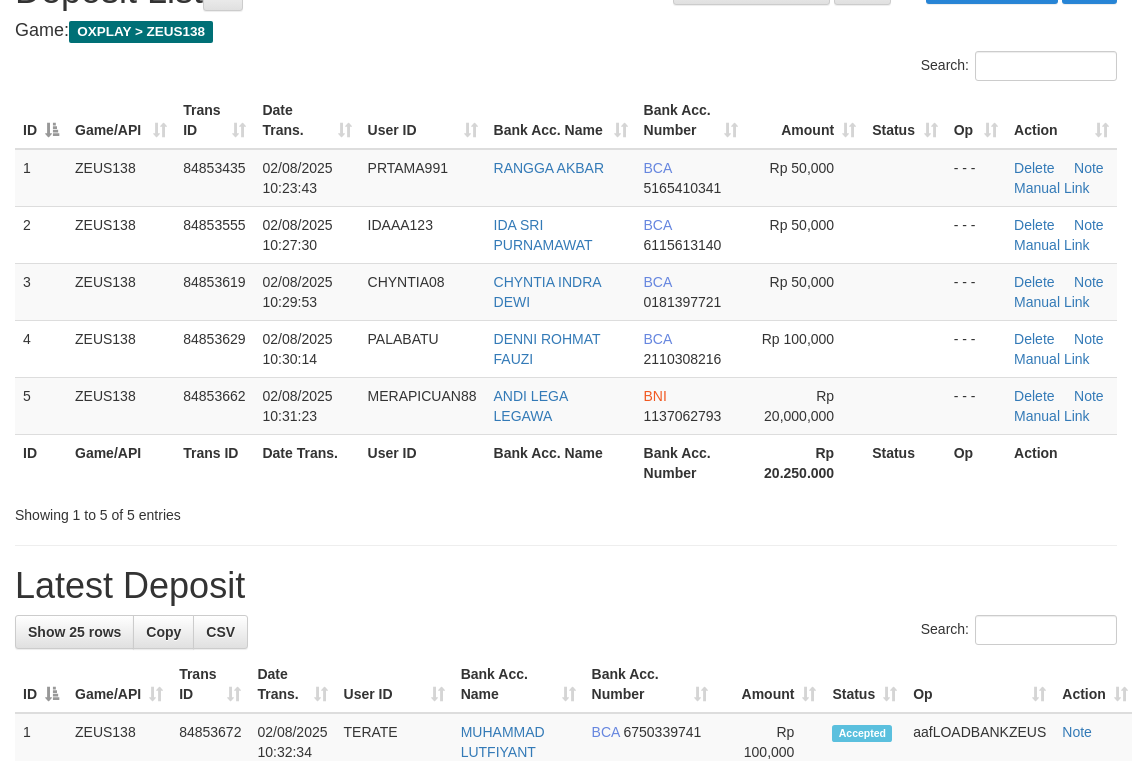 click on "CHYNTIA08" at bounding box center [423, 291] 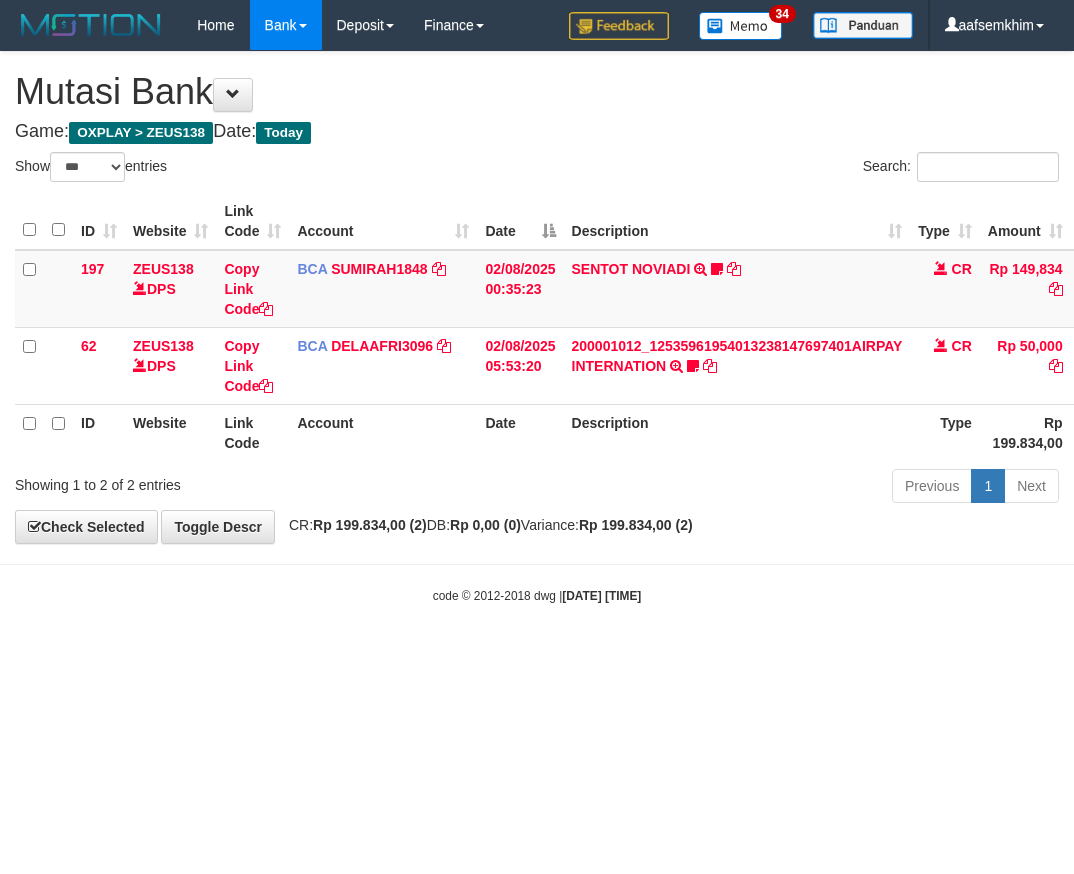 select on "***" 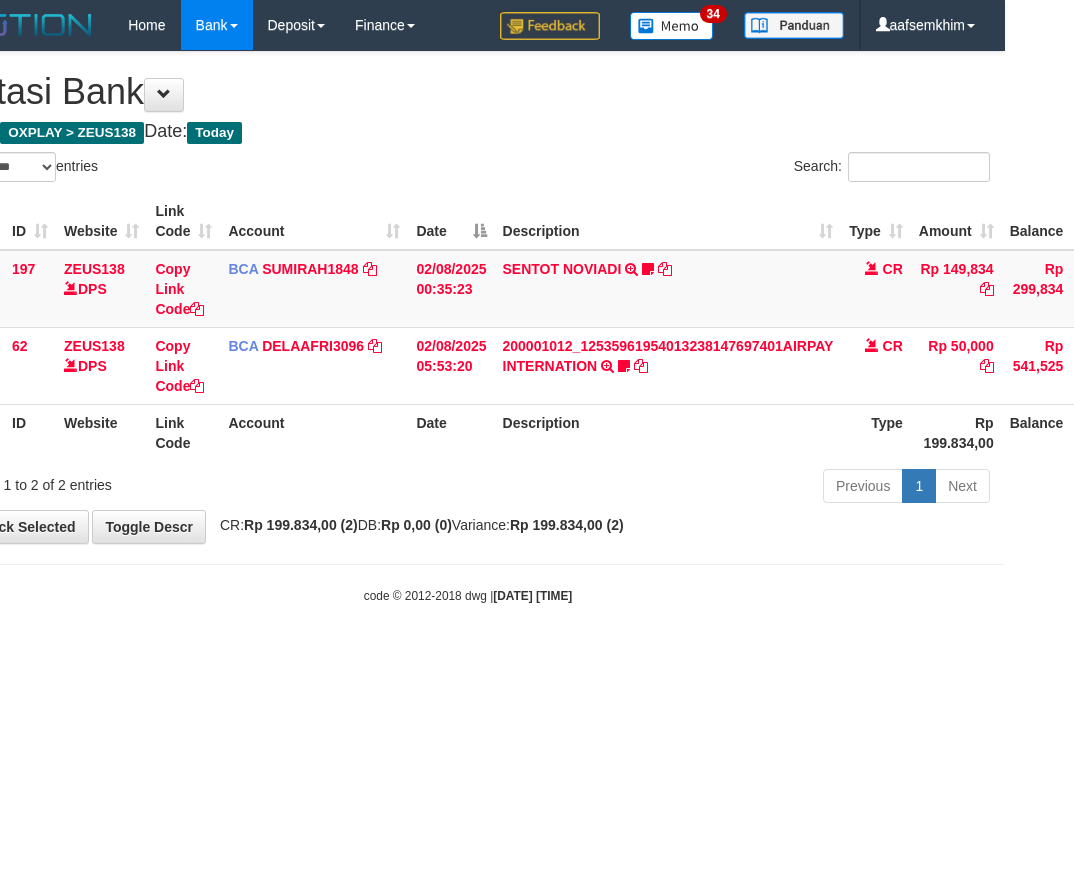 click on "Game:   OXPLAY > ZEUS138    				Date:  Today" at bounding box center (468, 132) 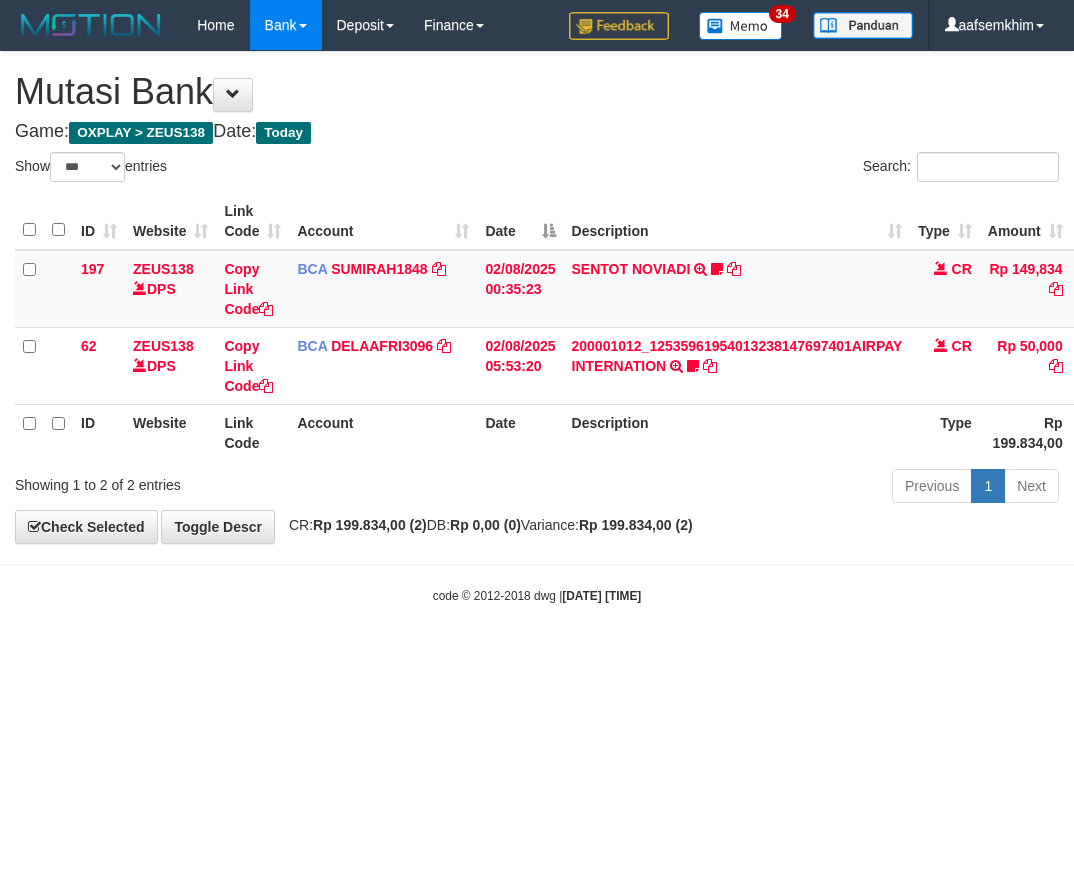 select on "***" 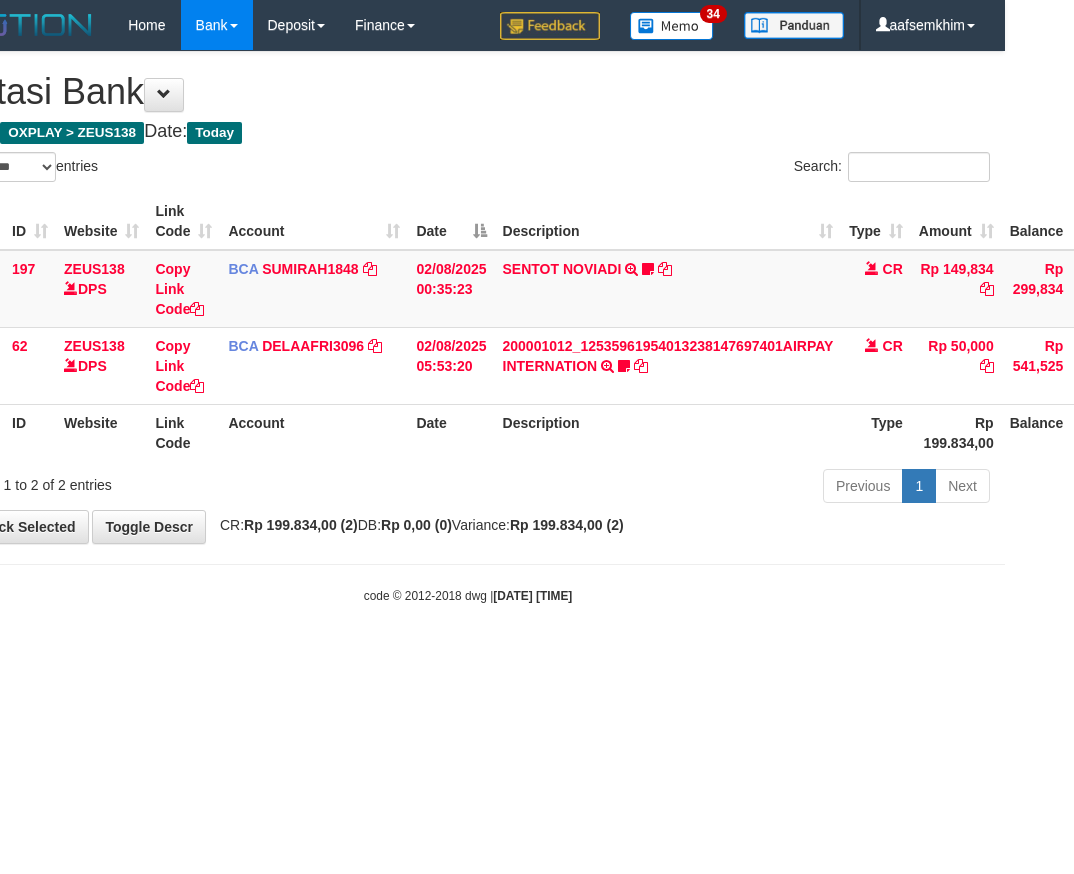 click on "**********" at bounding box center (468, 297) 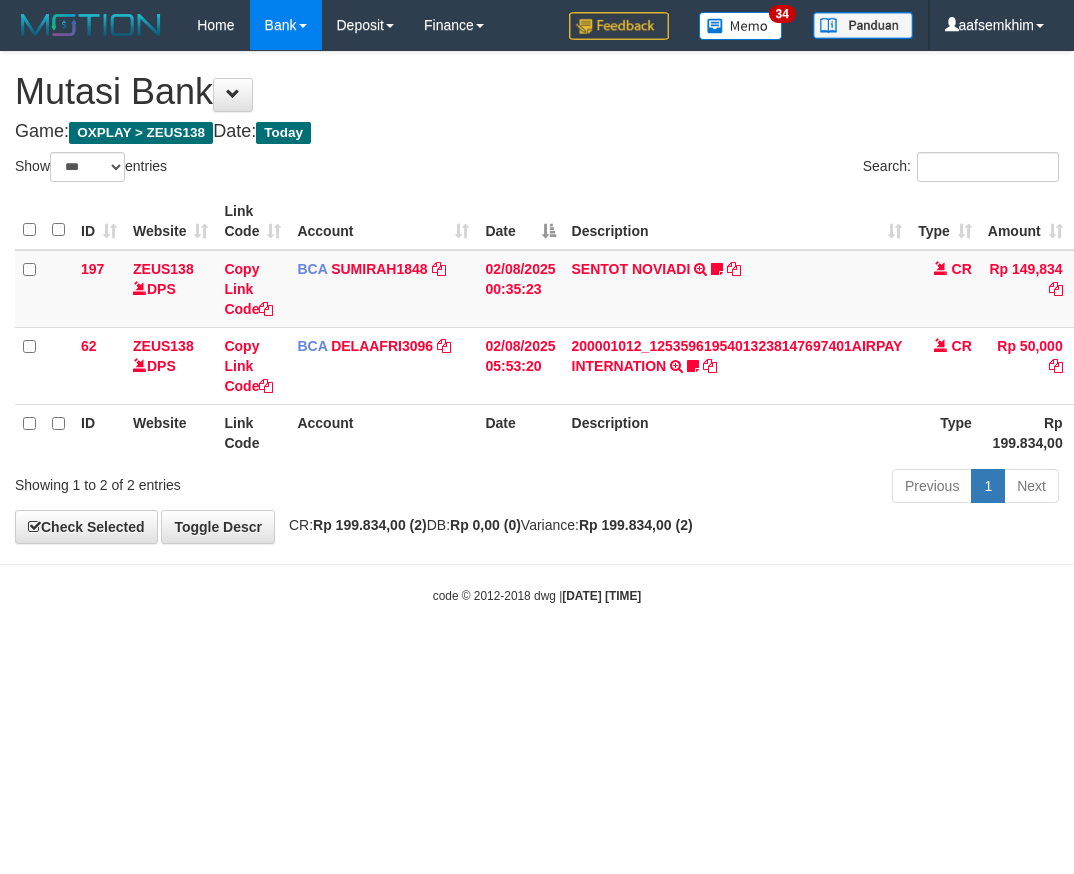 select on "***" 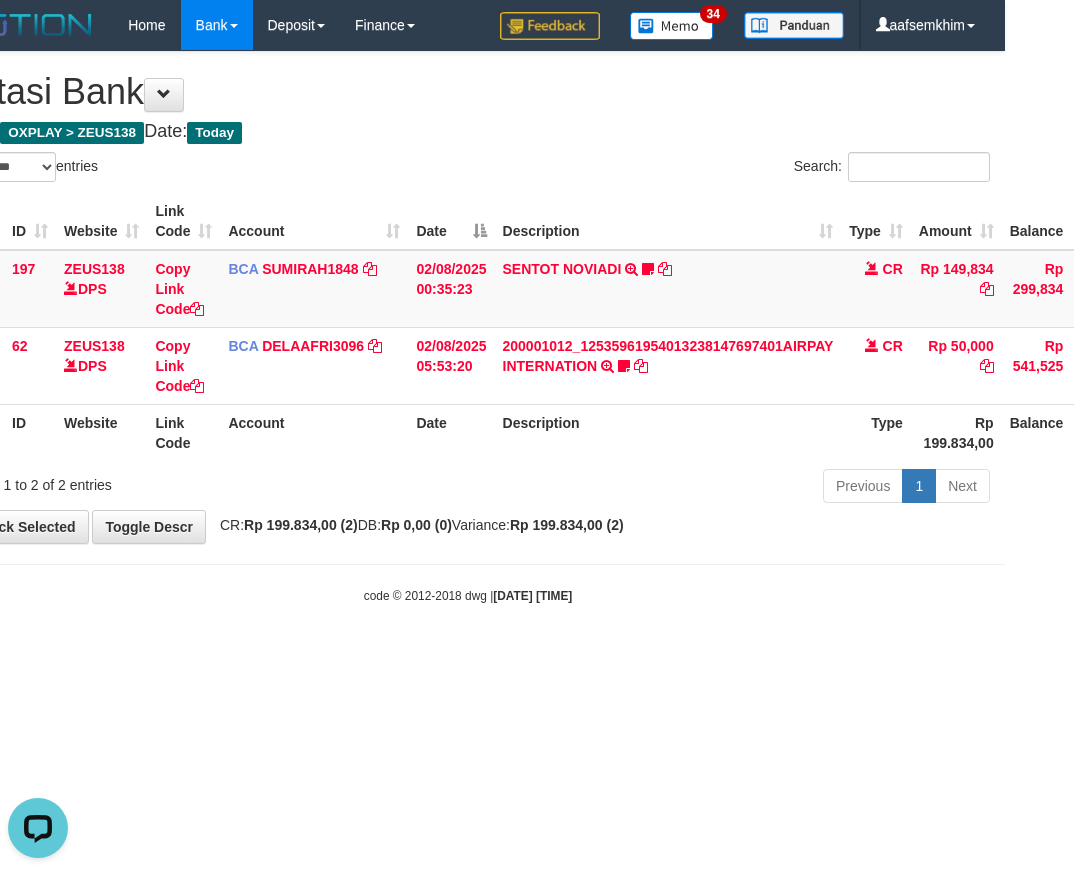 scroll, scrollTop: 0, scrollLeft: 0, axis: both 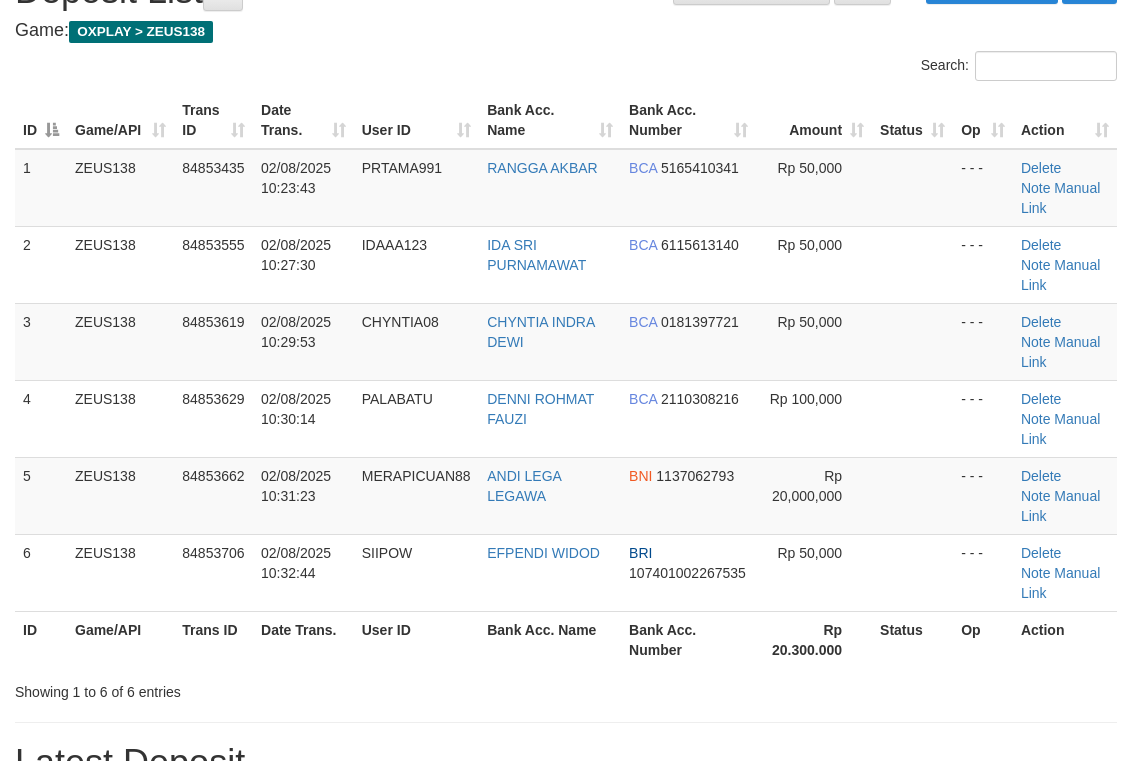 click on "Bank Acc. Name" at bounding box center [550, 120] 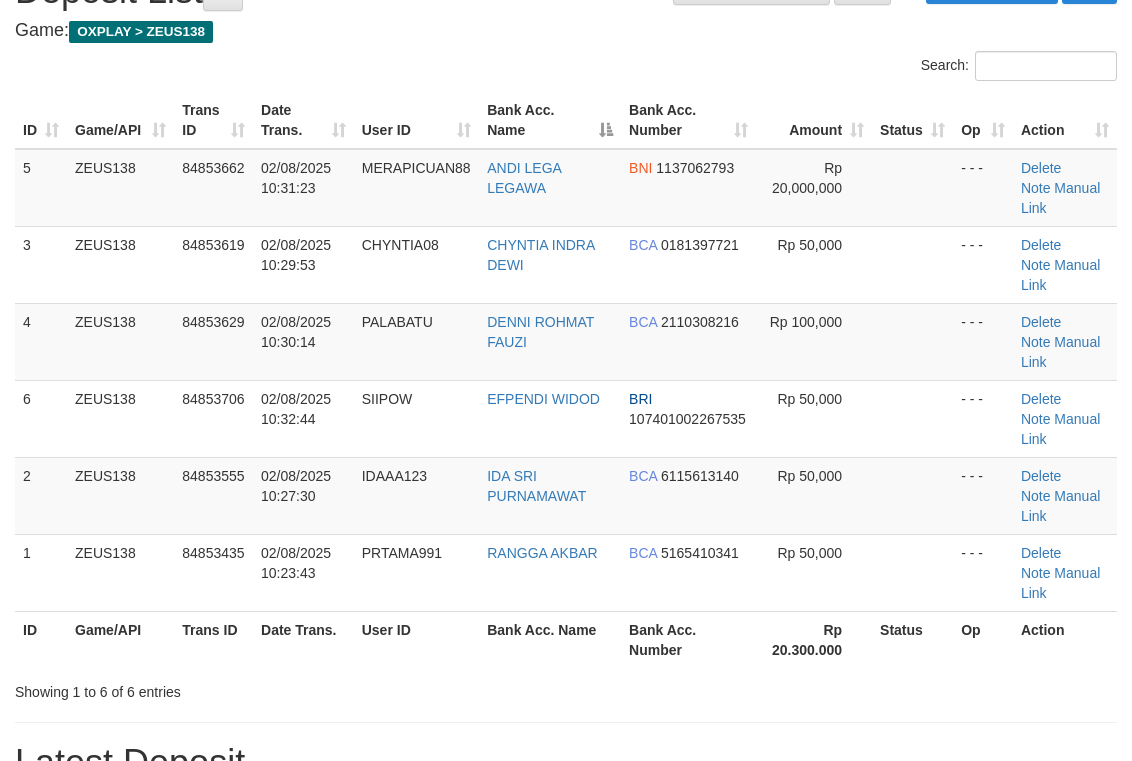 click on "Bank Acc. Name" at bounding box center (550, 120) 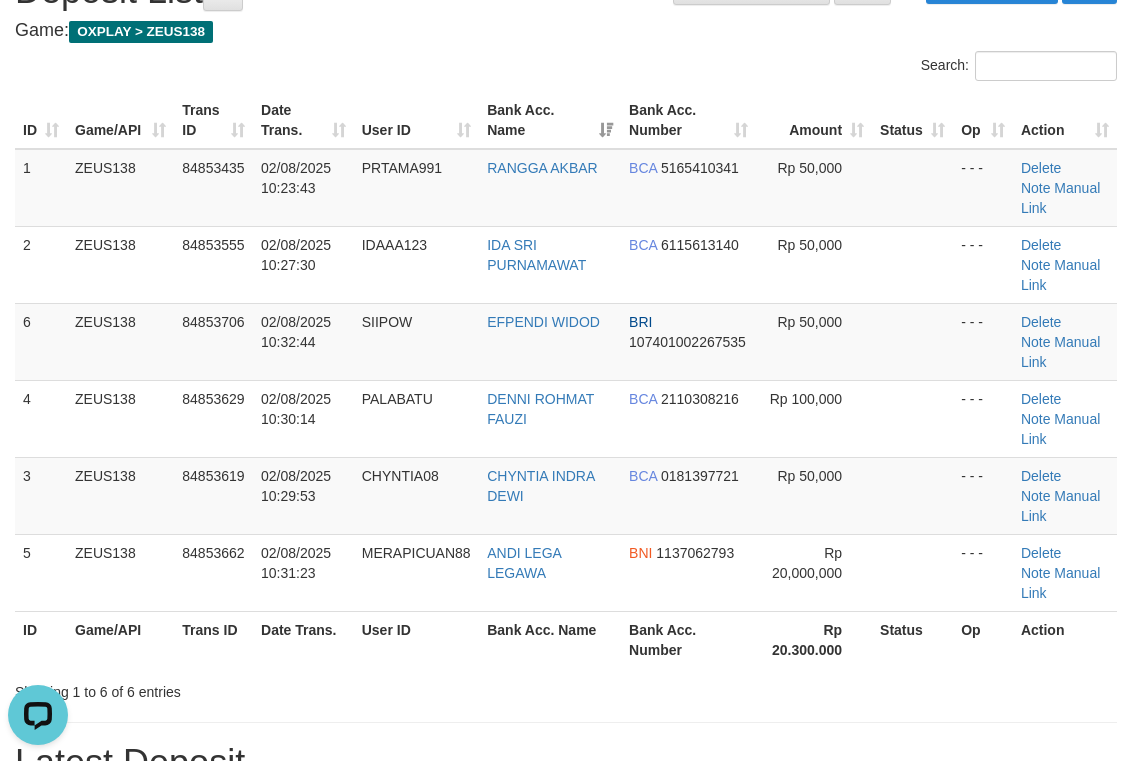 scroll, scrollTop: 0, scrollLeft: 0, axis: both 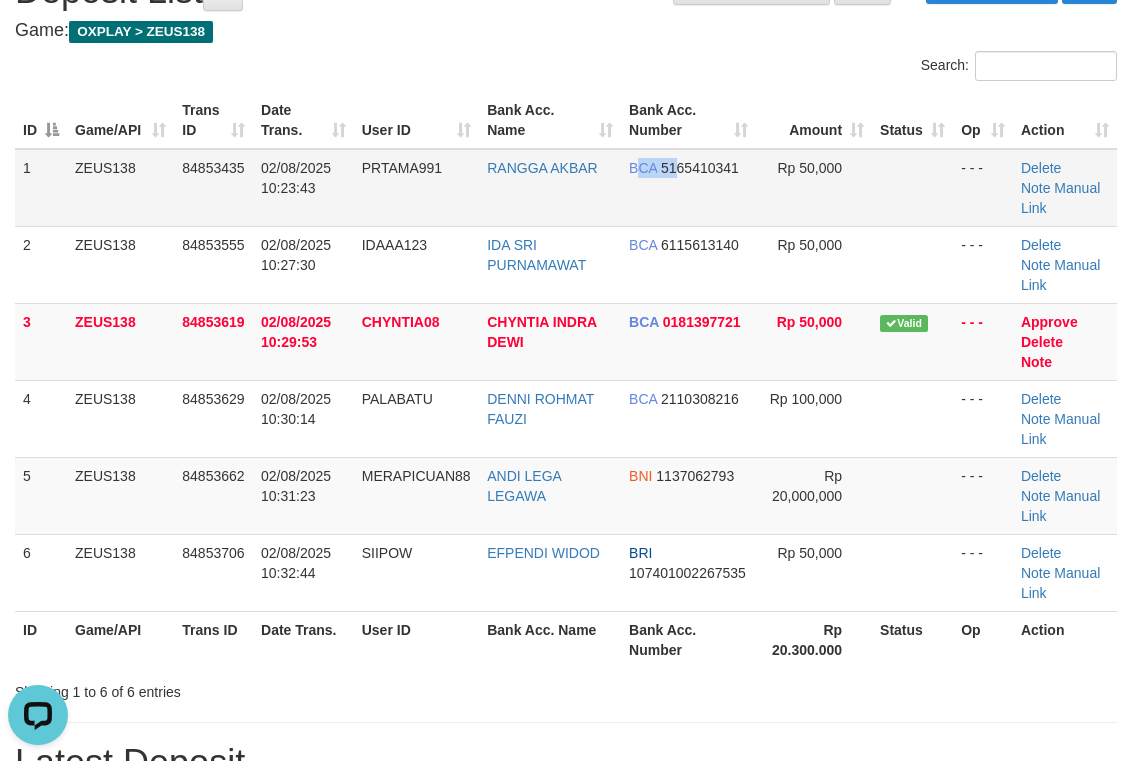 drag, startPoint x: 679, startPoint y: 173, endPoint x: 576, endPoint y: 184, distance: 103.58572 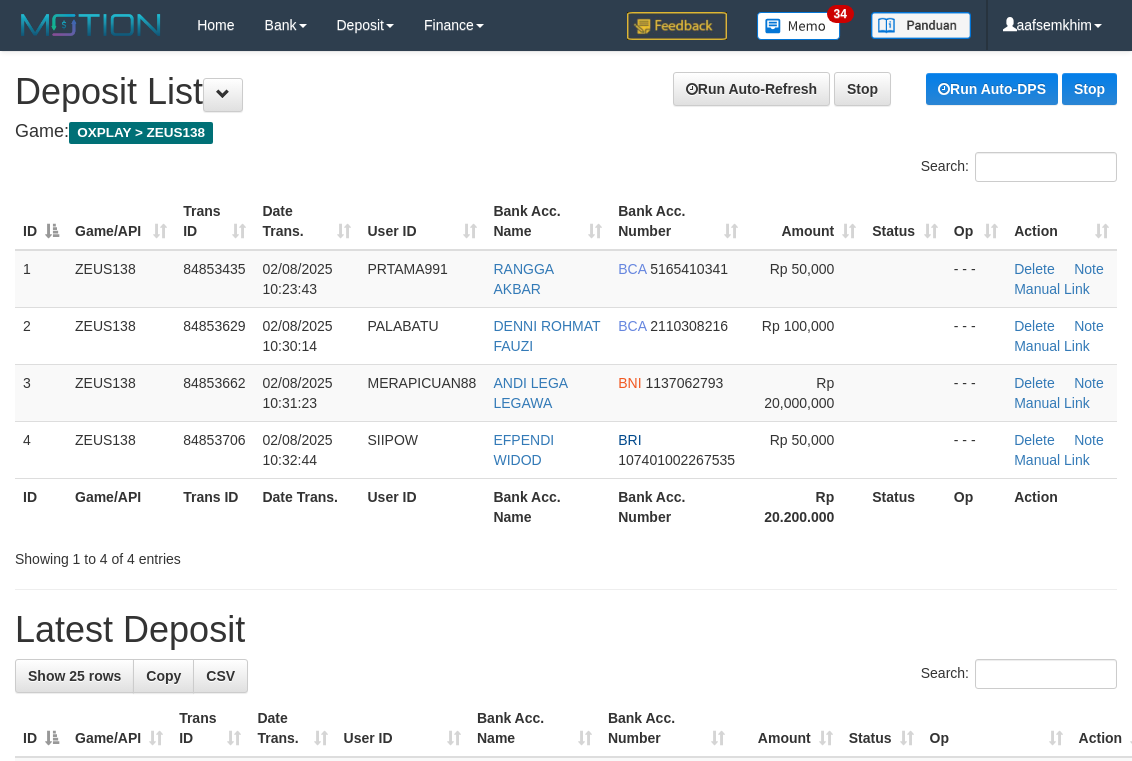 scroll, scrollTop: 101, scrollLeft: 0, axis: vertical 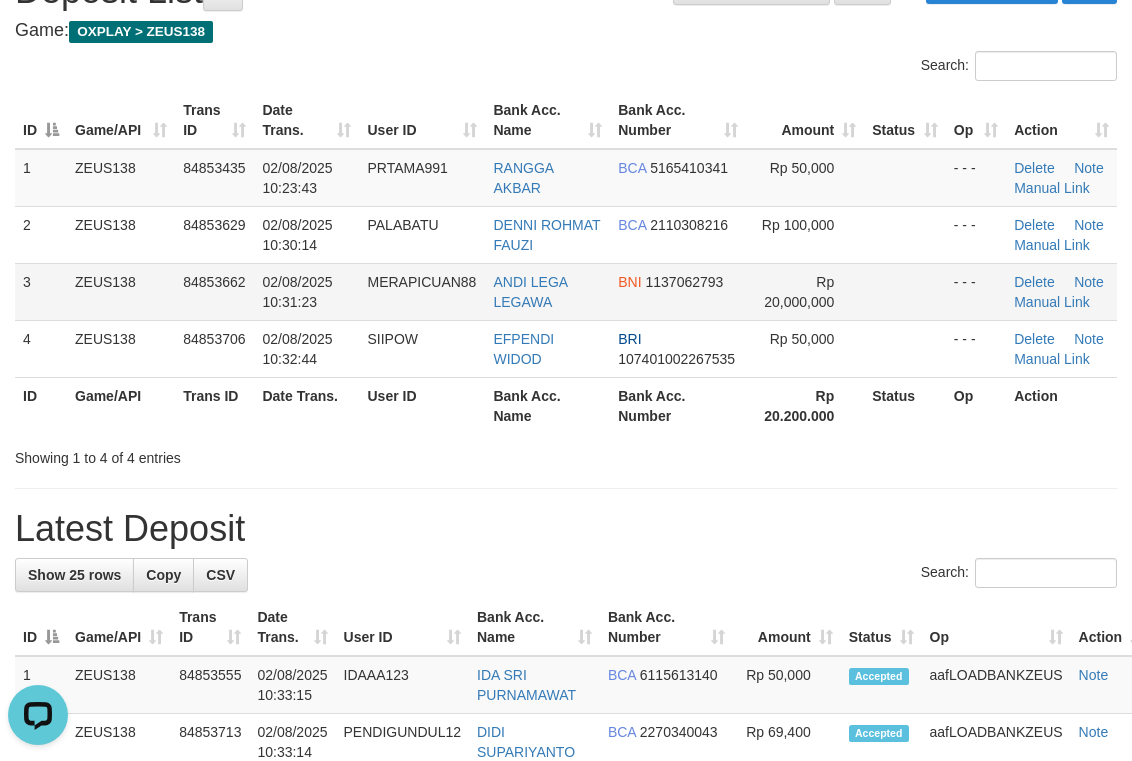 drag, startPoint x: 550, startPoint y: 327, endPoint x: 518, endPoint y: 311, distance: 35.77709 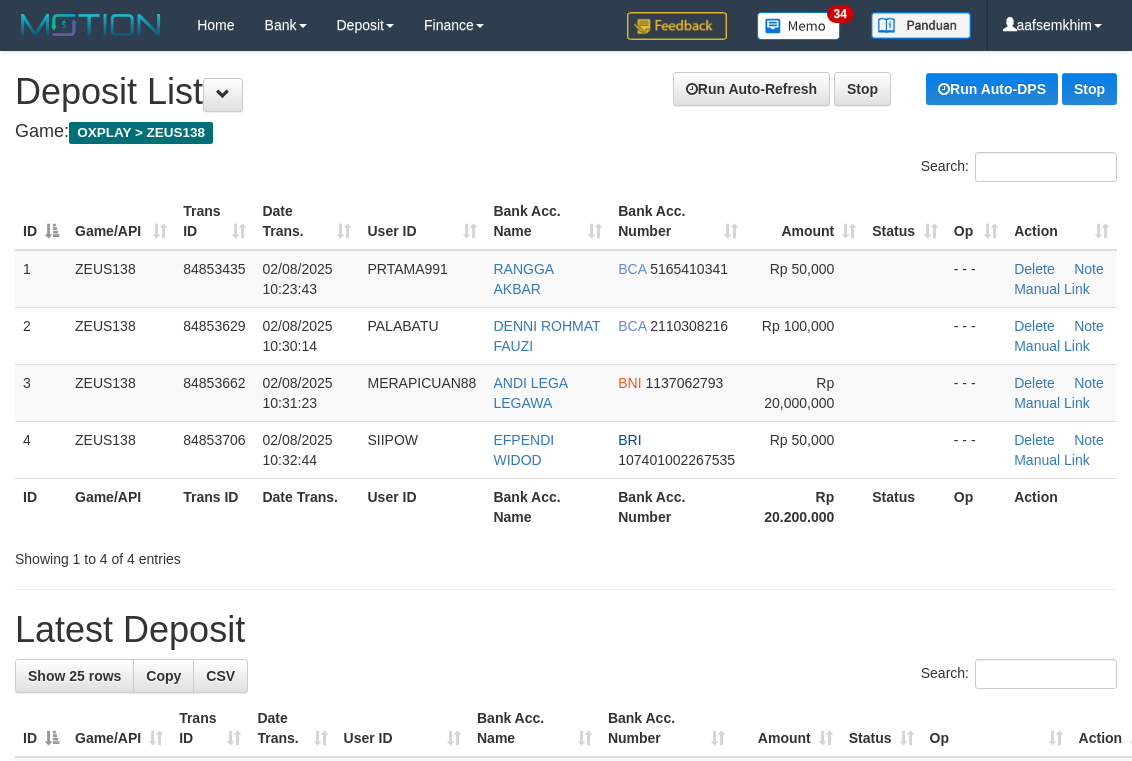 scroll, scrollTop: 101, scrollLeft: 0, axis: vertical 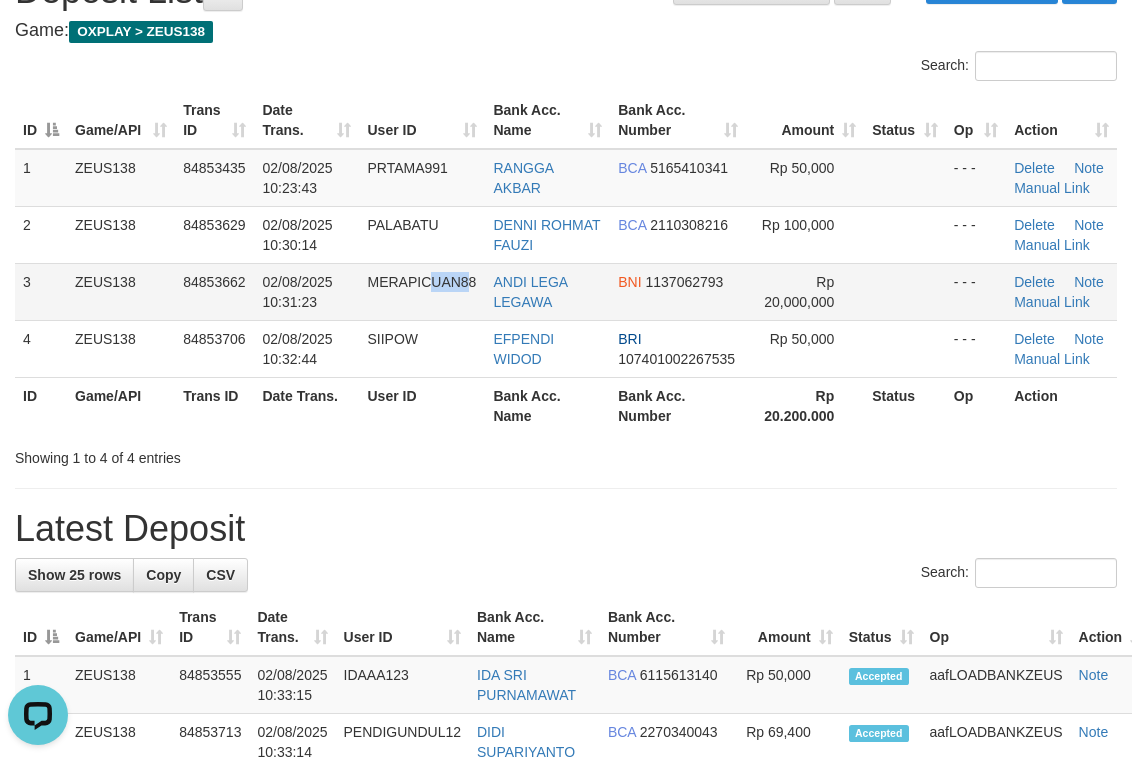 click on "MERAPICUAN88" at bounding box center (422, 291) 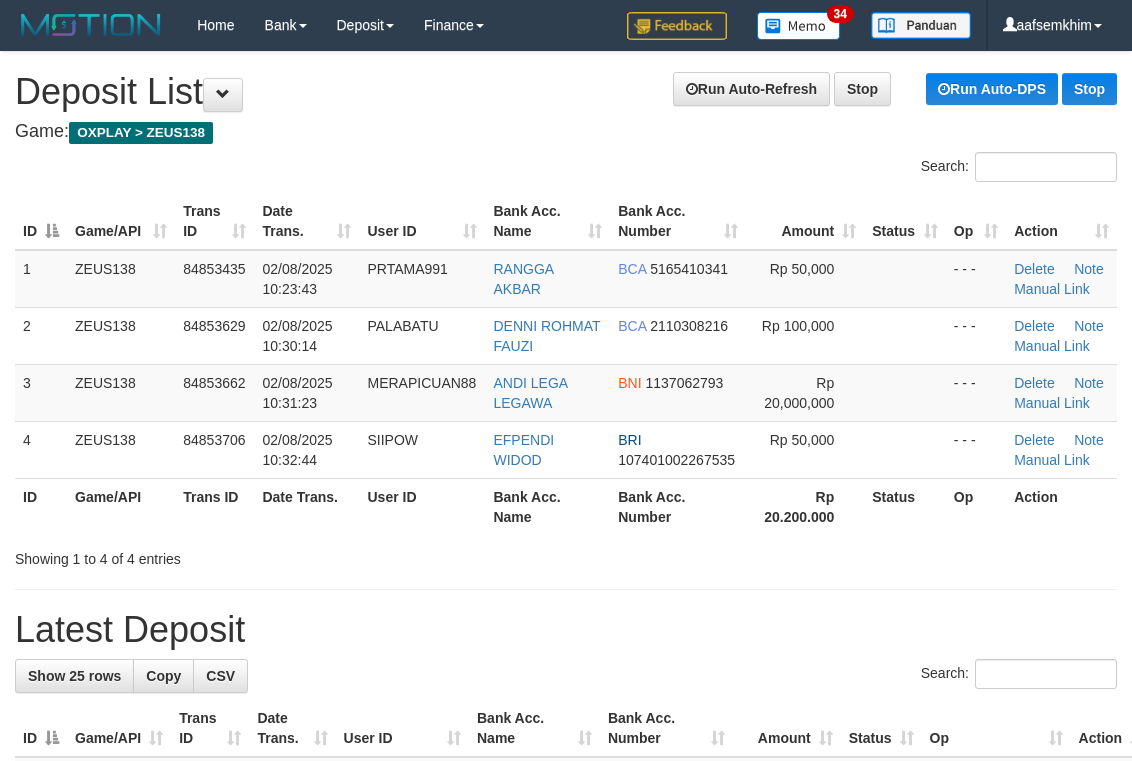 scroll, scrollTop: 101, scrollLeft: 0, axis: vertical 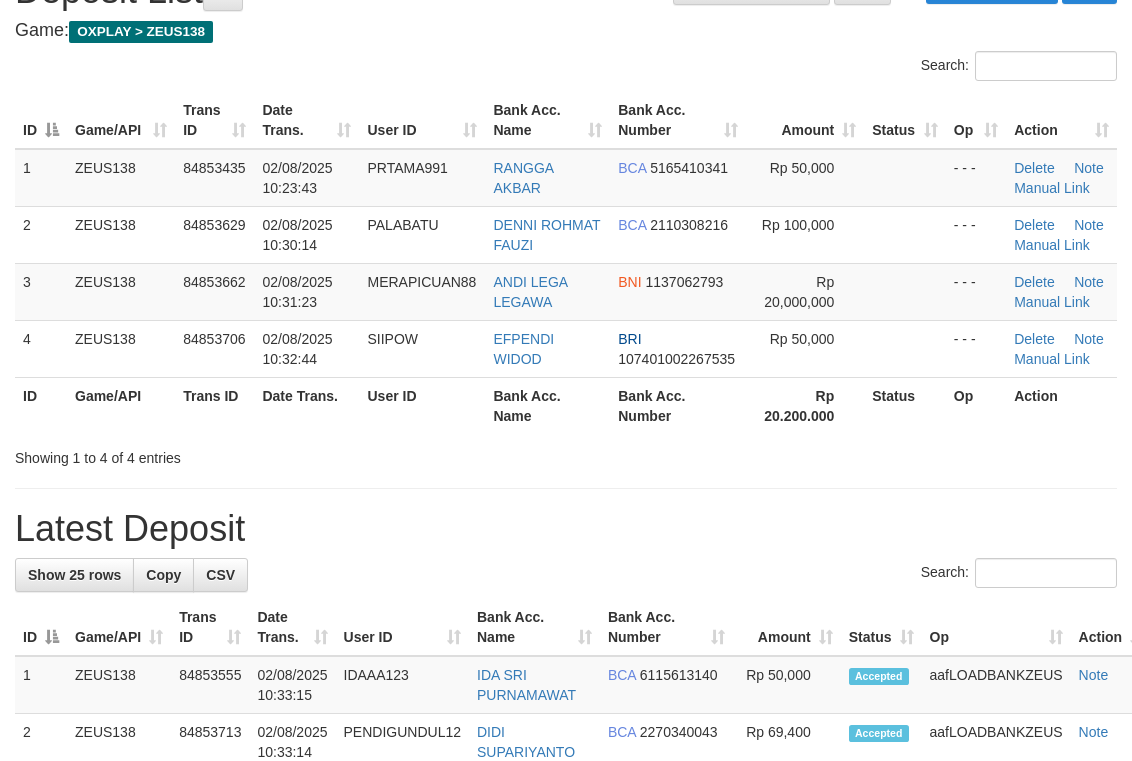 click on "Bank Acc. Name" at bounding box center [547, 120] 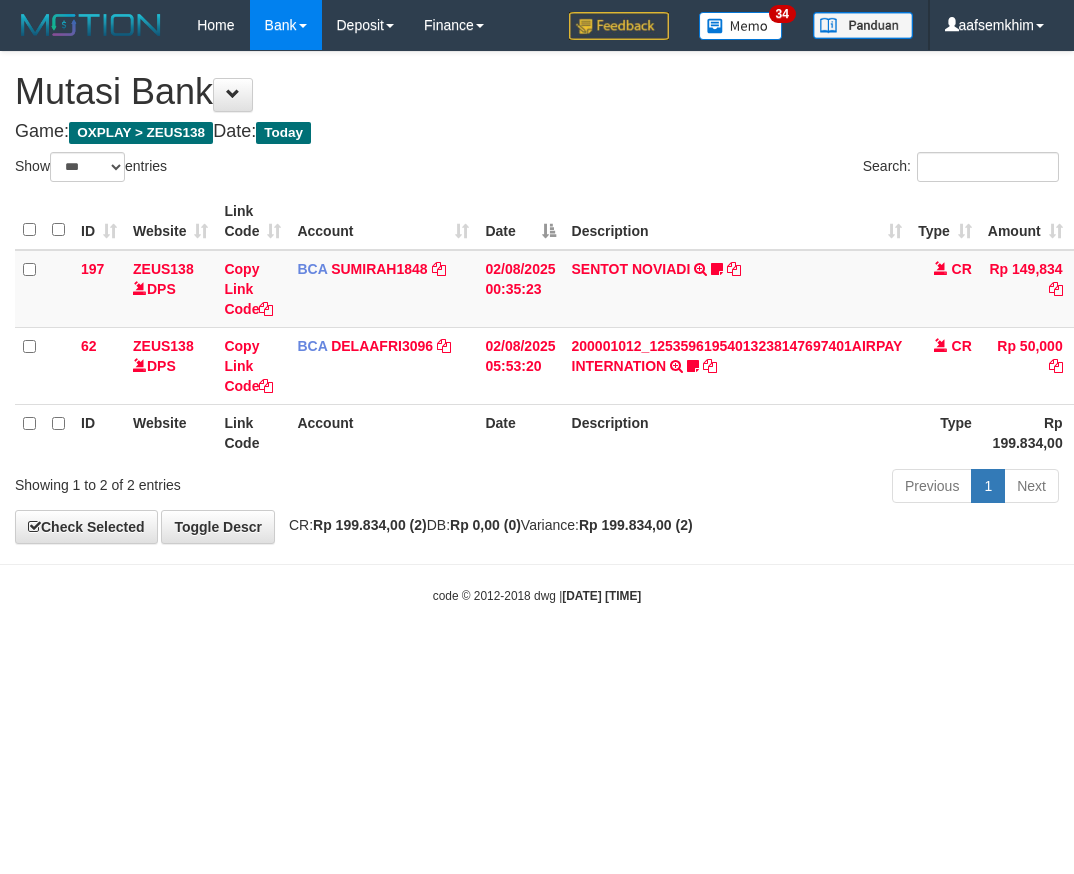 select on "***" 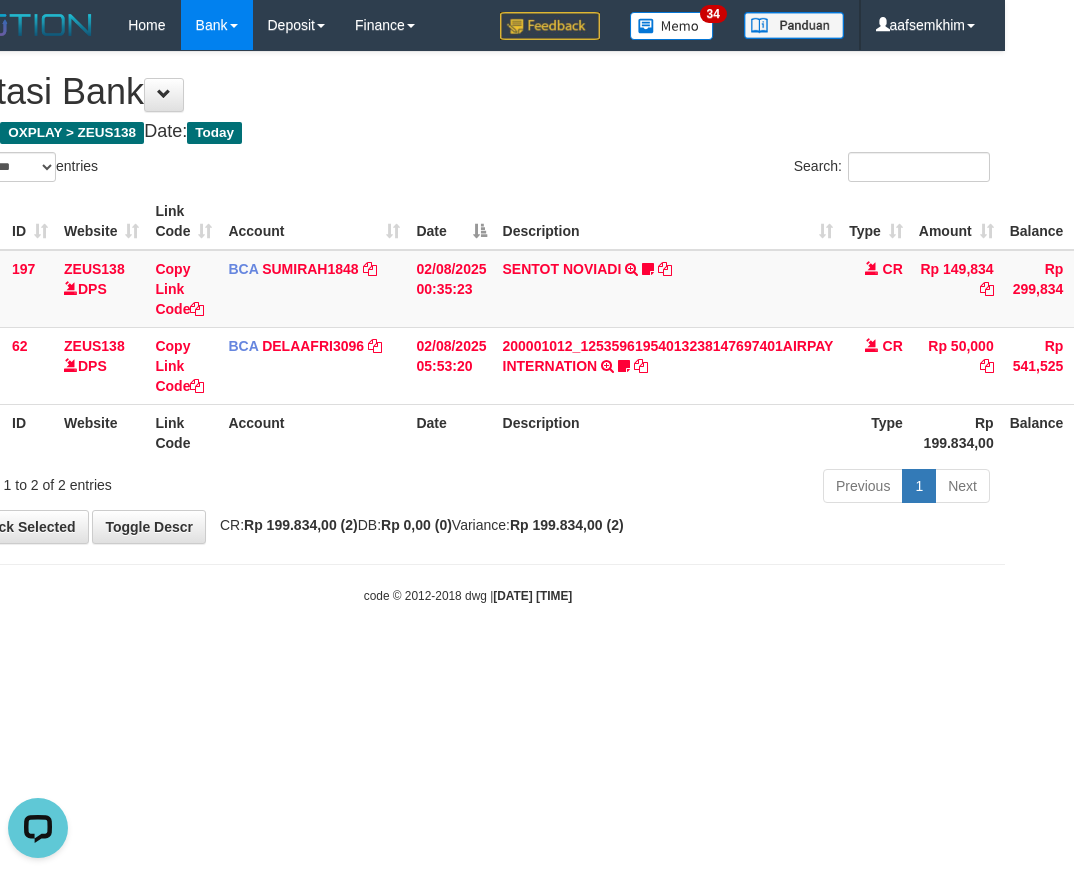 scroll, scrollTop: 0, scrollLeft: 0, axis: both 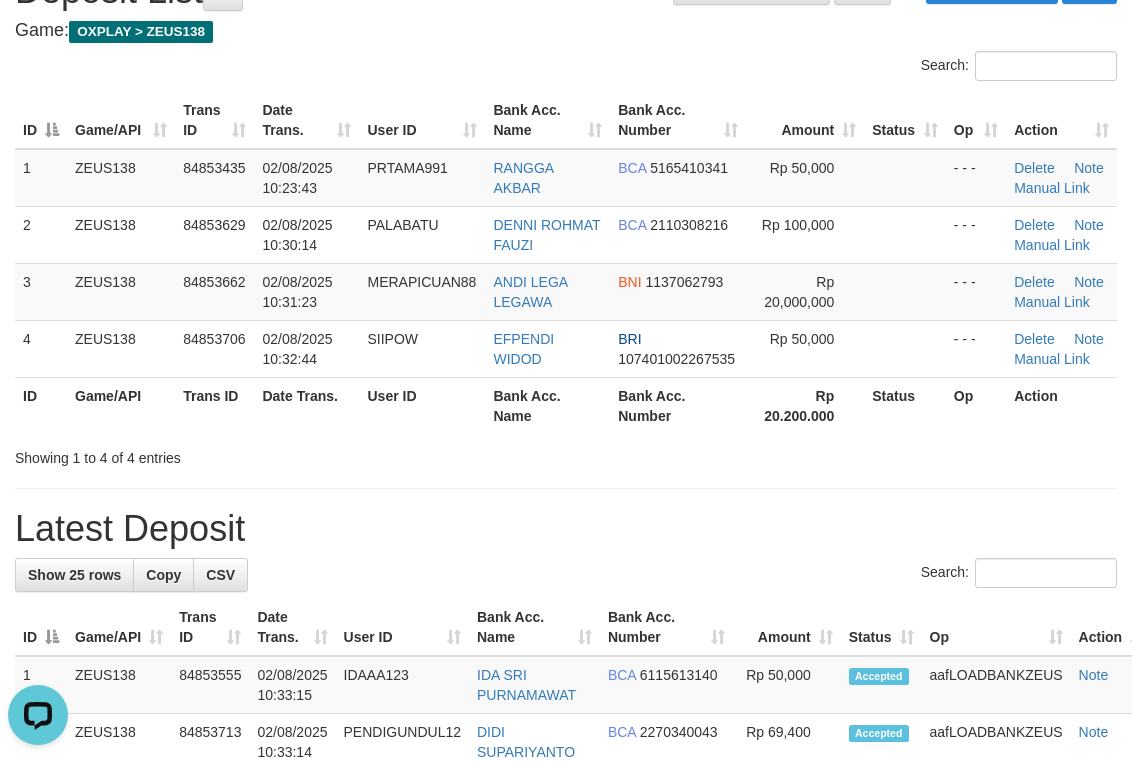 click on "User ID" at bounding box center (422, 120) 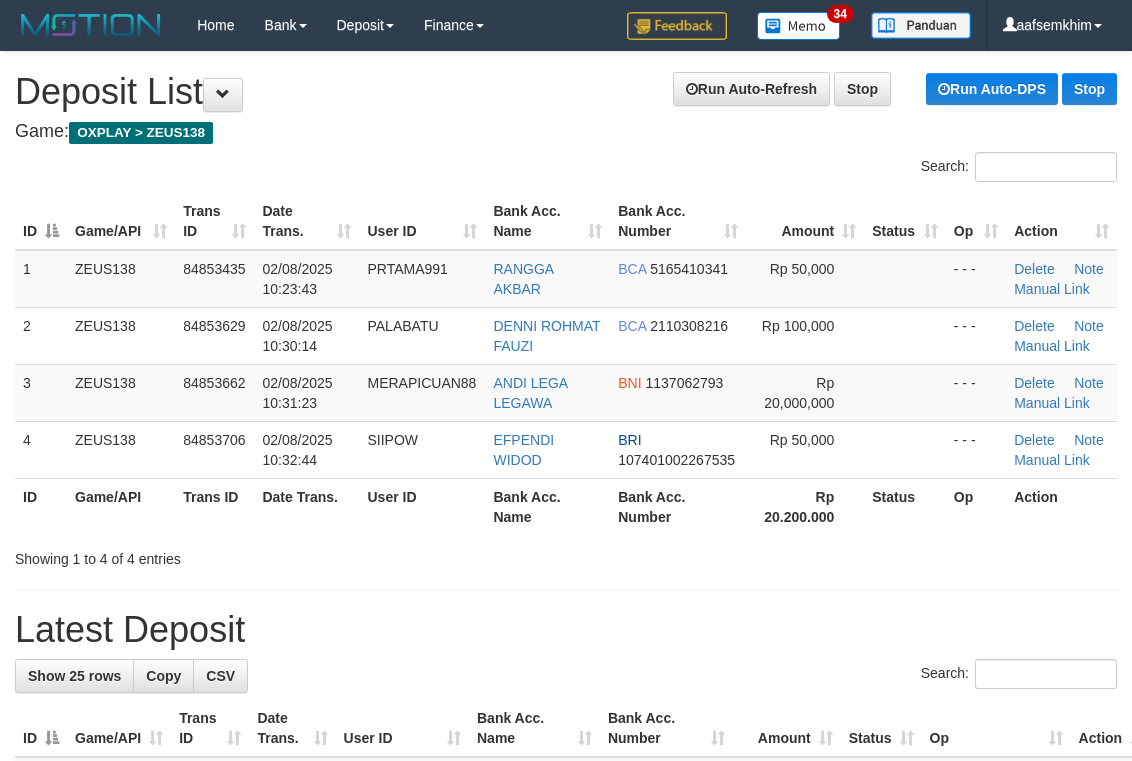 scroll, scrollTop: 101, scrollLeft: 0, axis: vertical 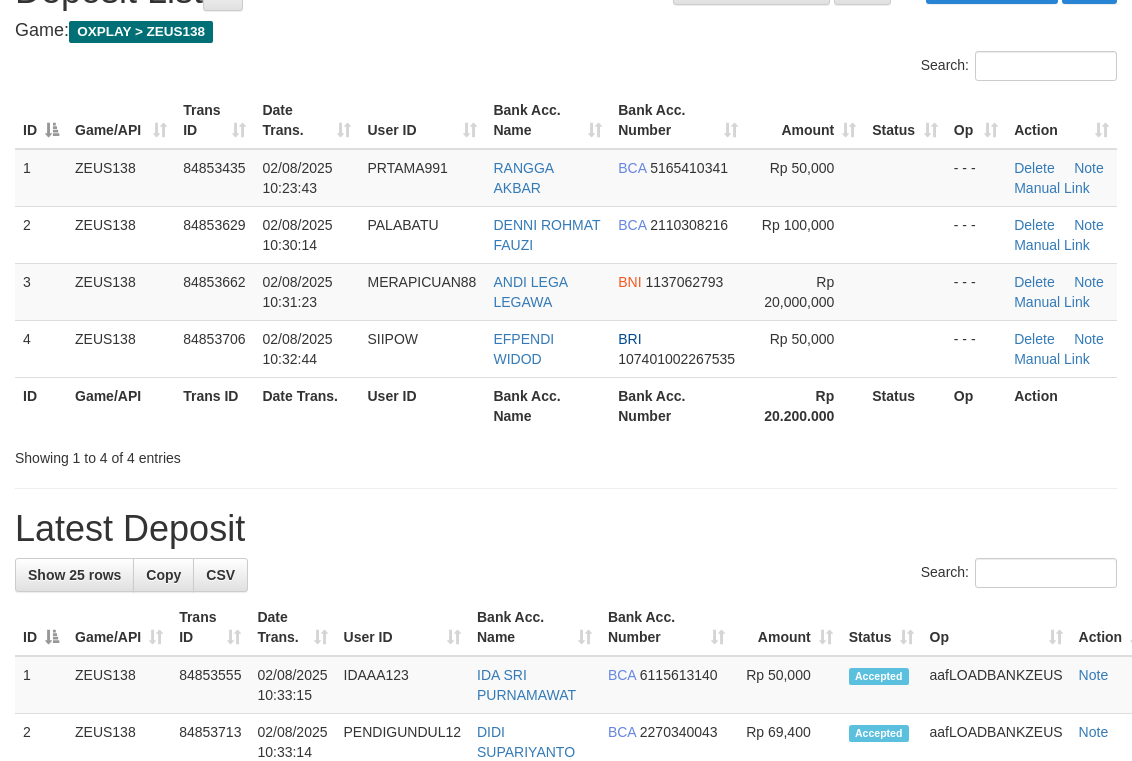 click on "Search:" at bounding box center (566, 68) 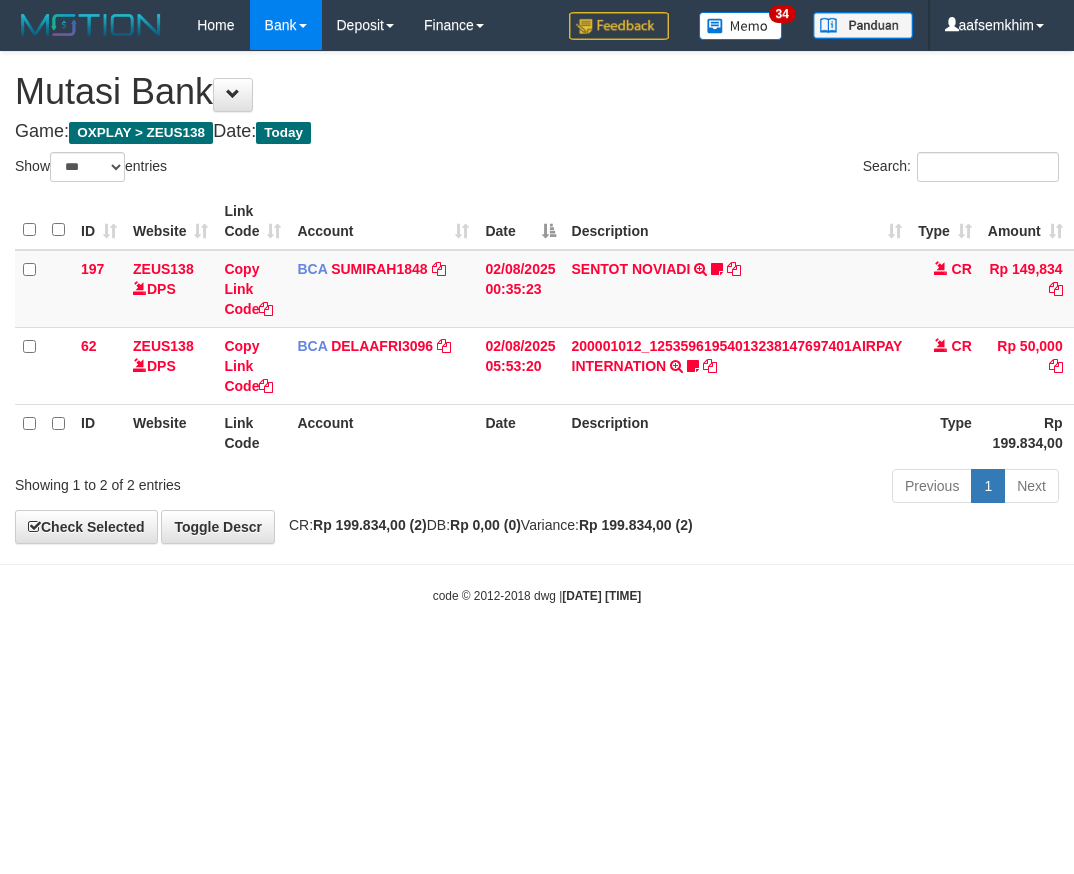 select on "***" 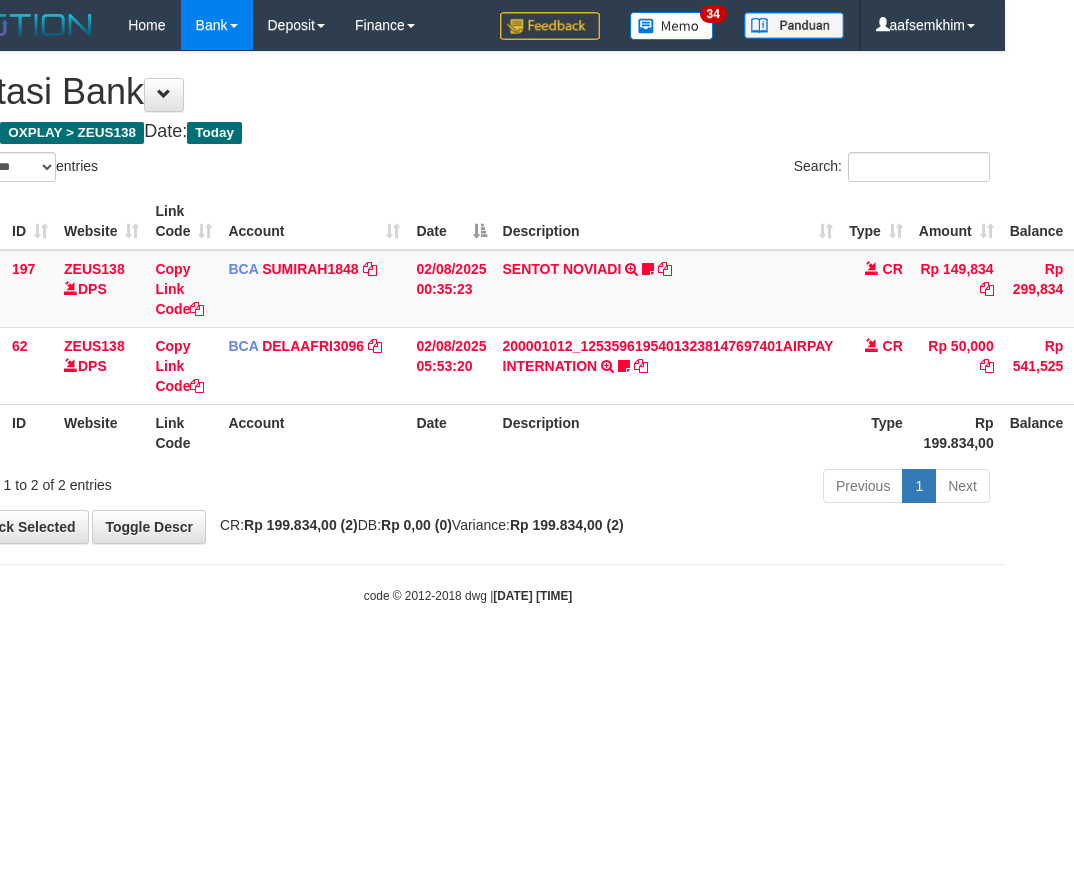 click on "Previous 1 Next" at bounding box center (692, 488) 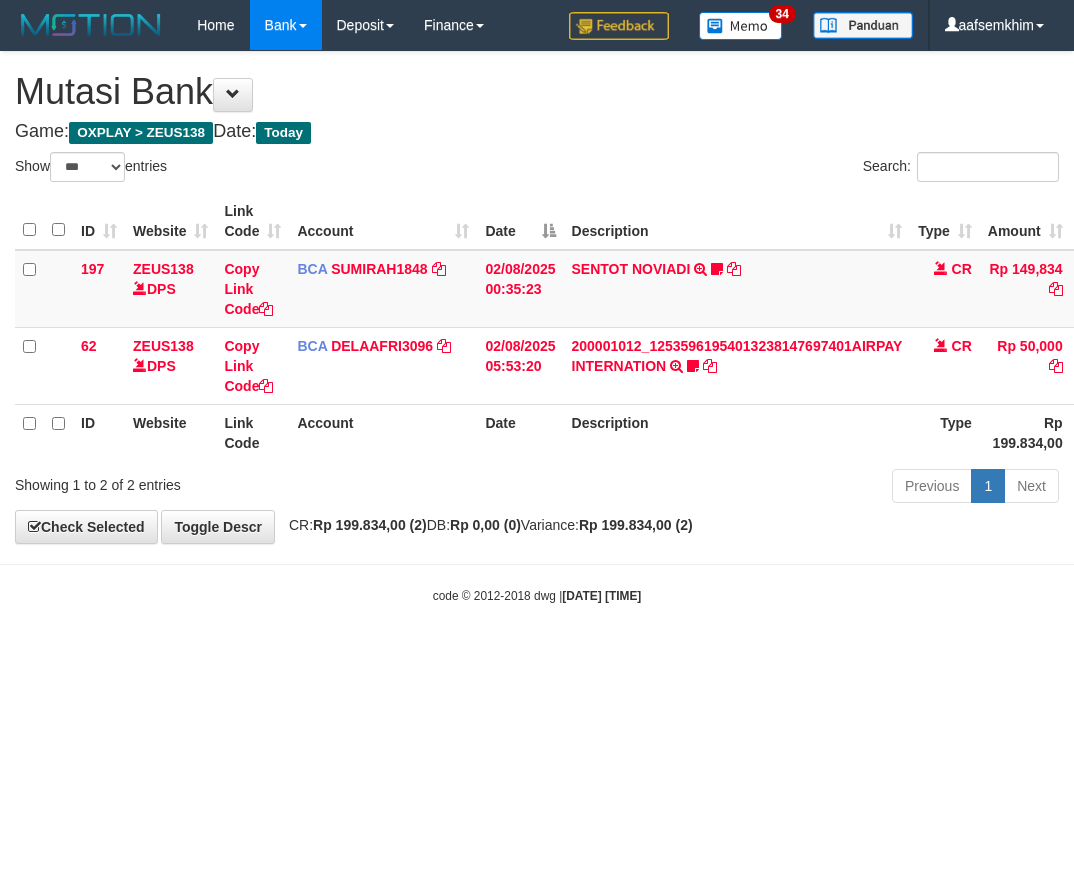 select on "***" 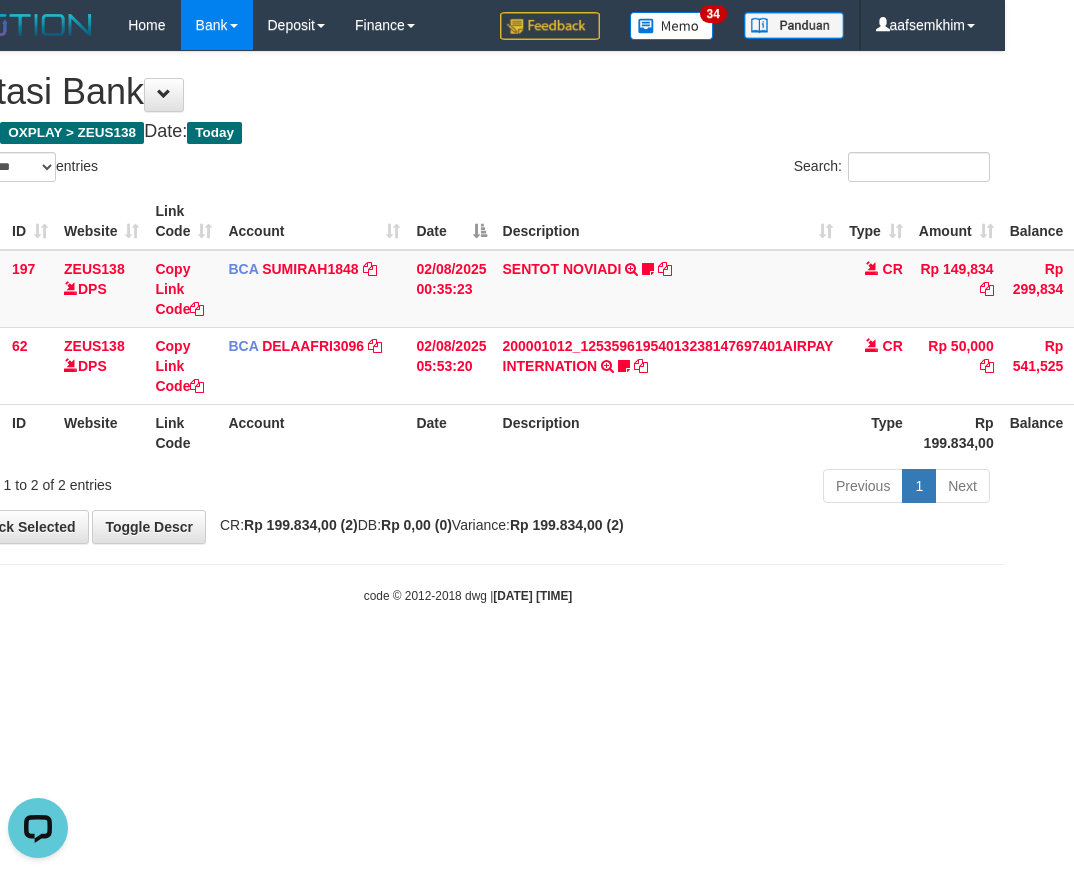 scroll, scrollTop: 0, scrollLeft: 0, axis: both 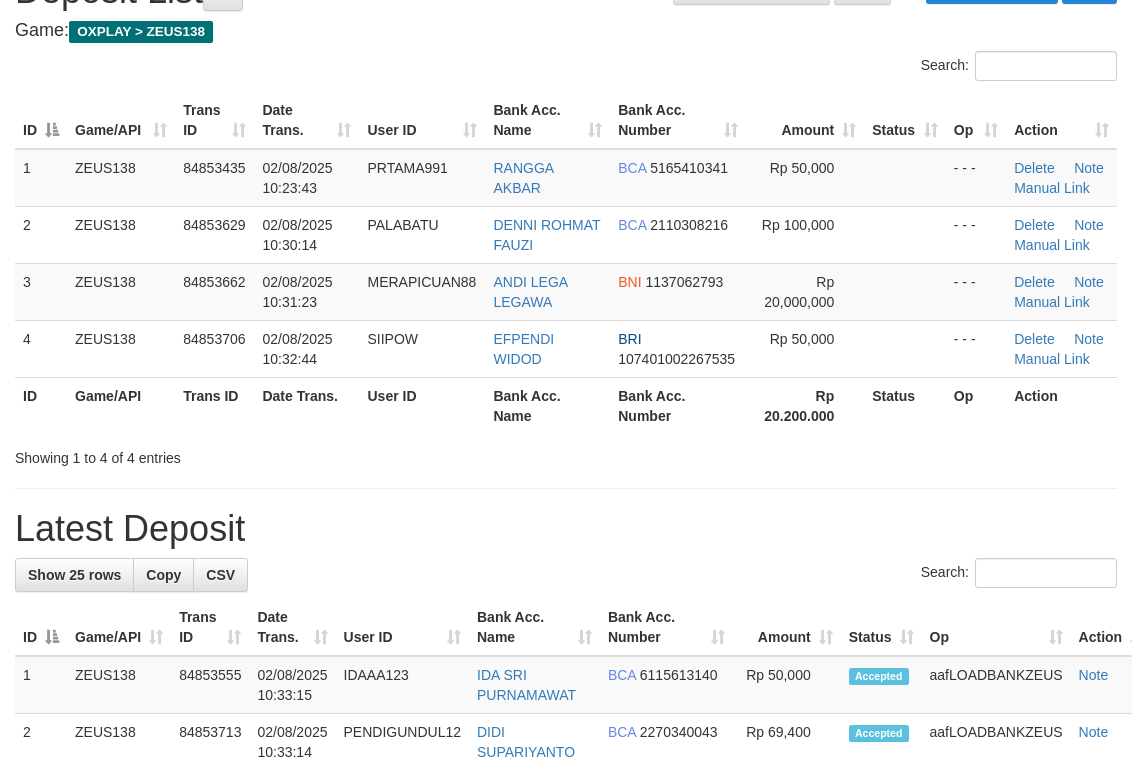 click on "ID Game/API Trans ID Date Trans. User ID Bank Acc. Name Bank Acc. Number Amount Status Op Action
1
ZEUS138
84853435
02/08/2025 10:23:43
PRTAMA991
RANGGA AKBAR
BCA
5165410341
Rp 50,000
- - -
Delete
Note
Manual Link
2
ZEUS138
84853629
02/08/2025 10:30:14
PALABATU
DENNI ROHMAT FAUZI
BCA
2110308216
Rp 100,000
- - -
Delete Note" at bounding box center [566, 263] 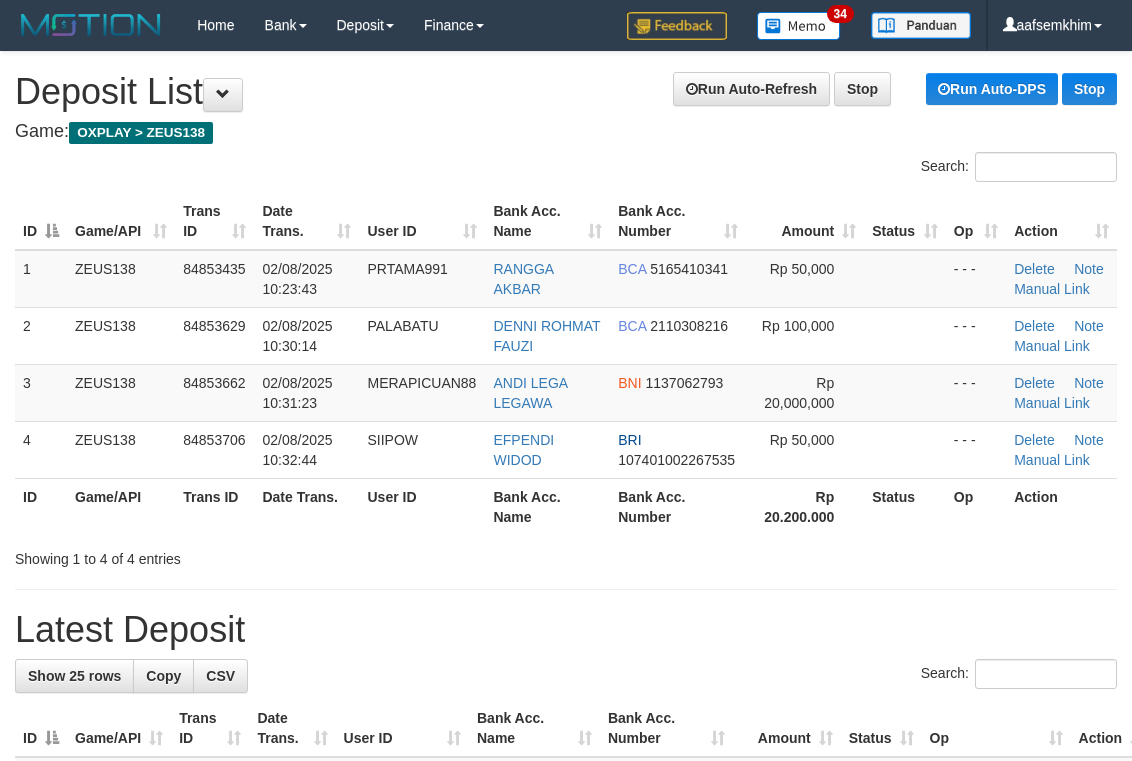 click on "**********" at bounding box center [566, 1184] 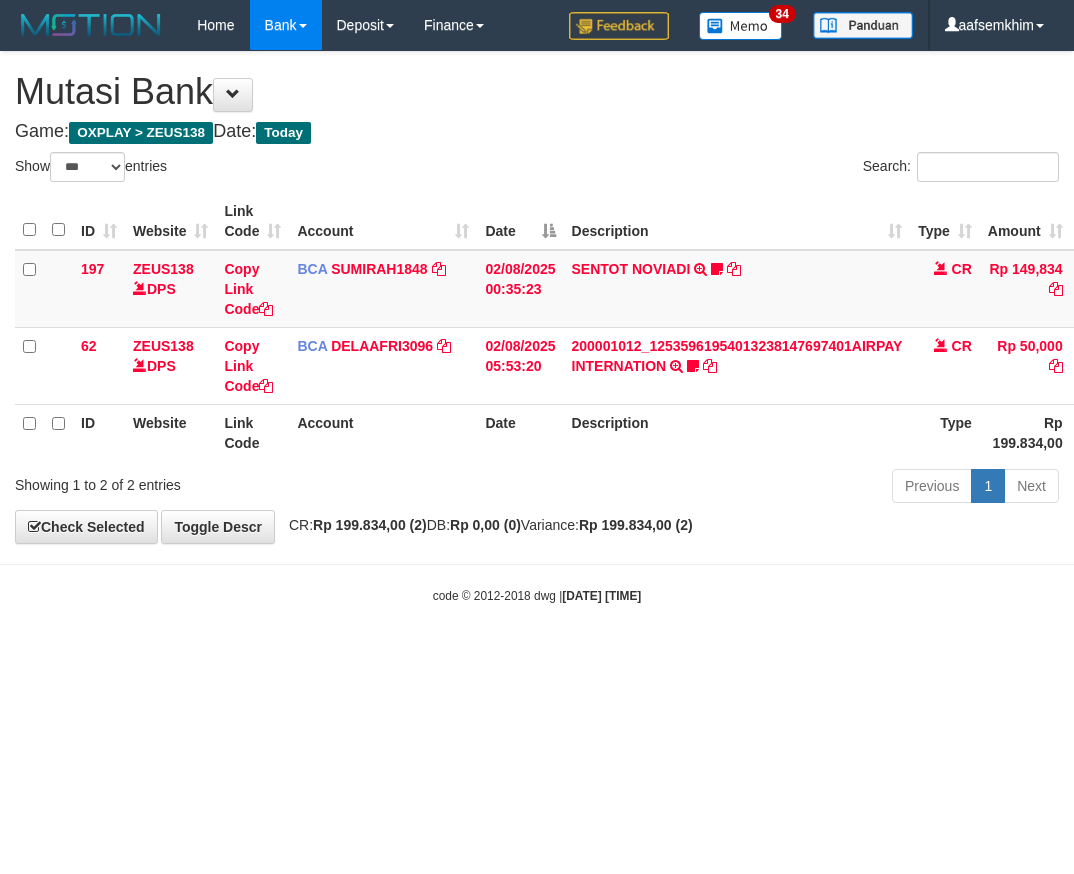 select on "***" 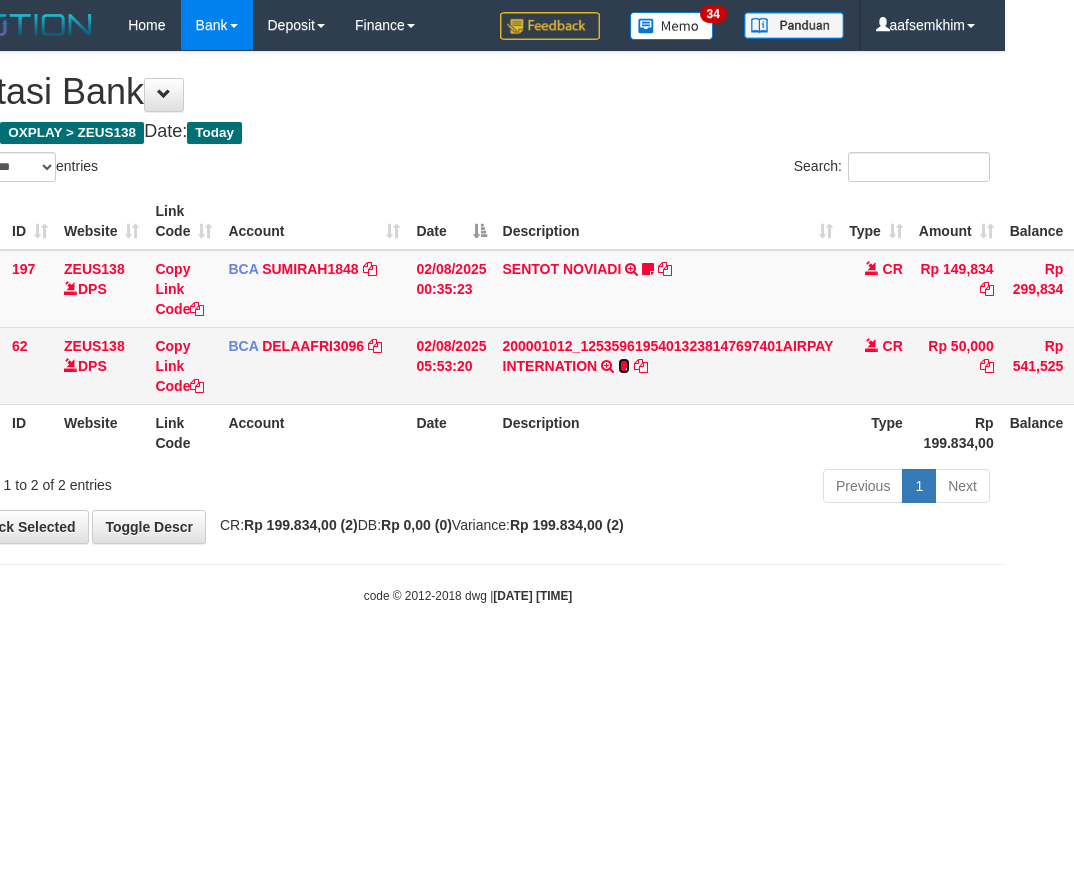 click at bounding box center [624, 366] 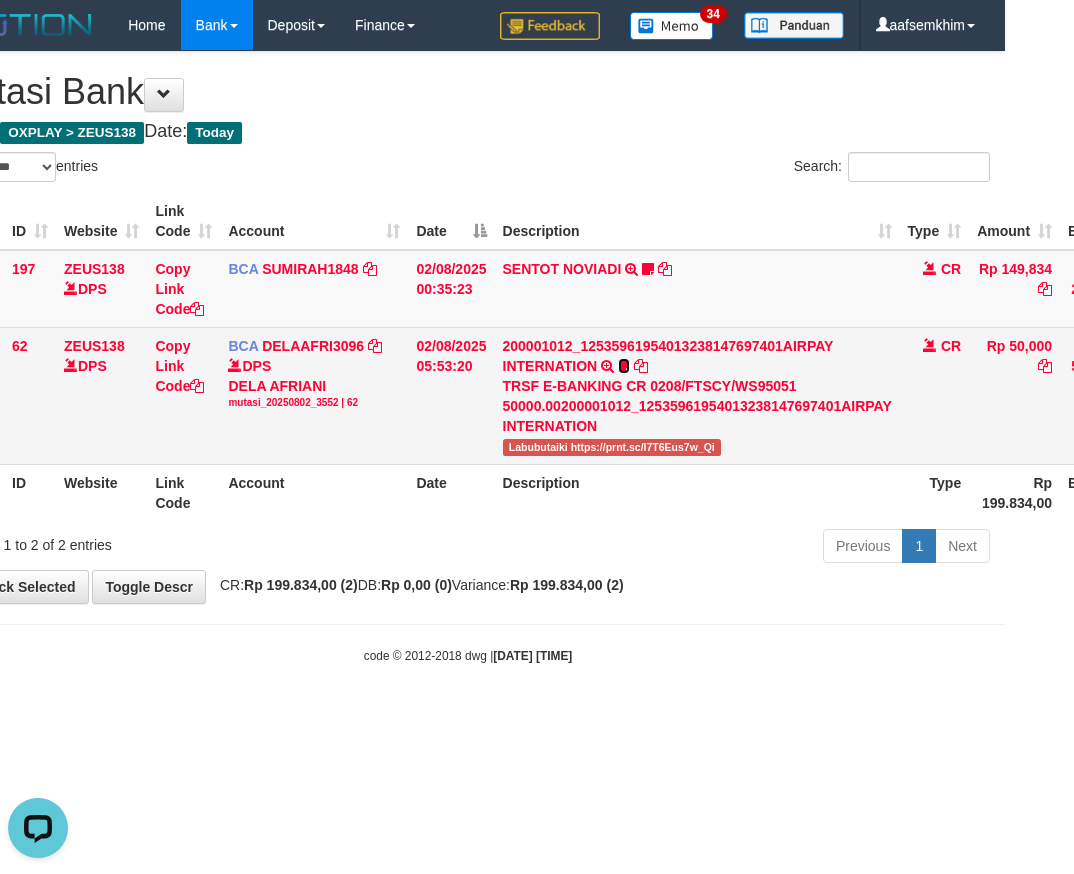 scroll, scrollTop: 0, scrollLeft: 0, axis: both 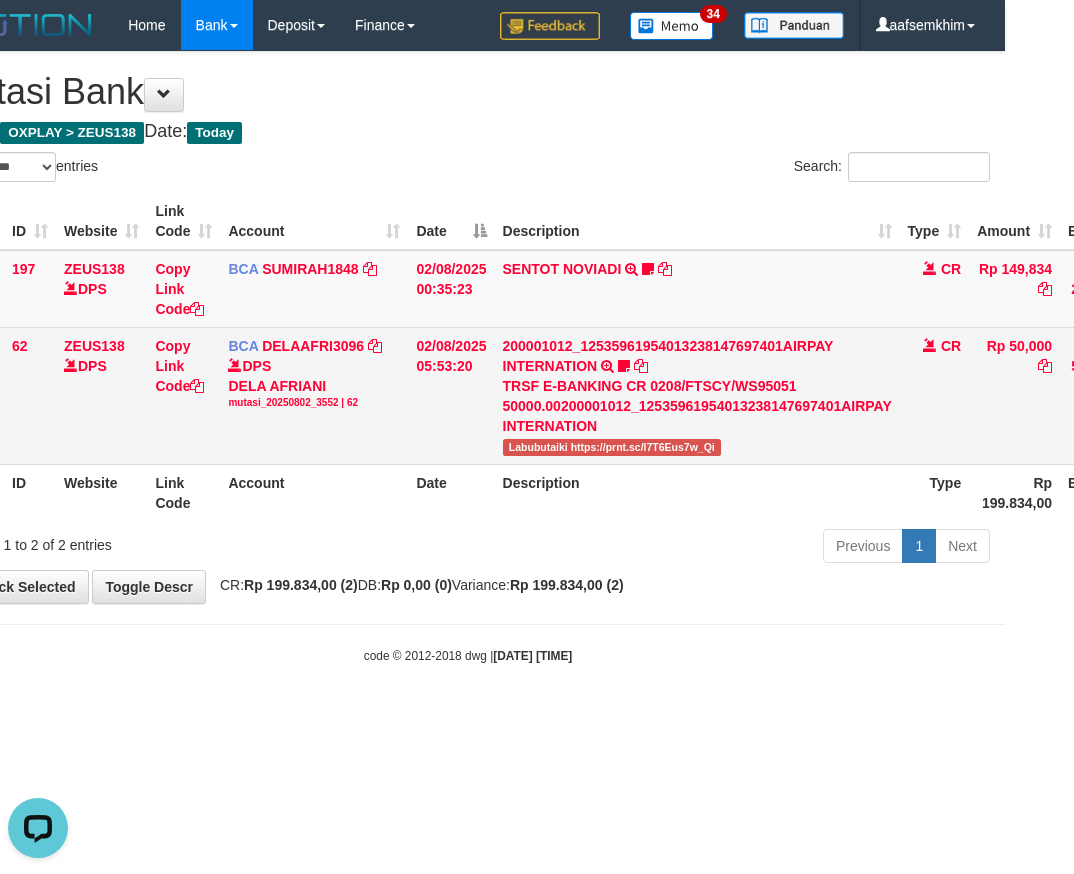 click on "Labubutaiki
https://prnt.sc/l7T6Eus7w_Qi" at bounding box center (612, 447) 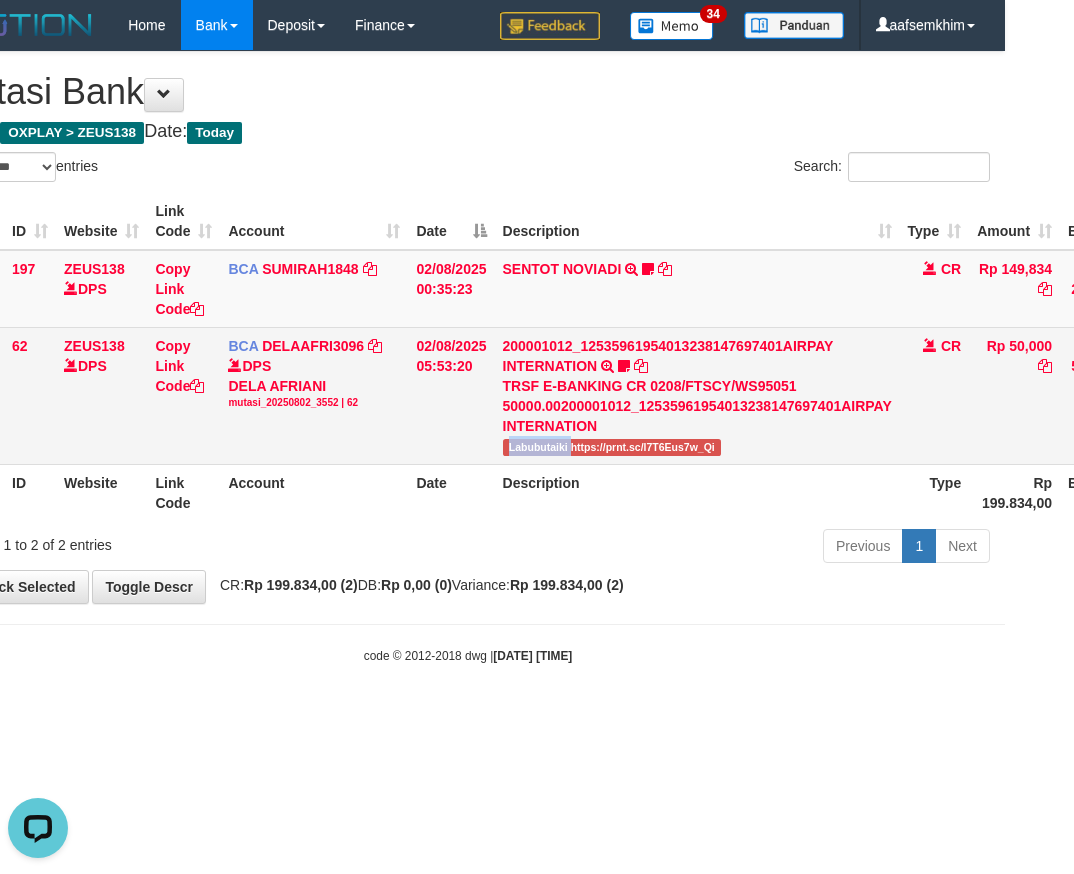 click on "Labubutaiki
https://prnt.sc/l7T6Eus7w_Qi" at bounding box center [612, 447] 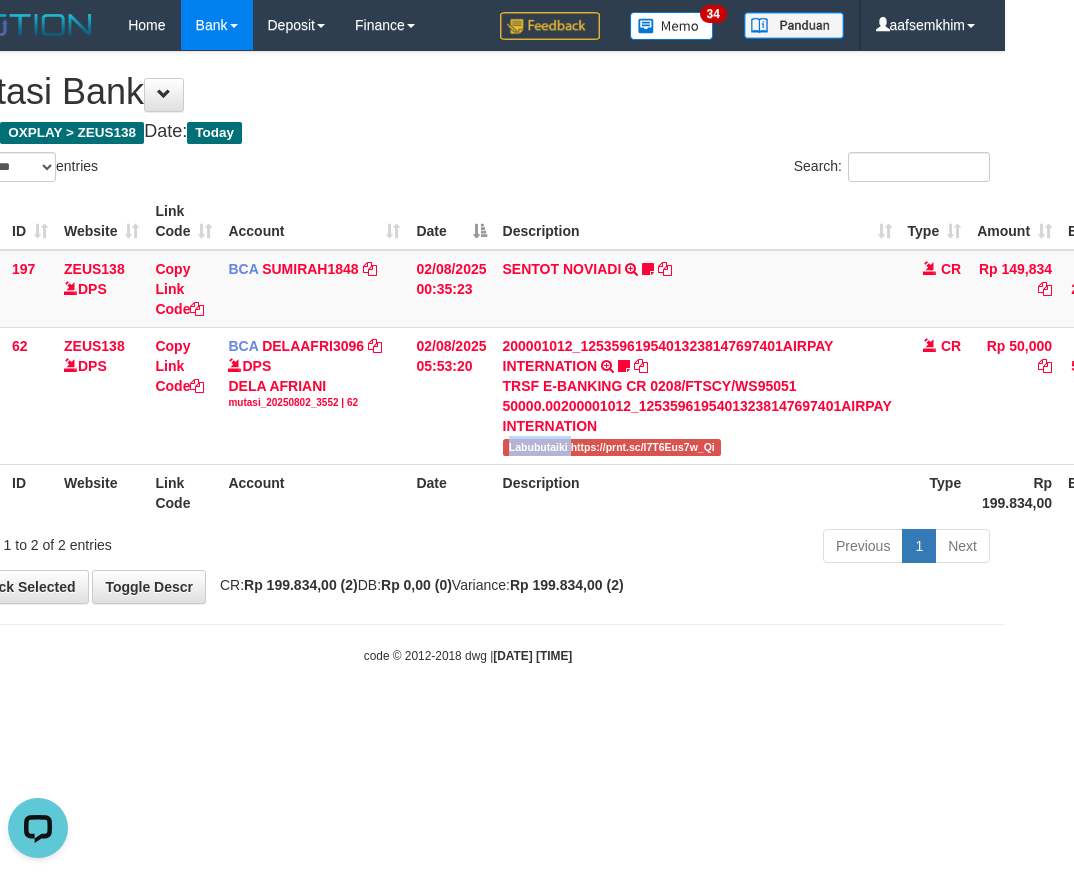 copy on "Labubutaiki" 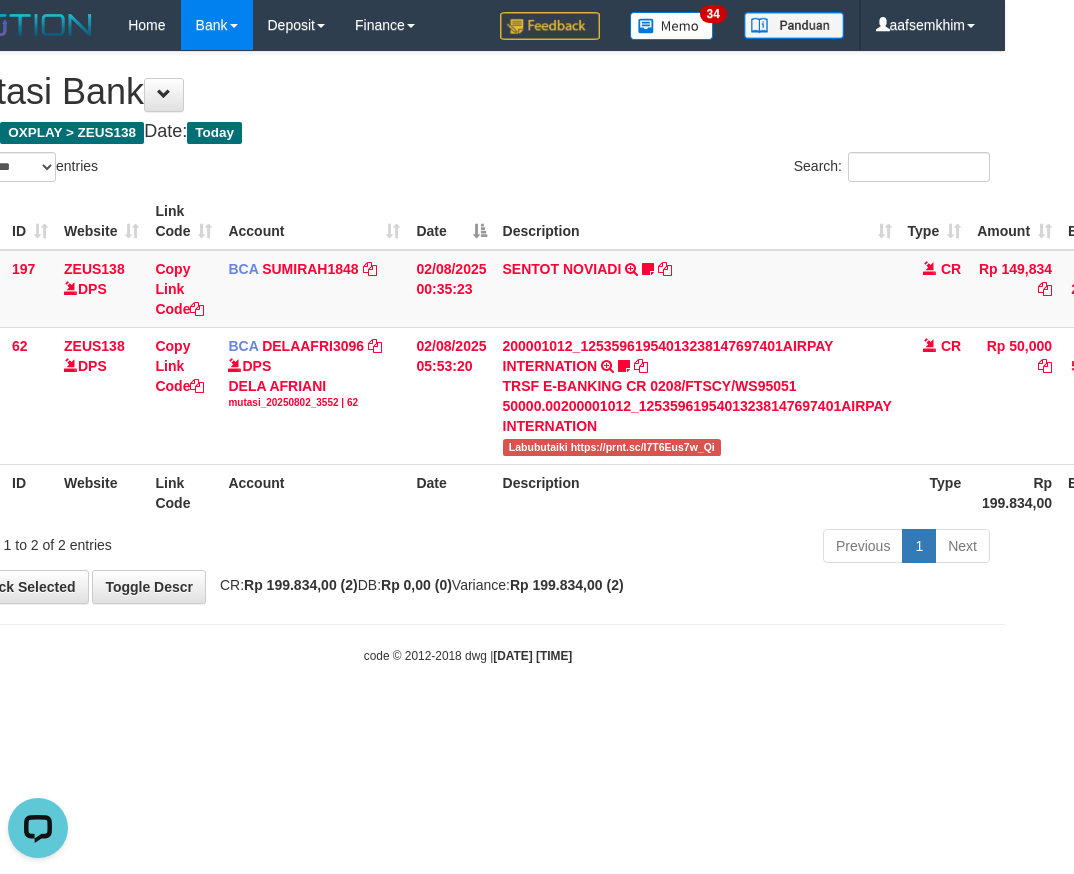 click on "Show  ** ** ** ***  entries" at bounding box center (199, 169) 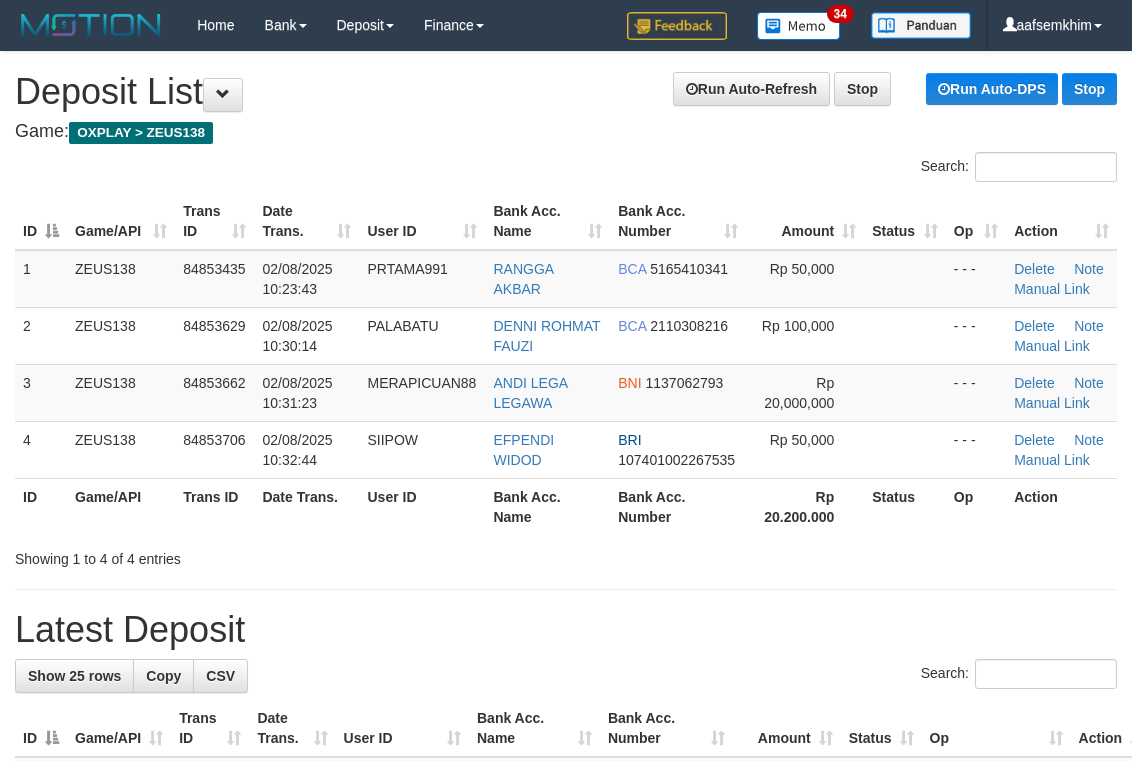 scroll, scrollTop: 101, scrollLeft: 0, axis: vertical 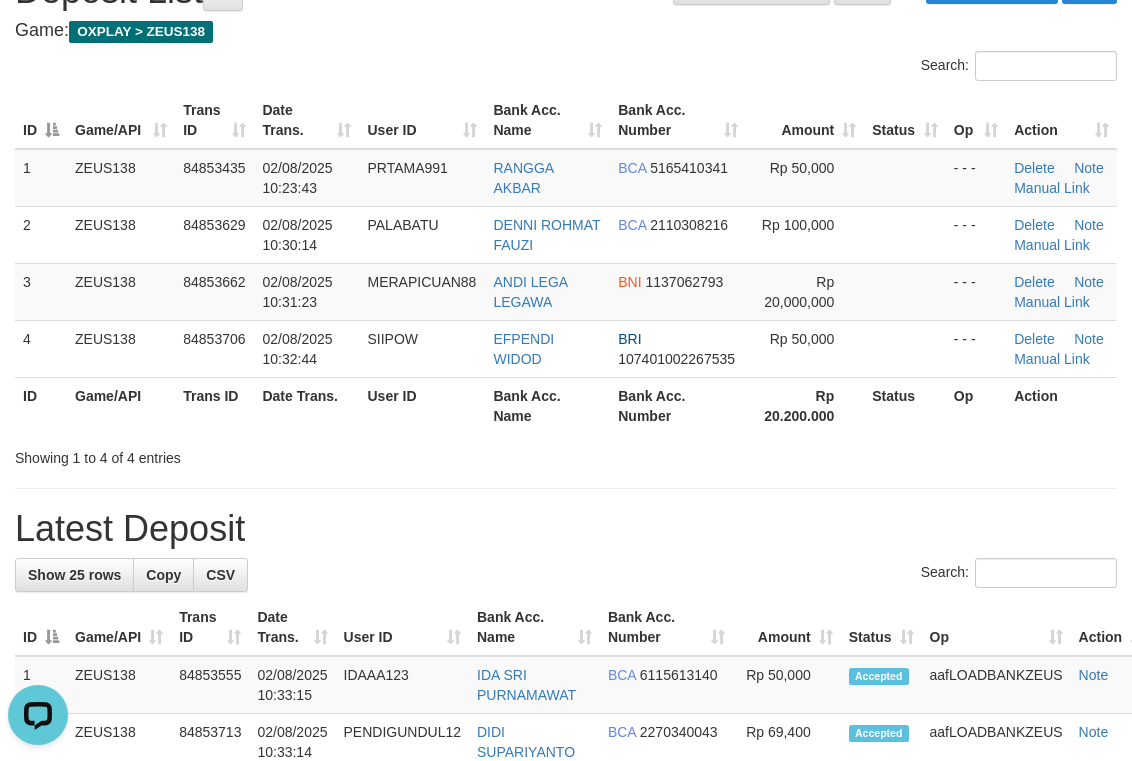 click on "Latest Deposit" at bounding box center [566, 529] 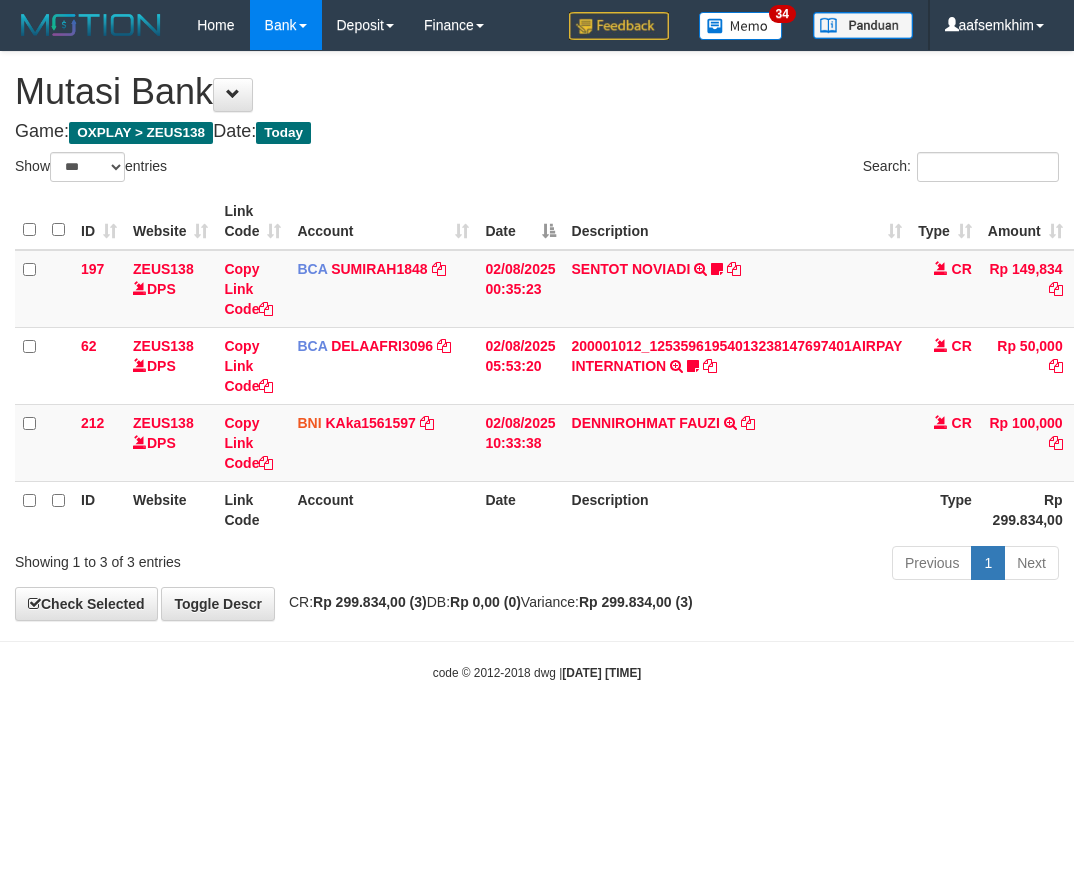 select on "***" 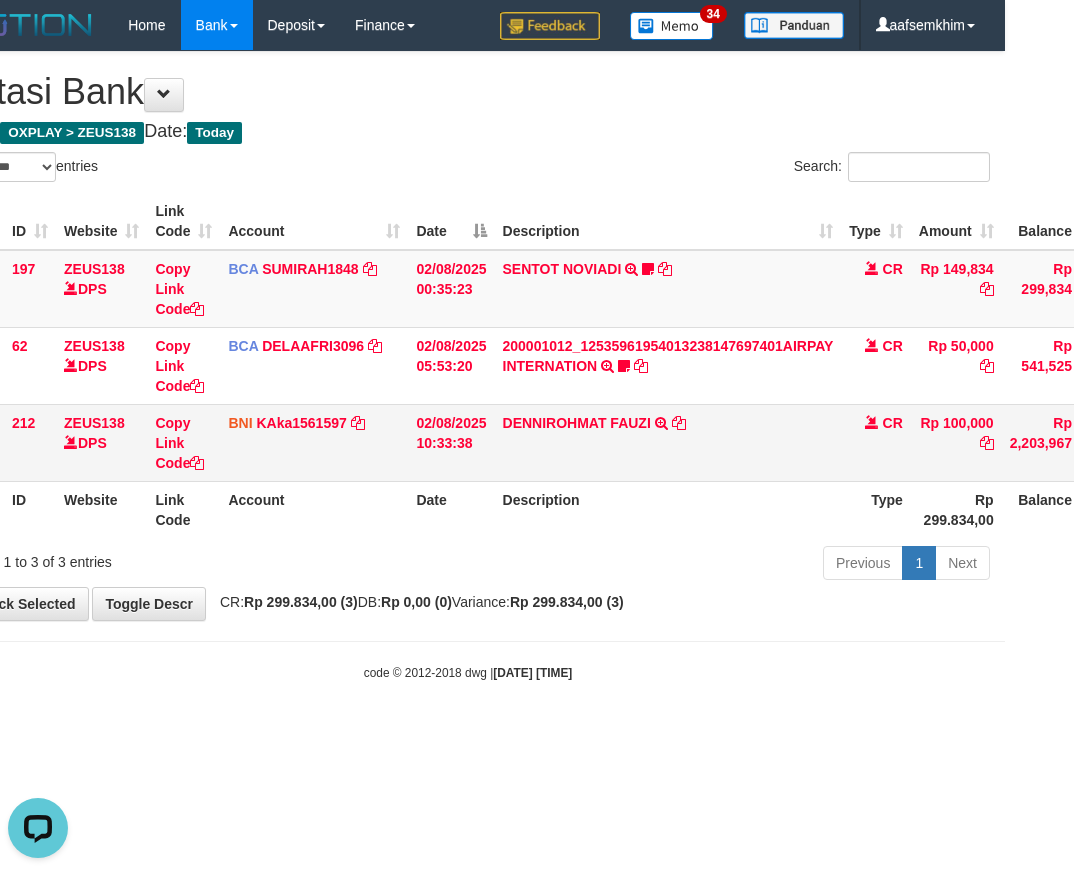 scroll, scrollTop: 0, scrollLeft: 0, axis: both 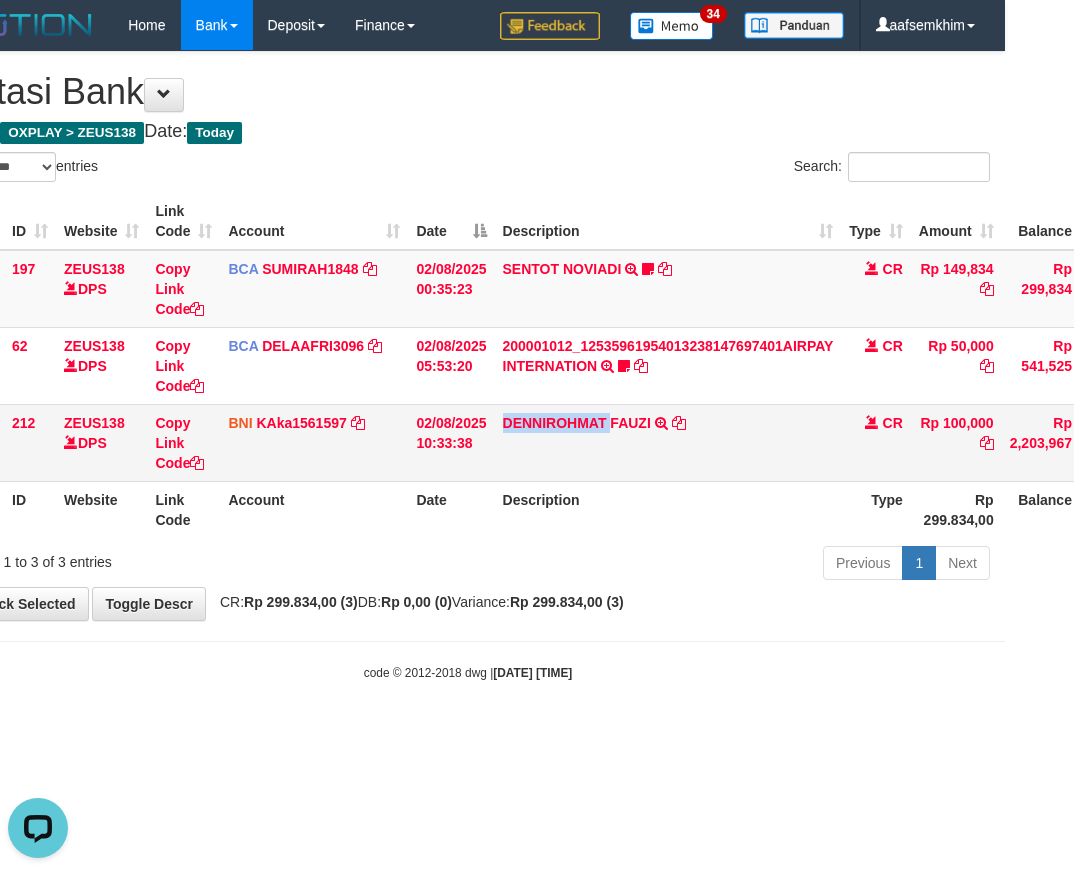 click on "DENNIROHMAT FAUZI         TRANSFER DARI DENNIROHMAT FAUZI" at bounding box center (668, 442) 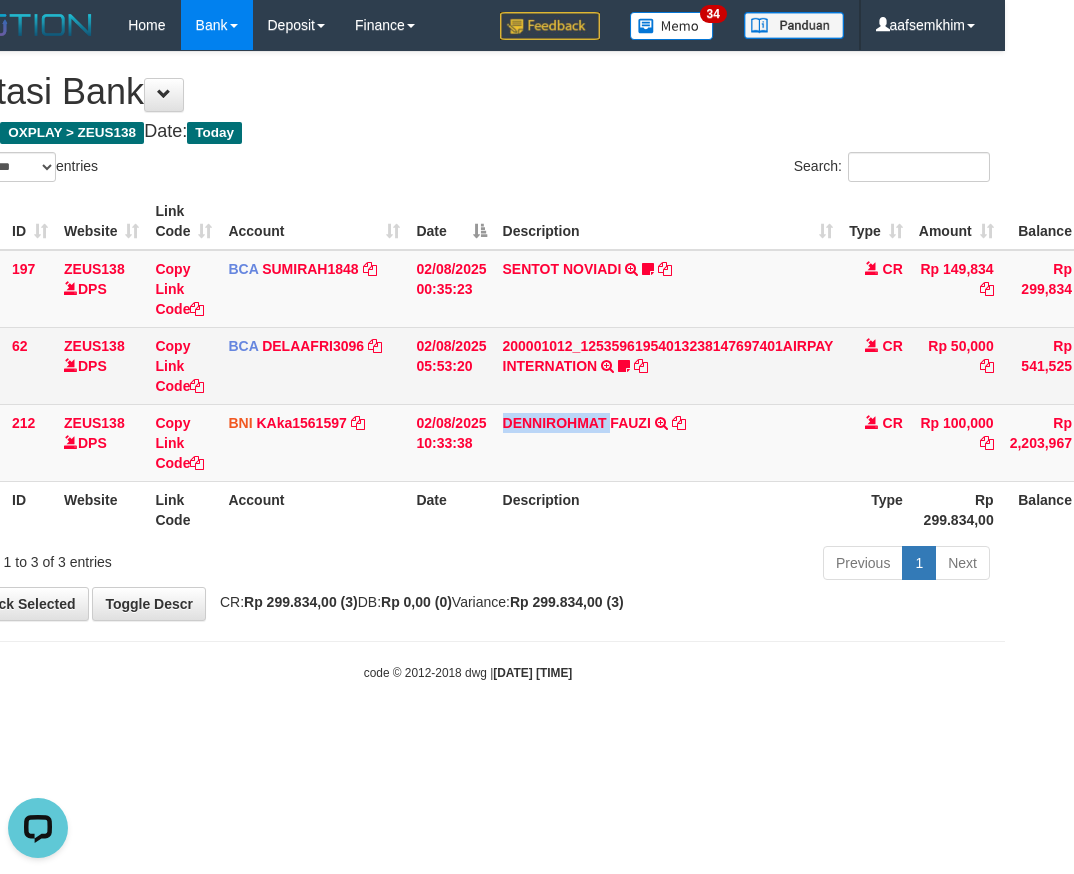 copy on "DENNIROHMAT" 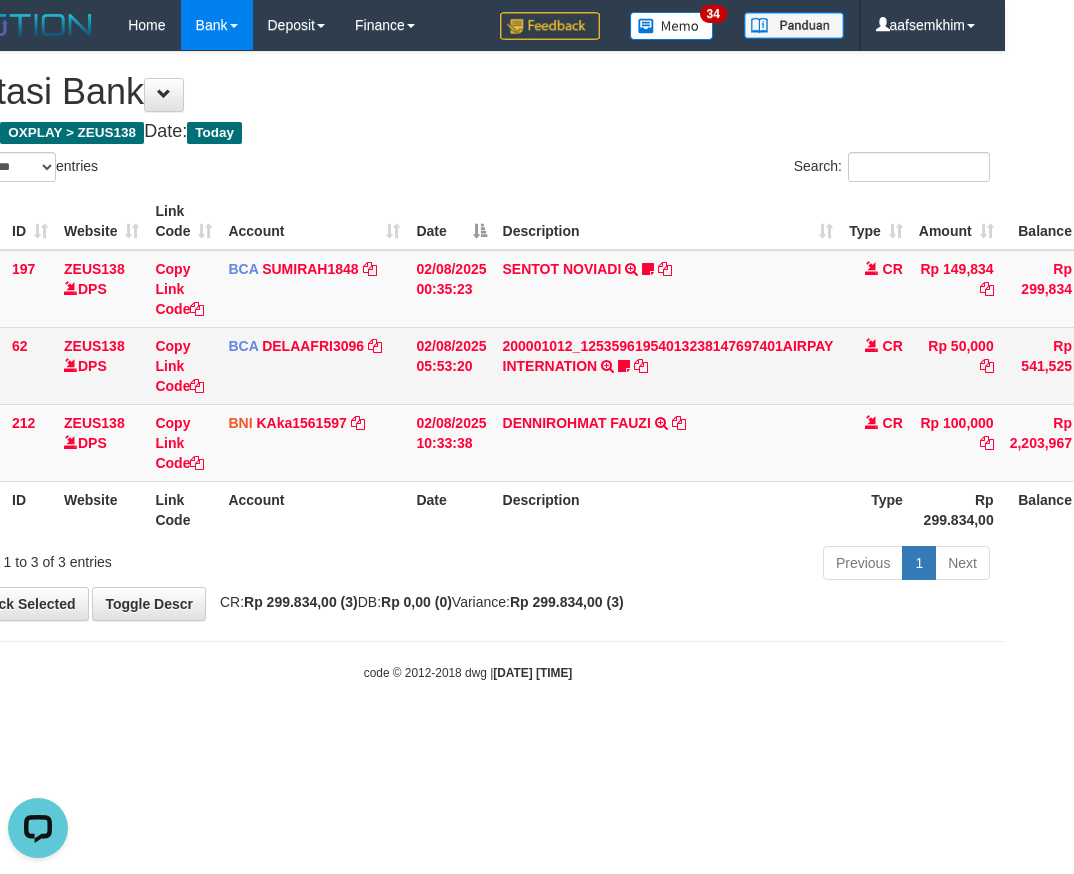 click on "200001012_12535961954013238147697401AIRPAY INTERNATION            TRSF E-BANKING CR 0208/FTSCY/WS95051
50000.00200001012_12535961954013238147697401AIRPAY INTERNATION    Labubutaiki
https://prnt.sc/l7T6Eus7w_Qi" at bounding box center [668, 365] 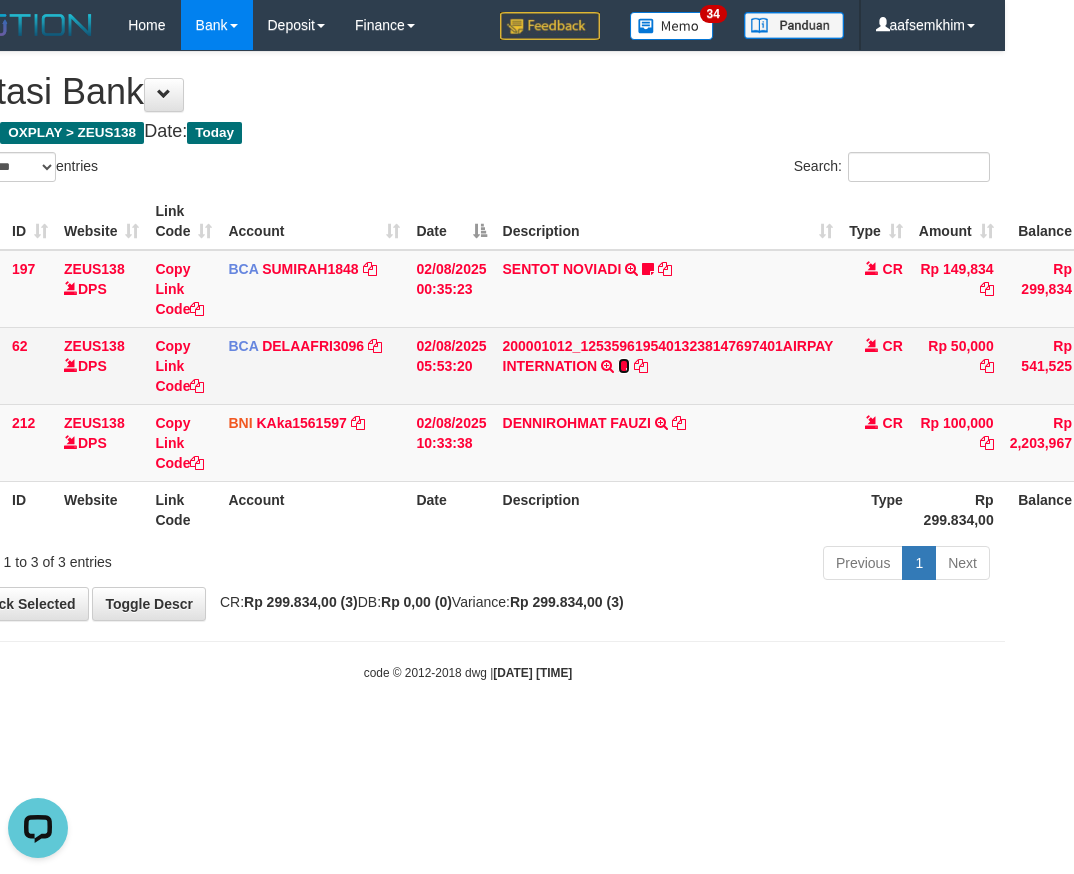 click at bounding box center [624, 366] 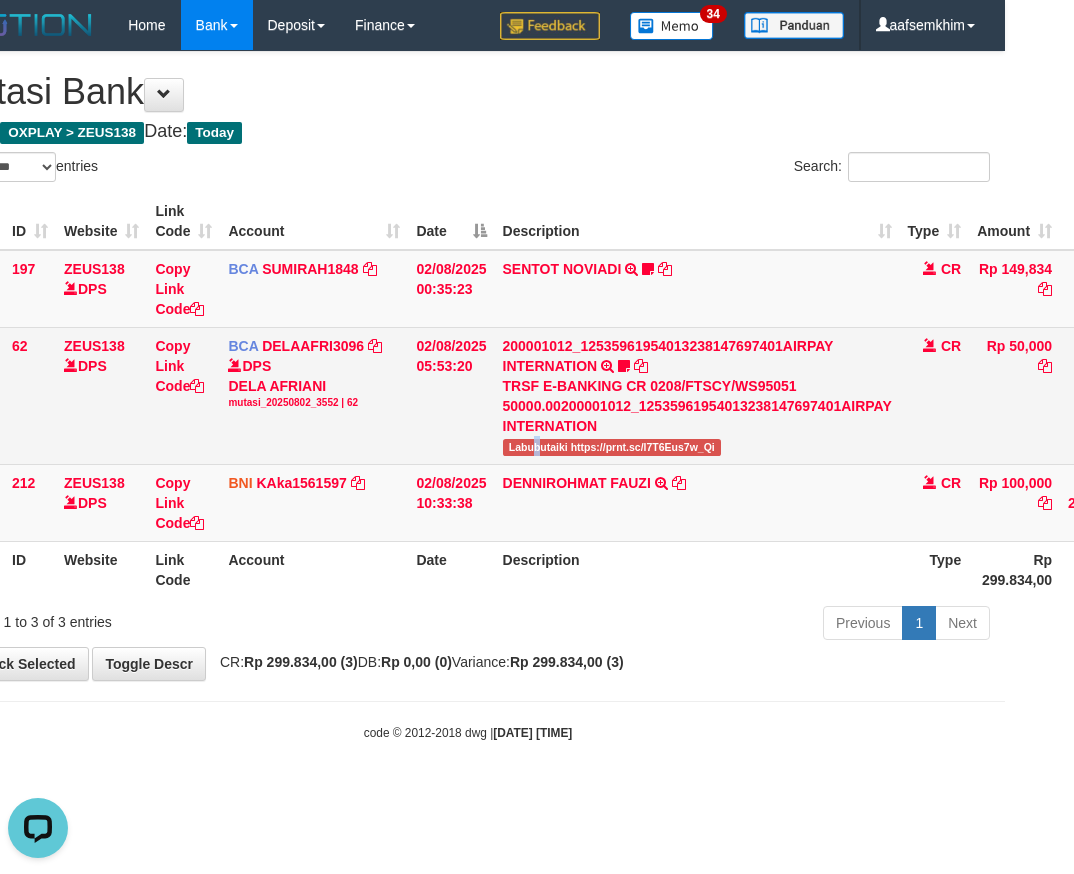 click on "Labubutaiki
https://prnt.sc/l7T6Eus7w_Qi" at bounding box center [612, 447] 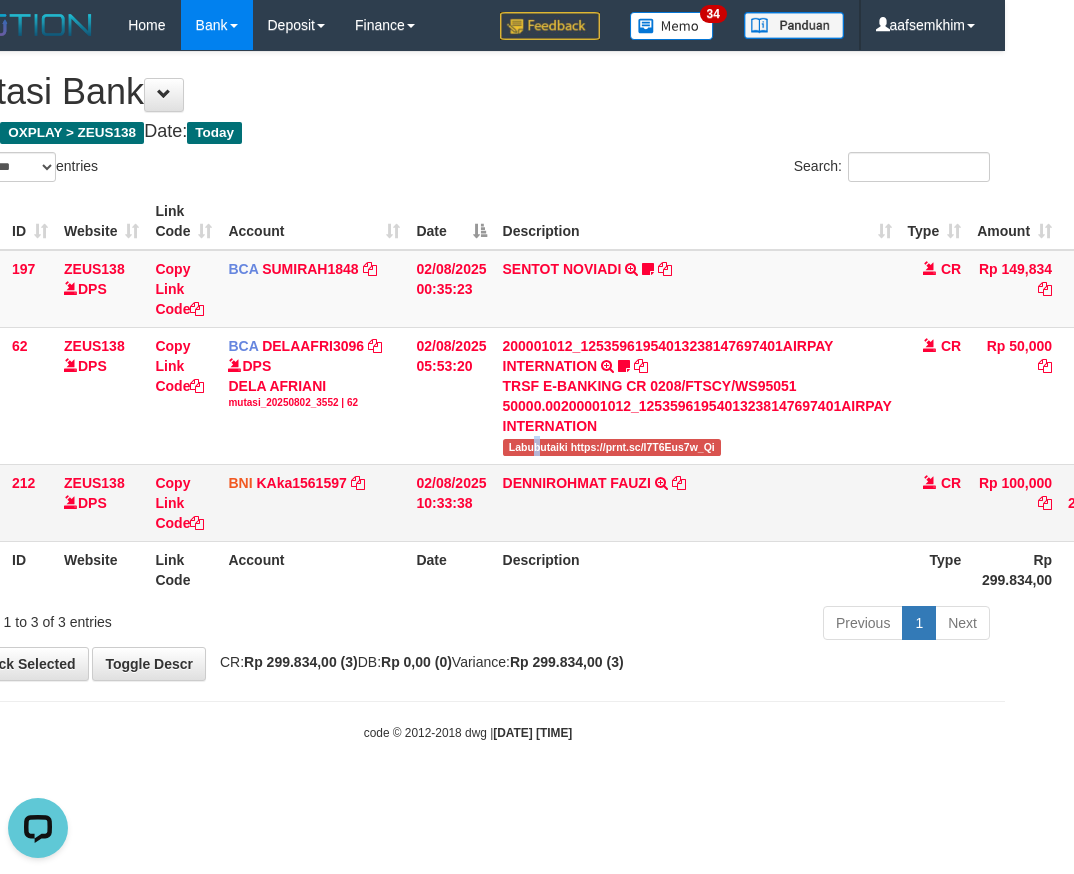 copy on "b" 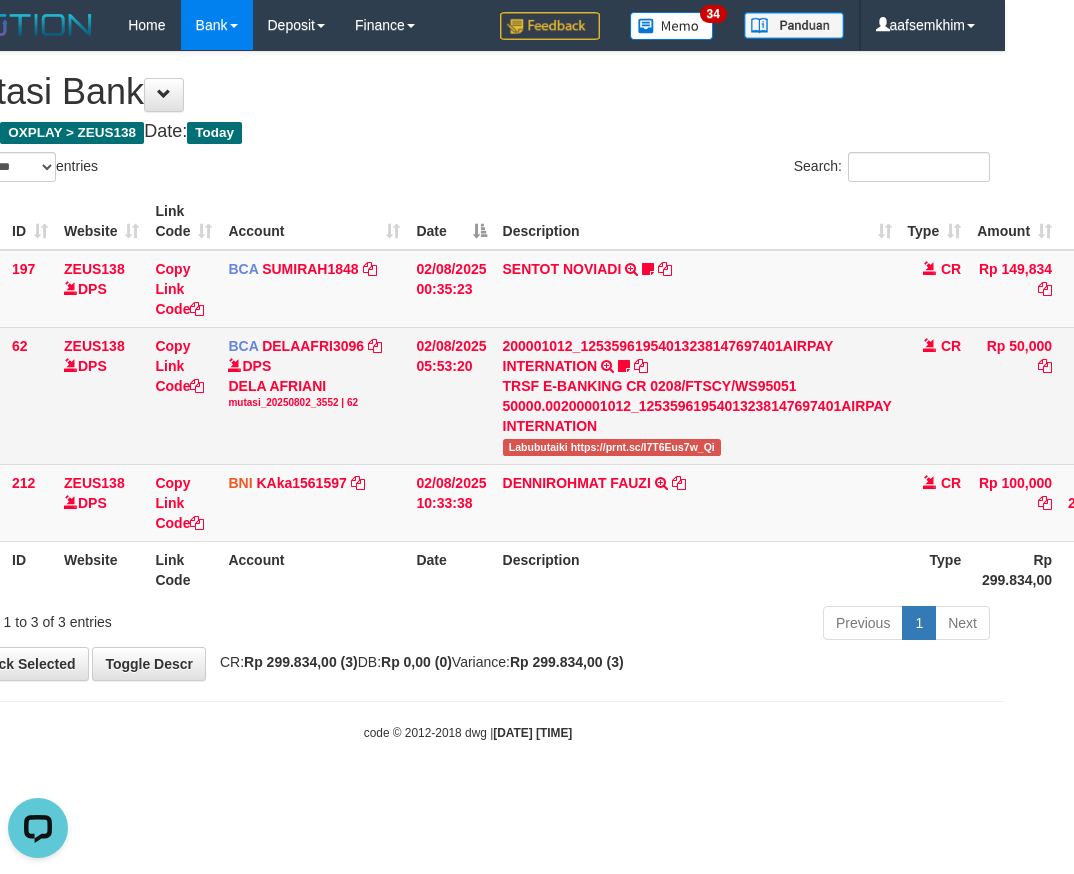 click on "BCA
DELAAFRI3096
DPS
DELA AFRIANI
mutasi_20250802_3552 | 62
mutasi_20250802_3552 | 62" at bounding box center (314, 395) 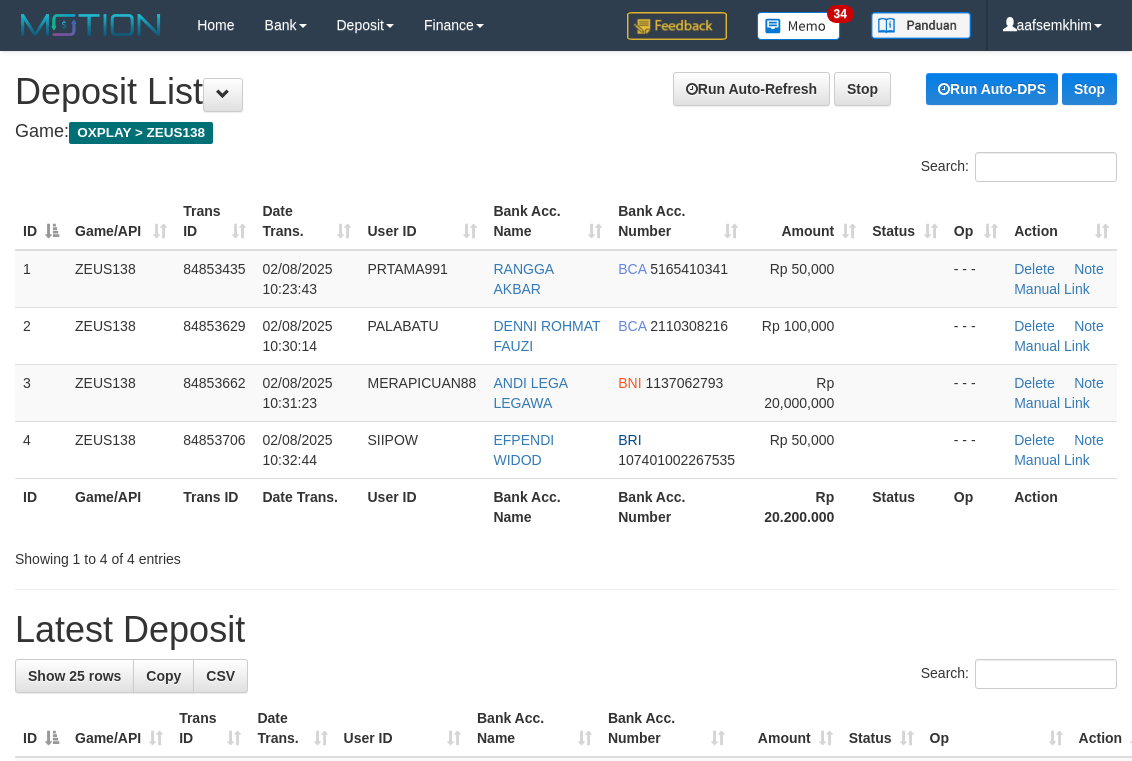 click on "Search:" at bounding box center (849, 169) 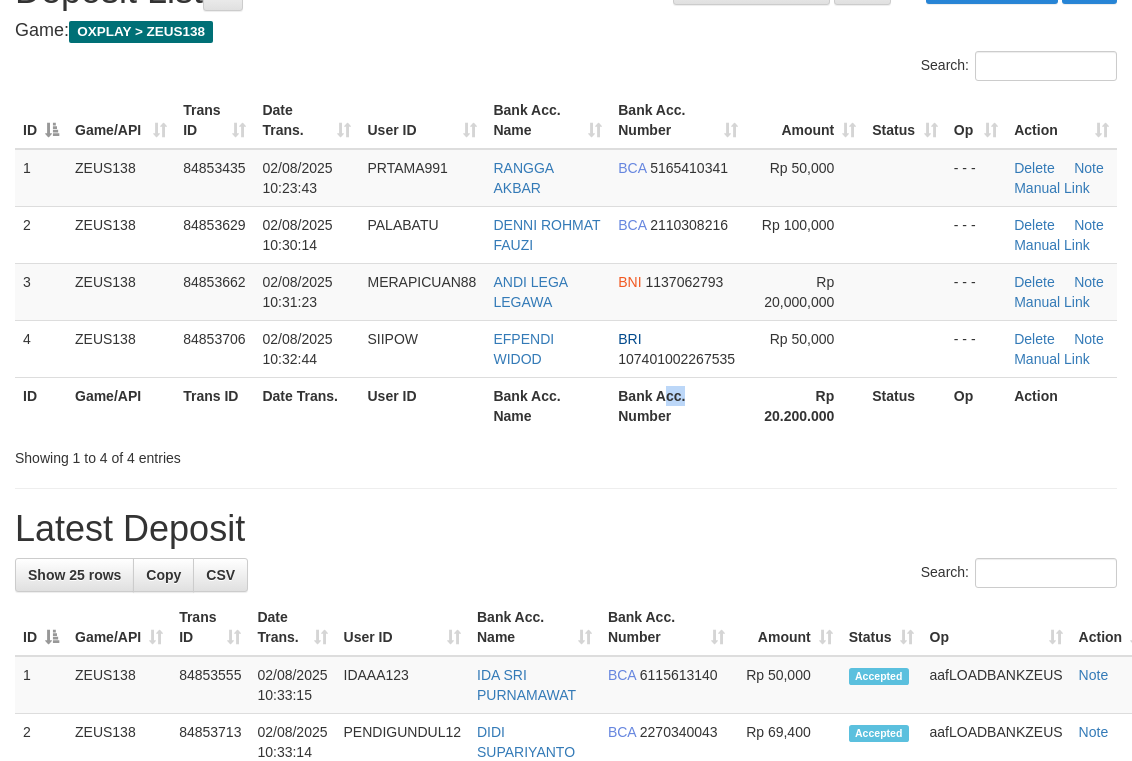 drag, startPoint x: 669, startPoint y: 387, endPoint x: 1119, endPoint y: 377, distance: 450.11108 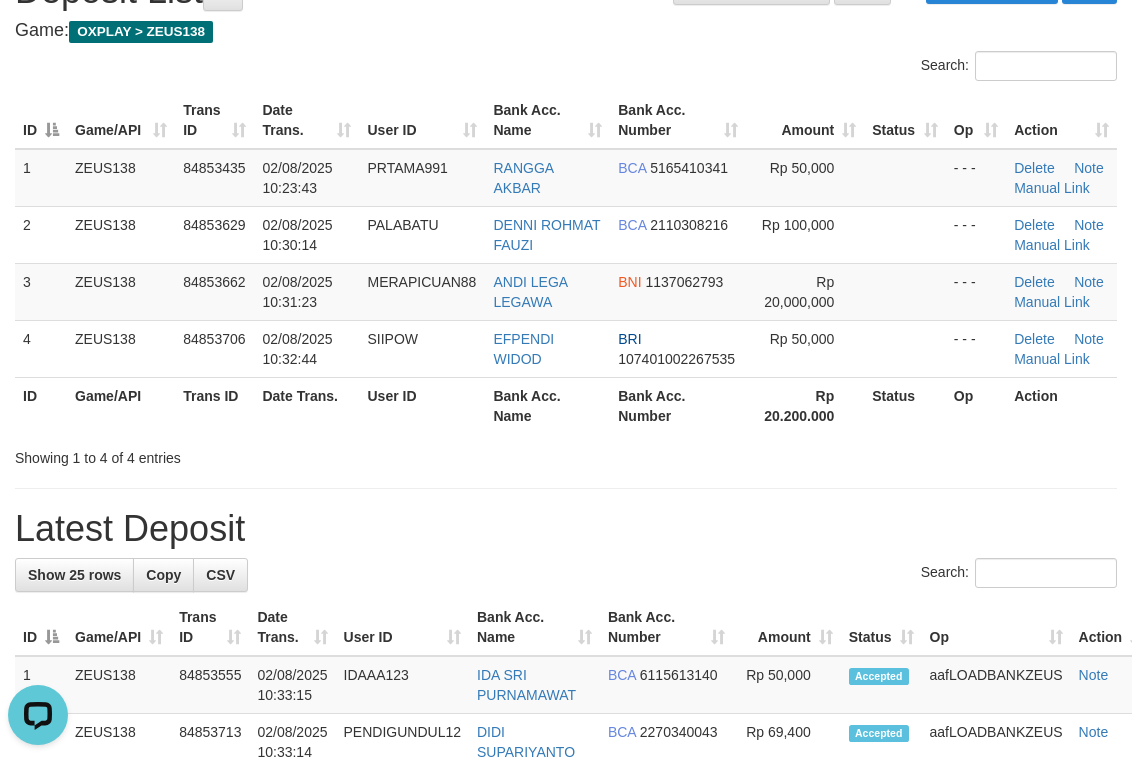 scroll, scrollTop: 0, scrollLeft: 0, axis: both 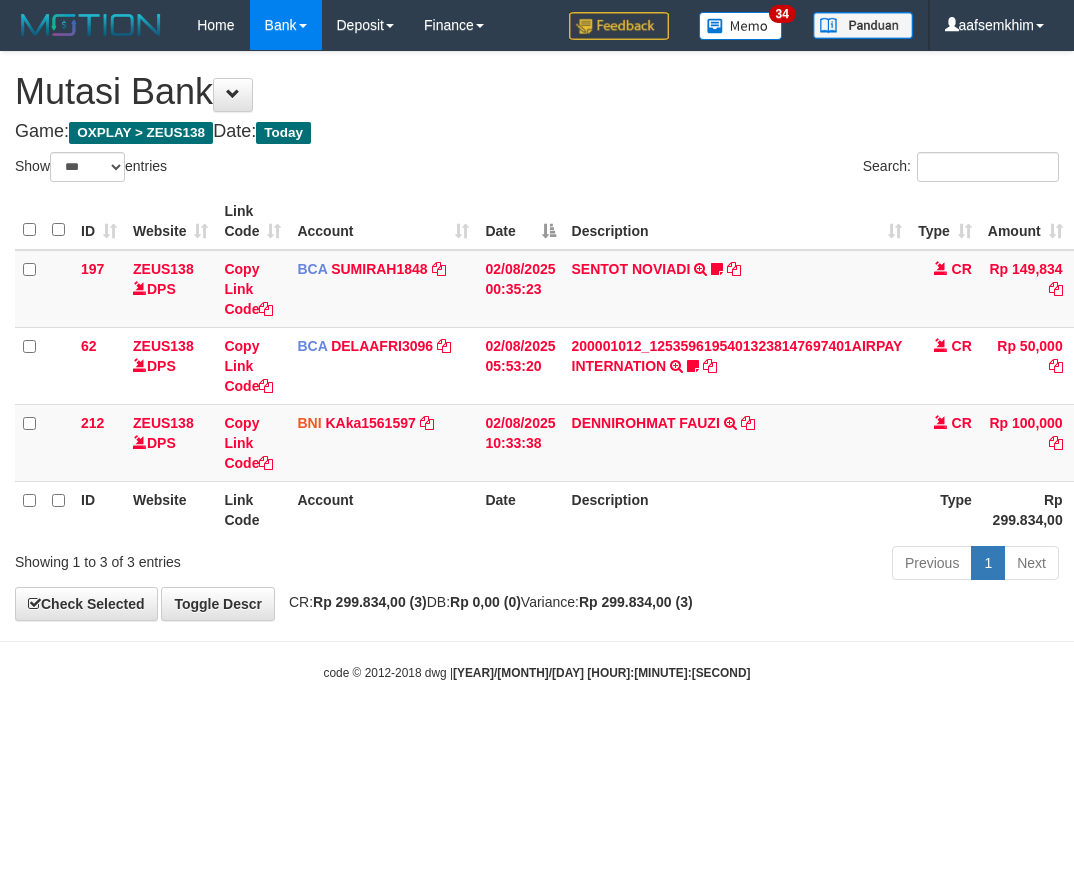 select on "***" 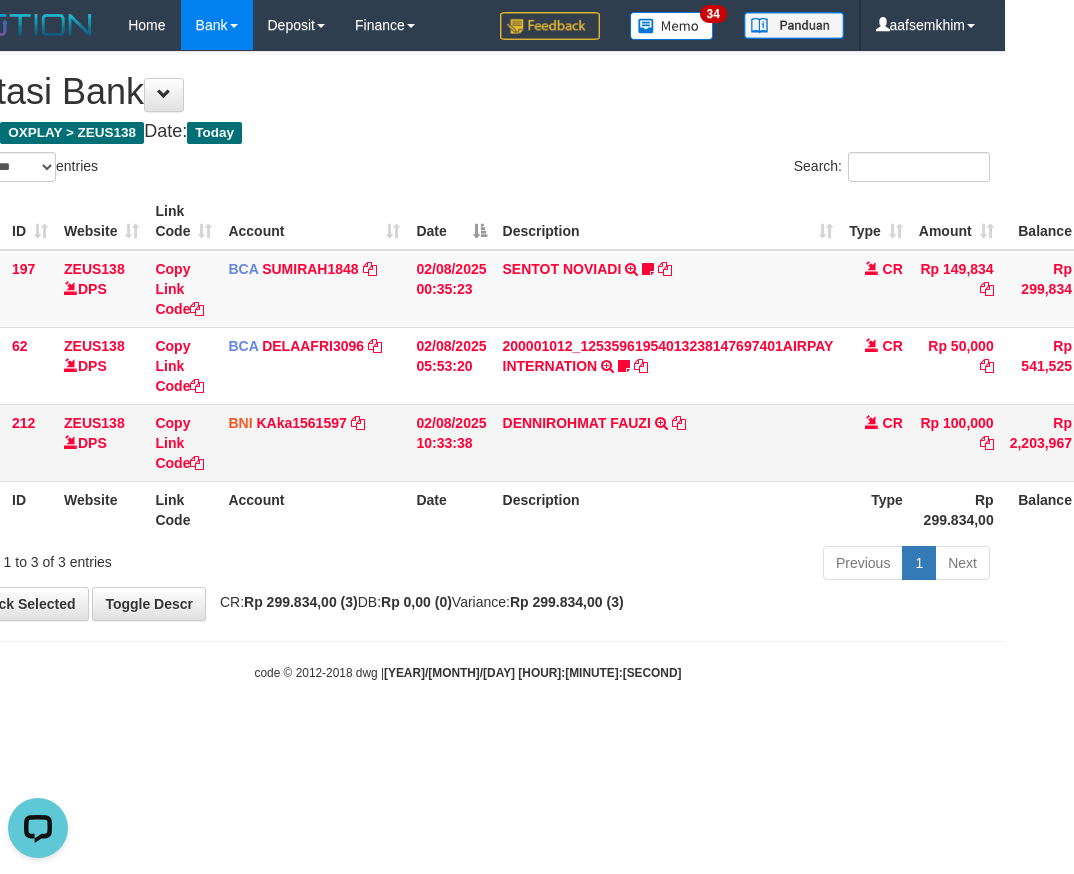 scroll, scrollTop: 0, scrollLeft: 0, axis: both 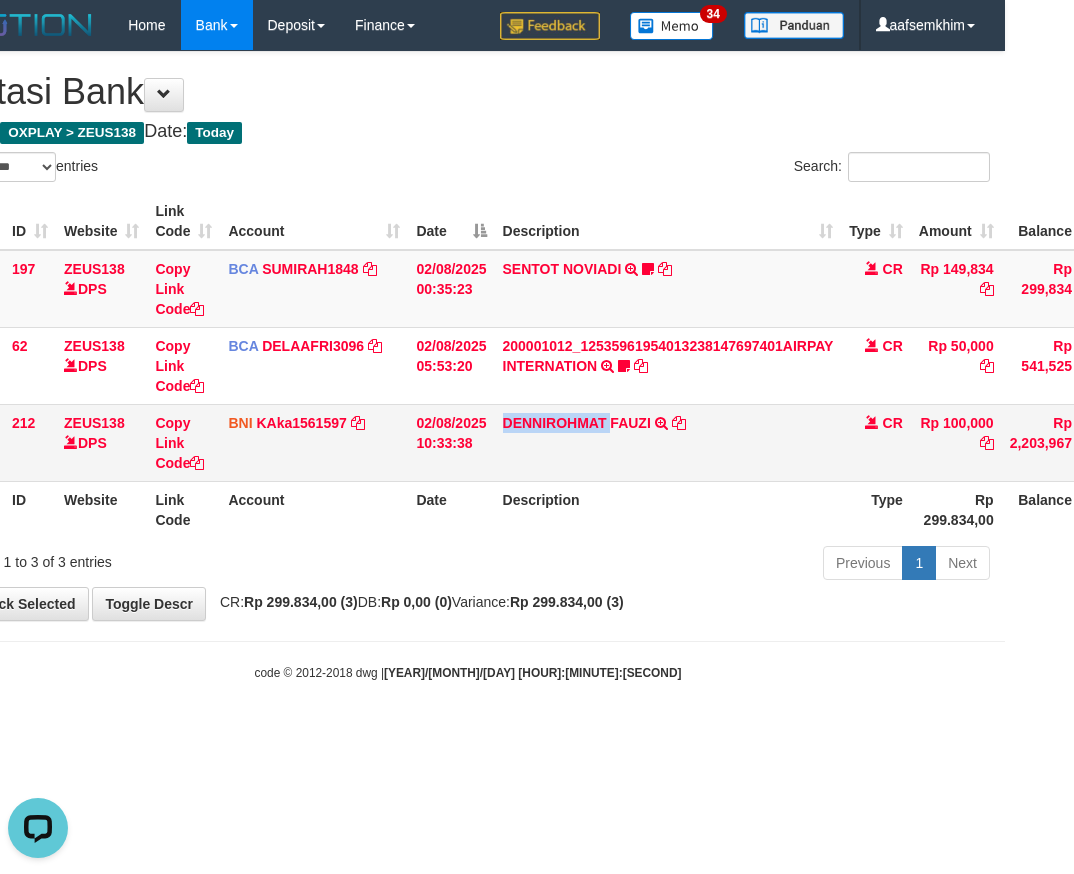 click on "DENNIROHMAT FAUZI         TRANSFER DARI DENNIROHMAT FAUZI" at bounding box center (668, 442) 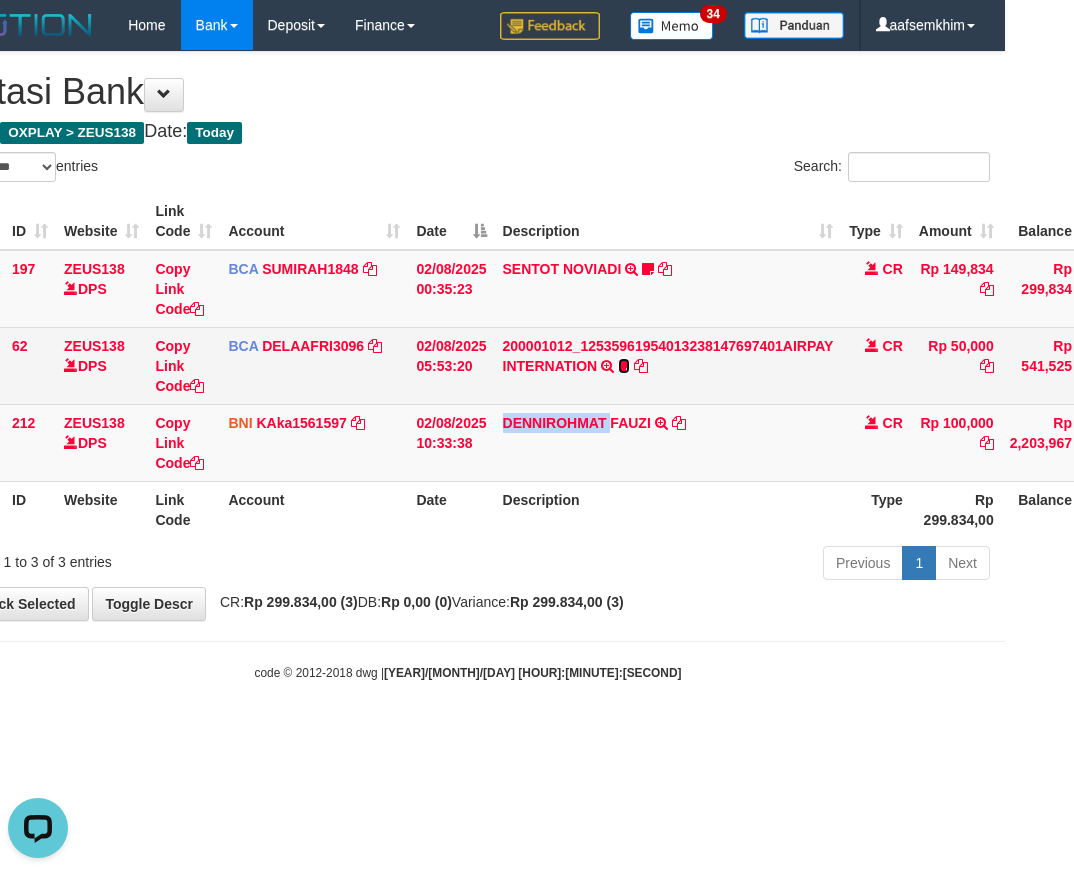 click at bounding box center [624, 366] 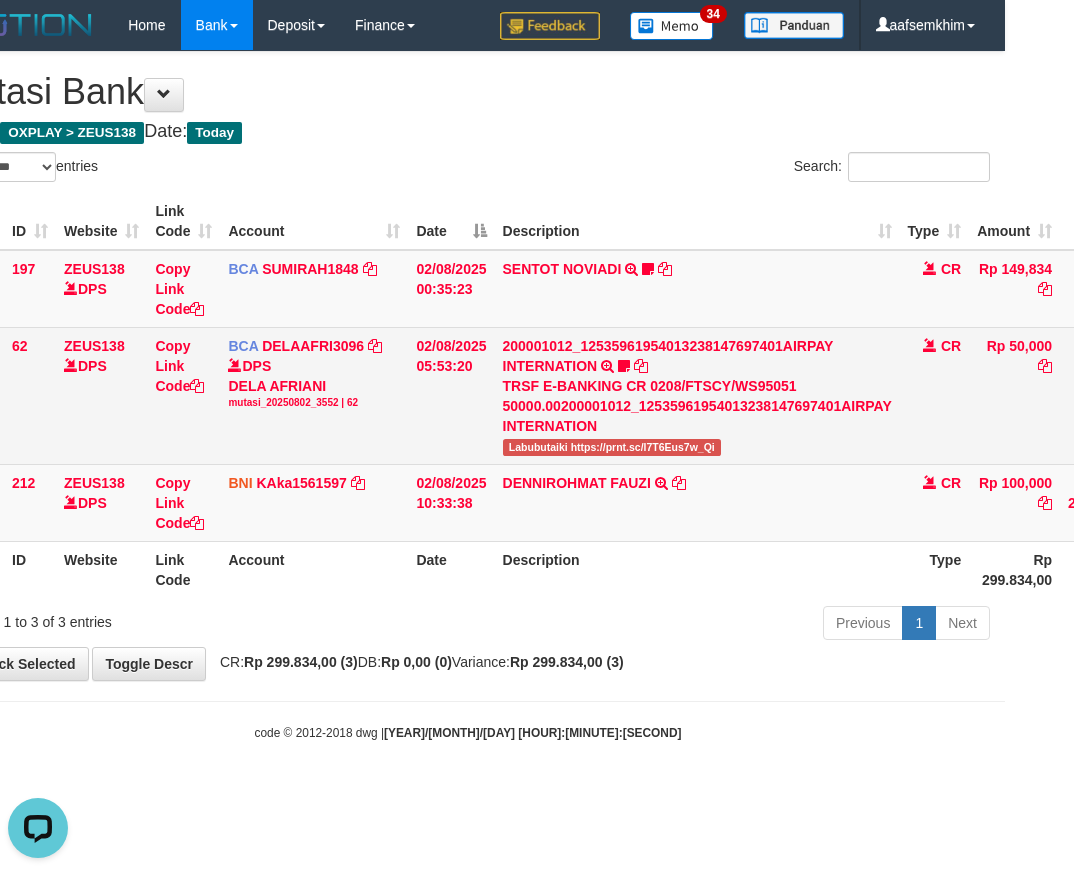 click on "Labubutaiki
https://prnt.sc/l7T6Eus7w_Qi" at bounding box center [612, 447] 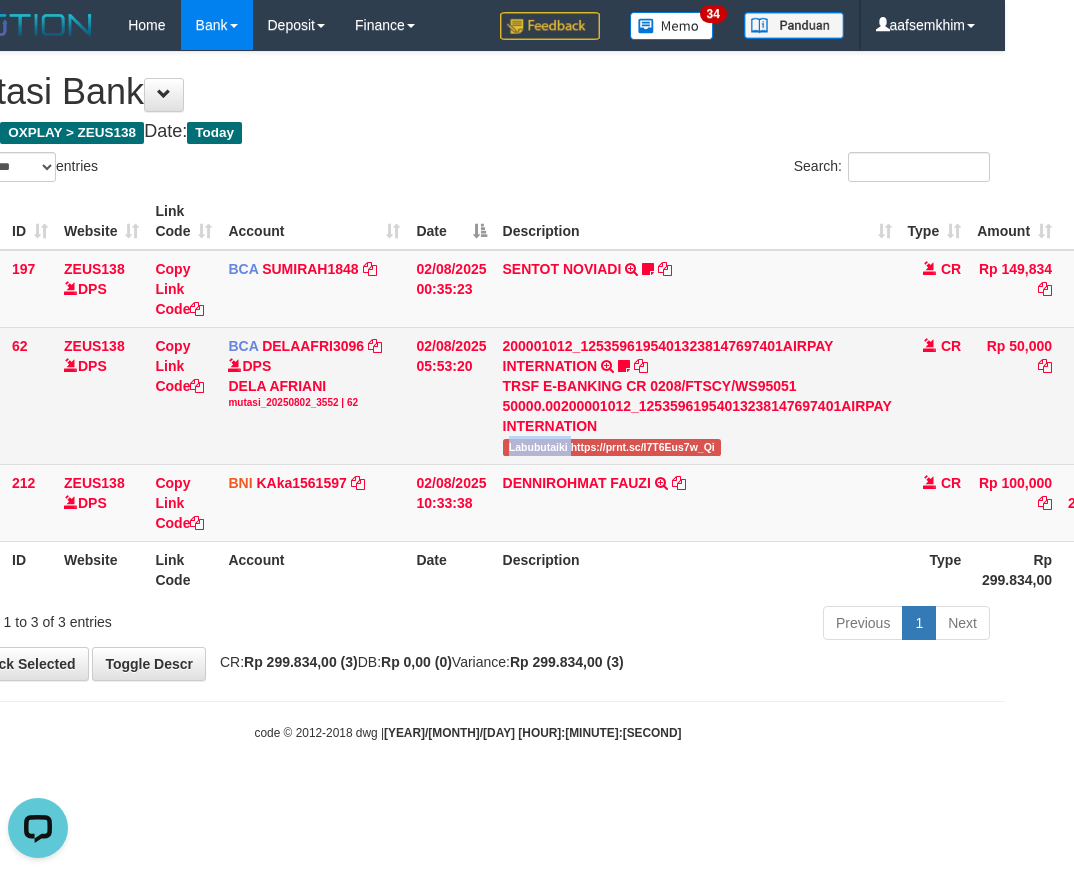 click on "Labubutaiki
https://prnt.sc/l7T6Eus7w_Qi" at bounding box center (612, 447) 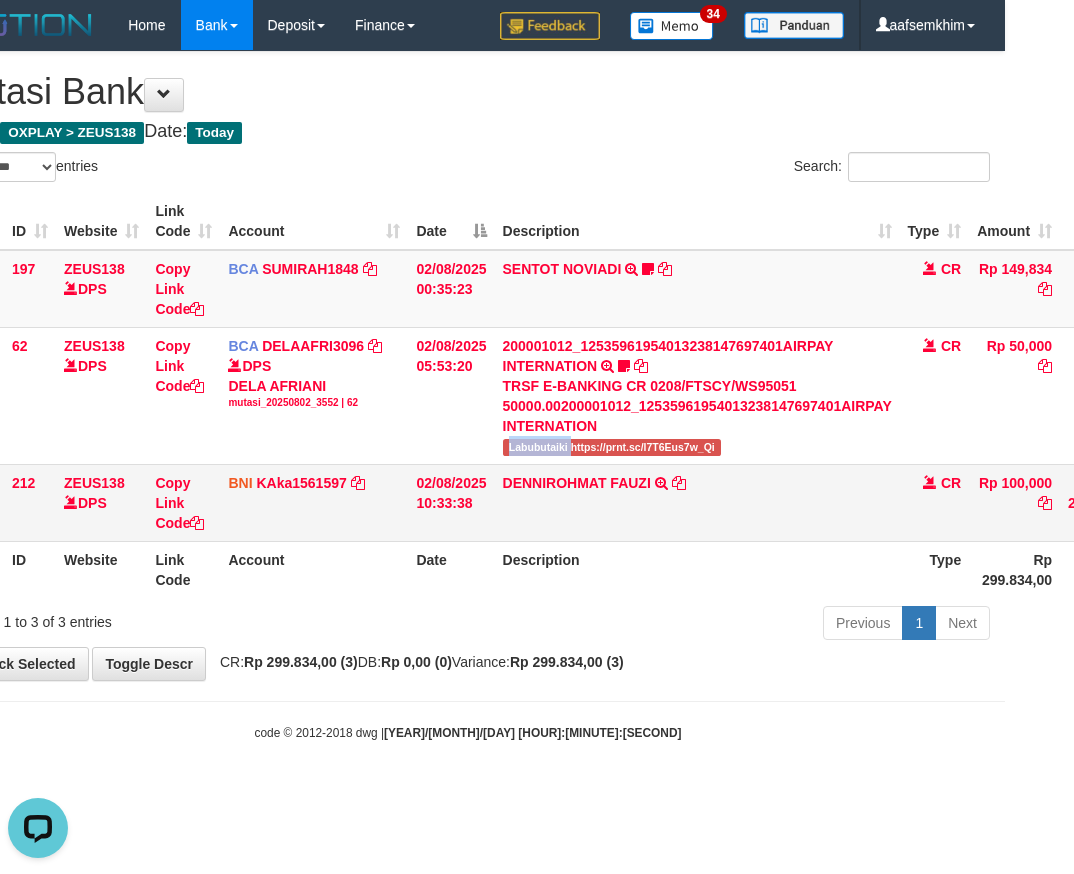 copy on "Labubutaiki" 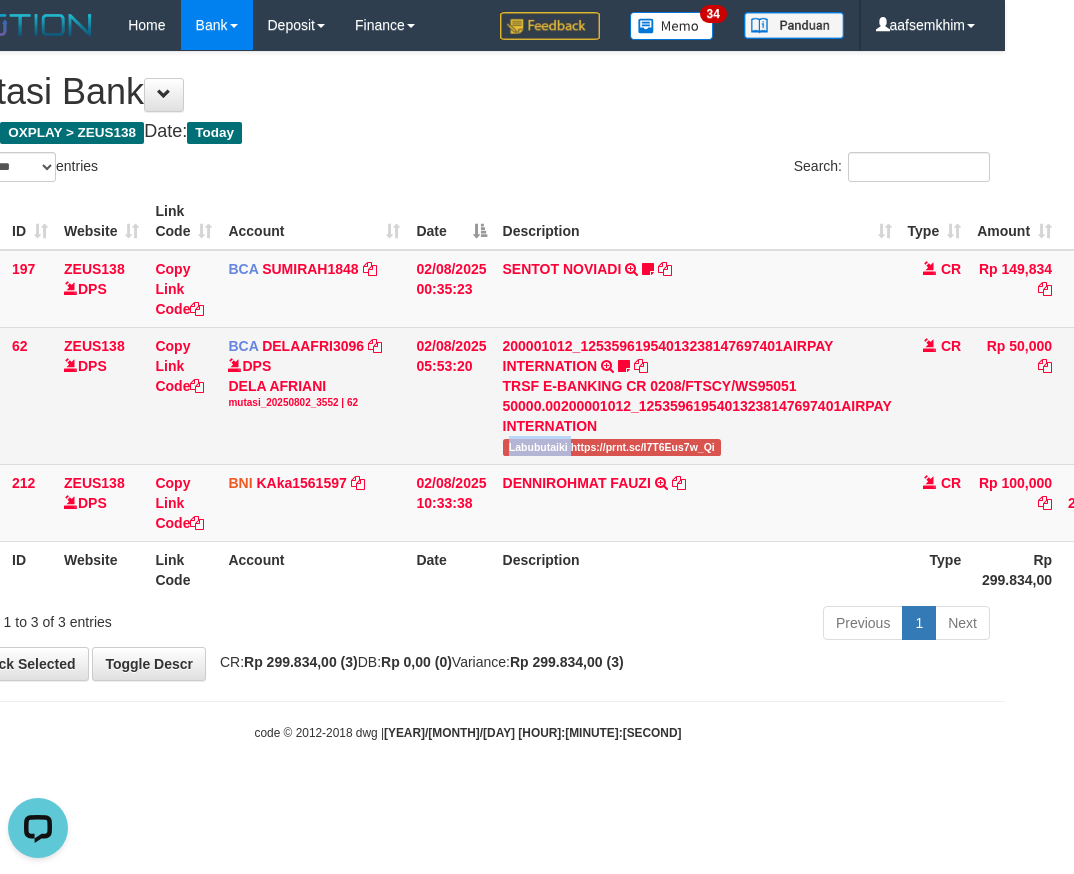 drag, startPoint x: 576, startPoint y: 205, endPoint x: 276, endPoint y: 257, distance: 304.47333 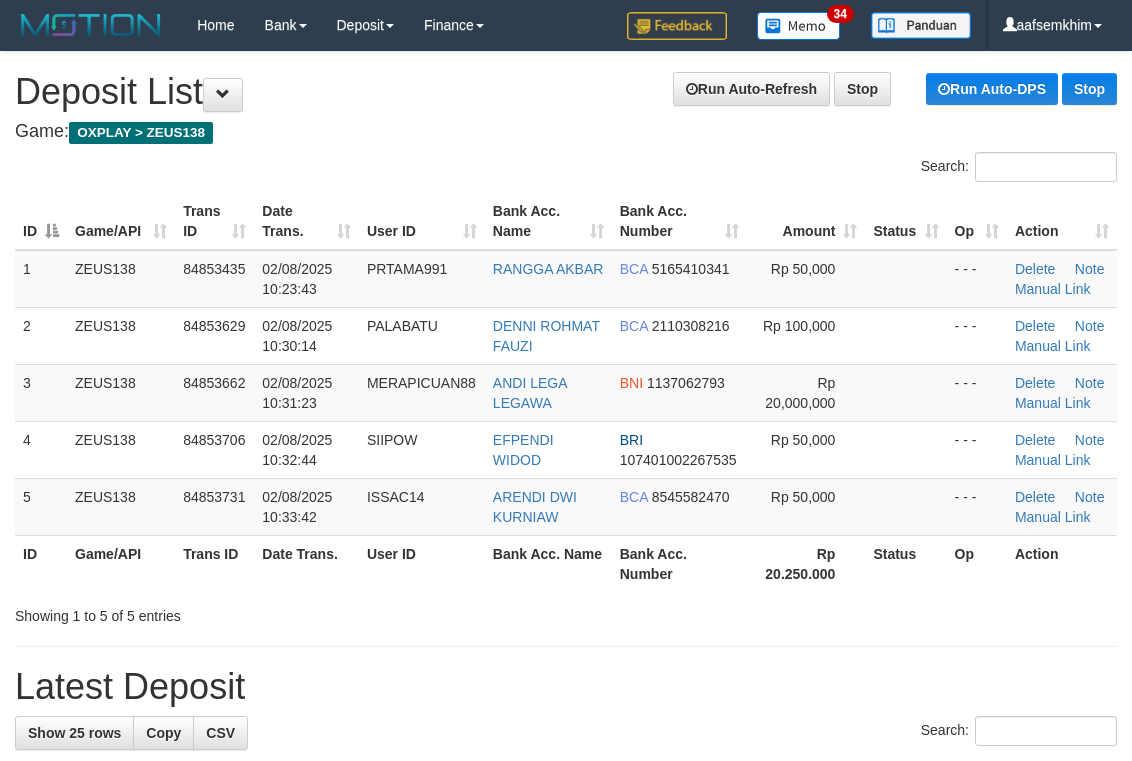 scroll, scrollTop: 101, scrollLeft: 0, axis: vertical 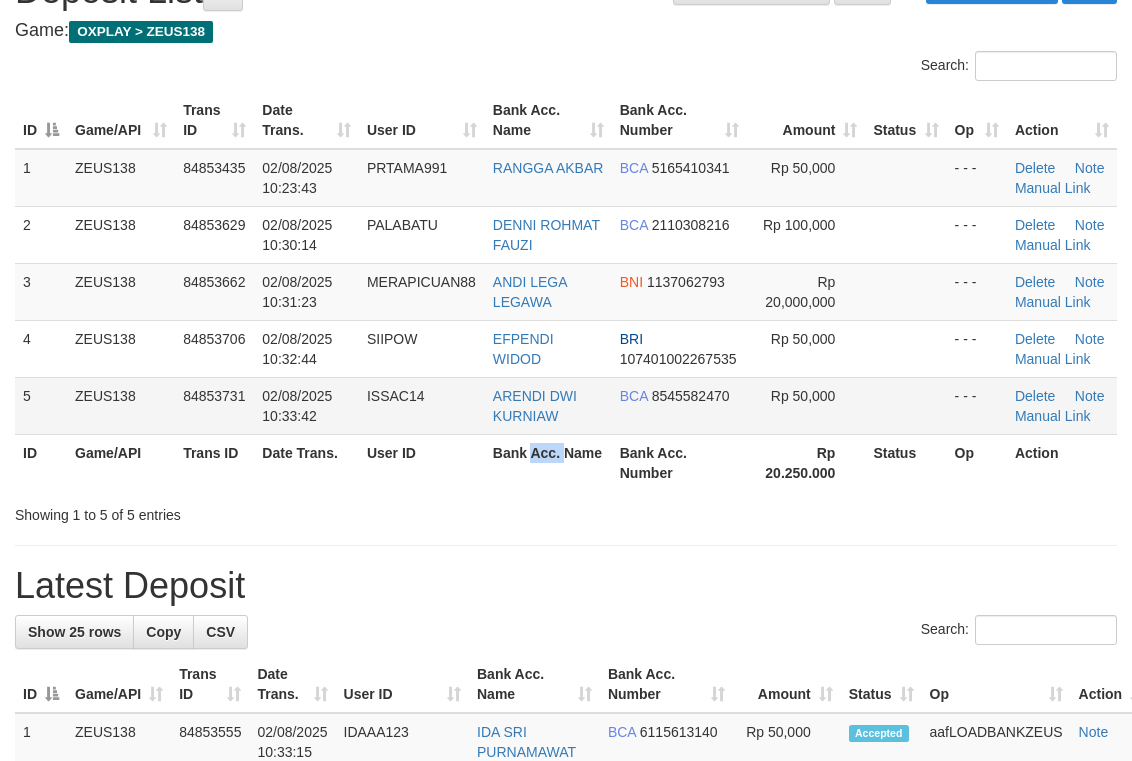 drag, startPoint x: 529, startPoint y: 476, endPoint x: 765, endPoint y: 433, distance: 239.88539 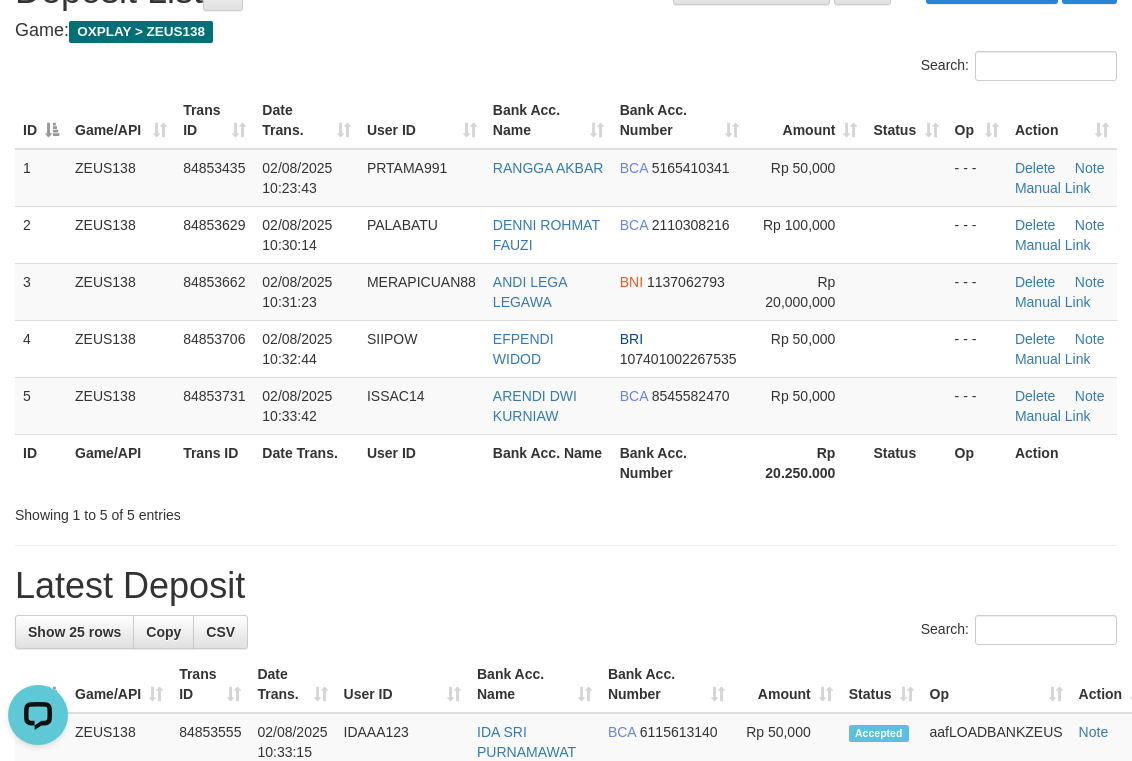 scroll, scrollTop: 0, scrollLeft: 0, axis: both 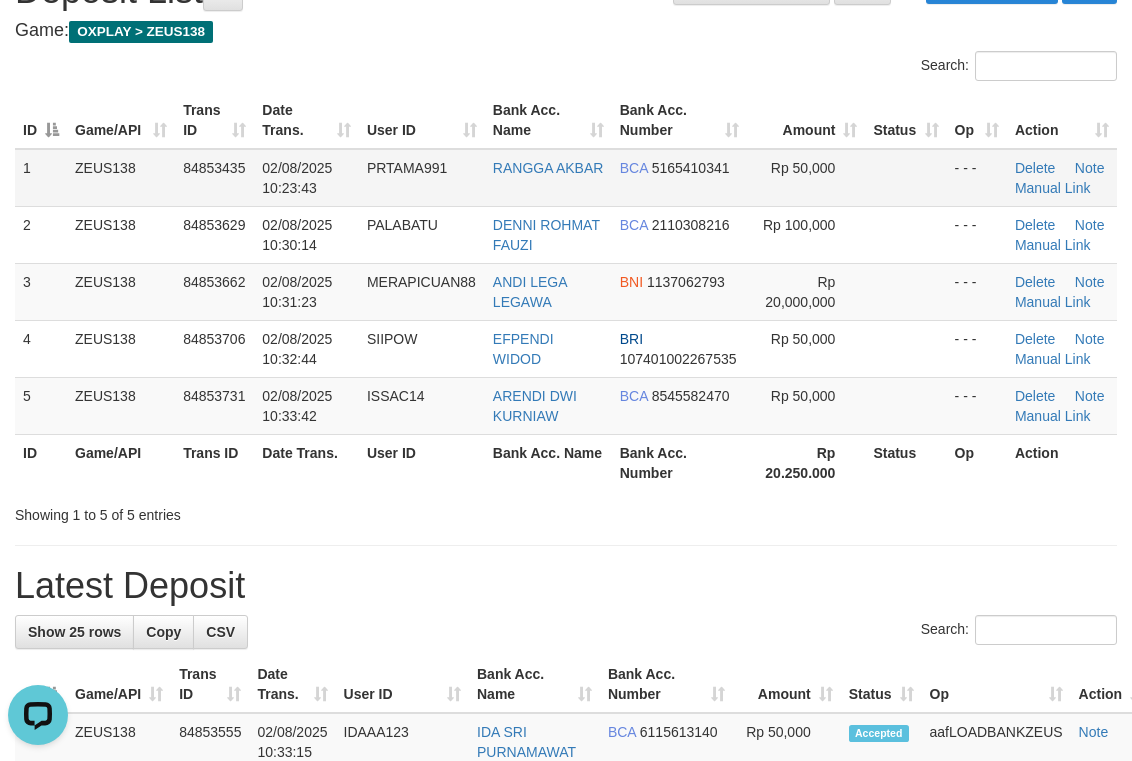 drag, startPoint x: 231, startPoint y: 127, endPoint x: 313, endPoint y: 185, distance: 100.43903 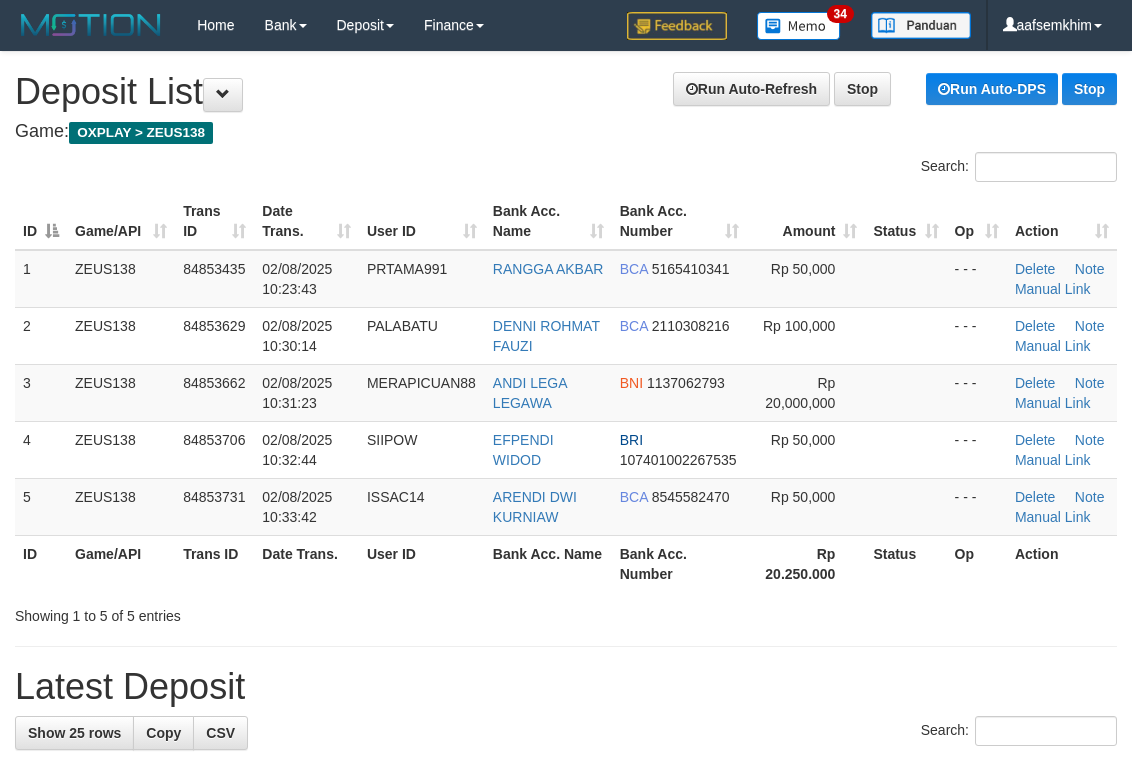 scroll, scrollTop: 101, scrollLeft: 0, axis: vertical 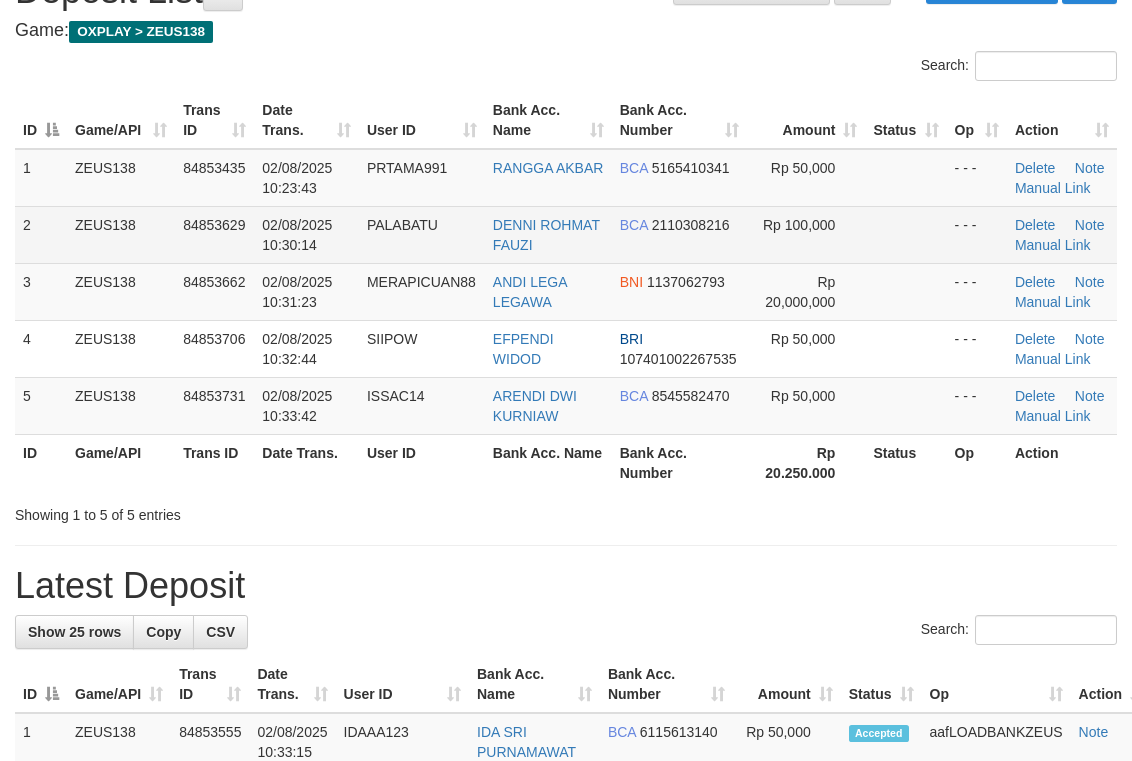 click on "DENNI ROHMAT FAUZI" at bounding box center (548, 234) 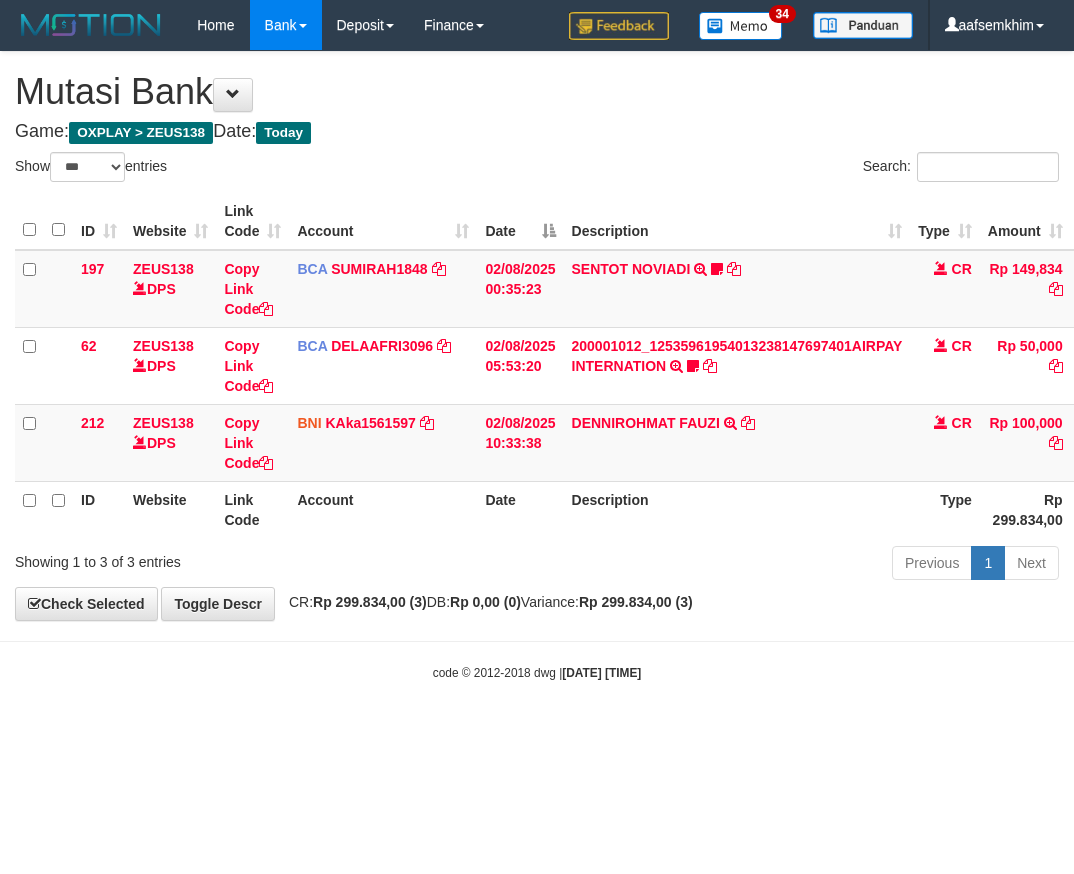 select on "***" 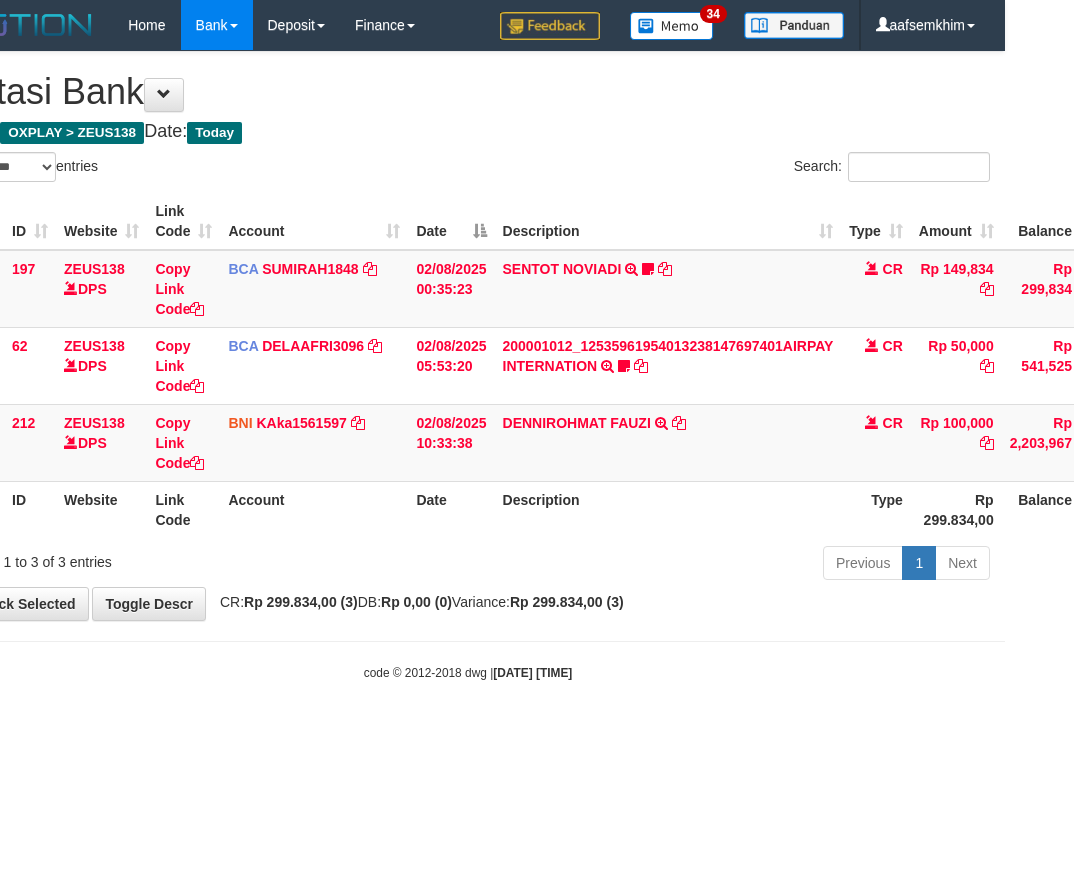 click on "Search:" at bounding box center [736, 169] 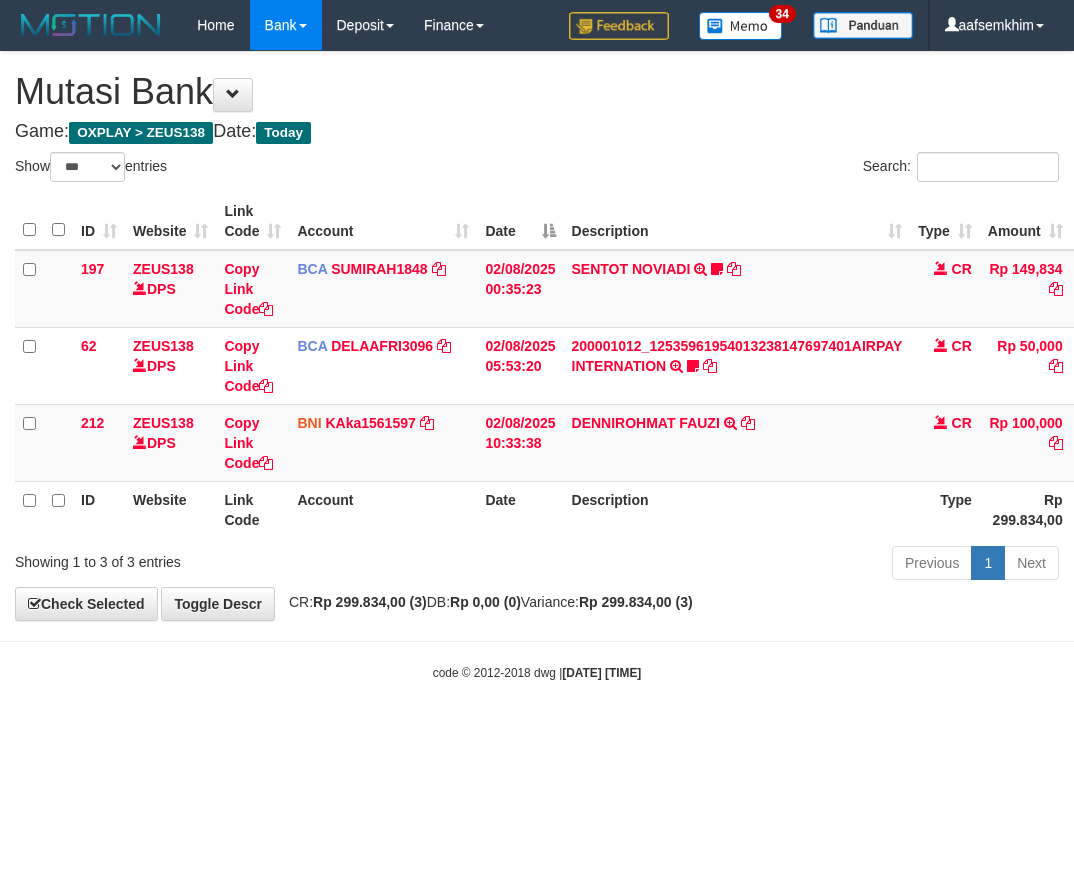 select on "***" 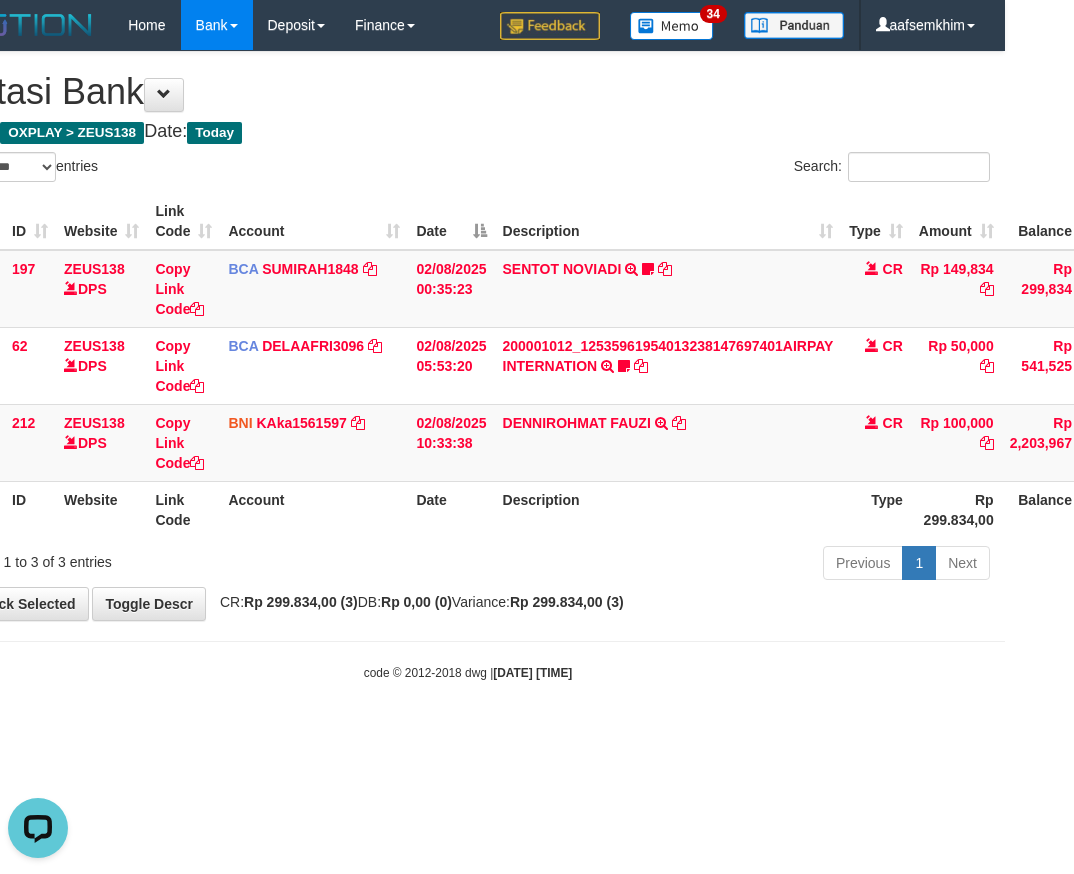 scroll, scrollTop: 0, scrollLeft: 0, axis: both 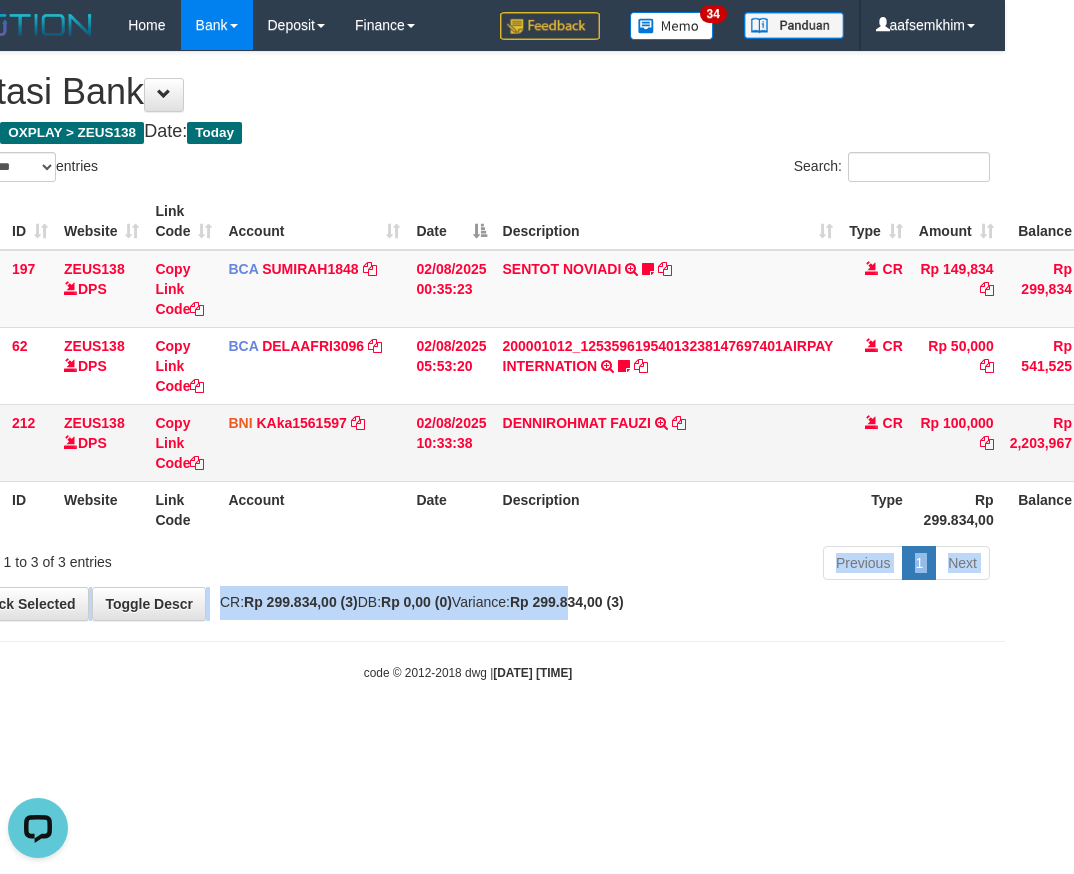 drag, startPoint x: 621, startPoint y: 592, endPoint x: 85, endPoint y: 474, distance: 548.83514 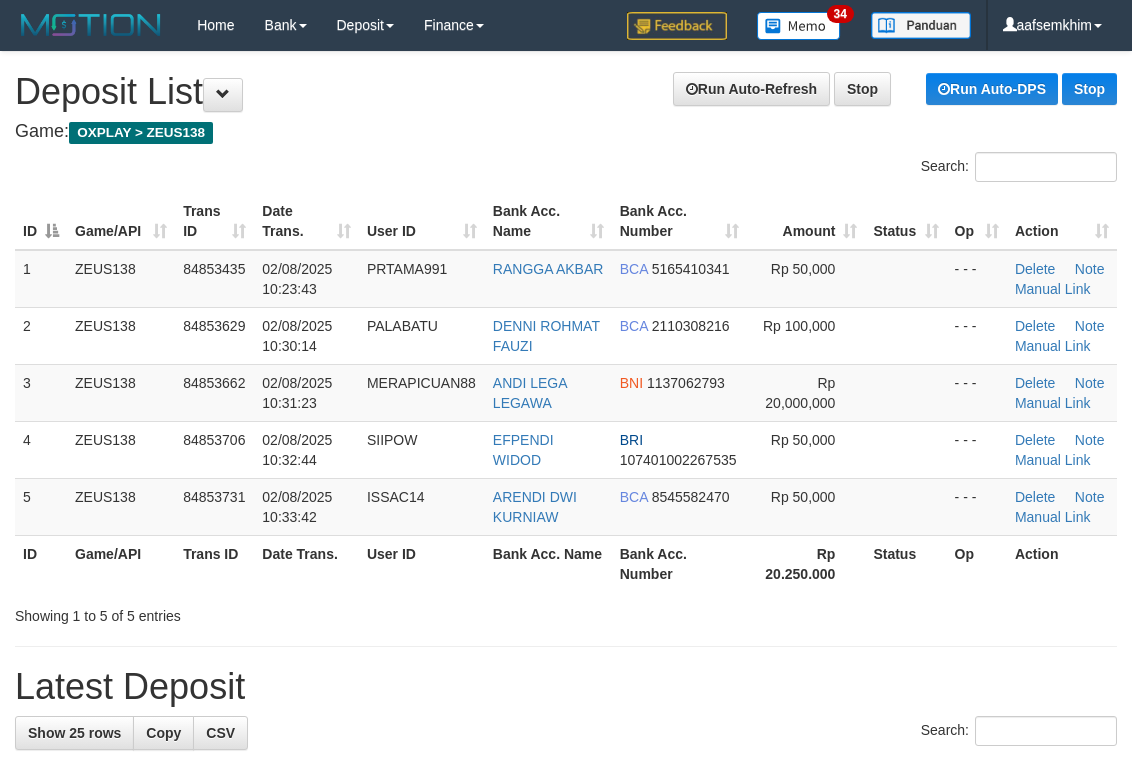 scroll, scrollTop: 101, scrollLeft: 0, axis: vertical 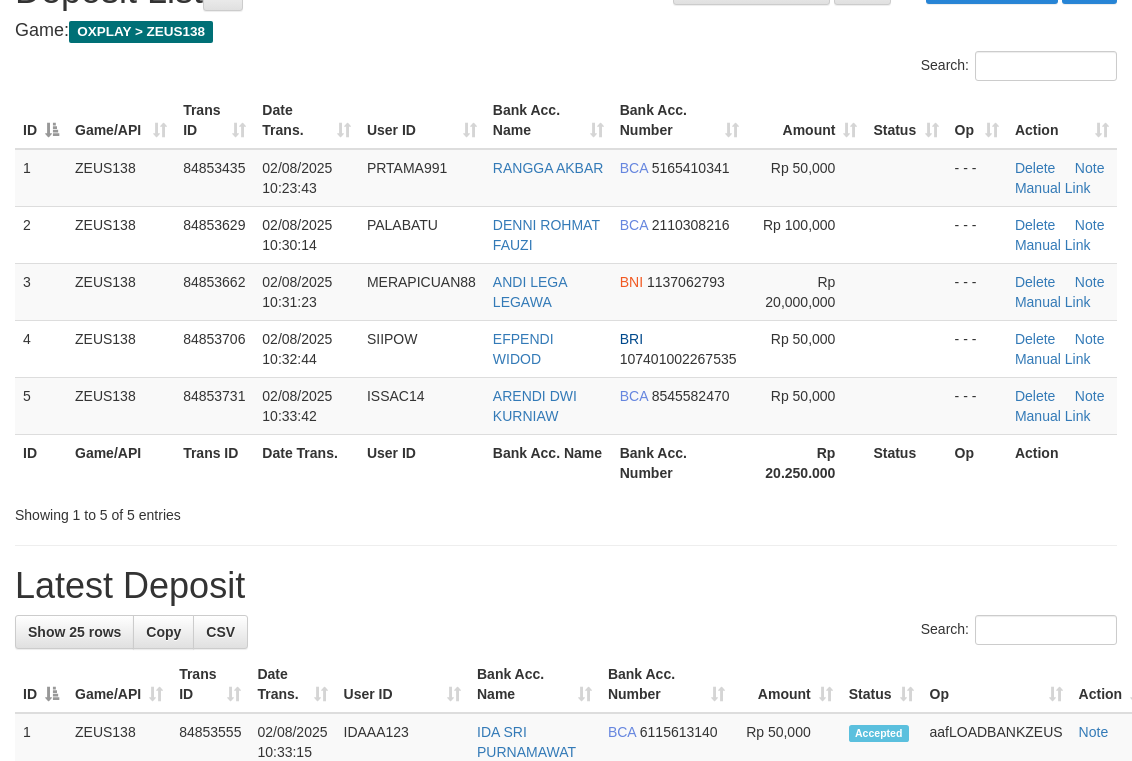 click on "Search:" at bounding box center (566, 68) 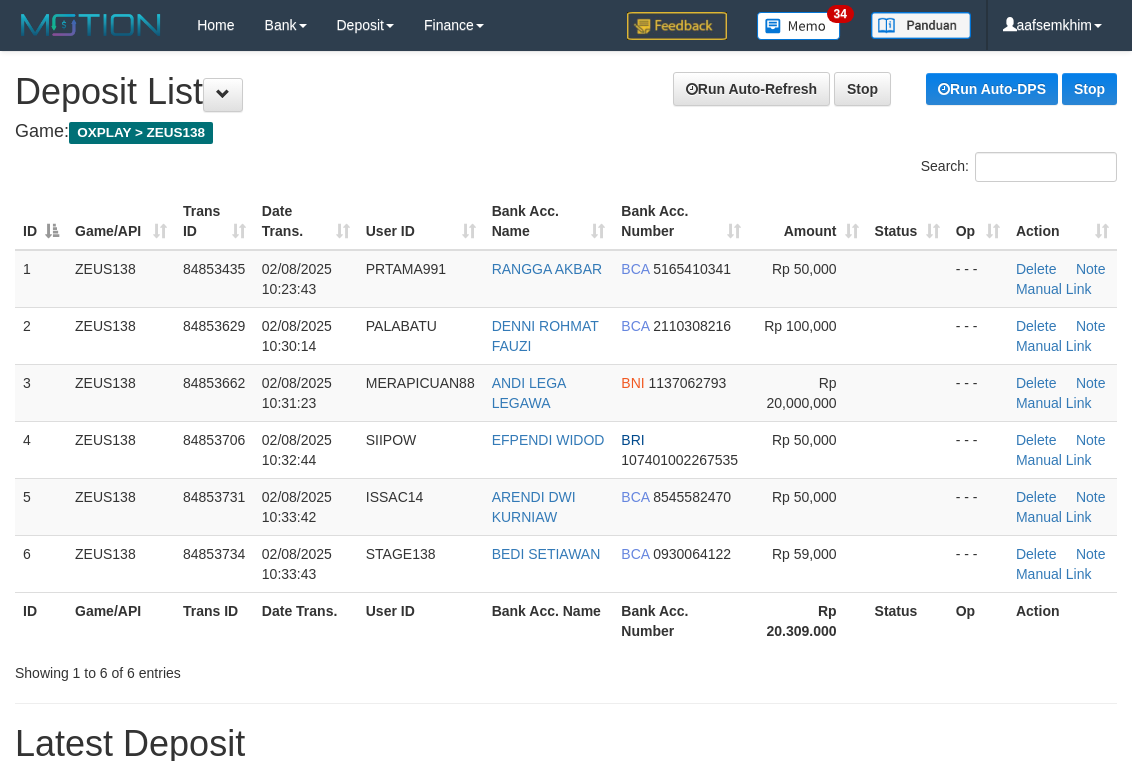 scroll, scrollTop: 101, scrollLeft: 0, axis: vertical 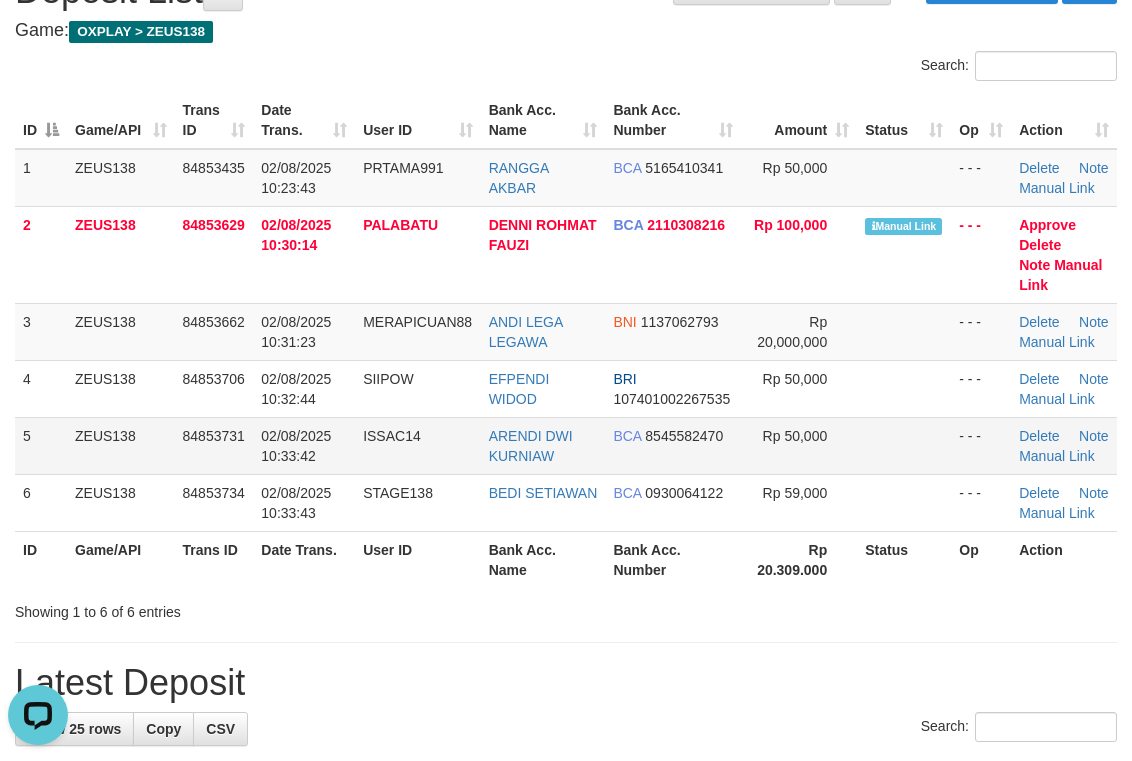 click on "02/08/2025 10:33:42" at bounding box center [304, 445] 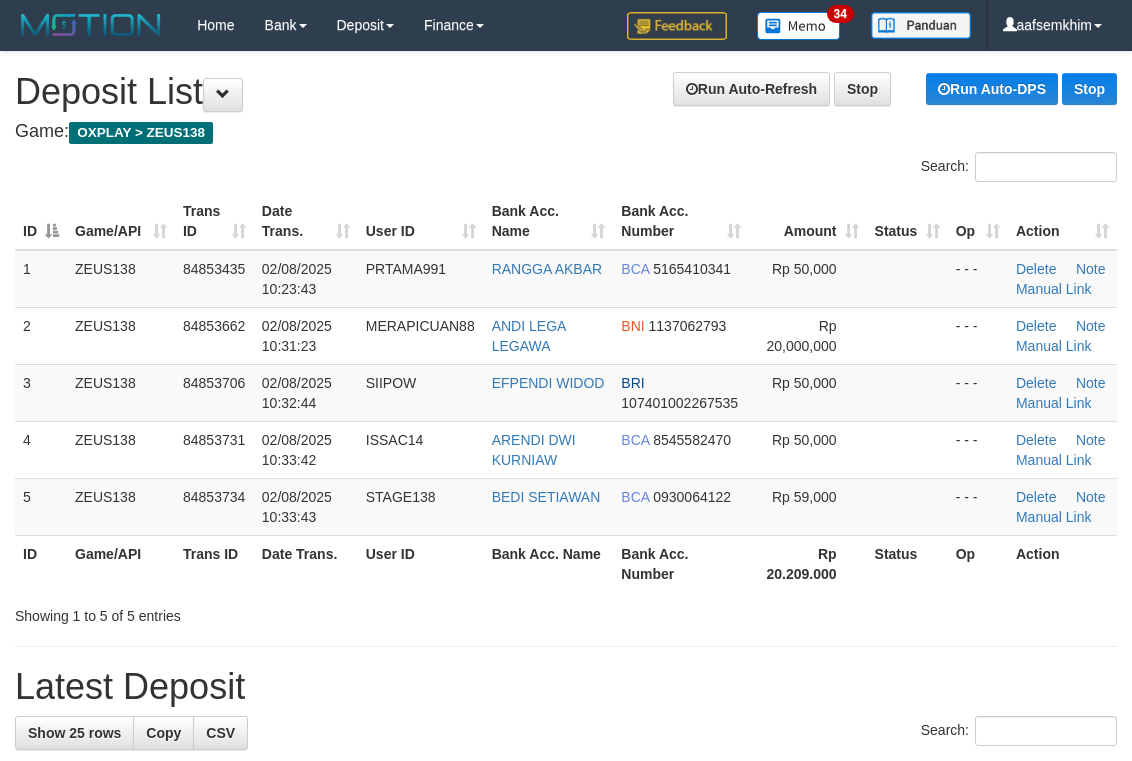 click on "Note" at bounding box center (1091, 383) 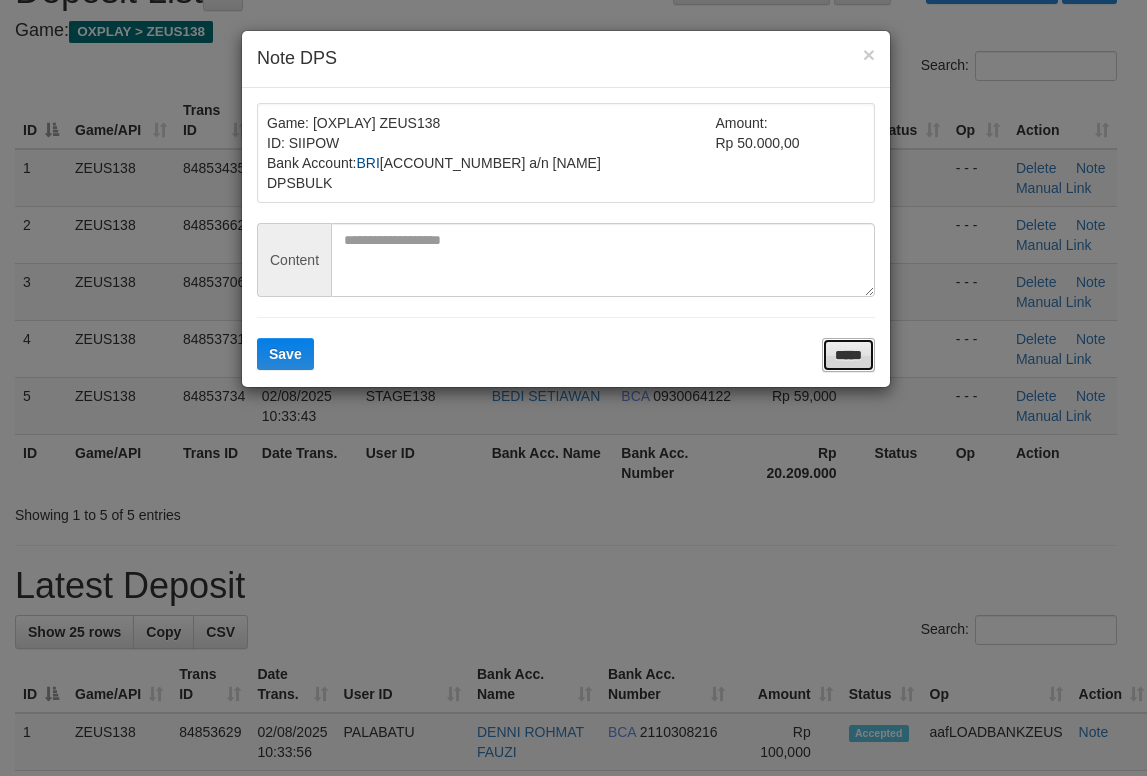 click on "*****" at bounding box center [848, 355] 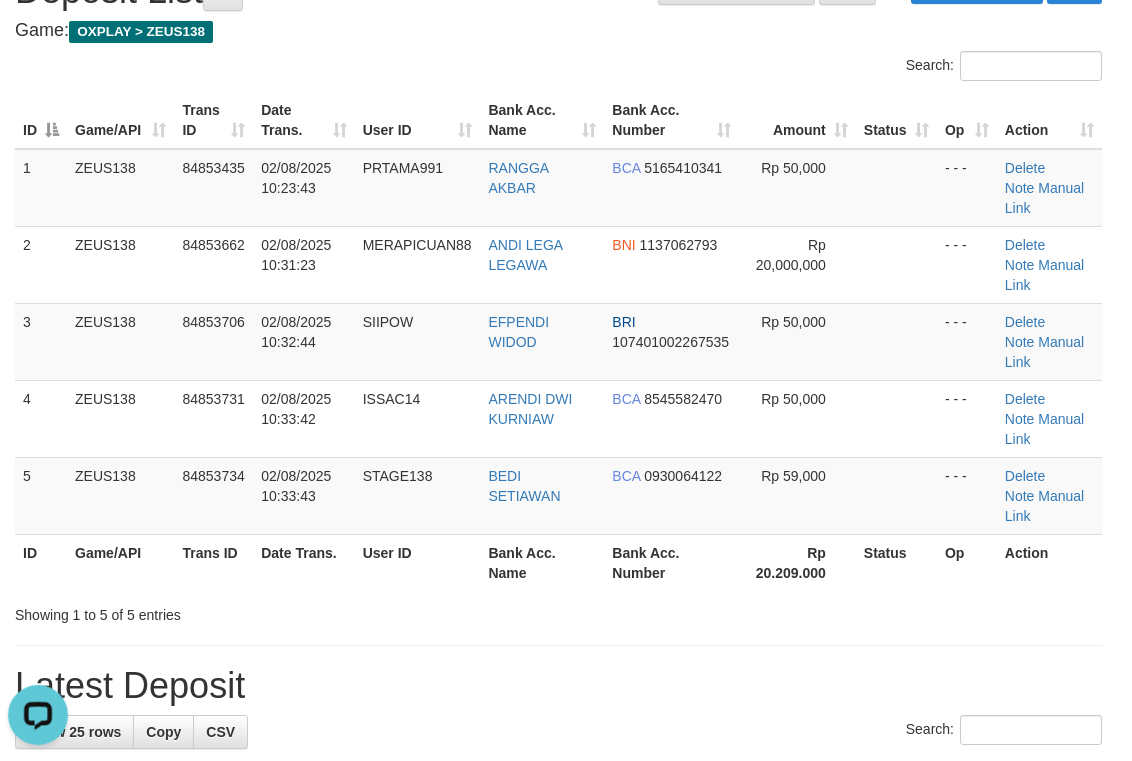 scroll, scrollTop: 0, scrollLeft: 0, axis: both 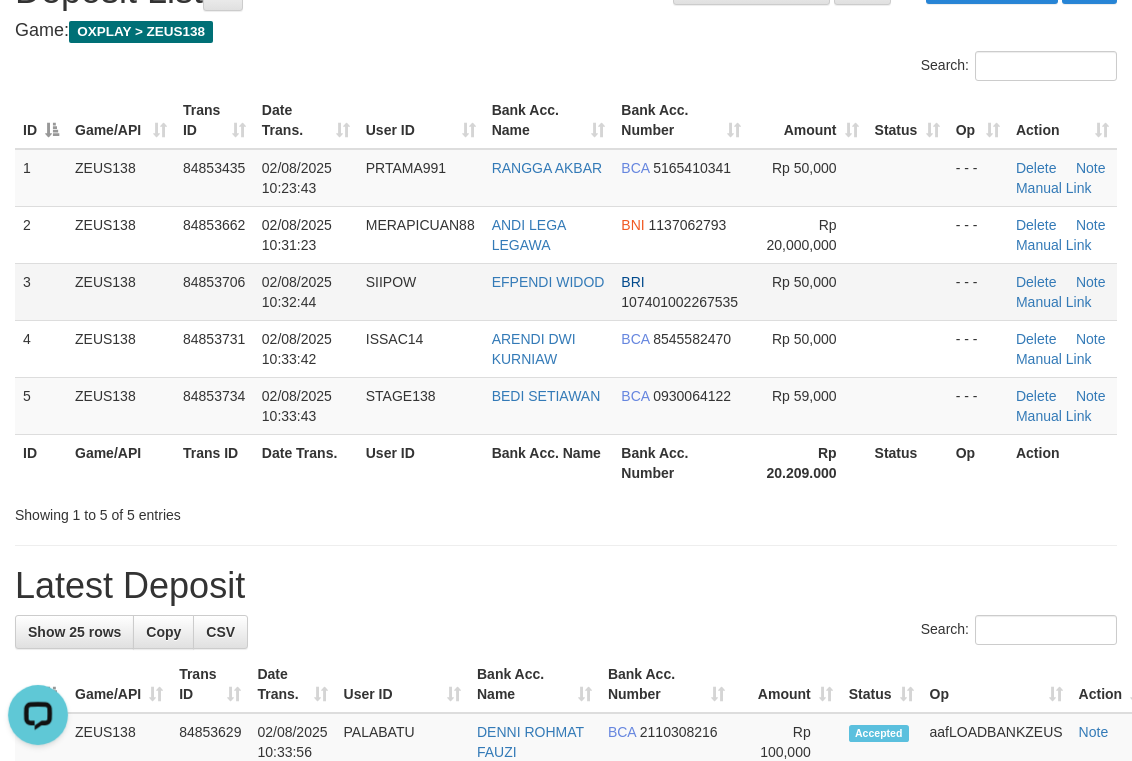 click on "107401002267535" at bounding box center [679, 302] 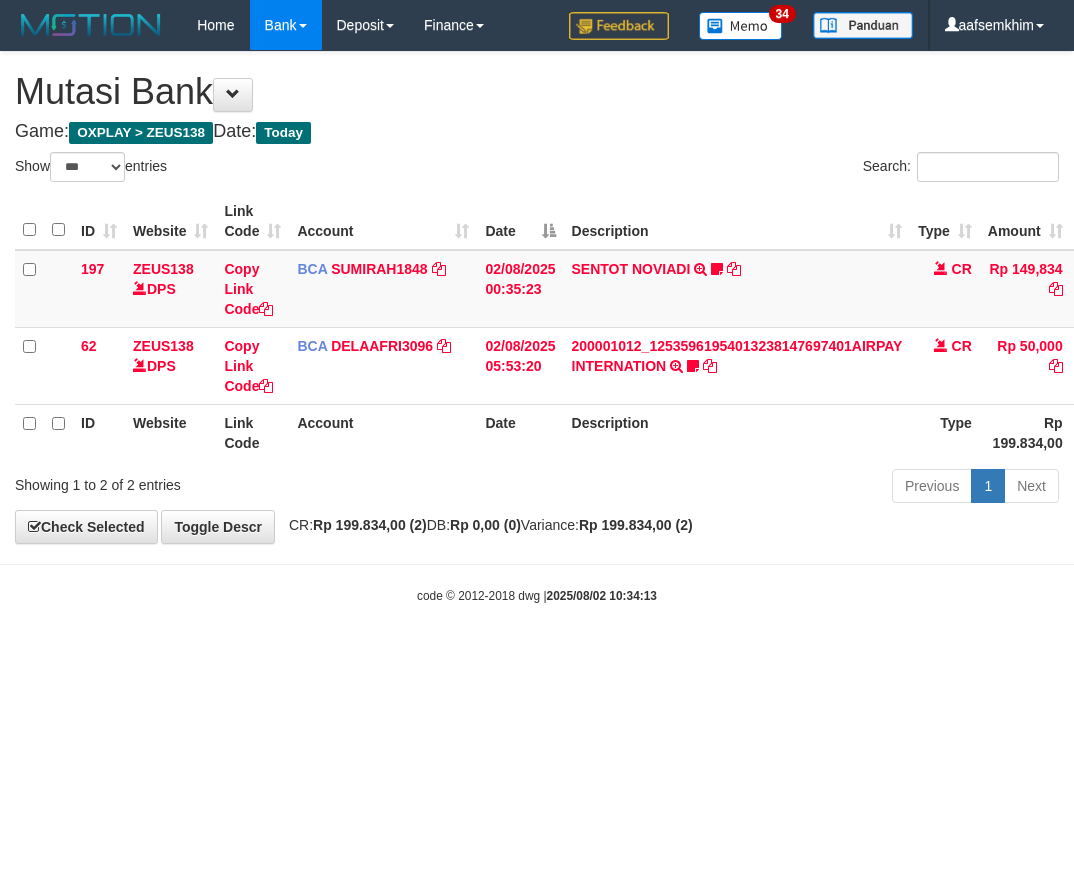 select on "***" 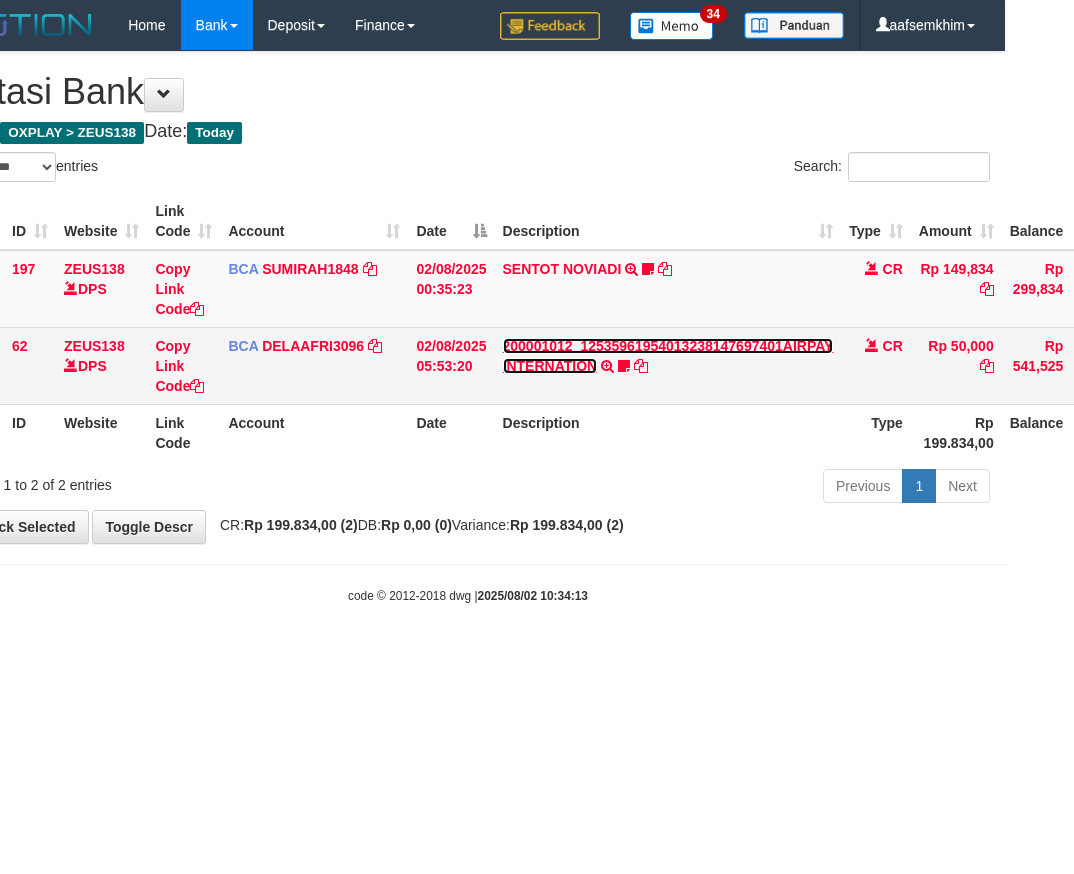 click on "200001012_12535961954013238147697401AIRPAY INTERNATION" at bounding box center (668, 356) 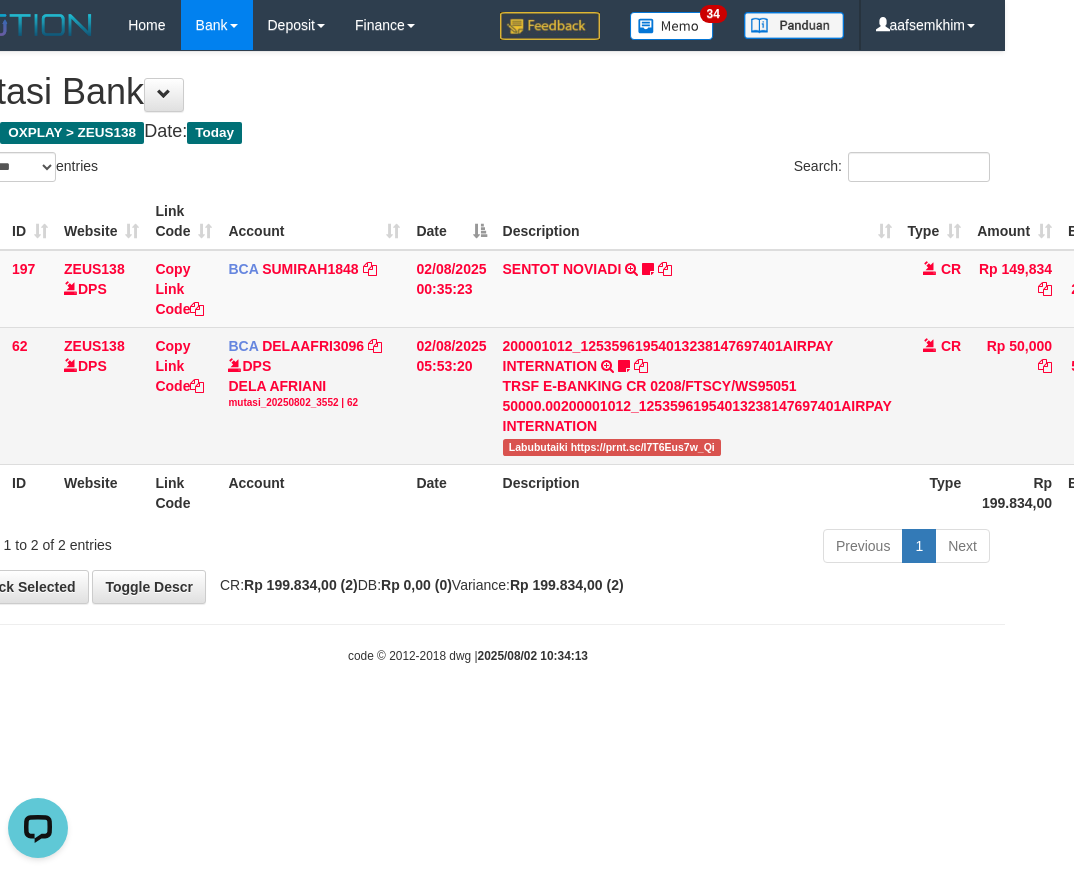 click on "Labubutaiki
https://prnt.sc/l7T6Eus7w_Qi" at bounding box center (612, 447) 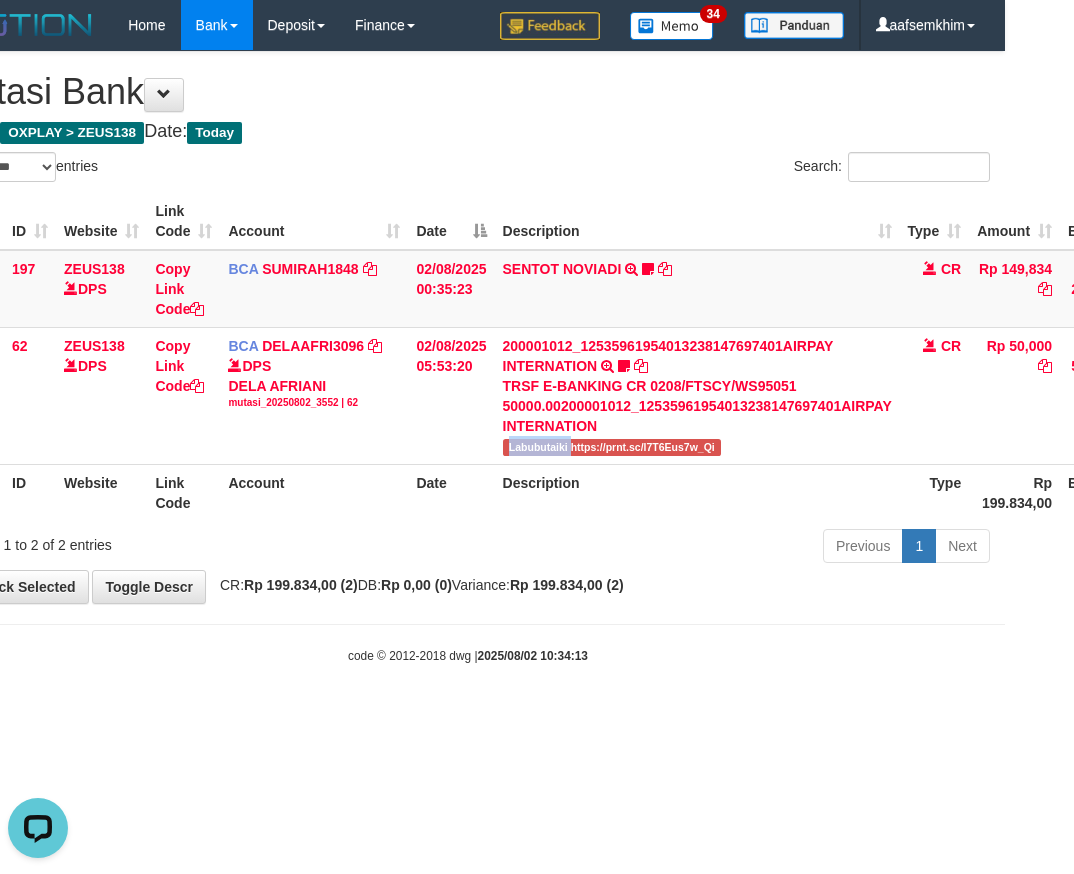 drag, startPoint x: 518, startPoint y: 446, endPoint x: 52, endPoint y: 513, distance: 470.7919 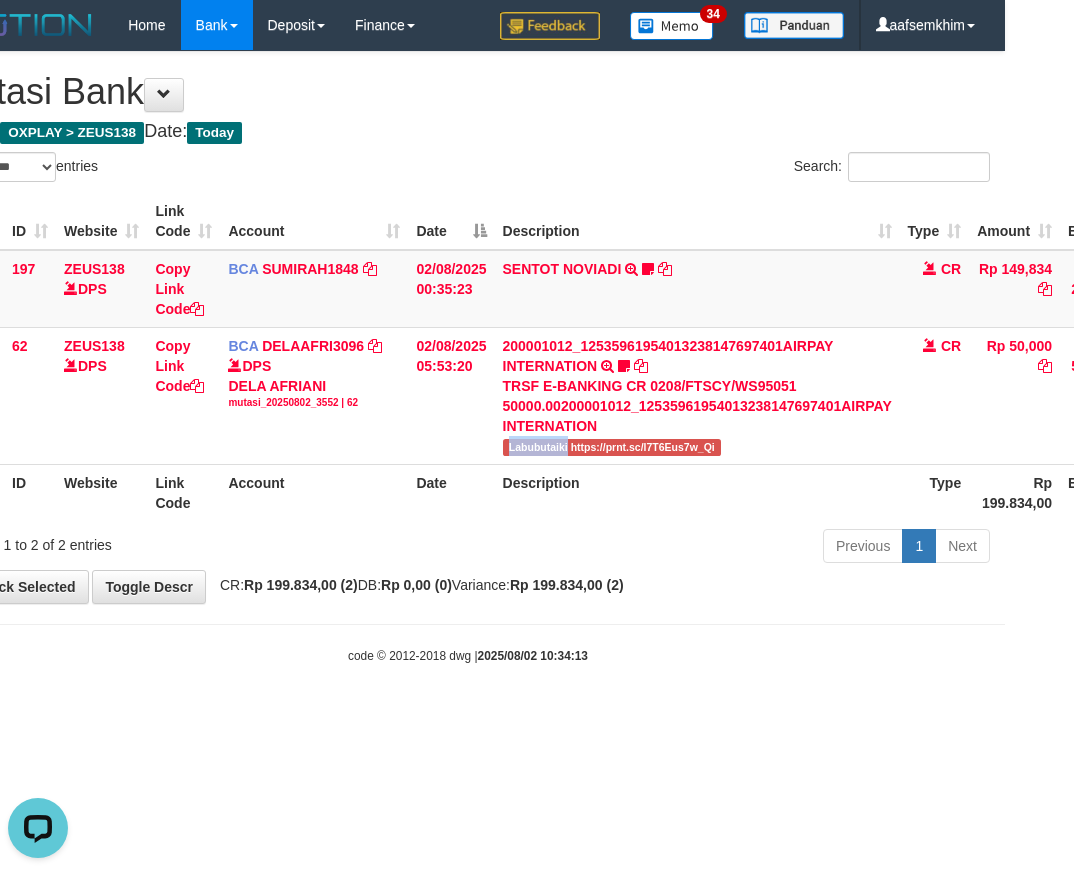 copy on "Labubutaiki" 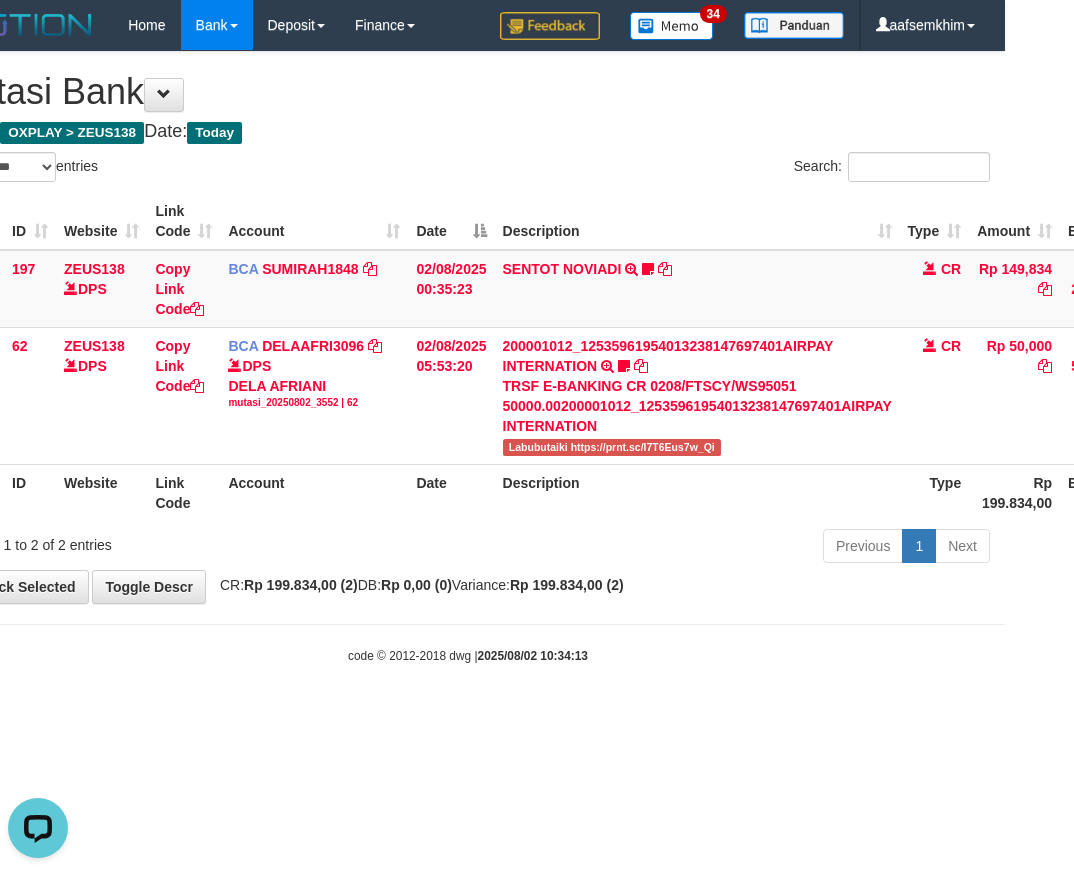 click on "**********" at bounding box center [468, 327] 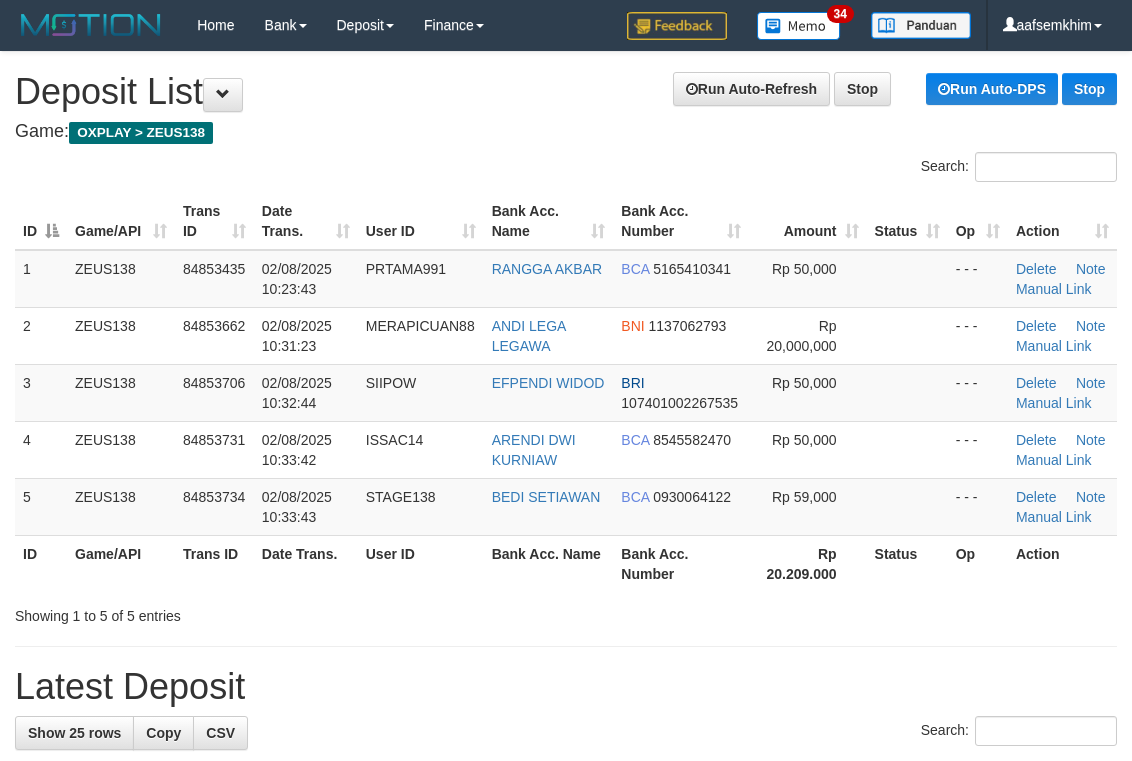 scroll, scrollTop: 101, scrollLeft: 0, axis: vertical 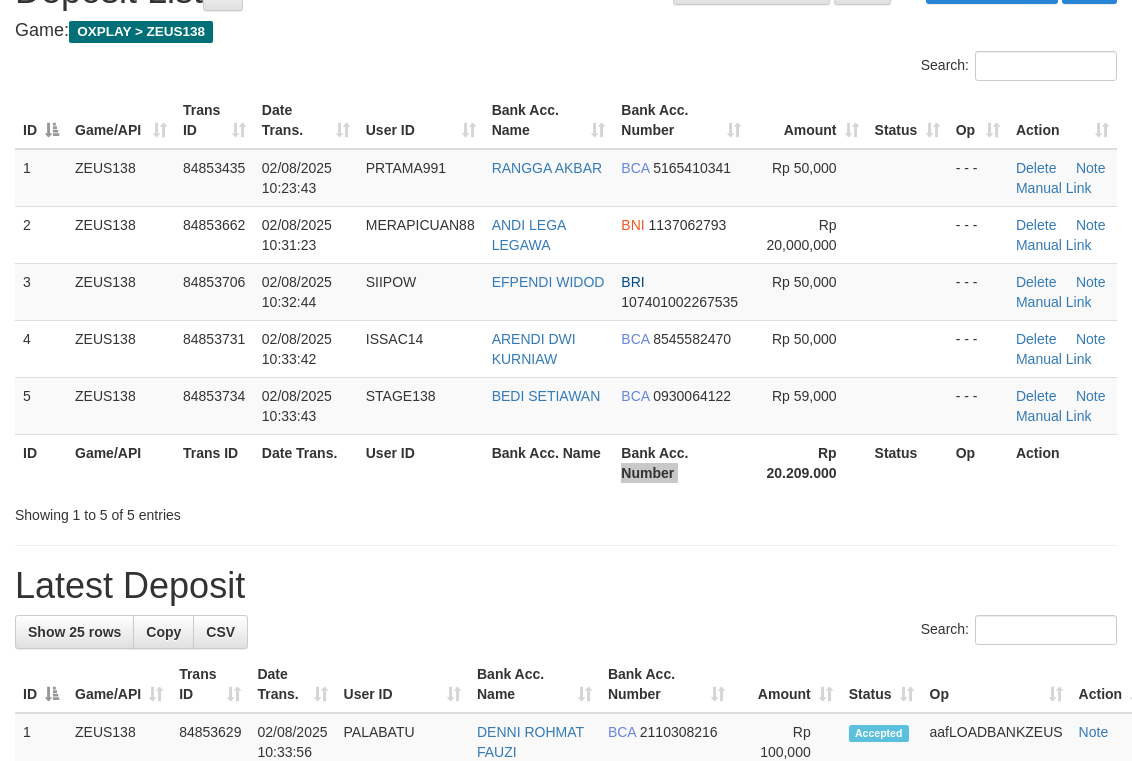 click on "ID Game/API Trans ID Date Trans. User ID Bank Acc. Name Bank Acc. Number Rp 20.209.000 Status Op Action" at bounding box center [566, 462] 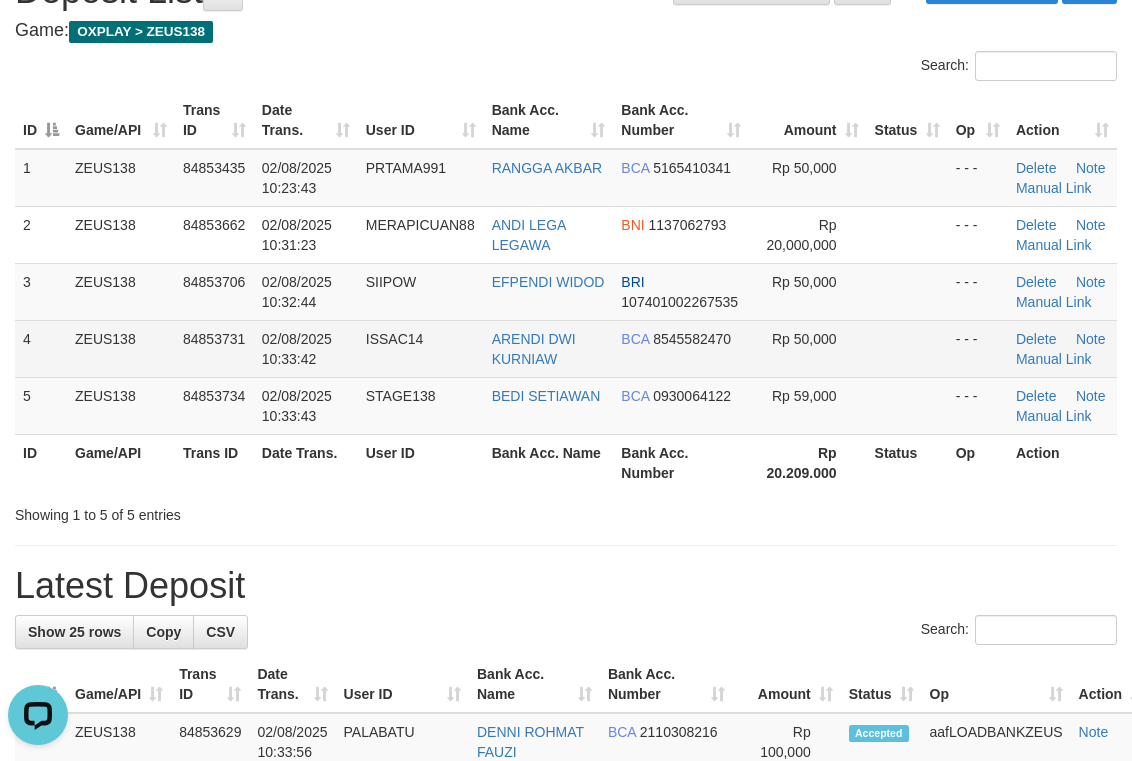 scroll, scrollTop: 0, scrollLeft: 0, axis: both 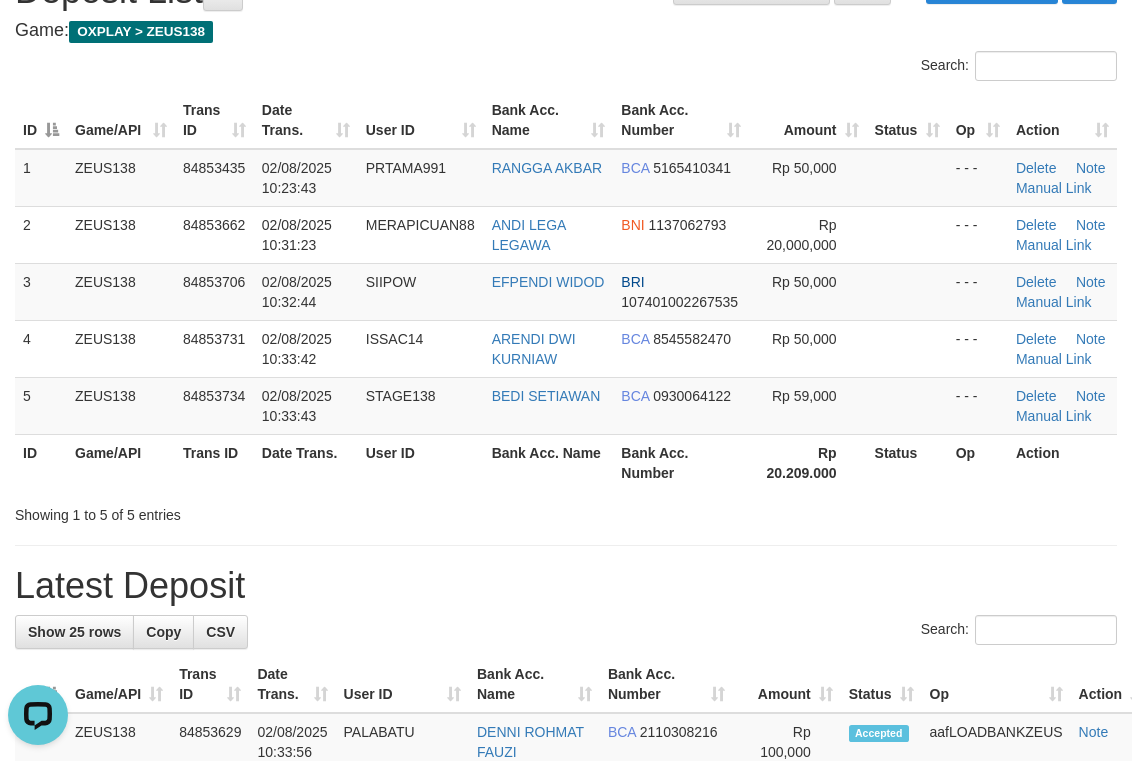 drag, startPoint x: 385, startPoint y: 655, endPoint x: 357, endPoint y: 630, distance: 37.536648 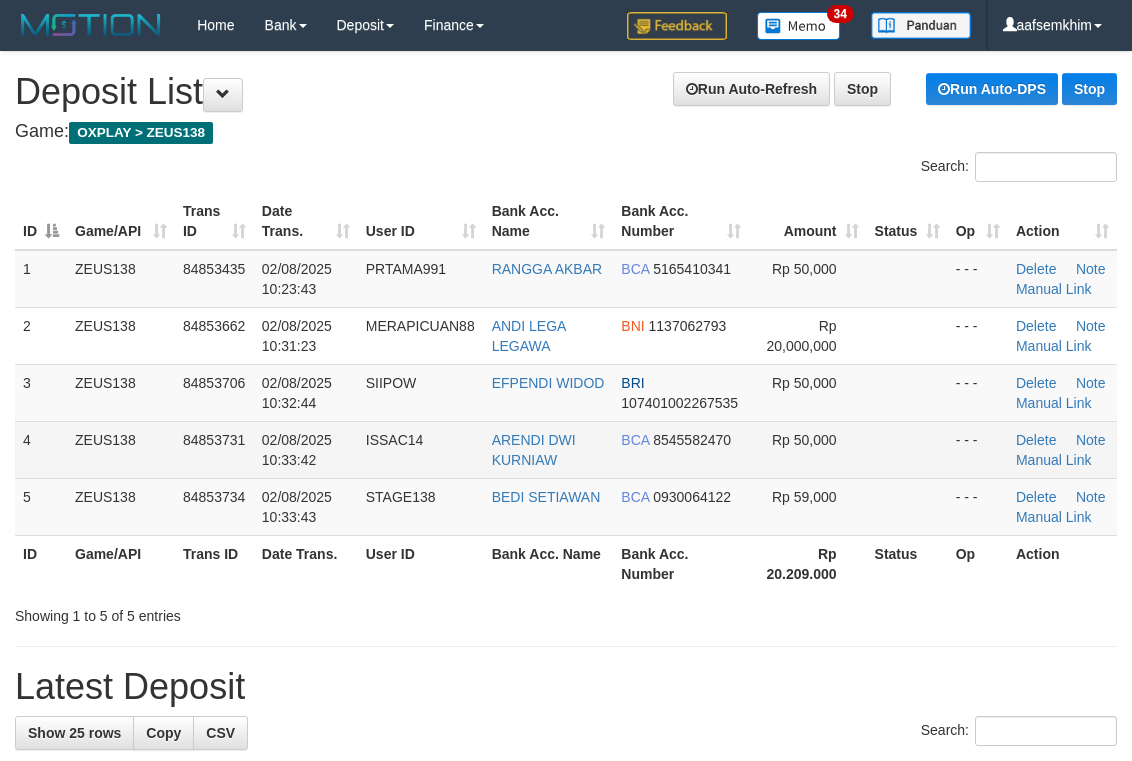 scroll, scrollTop: 101, scrollLeft: 0, axis: vertical 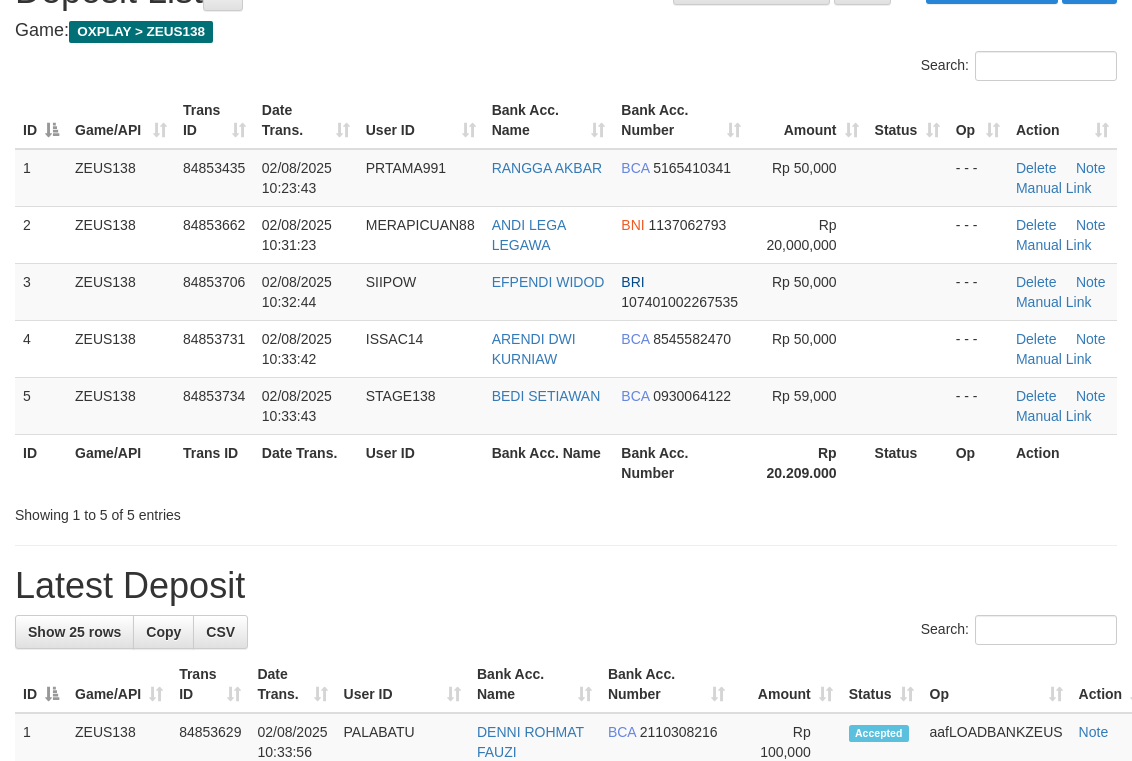 drag, startPoint x: 458, startPoint y: 344, endPoint x: 919, endPoint y: 456, distance: 474.41016 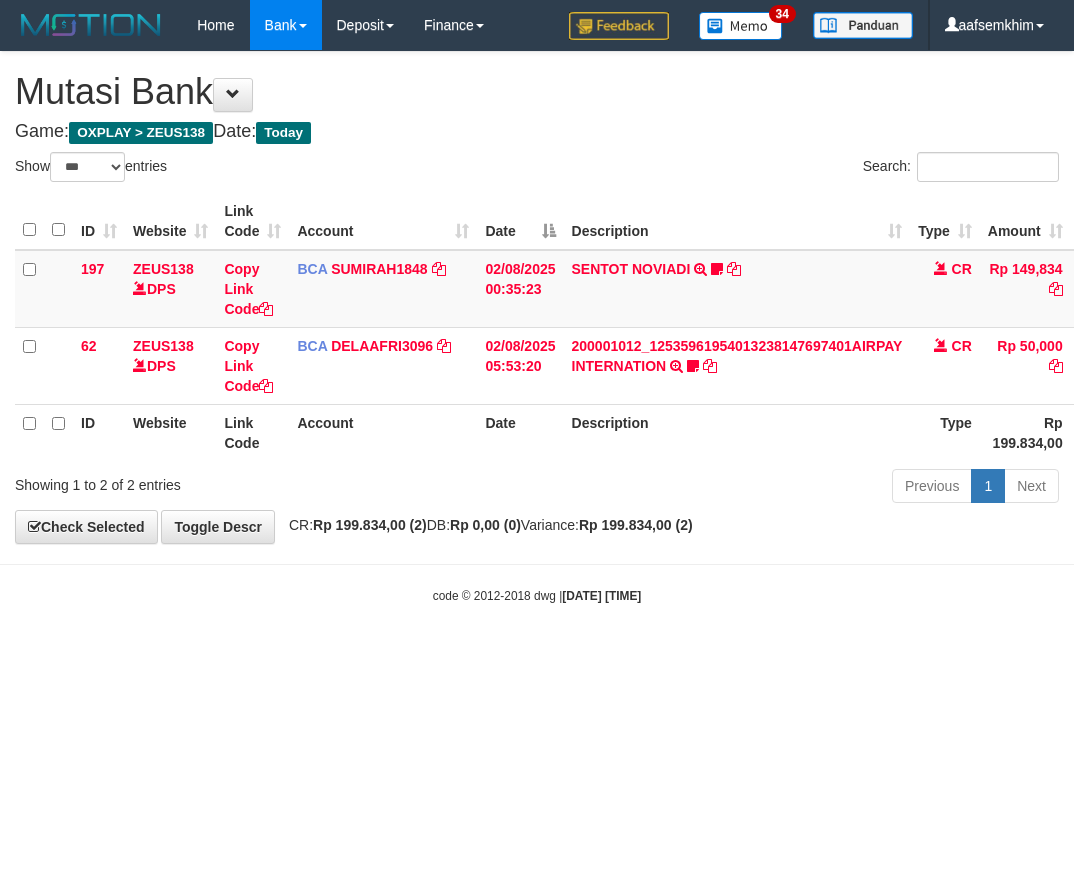 select on "***" 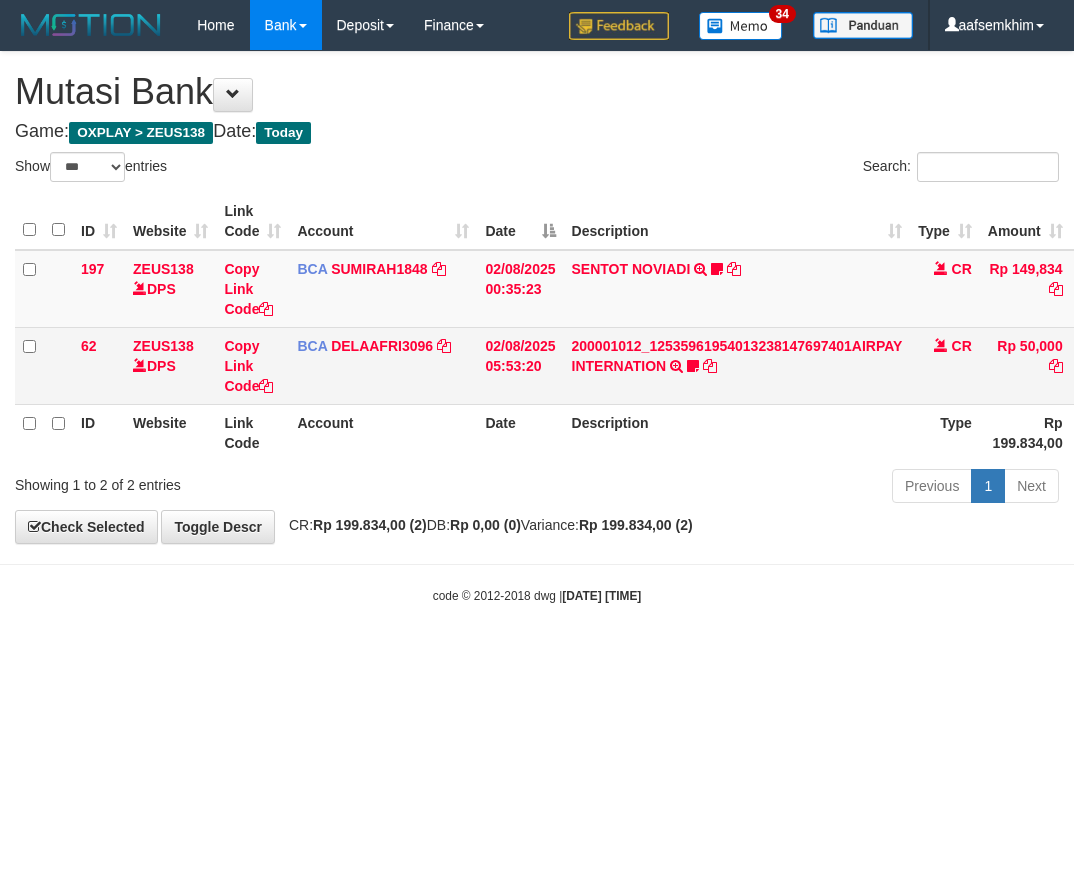 scroll, scrollTop: 0, scrollLeft: 69, axis: horizontal 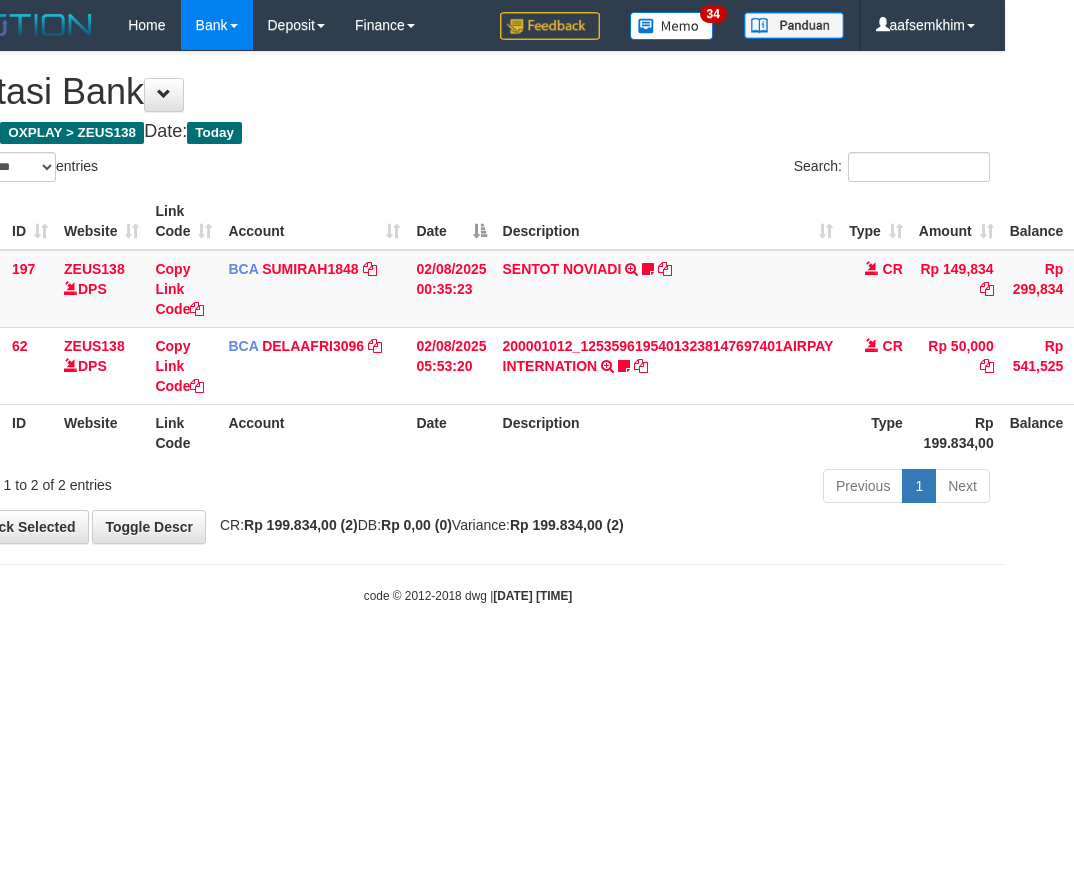 drag, startPoint x: 563, startPoint y: 223, endPoint x: 571, endPoint y: 214, distance: 12.0415945 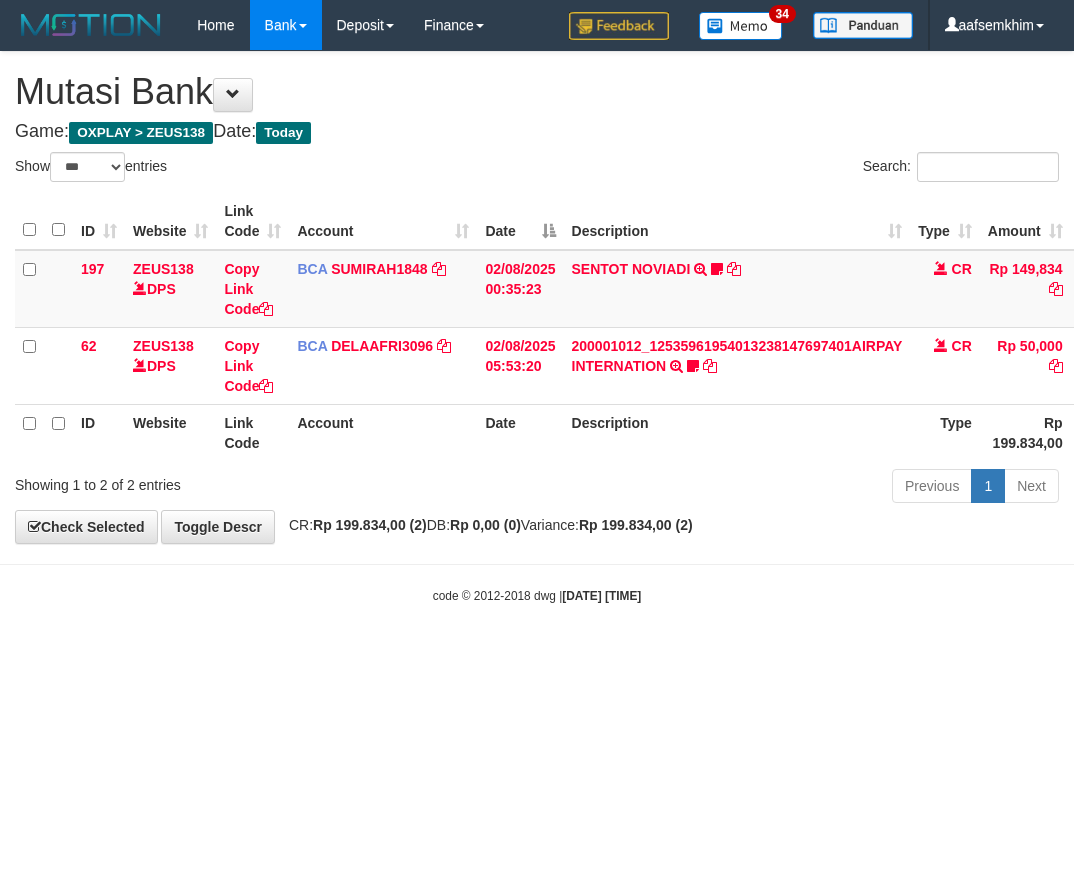select on "***" 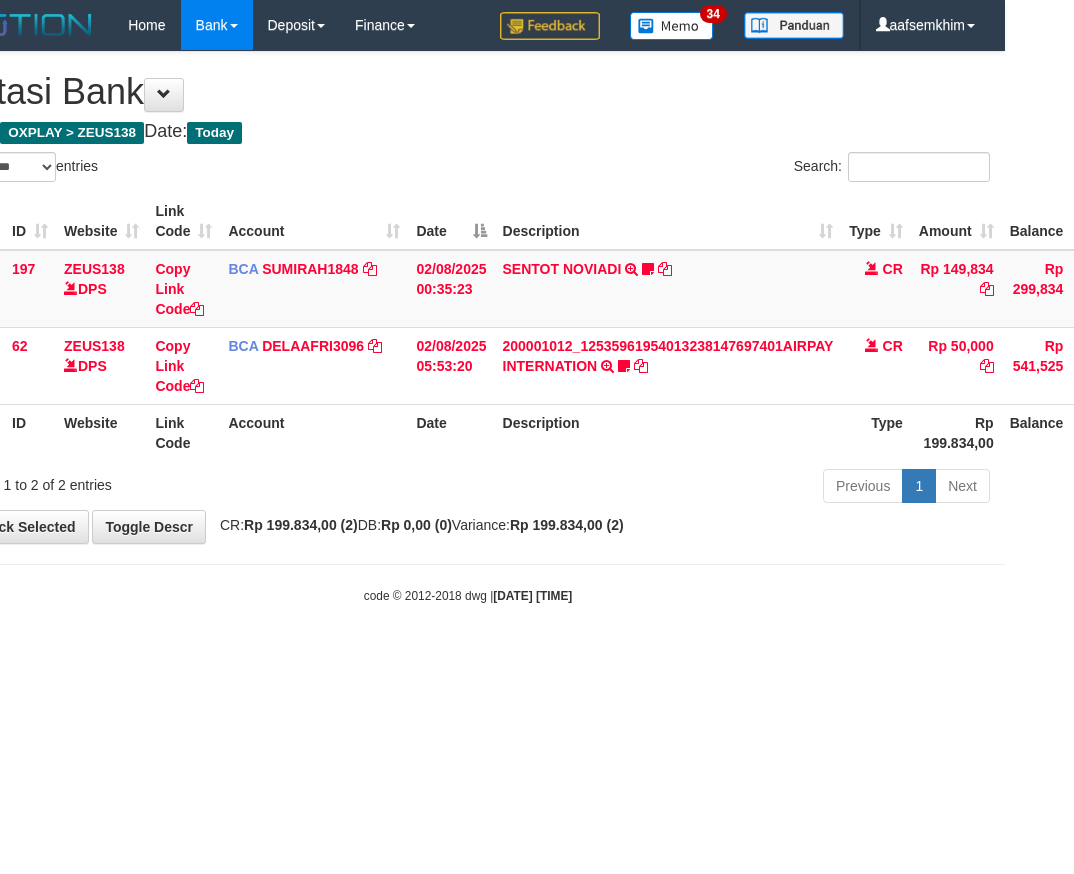click on "Description" at bounding box center (668, 221) 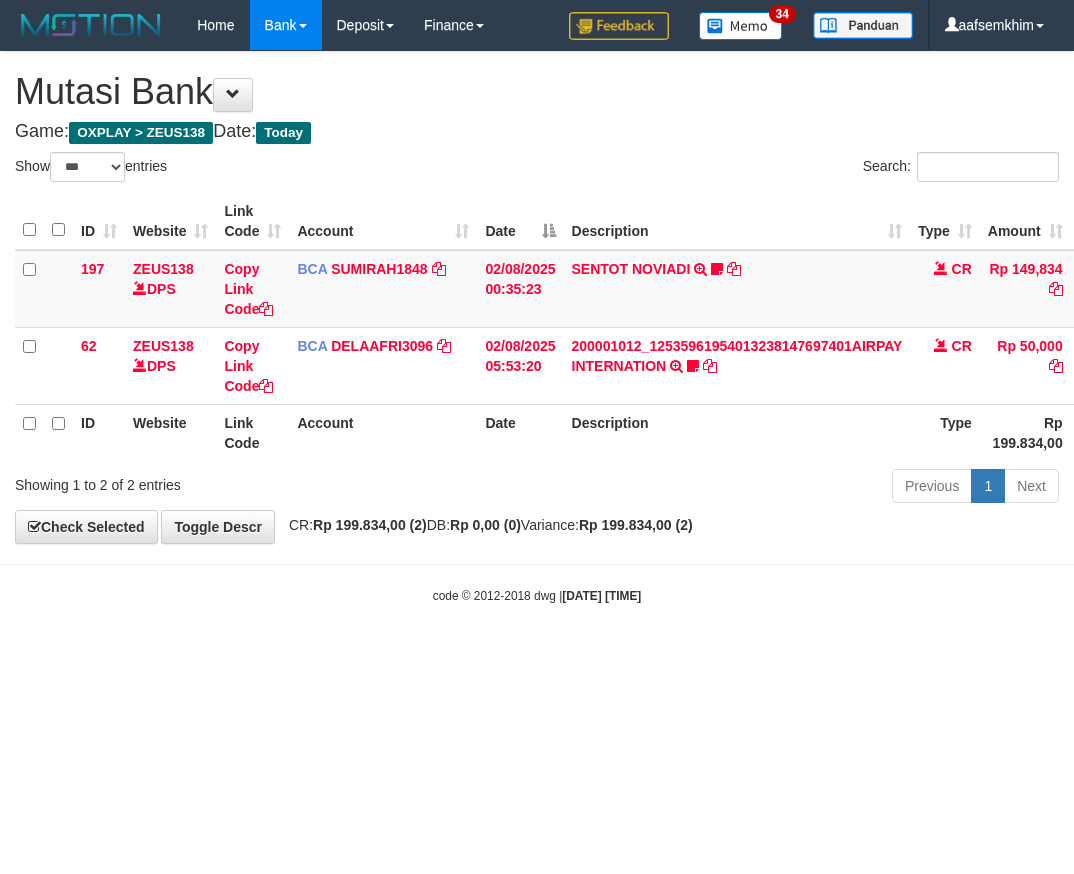 select on "***" 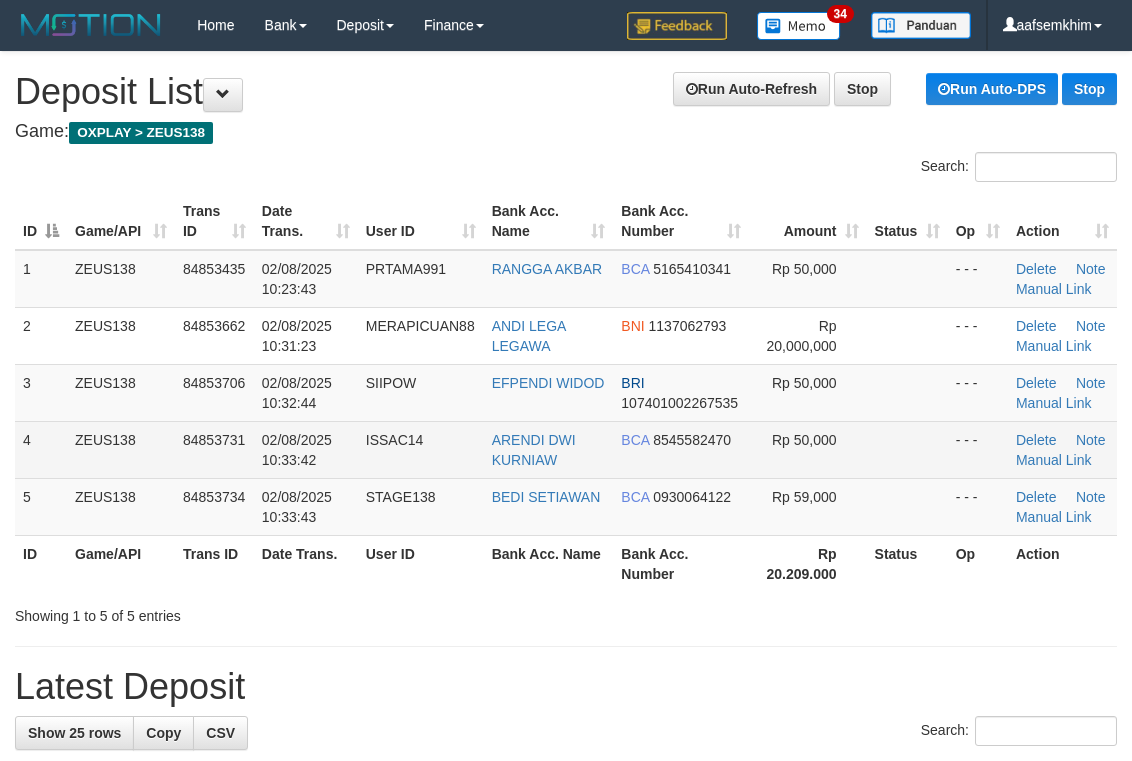 scroll, scrollTop: 101, scrollLeft: 0, axis: vertical 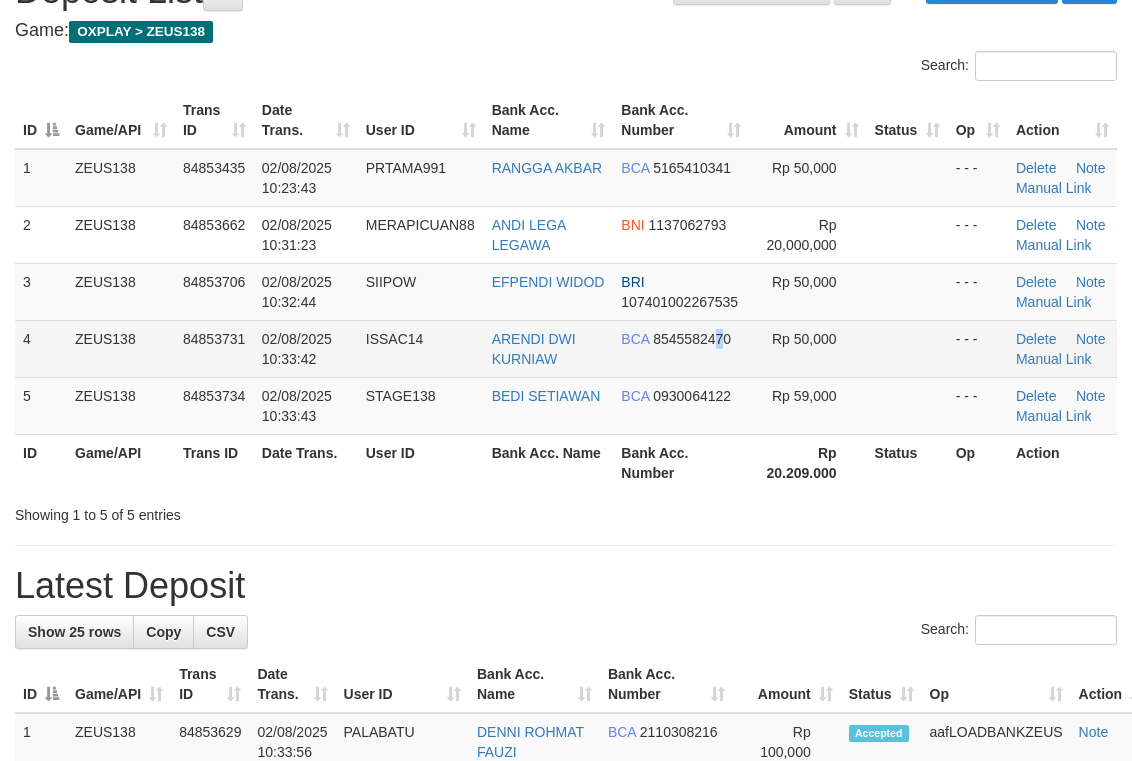 click on "BCA
8545582470" at bounding box center [680, 348] 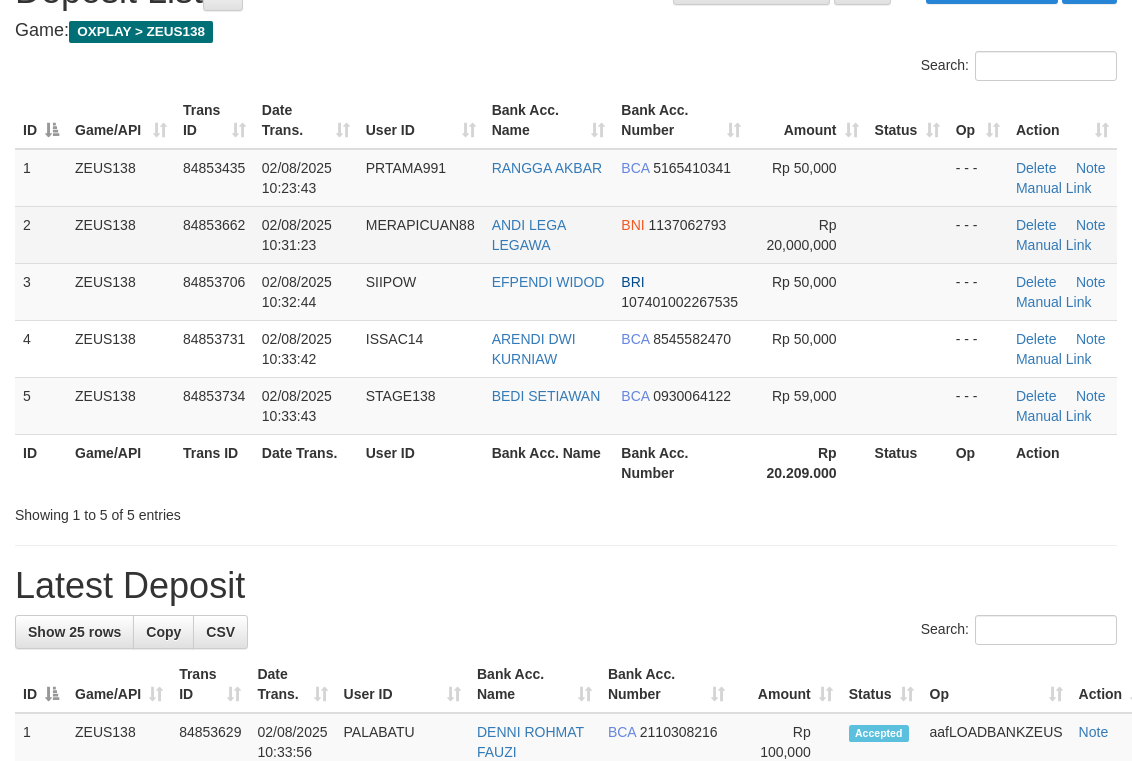 drag, startPoint x: 564, startPoint y: 41, endPoint x: 791, endPoint y: 223, distance: 290.95187 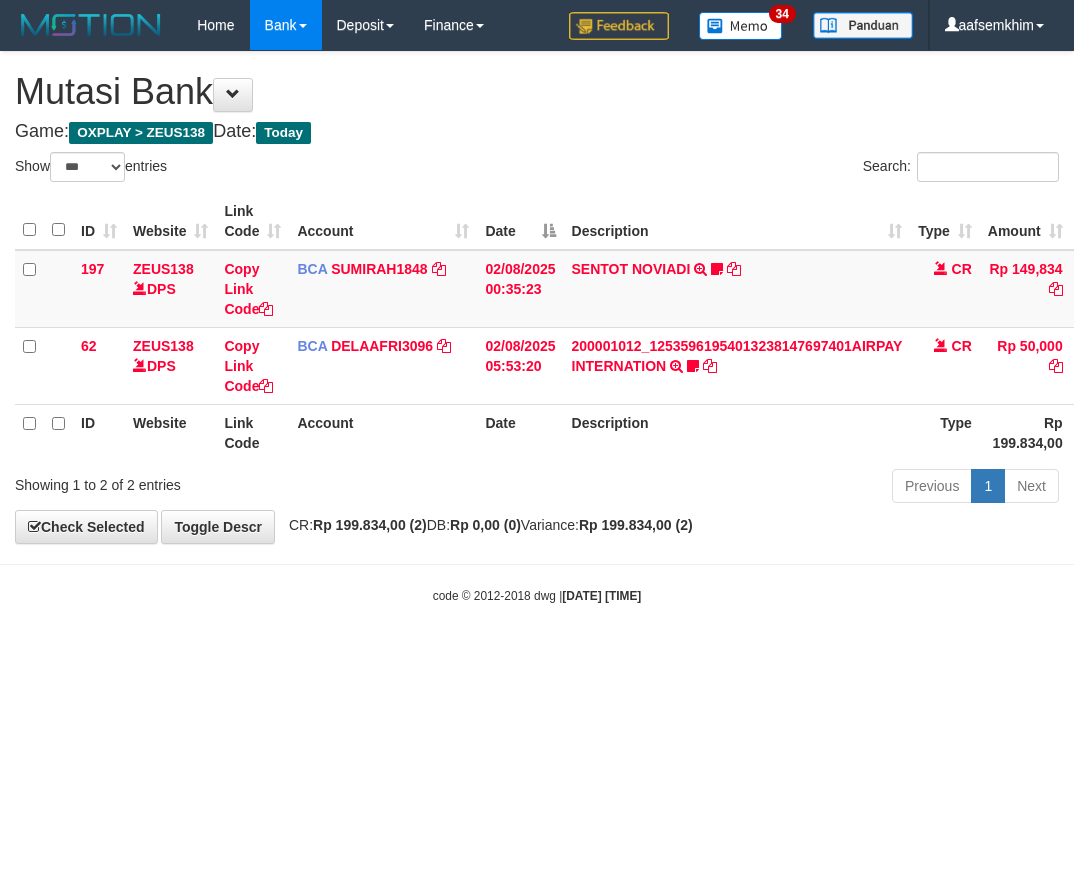 select on "***" 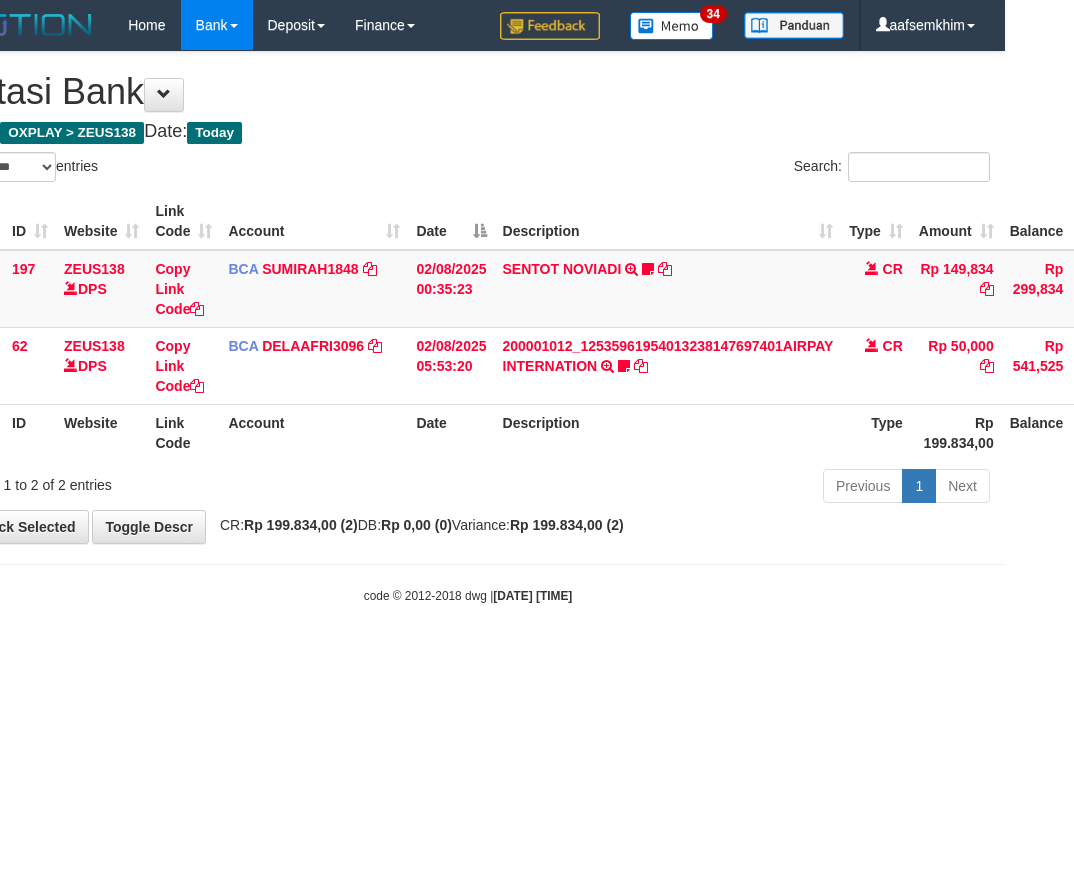 click on "Account" at bounding box center [314, 221] 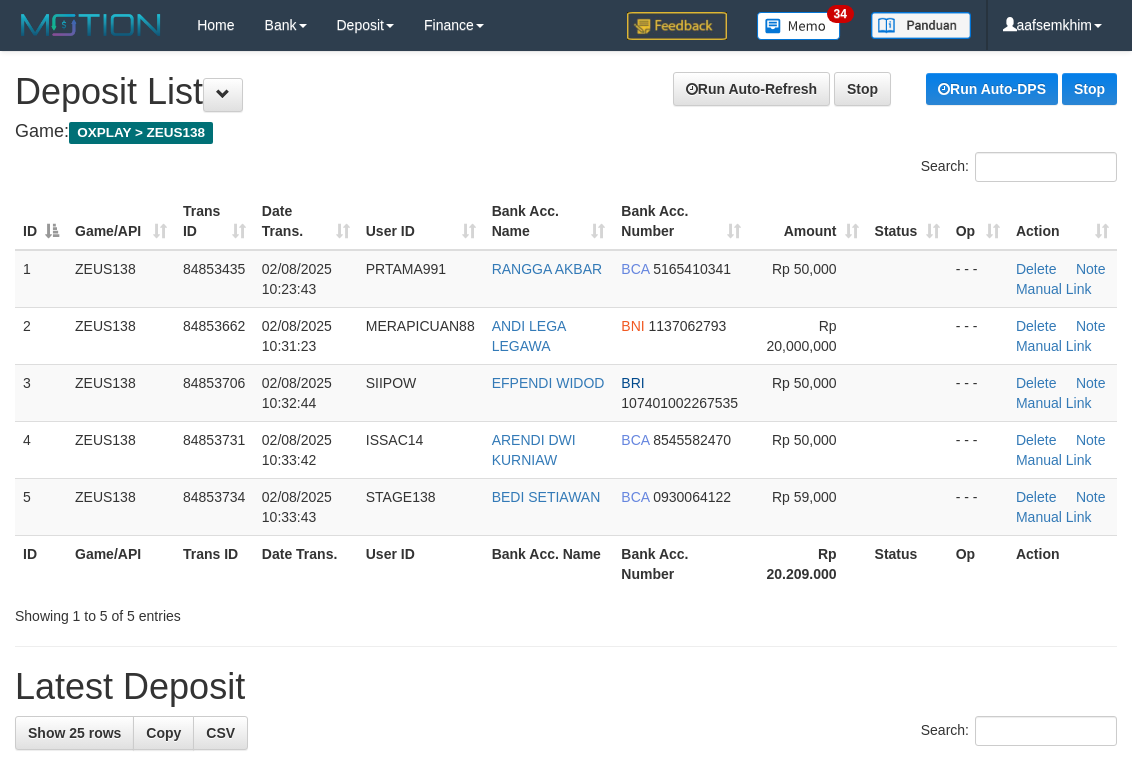 scroll, scrollTop: 101, scrollLeft: 0, axis: vertical 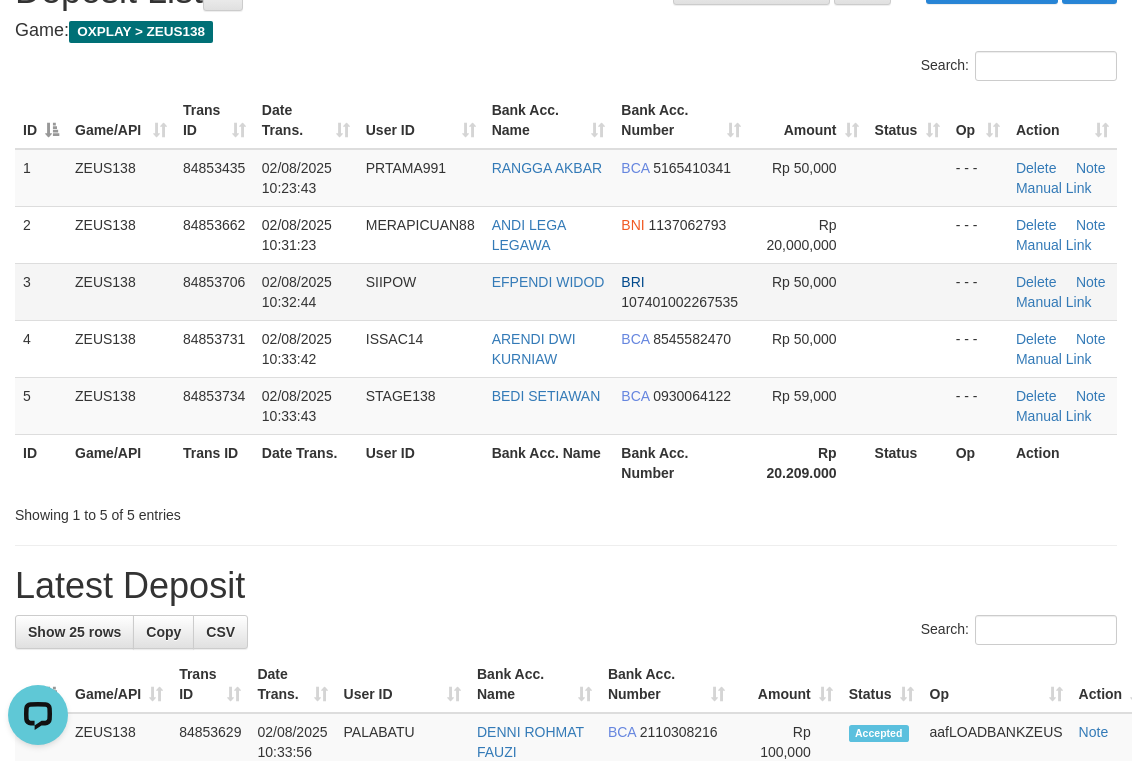 drag, startPoint x: 478, startPoint y: 307, endPoint x: 456, endPoint y: 307, distance: 22 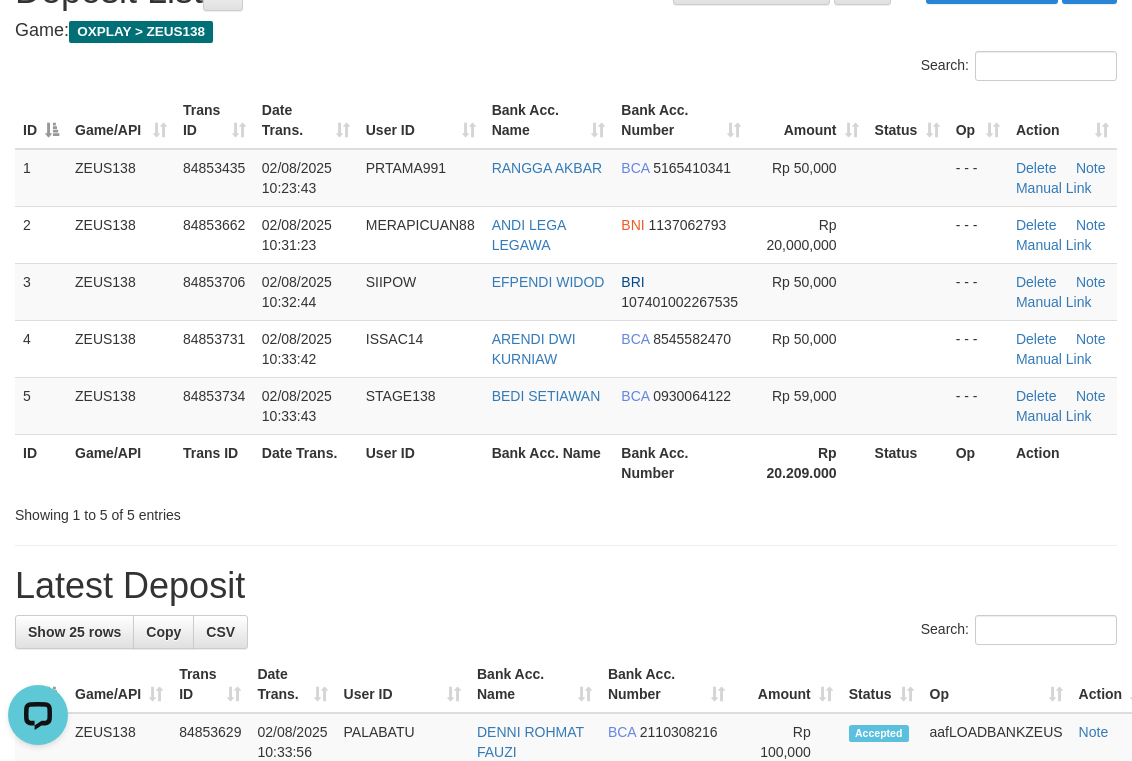 click on "Bank Acc. Number" at bounding box center (680, 120) 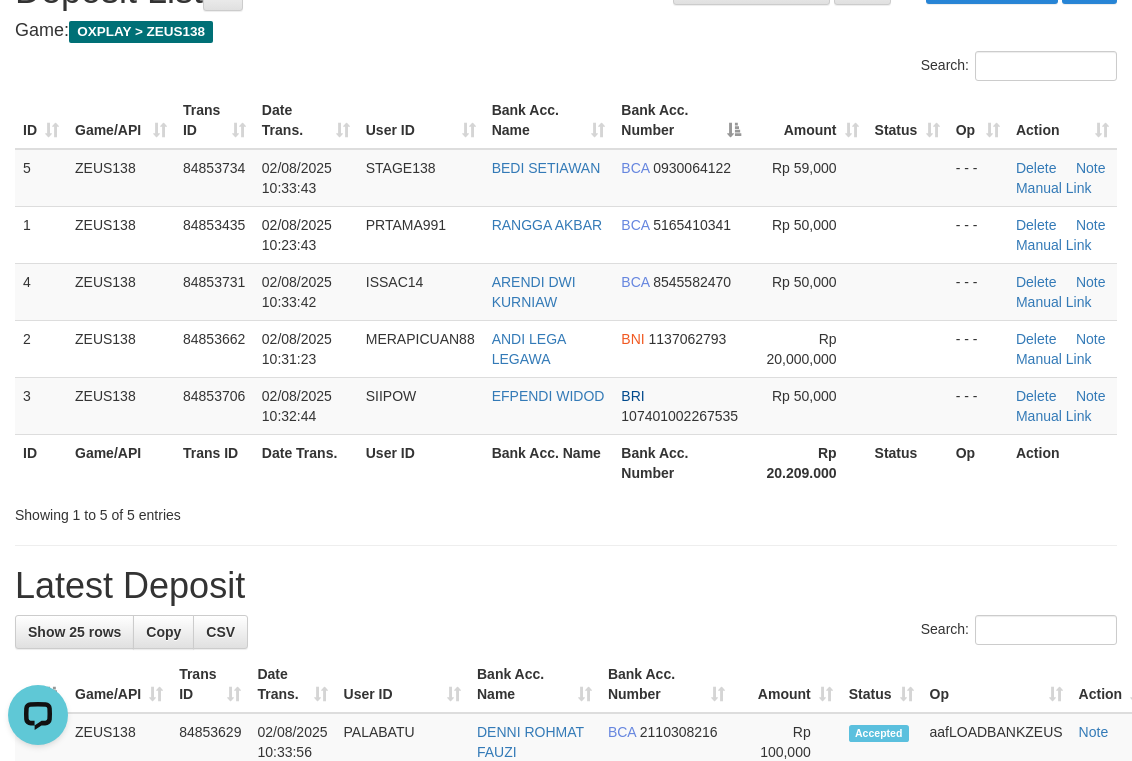 click on "Run Auto-Refresh
Stop
Run Auto-DPS
Stop
Deposit List" at bounding box center (566, -9) 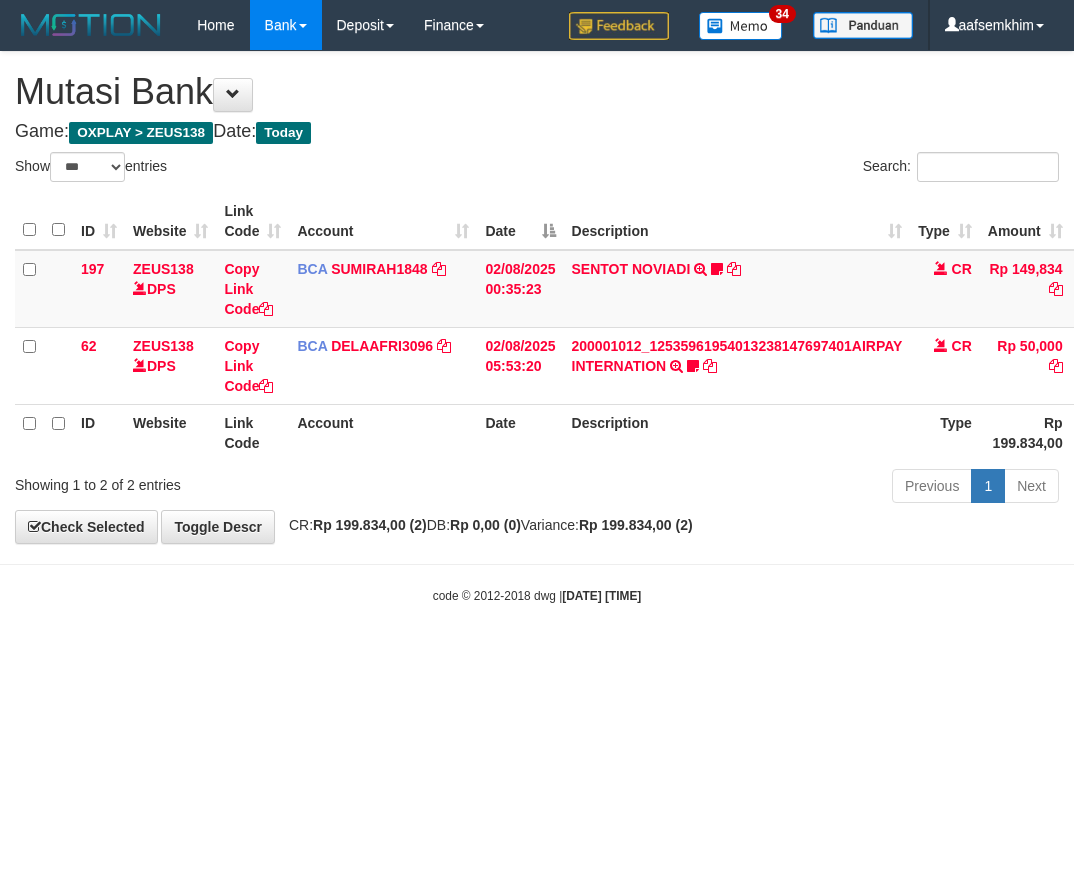 select on "***" 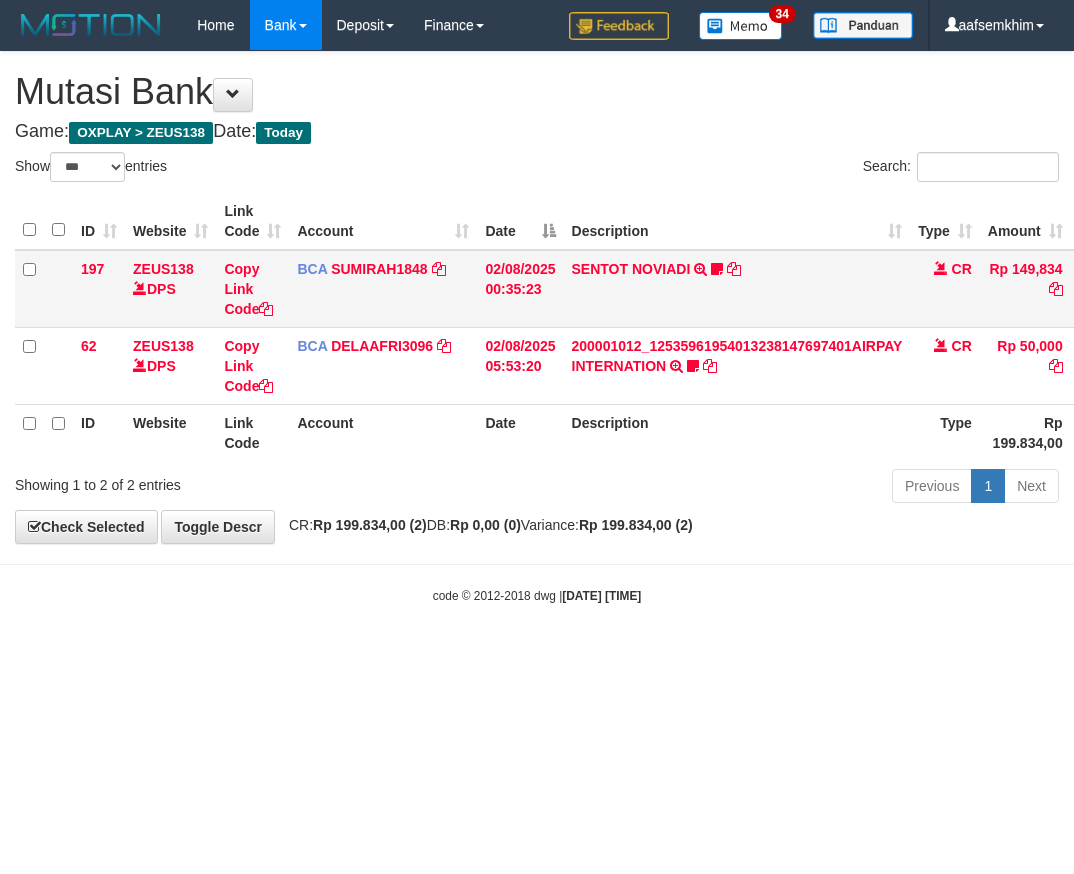scroll, scrollTop: 0, scrollLeft: 69, axis: horizontal 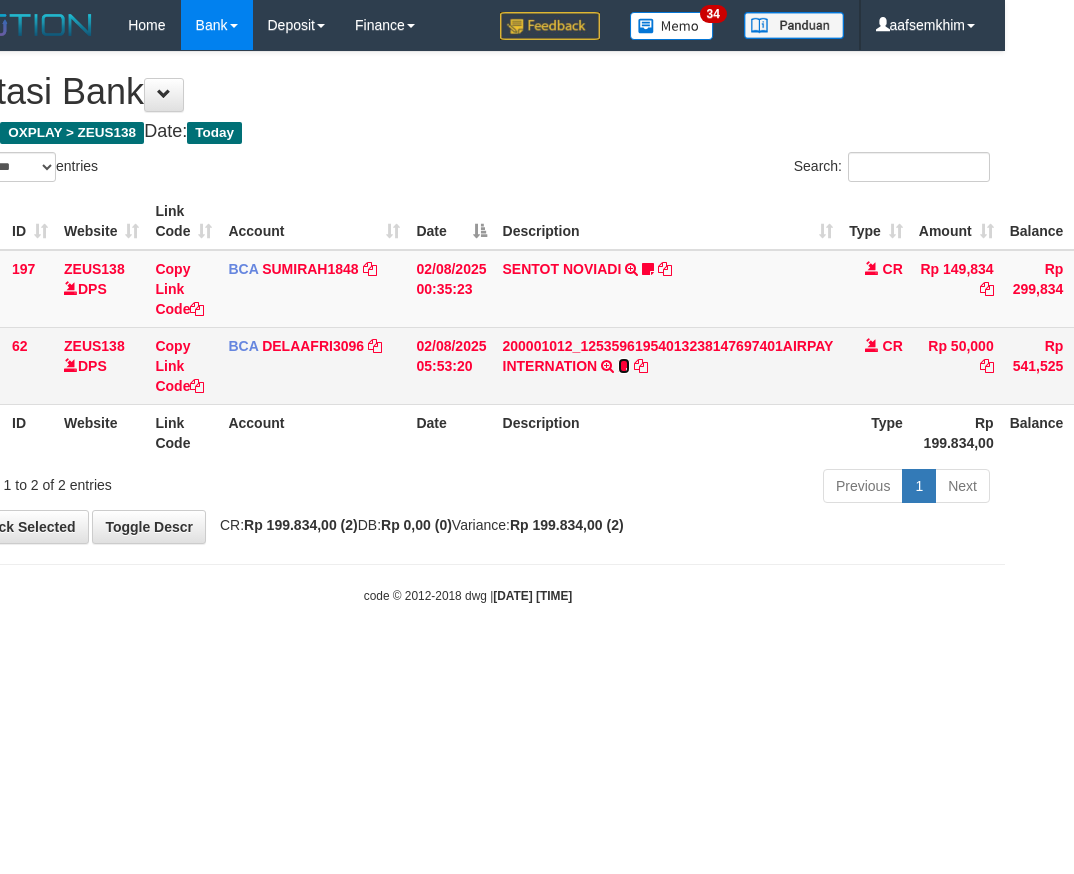 click at bounding box center [624, 366] 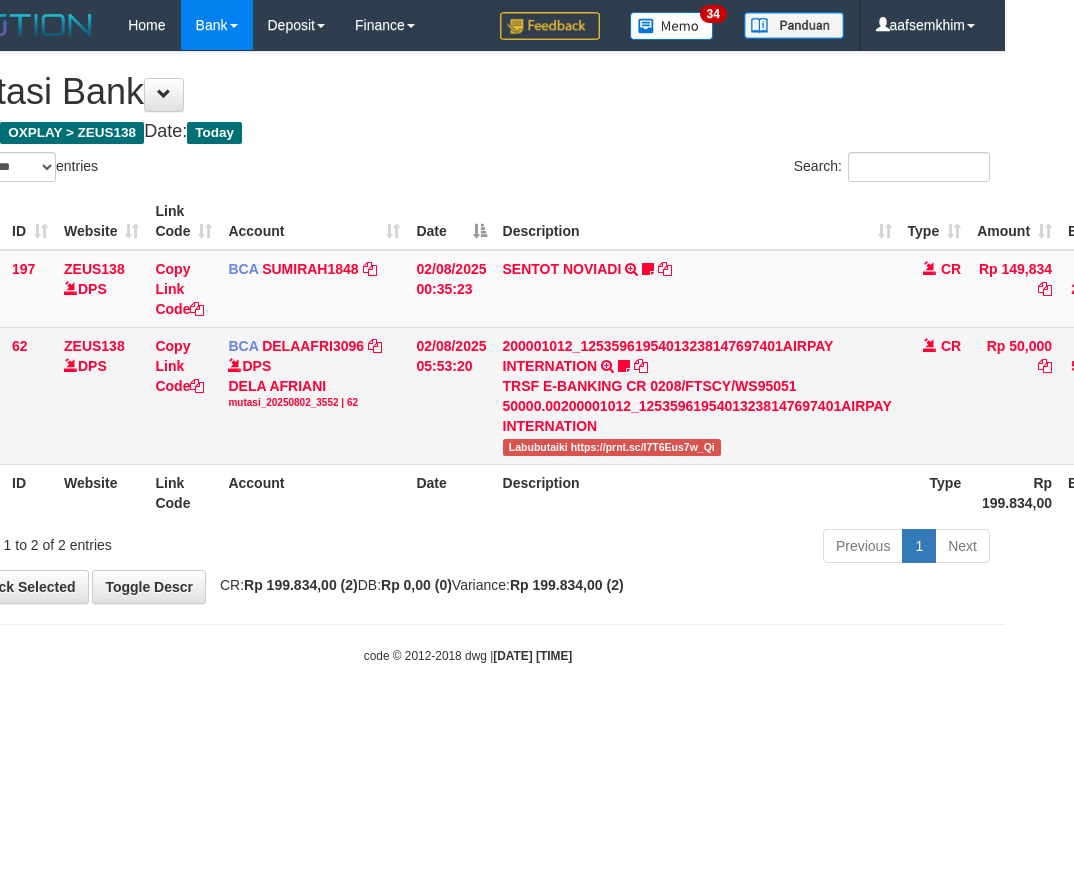 click on "Labubutaiki
https://prnt.sc/l7T6Eus7w_Qi" at bounding box center (612, 447) 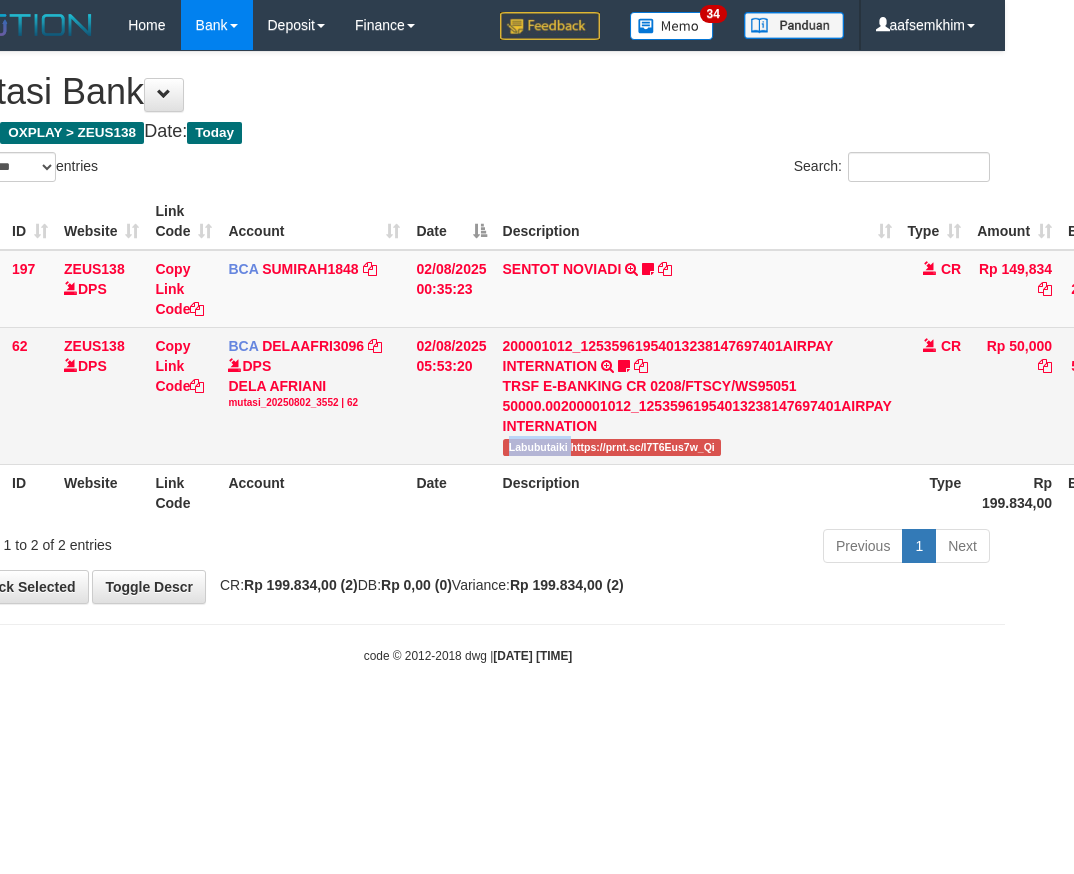 click on "Labubutaiki
https://prnt.sc/l7T6Eus7w_Qi" at bounding box center (612, 447) 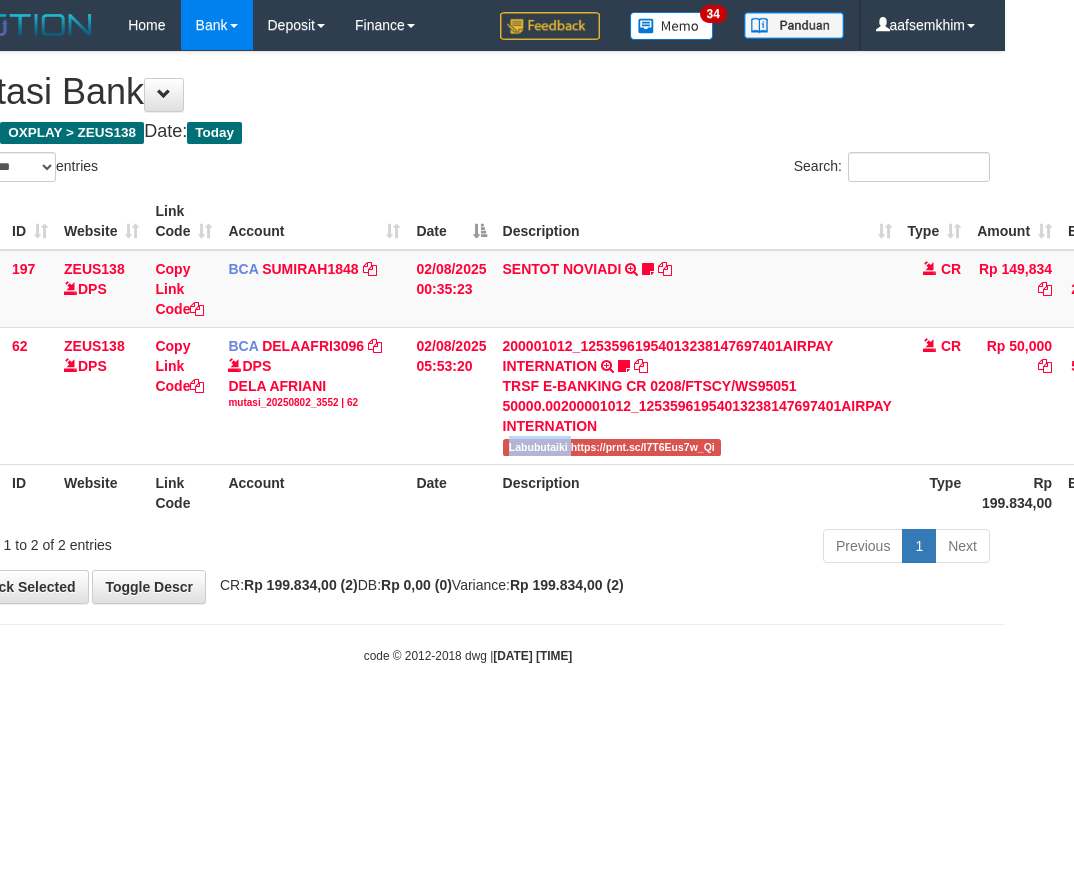 copy on "Labubutaiki" 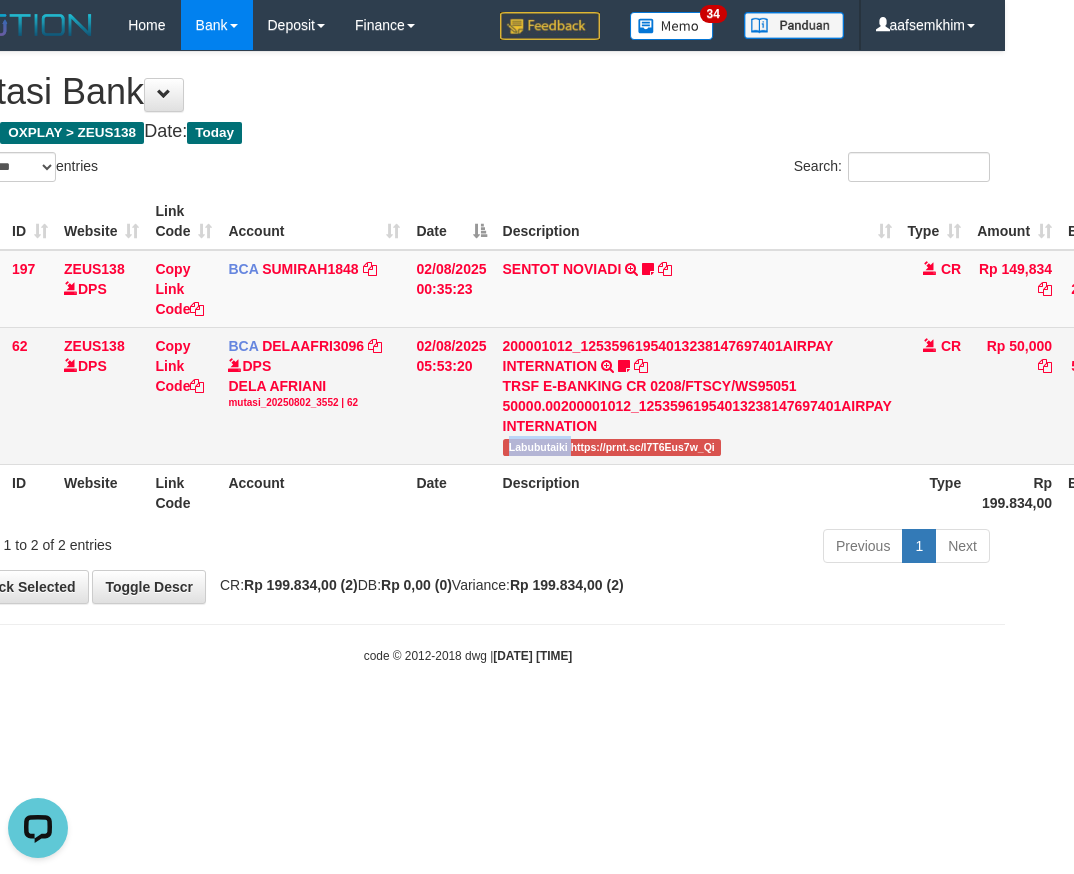 scroll, scrollTop: 0, scrollLeft: 0, axis: both 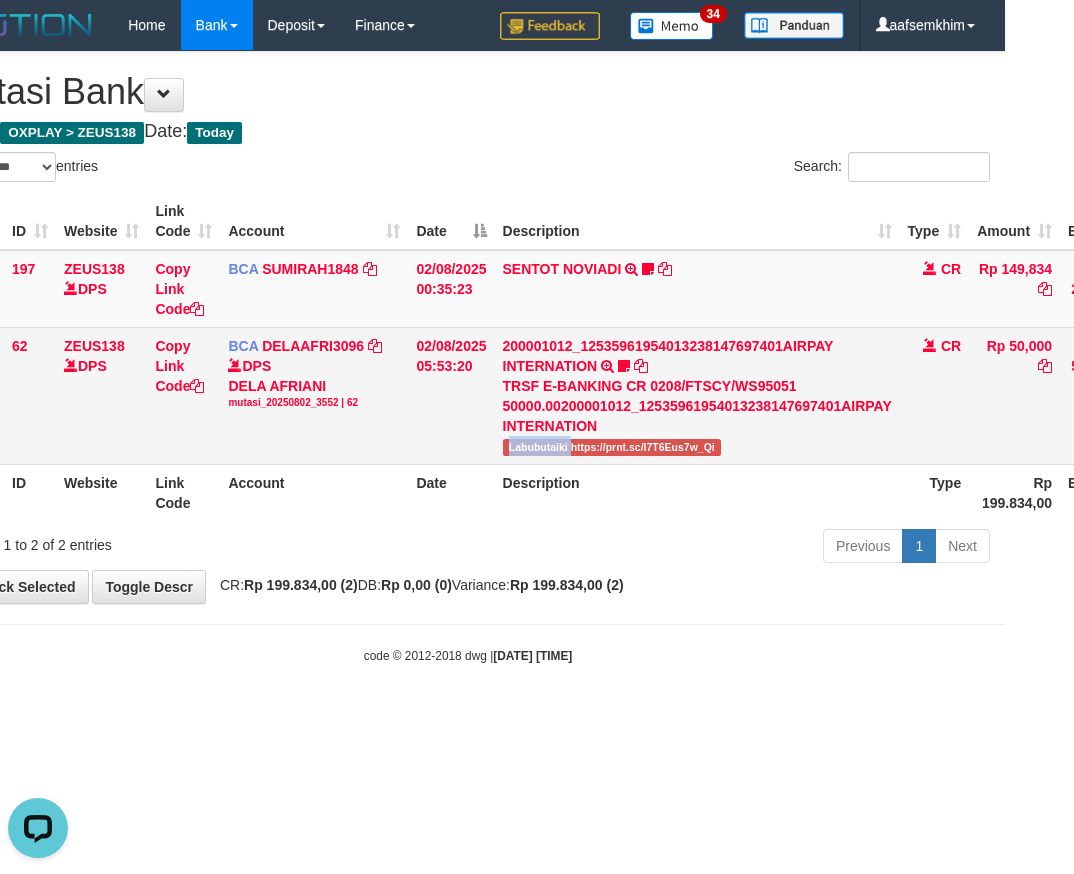 drag, startPoint x: 441, startPoint y: 215, endPoint x: 304, endPoint y: 283, distance: 152.94771 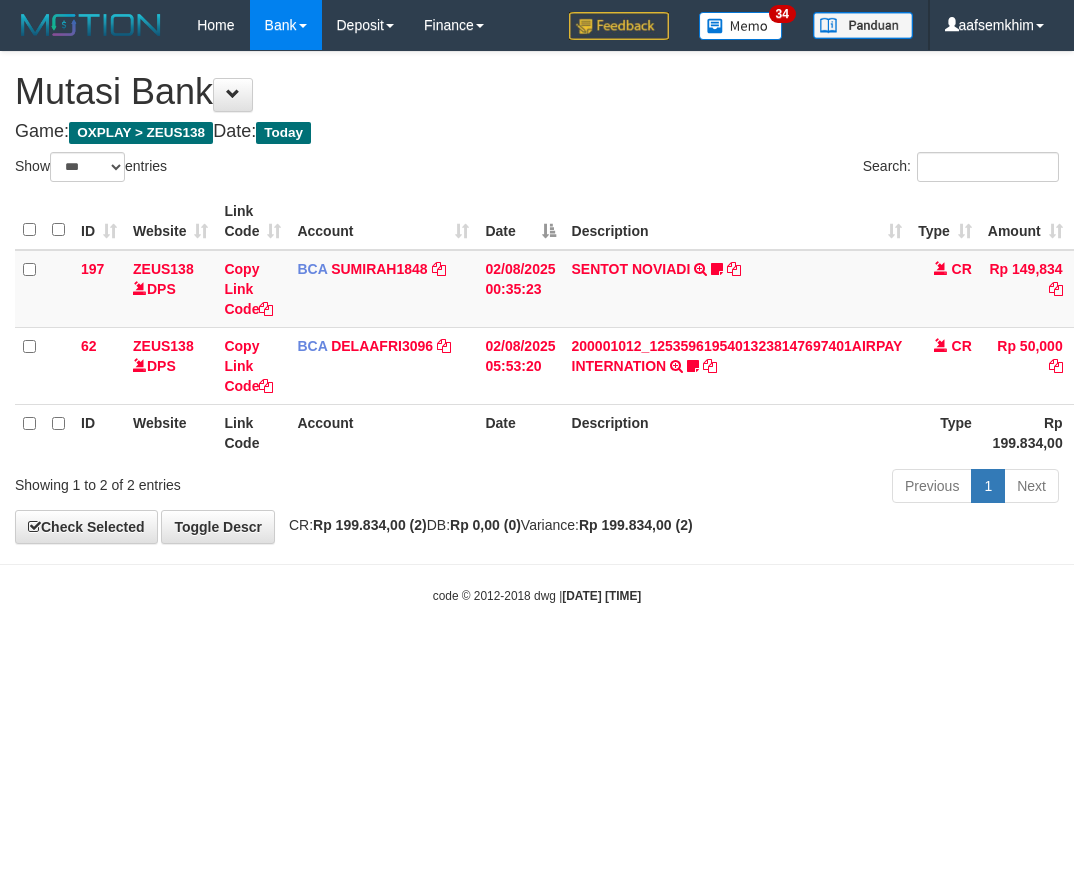 select on "***" 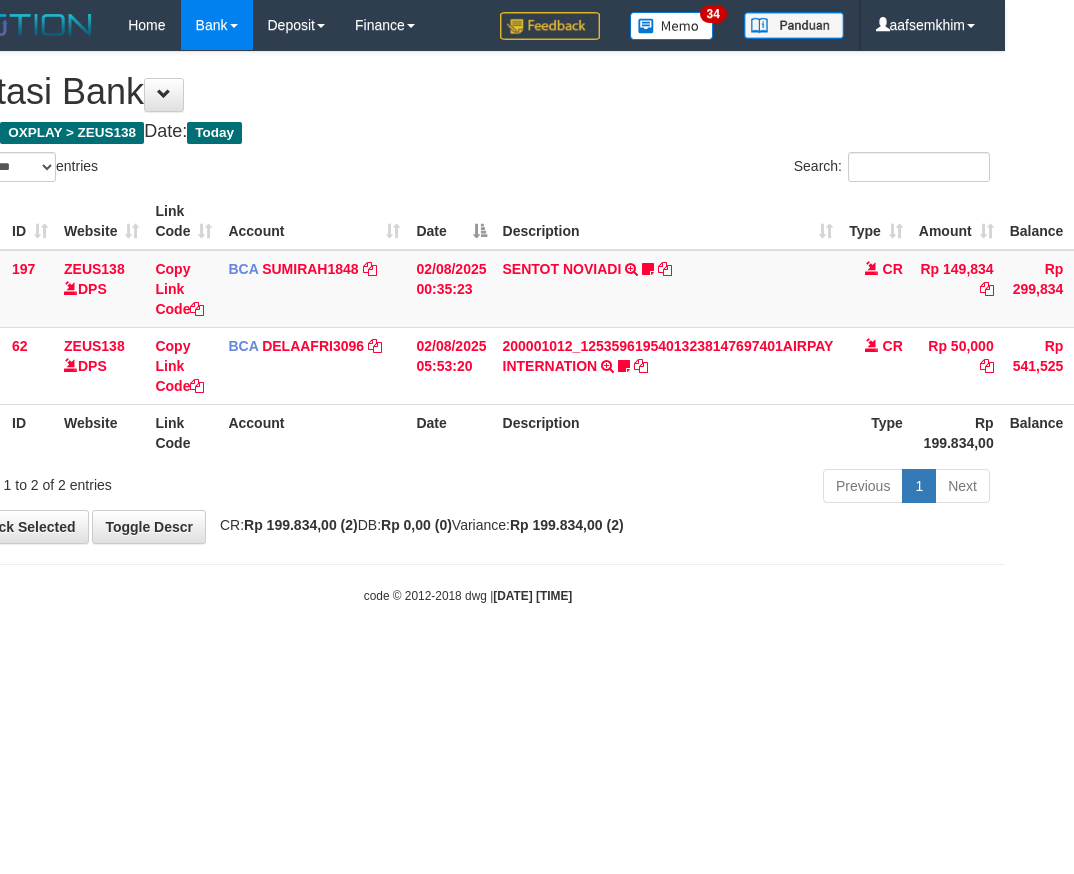 click on "Show  ** ** ** ***  entries" at bounding box center (199, 169) 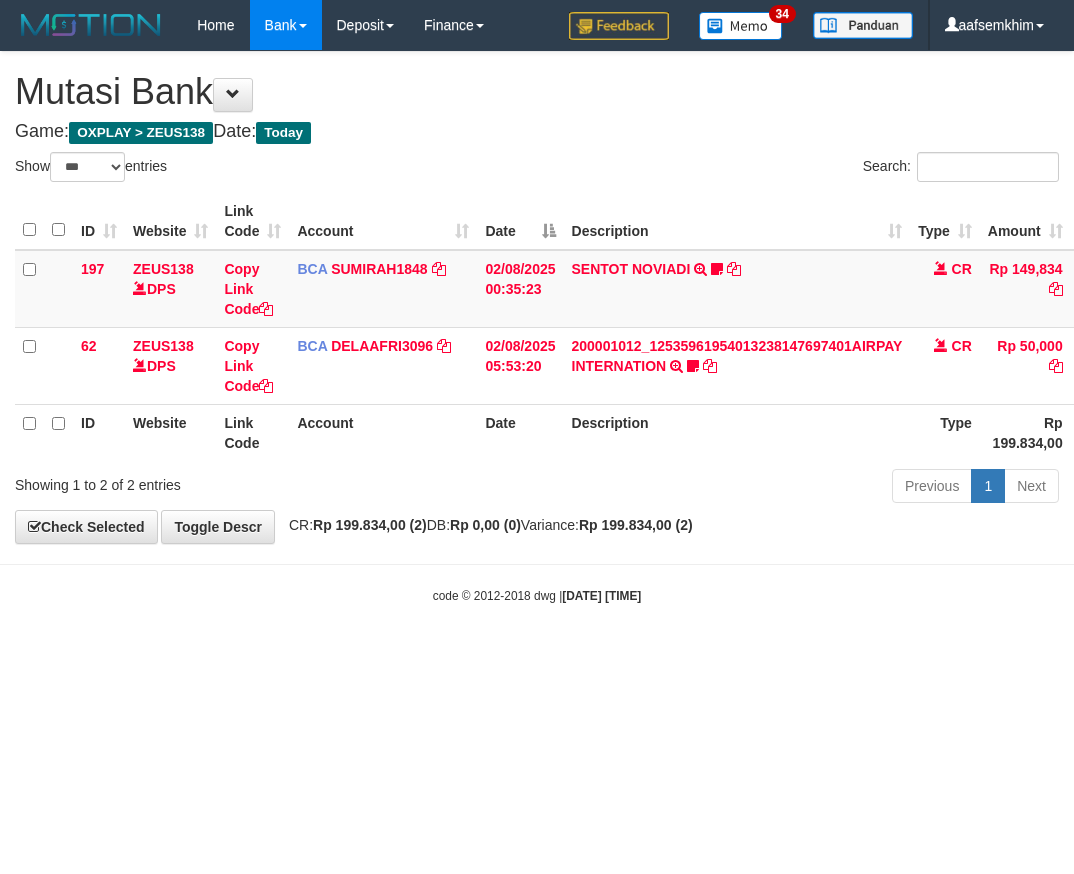 select on "***" 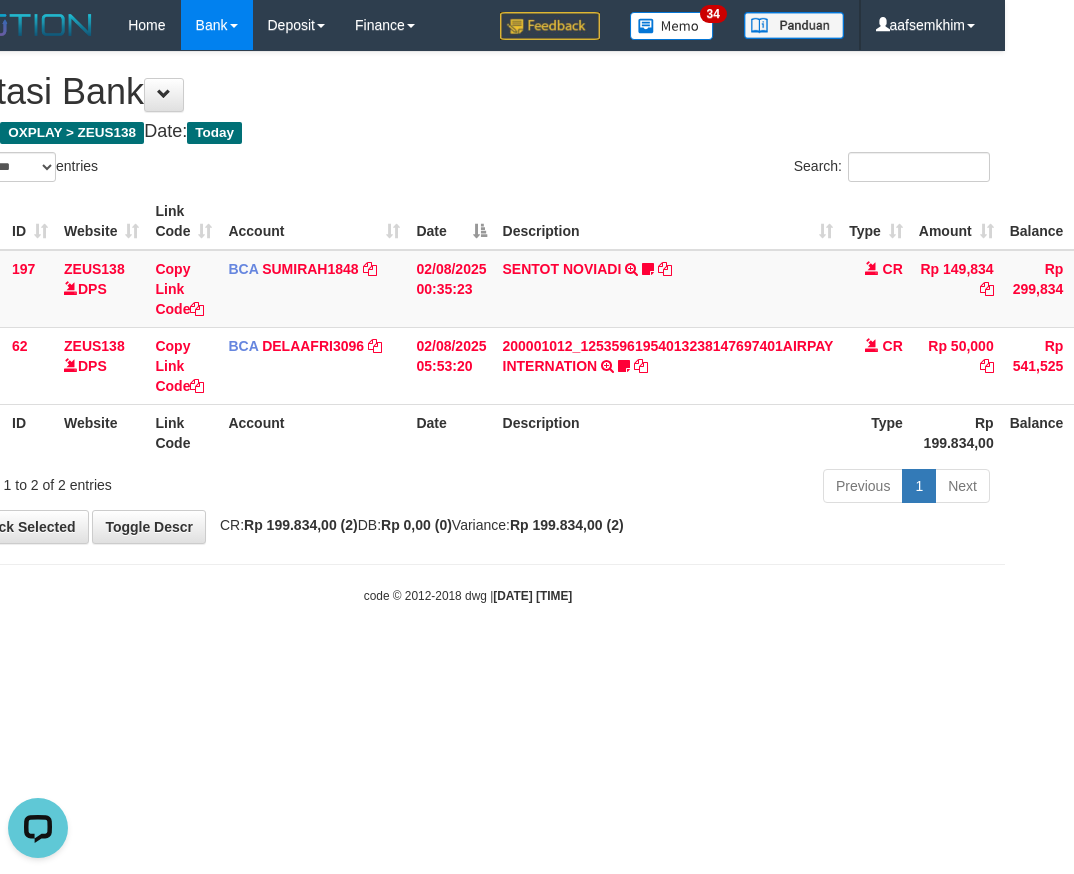scroll, scrollTop: 0, scrollLeft: 0, axis: both 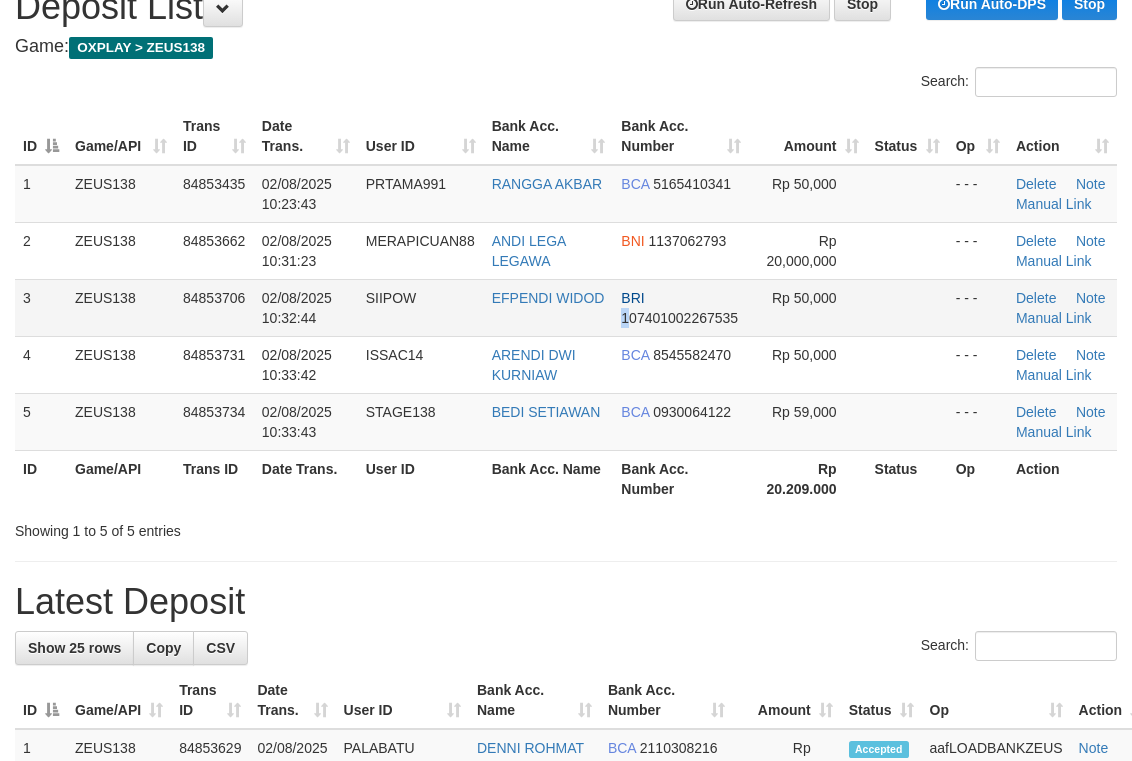 click on "BRI
107401002267535" at bounding box center (680, 307) 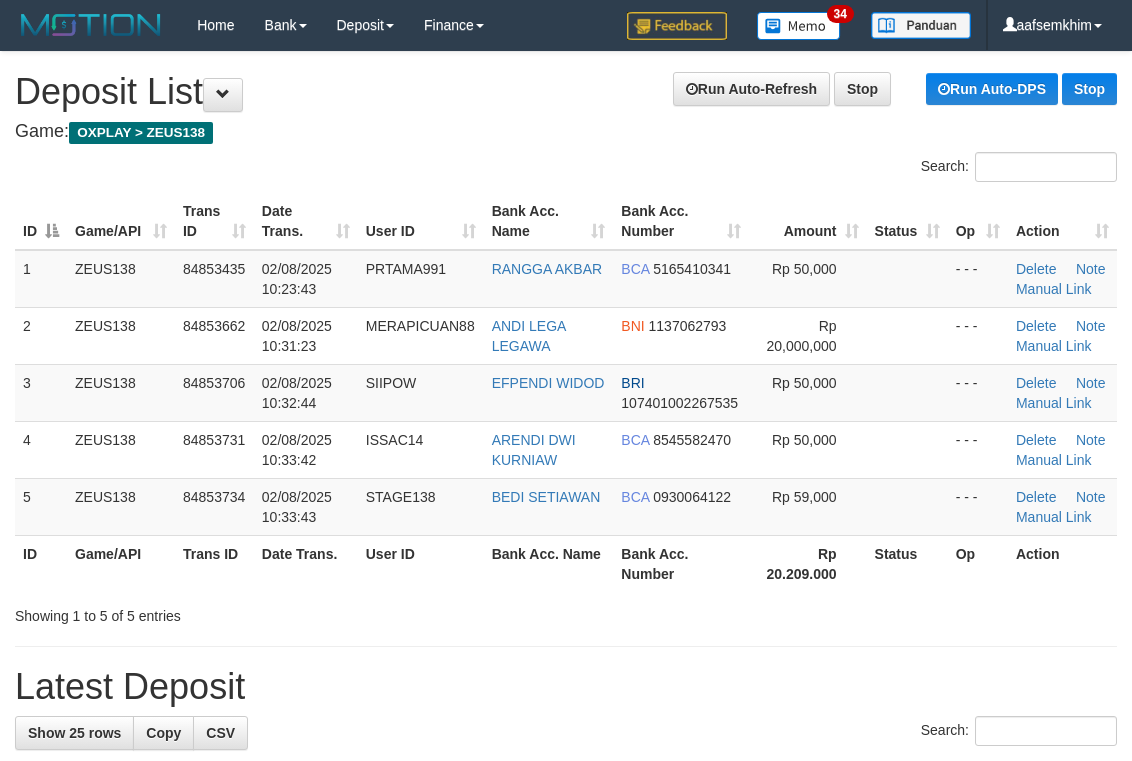 scroll, scrollTop: 85, scrollLeft: 0, axis: vertical 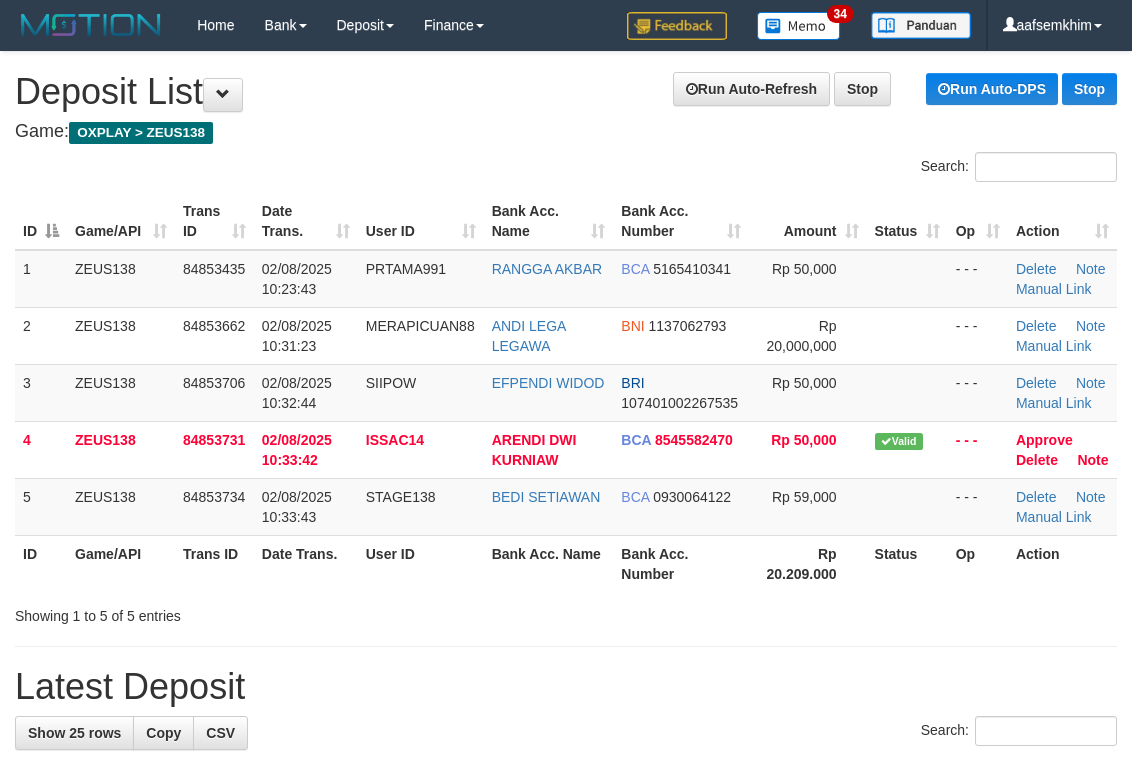 click on "107401002267535" at bounding box center (679, 403) 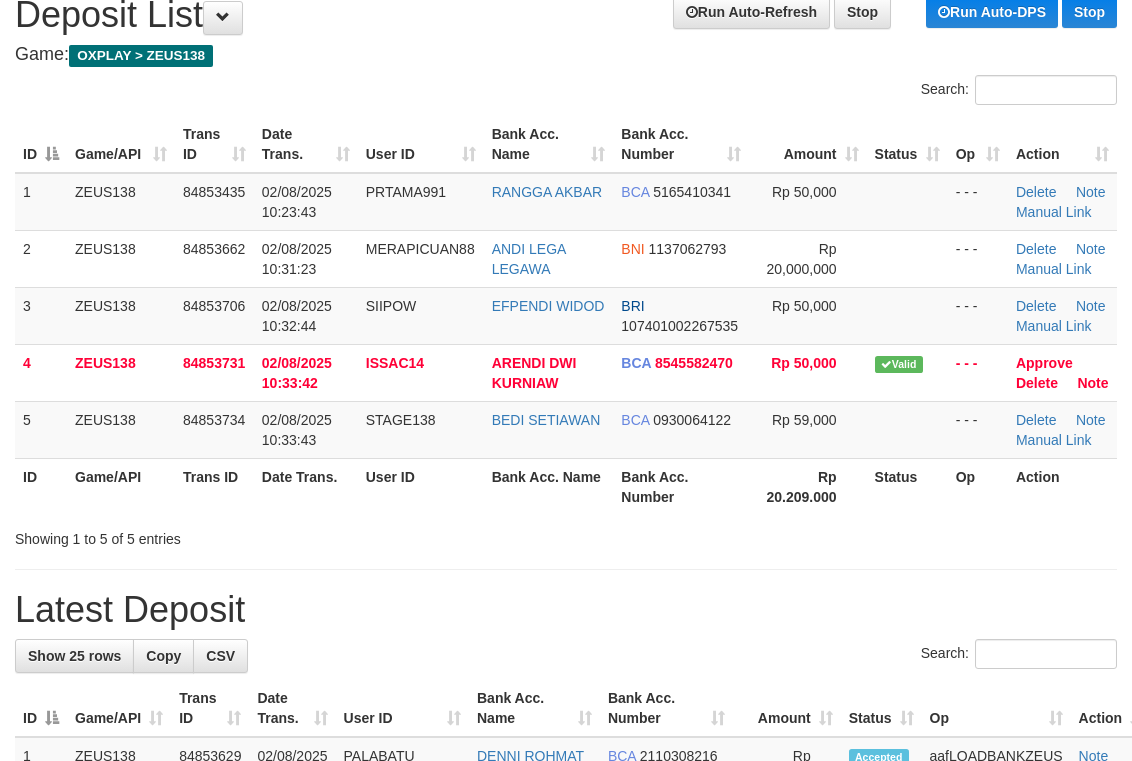 click on "107401002267535" at bounding box center (679, 326) 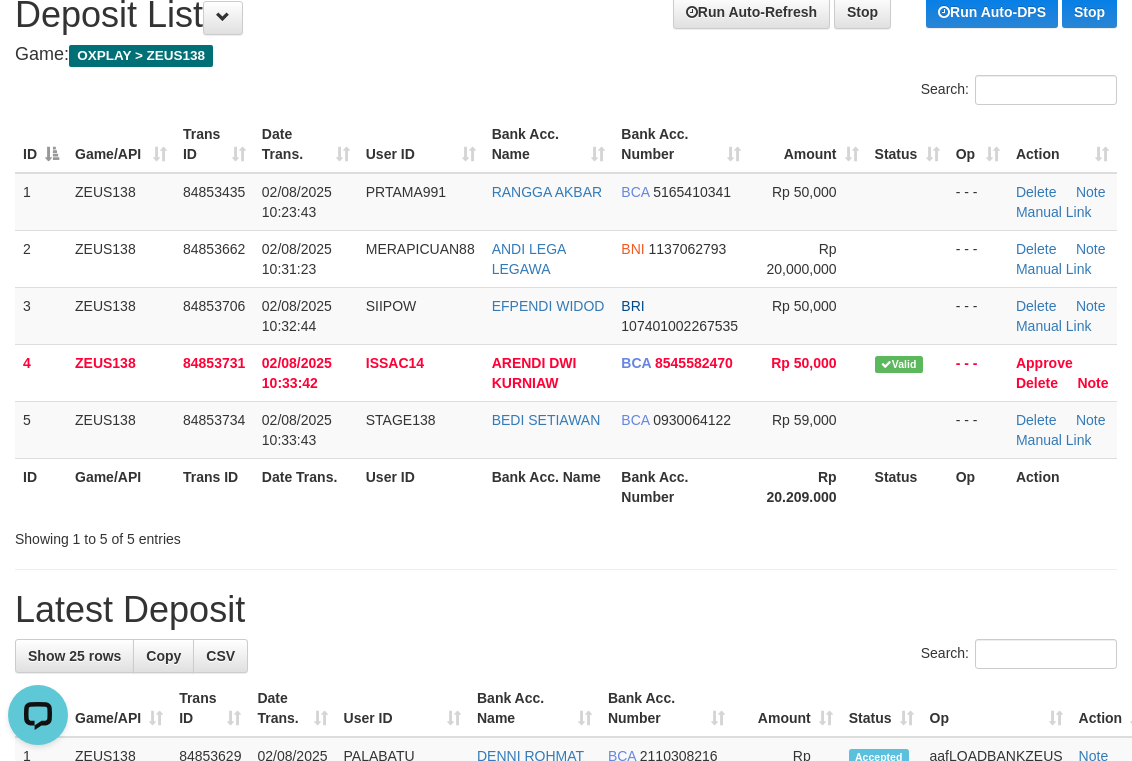 scroll, scrollTop: 0, scrollLeft: 0, axis: both 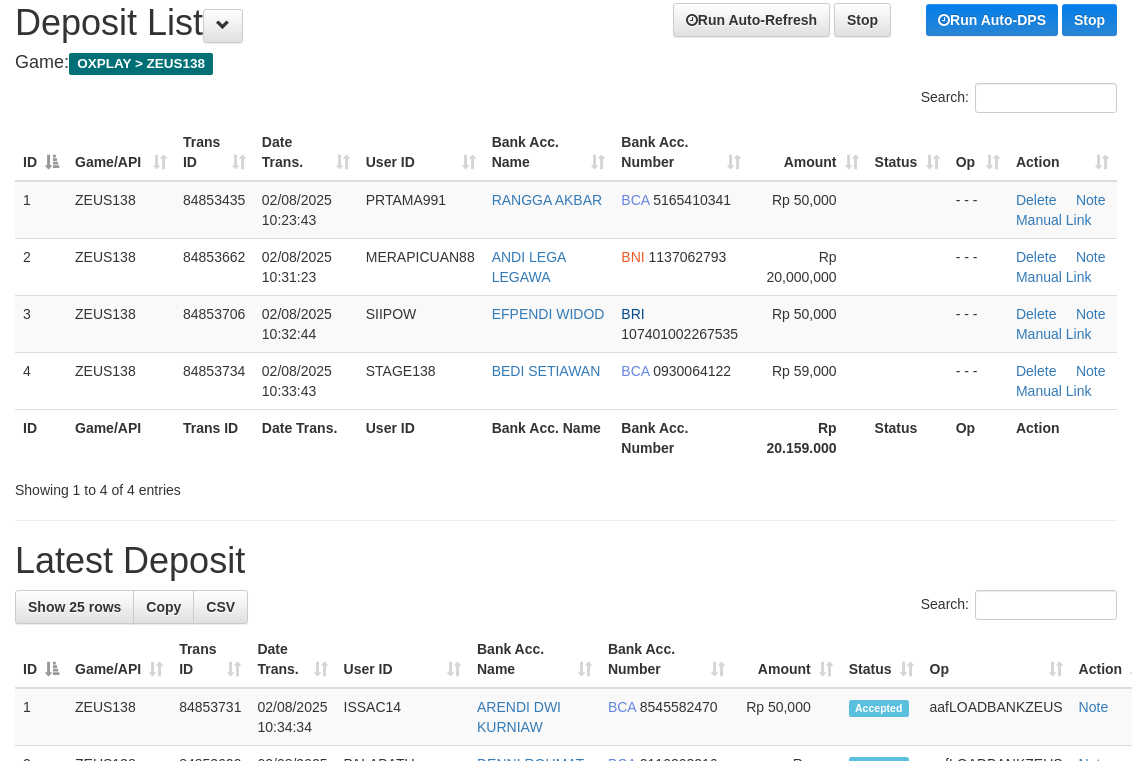drag, startPoint x: 295, startPoint y: 490, endPoint x: 270, endPoint y: 488, distance: 25.079872 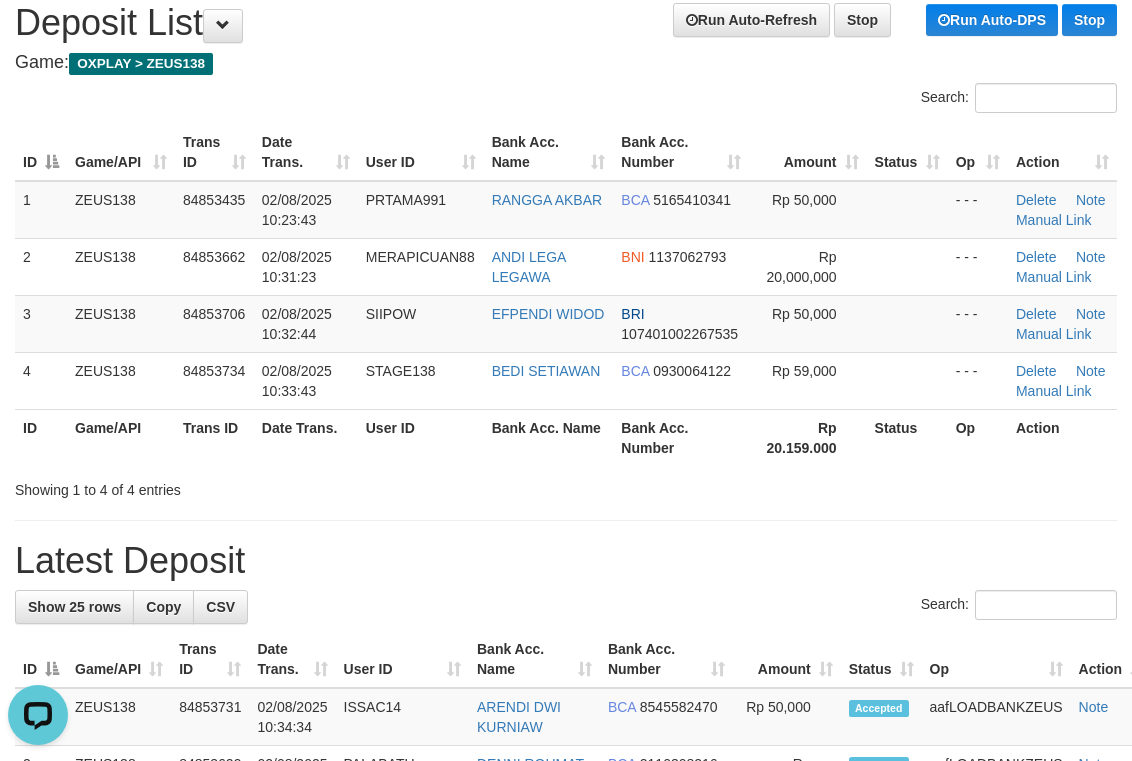 scroll, scrollTop: 0, scrollLeft: 0, axis: both 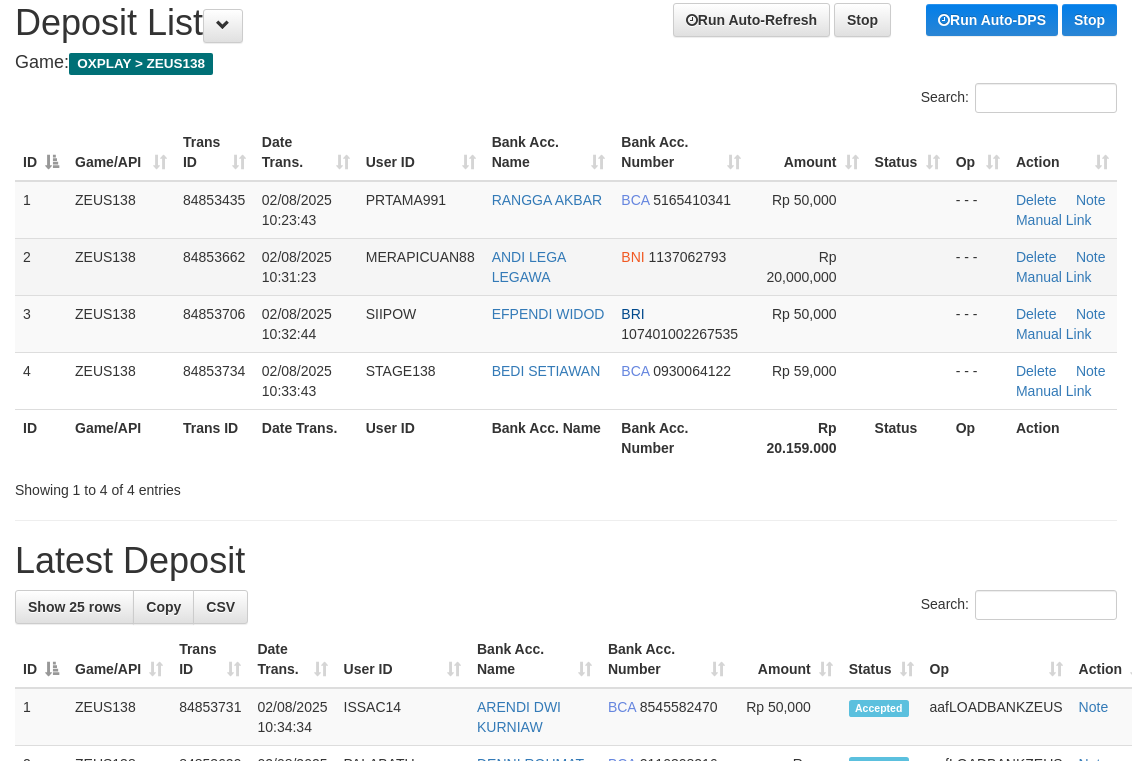 click on "BNI
1137062793" at bounding box center (680, 266) 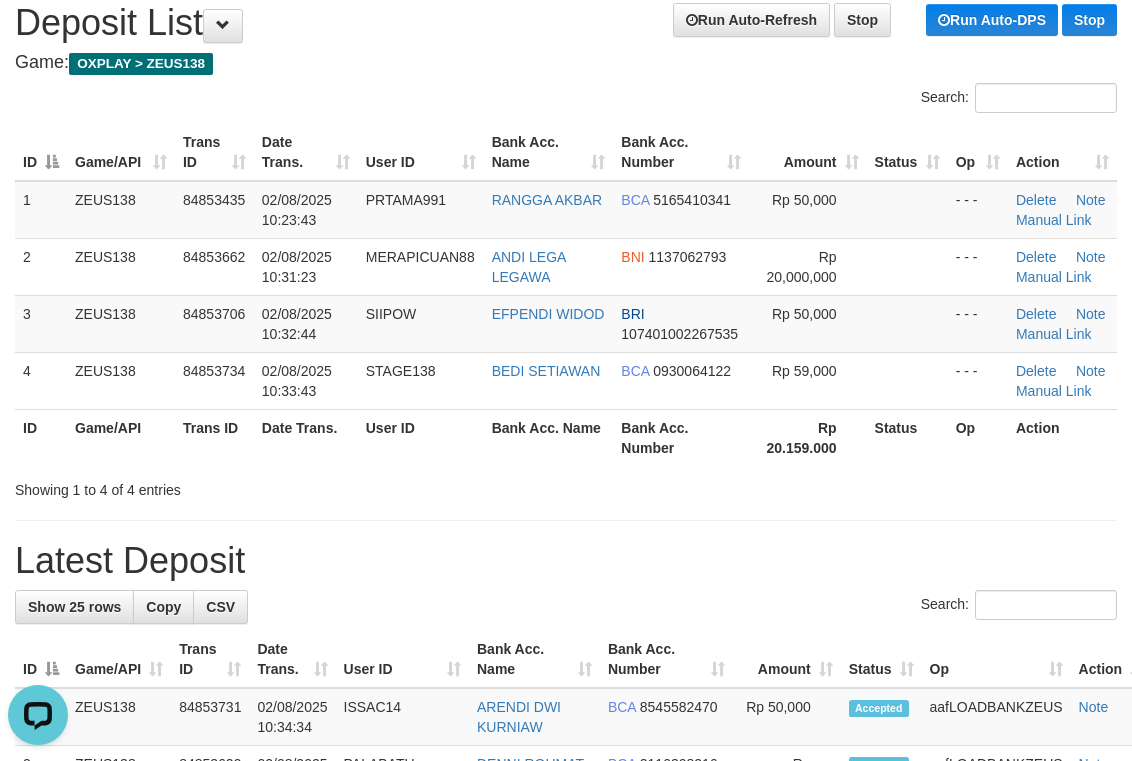 scroll, scrollTop: 0, scrollLeft: 0, axis: both 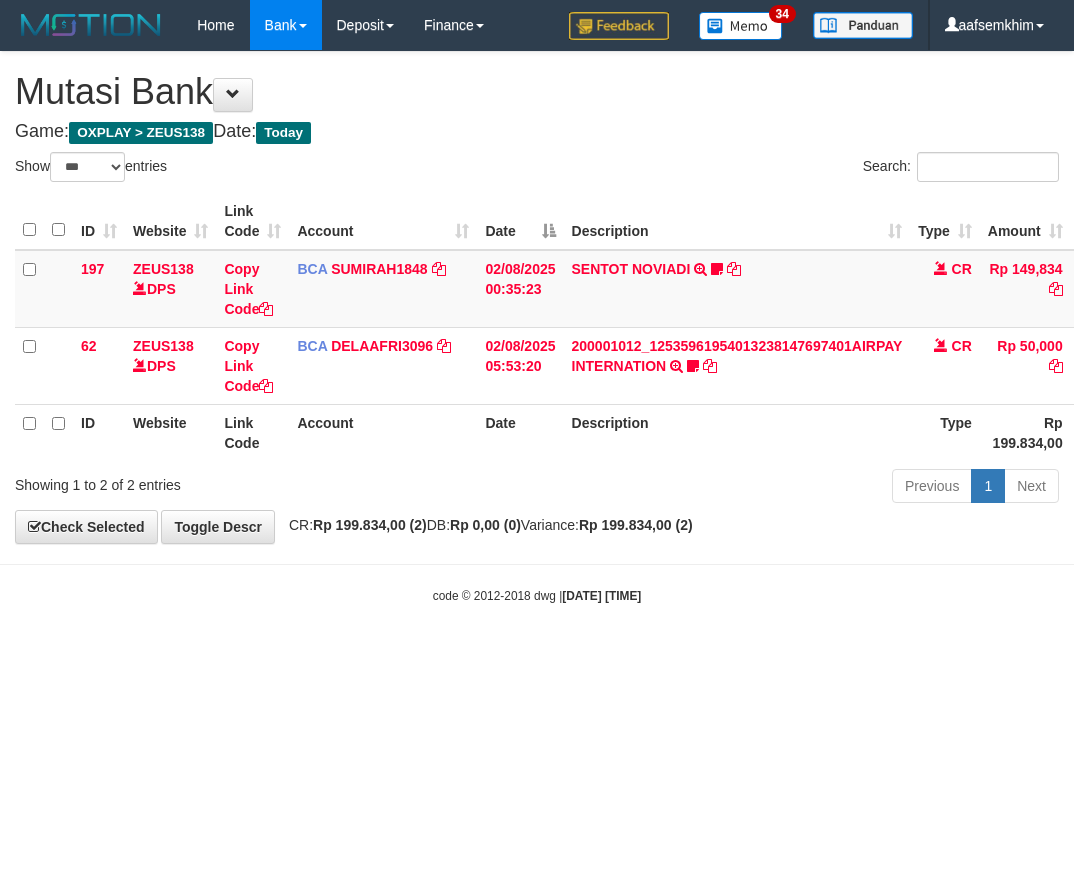 select on "***" 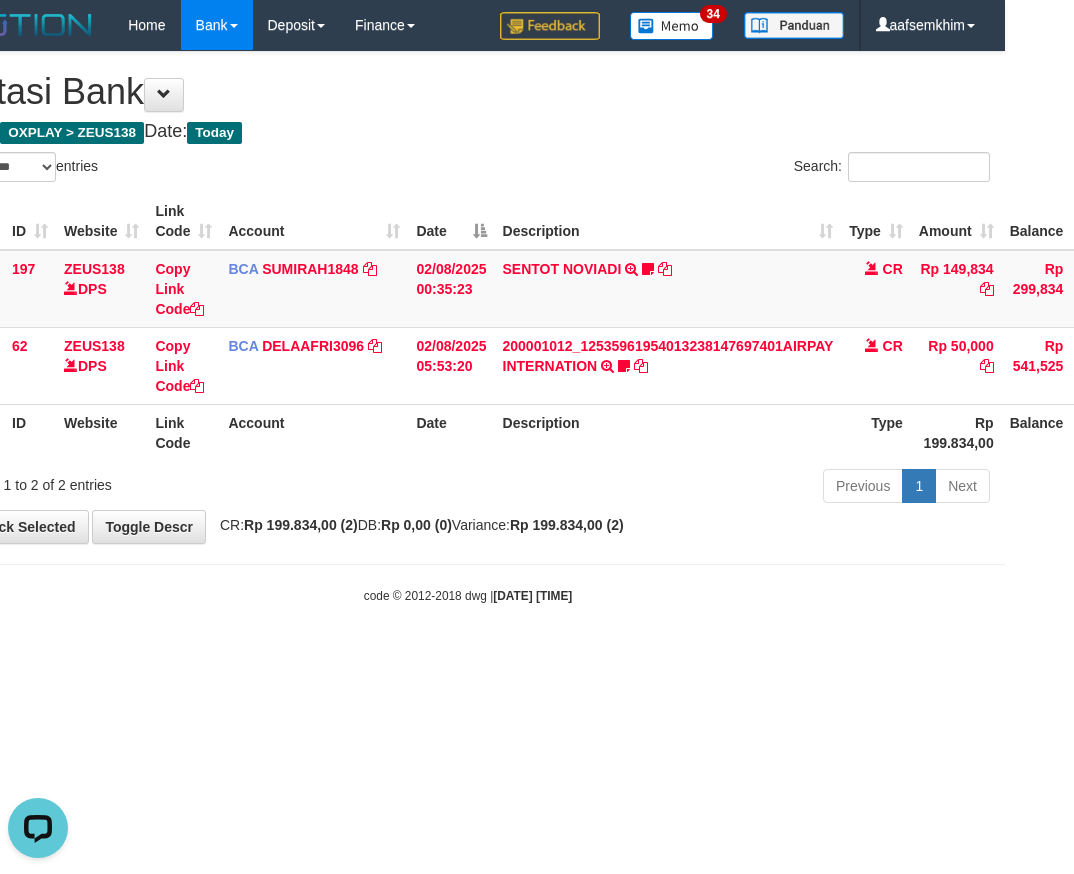 scroll, scrollTop: 0, scrollLeft: 0, axis: both 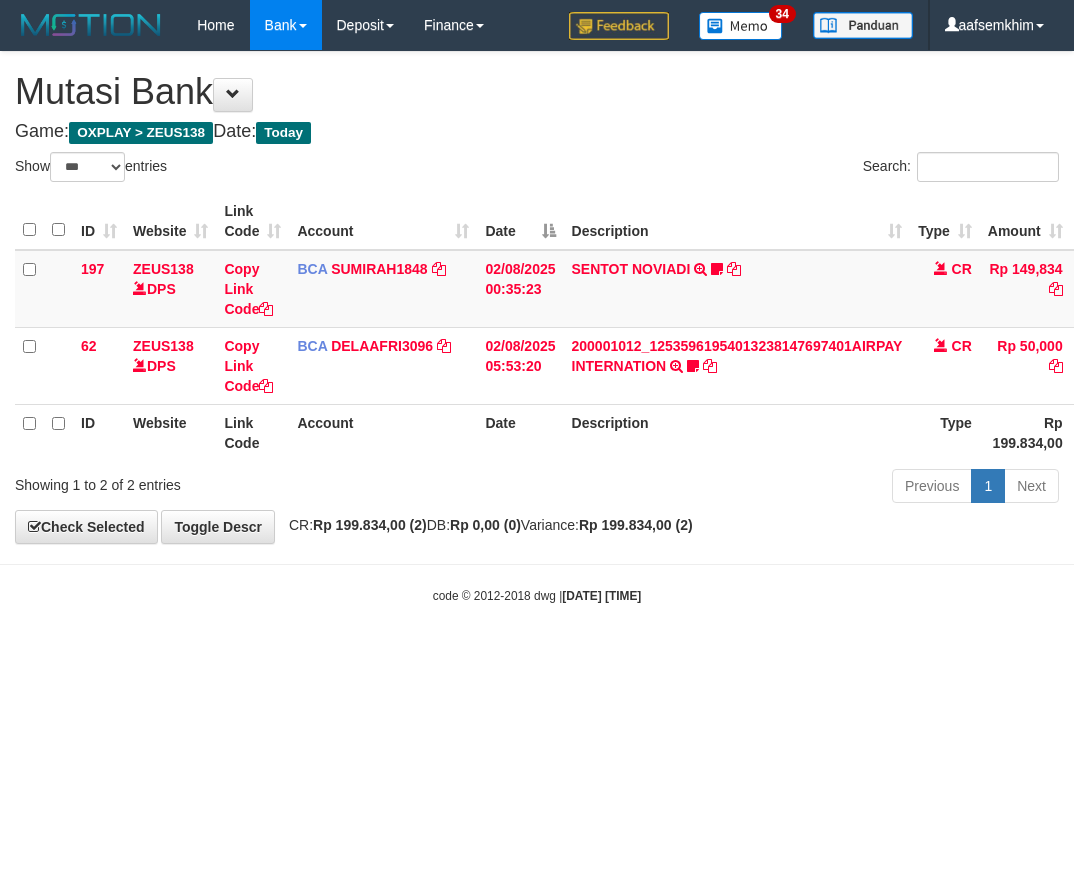 select on "***" 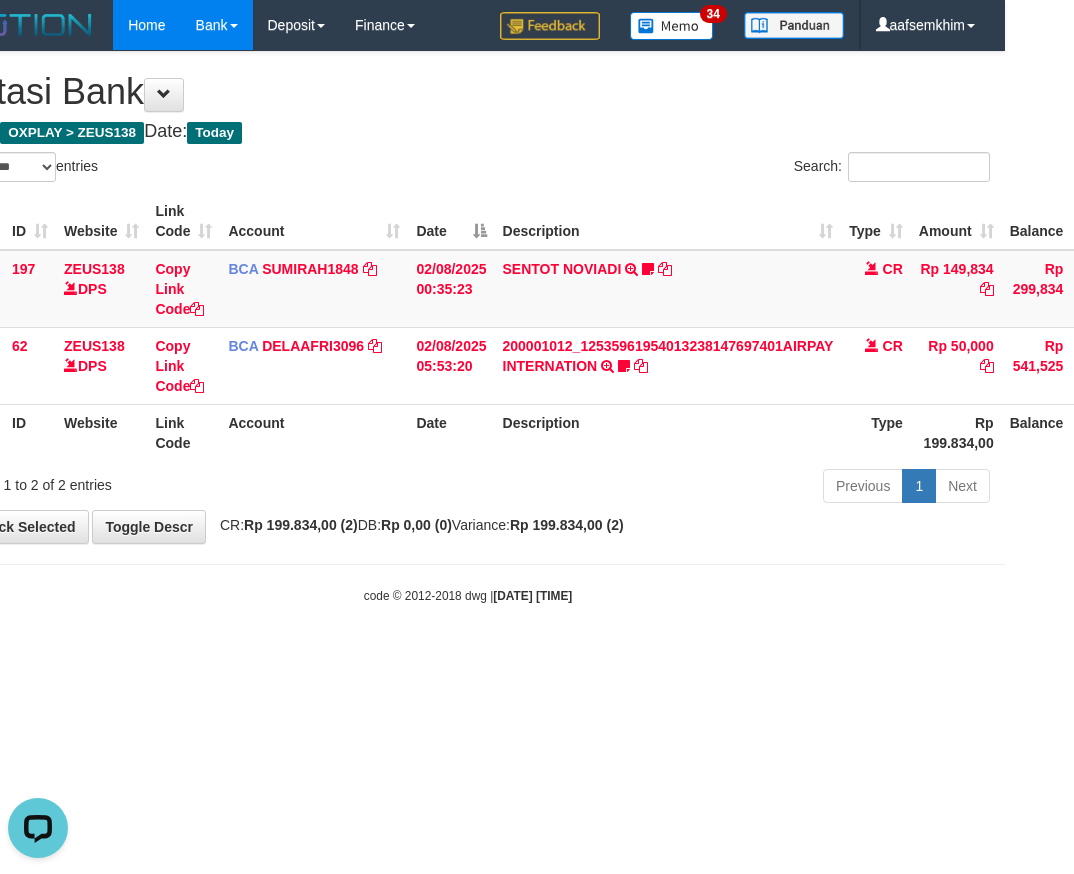 scroll, scrollTop: 0, scrollLeft: 0, axis: both 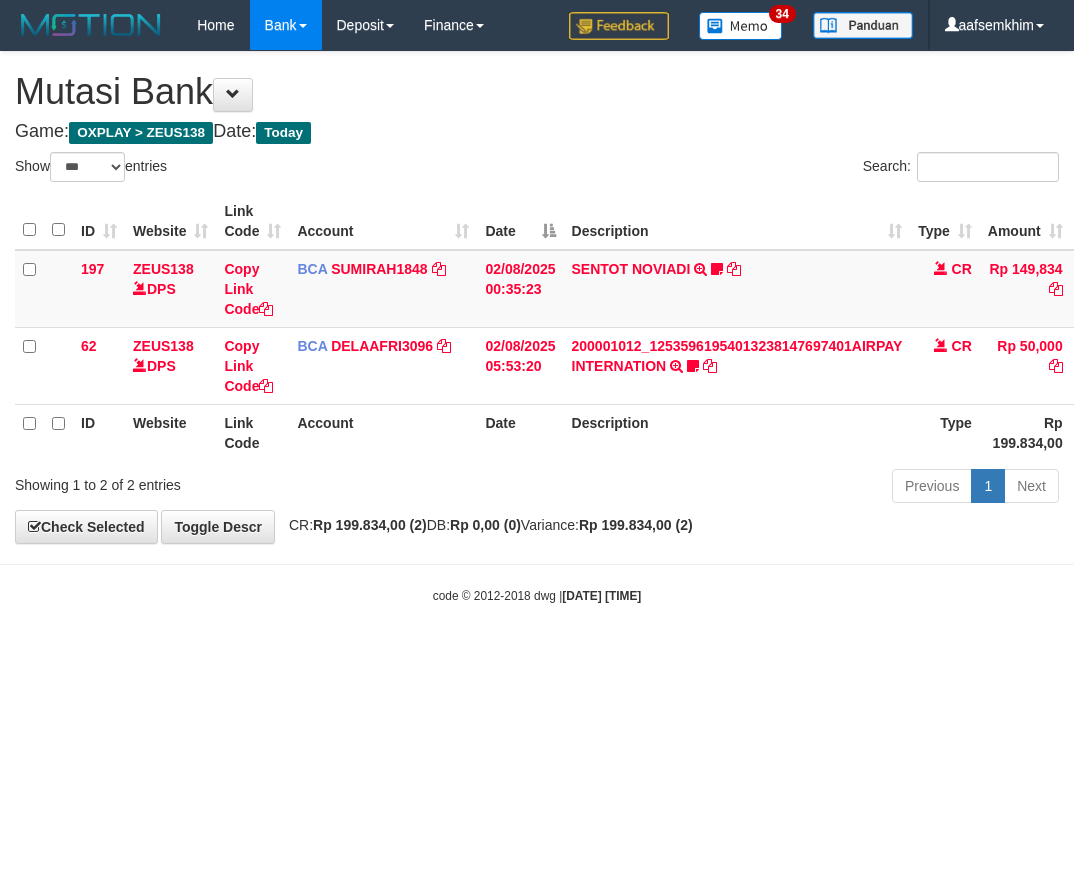 select on "***" 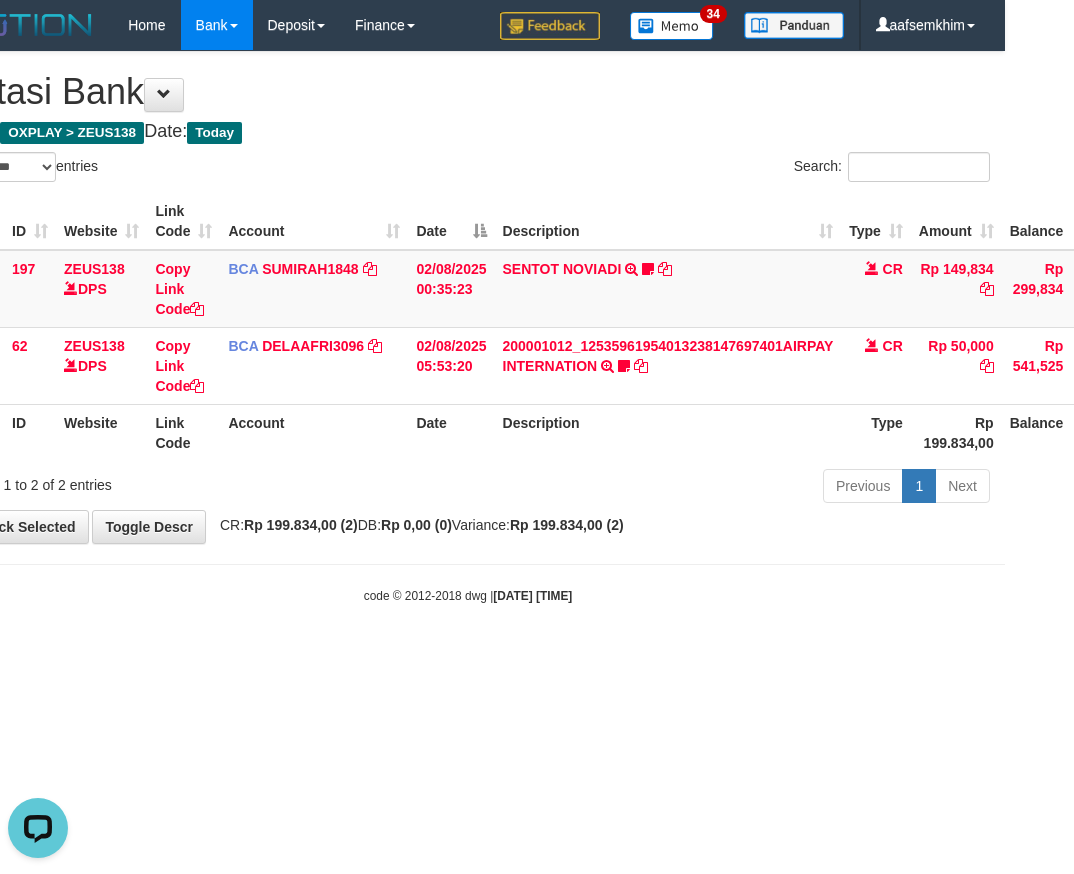 scroll, scrollTop: 0, scrollLeft: 0, axis: both 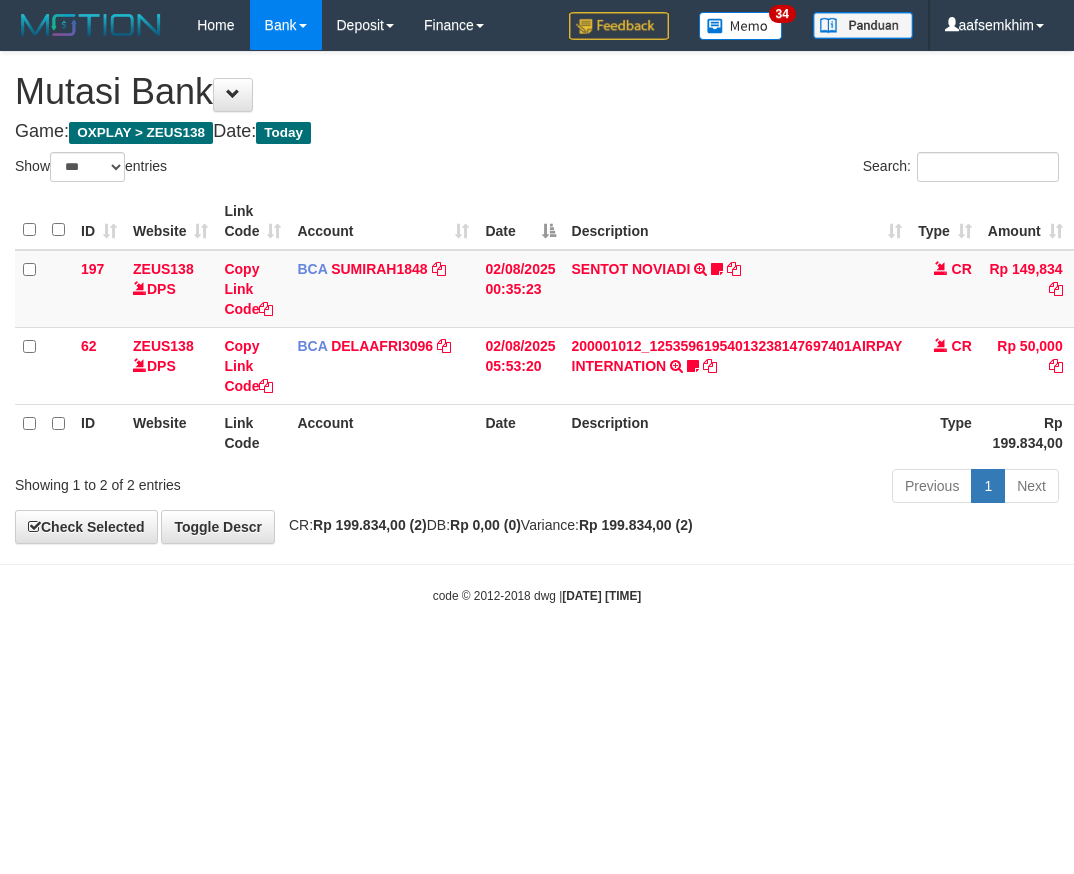 select on "***" 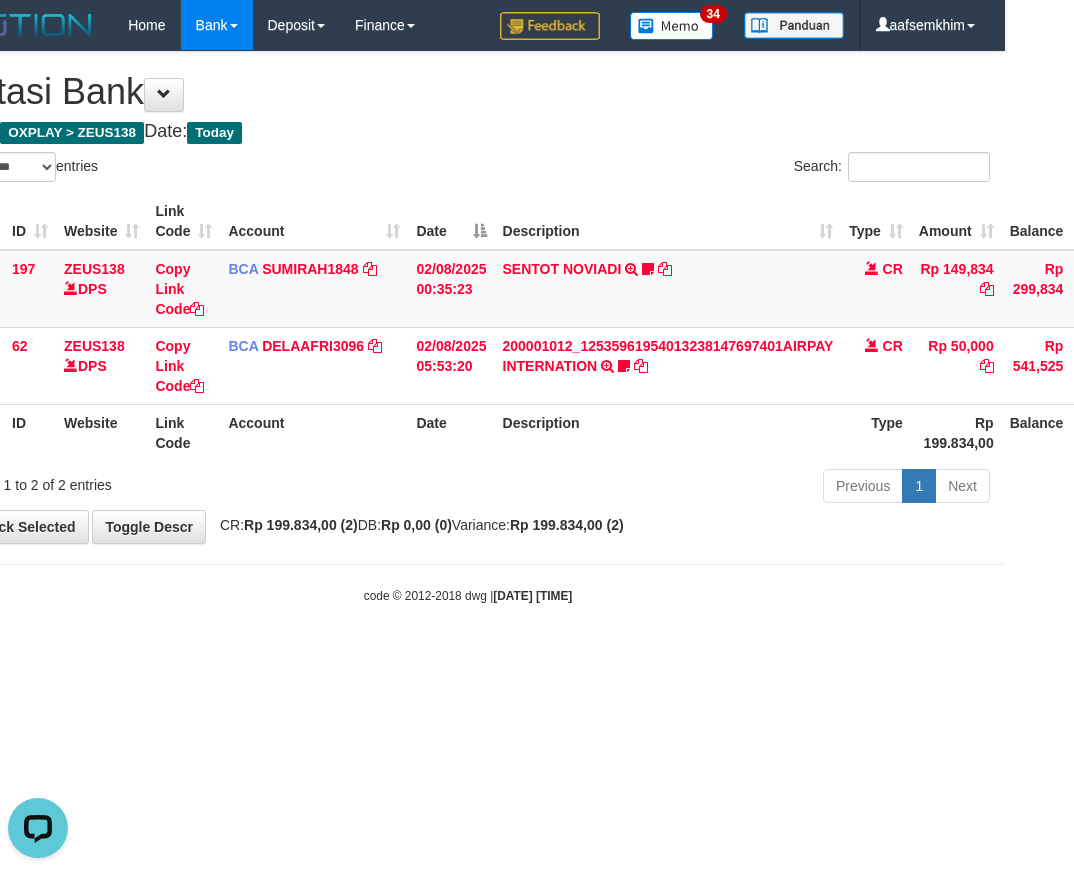 scroll, scrollTop: 0, scrollLeft: 0, axis: both 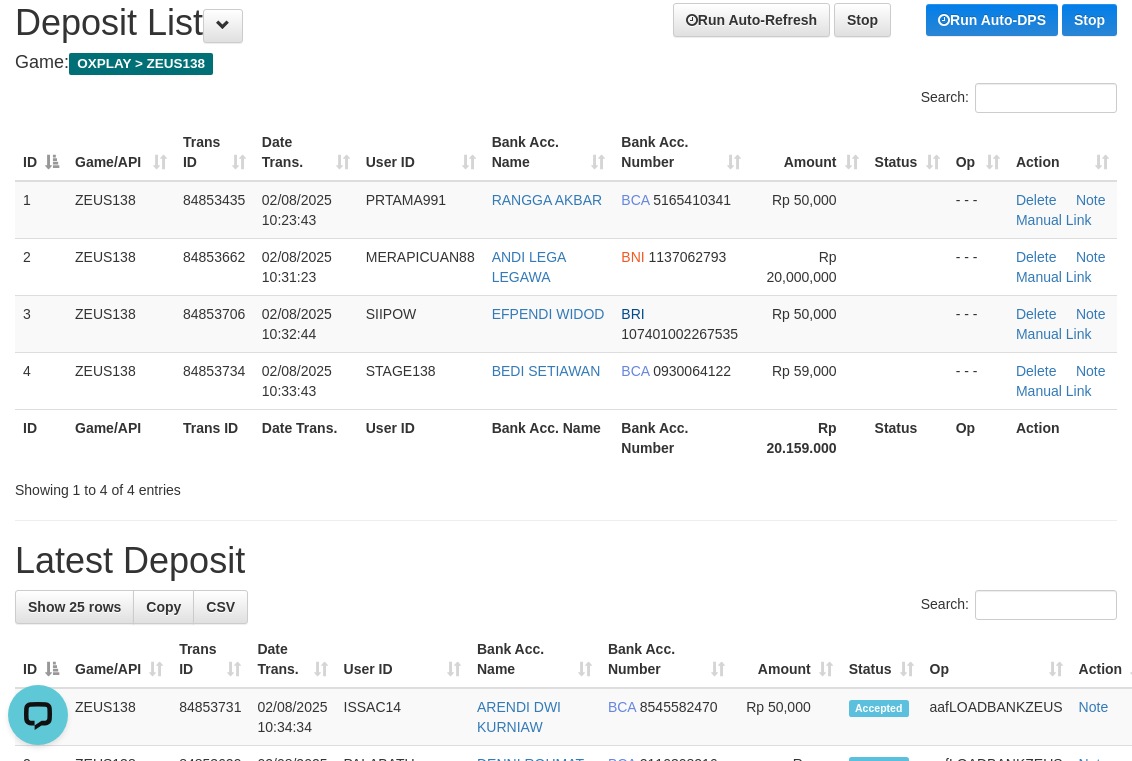click on "User ID" at bounding box center (421, 152) 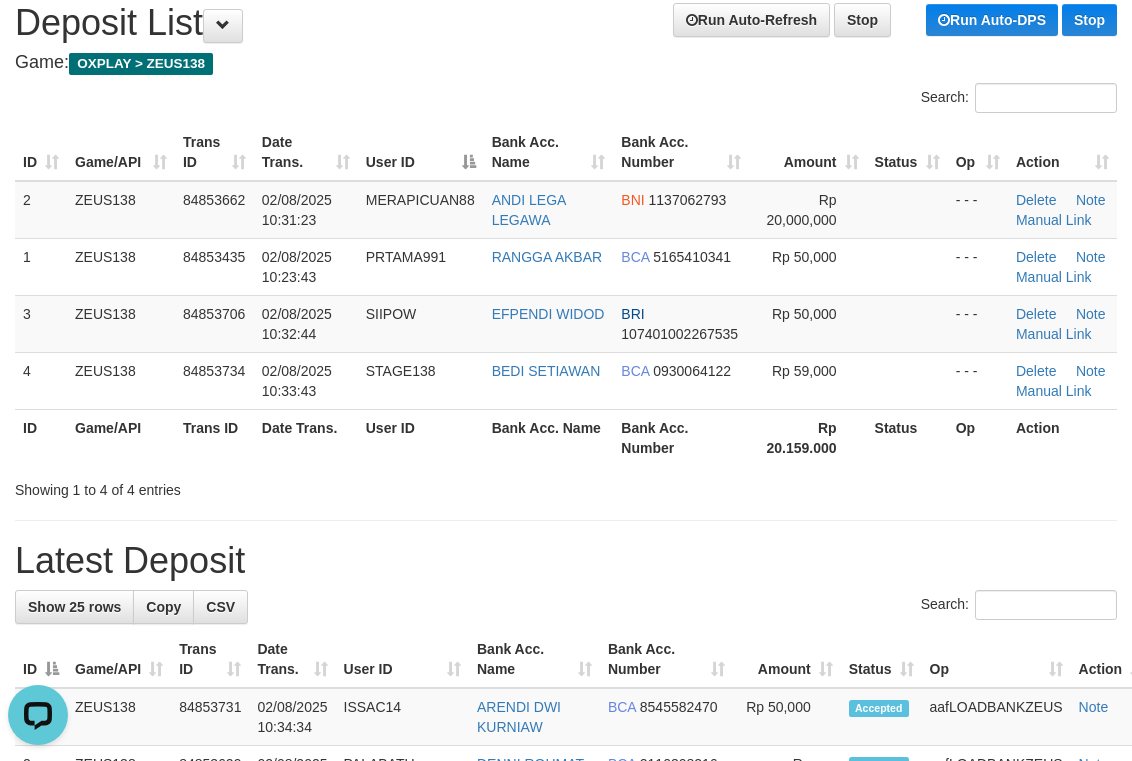 click on "Amount" at bounding box center [808, 152] 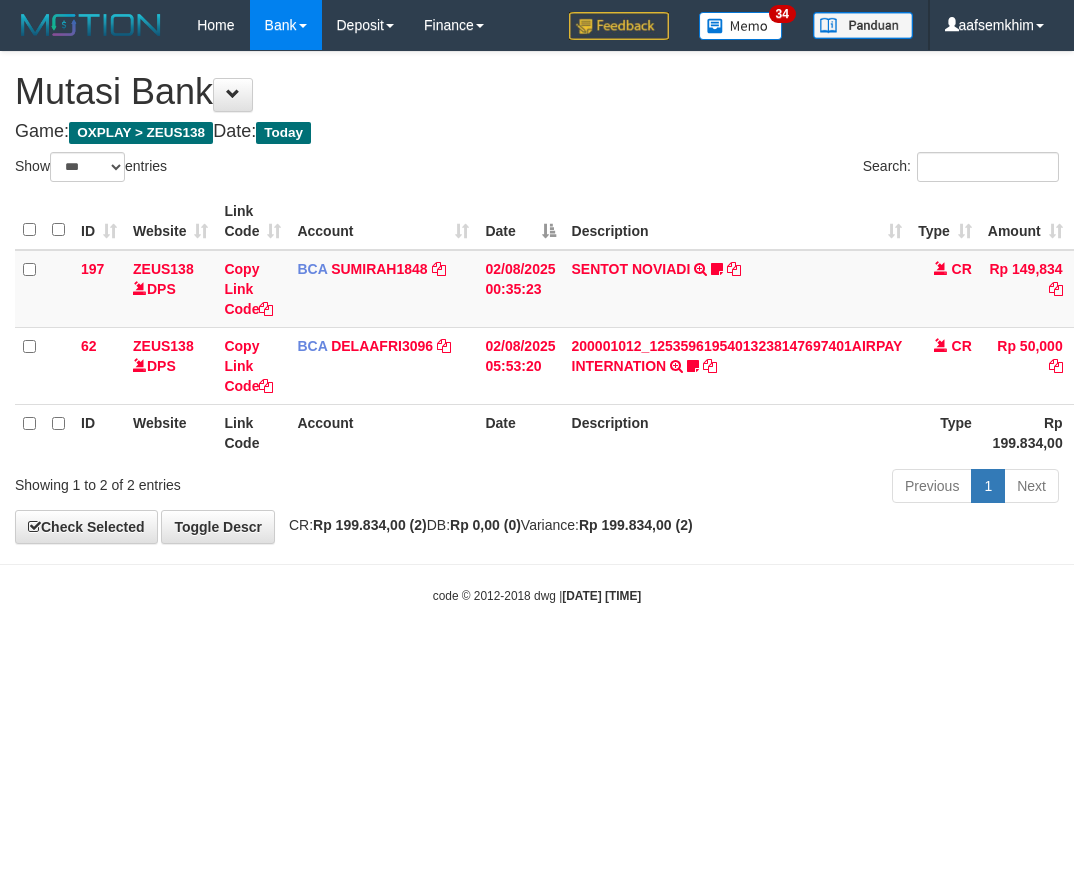 select on "***" 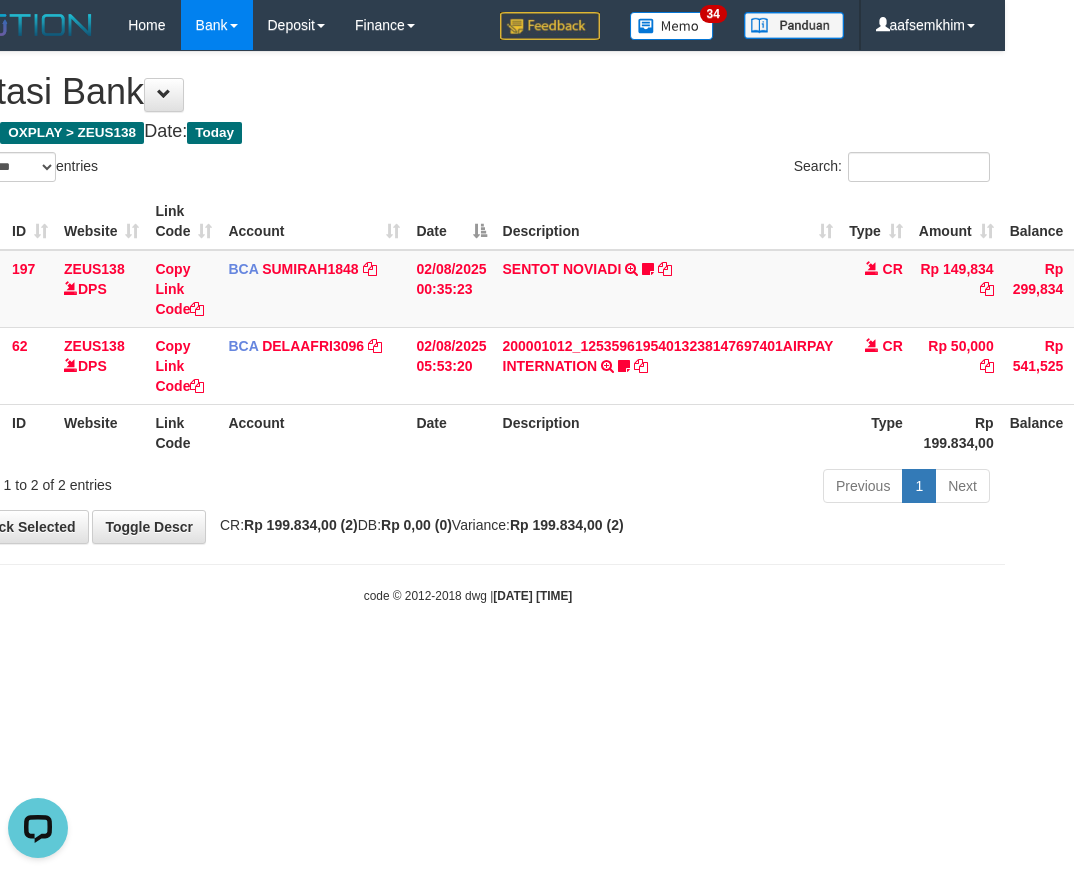scroll, scrollTop: 0, scrollLeft: 0, axis: both 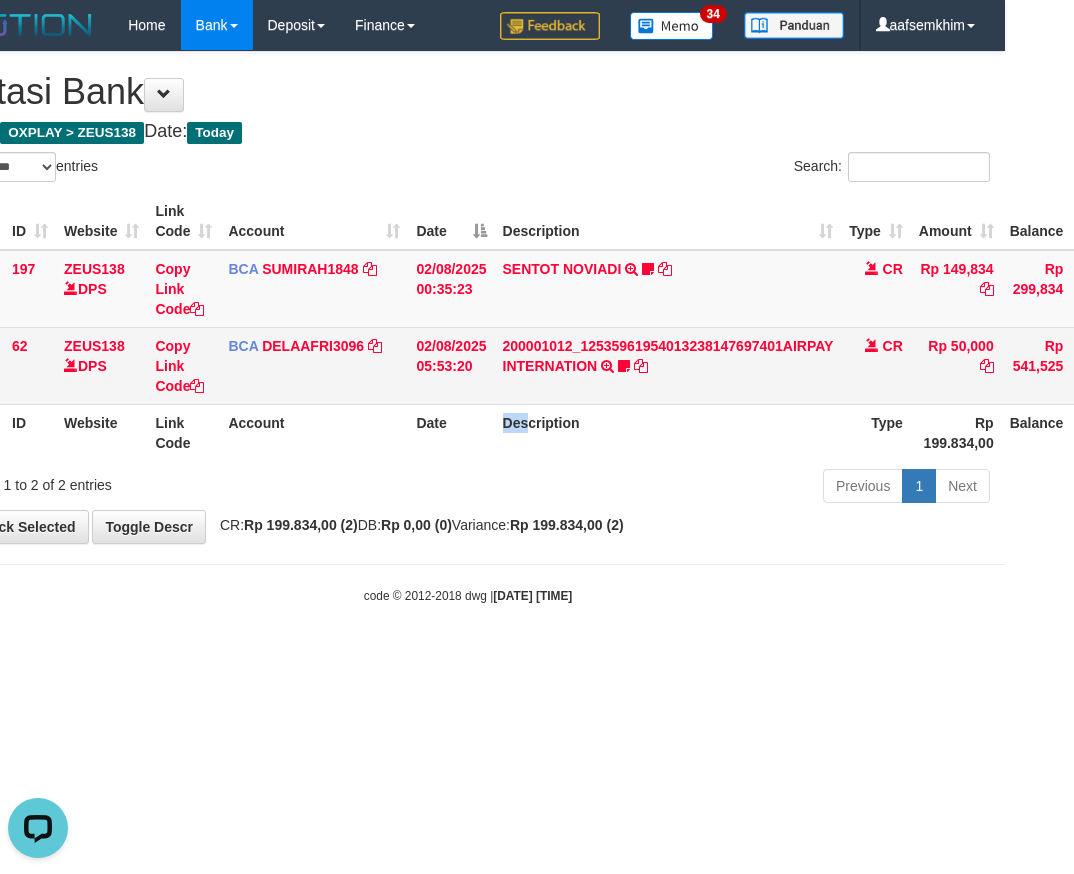 drag, startPoint x: 521, startPoint y: 409, endPoint x: 5, endPoint y: 352, distance: 519.13873 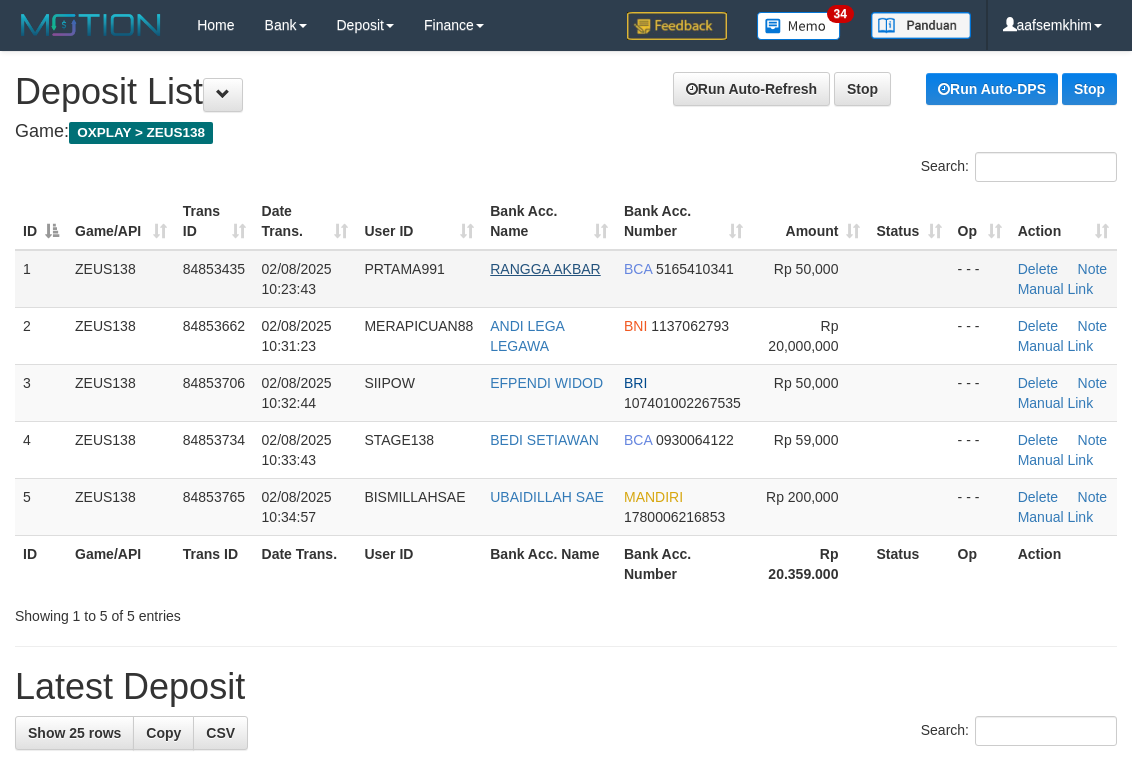 scroll, scrollTop: 69, scrollLeft: 0, axis: vertical 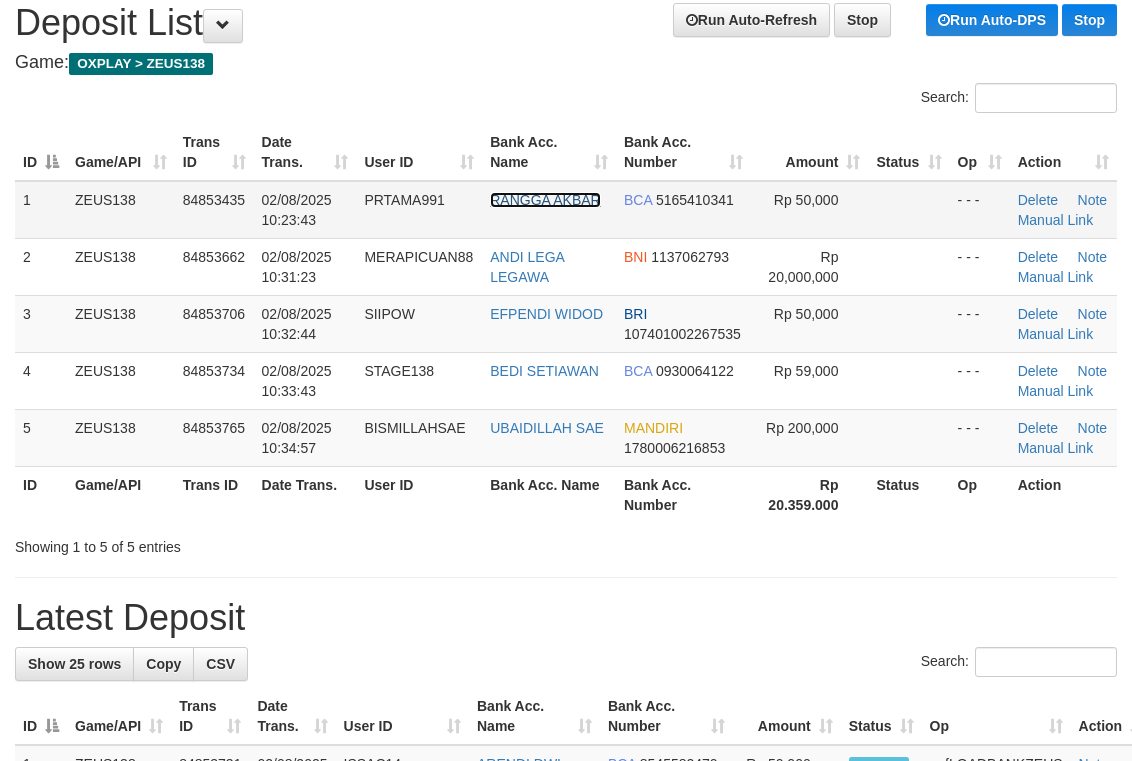 click on "RANGGA AKBAR" at bounding box center (545, 200) 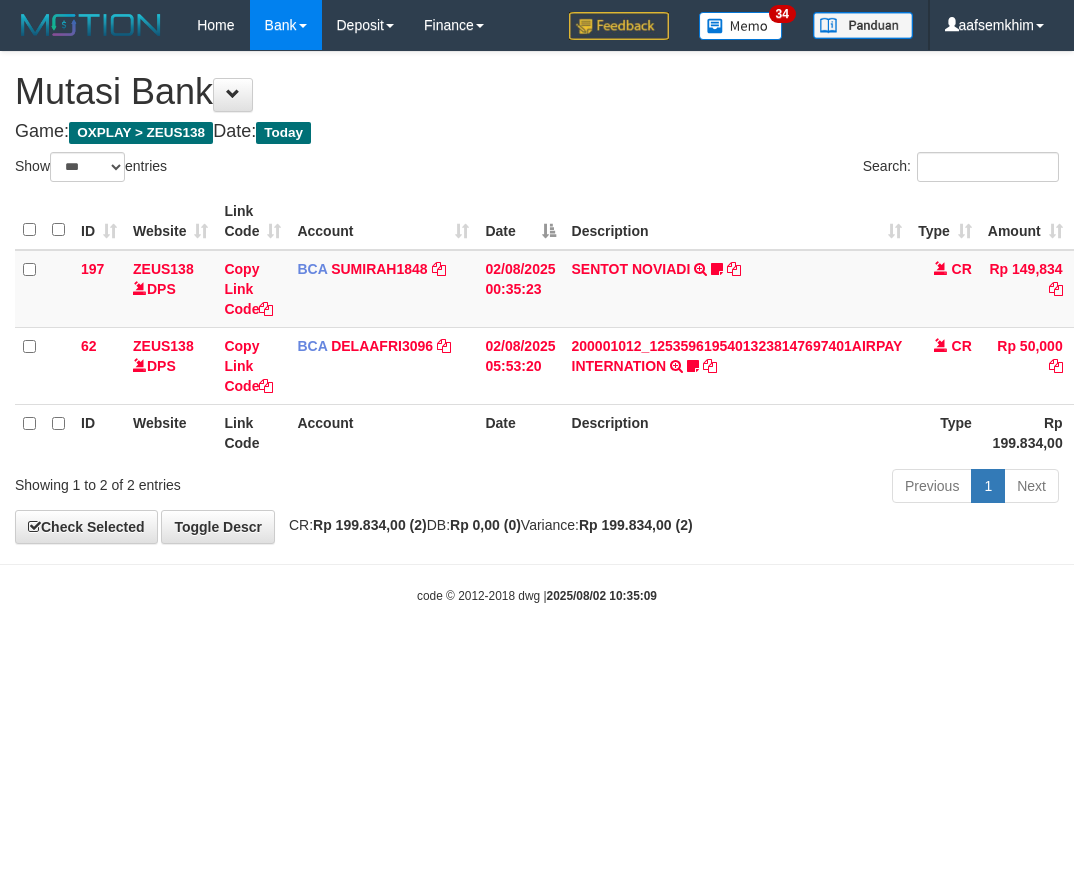 select on "***" 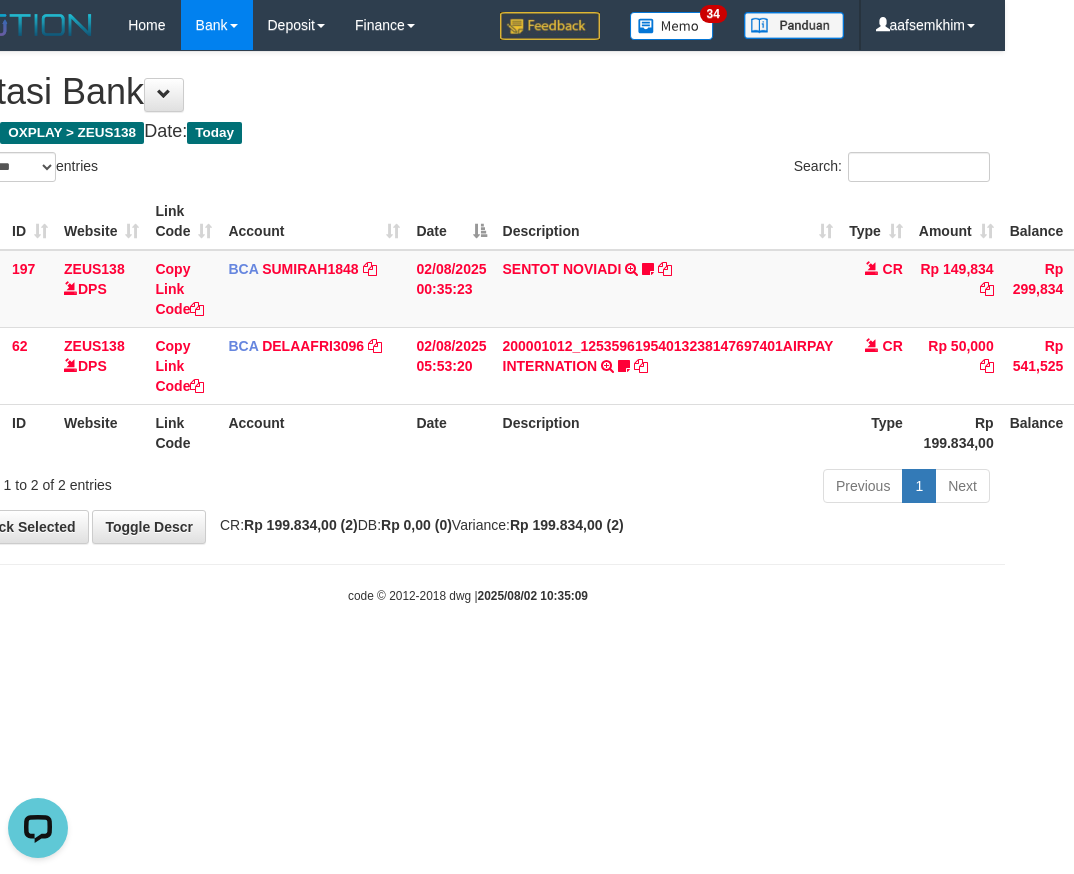 scroll, scrollTop: 0, scrollLeft: 0, axis: both 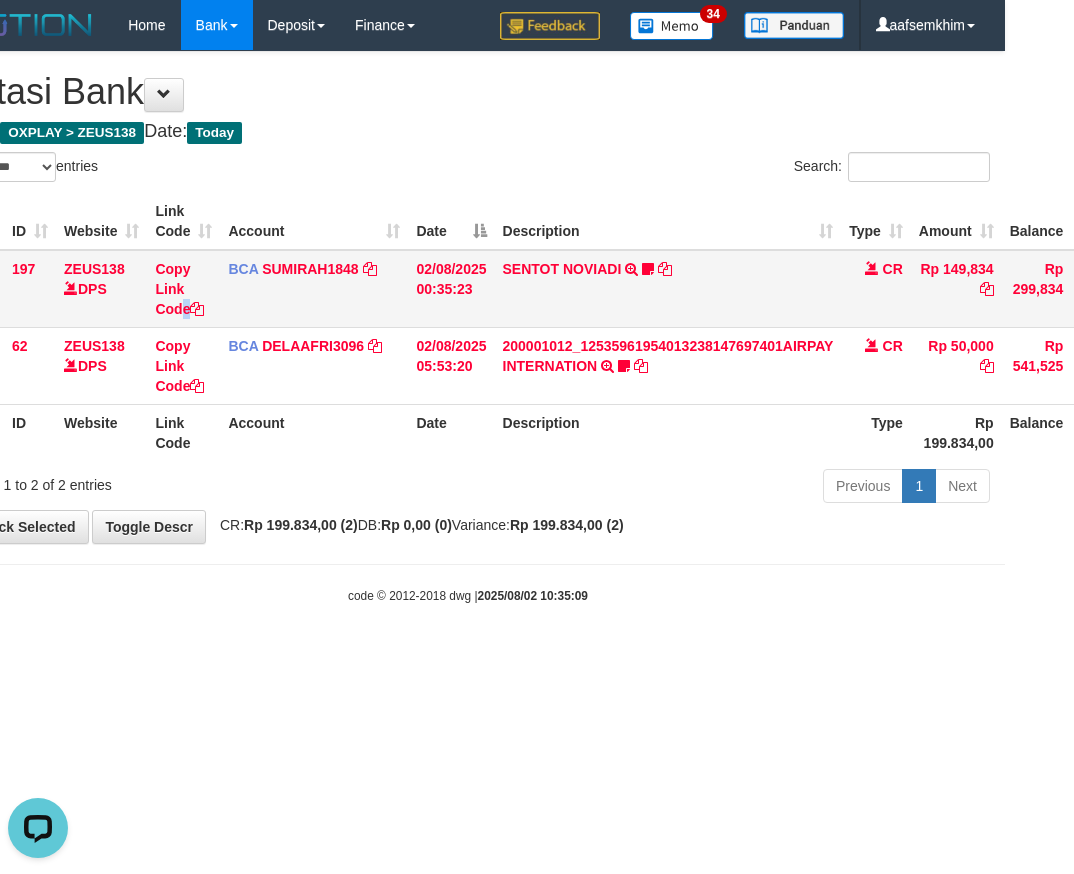 drag, startPoint x: 189, startPoint y: 320, endPoint x: 110, endPoint y: 286, distance: 86.00581 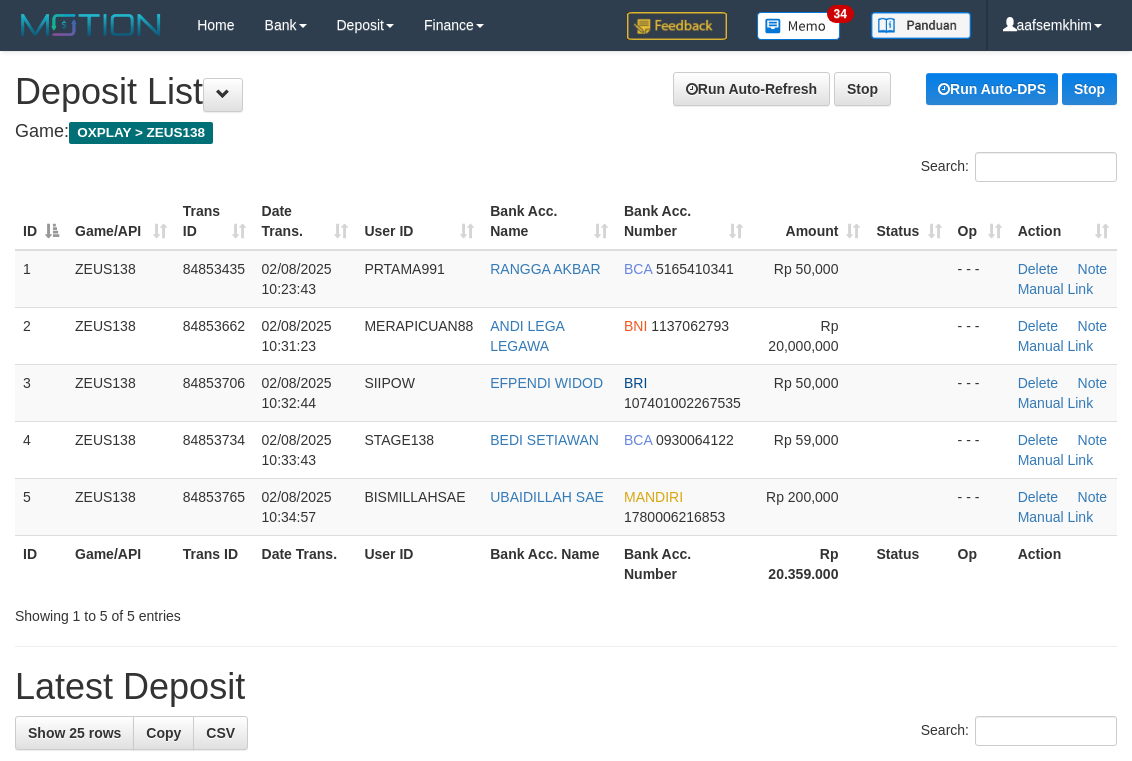 scroll, scrollTop: 69, scrollLeft: 0, axis: vertical 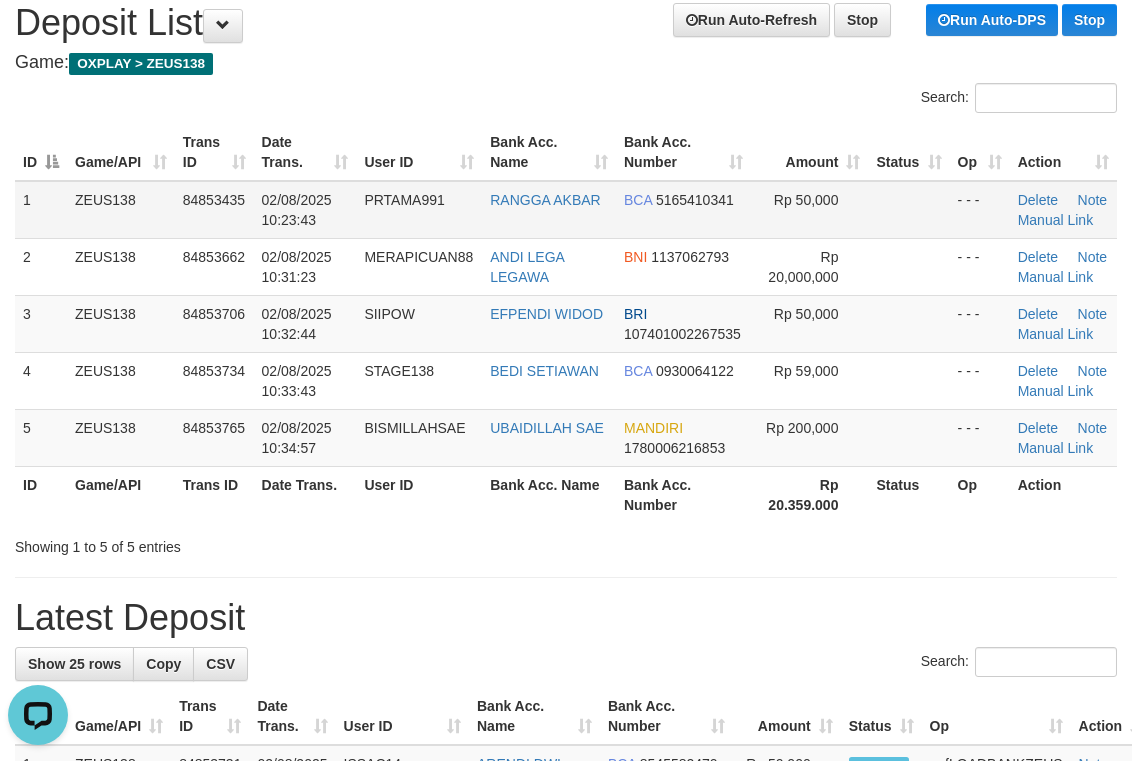 click on "PRTAMA991" at bounding box center [419, 210] 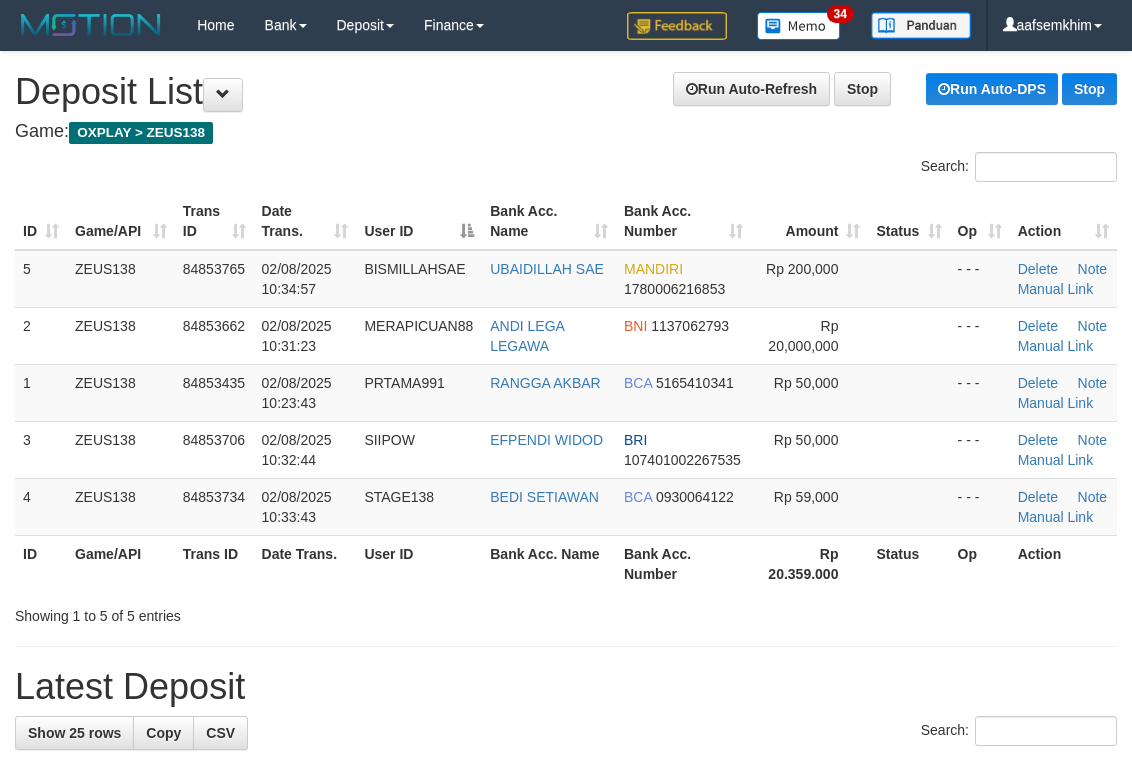 scroll, scrollTop: 69, scrollLeft: 0, axis: vertical 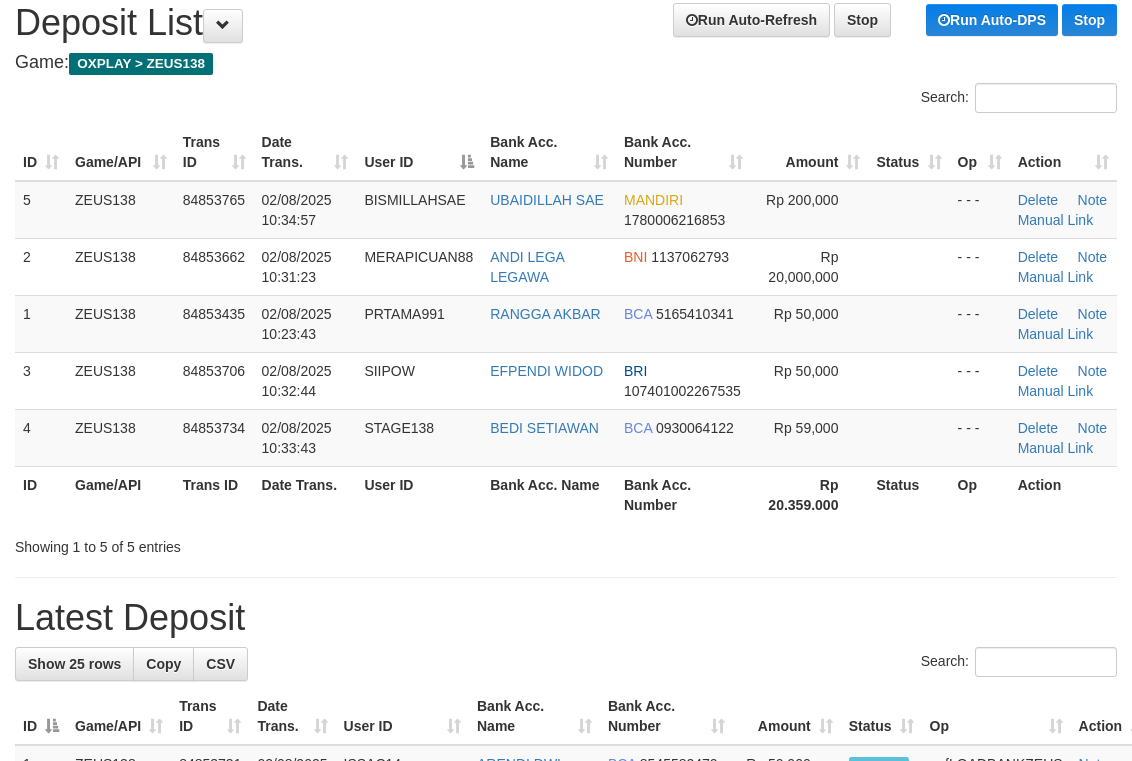 drag, startPoint x: 522, startPoint y: 110, endPoint x: 610, endPoint y: 109, distance: 88.005684 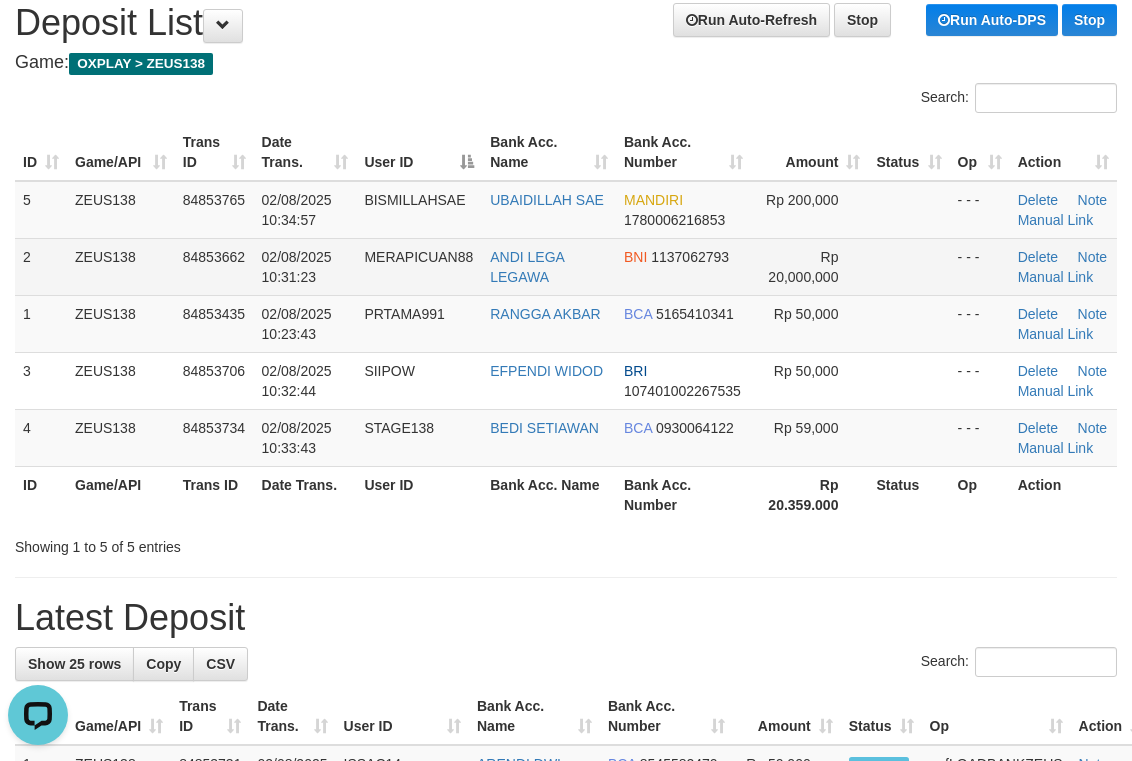 scroll, scrollTop: 0, scrollLeft: 0, axis: both 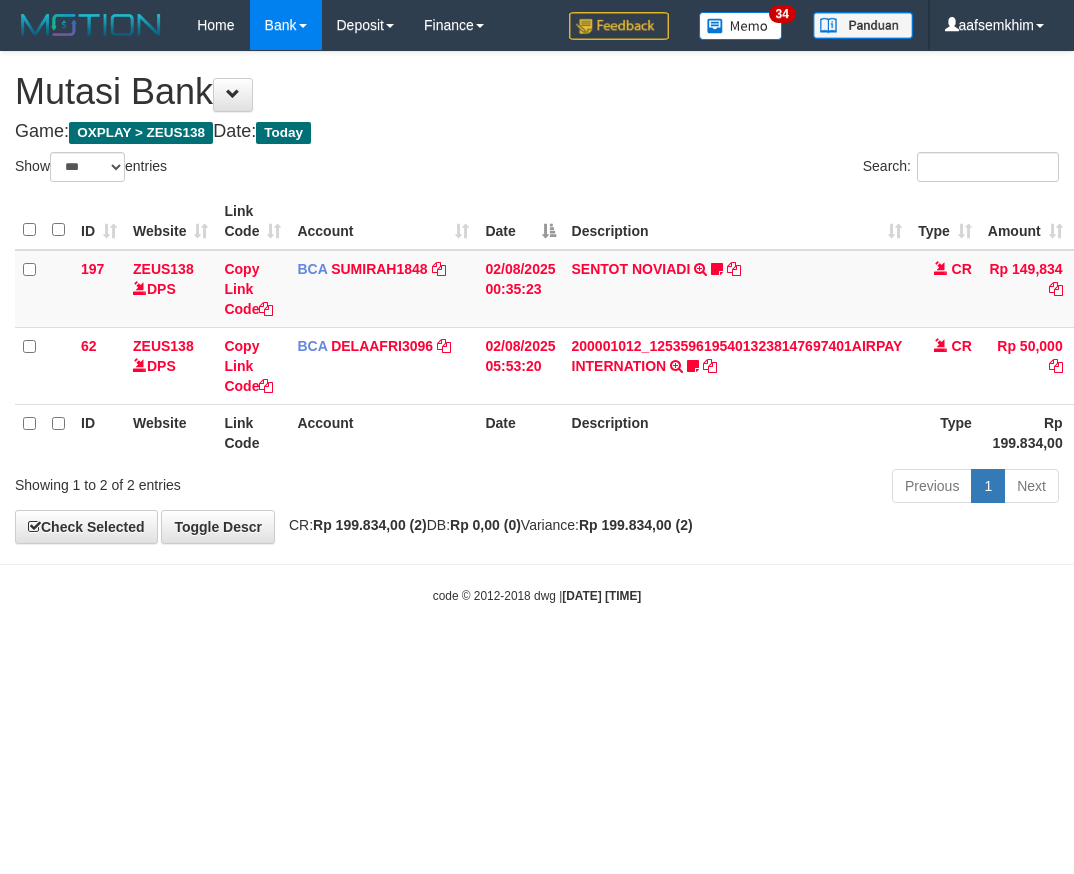 select on "***" 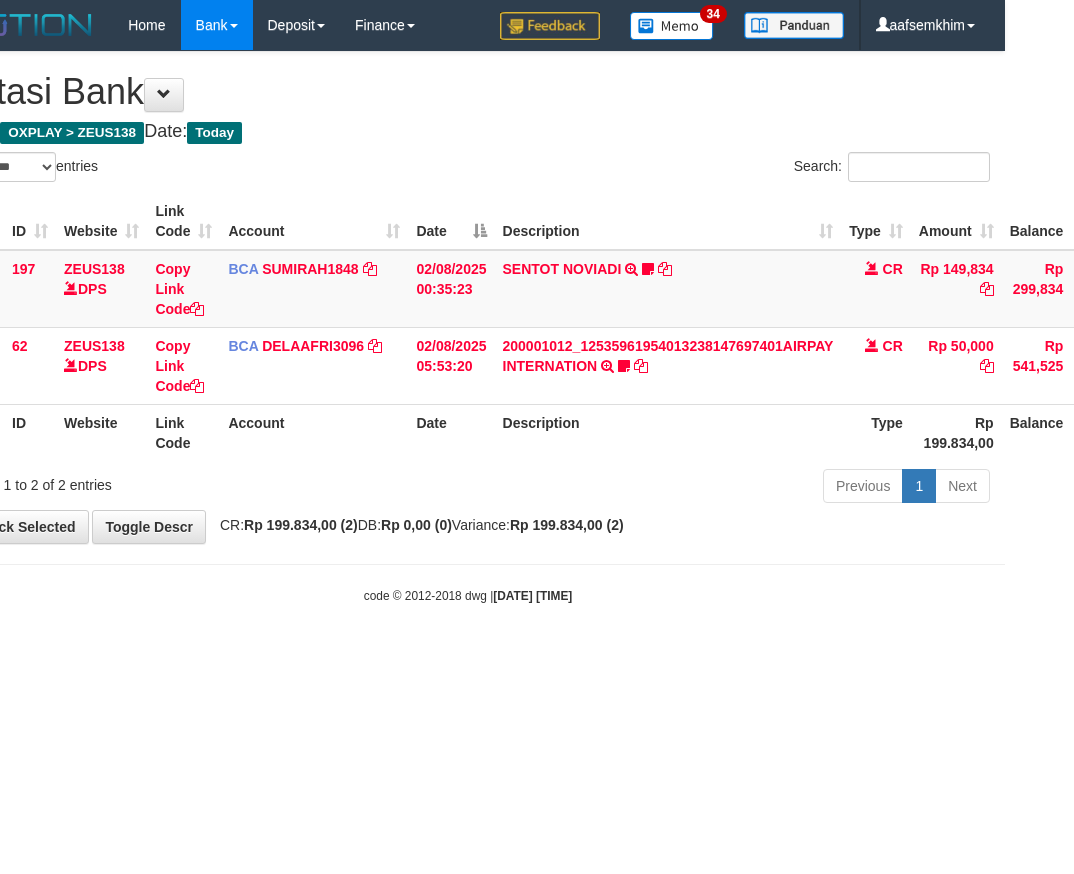click on "Account" at bounding box center (314, 221) 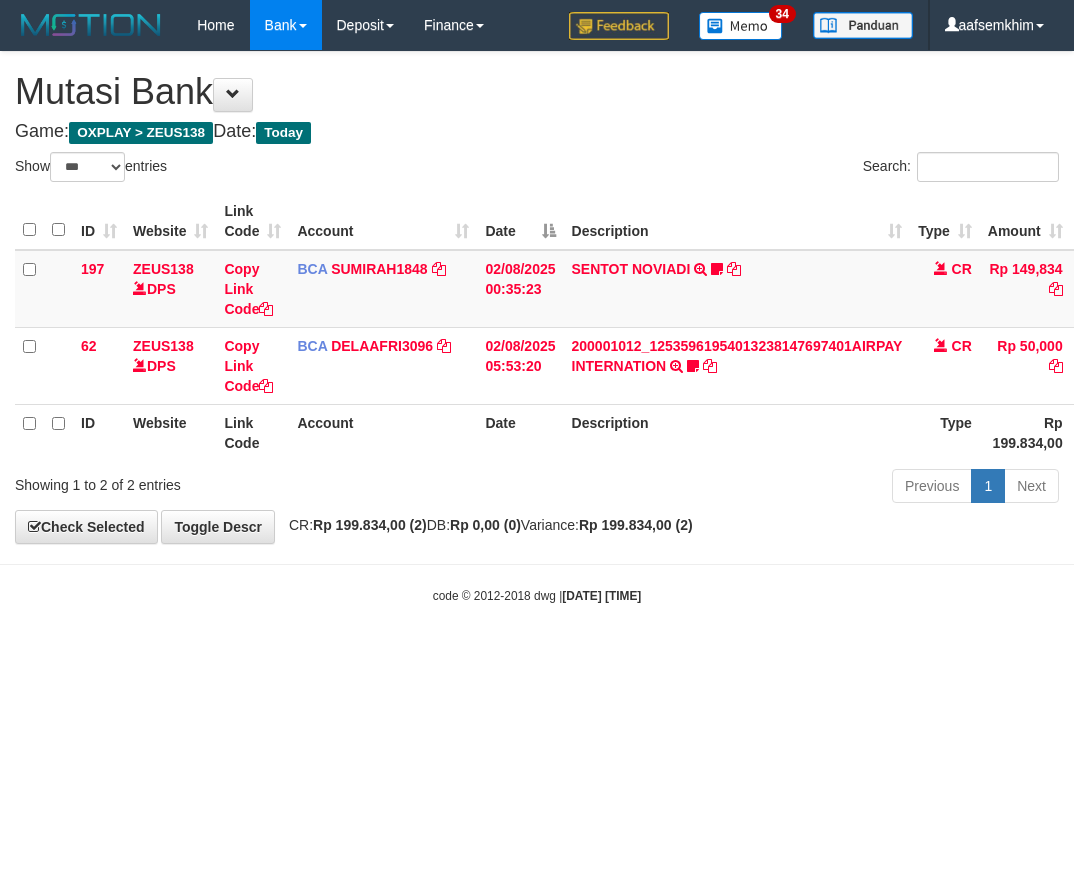 select on "***" 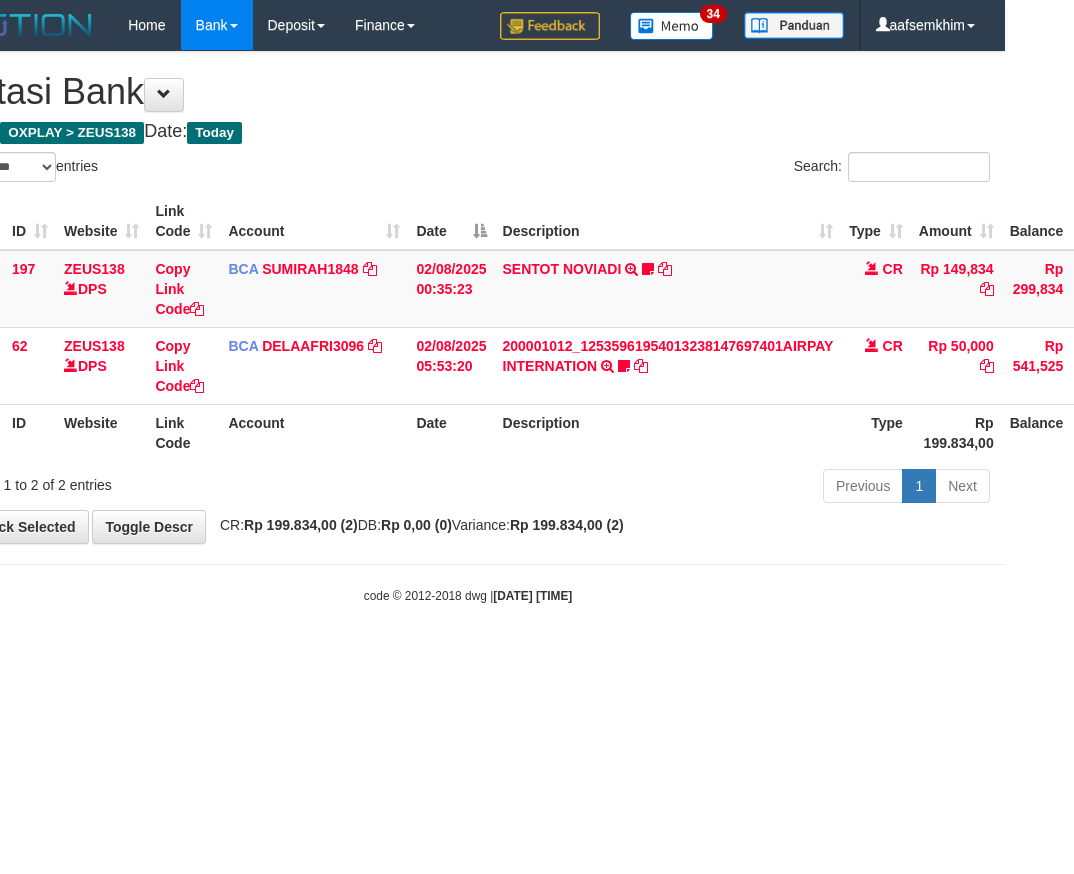 click on "**********" at bounding box center [468, 297] 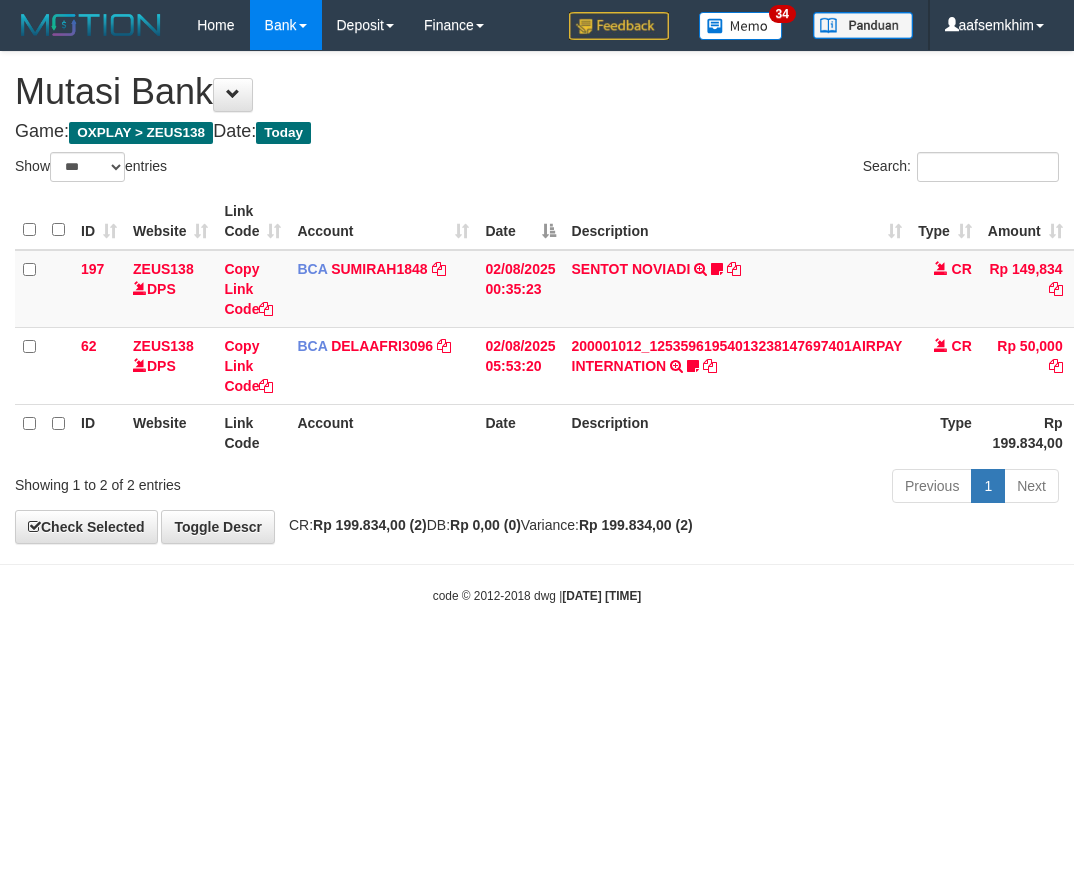 select on "***" 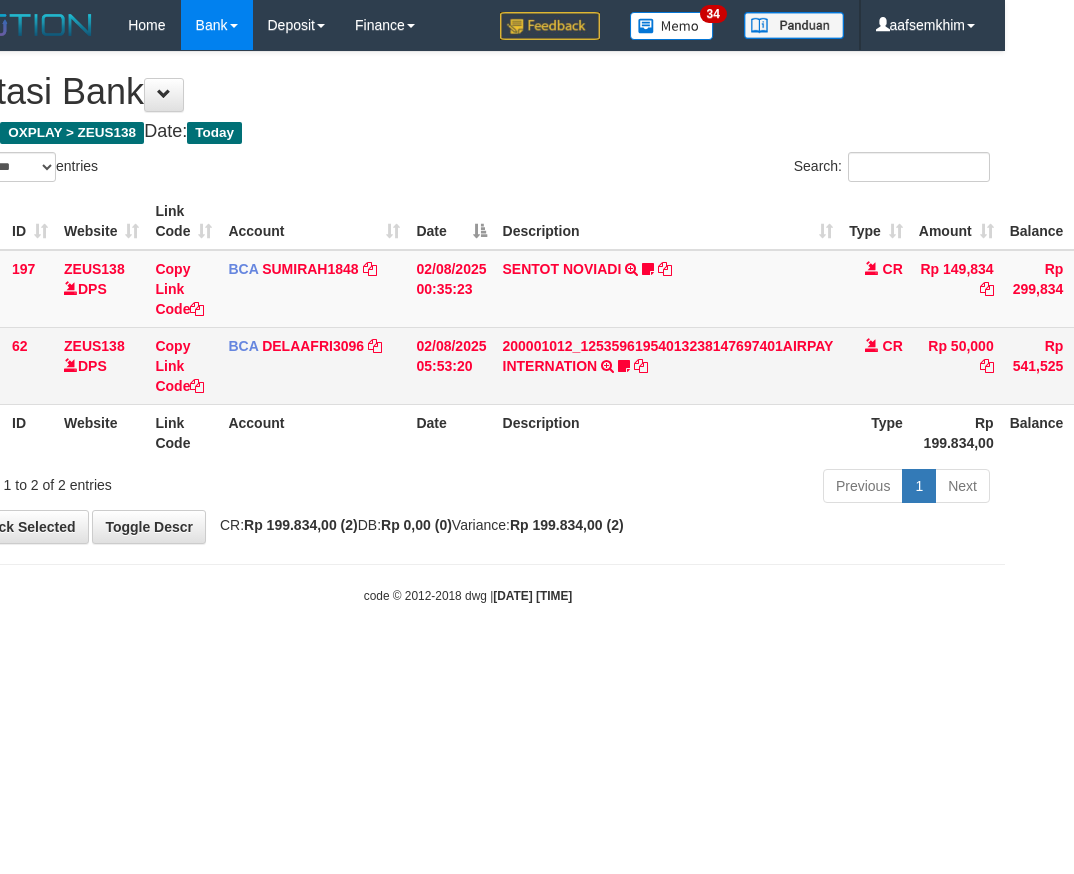 click on "200001012_12535961954013238147697401AIRPAY INTERNATION            TRSF E-BANKING CR 0208/FTSCY/WS95051
50000.00200001012_12535961954013238147697401AIRPAY INTERNATION    Labubutaiki
https://prnt.sc/l7T6Eus7w_Qi" at bounding box center [668, 365] 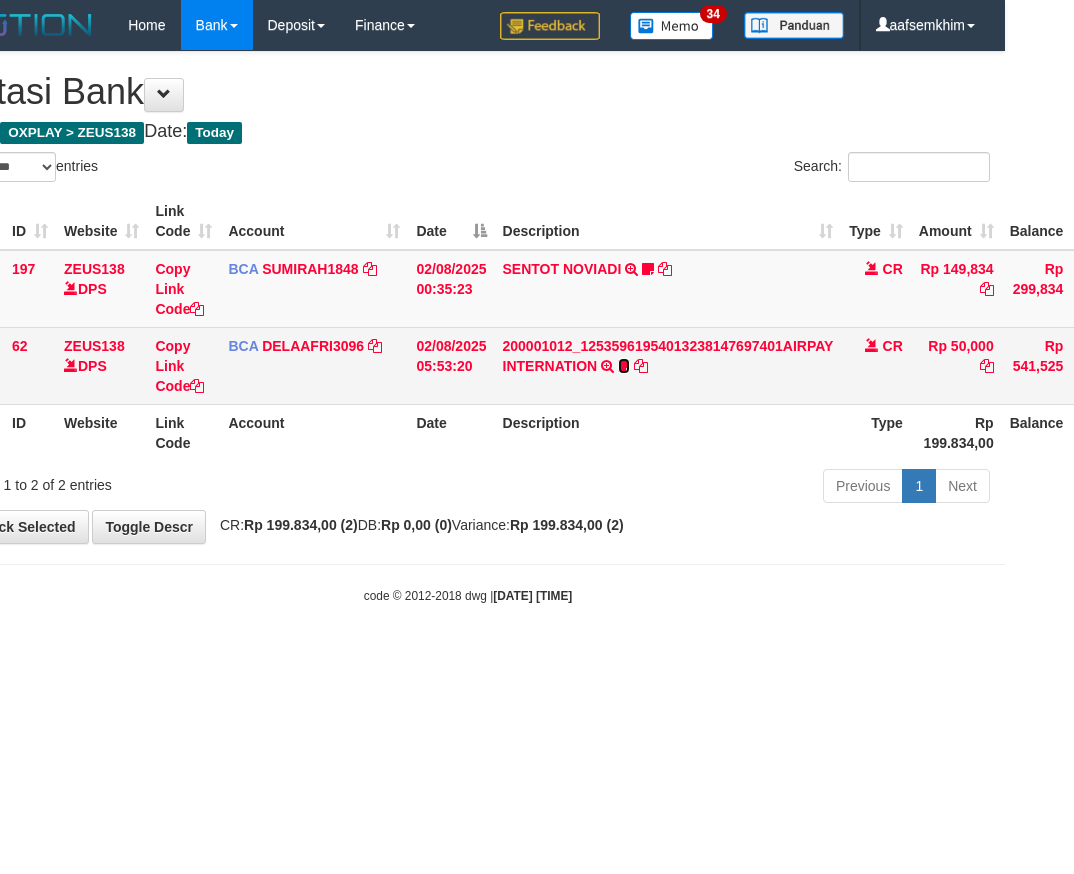 click at bounding box center (624, 366) 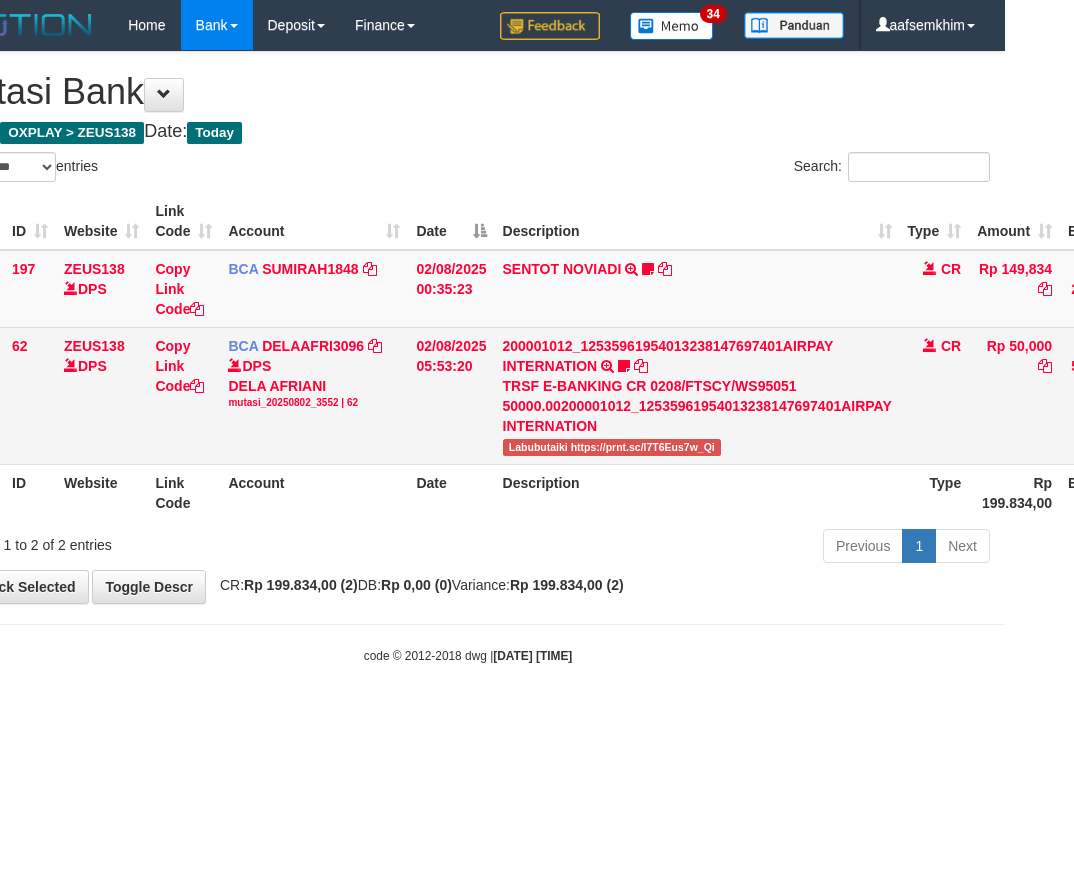 drag, startPoint x: 496, startPoint y: 452, endPoint x: 518, endPoint y: 445, distance: 23.086792 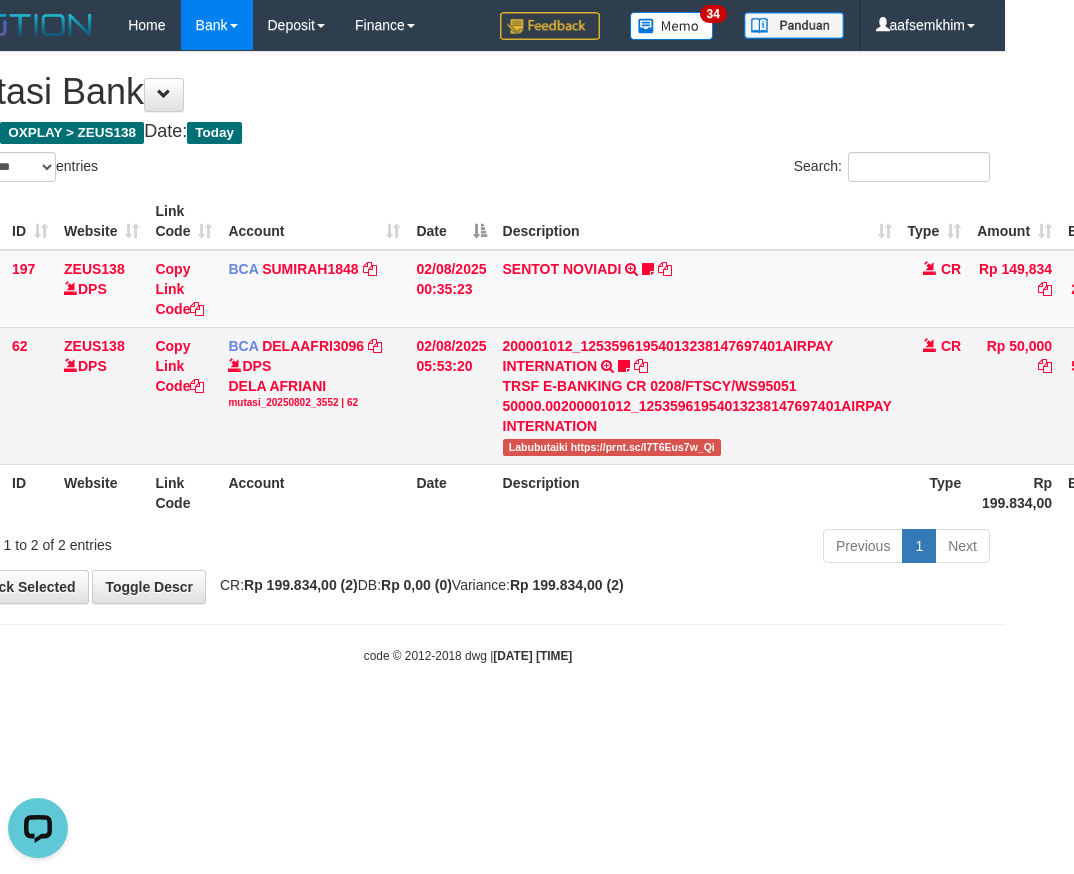 scroll, scrollTop: 0, scrollLeft: 0, axis: both 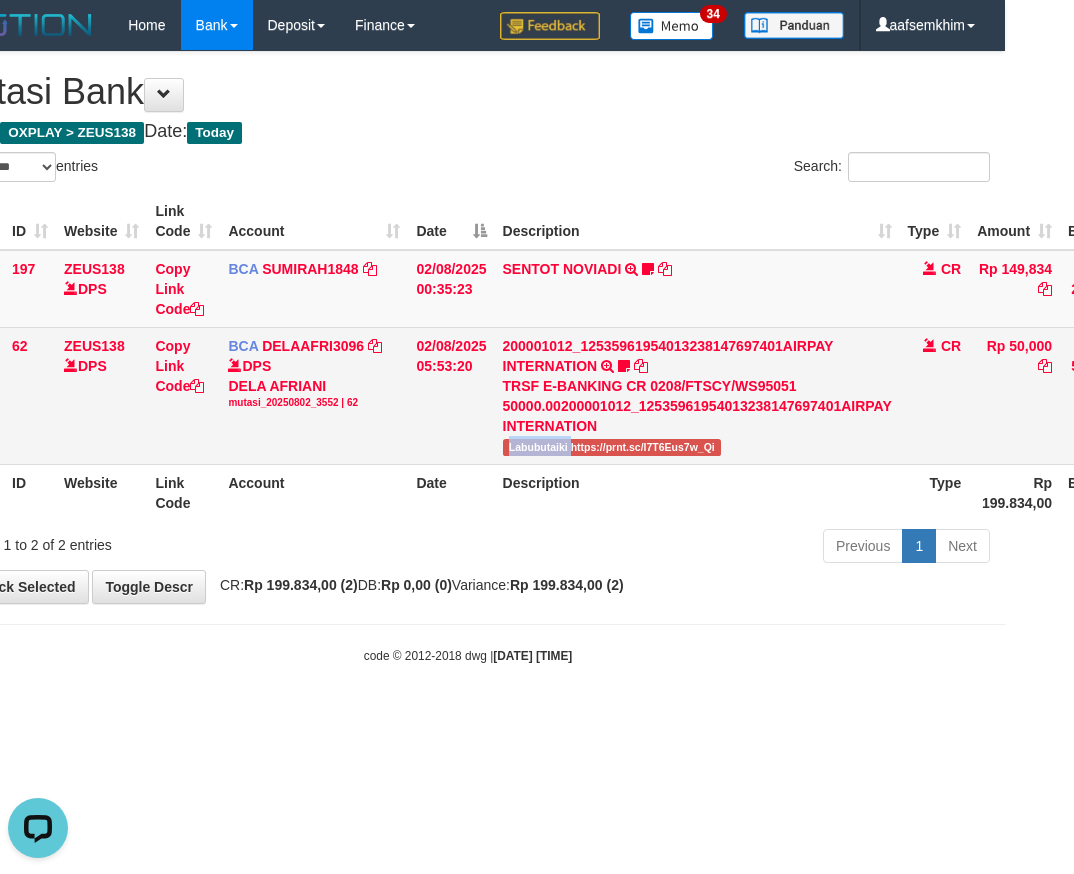 click on "Labubutaiki
https://prnt.sc/l7T6Eus7w_Qi" at bounding box center [612, 447] 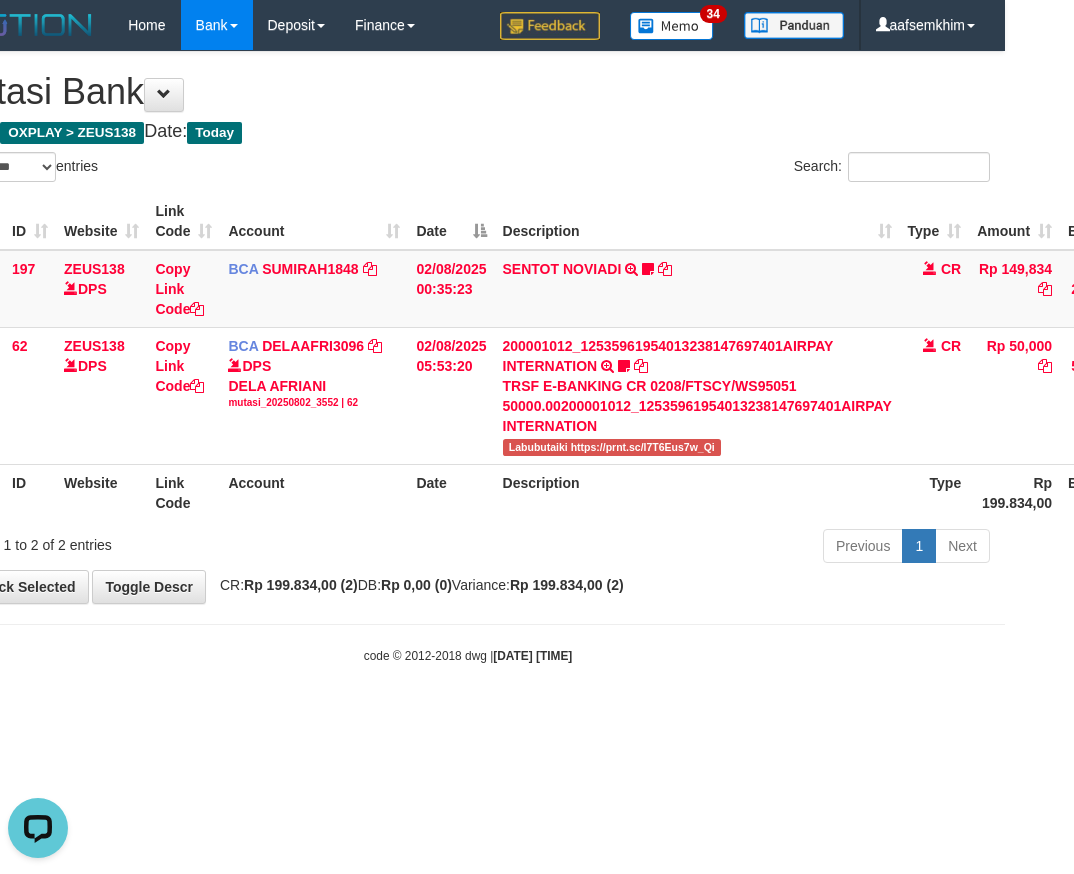 click on "Show  ** ** ** ***  entries" at bounding box center (199, 169) 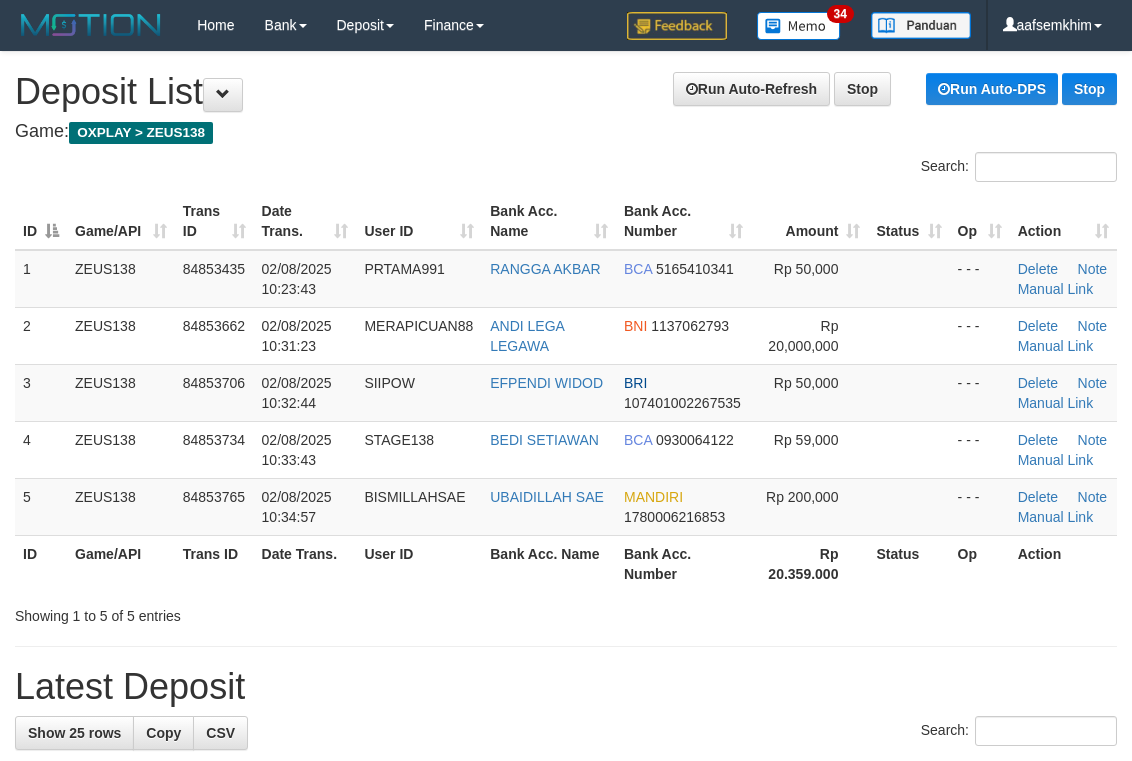 scroll, scrollTop: 69, scrollLeft: 0, axis: vertical 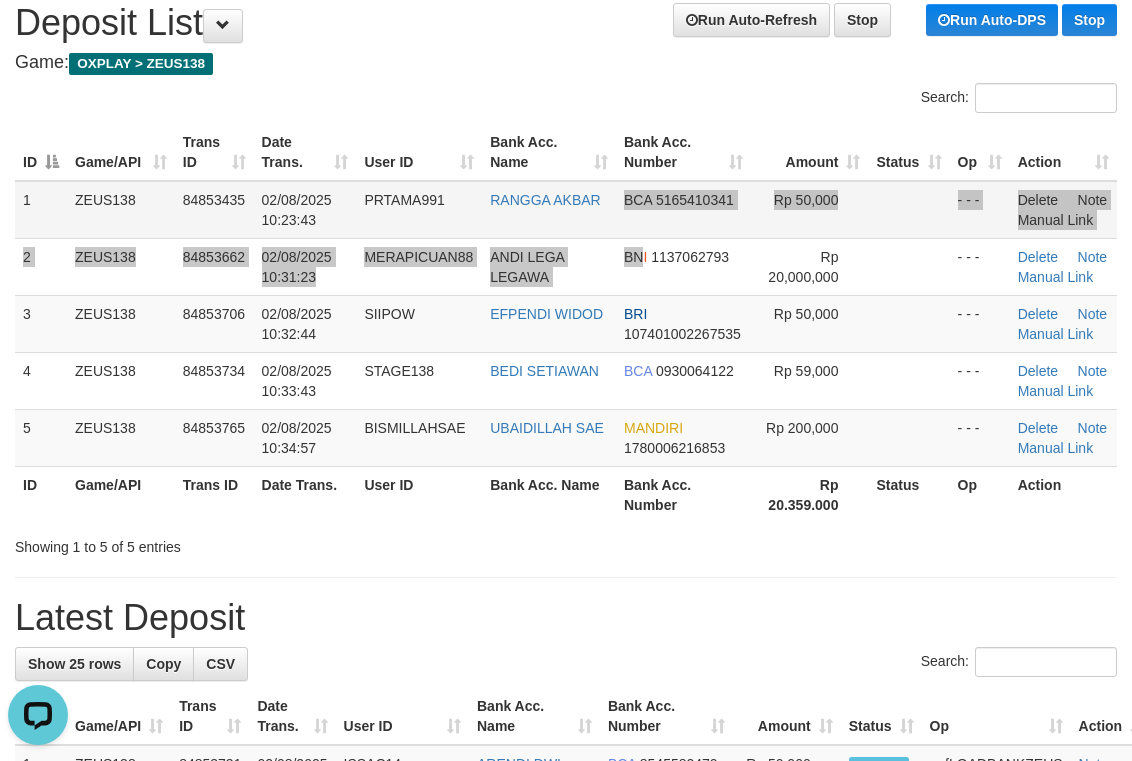 click on "1
ZEUS138
84853435
02/08/2025 10:23:43
PRTAMA991
[NAME]
BCA
5165410341
Rp 50,000
- - -
Delete
Note
Manual Link
2
ZEUS138
84853662
02/08/2025 10:31:23
MERAPICUAN88
[NAME]
BNI
1137062793
Rp 20,000,000
- - -
Delete
Note
Manual Link
3
ZEUS138					 BRI" at bounding box center [566, 324] 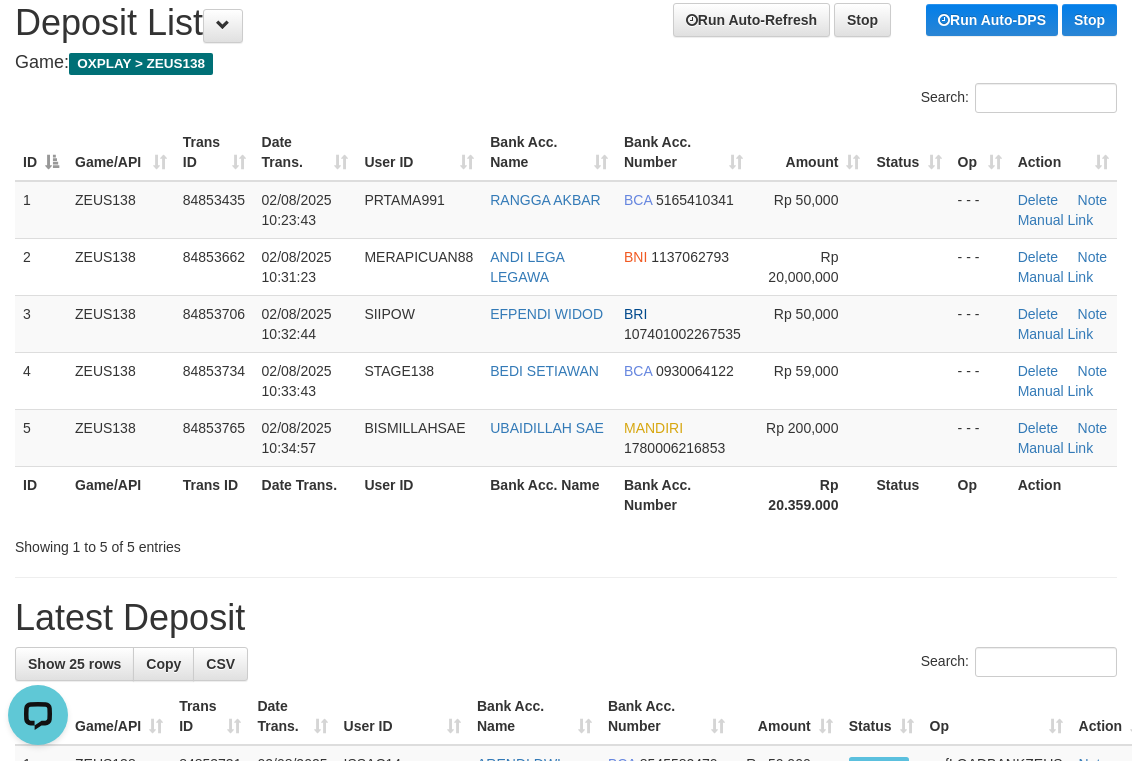click on "Bank Acc. Name" at bounding box center (549, 152) 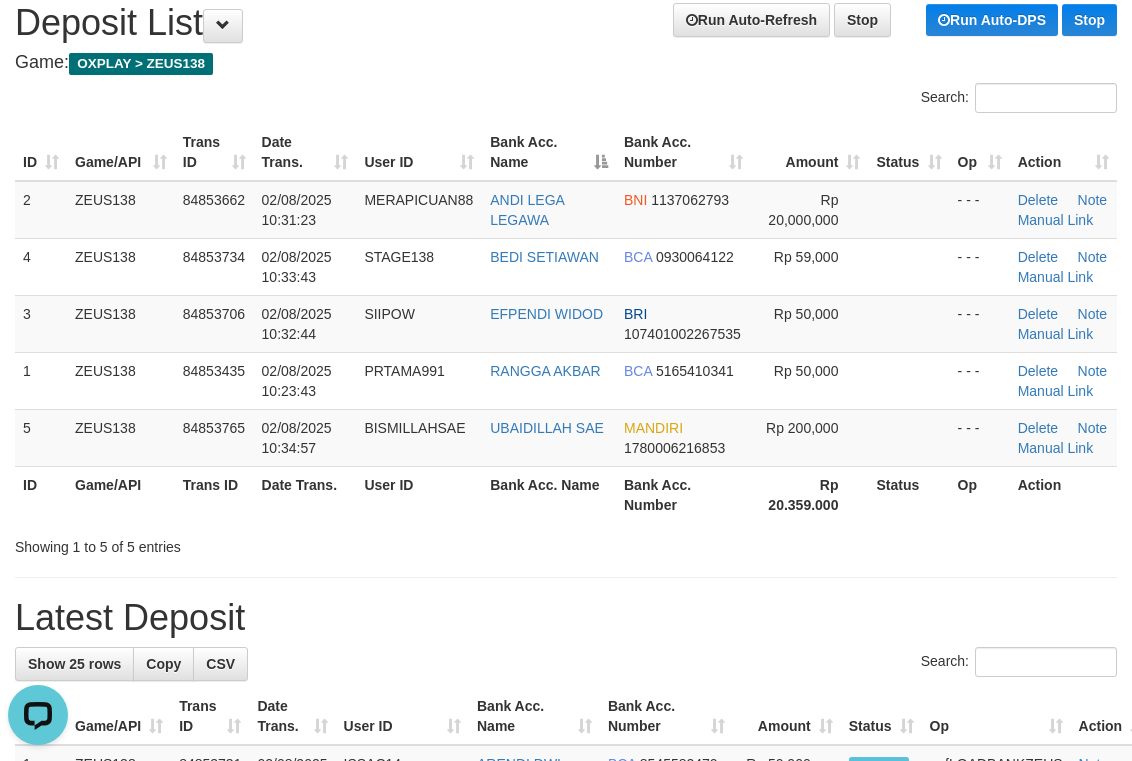 drag, startPoint x: 617, startPoint y: 134, endPoint x: 671, endPoint y: 131, distance: 54.08327 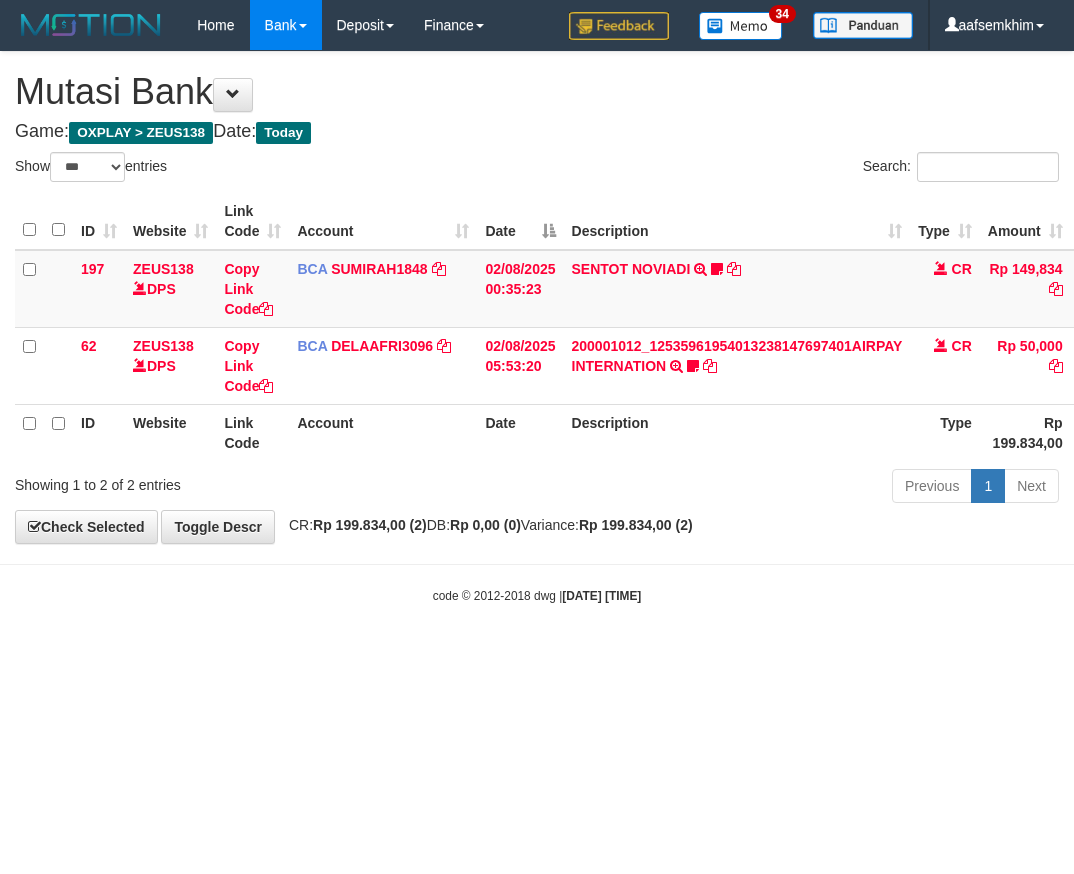 select on "***" 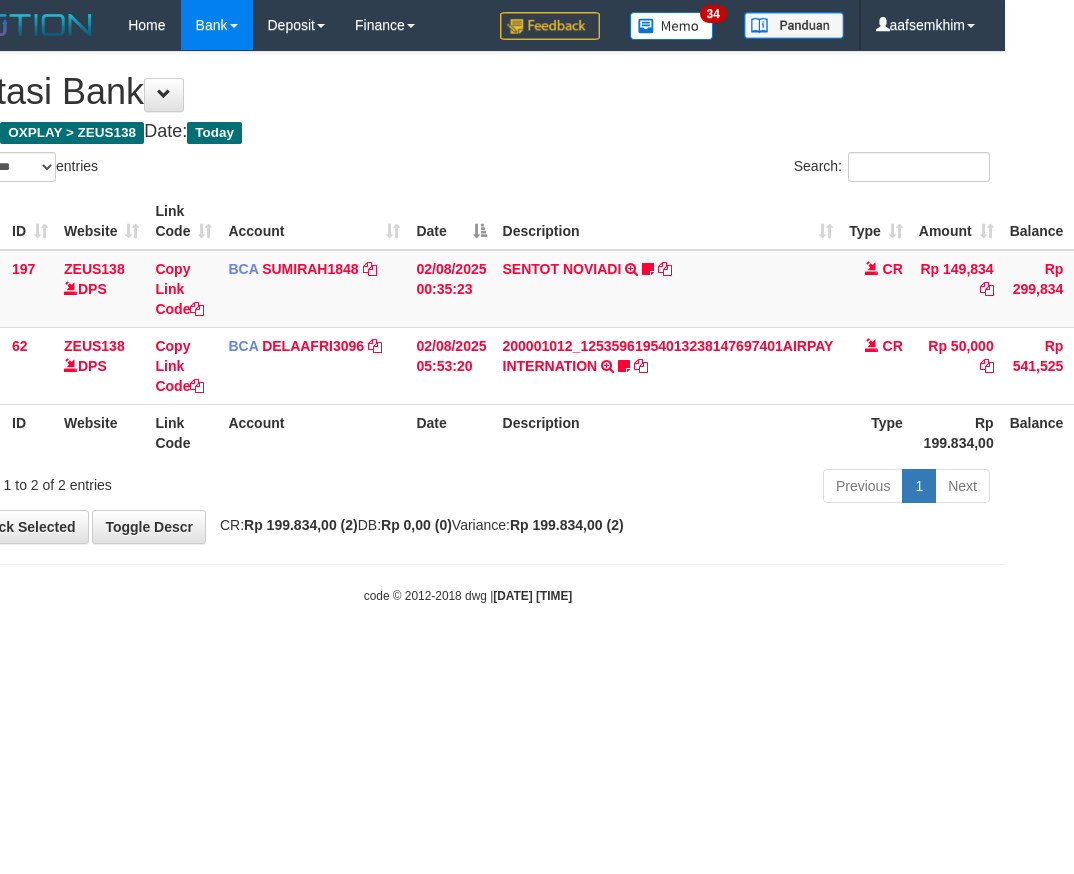 click on "Search:" at bounding box center [736, 169] 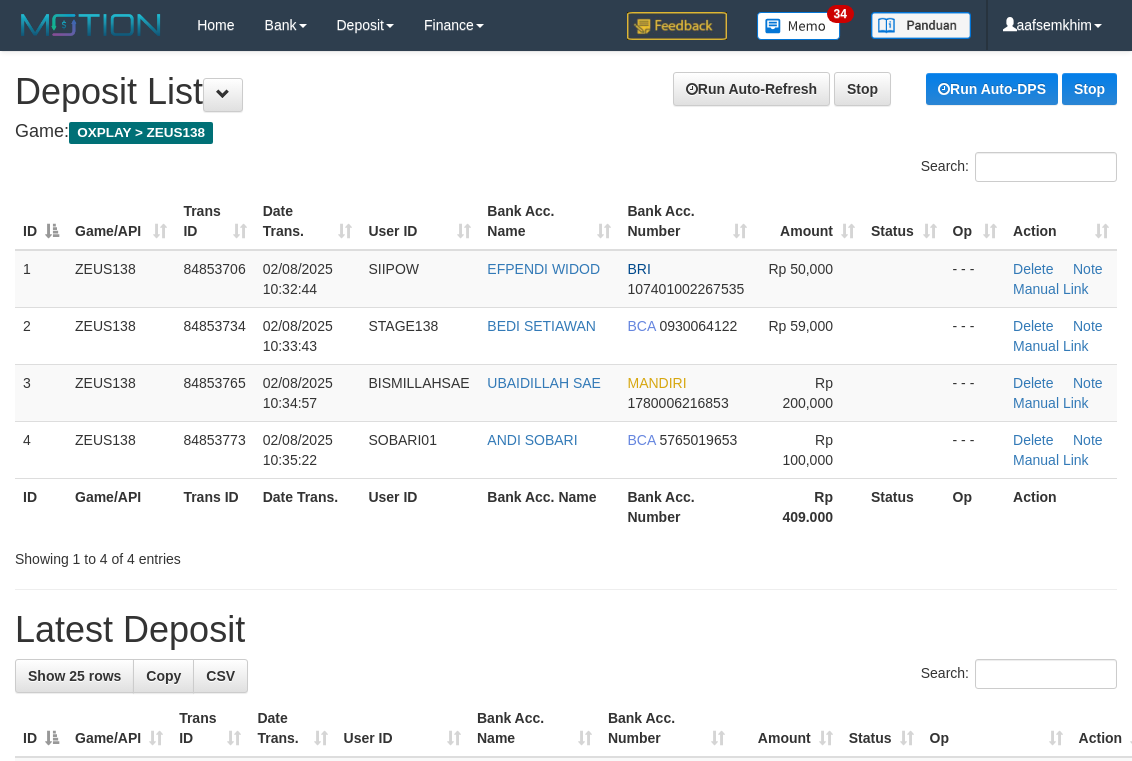 scroll, scrollTop: 69, scrollLeft: 0, axis: vertical 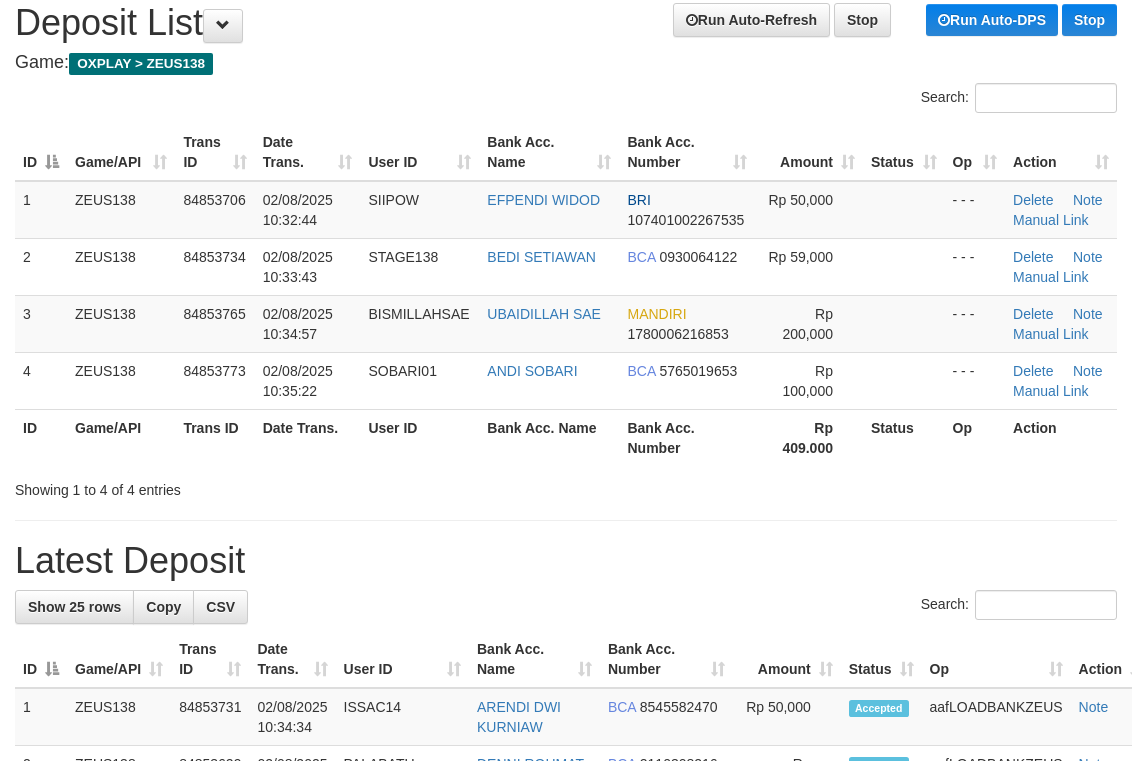 click on "Search:" at bounding box center [566, 100] 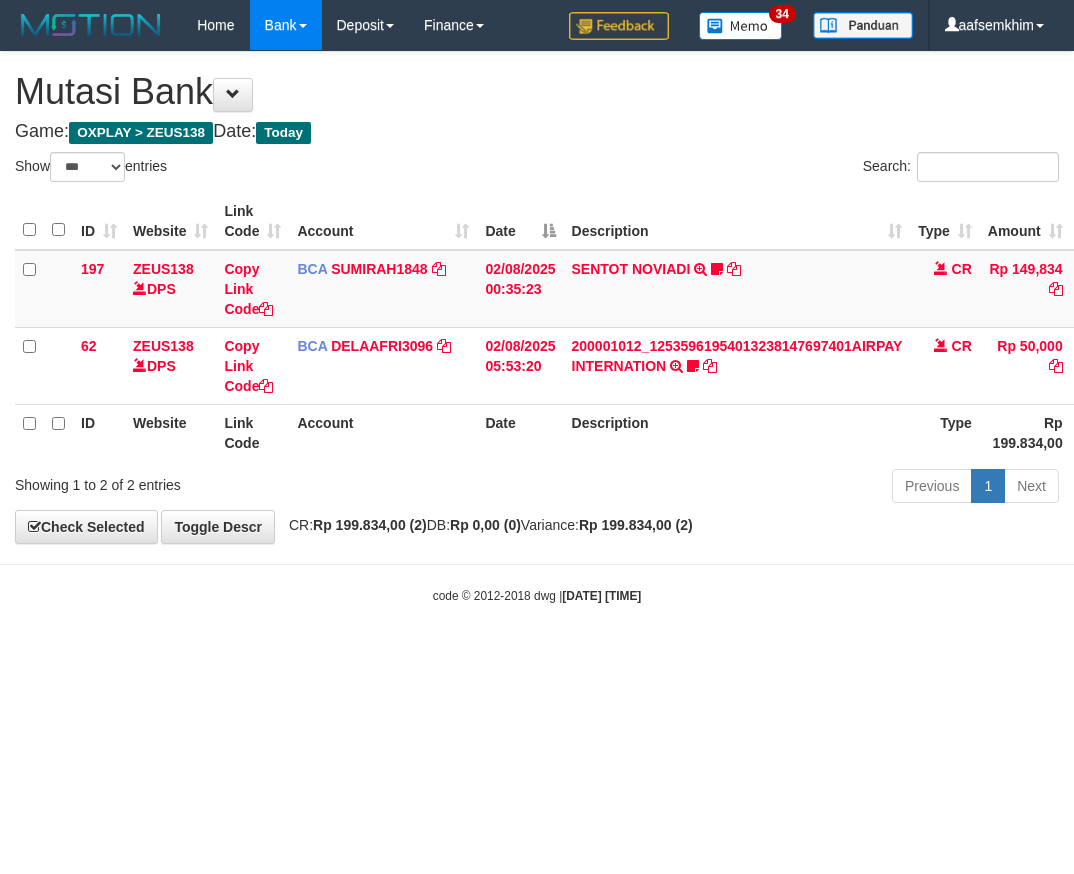 select on "***" 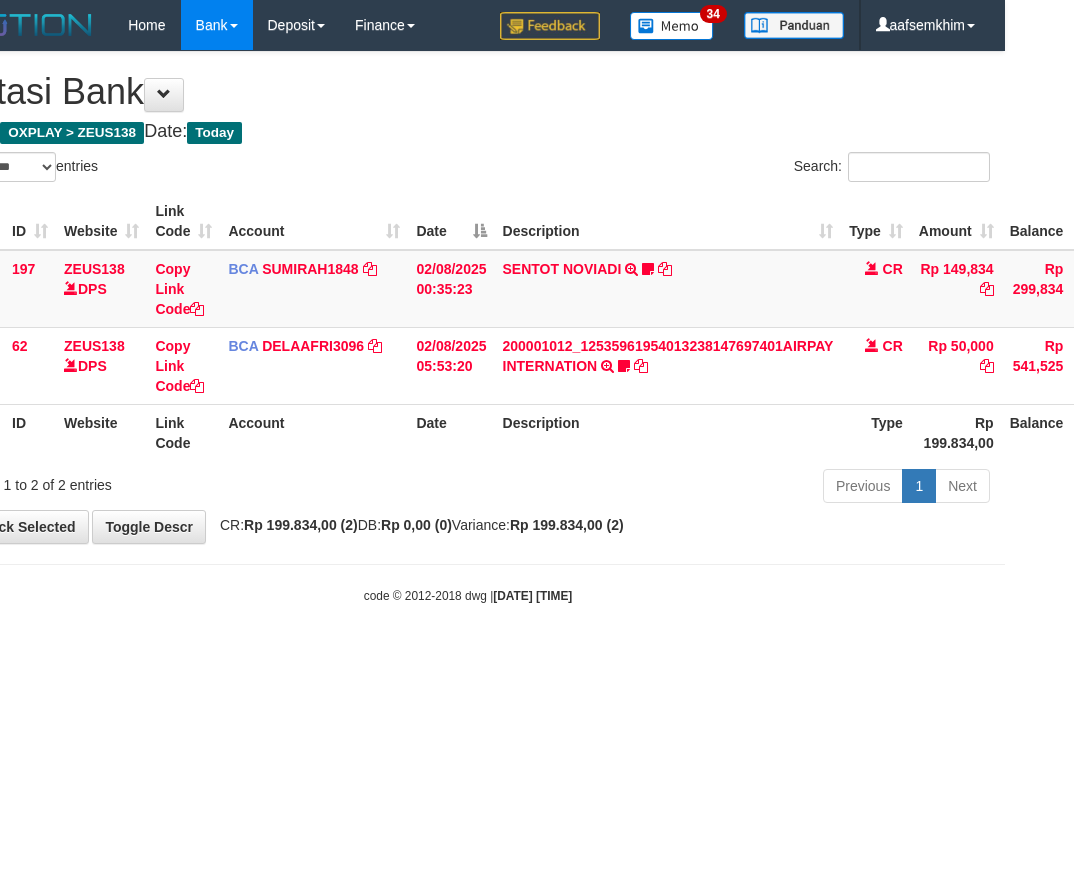 click on "Description" at bounding box center (668, 221) 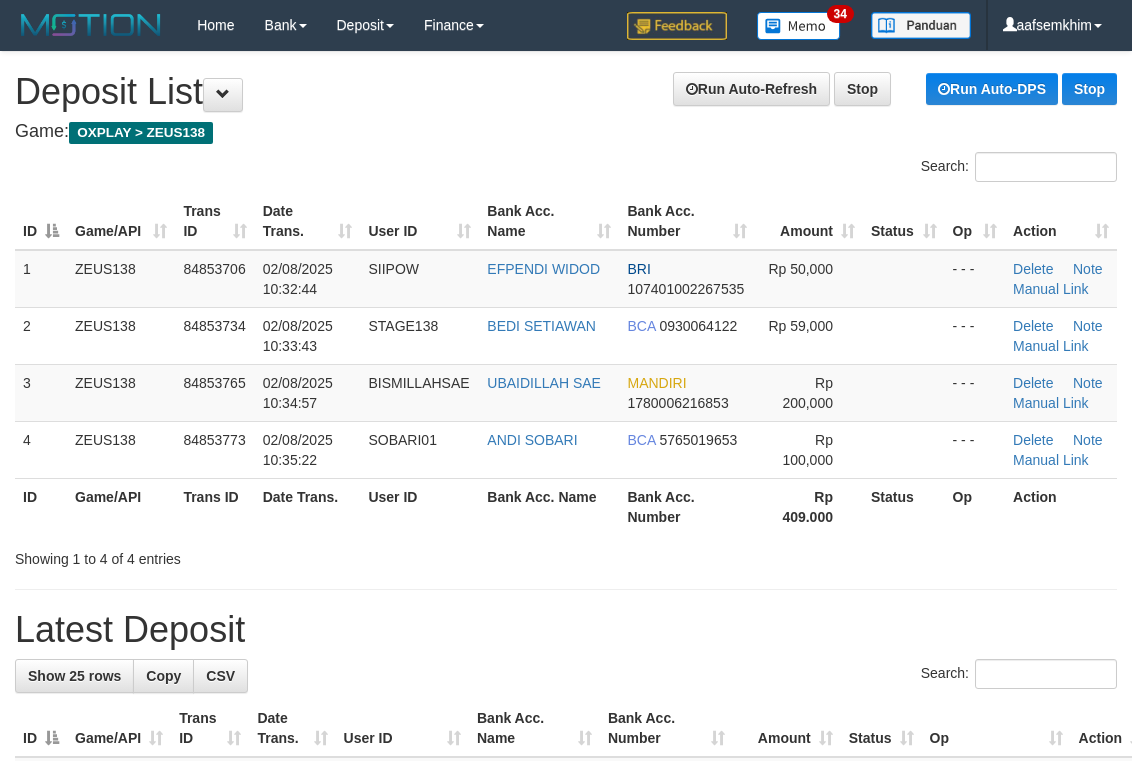 scroll, scrollTop: 69, scrollLeft: 0, axis: vertical 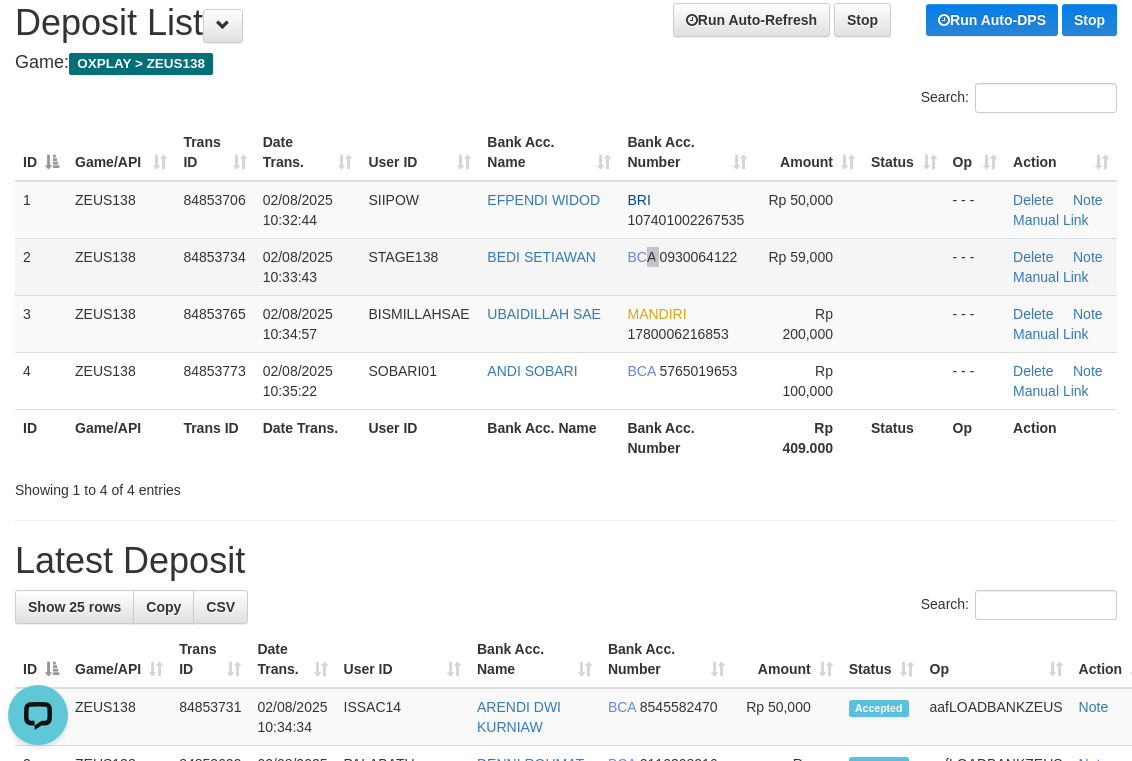 drag, startPoint x: 662, startPoint y: 276, endPoint x: 649, endPoint y: 276, distance: 13 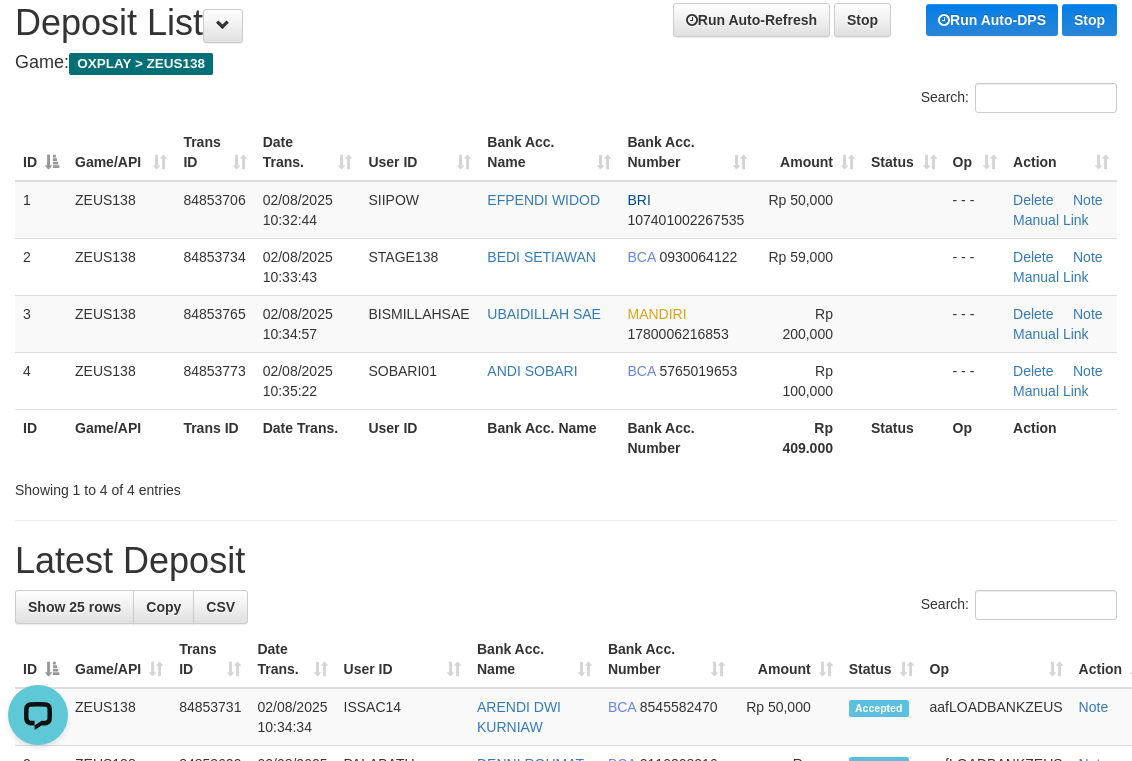 click on "Search:" at bounding box center [566, 100] 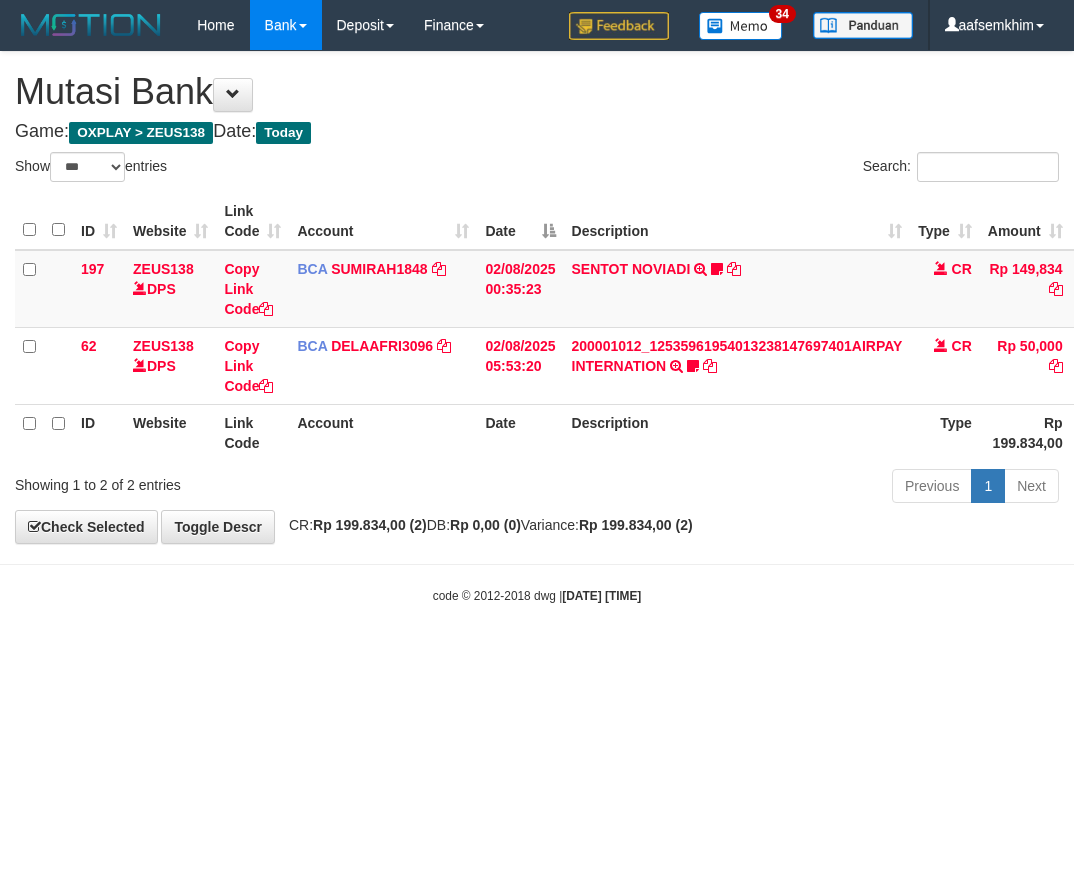 select on "***" 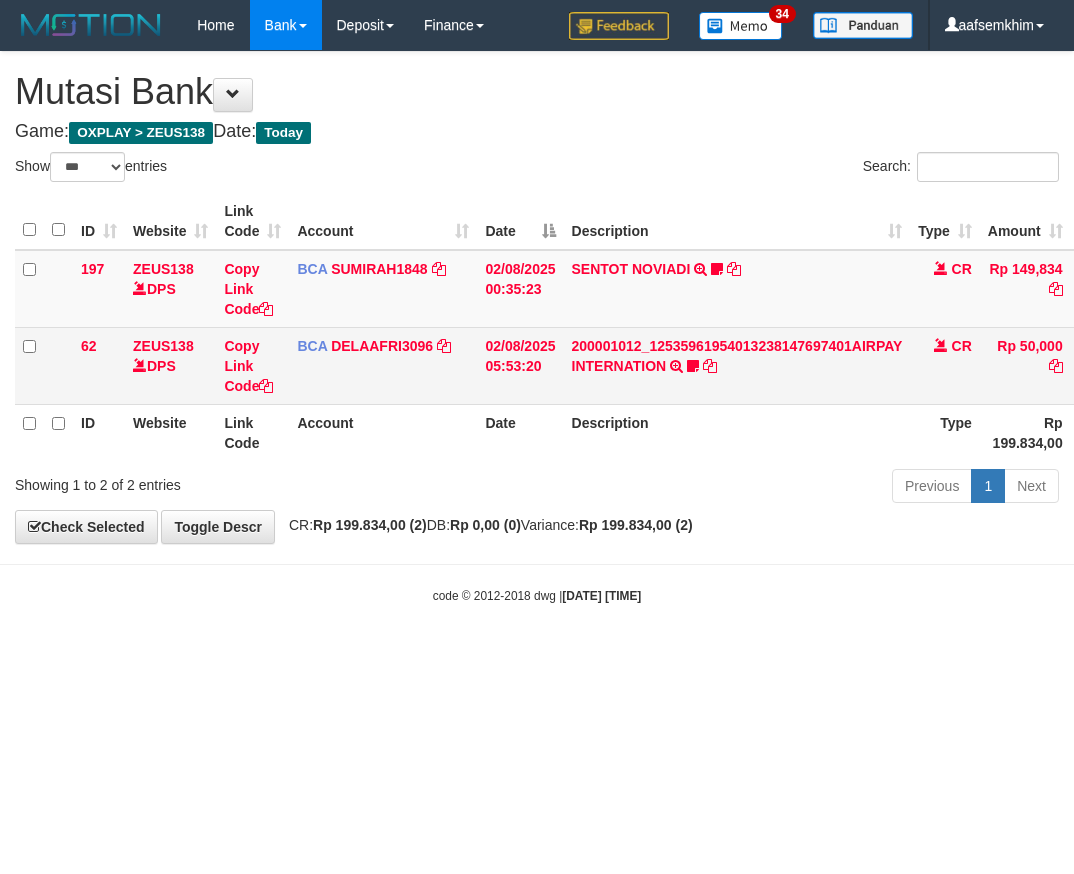 scroll, scrollTop: 0, scrollLeft: 69, axis: horizontal 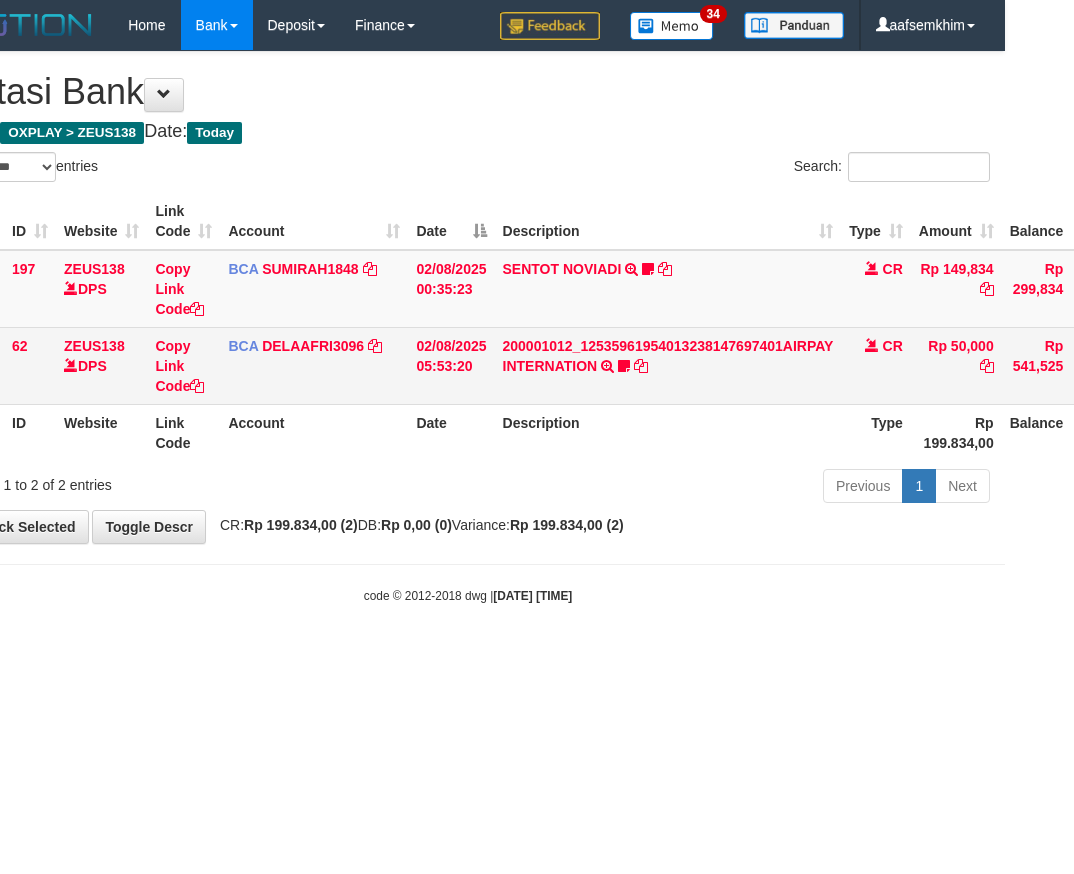 click on "200001012_12535961954013238147697401AIRPAY INTERNATION            TRSF E-BANKING CR 0208/FTSCY/WS95051
50000.00200001012_12535961954013238147697401AIRPAY INTERNATION    Labubutaiki
https://prnt.sc/l7T6Eus7w_Qi" at bounding box center (668, 365) 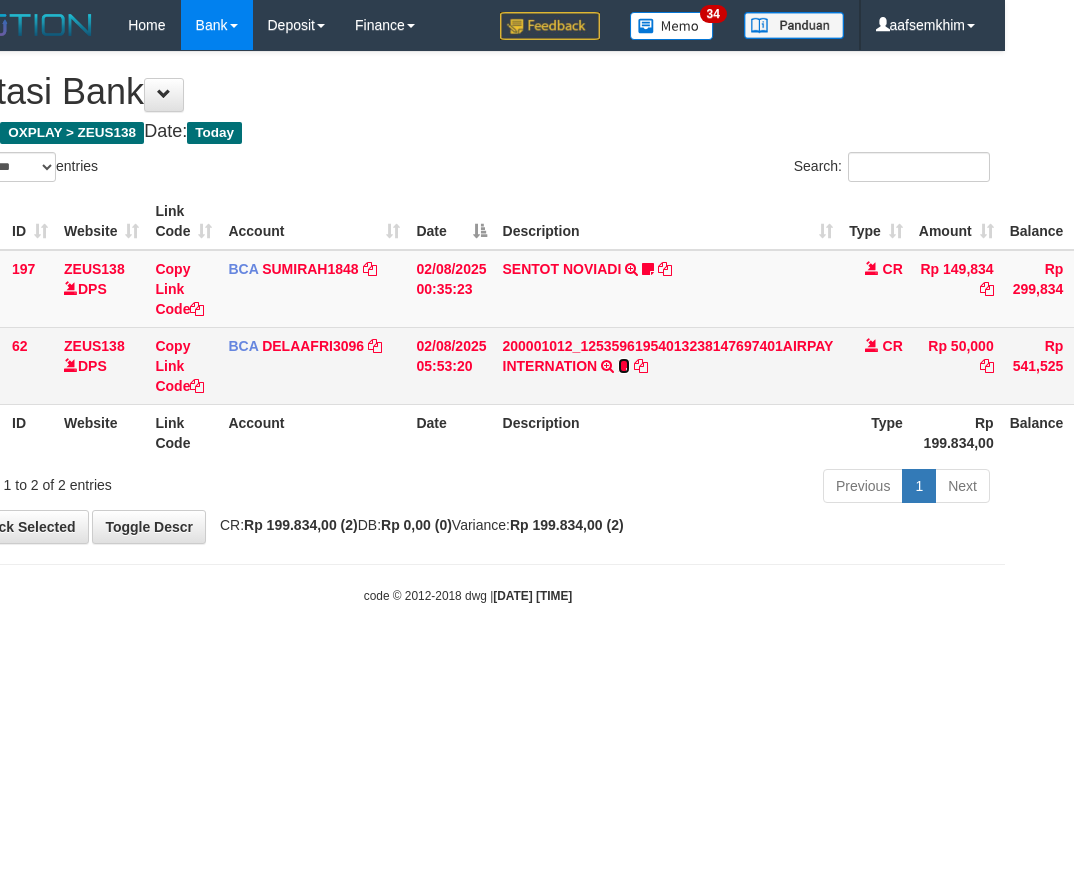 click at bounding box center (624, 366) 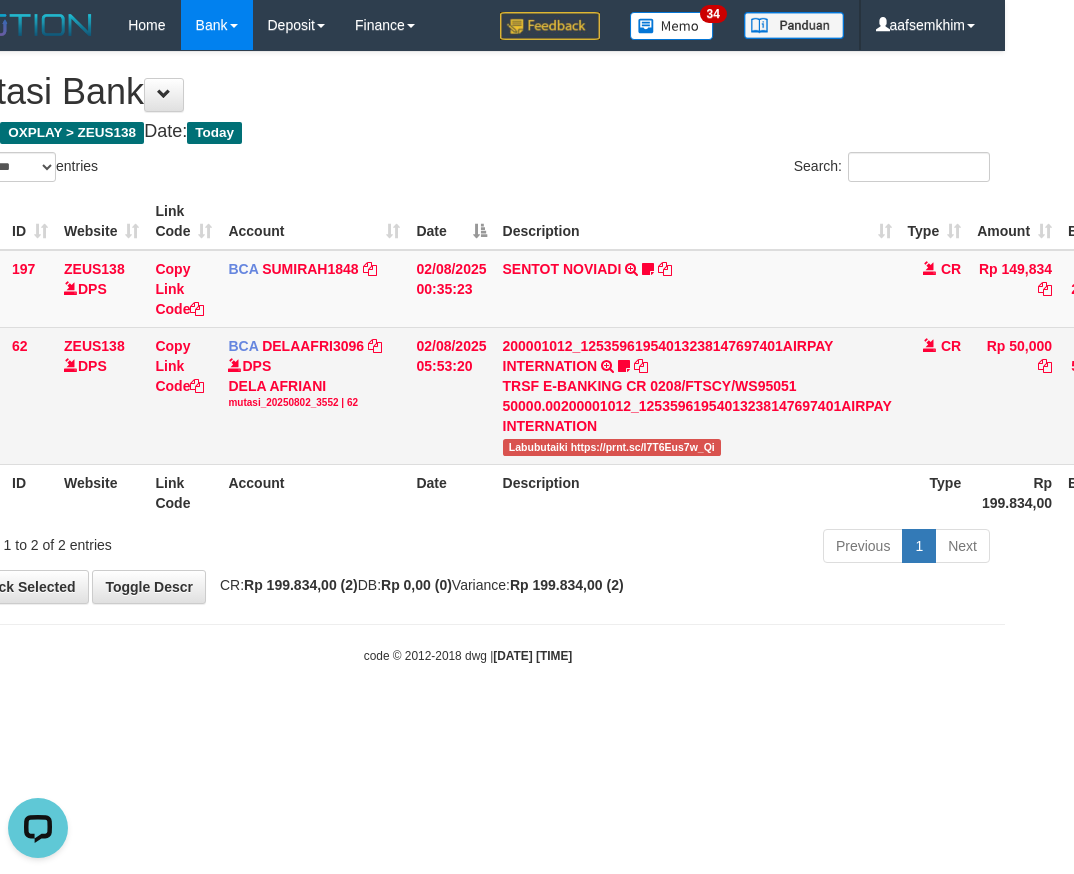 scroll, scrollTop: 0, scrollLeft: 0, axis: both 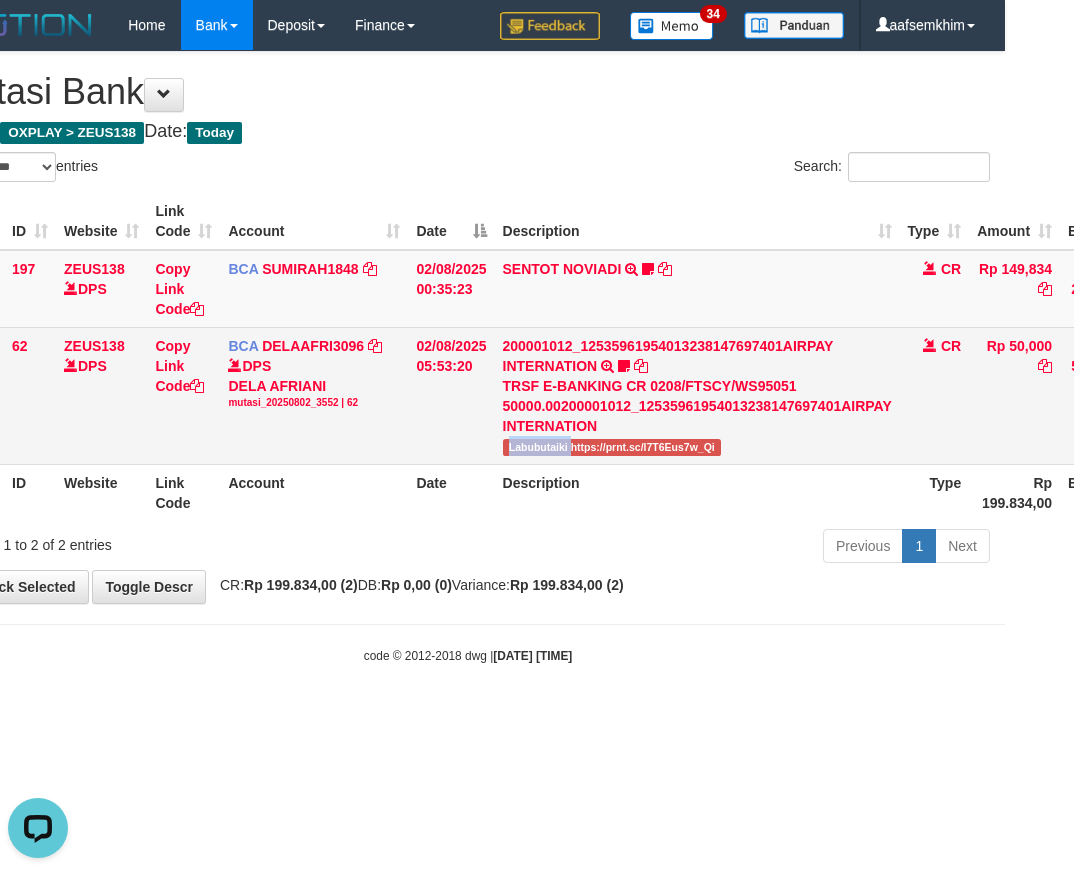 click on "Labubutaiki
https://prnt.sc/l7T6Eus7w_Qi" at bounding box center [612, 447] 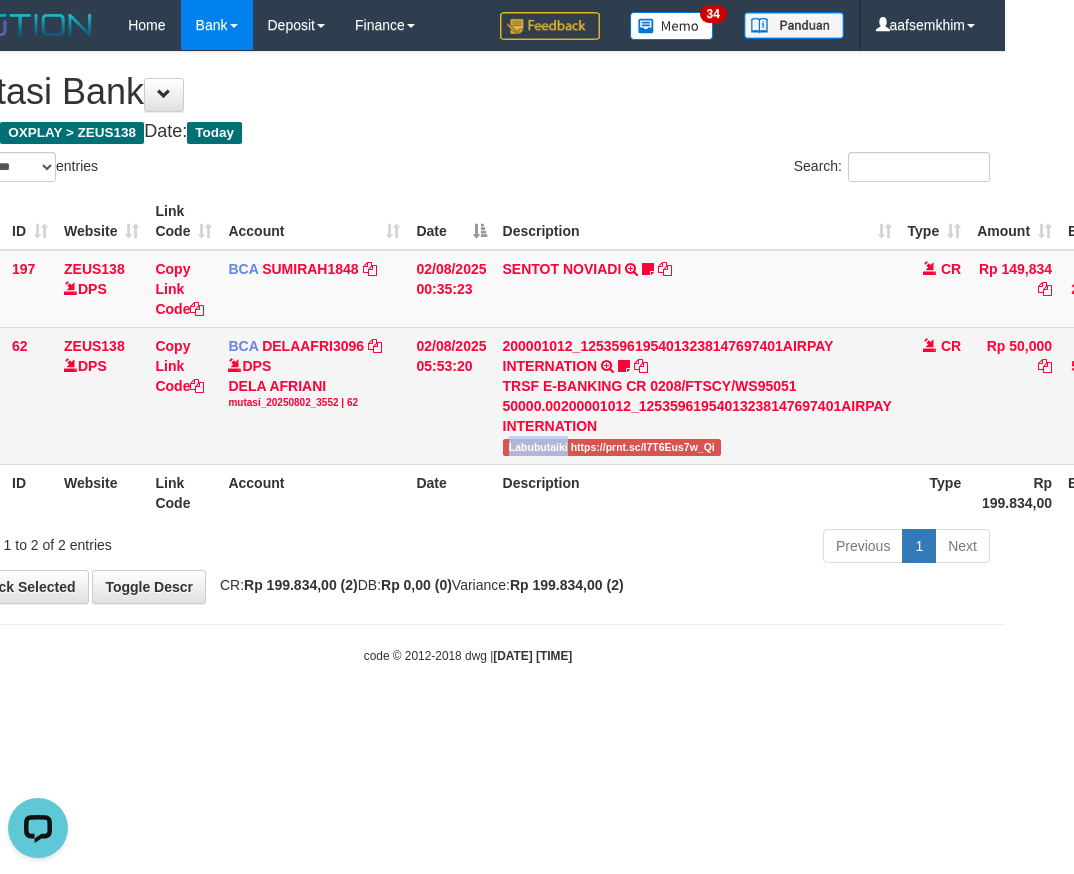 copy on "Labubutaiki" 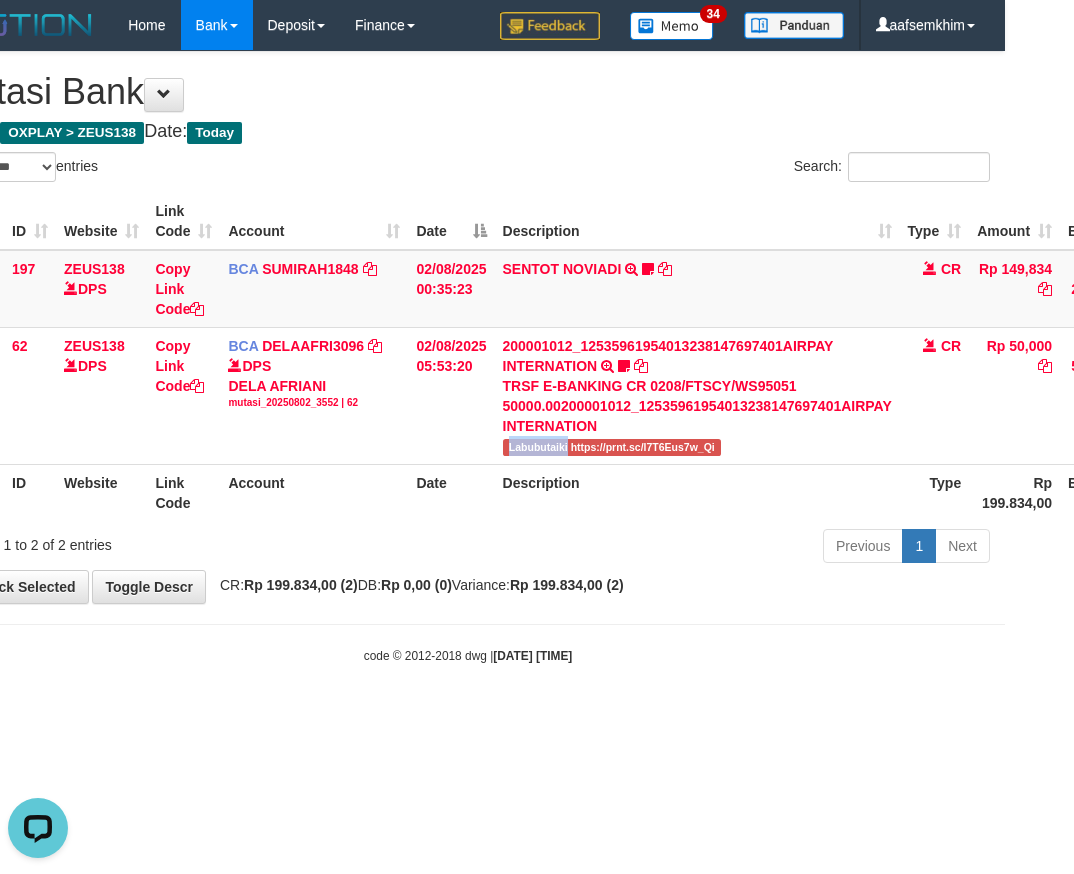 click on "Description" at bounding box center [697, 221] 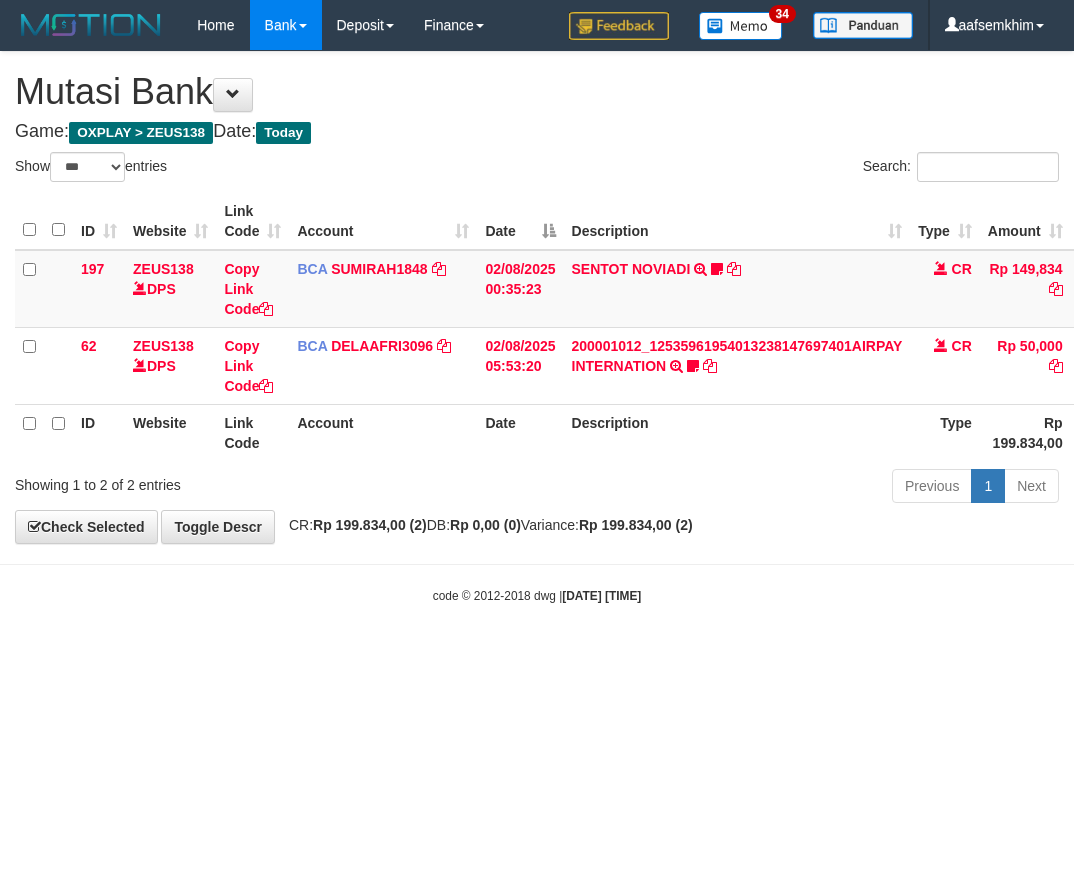 select on "***" 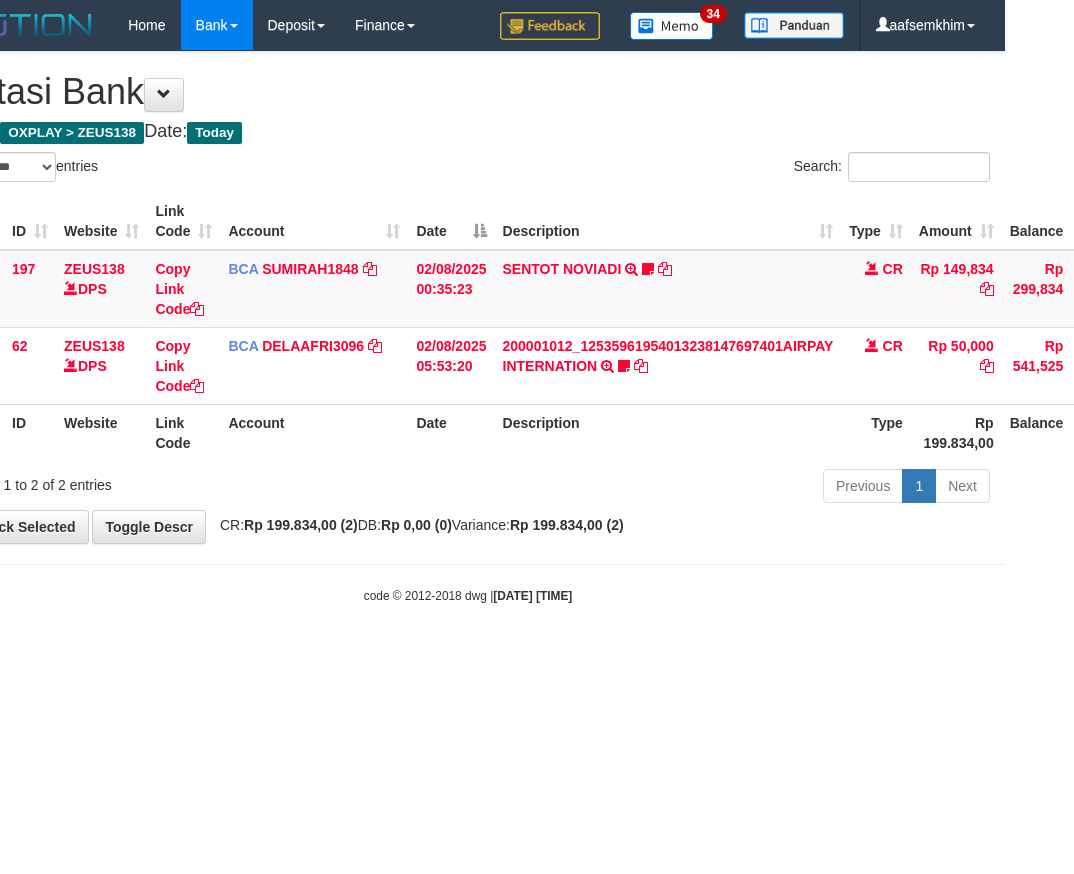 click on "Show  ** ** ** ***  entries" at bounding box center [199, 169] 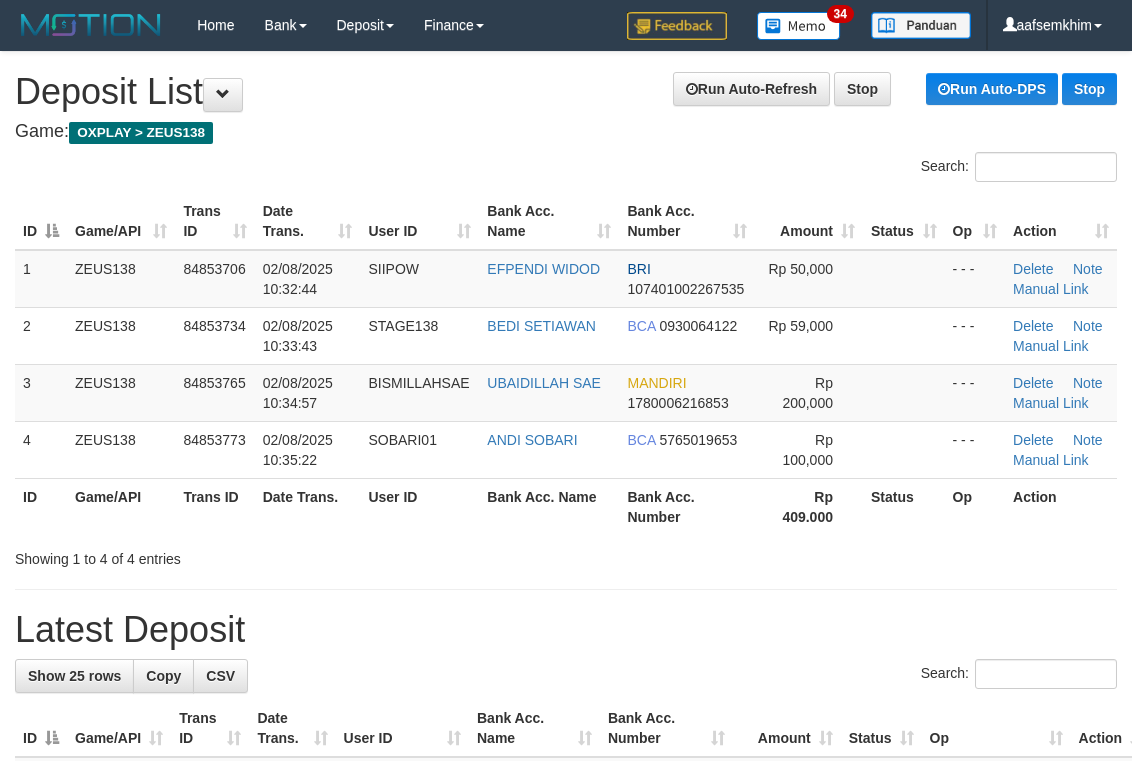 scroll, scrollTop: 69, scrollLeft: 0, axis: vertical 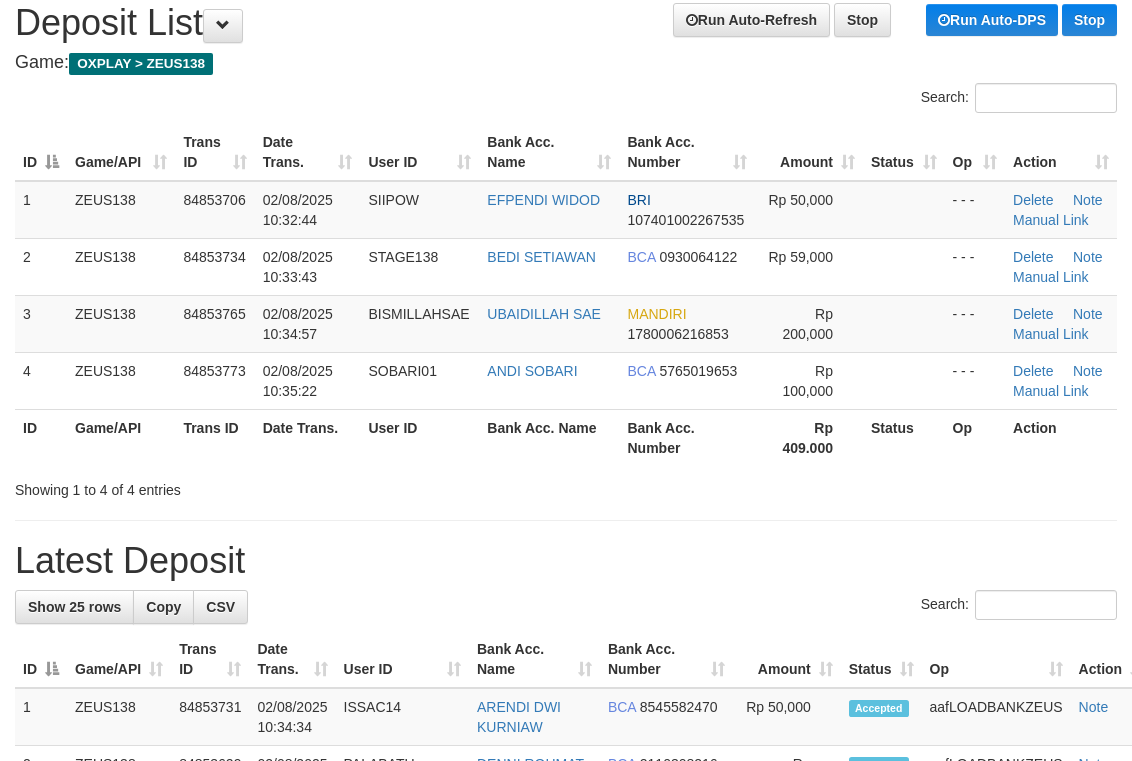 click on "Search:" at bounding box center (566, 100) 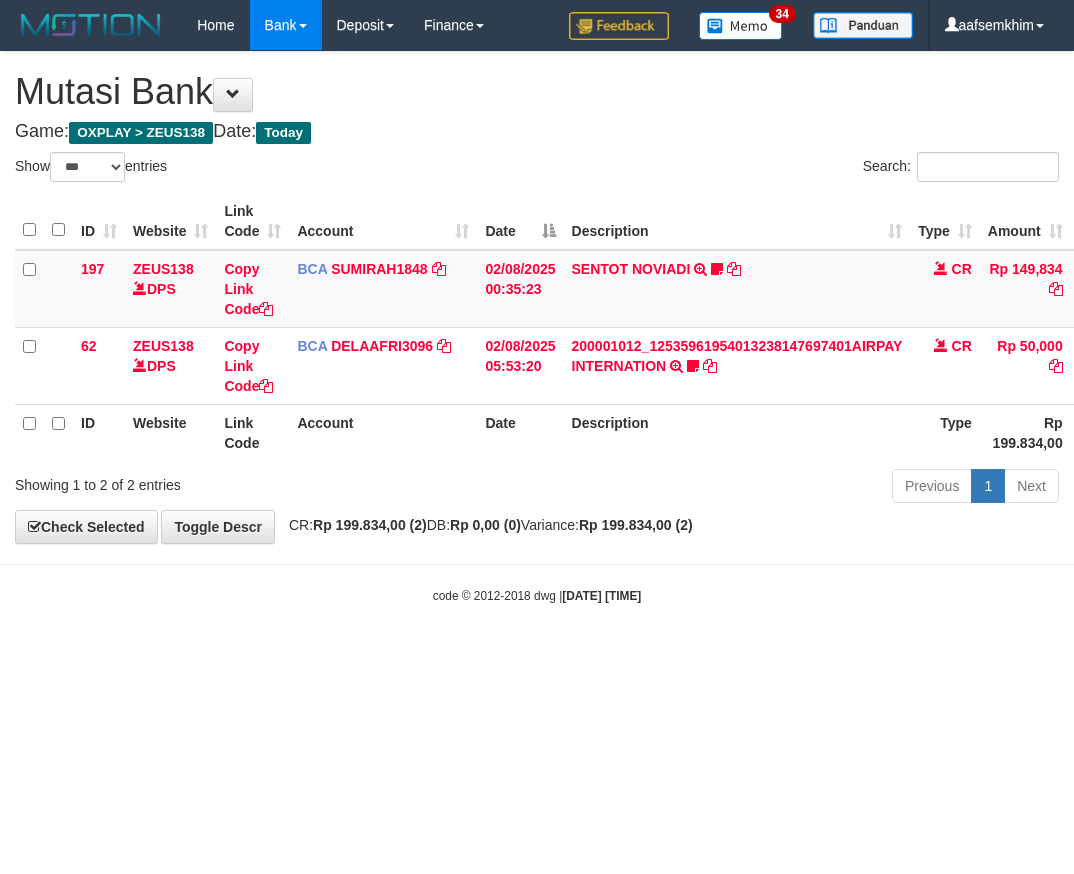 select on "***" 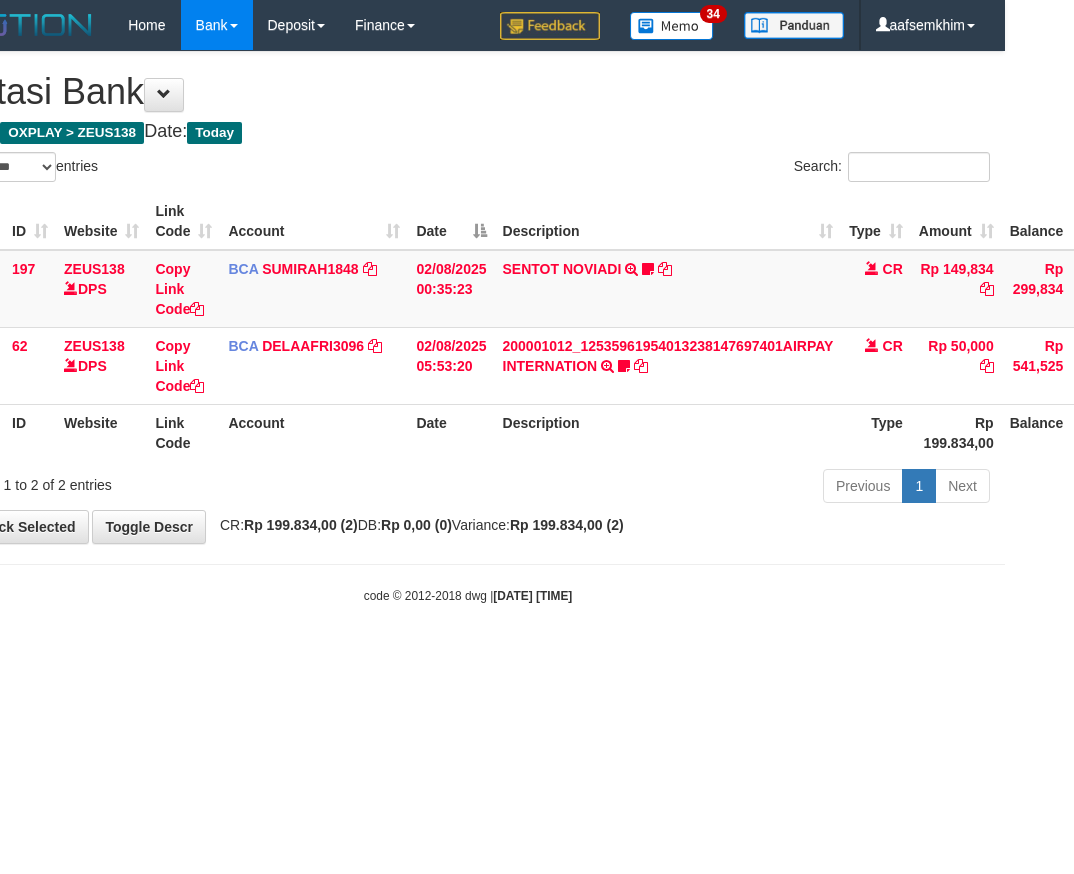 click on "Show  ** ** ** ***  entries" at bounding box center [199, 169] 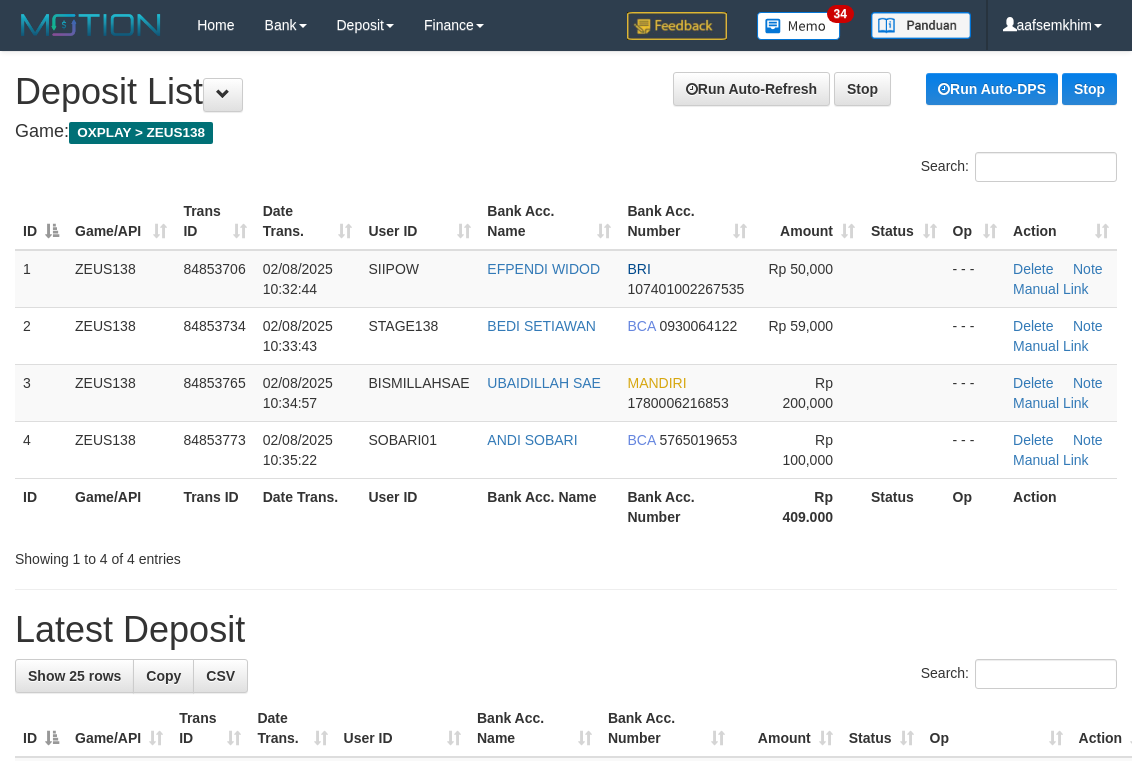 scroll, scrollTop: 69, scrollLeft: 0, axis: vertical 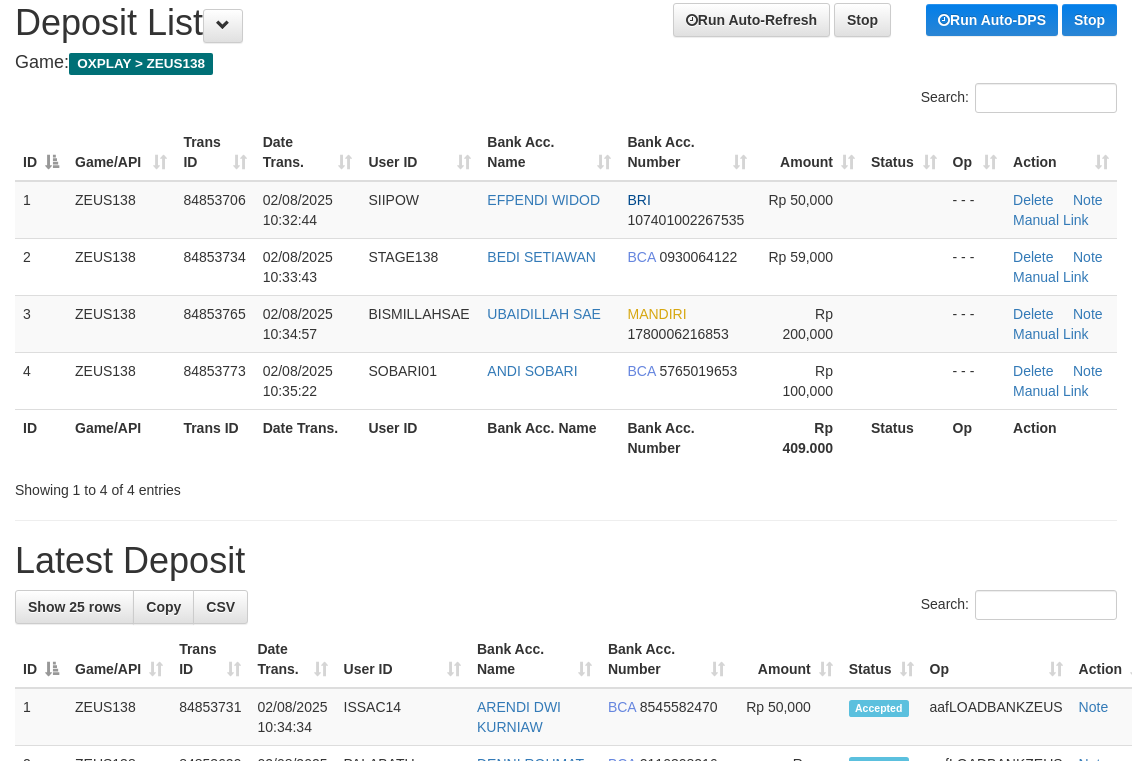 click on "Search:" at bounding box center (849, 100) 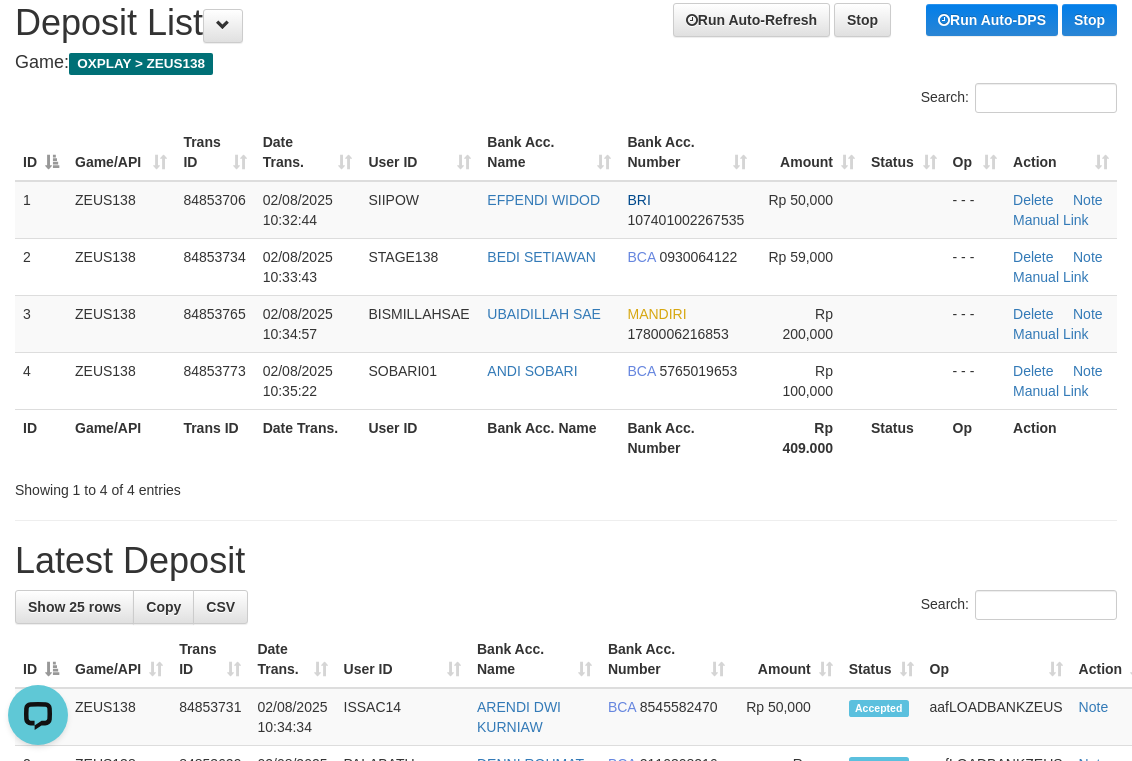 scroll, scrollTop: 0, scrollLeft: 0, axis: both 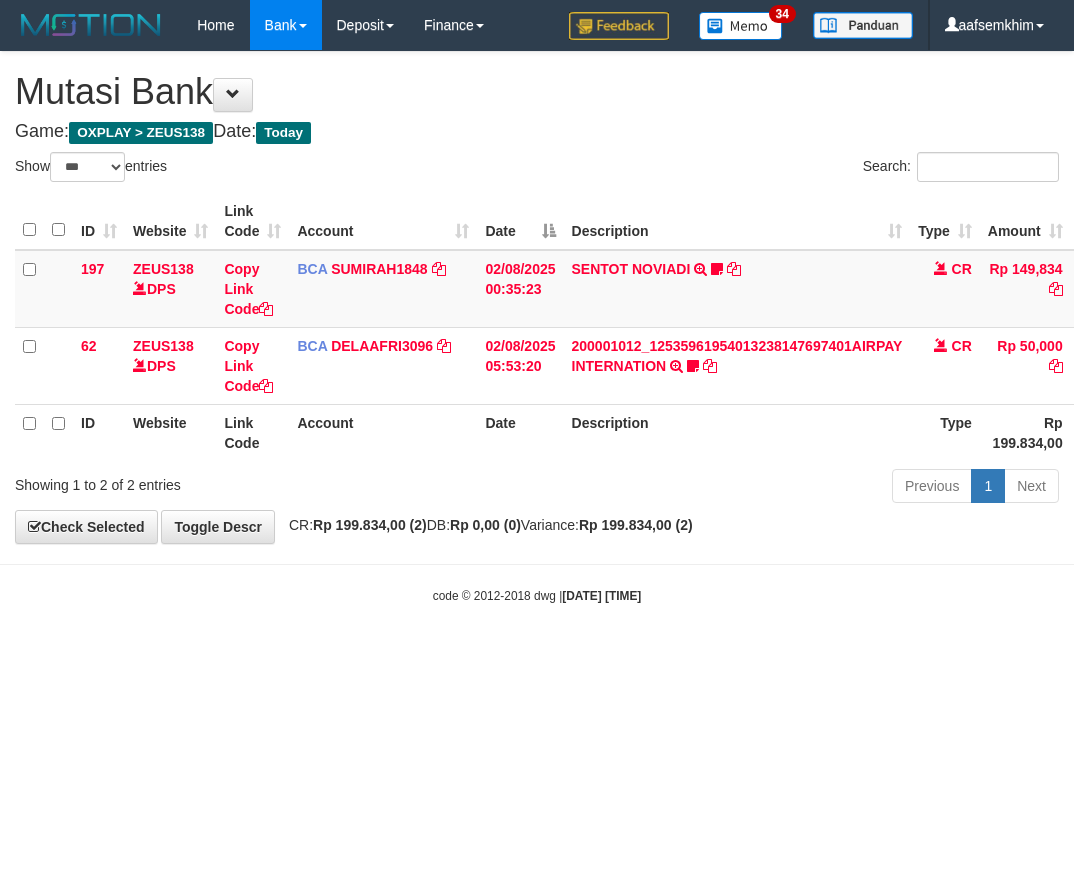 select on "***" 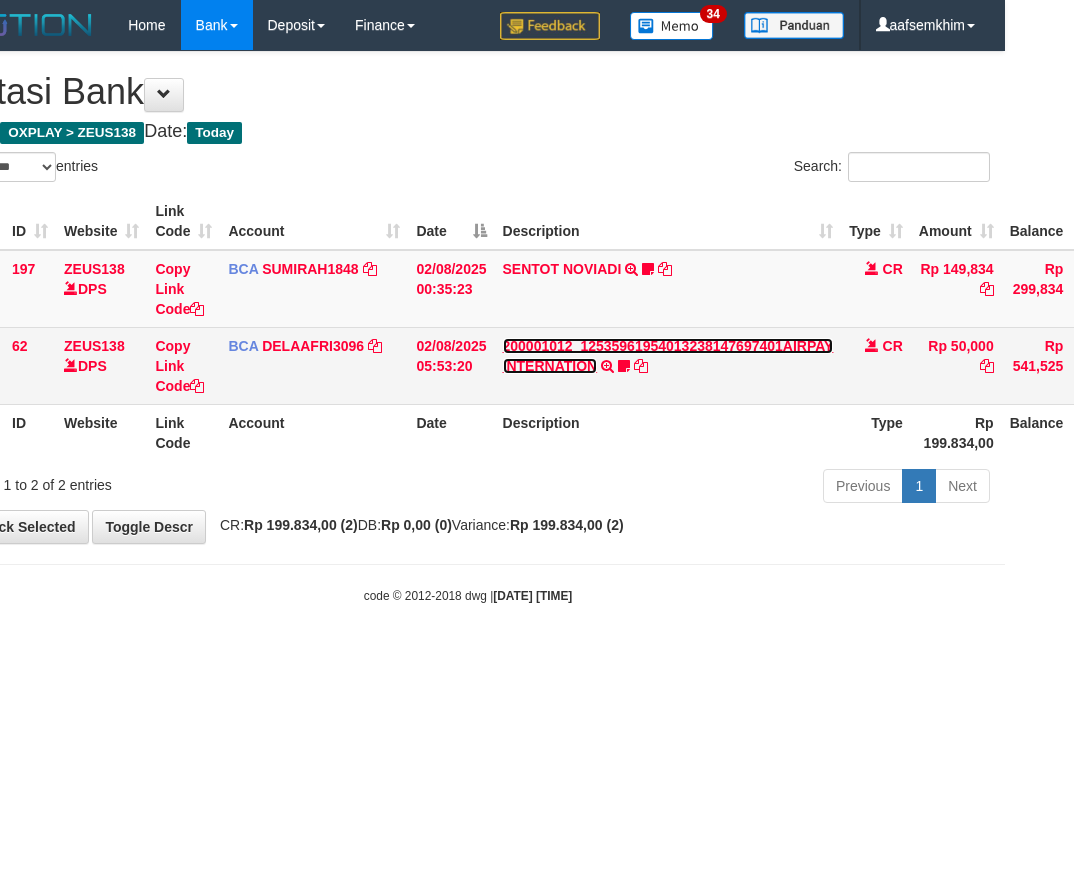 click on "200001012_12535961954013238147697401AIRPAY INTERNATION" at bounding box center (668, 356) 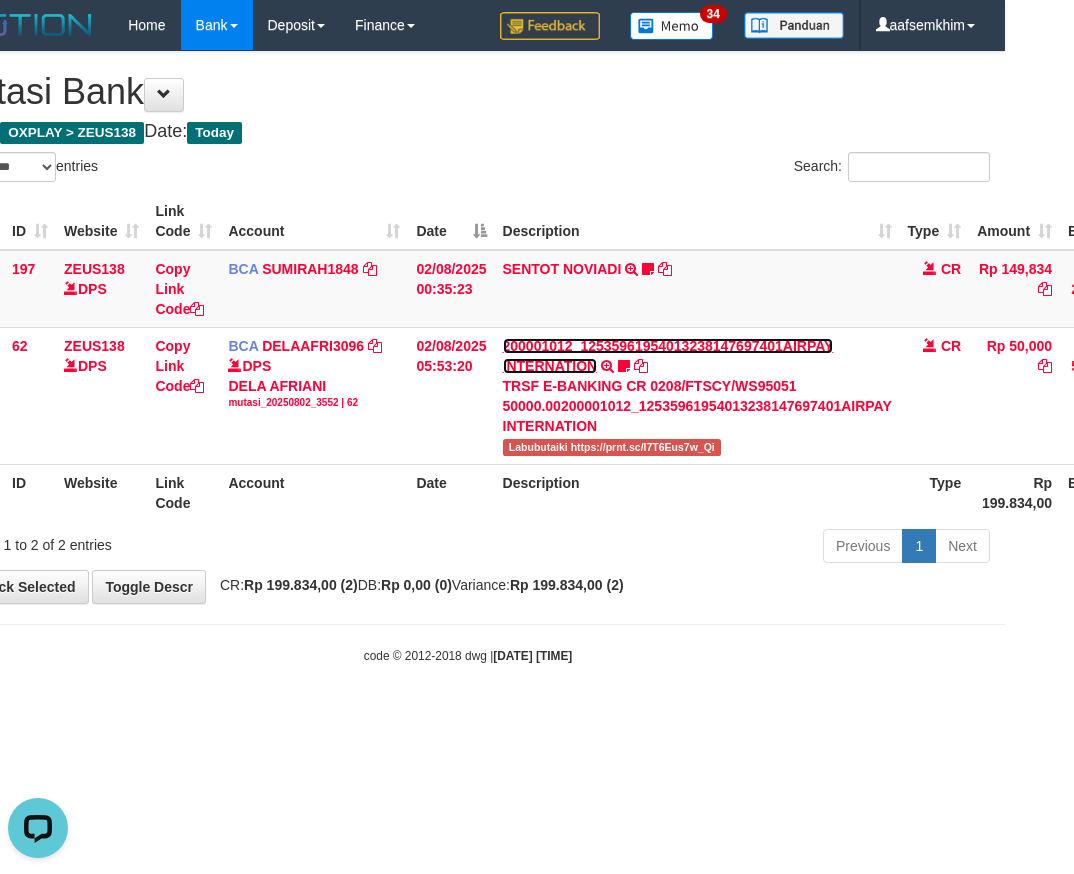 scroll, scrollTop: 0, scrollLeft: 0, axis: both 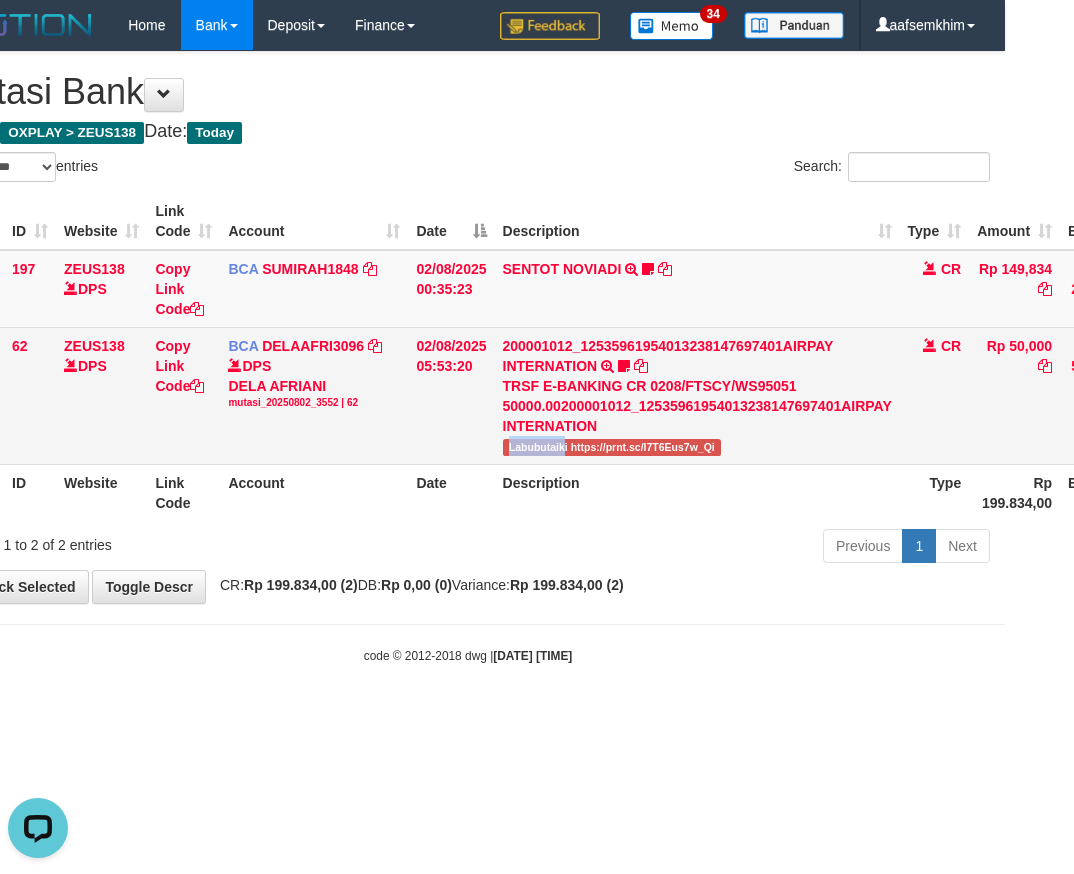 click on "Labubutaiki
https://prnt.sc/l7T6Eus7w_Qi" at bounding box center (612, 447) 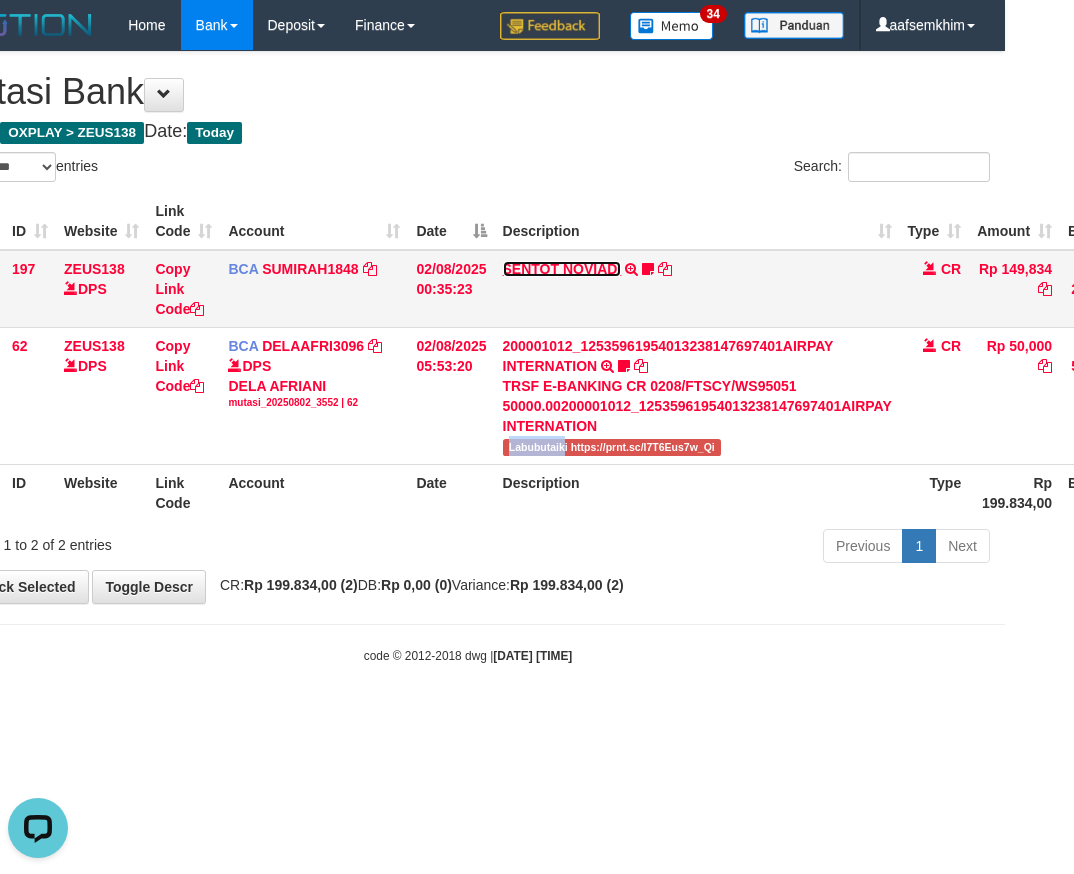 click on "SENTOT NOVIADI" at bounding box center [562, 269] 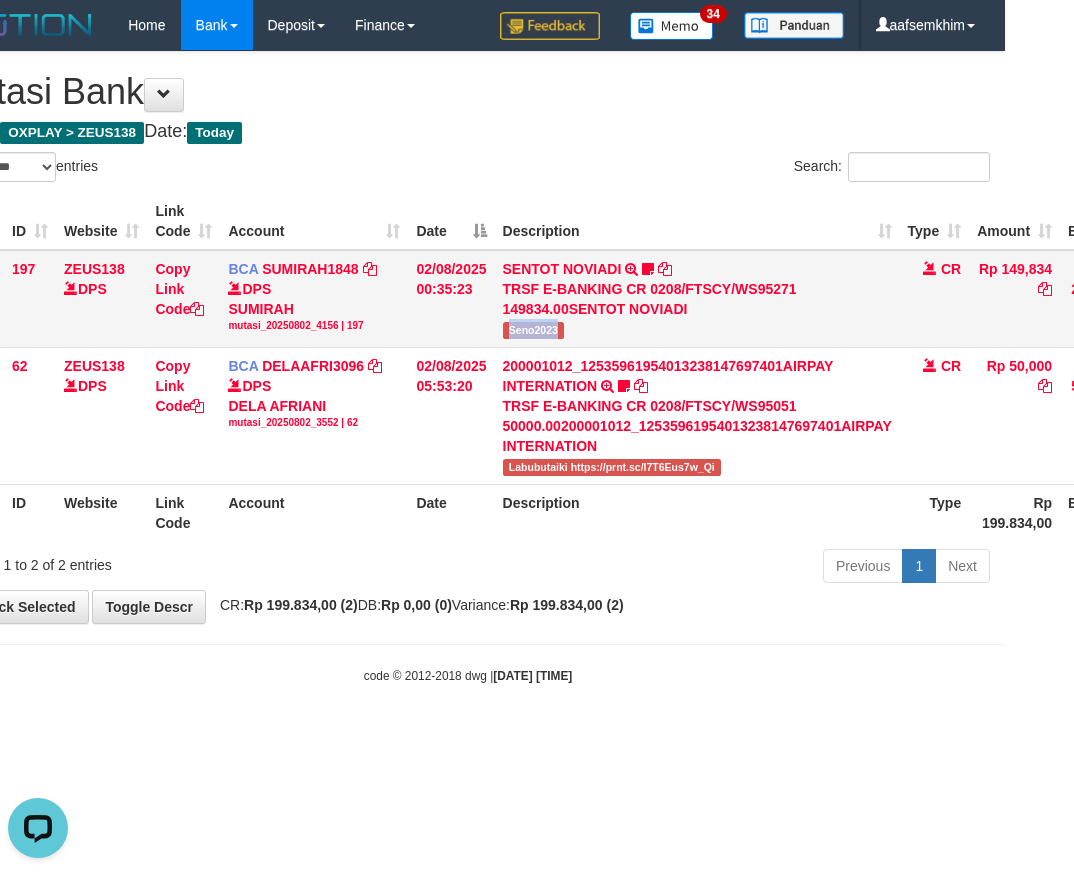 drag, startPoint x: 532, startPoint y: 335, endPoint x: 7, endPoint y: 301, distance: 526.0998 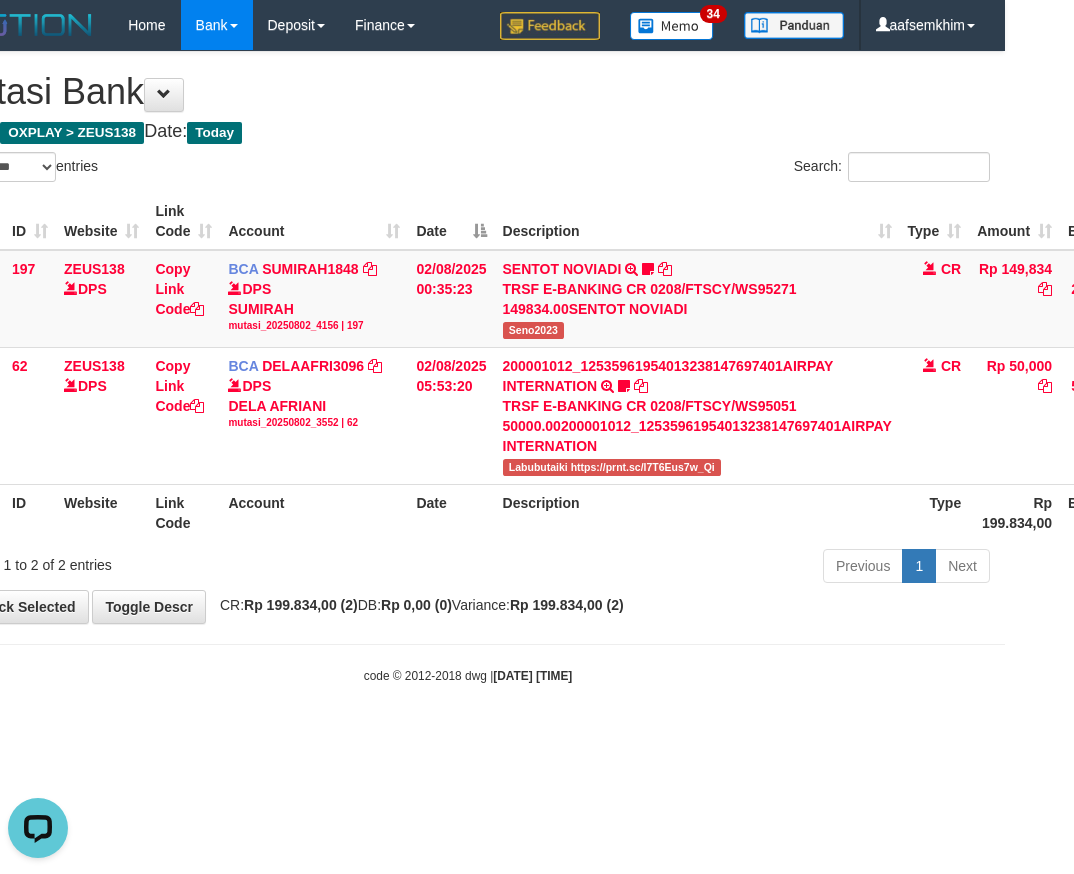 click on "Search:" at bounding box center [736, 169] 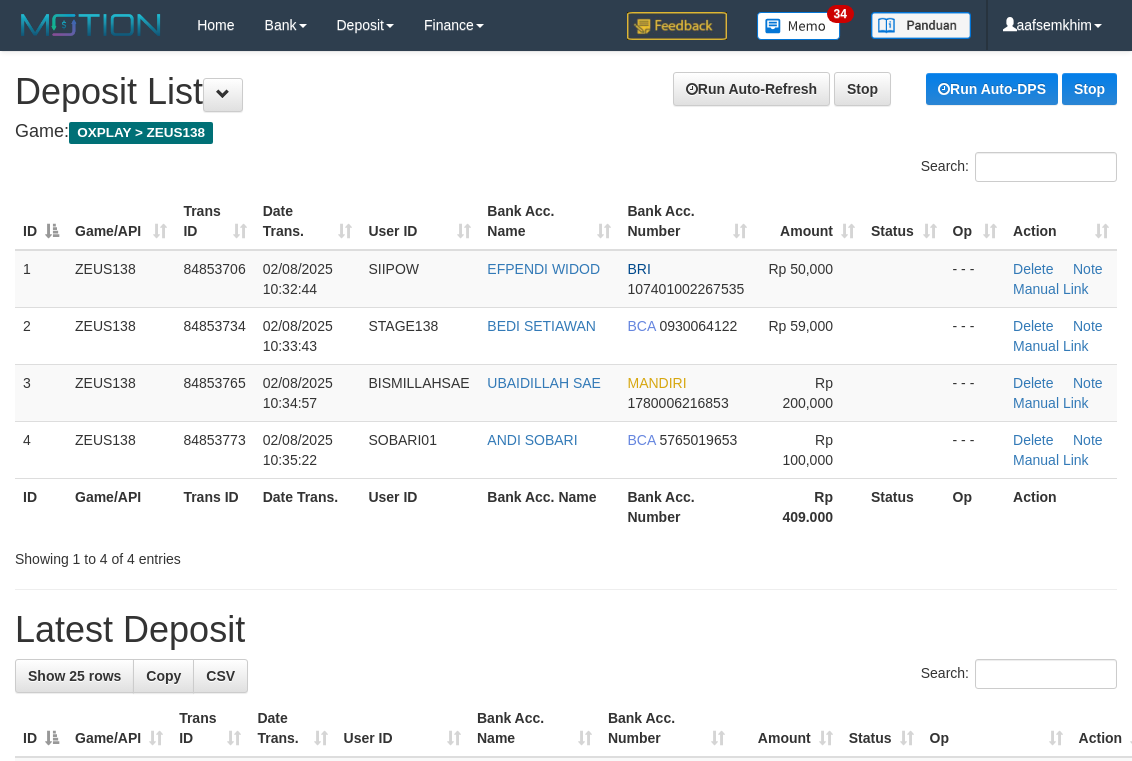 scroll, scrollTop: 69, scrollLeft: 0, axis: vertical 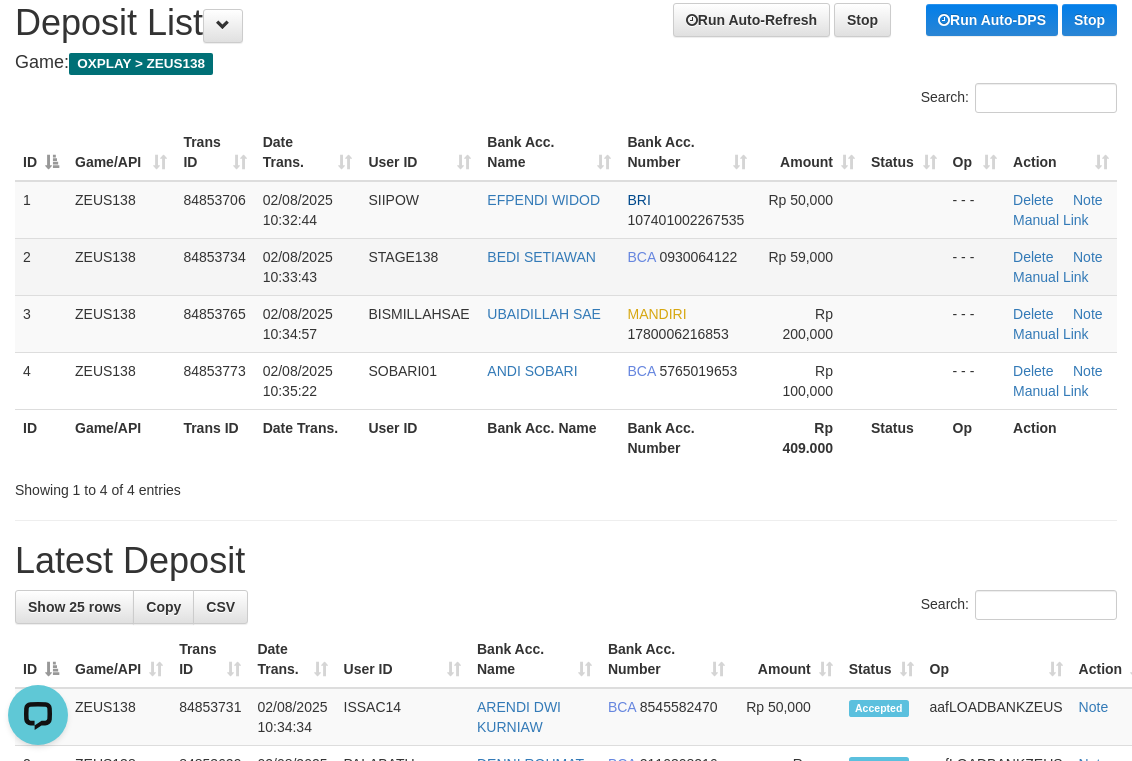 drag, startPoint x: 692, startPoint y: 313, endPoint x: 990, endPoint y: 258, distance: 303.033 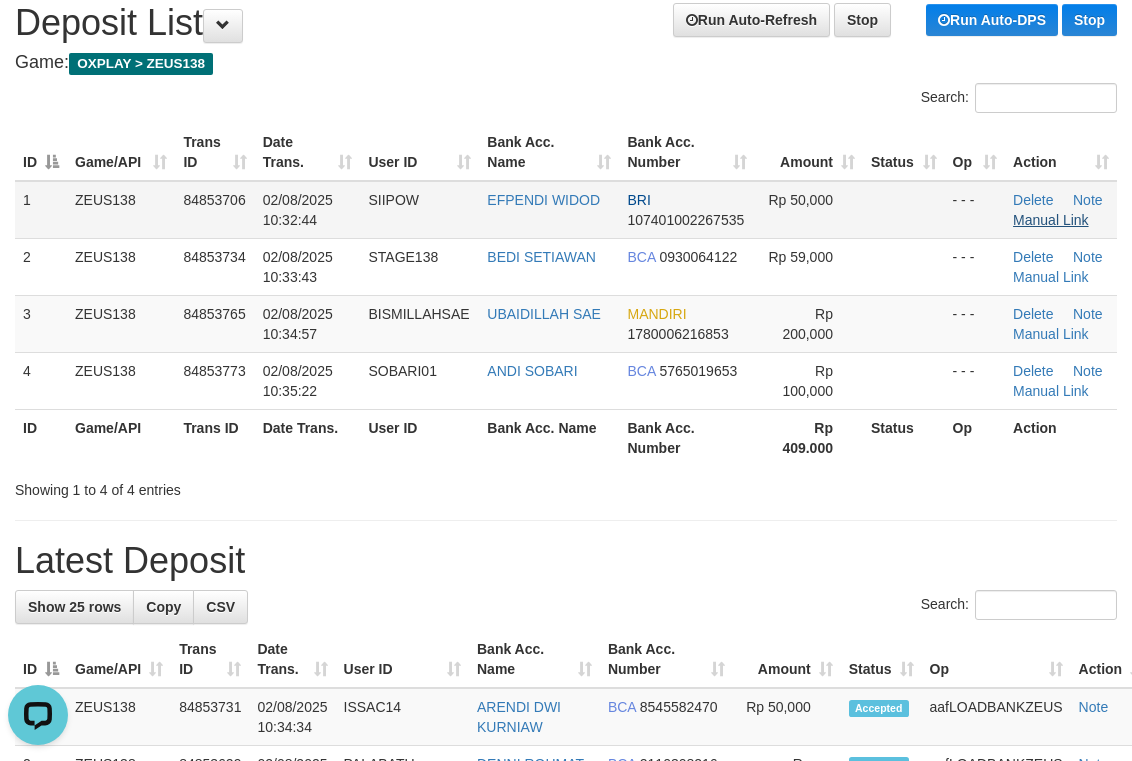 drag, startPoint x: 673, startPoint y: 283, endPoint x: 1016, endPoint y: 224, distance: 348.03735 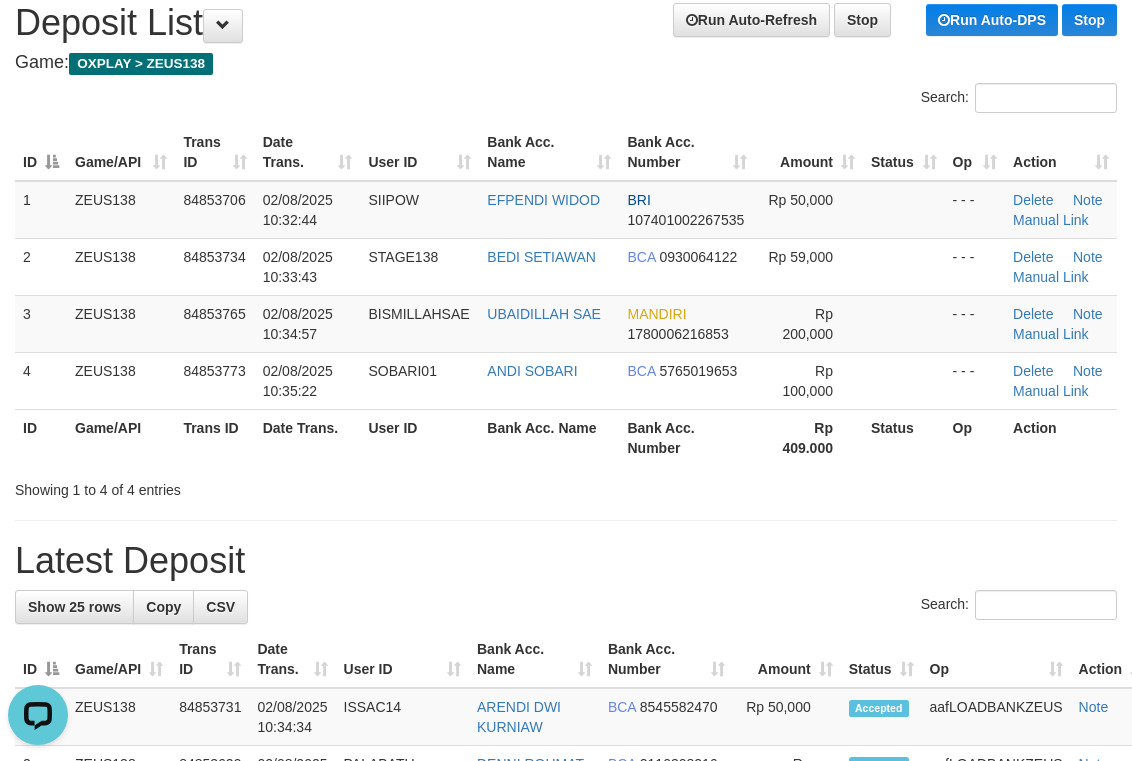 click on "Search:" at bounding box center [849, 100] 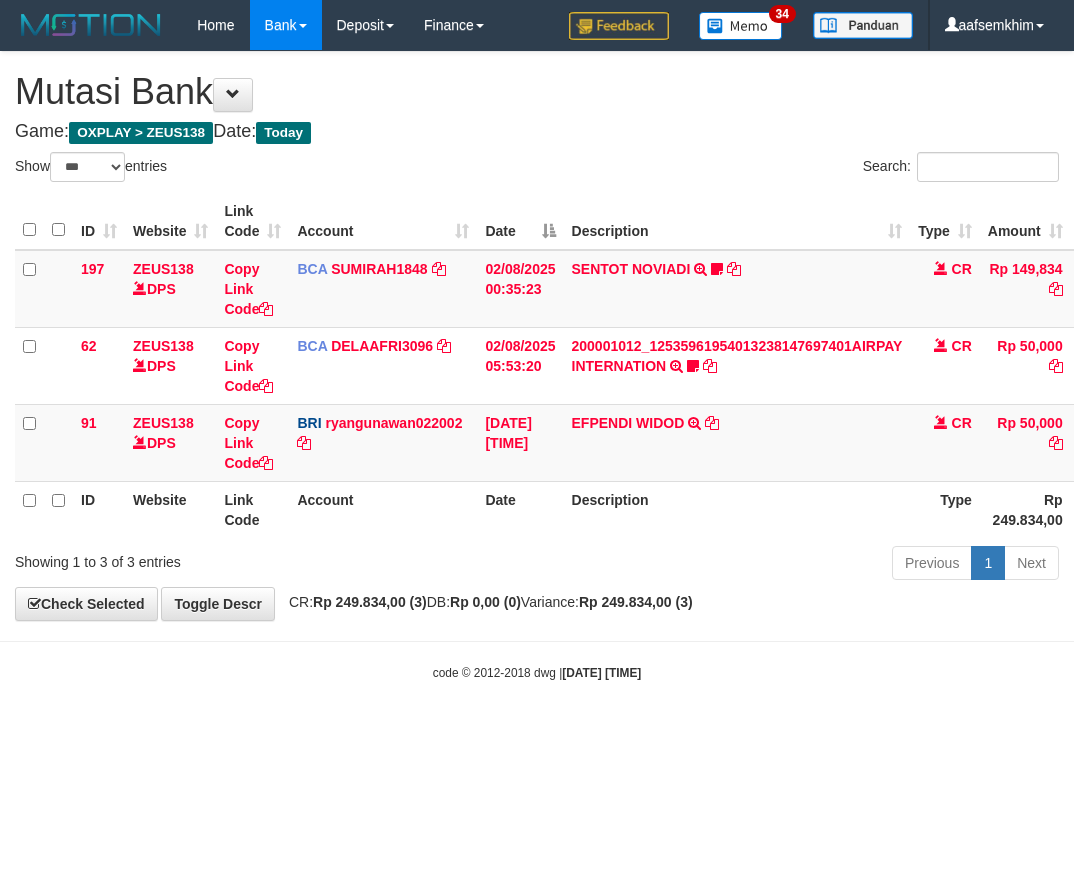 select on "***" 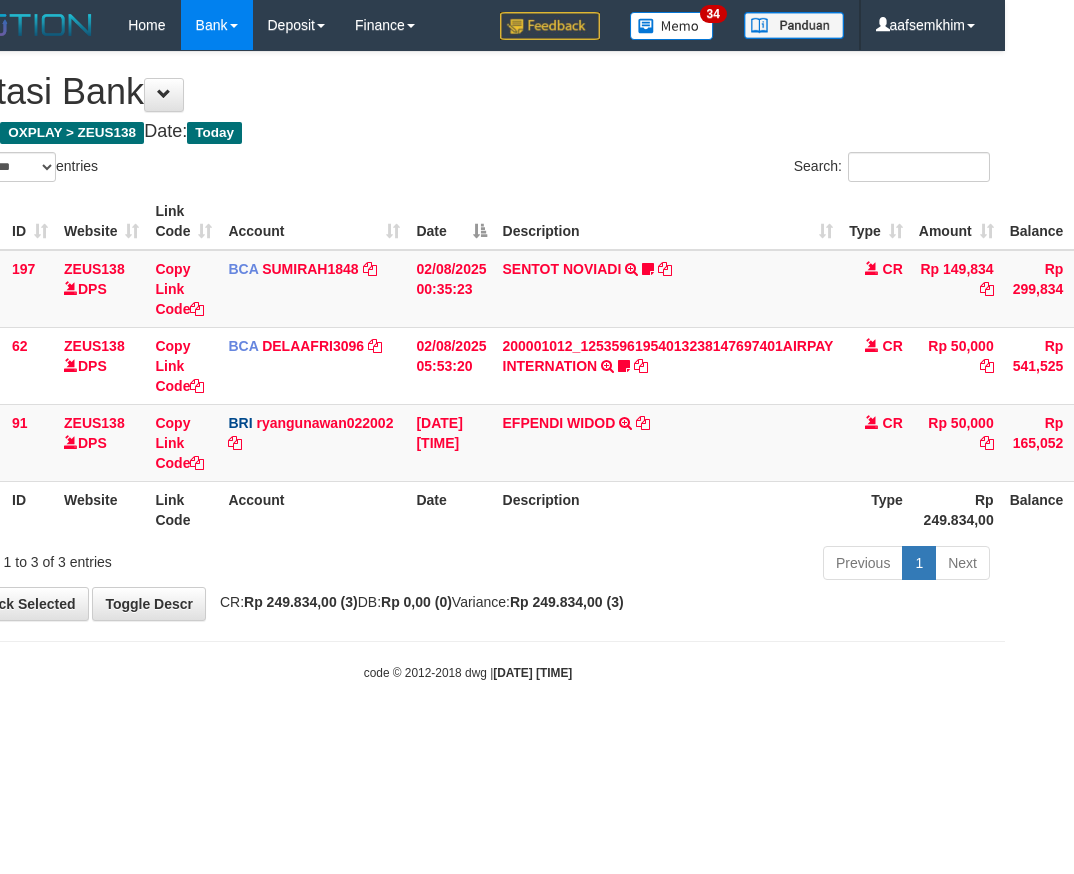 click on "Game:   OXPLAY > ZEUS138    				Date:  Today" at bounding box center [468, 132] 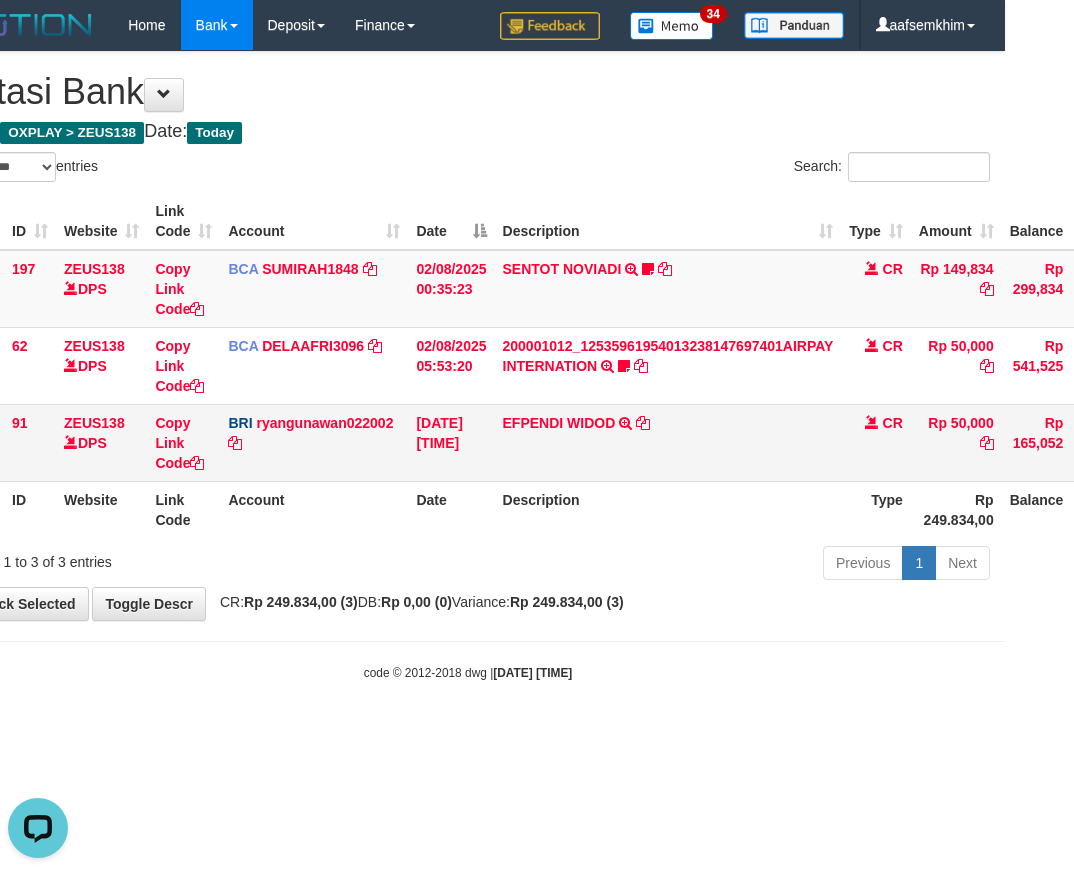 scroll, scrollTop: 0, scrollLeft: 0, axis: both 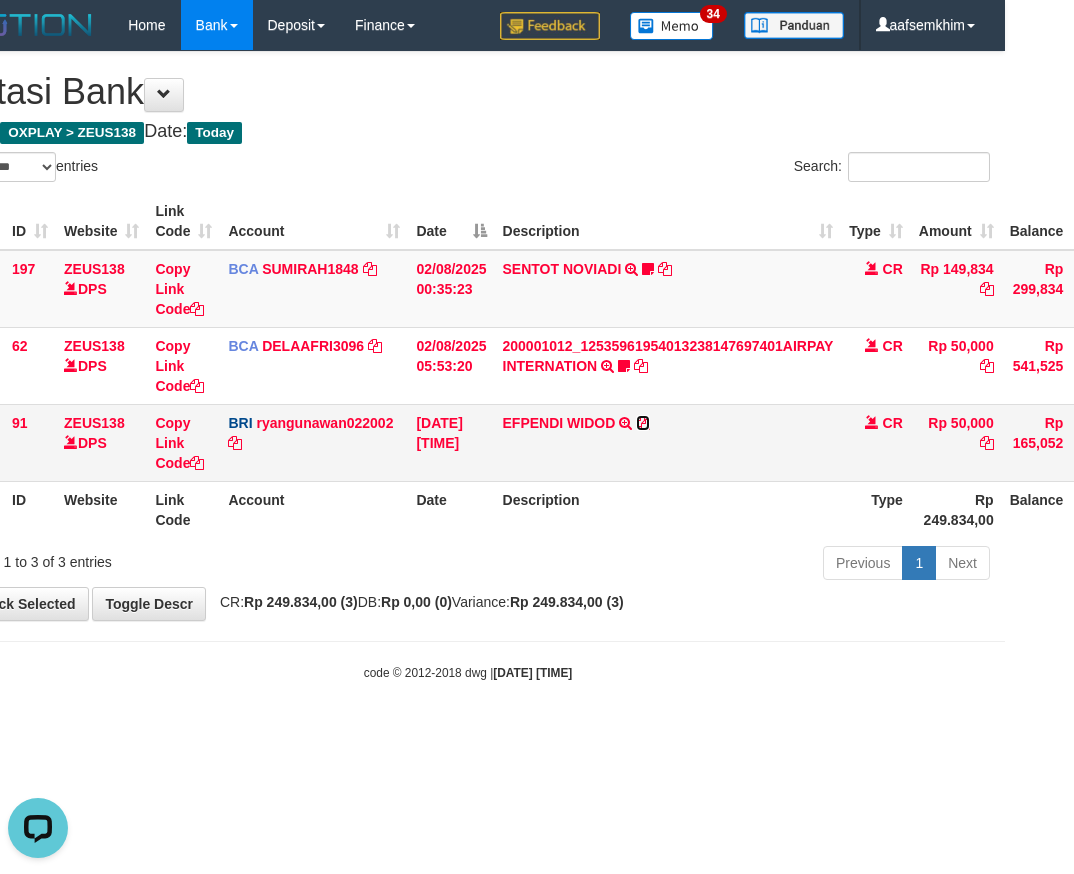 click at bounding box center (643, 423) 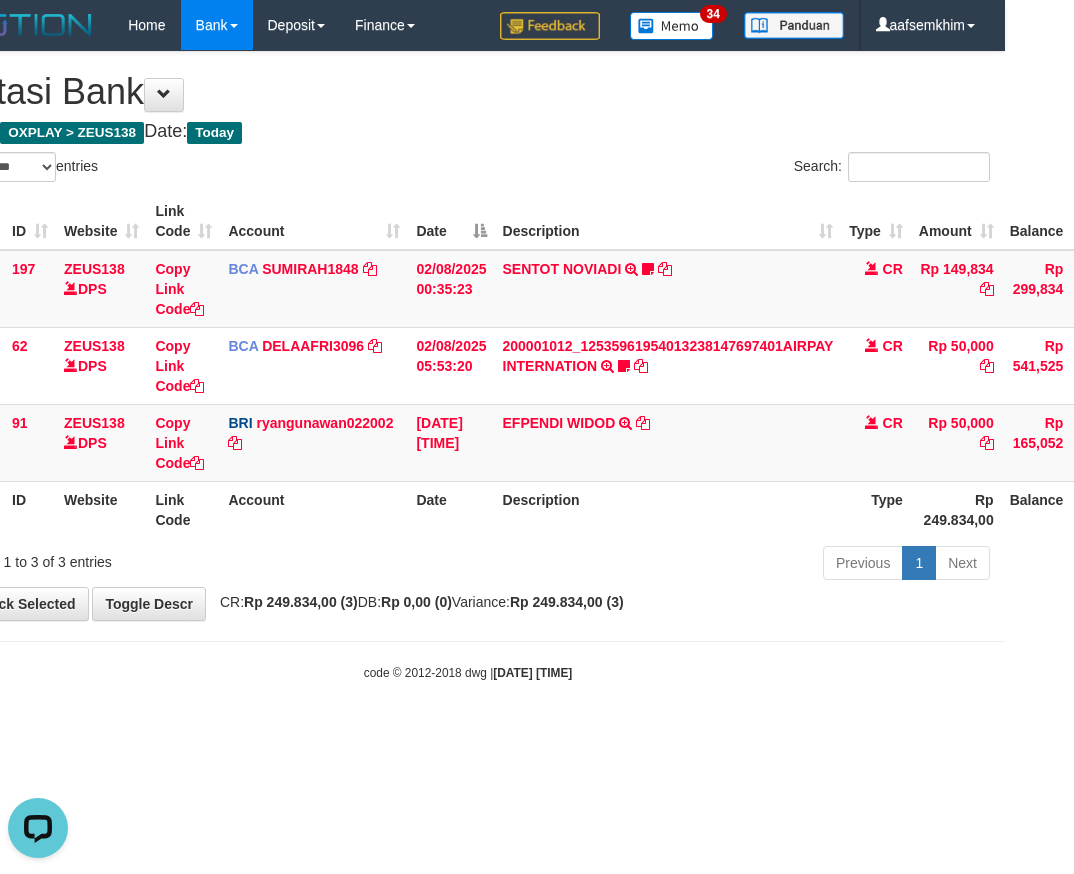 click on "Search:" at bounding box center (736, 169) 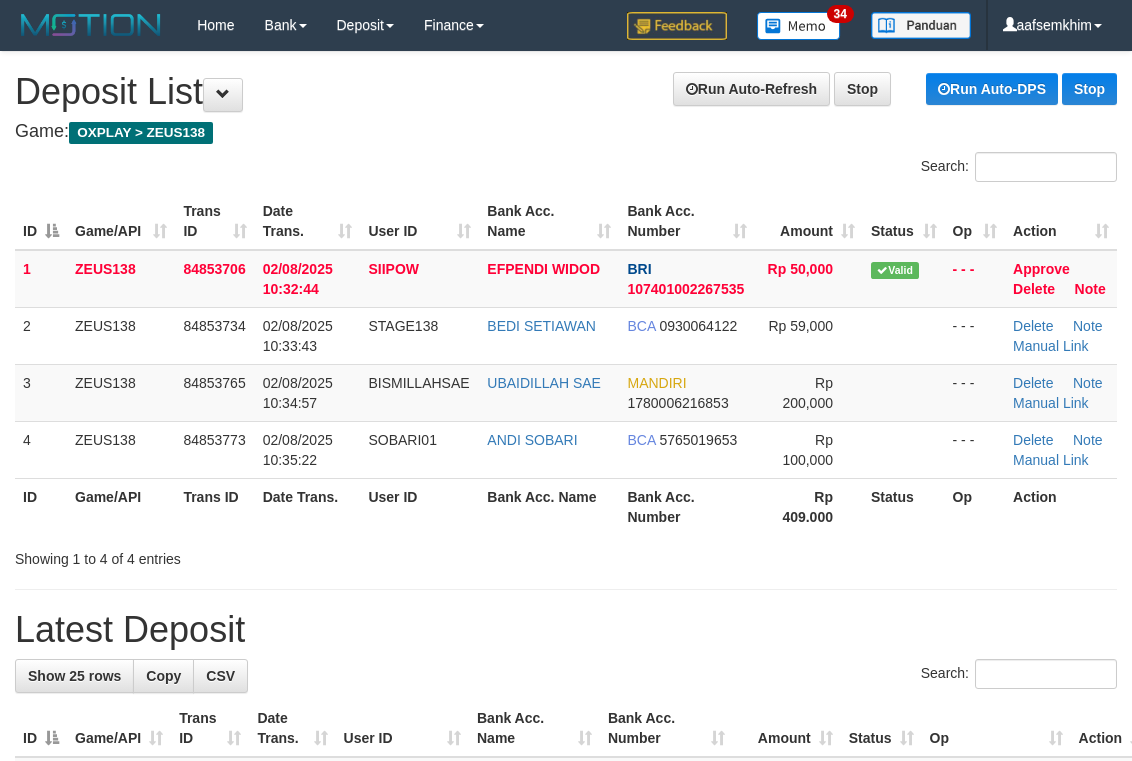 scroll, scrollTop: 69, scrollLeft: 0, axis: vertical 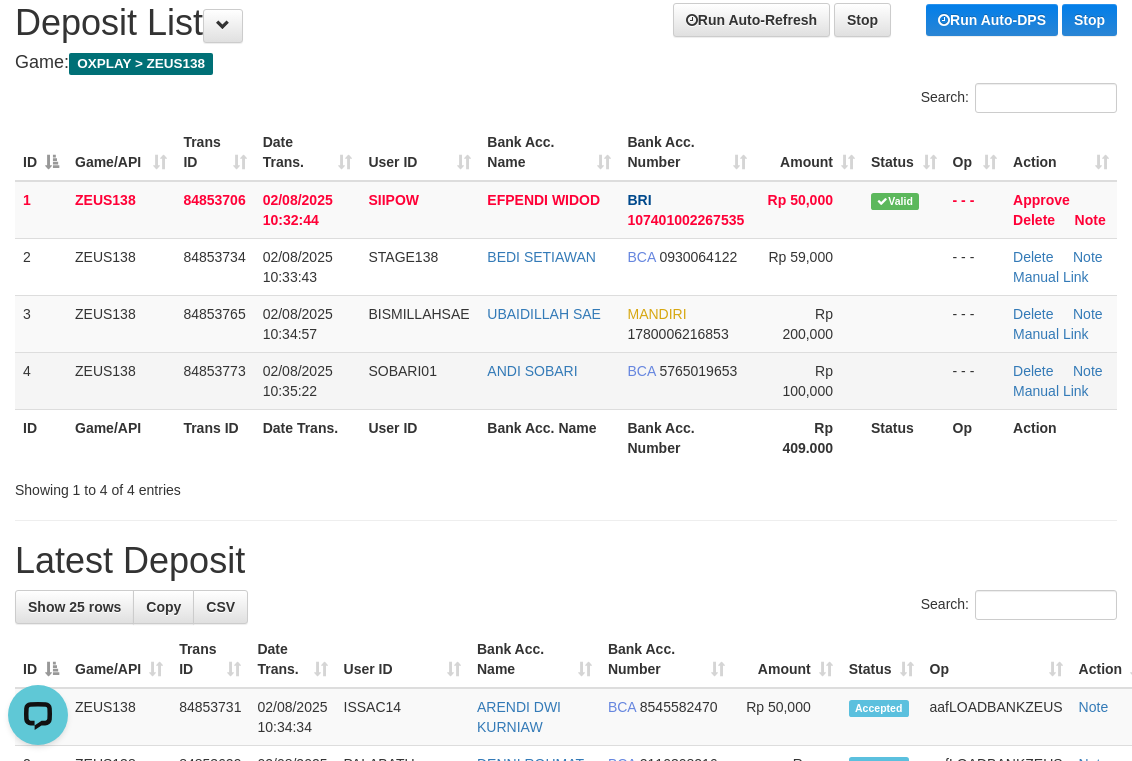 click on "BCA
5765019653" at bounding box center [687, 380] 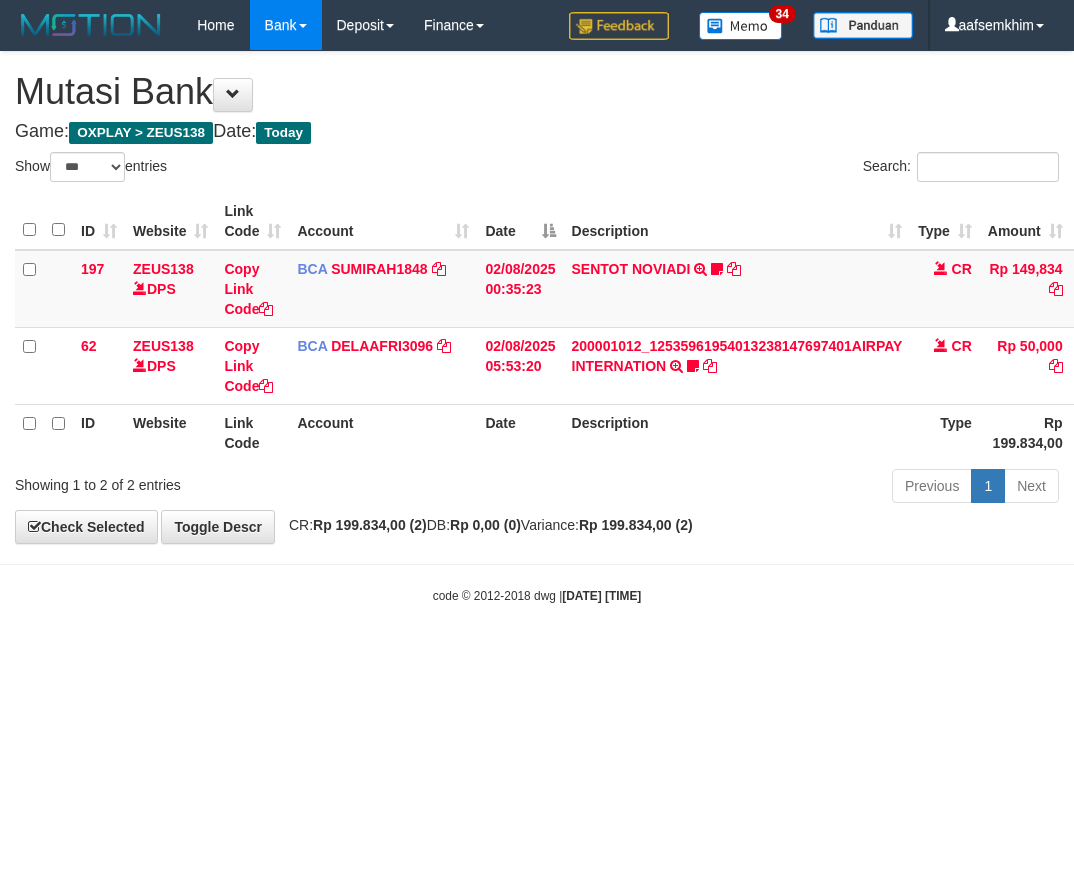 select on "***" 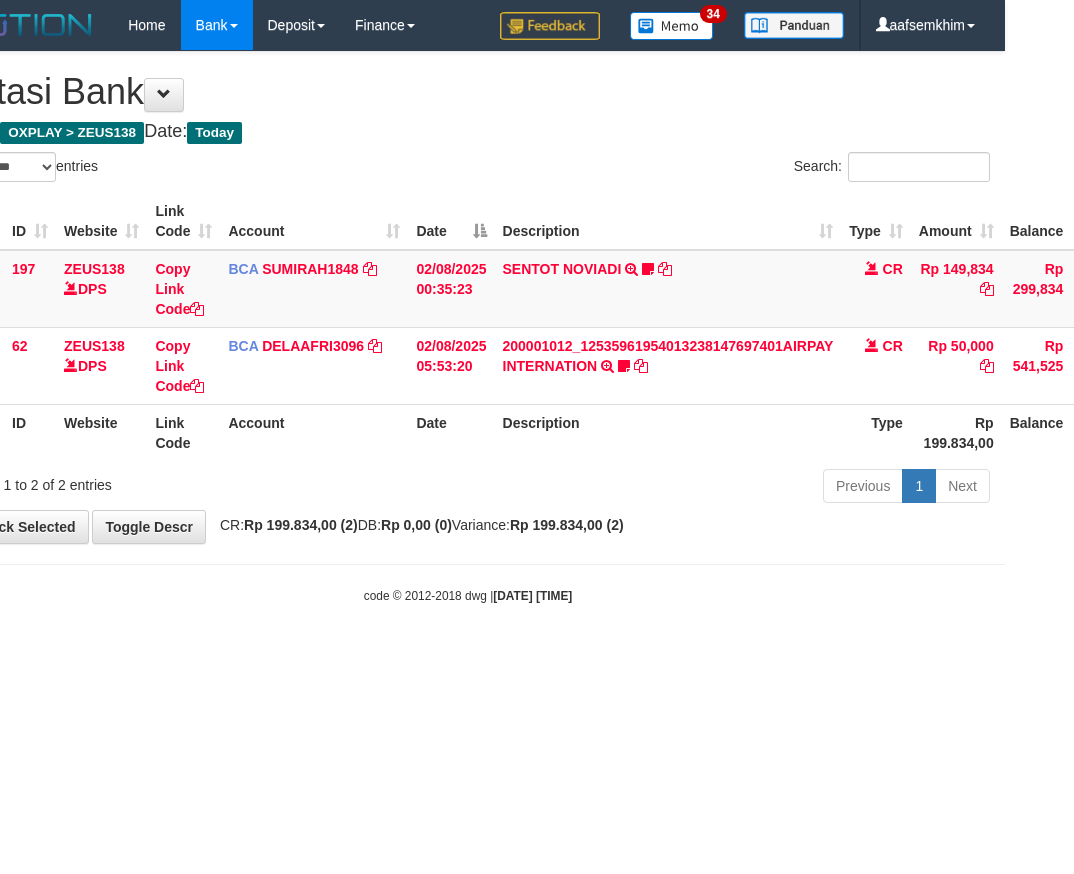 drag, startPoint x: 533, startPoint y: 185, endPoint x: 548, endPoint y: 184, distance: 15.033297 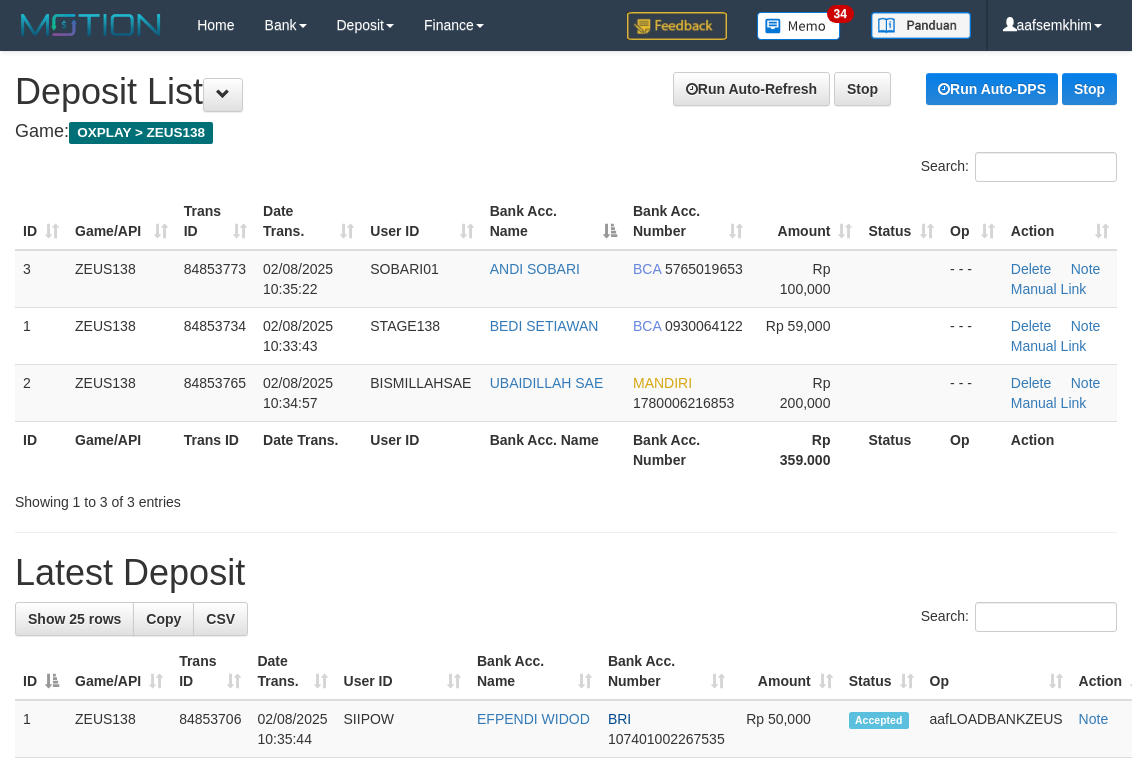 scroll, scrollTop: 69, scrollLeft: 0, axis: vertical 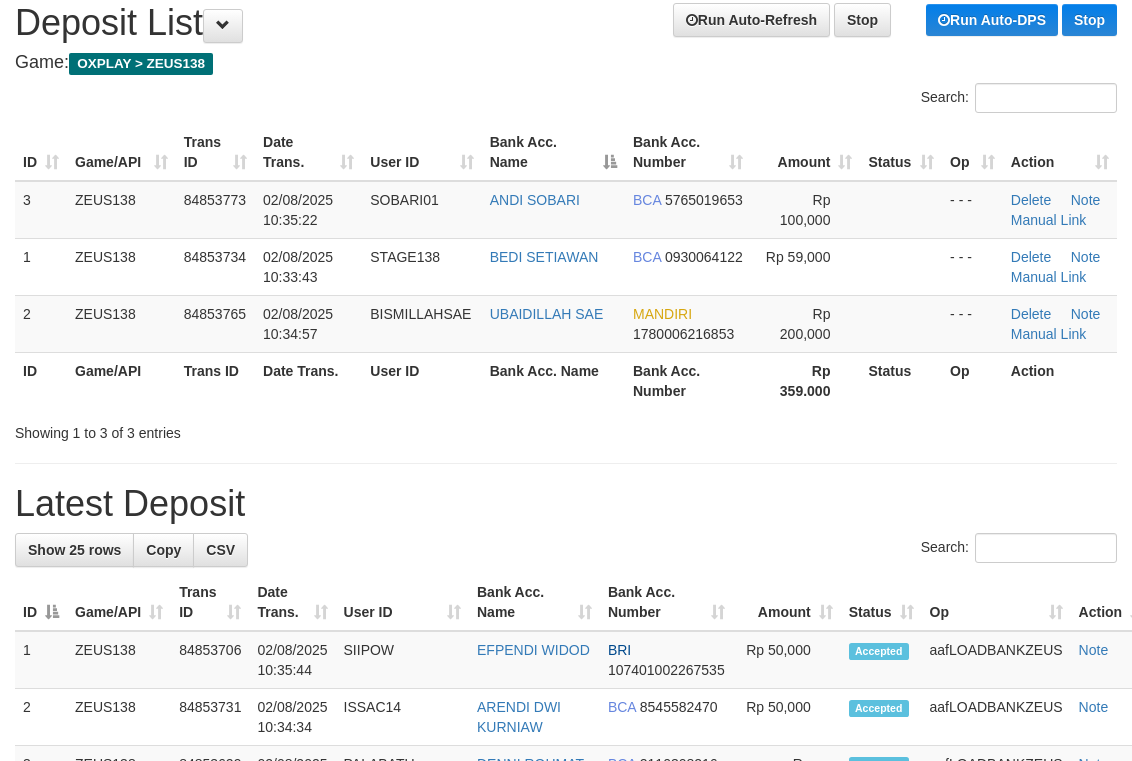 click on "Search:" at bounding box center (849, 100) 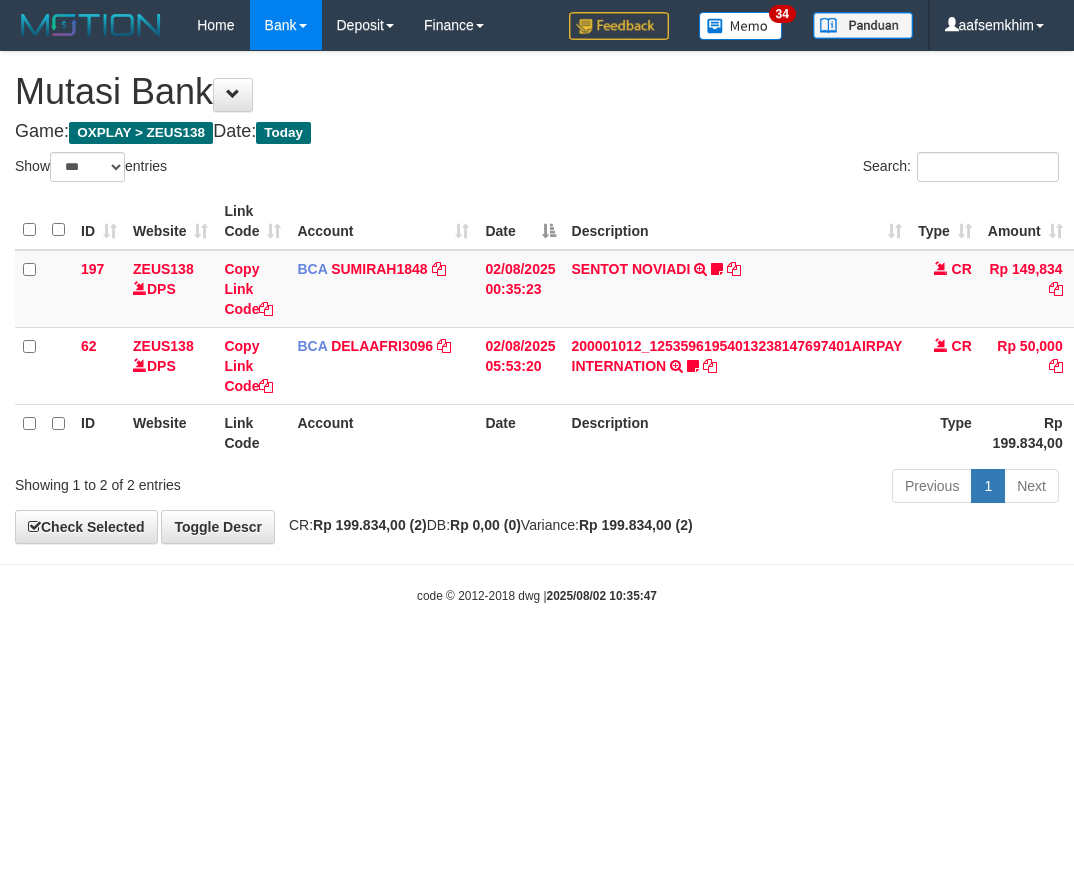 select on "***" 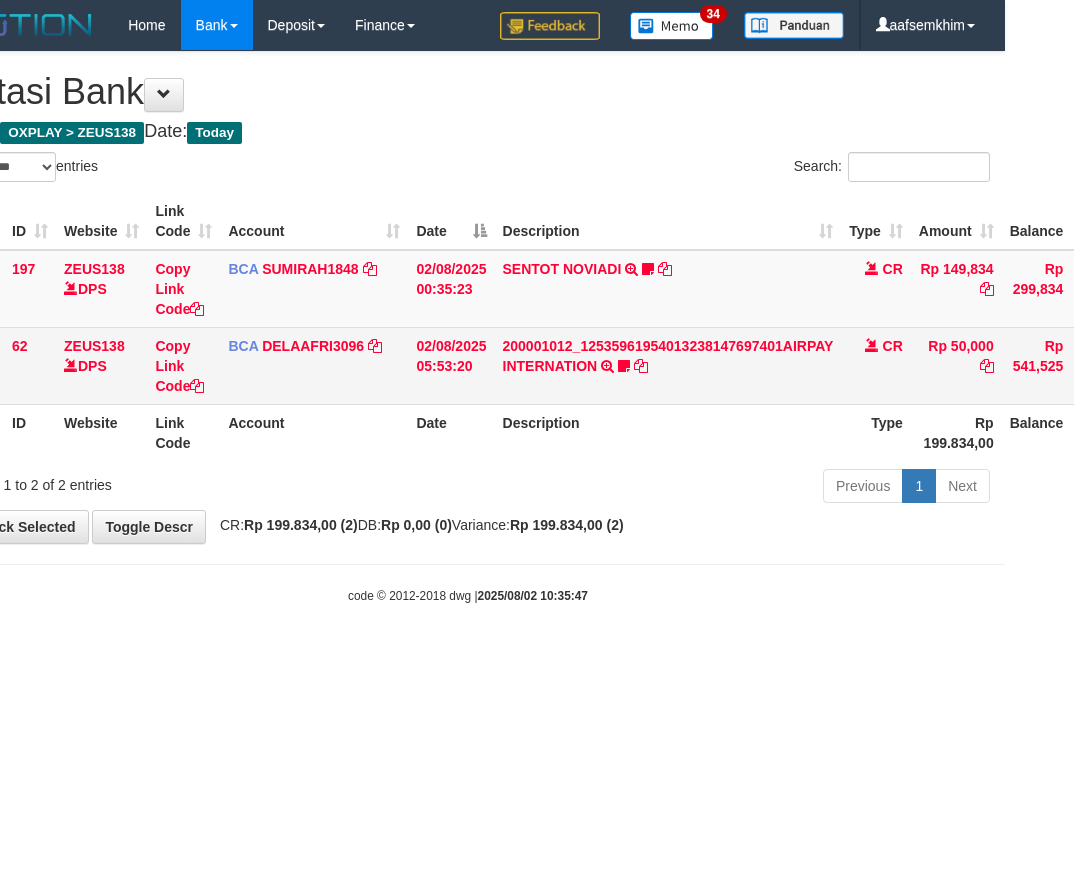 click on "200001012_12535961954013238147697401AIRPAY INTERNATION            TRSF E-BANKING CR 0208/FTSCY/WS95051
50000.00200001012_12535961954013238147697401AIRPAY INTERNATION    Labubutaiki
https://prnt.sc/l7T6Eus7w_Qi" at bounding box center [668, 365] 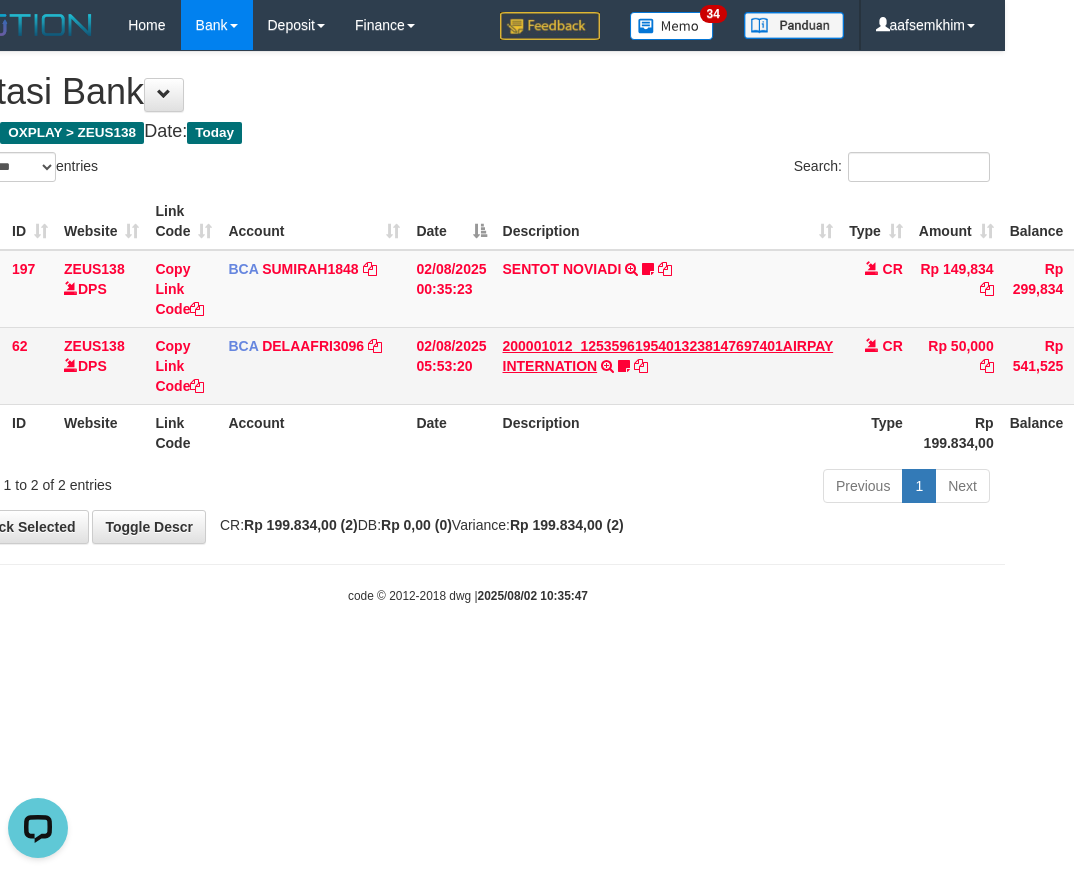scroll, scrollTop: 0, scrollLeft: 0, axis: both 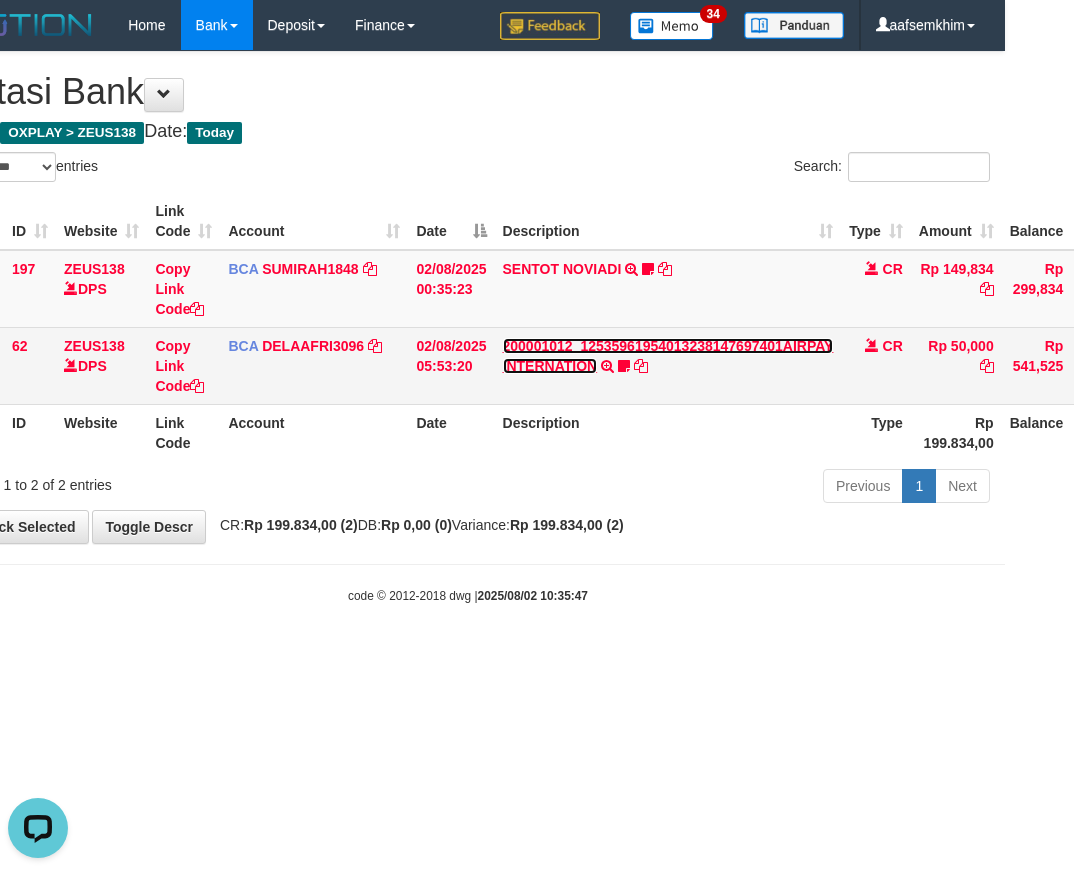 click on "200001012_12535961954013238147697401AIRPAY INTERNATION" at bounding box center (668, 356) 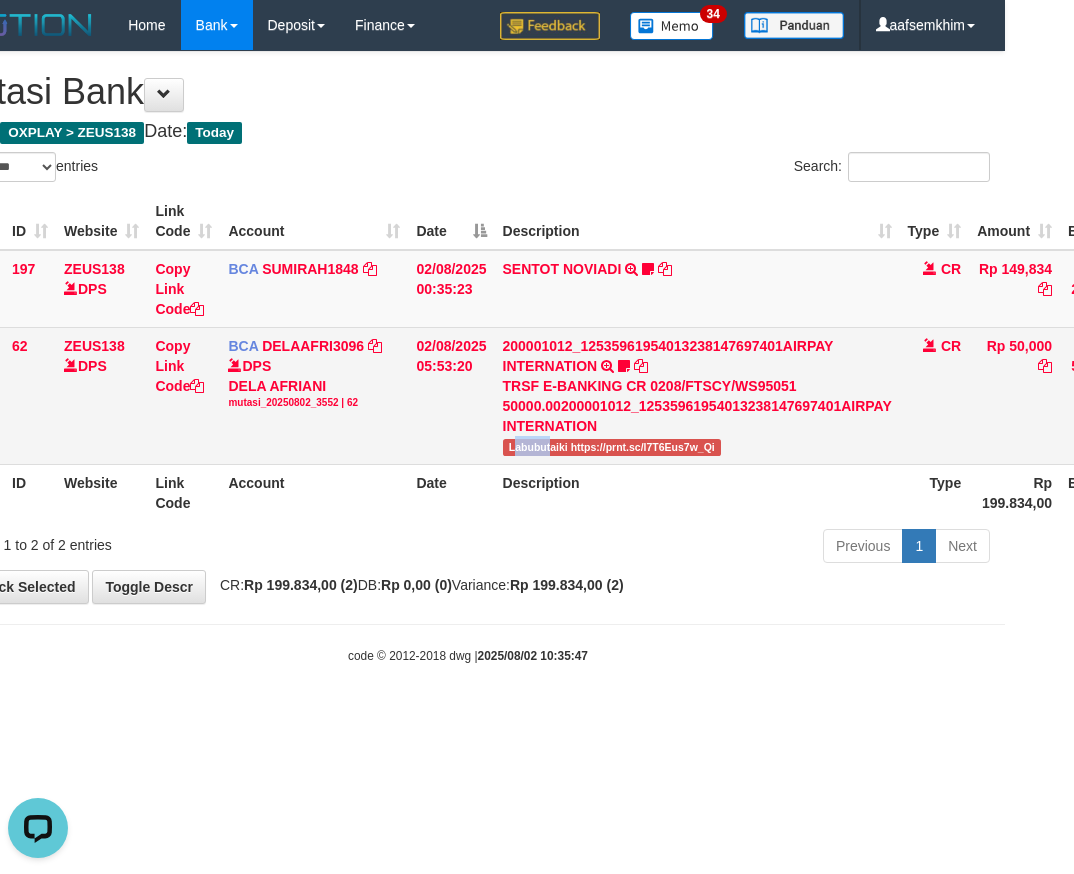 drag, startPoint x: 592, startPoint y: 443, endPoint x: 552, endPoint y: 450, distance: 40.60788 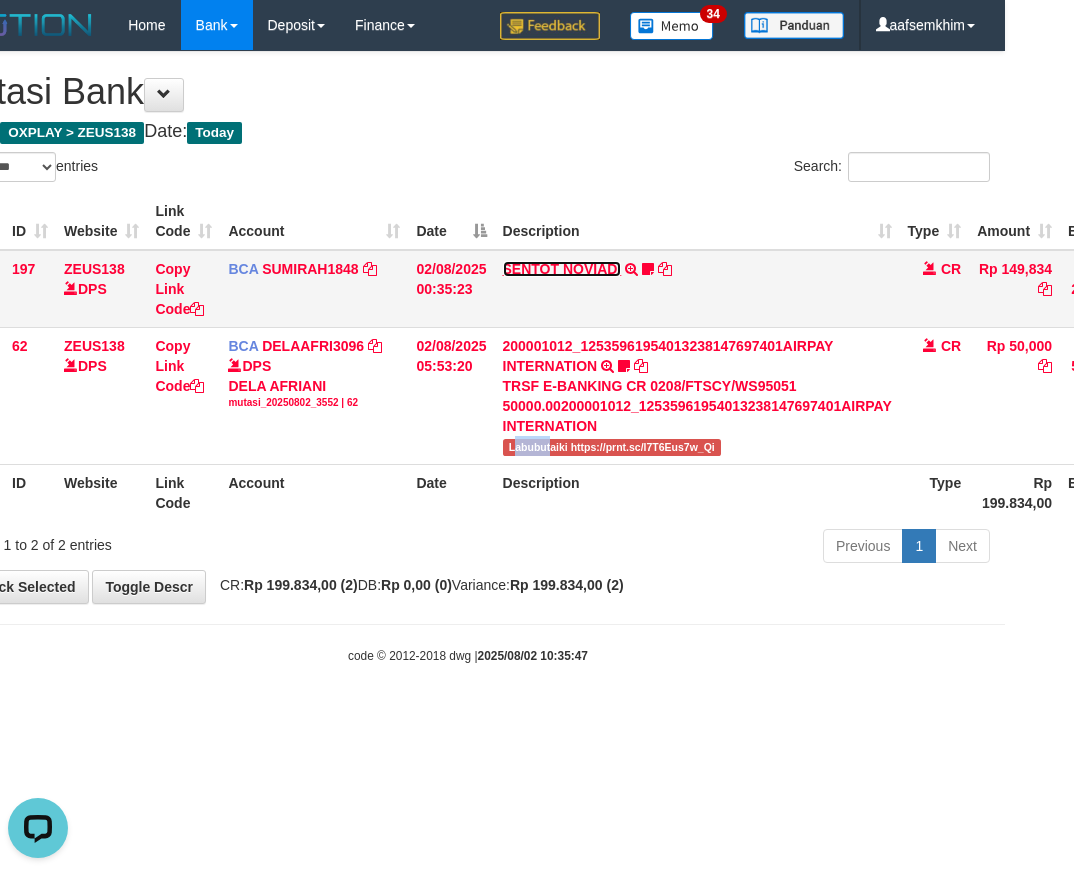 click on "SENTOT NOVIADI" at bounding box center [562, 269] 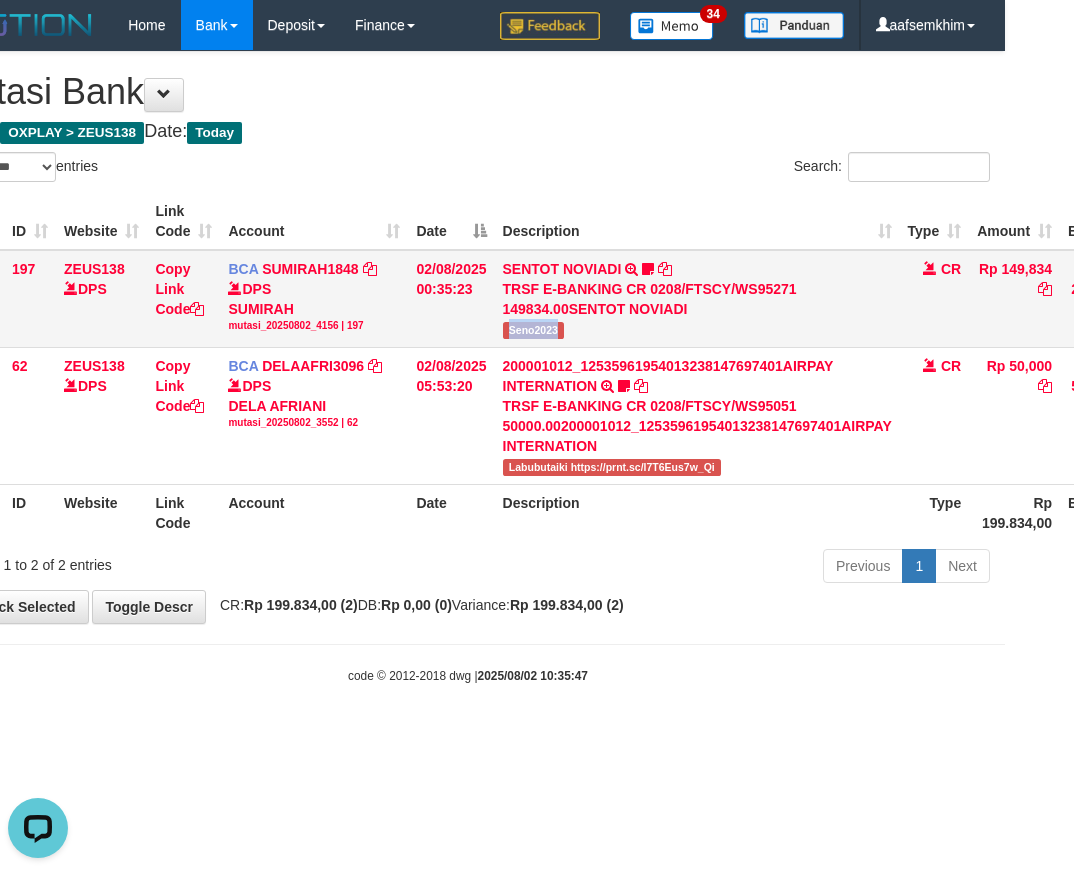 drag, startPoint x: 566, startPoint y: 328, endPoint x: 595, endPoint y: 328, distance: 29 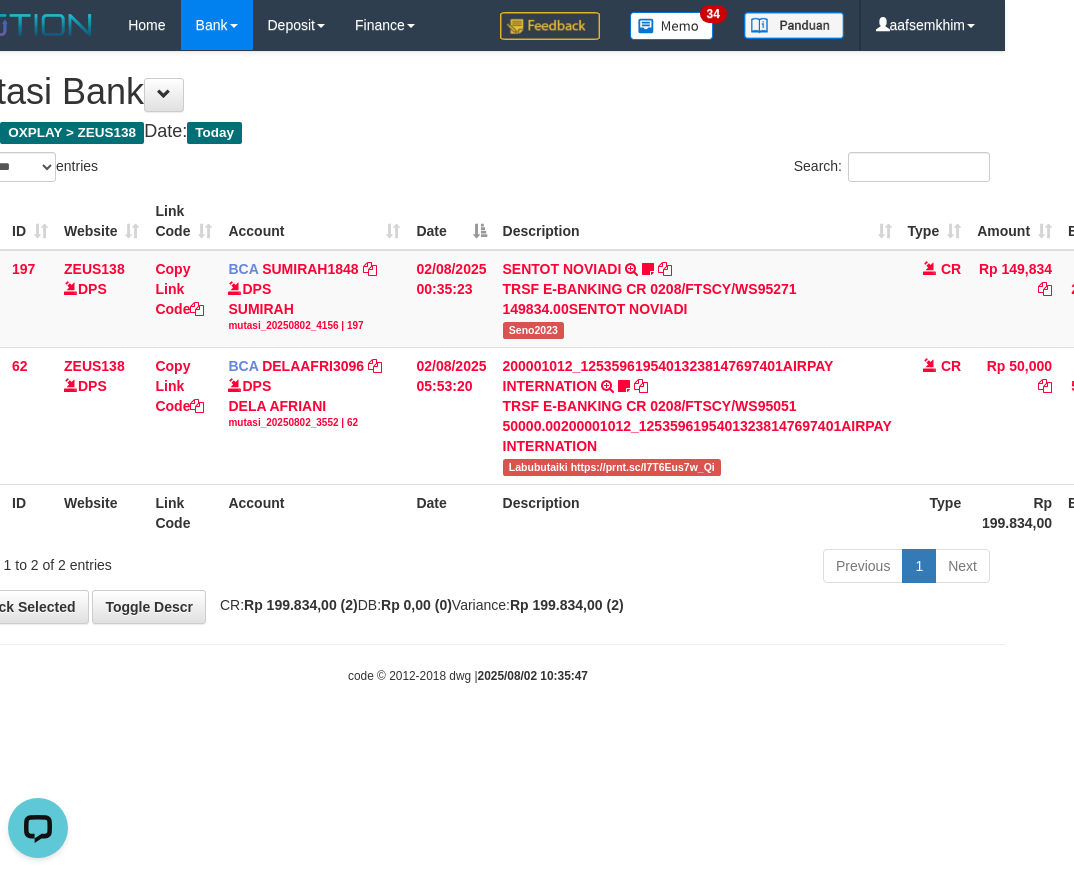 click on "Search:" at bounding box center (736, 169) 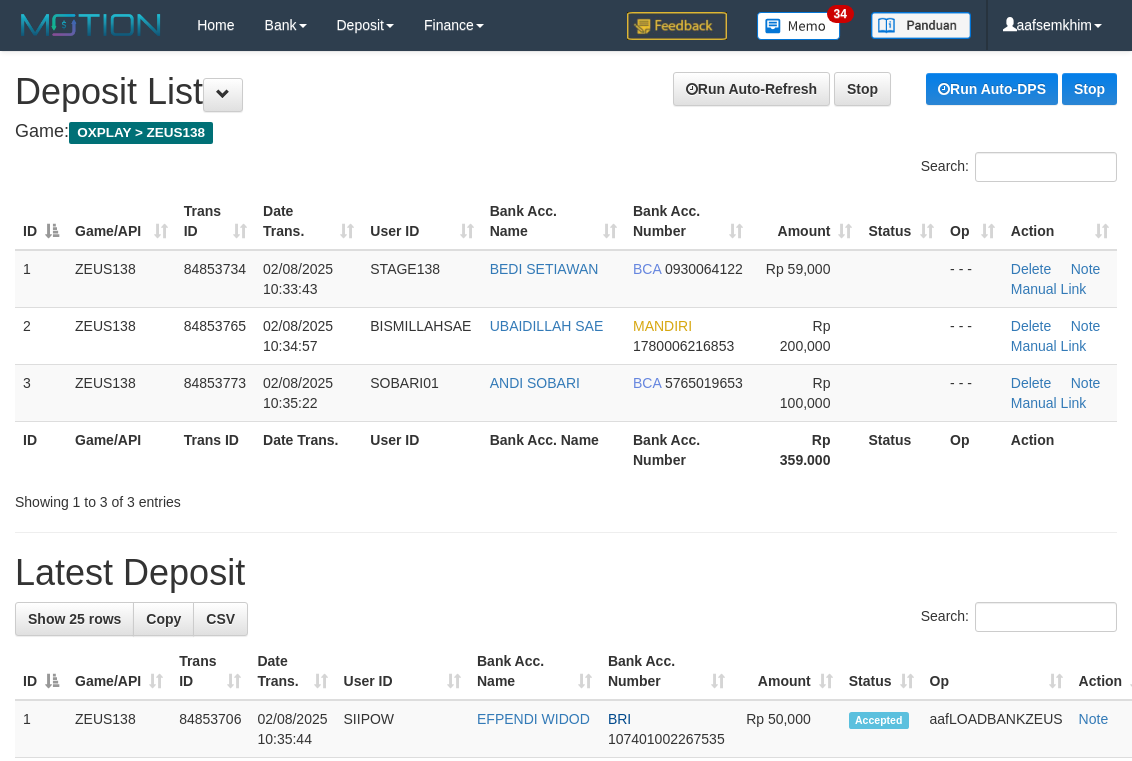 scroll, scrollTop: 69, scrollLeft: 0, axis: vertical 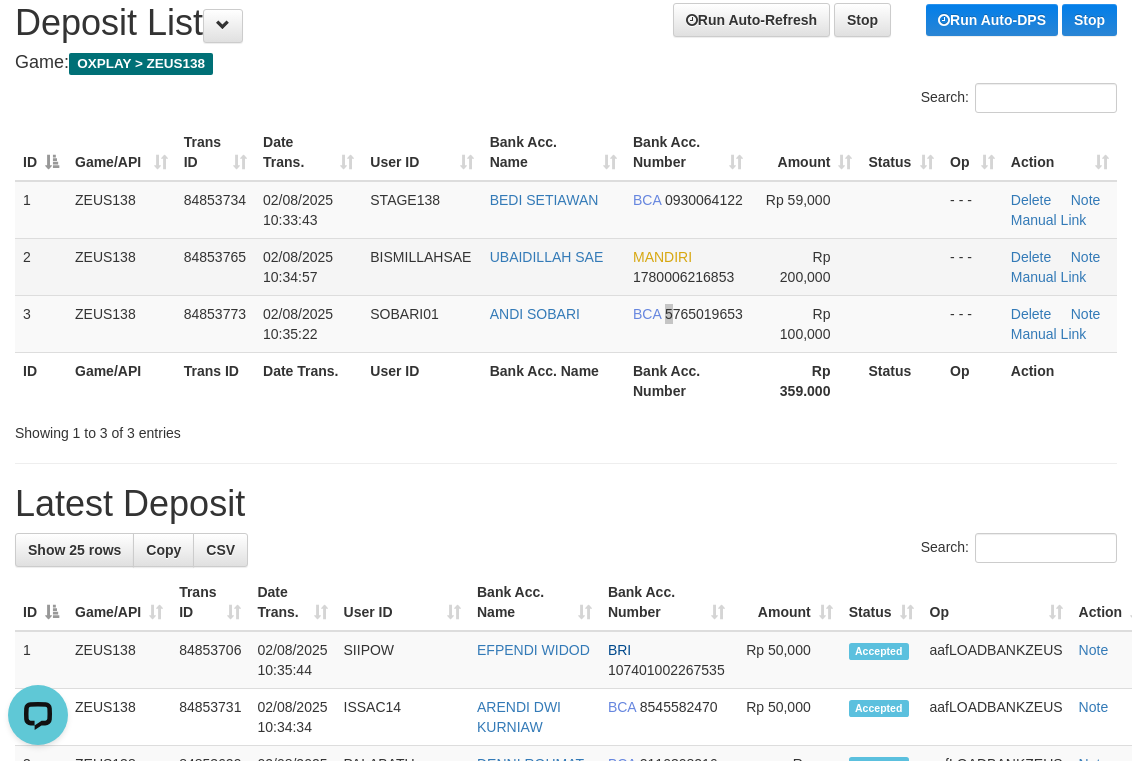 drag, startPoint x: 668, startPoint y: 295, endPoint x: 955, endPoint y: 263, distance: 288.77847 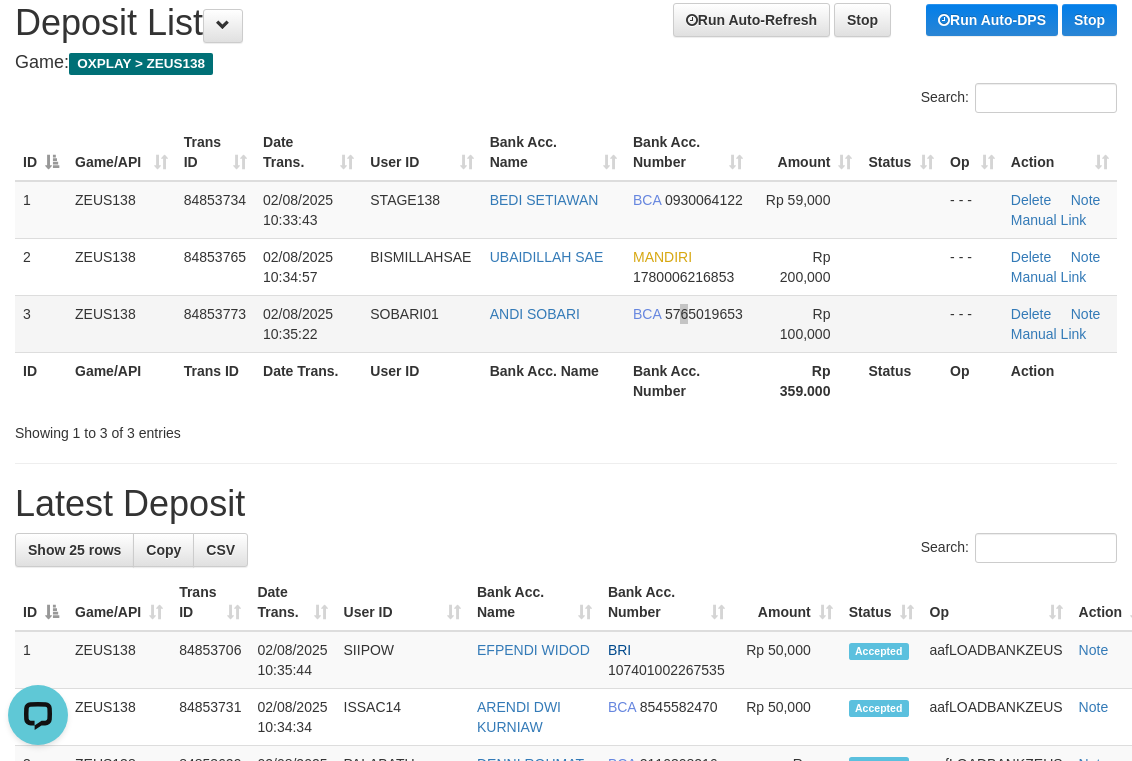 click on "5765019653" at bounding box center (704, 314) 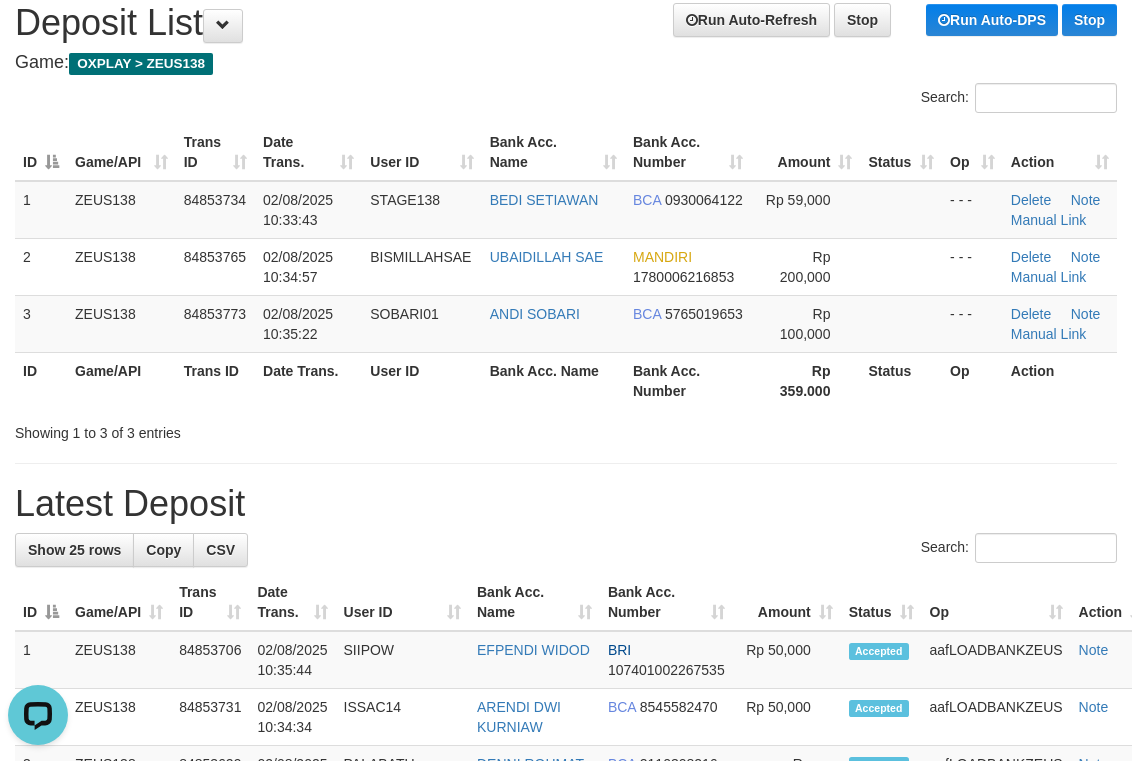 click on "Search:" at bounding box center [566, 100] 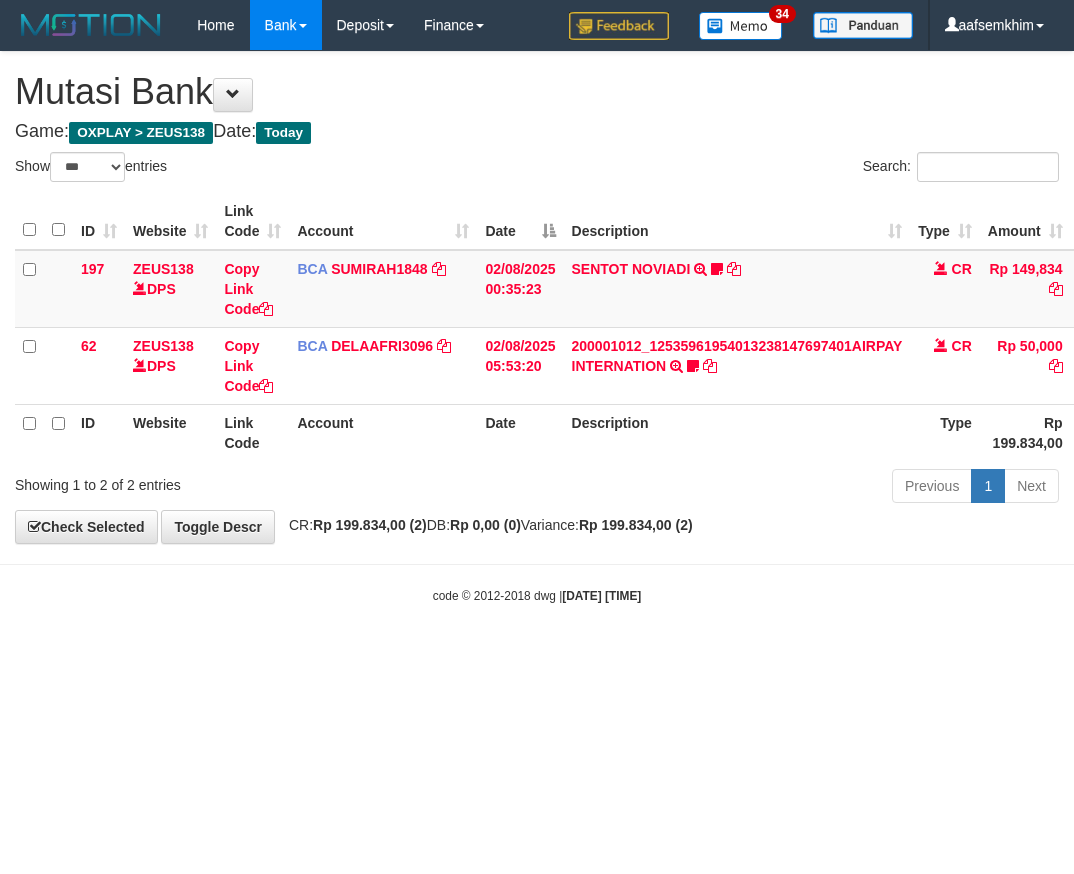 select on "***" 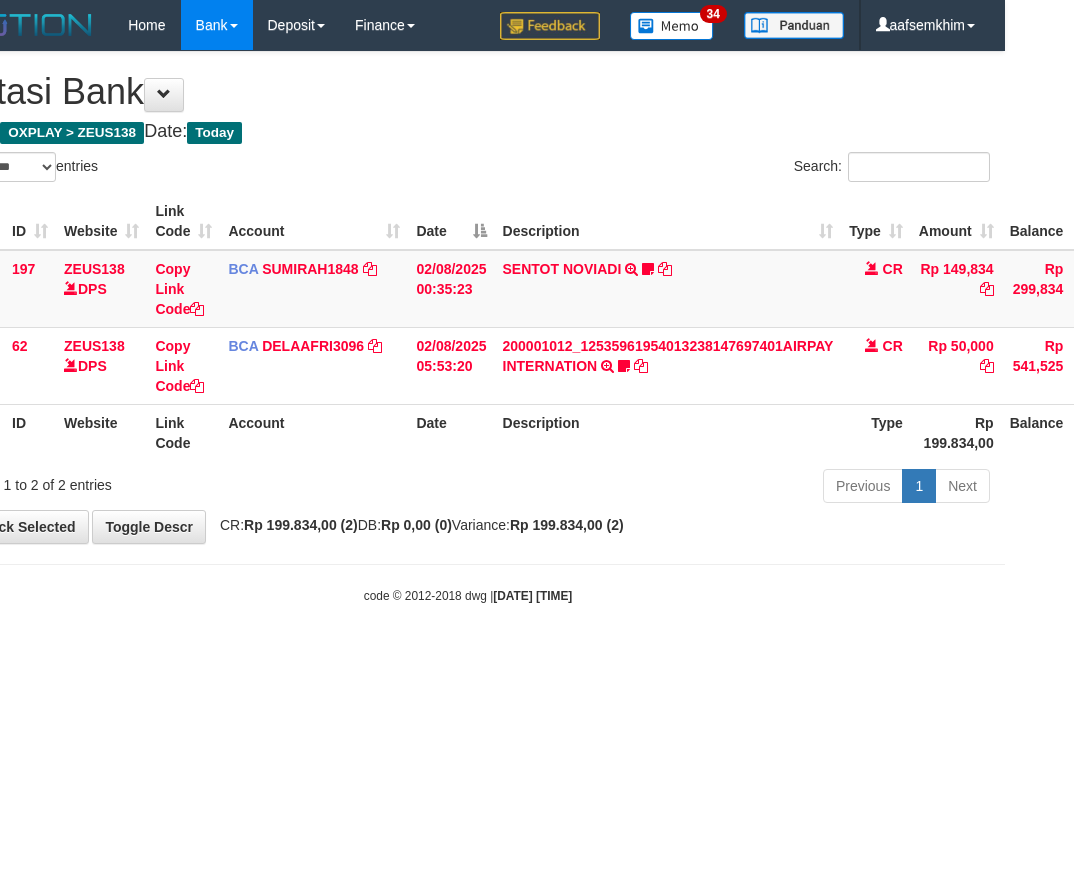 click on "Description" at bounding box center (668, 221) 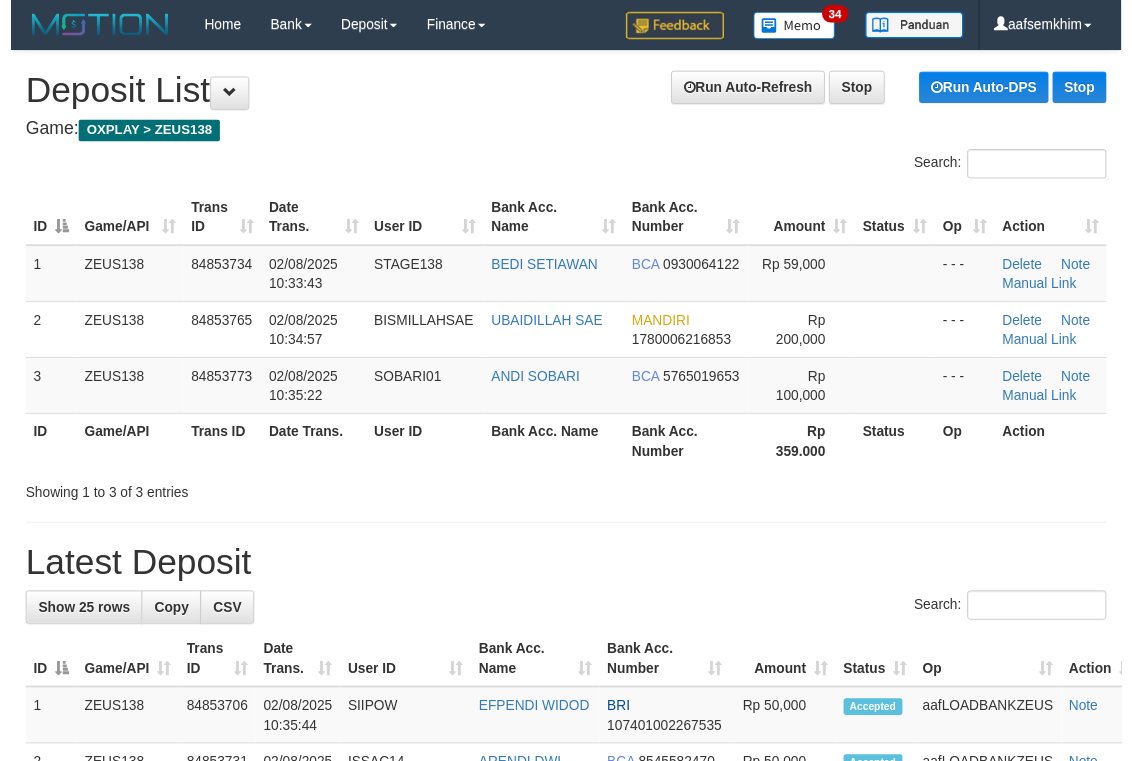 scroll, scrollTop: 69, scrollLeft: 0, axis: vertical 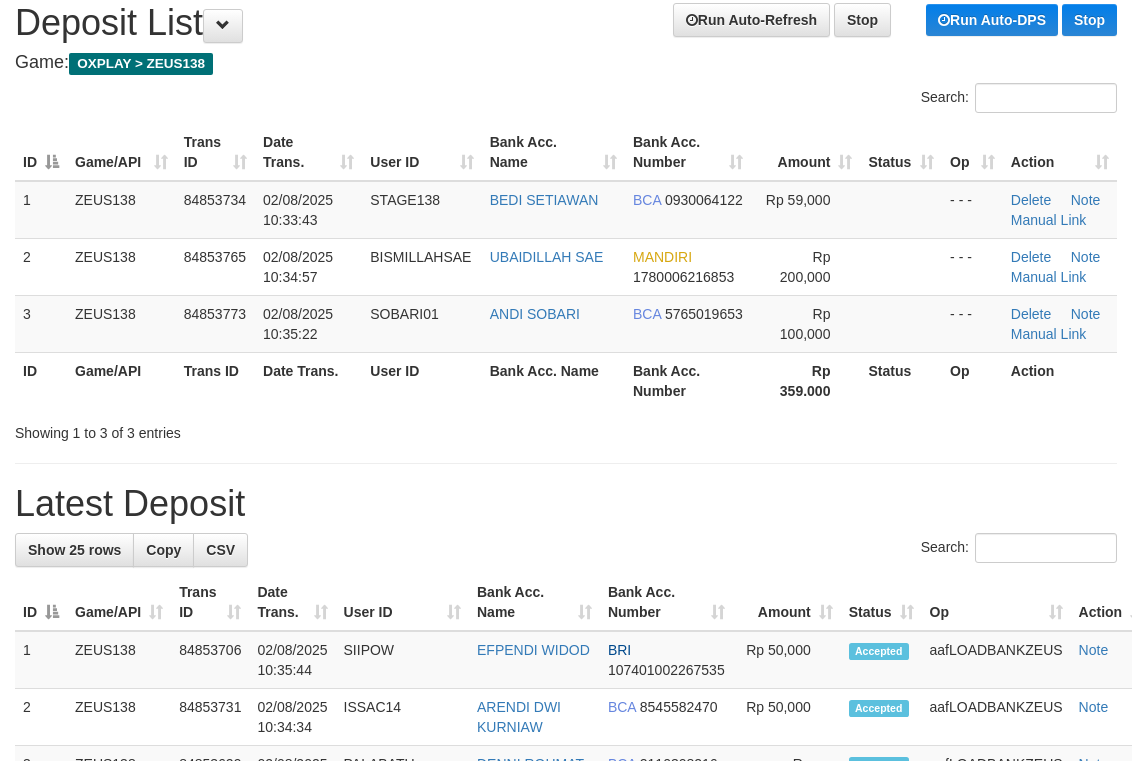 click on "Search:" at bounding box center (849, 100) 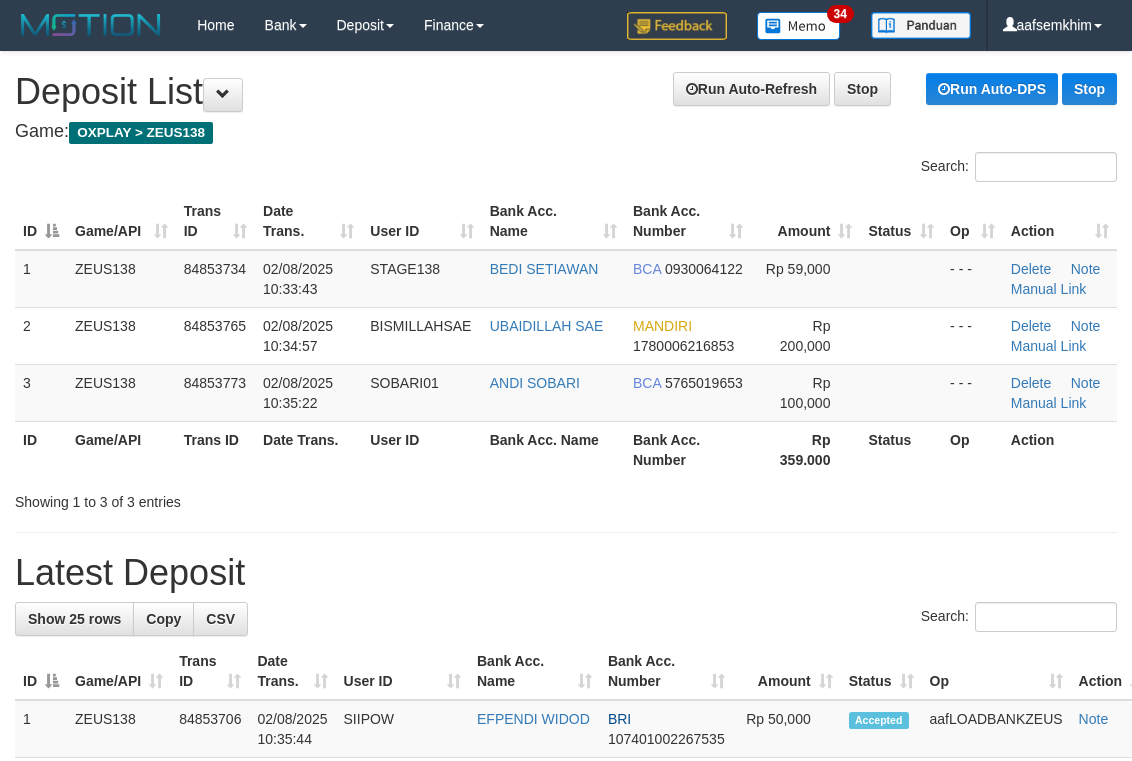 scroll, scrollTop: 69, scrollLeft: 0, axis: vertical 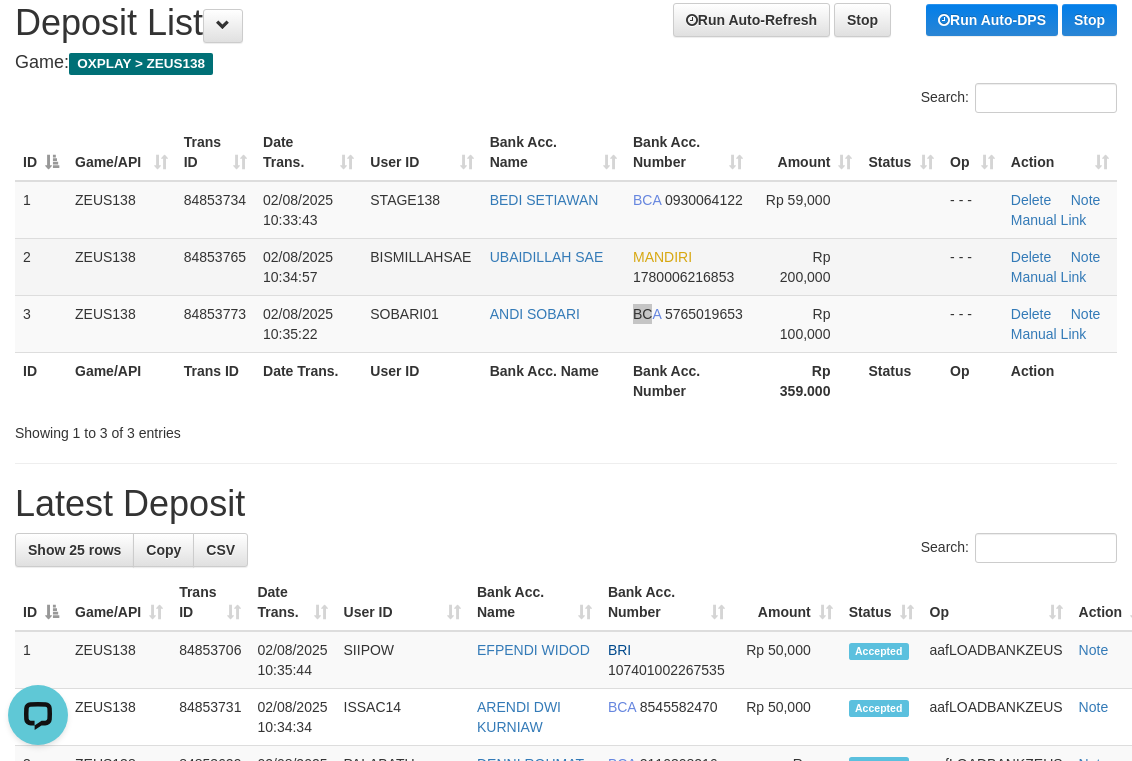 drag, startPoint x: 625, startPoint y: 340, endPoint x: 1007, endPoint y: 270, distance: 388.36066 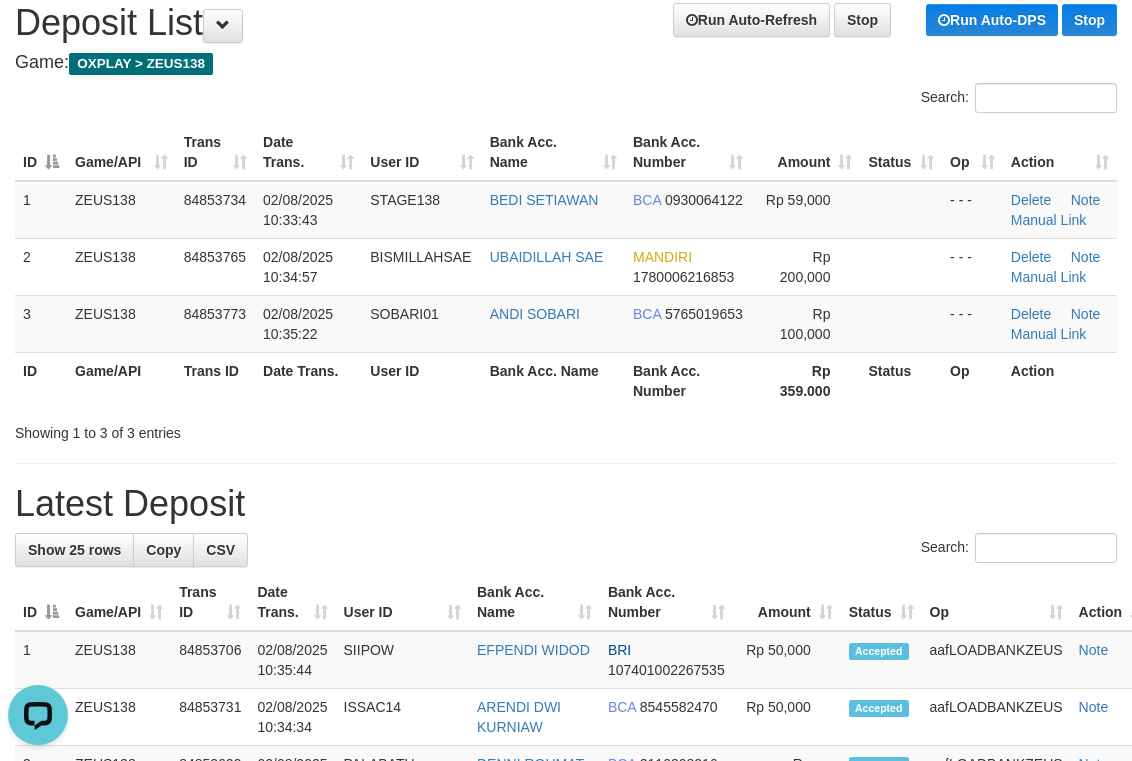 click on "User ID" at bounding box center [421, 152] 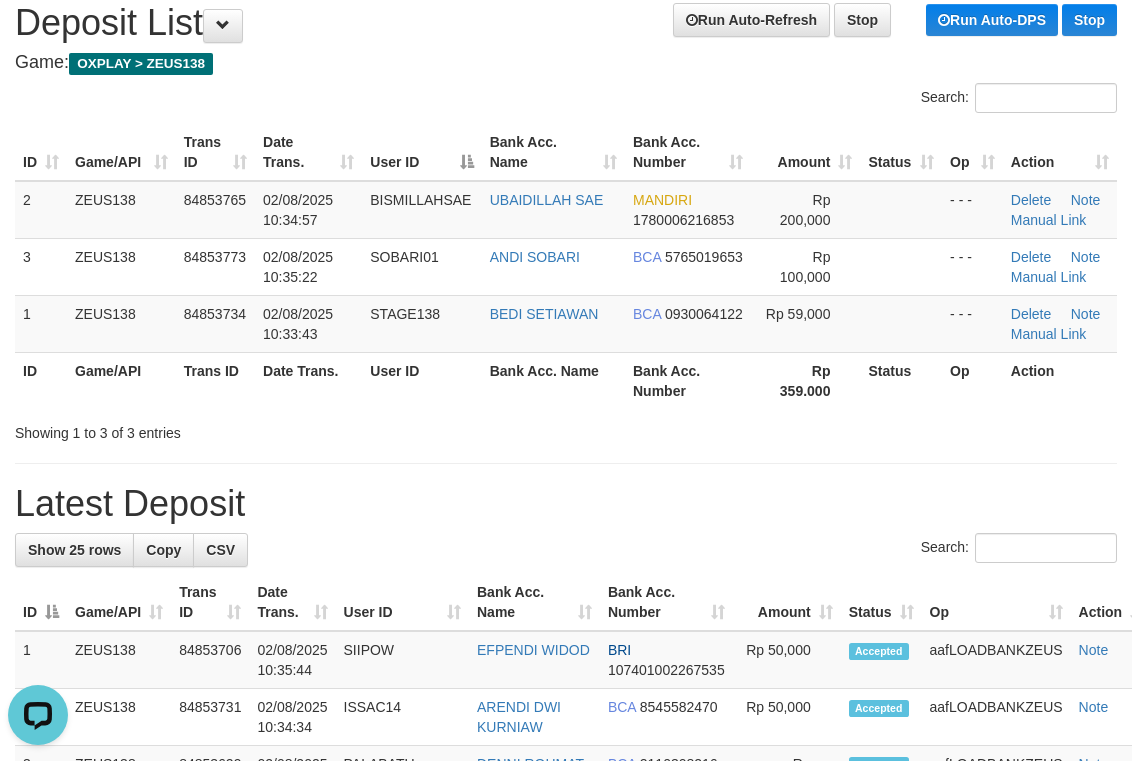 click on "Search:" at bounding box center (849, 100) 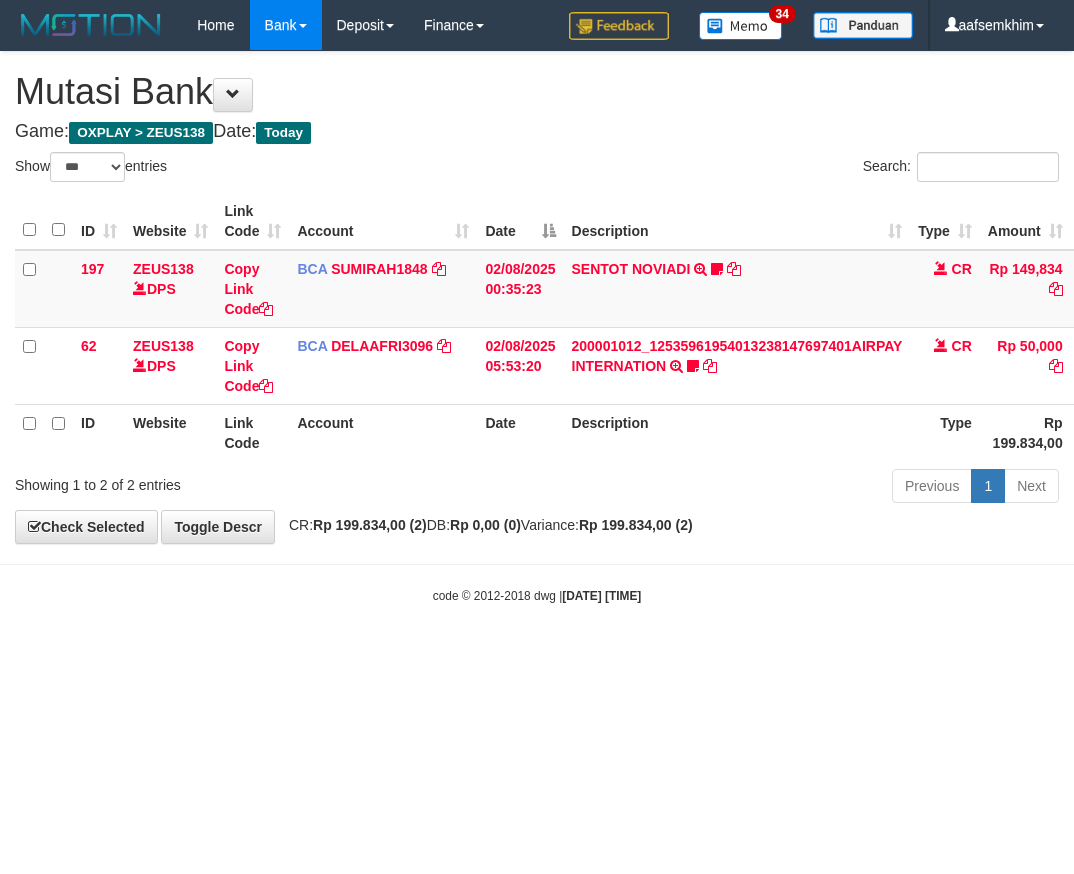 select on "***" 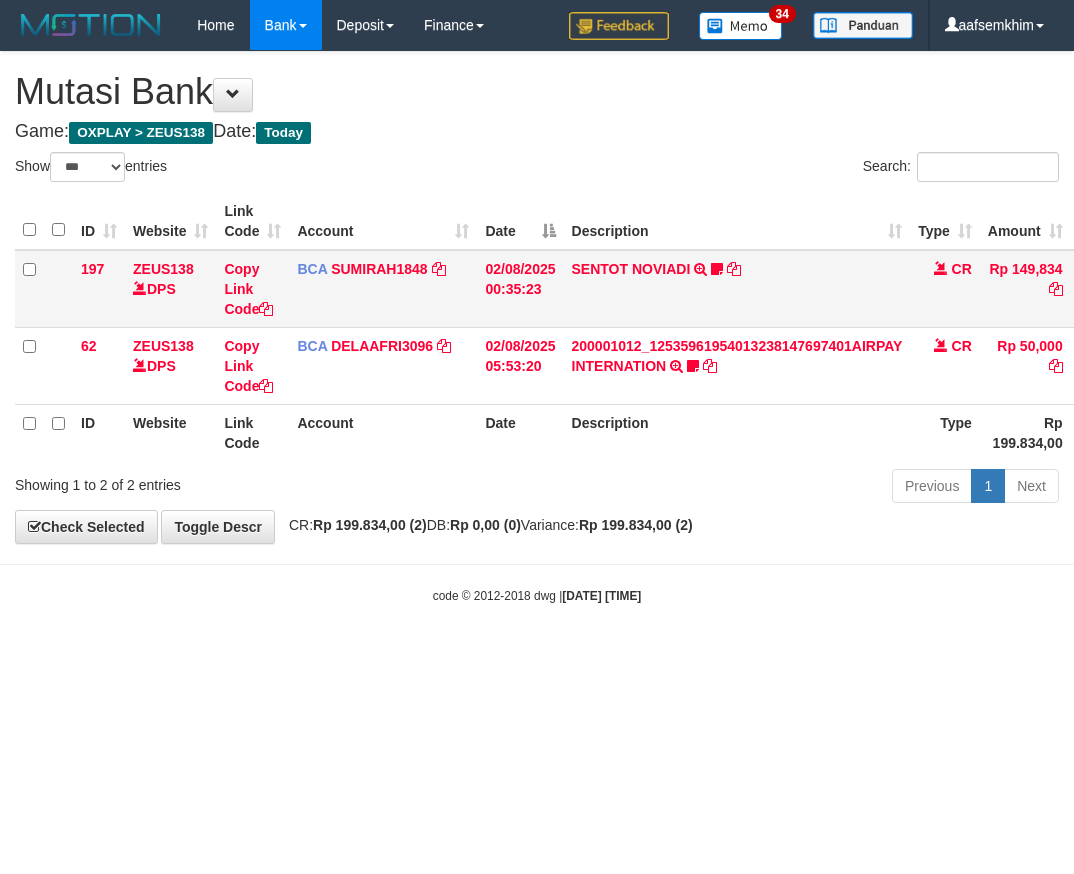 scroll, scrollTop: 0, scrollLeft: 69, axis: horizontal 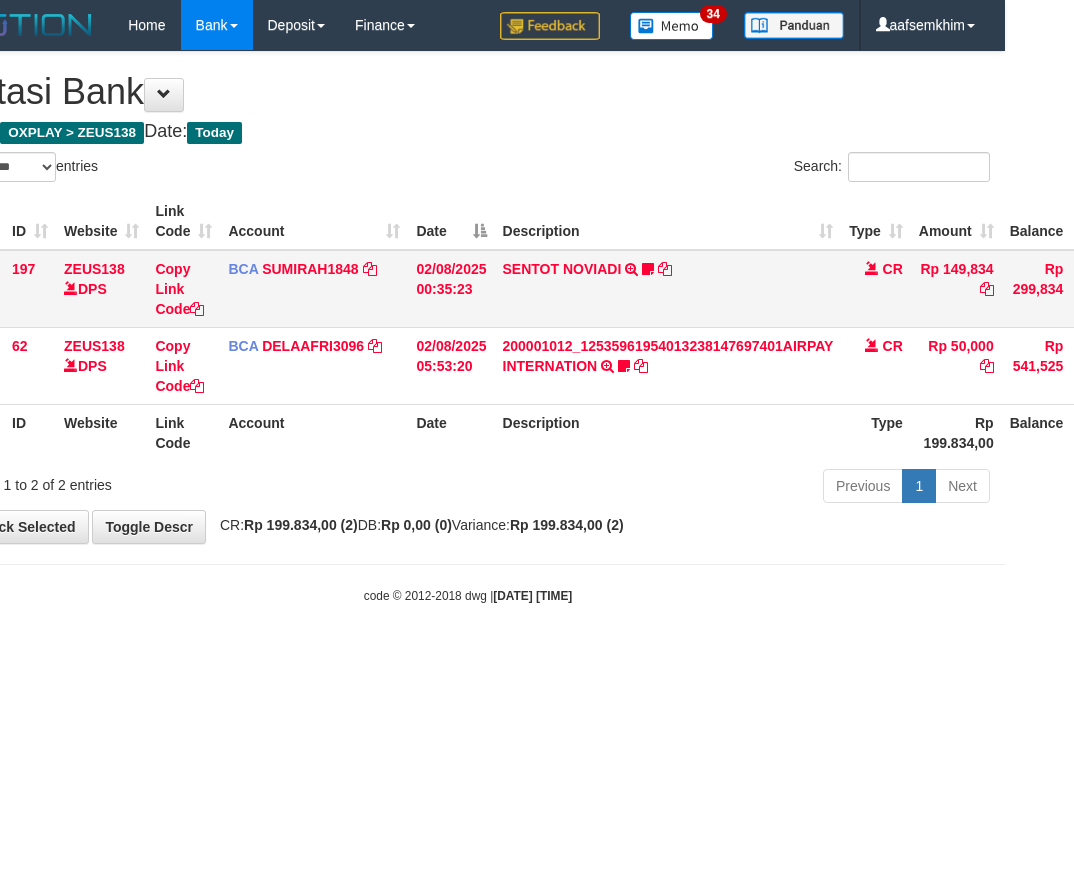 click on "SENTOT NOVIADI            TRSF E-BANKING CR 0208/FTSCY/WS95271
149834.00SENTOT NOVIADI    Seno2023" at bounding box center (668, 289) 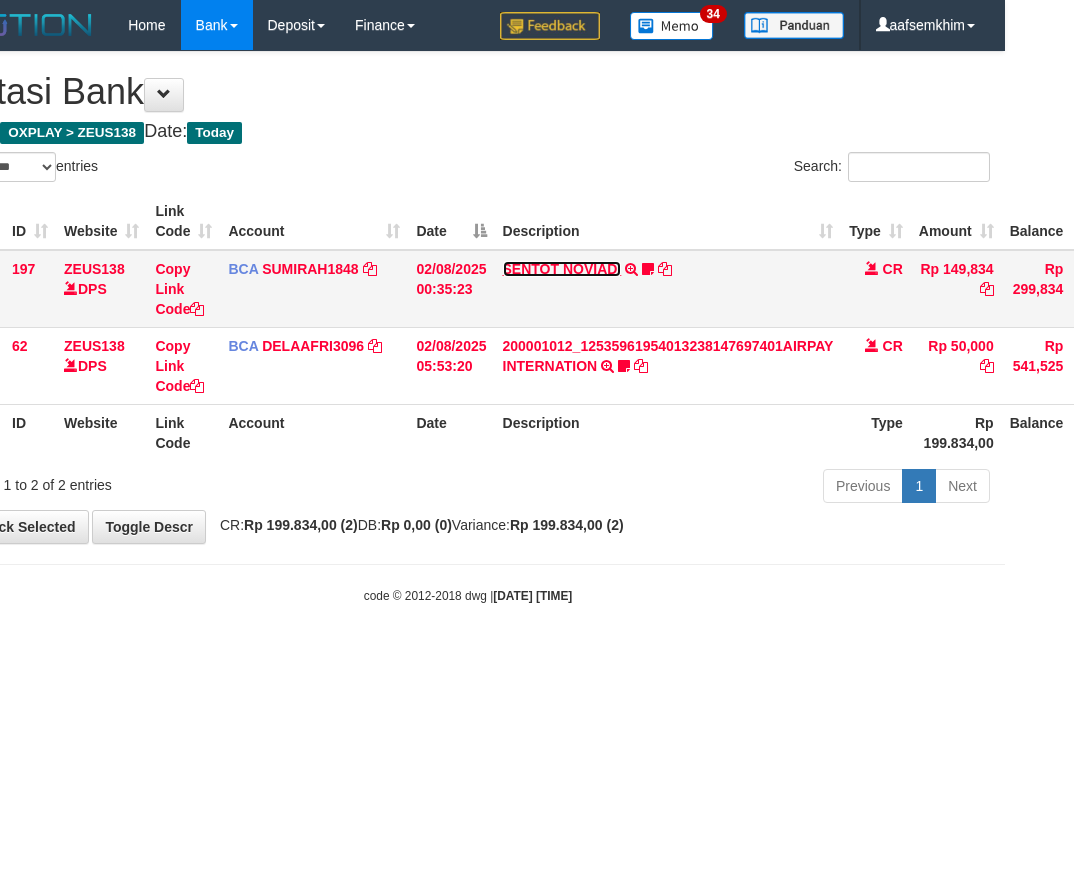 click on "SENTOT NOVIADI" at bounding box center (562, 269) 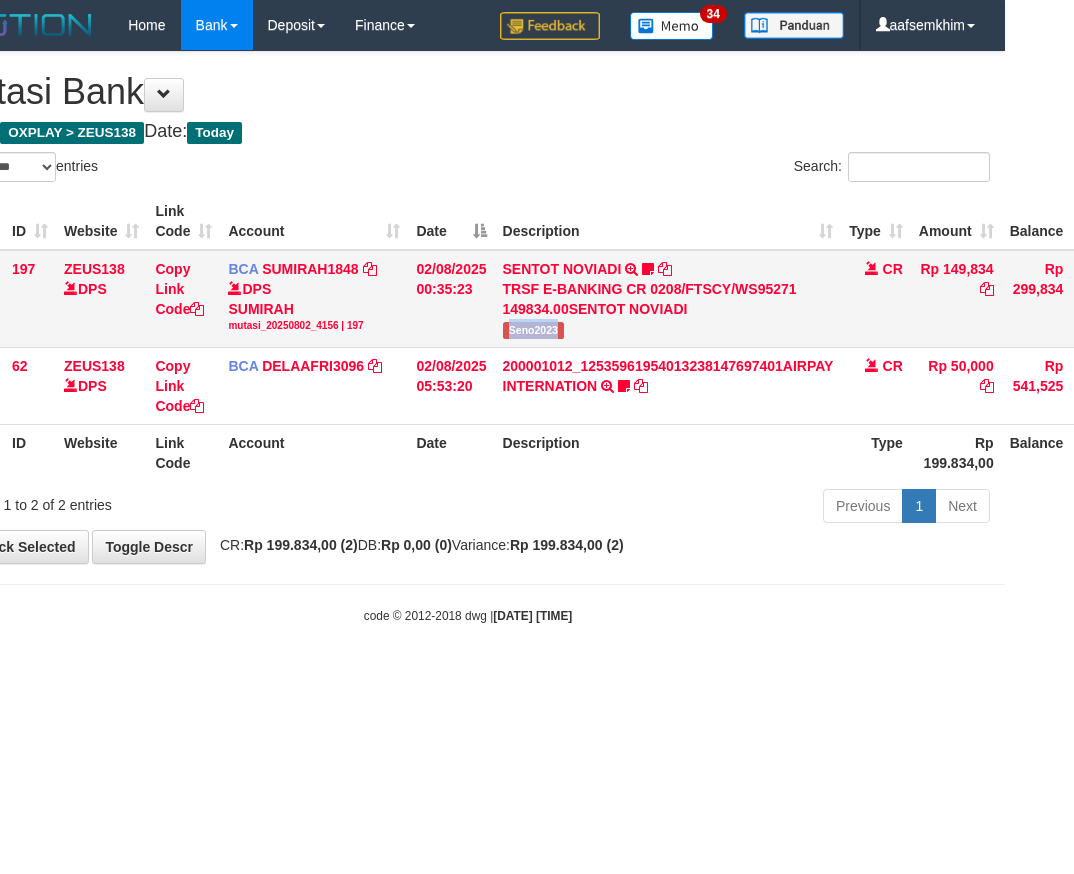 copy on "Seno2023" 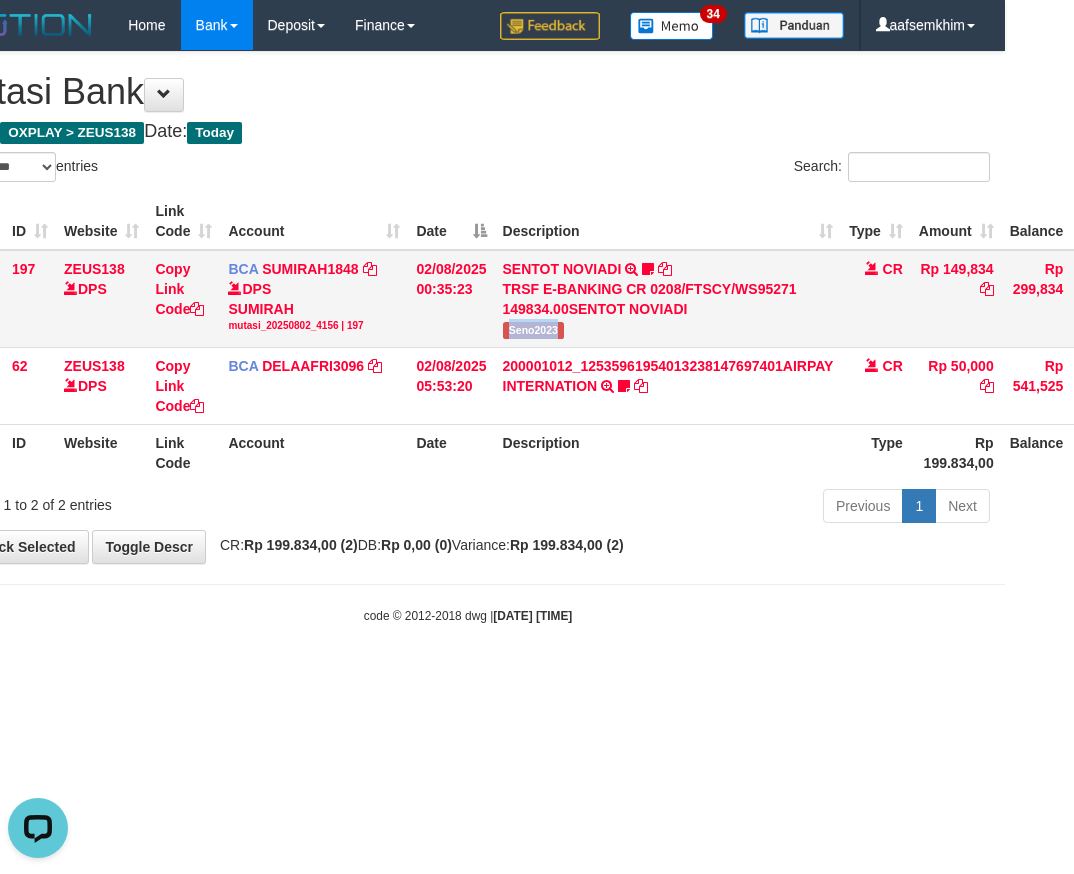 scroll, scrollTop: 0, scrollLeft: 0, axis: both 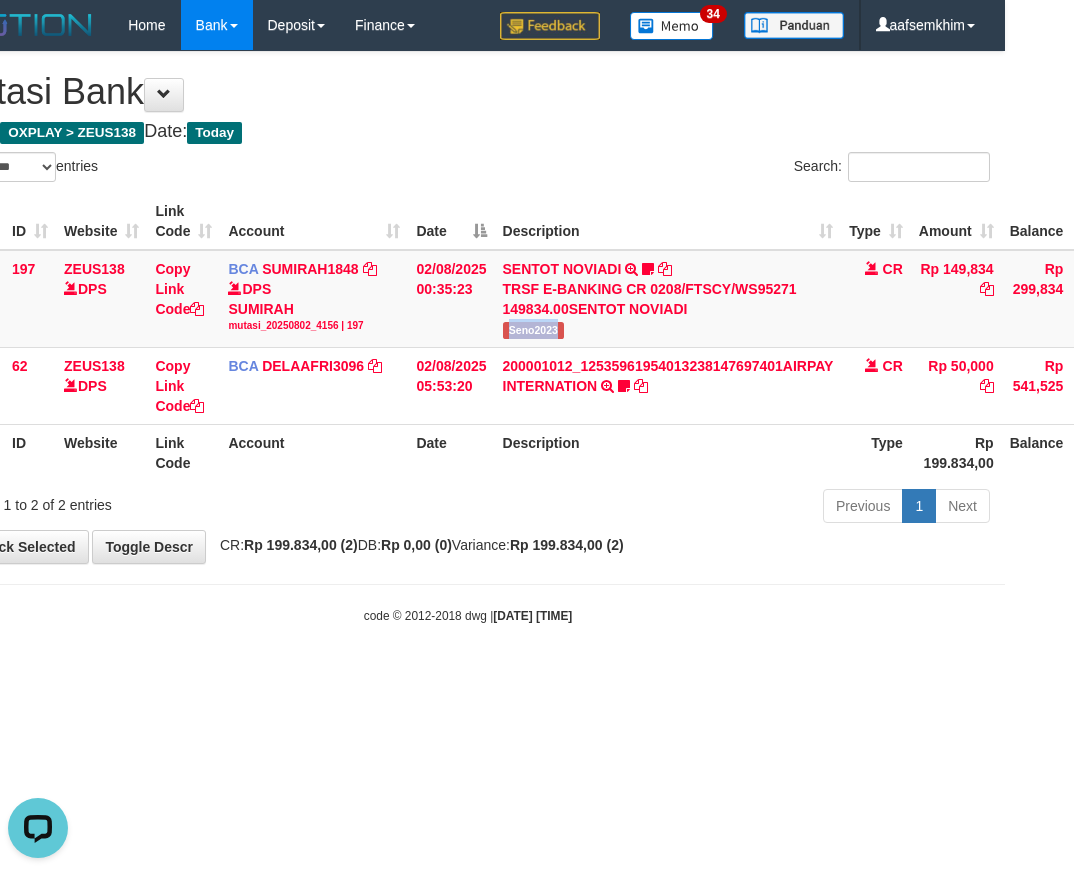 click on "Description" at bounding box center (668, 221) 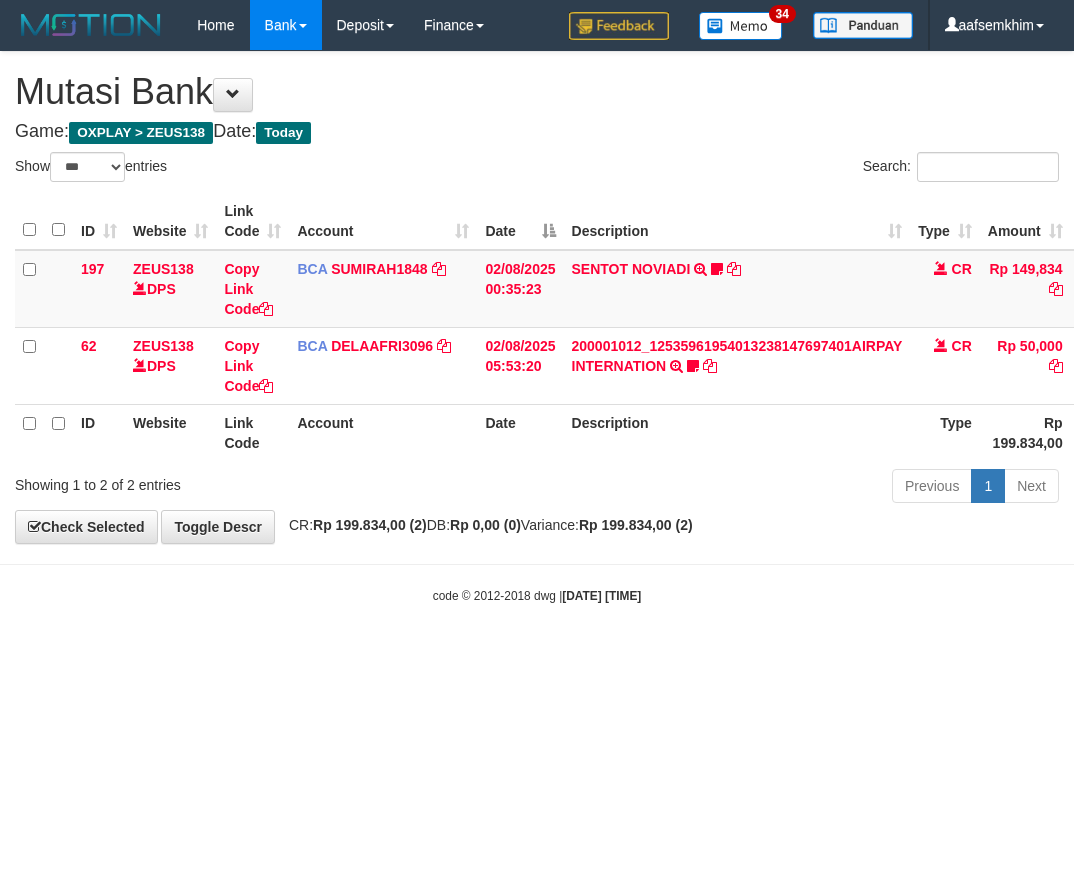 select on "***" 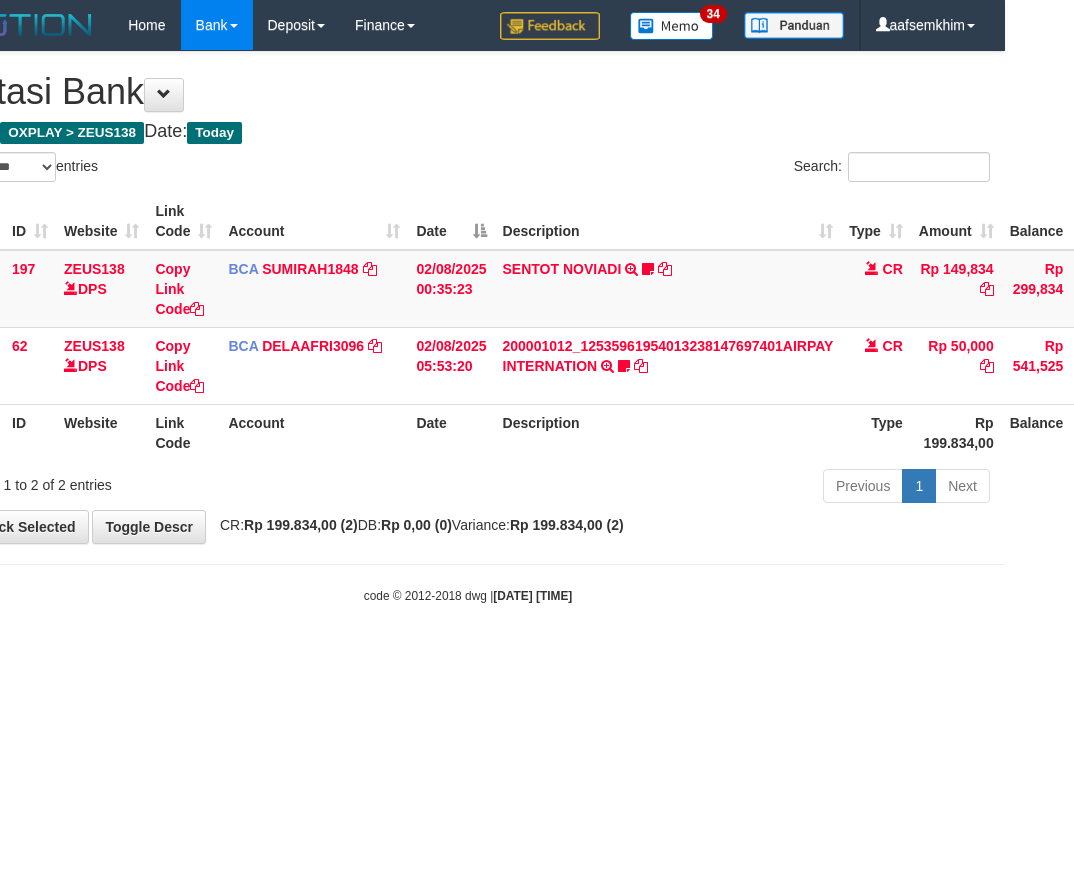 drag, startPoint x: 571, startPoint y: 126, endPoint x: 560, endPoint y: 130, distance: 11.7046995 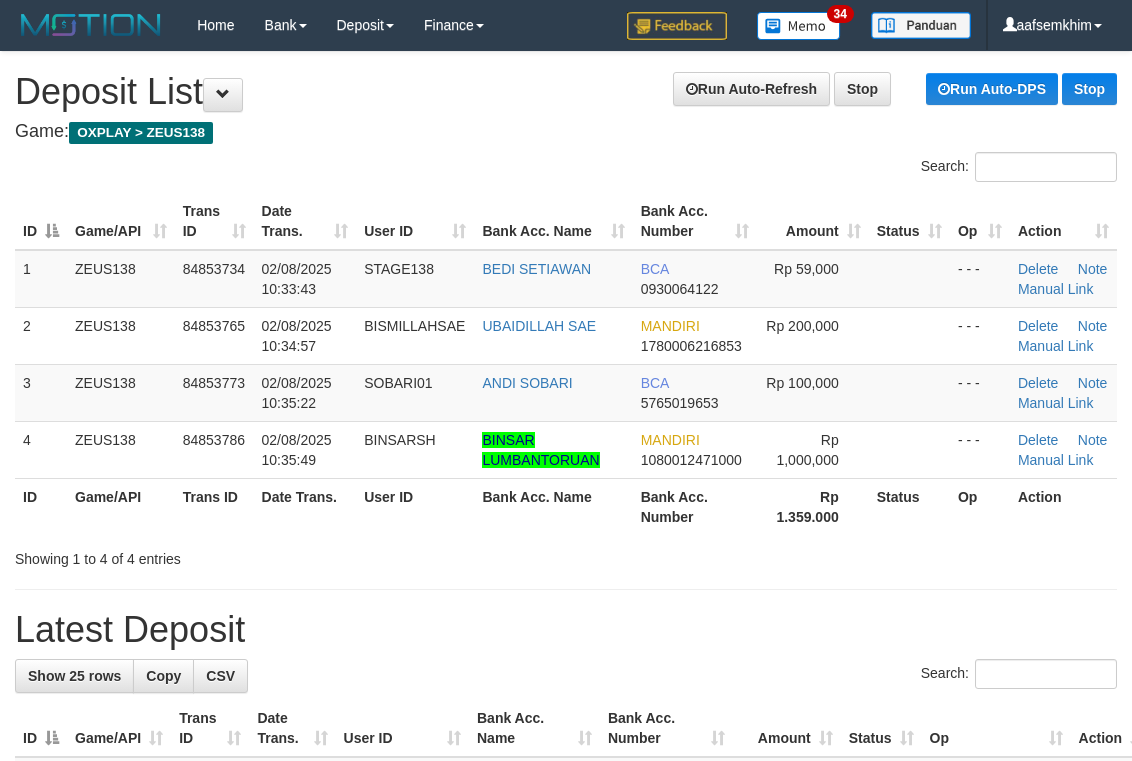 scroll, scrollTop: 69, scrollLeft: 0, axis: vertical 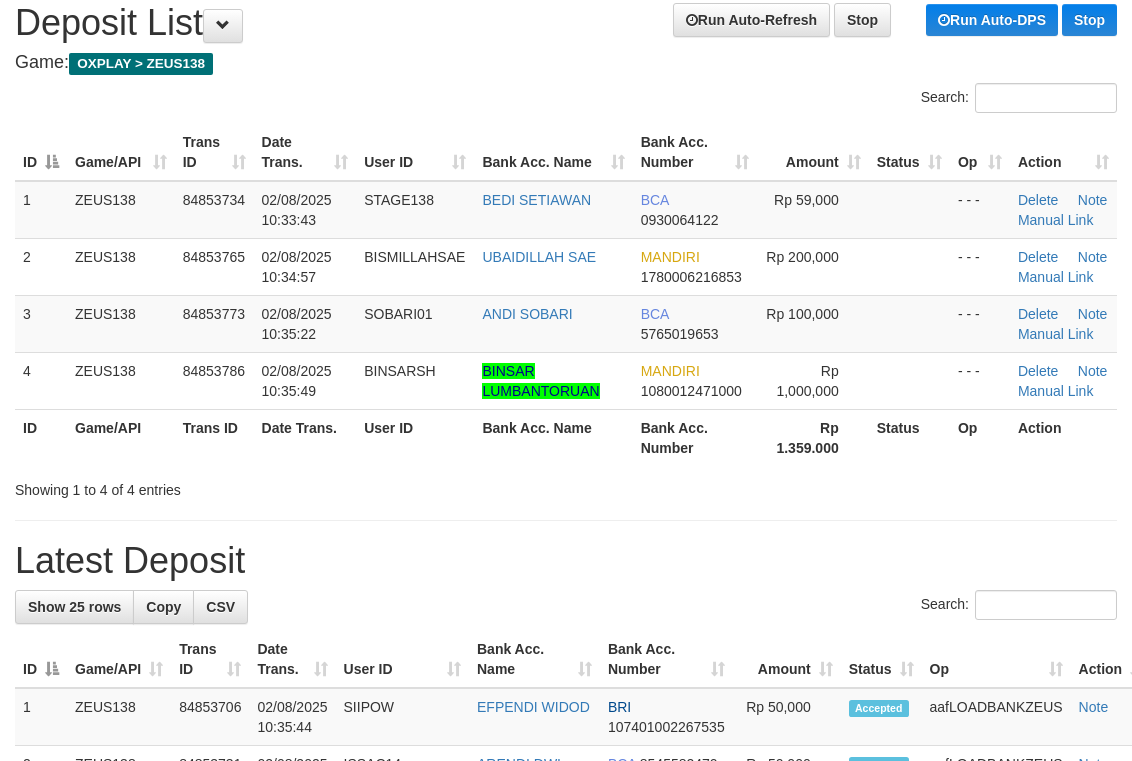 click on "**********" at bounding box center (566, 1115) 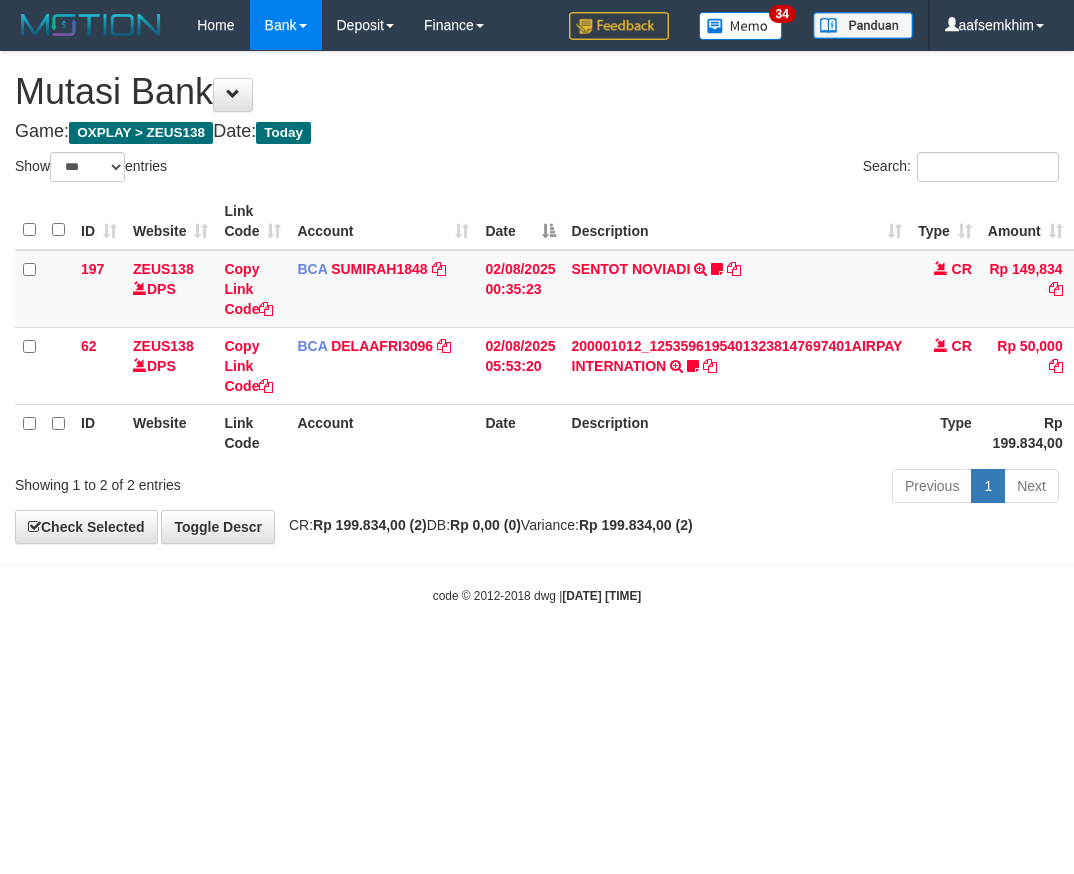 select on "***" 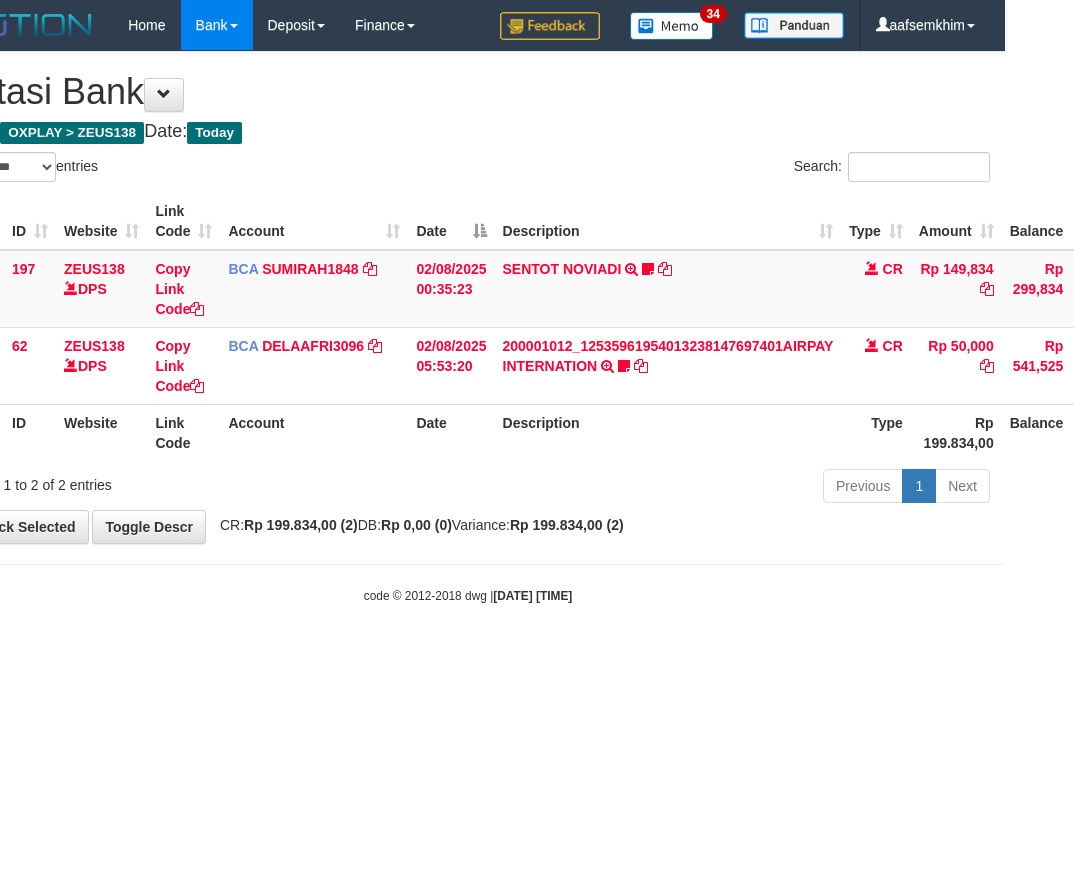 drag, startPoint x: 410, startPoint y: 164, endPoint x: 429, endPoint y: 166, distance: 19.104973 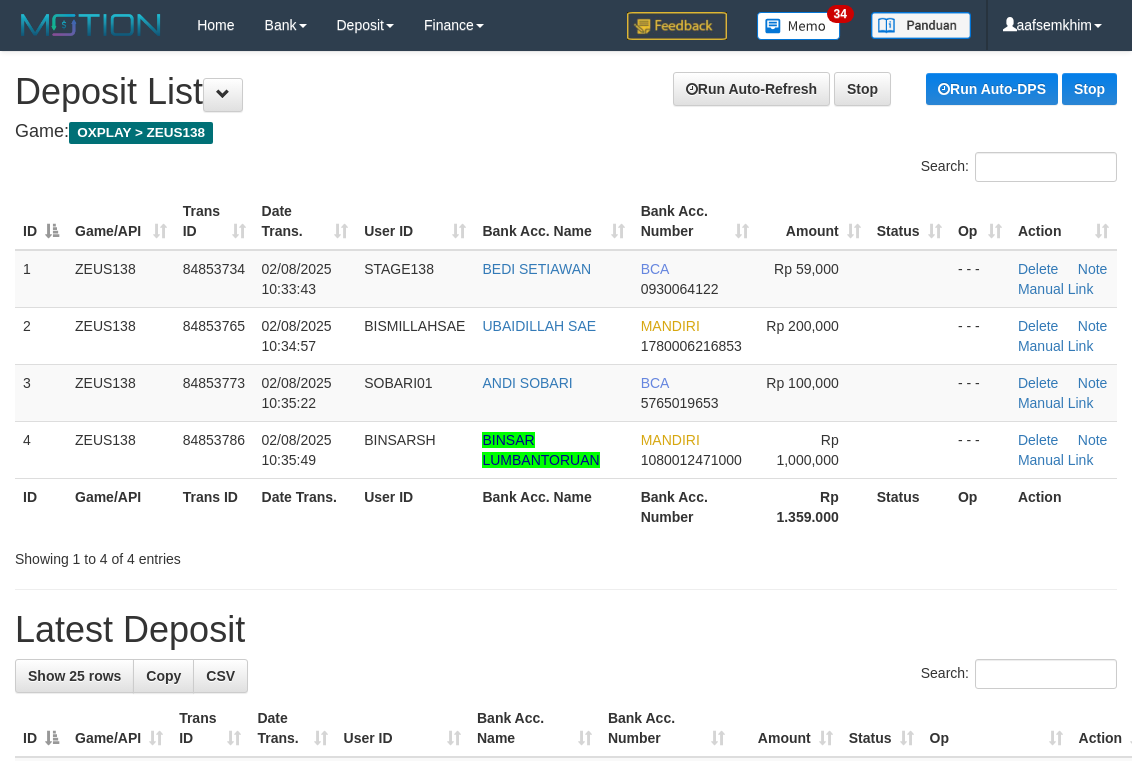 scroll, scrollTop: 69, scrollLeft: 0, axis: vertical 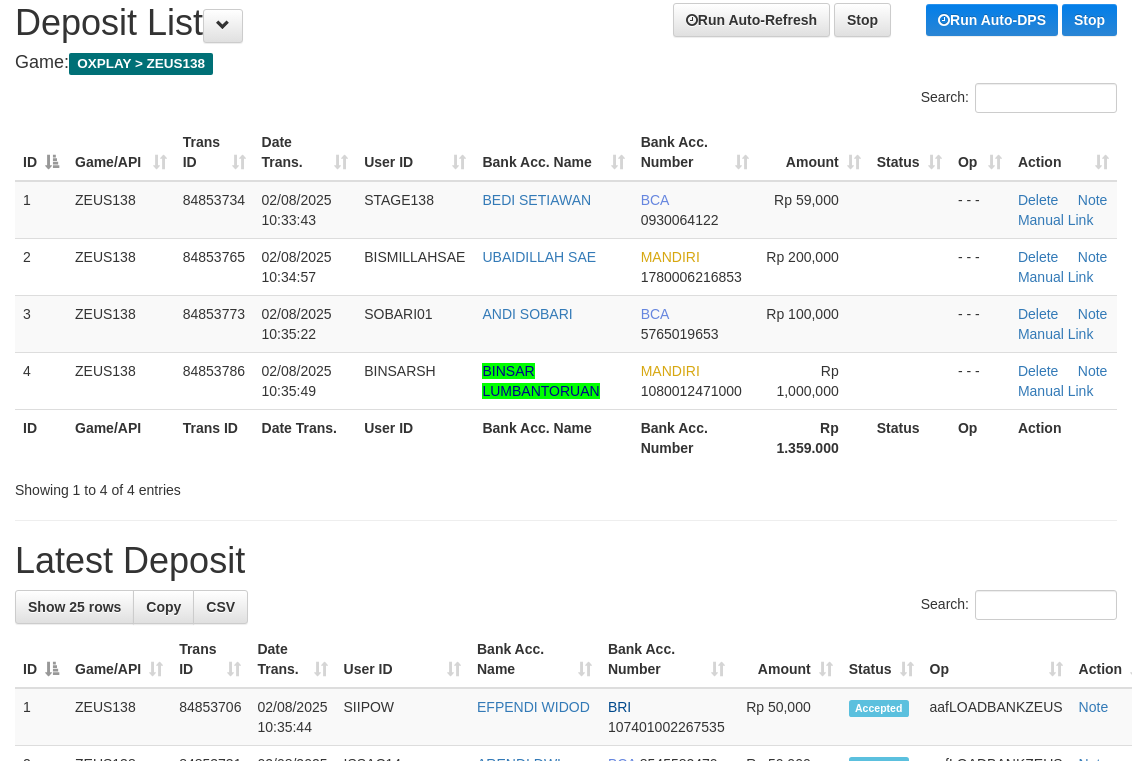 click on "Game:   OXPLAY > ZEUS138" at bounding box center (566, 63) 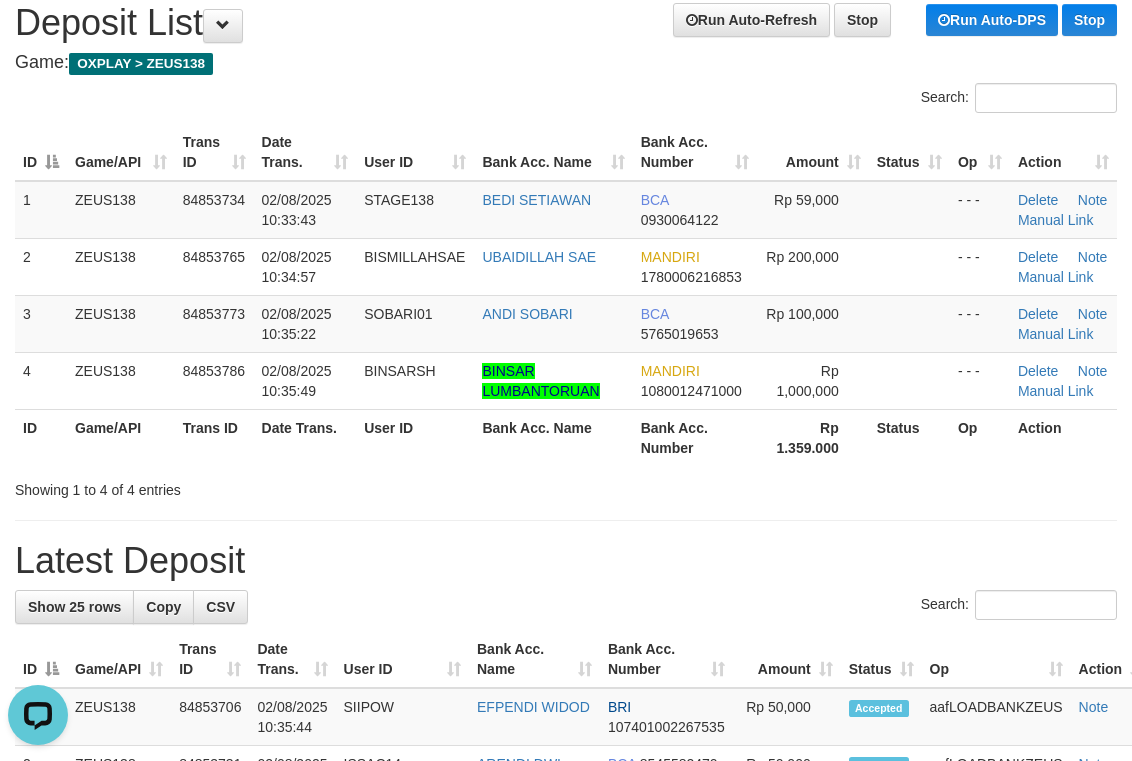 scroll, scrollTop: 0, scrollLeft: 0, axis: both 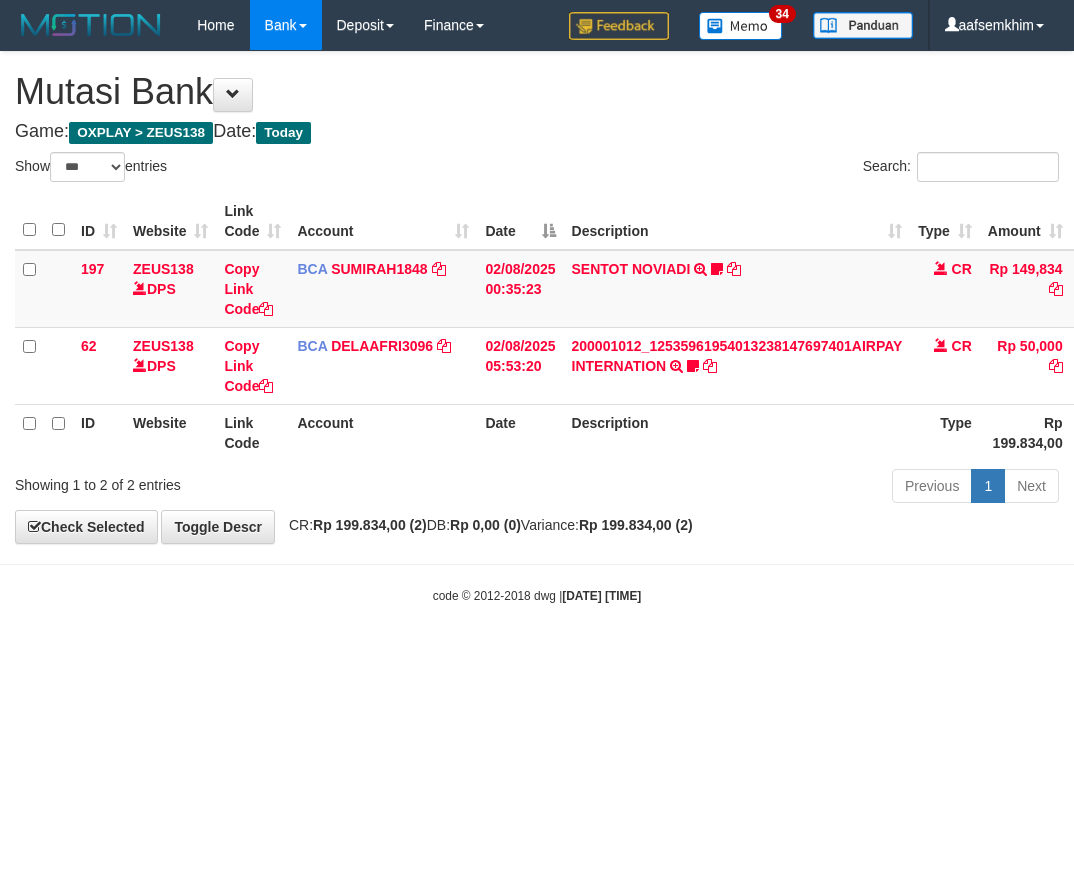select on "***" 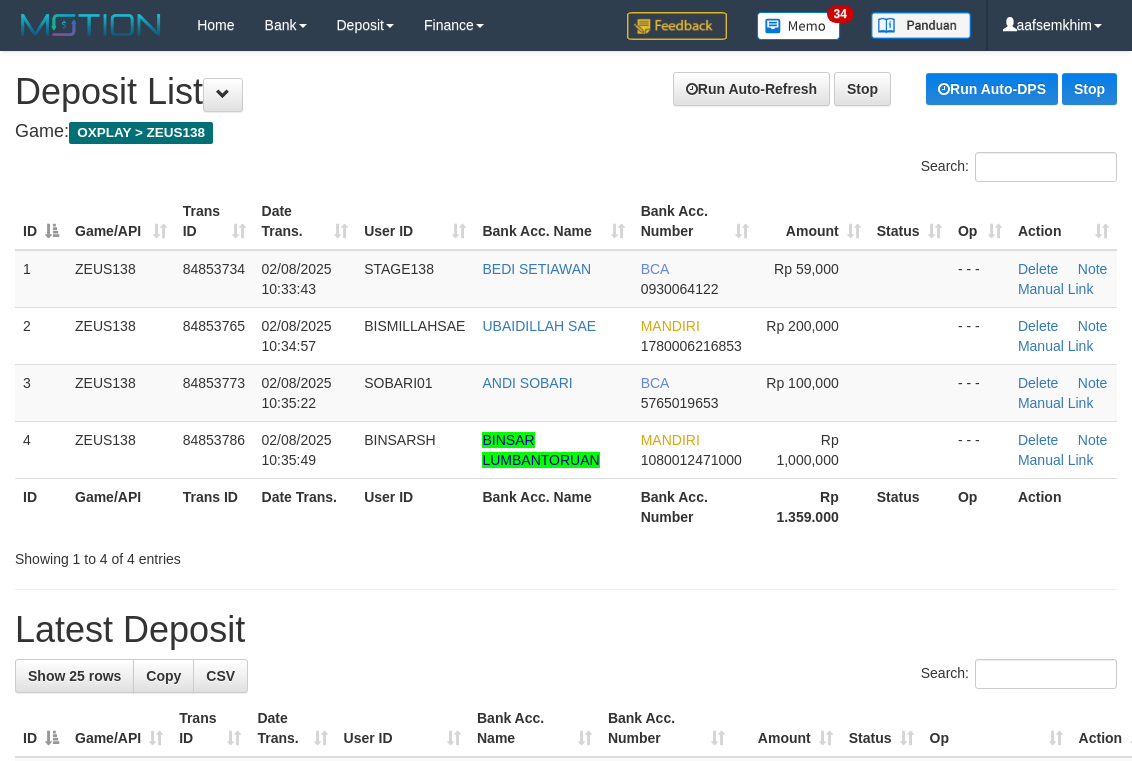 scroll, scrollTop: 69, scrollLeft: 0, axis: vertical 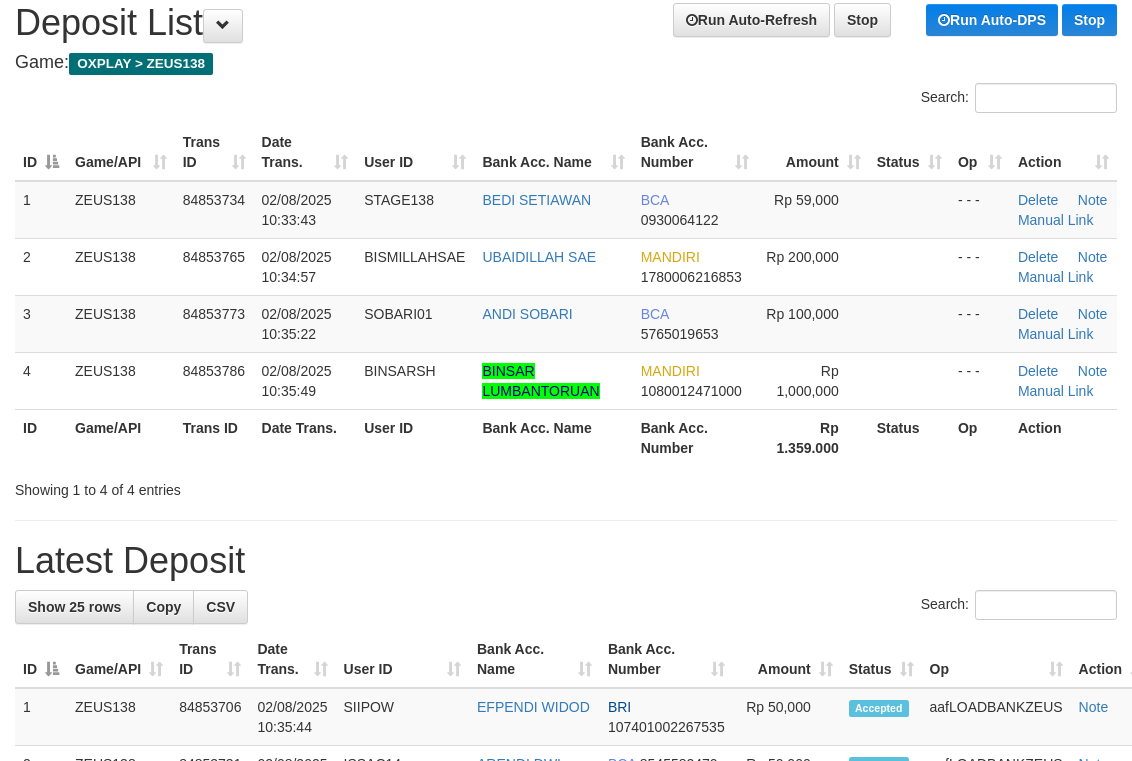 click on "Search:" at bounding box center [566, 100] 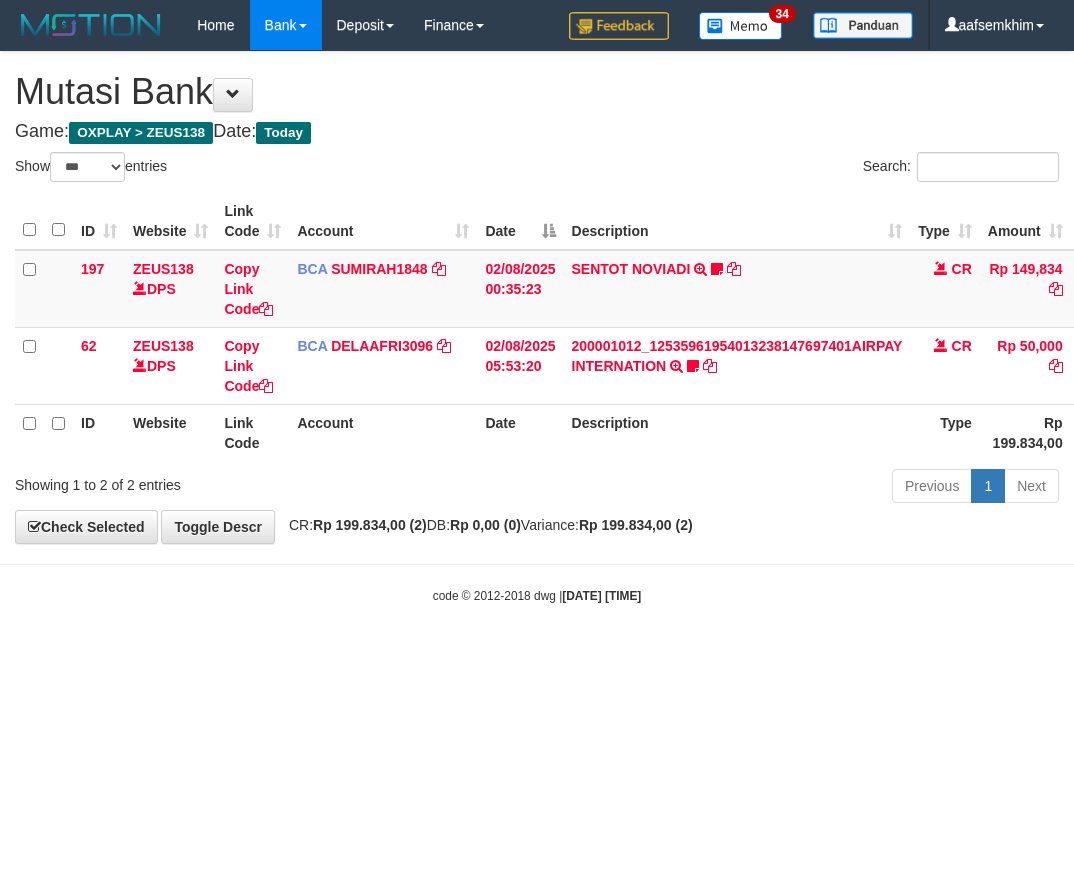 select on "***" 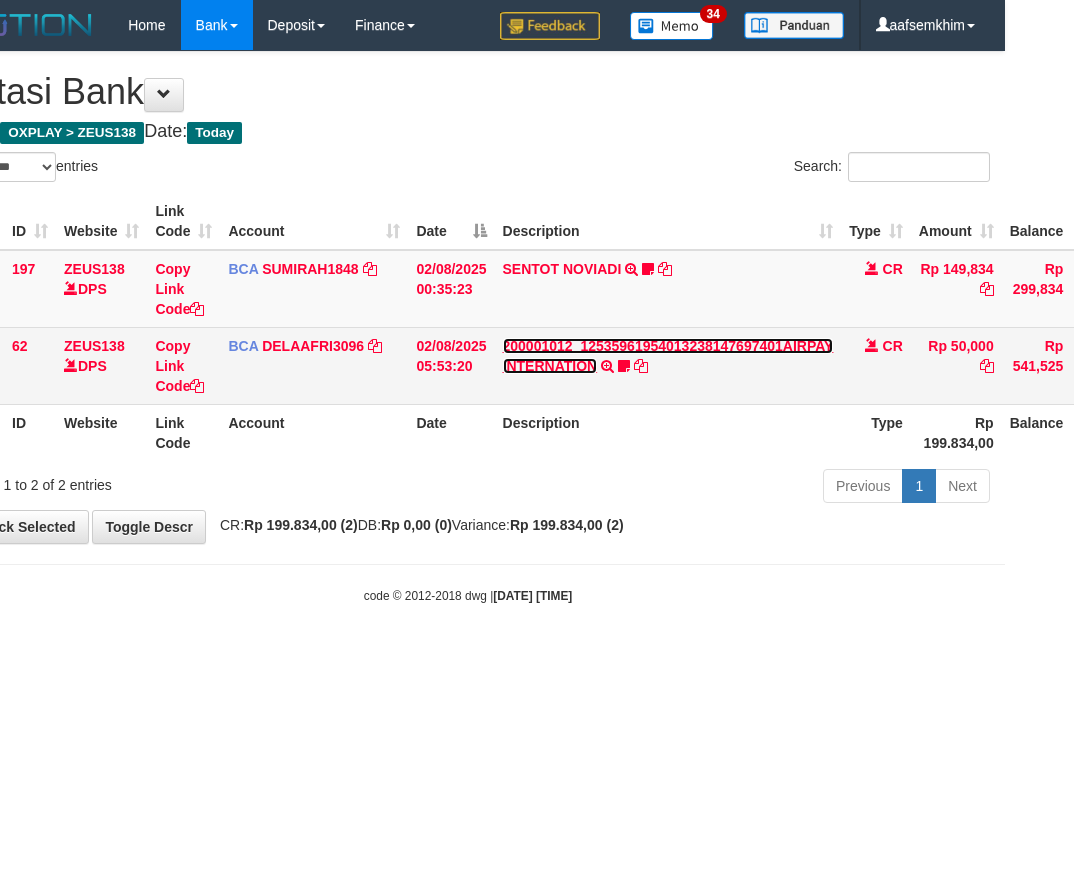 click on "200001012_12535961954013238147697401AIRPAY INTERNATION" at bounding box center (668, 356) 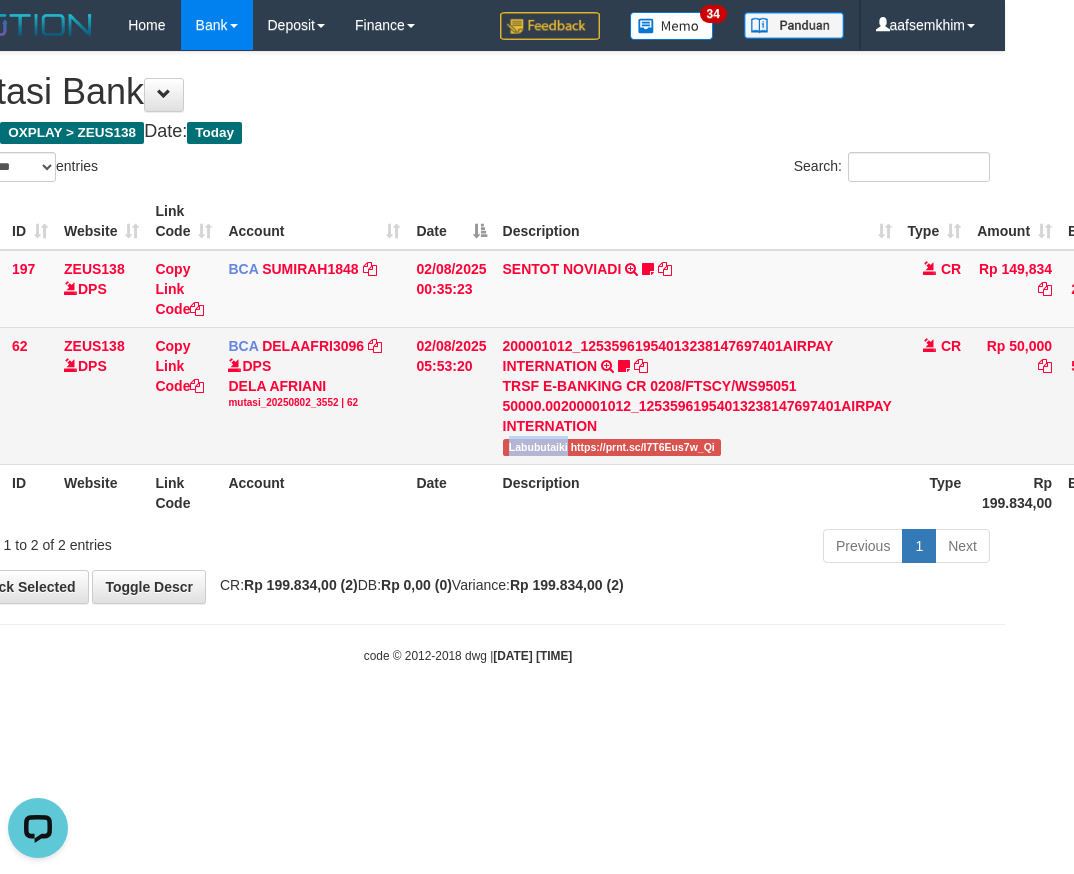 scroll, scrollTop: 0, scrollLeft: 0, axis: both 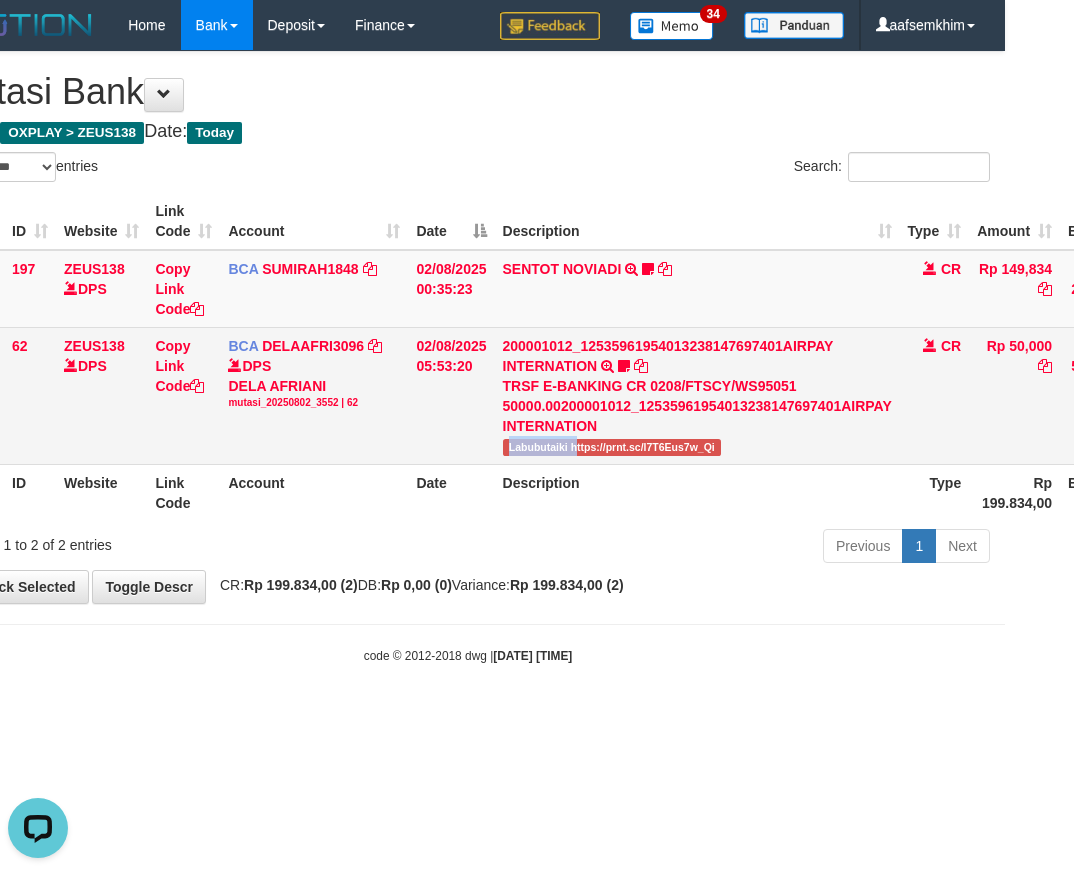 copy on "Labubutaiki
h" 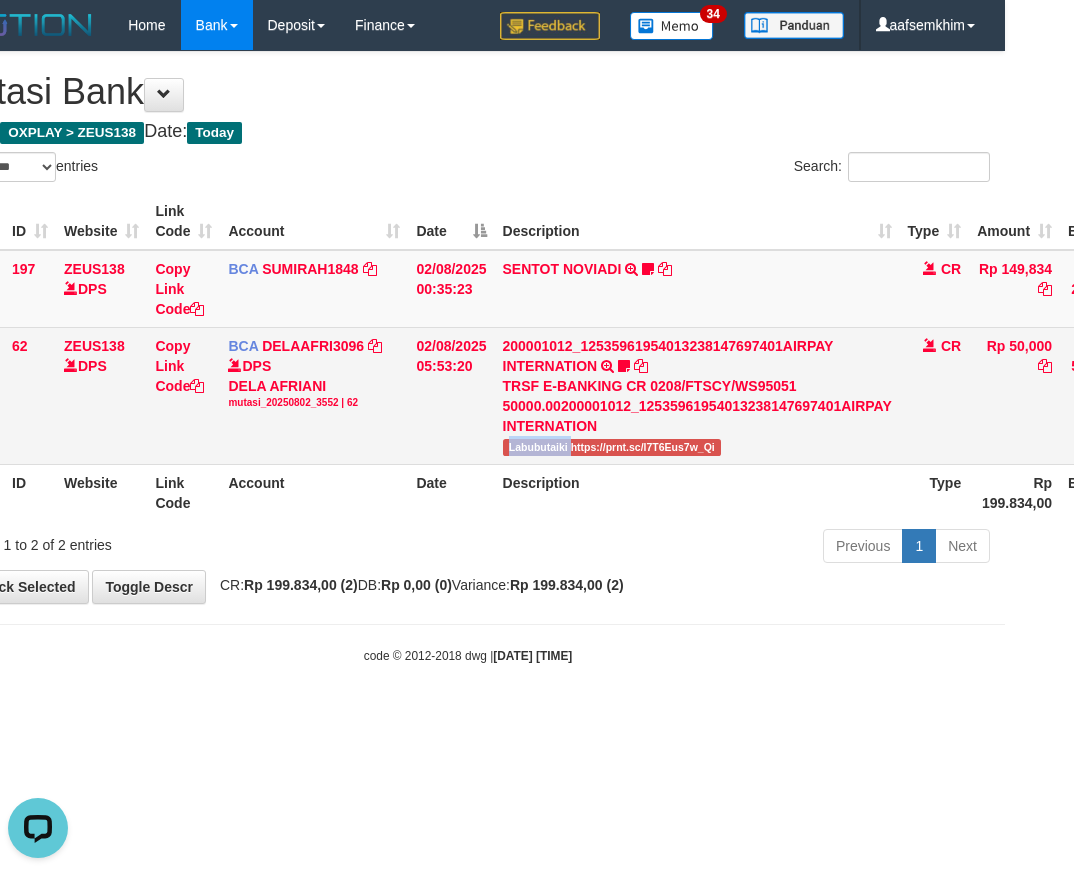 click on "Labubutaiki
https://prnt.sc/l7T6Eus7w_Qi" at bounding box center (612, 447) 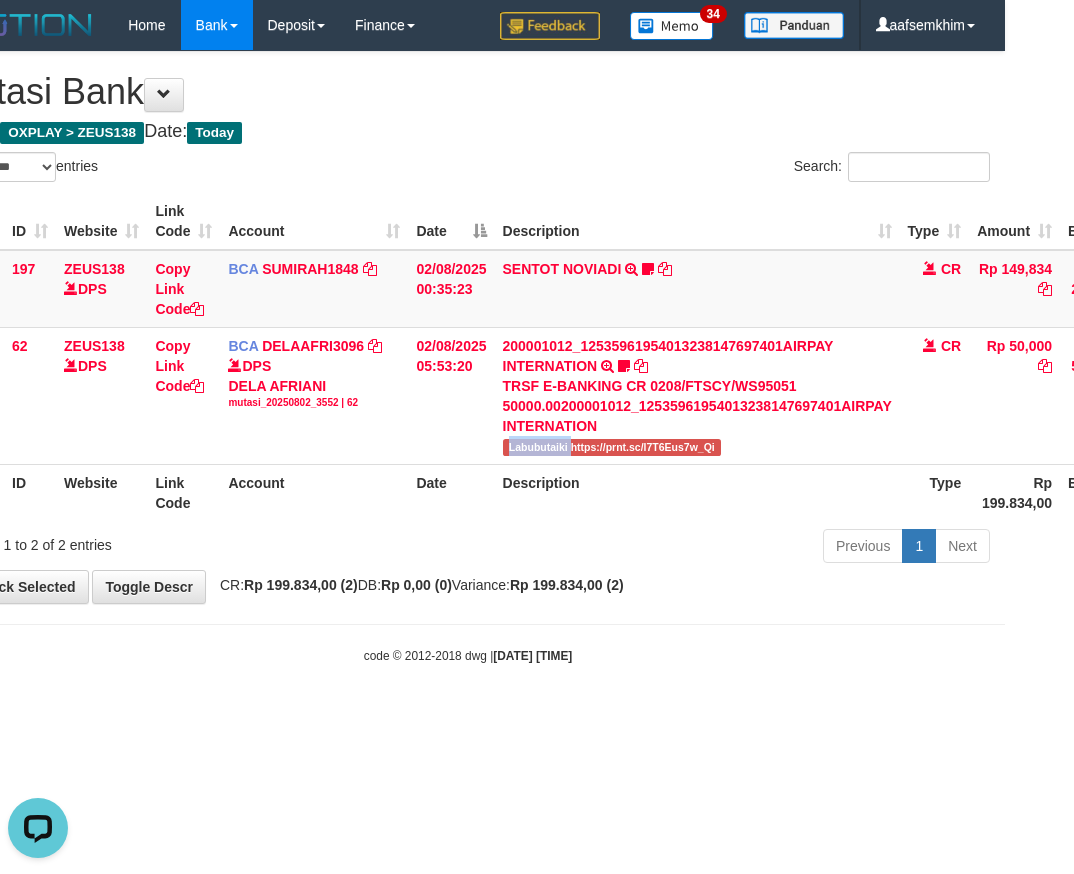 click on "Description" at bounding box center [697, 221] 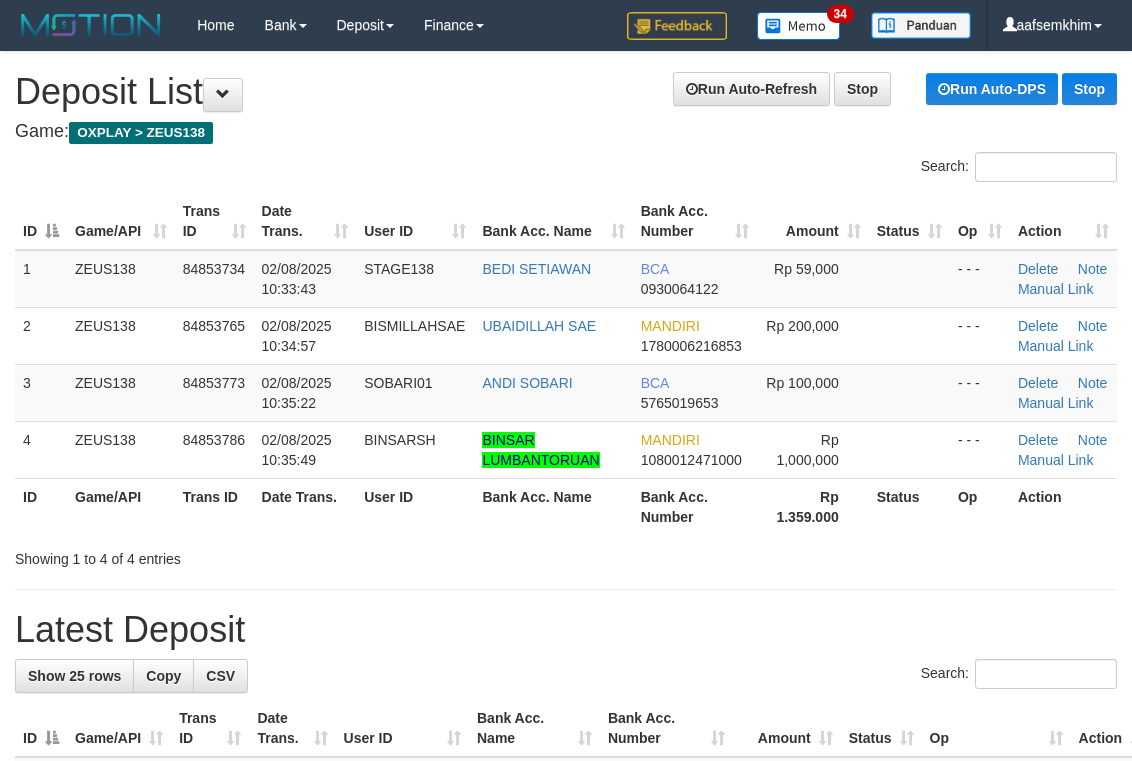scroll, scrollTop: 69, scrollLeft: 0, axis: vertical 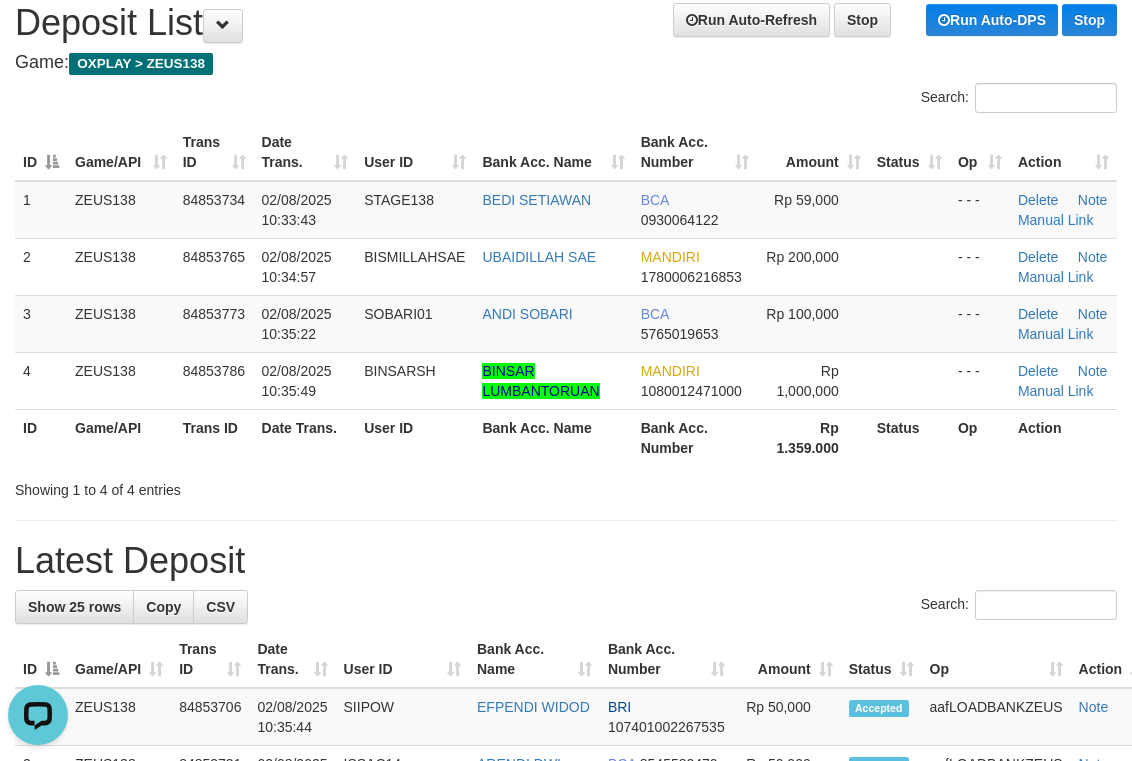 drag, startPoint x: 604, startPoint y: 205, endPoint x: 1143, endPoint y: 255, distance: 541.31415 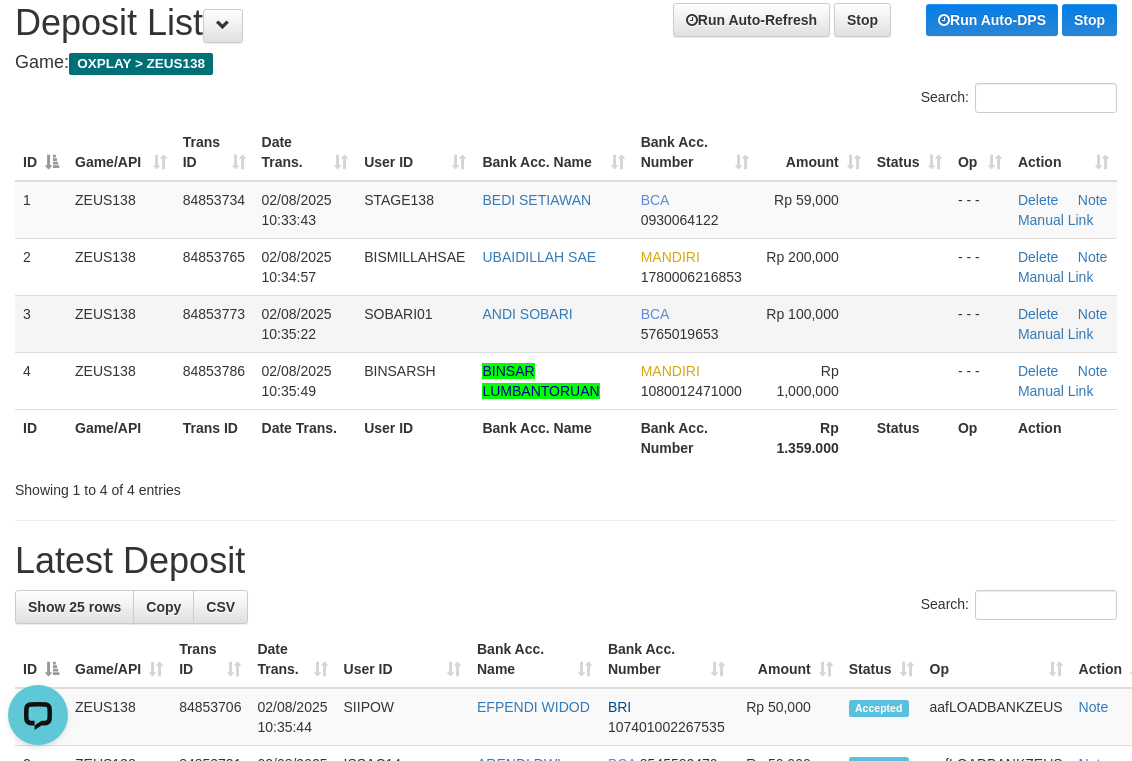 click on "BCA
5765019653" at bounding box center (695, 323) 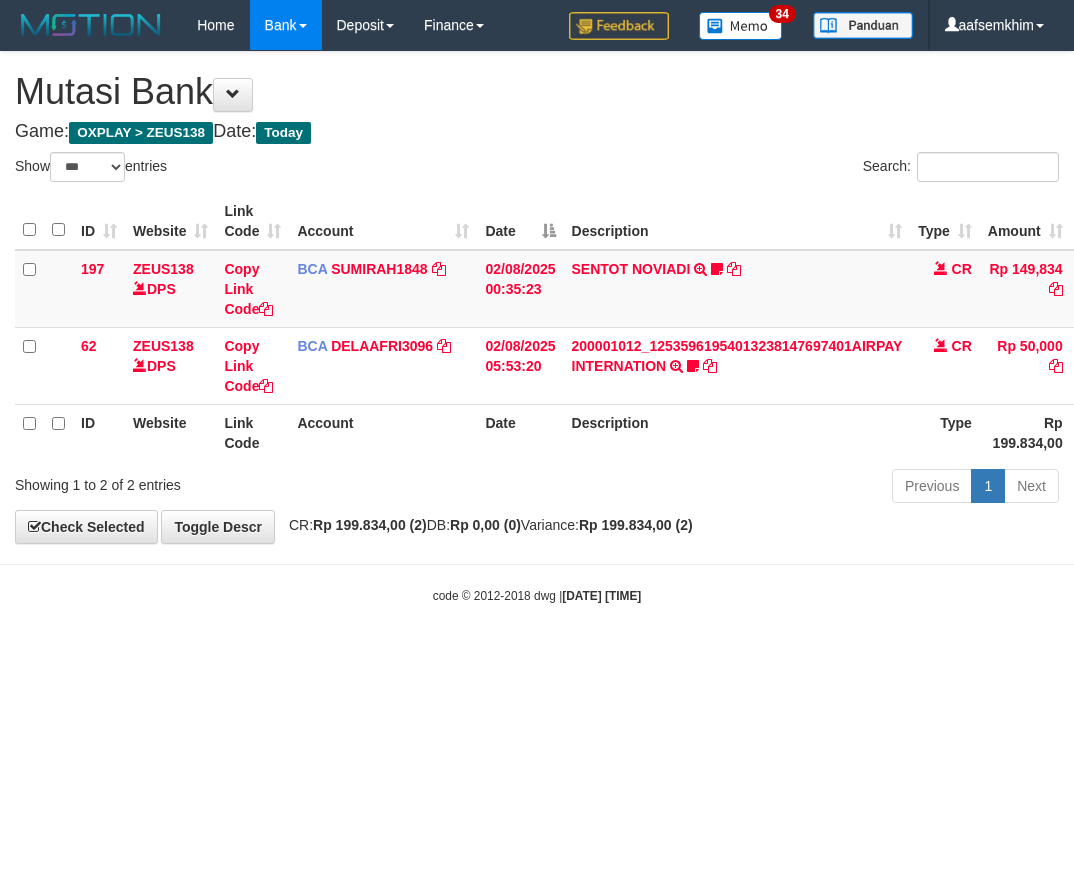 select on "***" 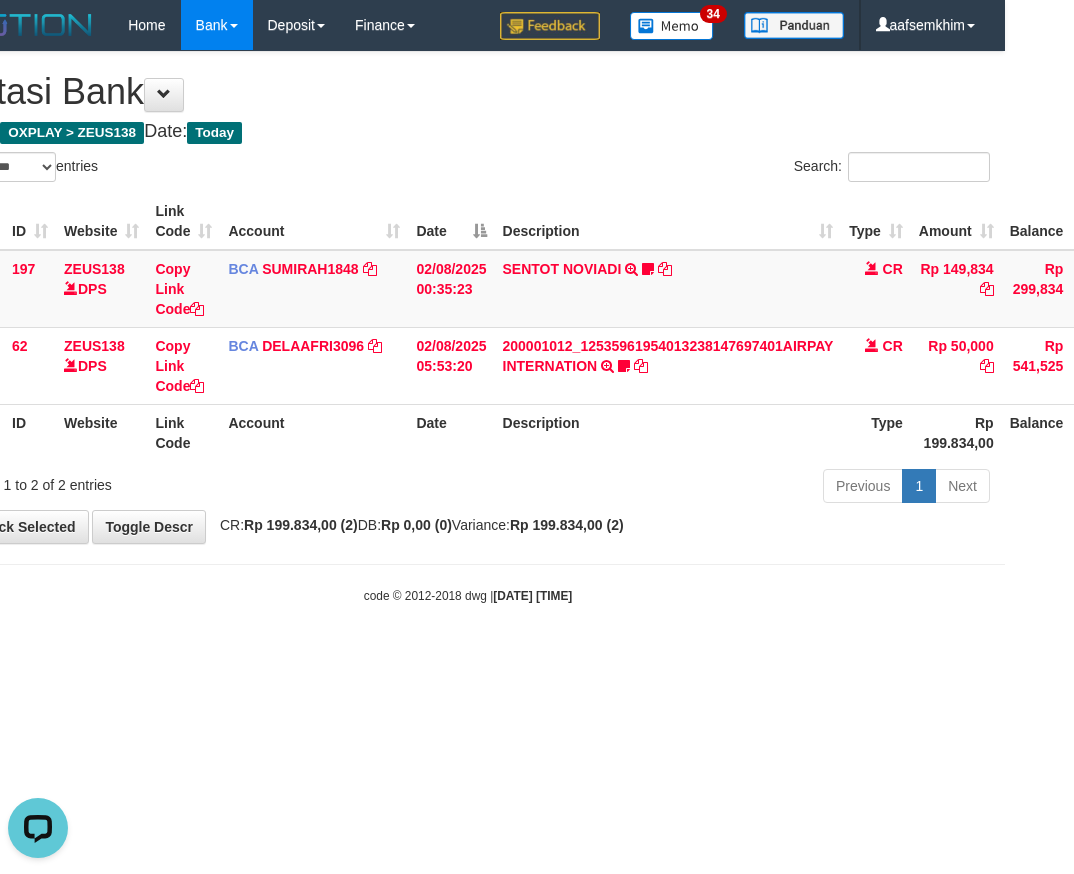 scroll, scrollTop: 0, scrollLeft: 0, axis: both 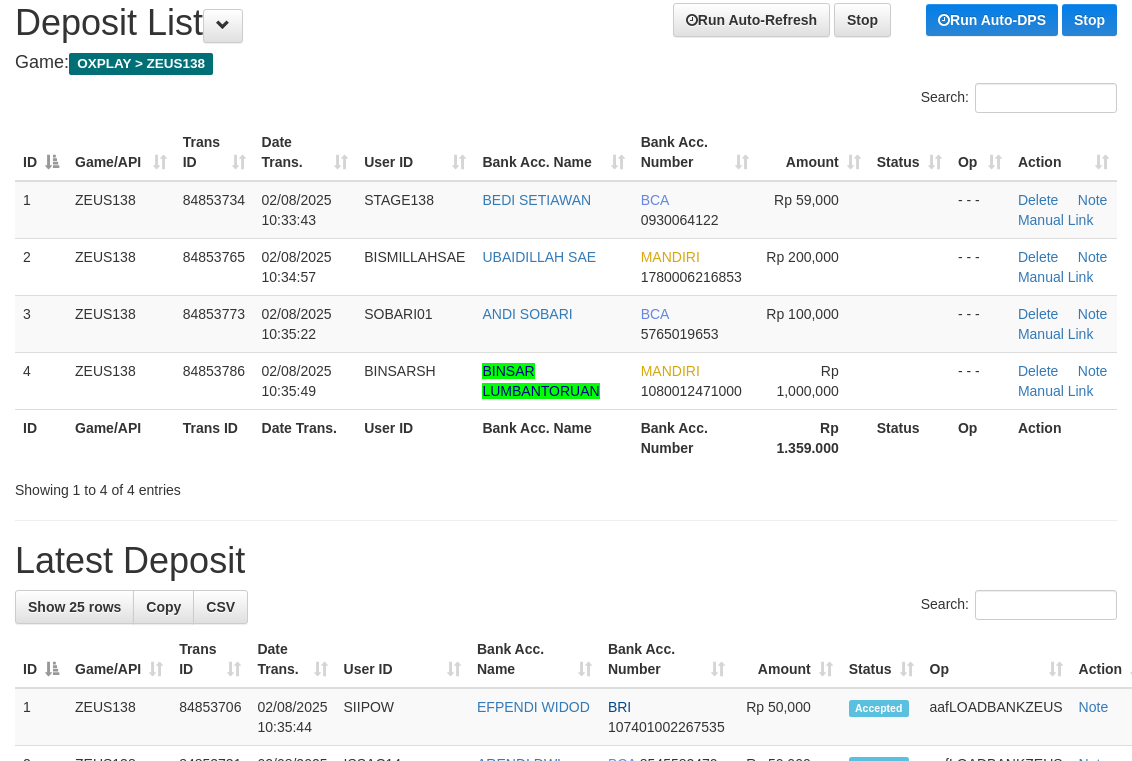 click on "Search:" at bounding box center (849, 100) 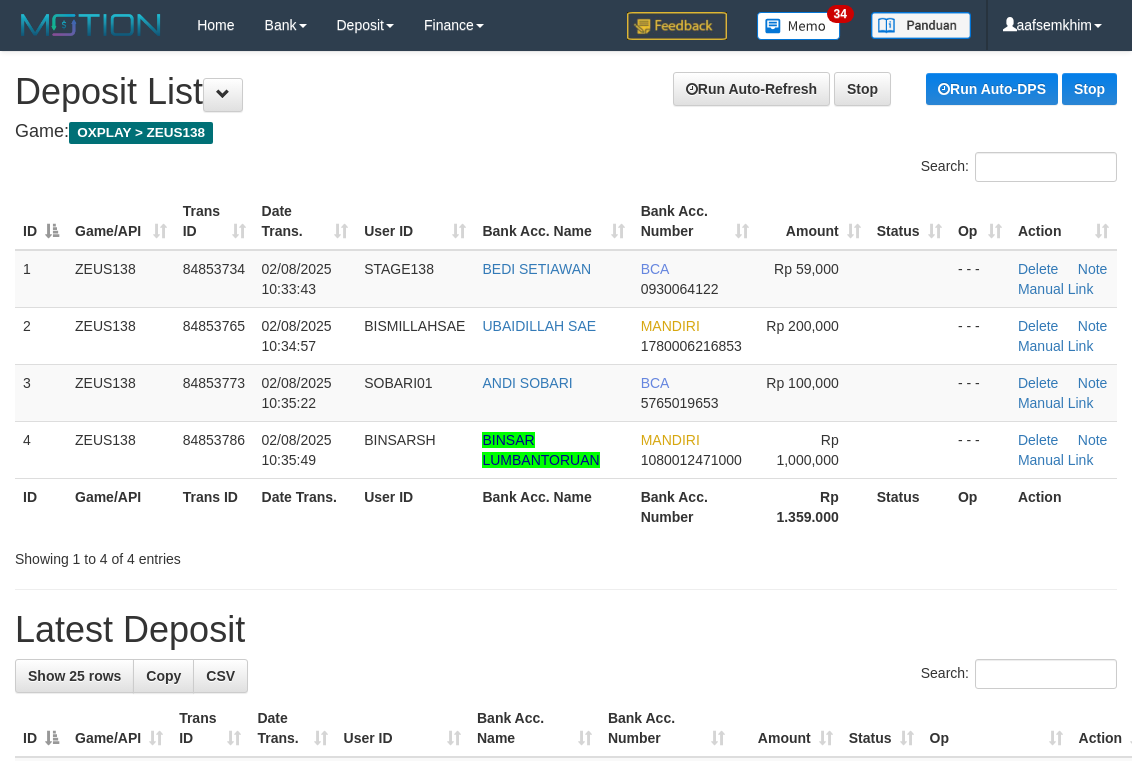 scroll, scrollTop: 69, scrollLeft: 0, axis: vertical 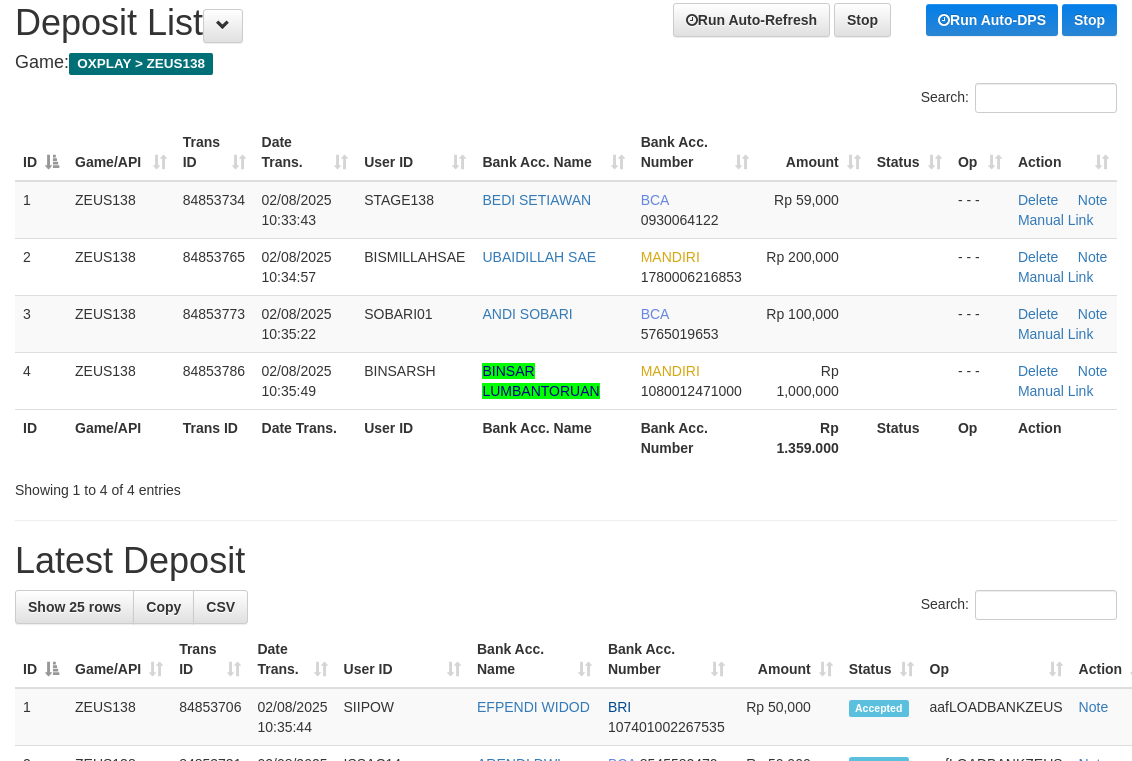 click on "**********" at bounding box center (566, 1115) 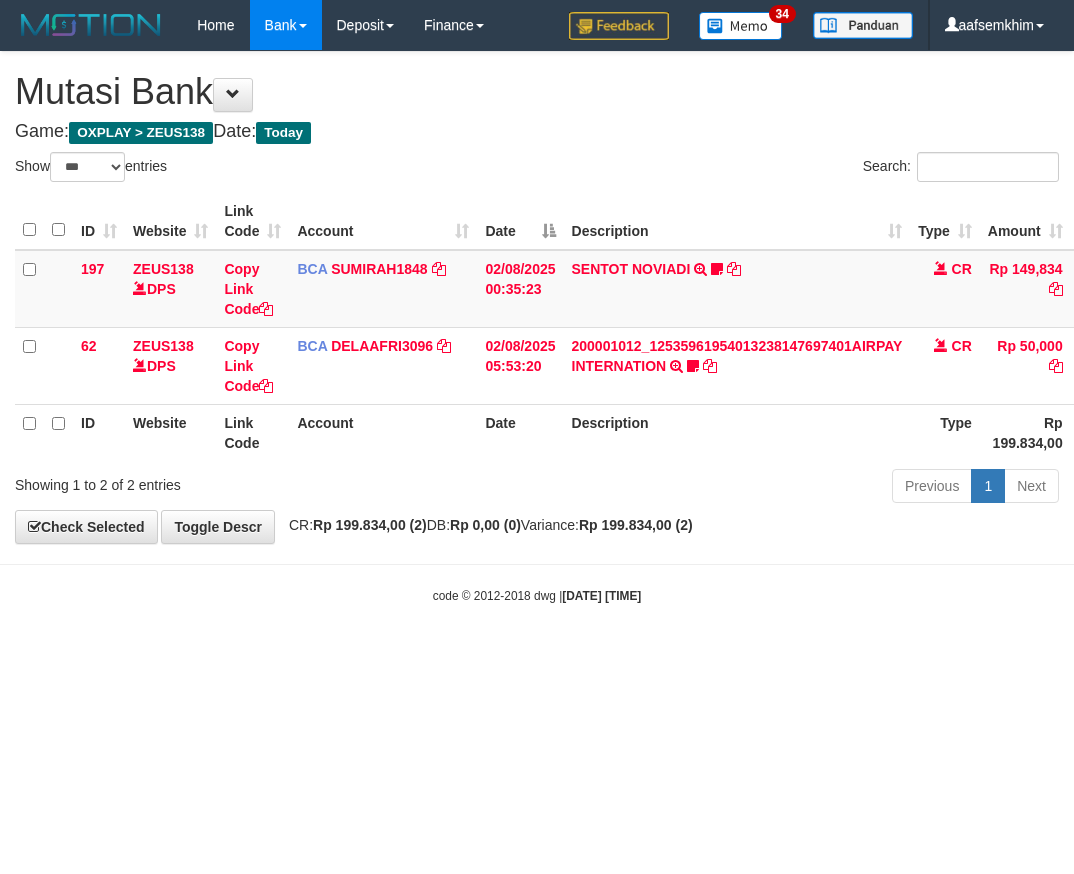 select on "***" 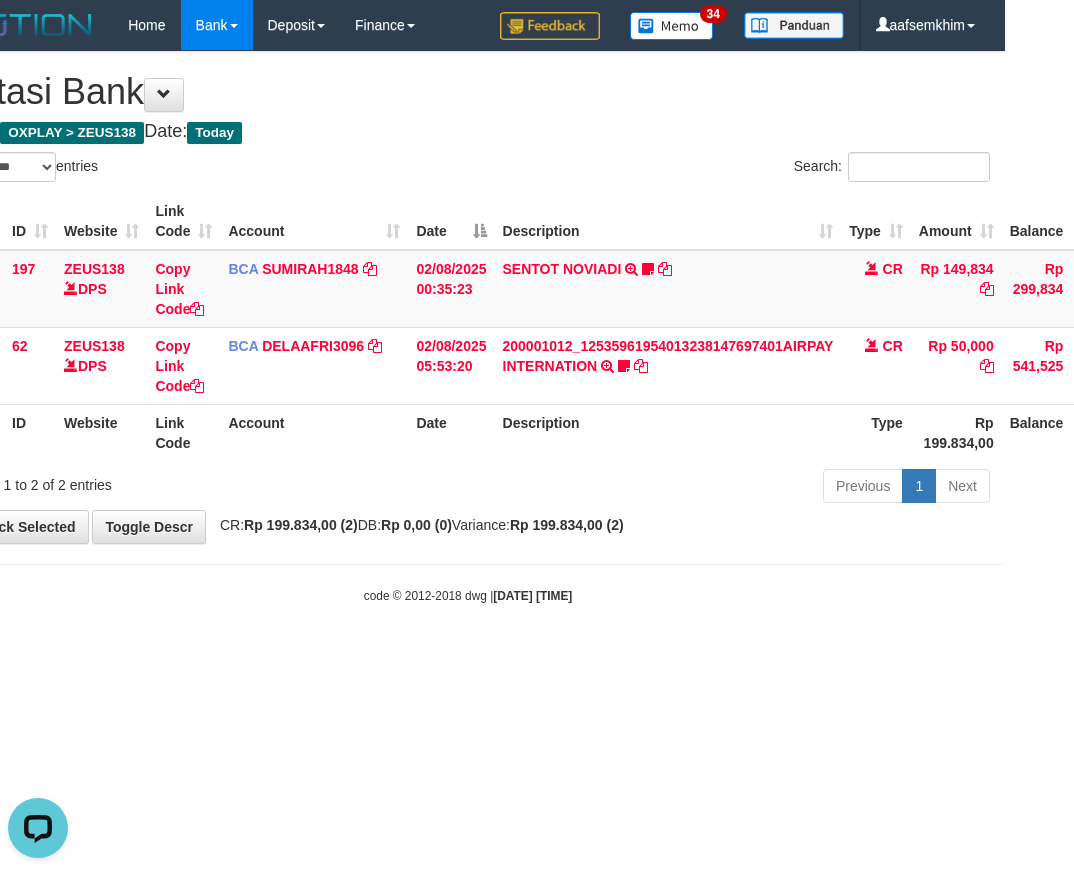 scroll, scrollTop: 0, scrollLeft: 0, axis: both 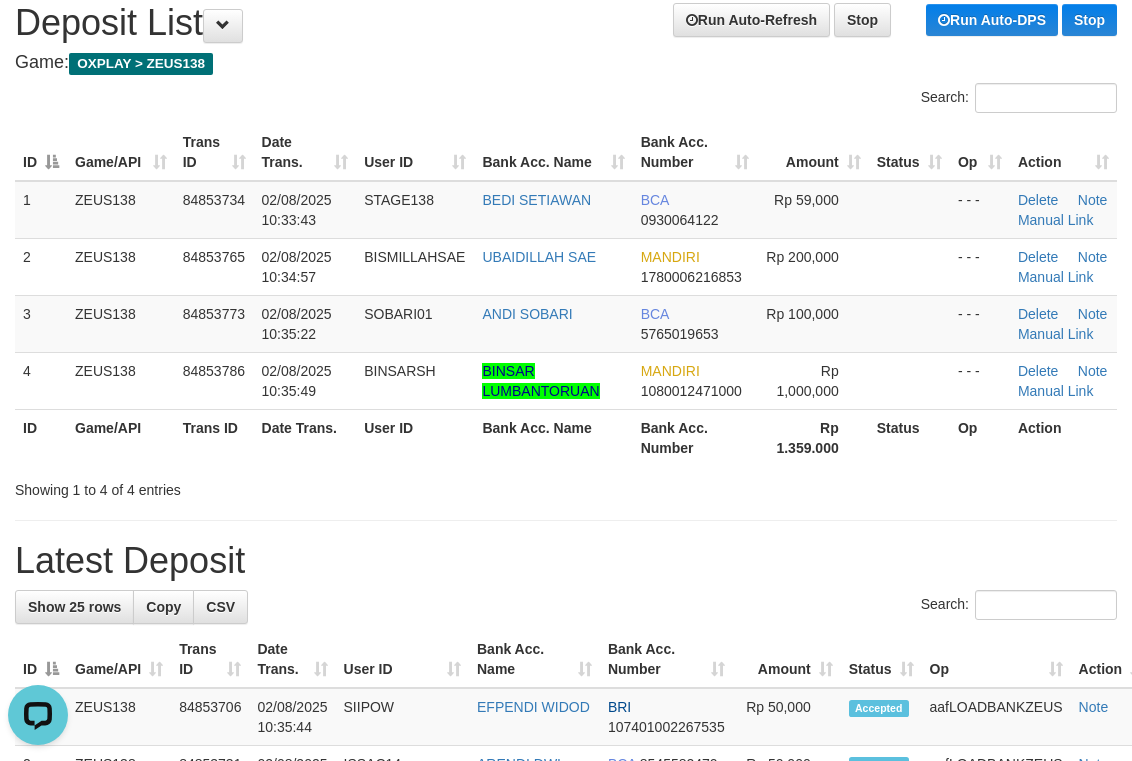 click on "Search:" at bounding box center (849, 100) 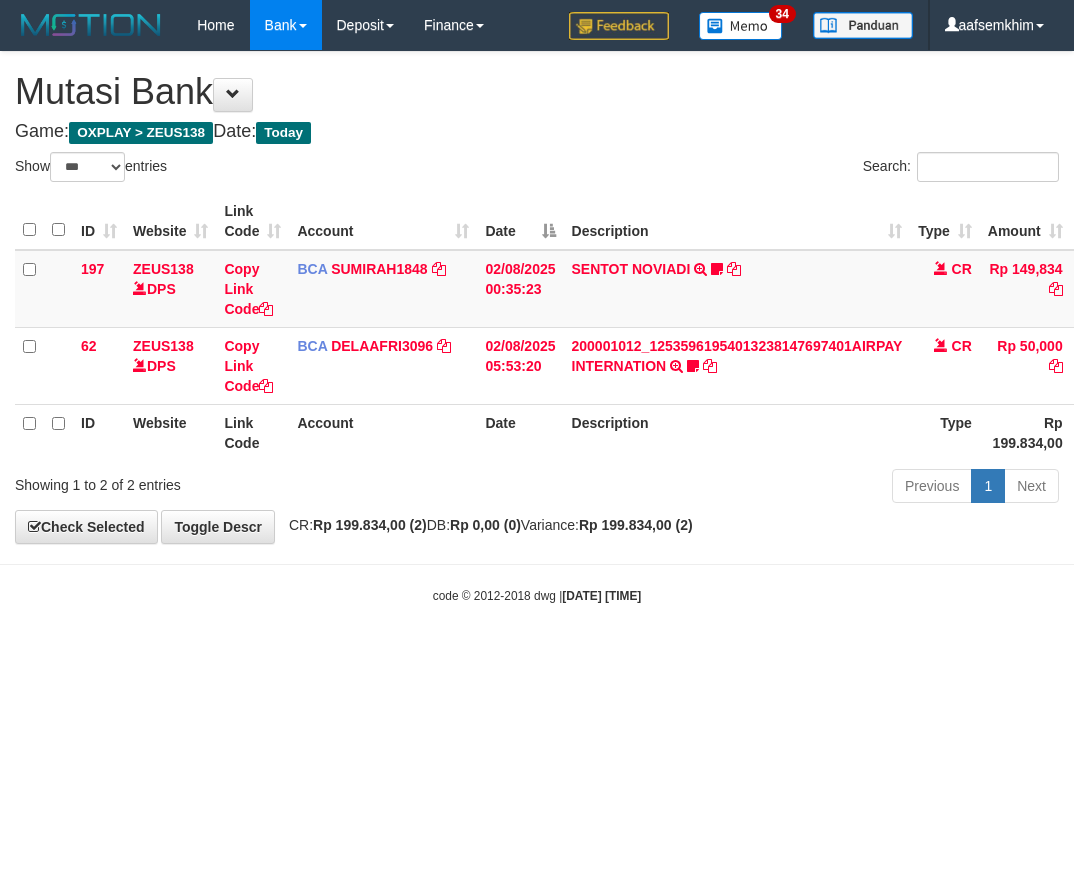 select on "***" 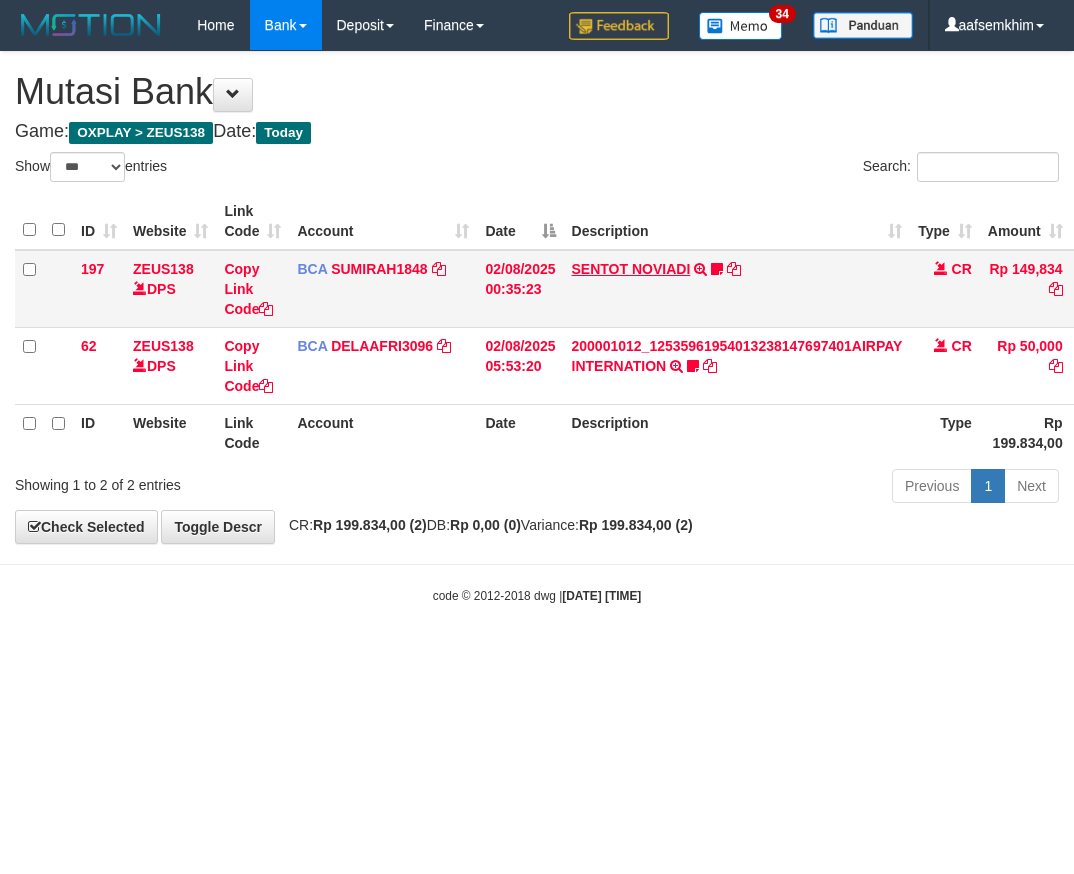 scroll, scrollTop: 0, scrollLeft: 69, axis: horizontal 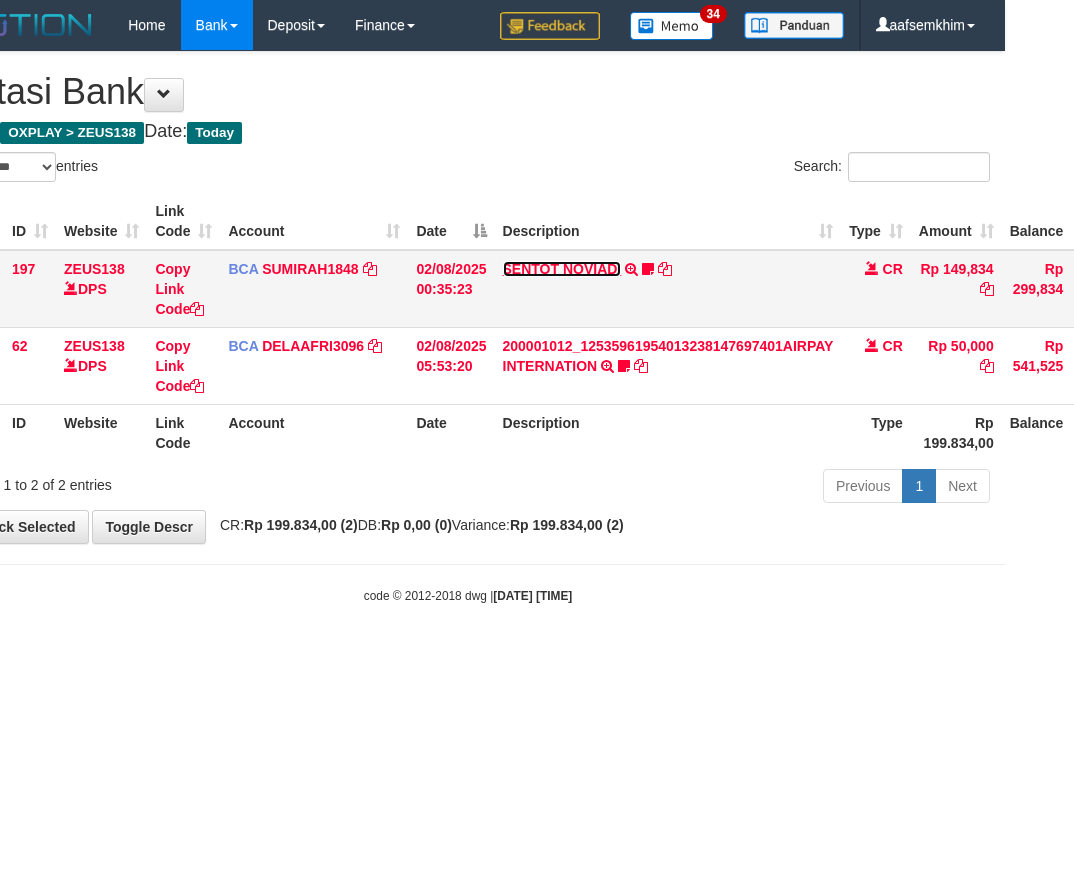 click on "SENTOT NOVIADI" at bounding box center (562, 269) 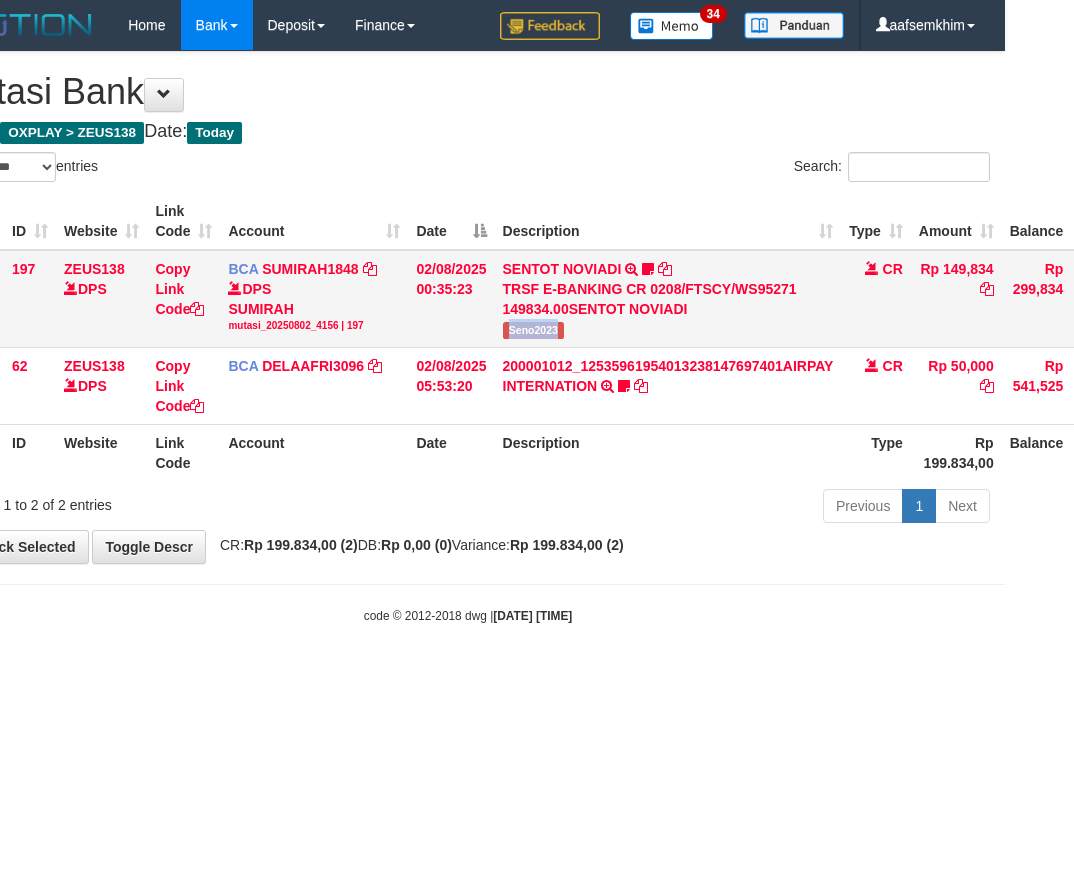 drag, startPoint x: 494, startPoint y: 334, endPoint x: 563, endPoint y: 336, distance: 69.02898 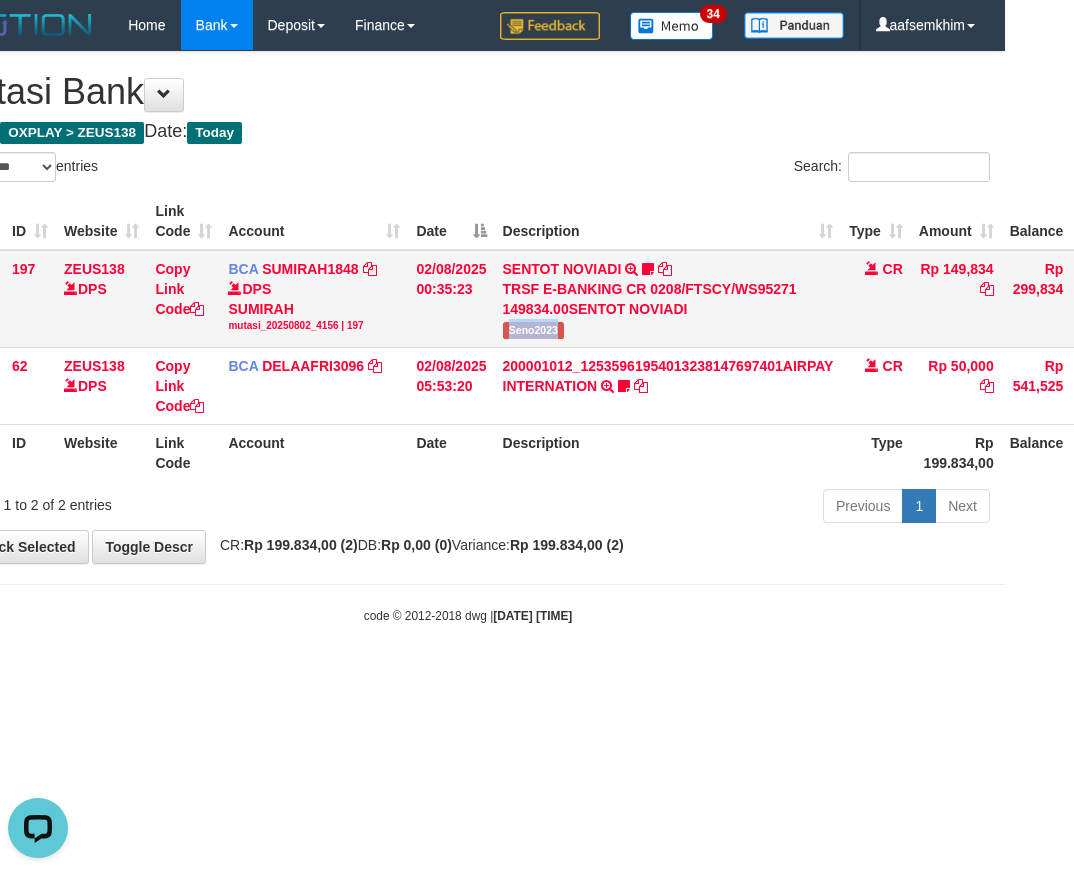 scroll, scrollTop: 0, scrollLeft: 0, axis: both 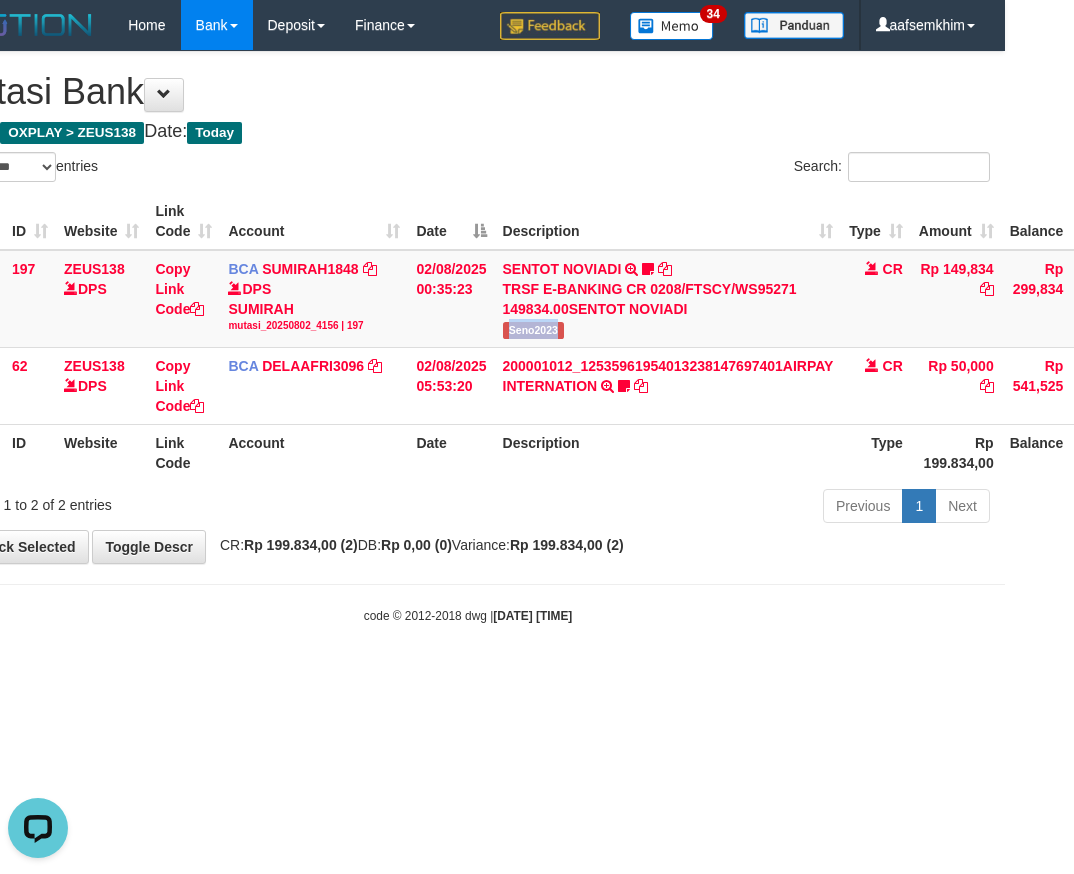 click on "Description" at bounding box center [668, 221] 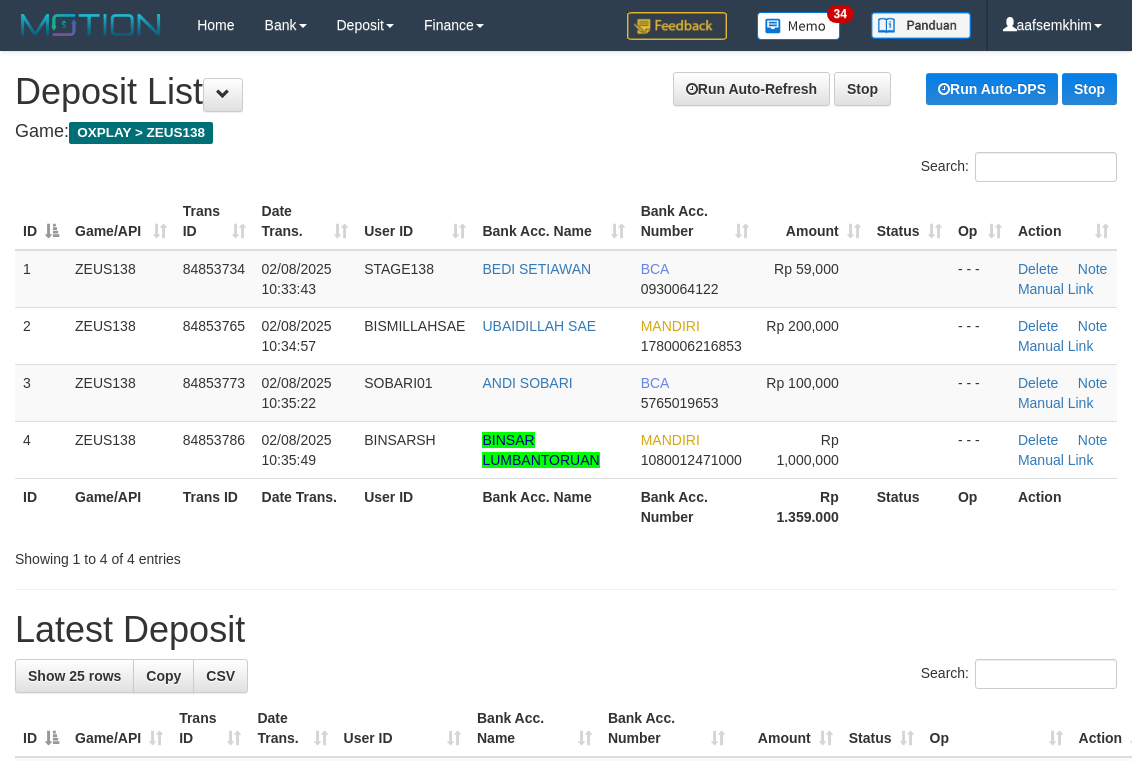 scroll, scrollTop: 69, scrollLeft: 0, axis: vertical 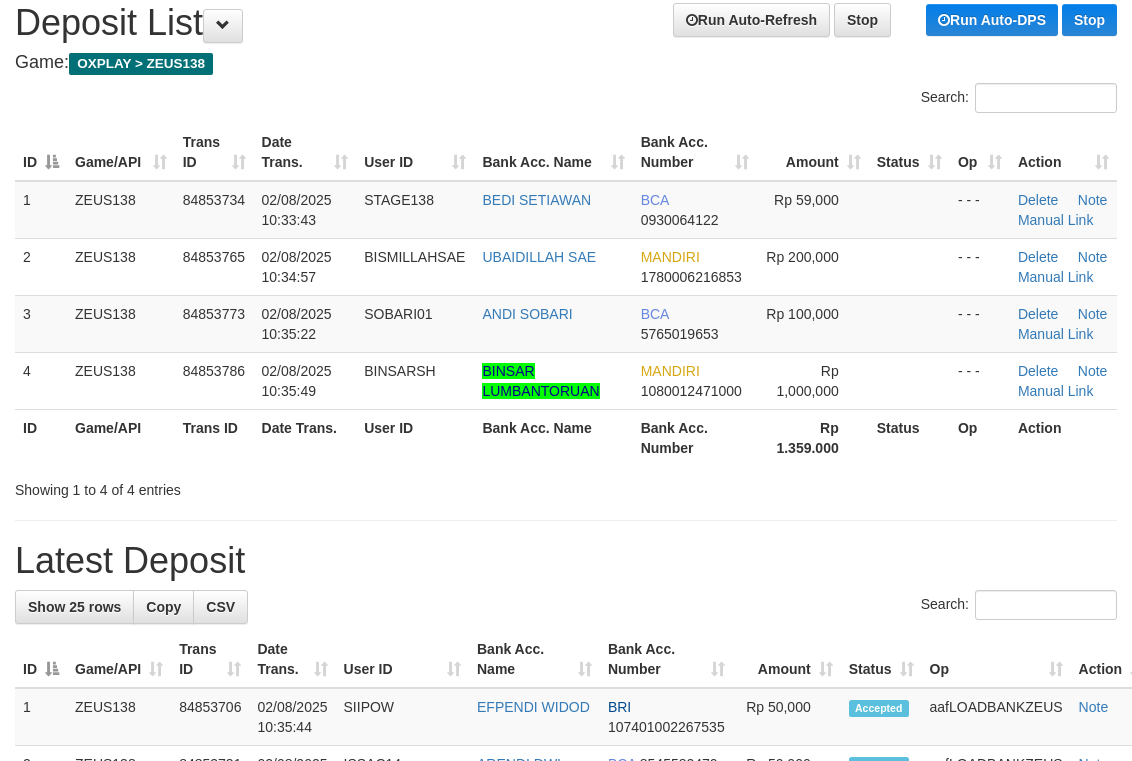 click on "Bank Acc. Name" at bounding box center (553, 152) 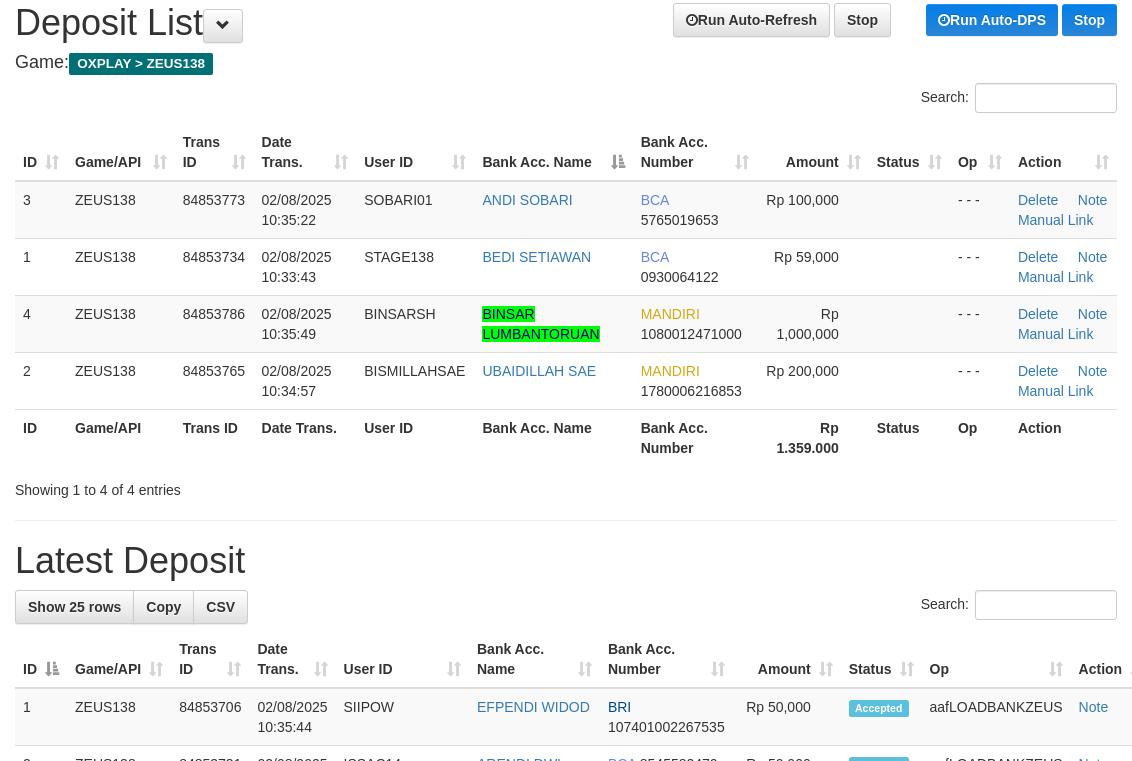 click on "Search:" at bounding box center [849, 100] 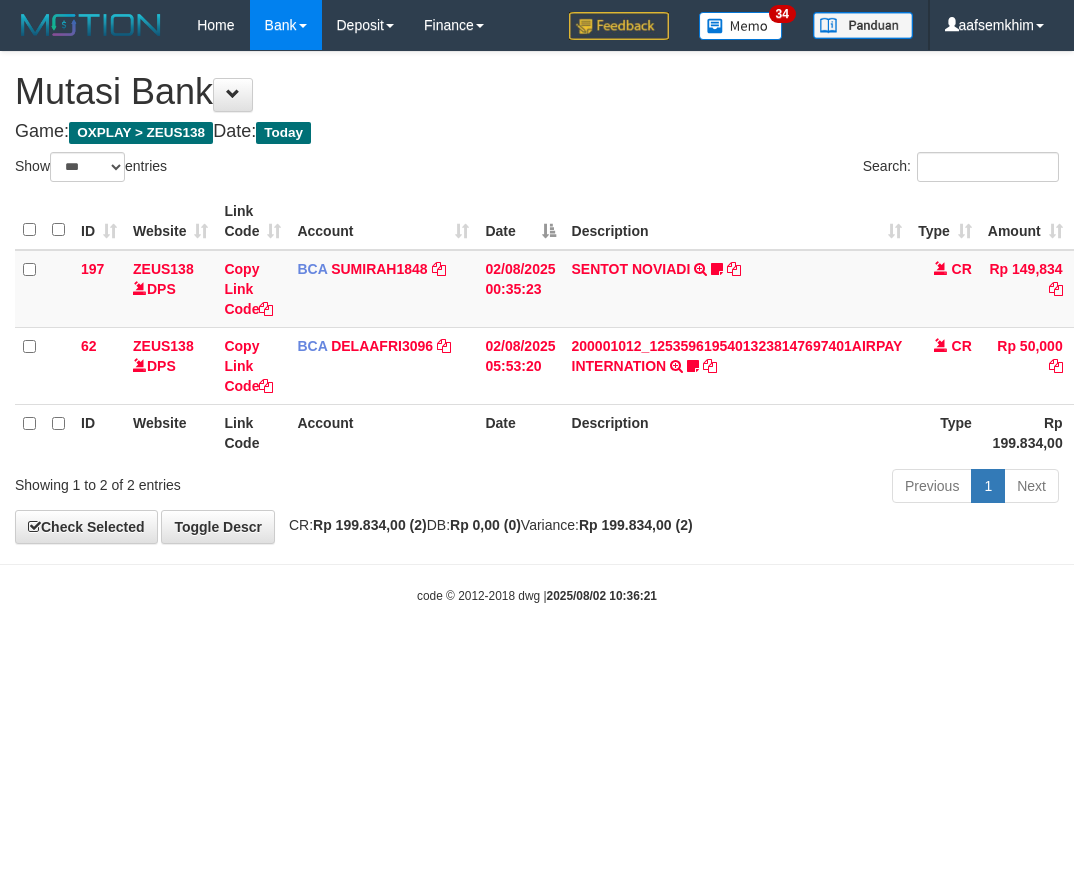 select on "***" 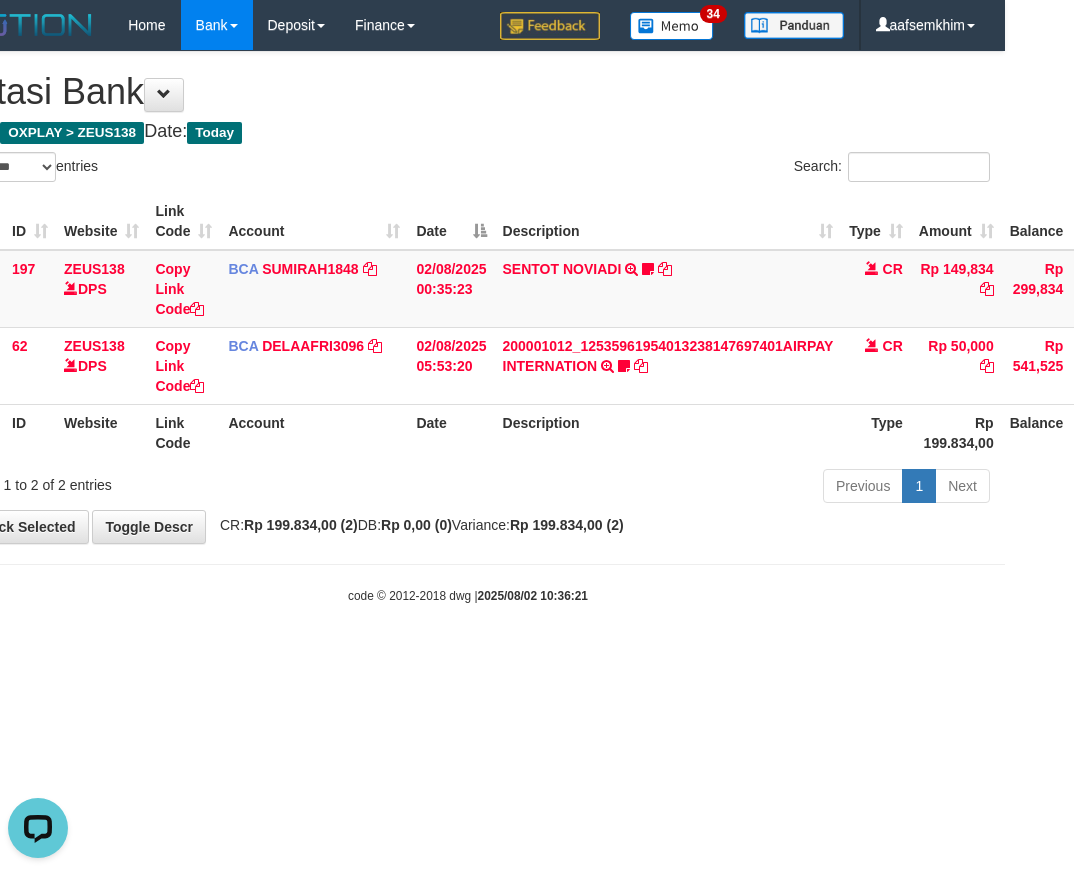 scroll, scrollTop: 0, scrollLeft: 0, axis: both 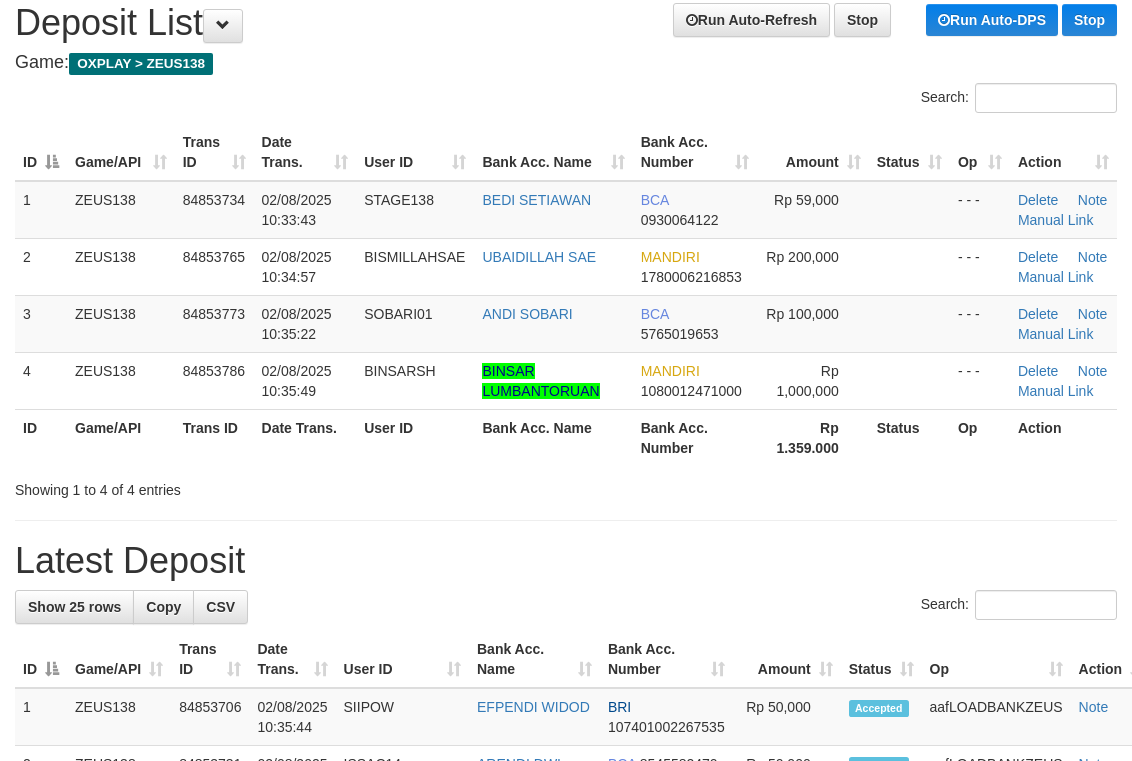click on "Search:" at bounding box center [849, 100] 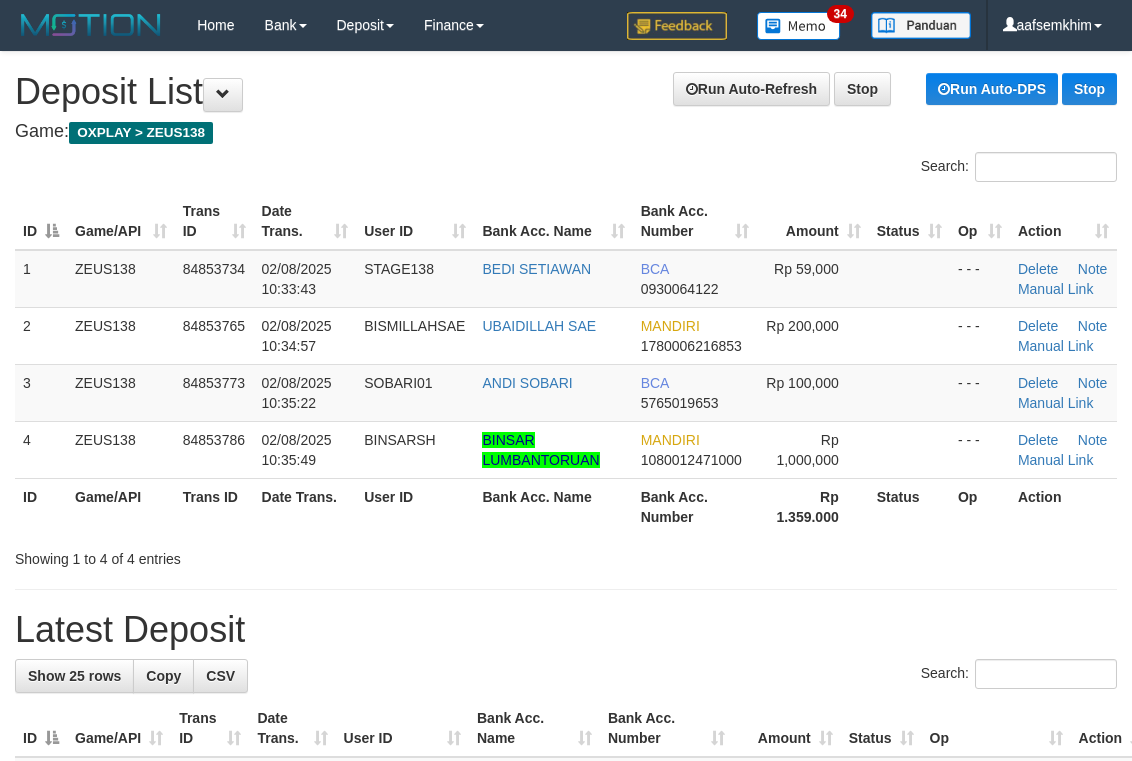 scroll, scrollTop: 69, scrollLeft: 0, axis: vertical 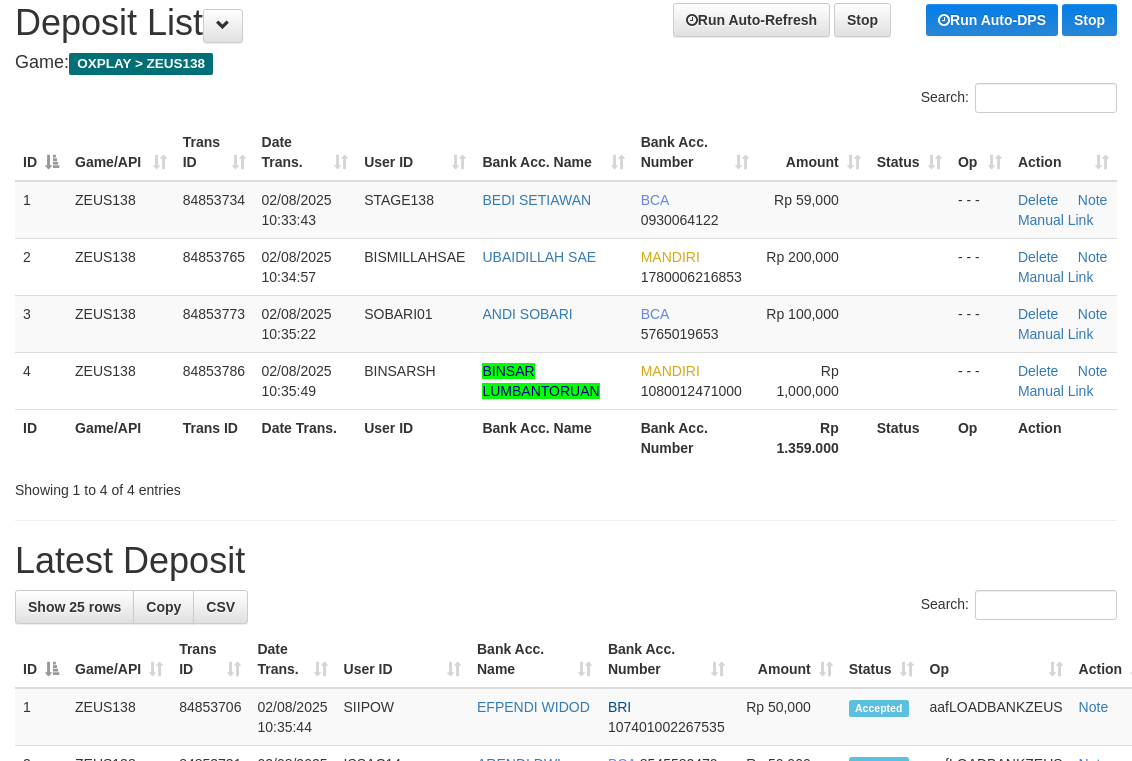 click on "Search:" at bounding box center (849, 100) 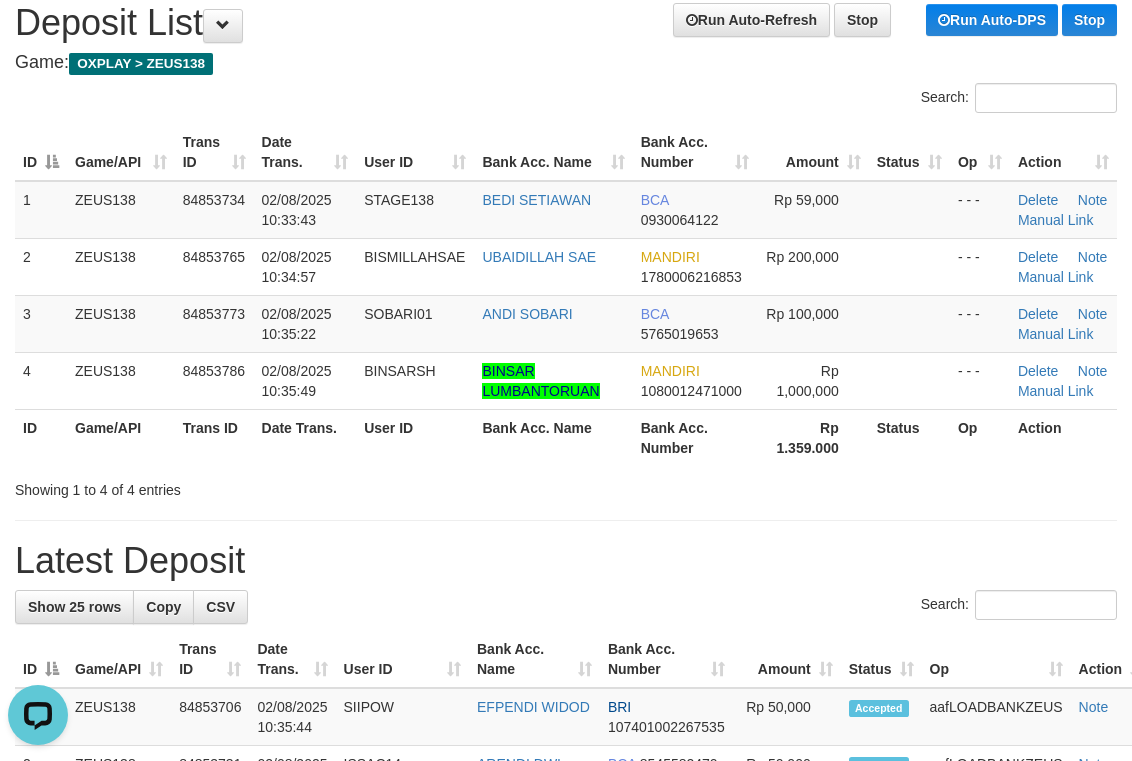 scroll, scrollTop: 0, scrollLeft: 0, axis: both 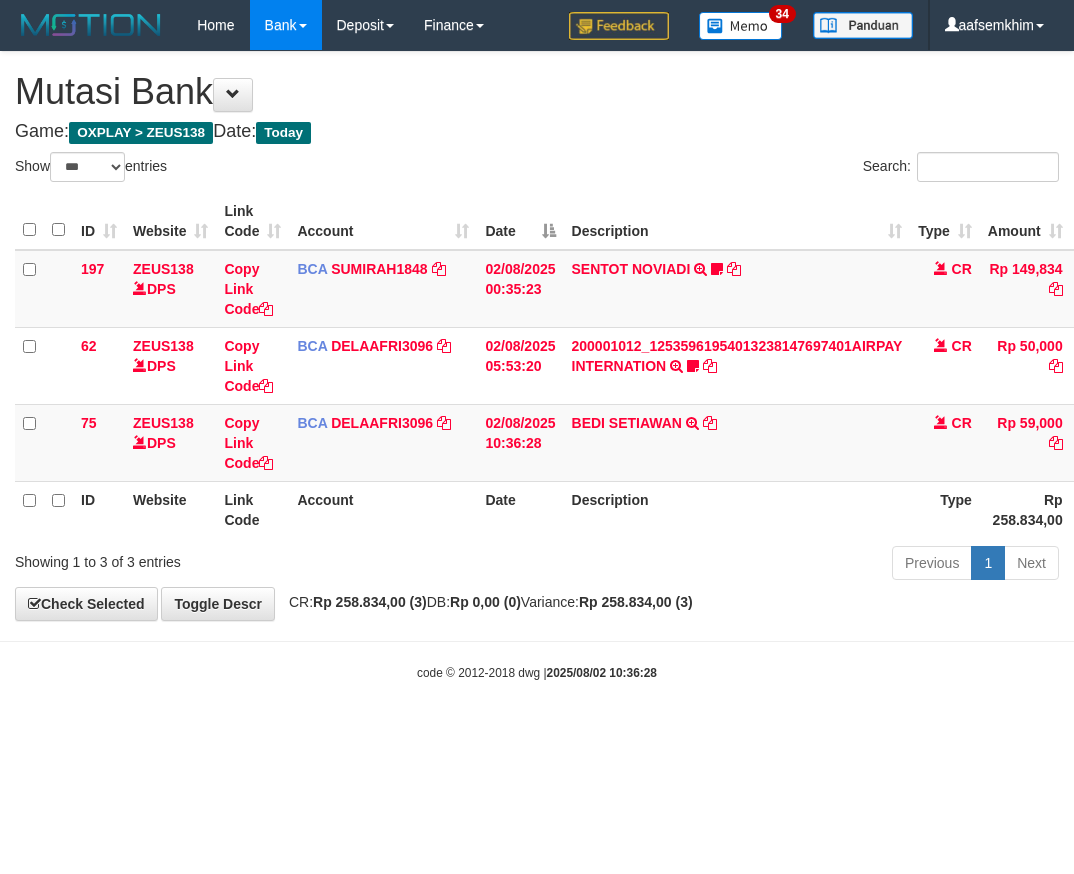 select on "***" 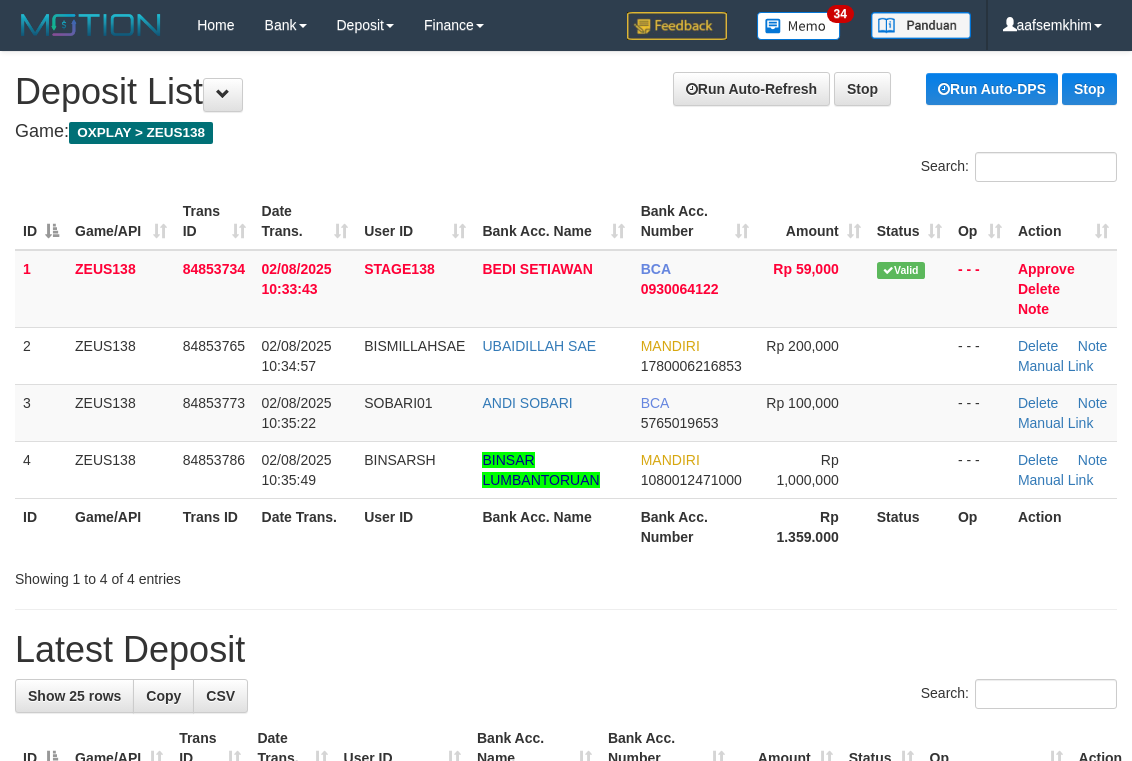 scroll, scrollTop: 69, scrollLeft: 0, axis: vertical 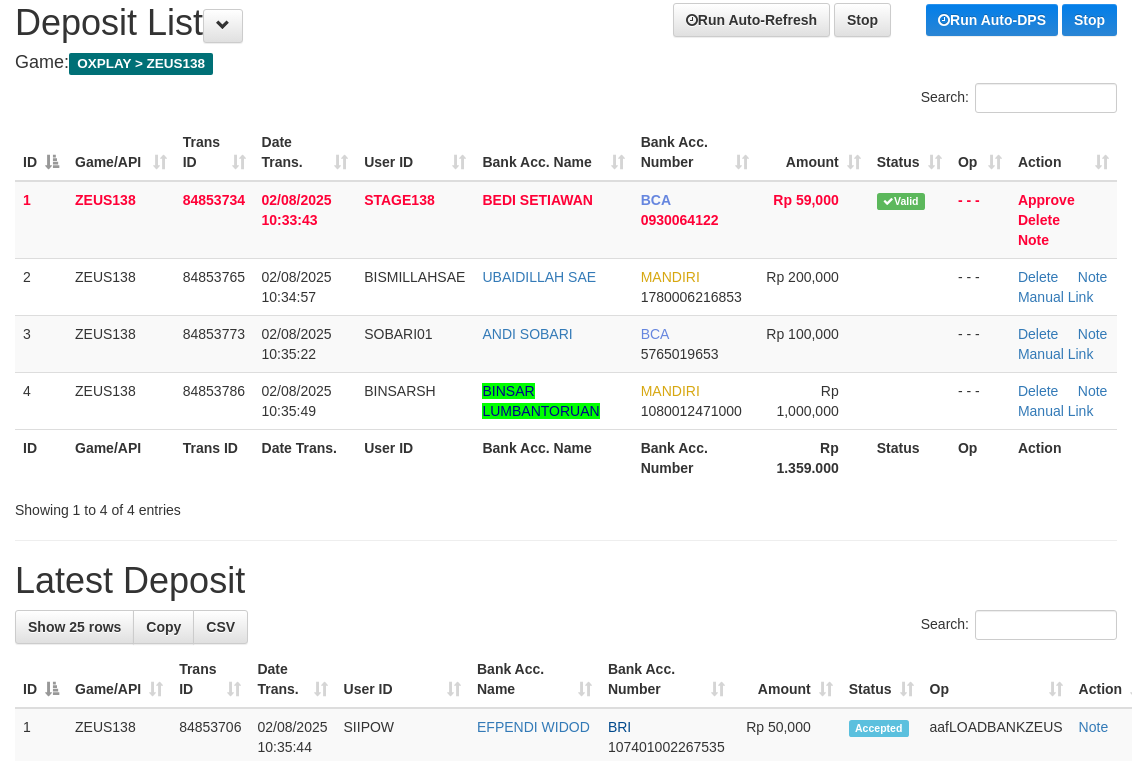 click on "**********" at bounding box center (566, 1125) 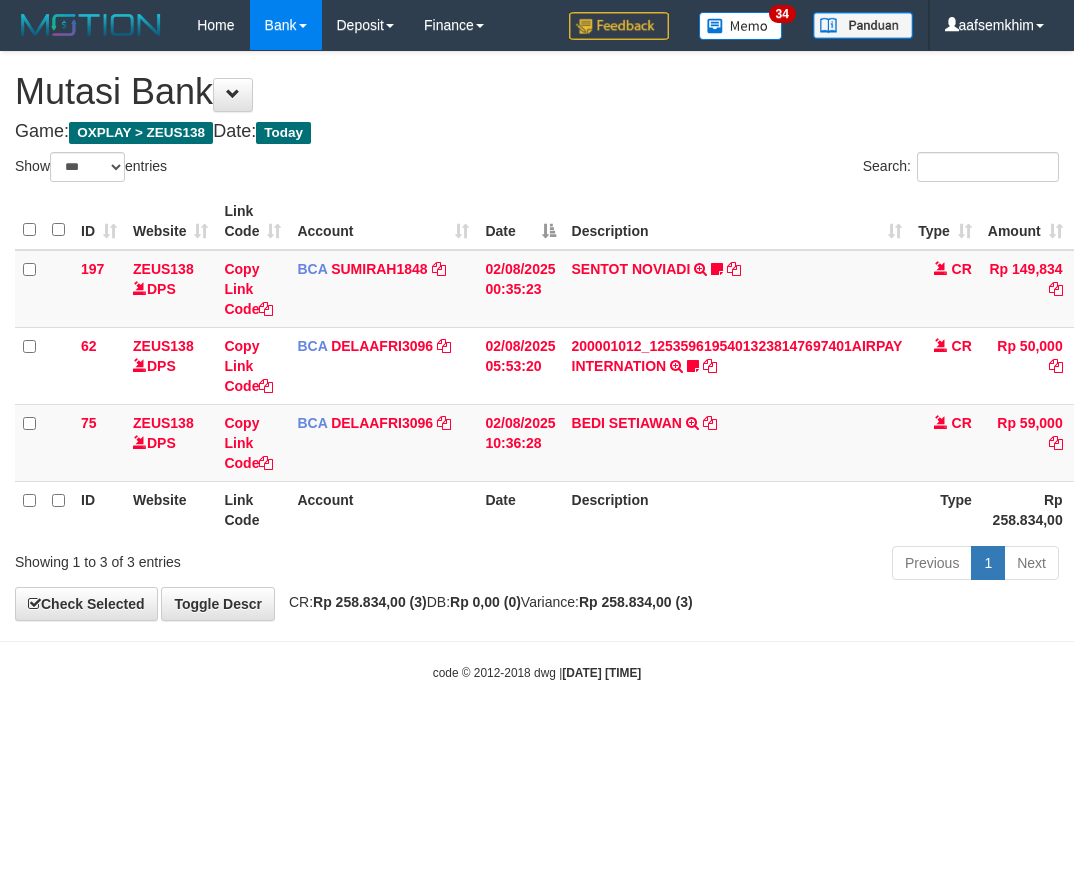 select on "***" 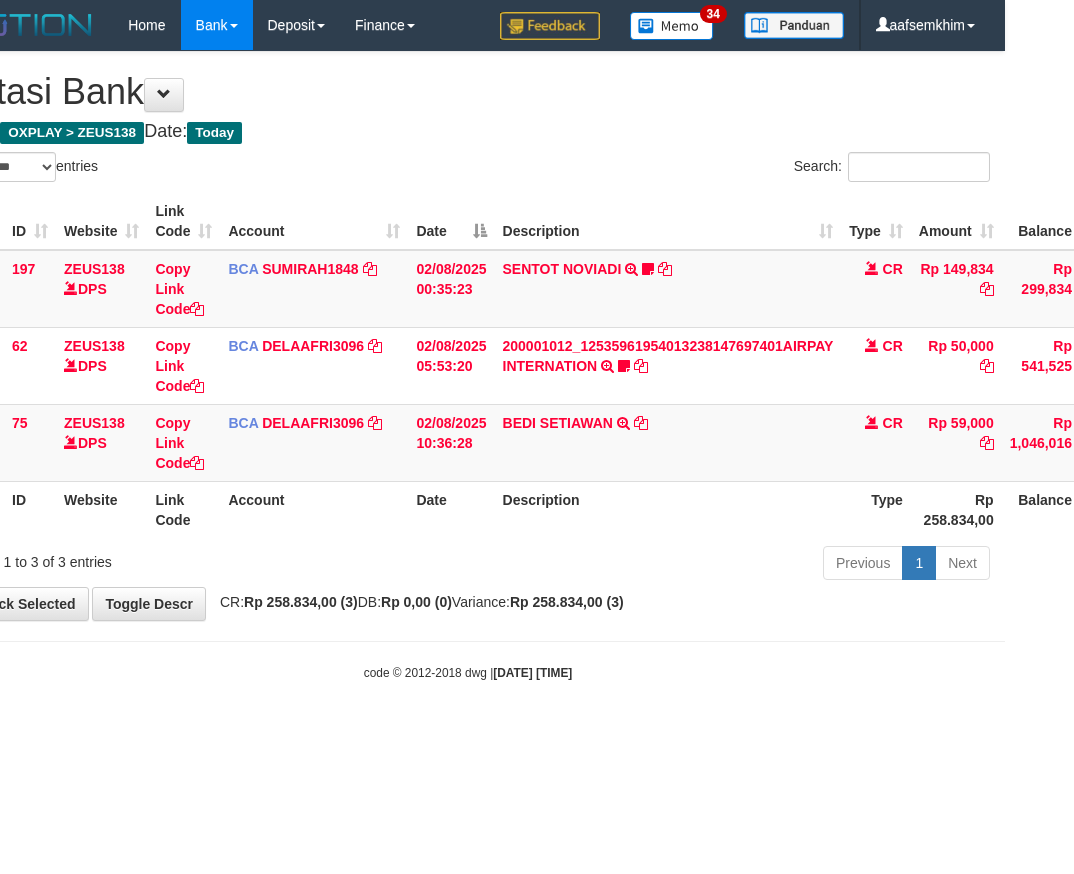 click on "ID Website Link Code Account Date Description Type Amount Balance Status Action
197
ZEUS138    DPS
Copy Link Code
BCA
SUMIRAH1848
DPS
SUMIRAH
mutasi_20250802_4156 | 197
mutasi_20250802_4156 | 197
02/08/2025 00:35:23
SENTOT NOVIADI            TRSF E-BANKING CR 0208/FTSCY/WS95271
149834.00SENTOT NOVIADI    Seno2023
CR
Rp 149,834
Rp 299,834
N
Note
Check
62
ZEUS138    DPS
Copy Link Code
BCA
DELAAFRI3096
DPS" at bounding box center [468, 365] 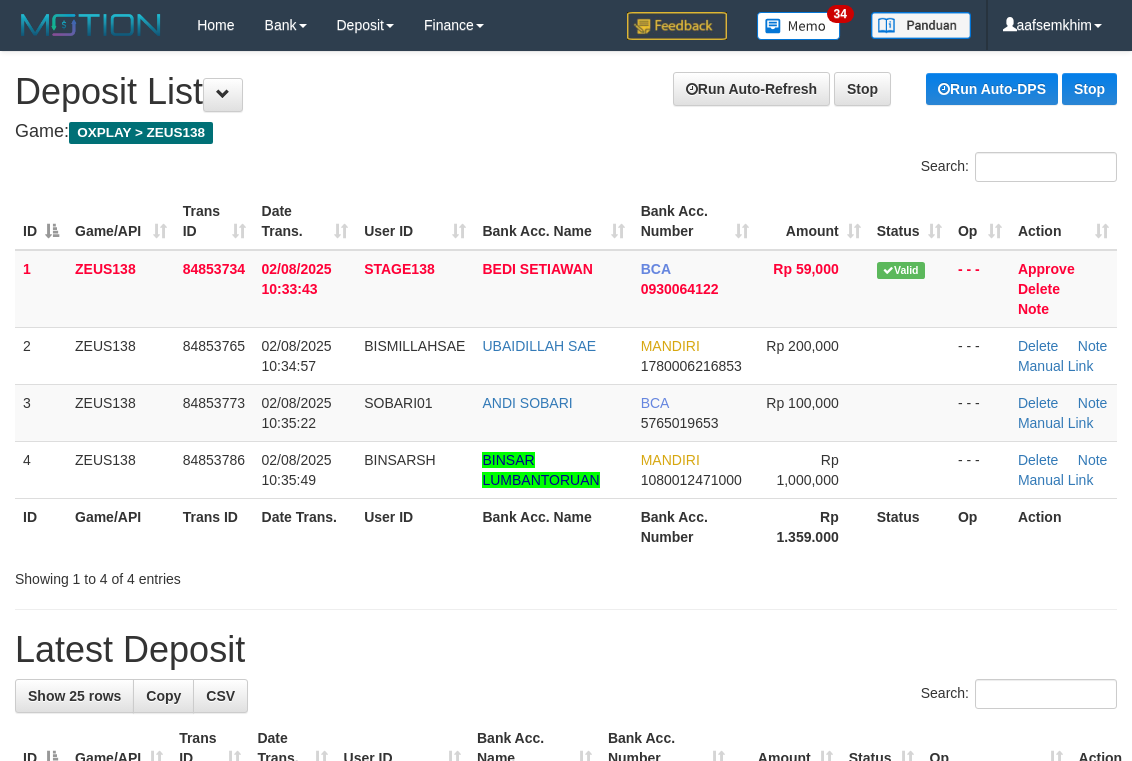 scroll, scrollTop: 69, scrollLeft: 0, axis: vertical 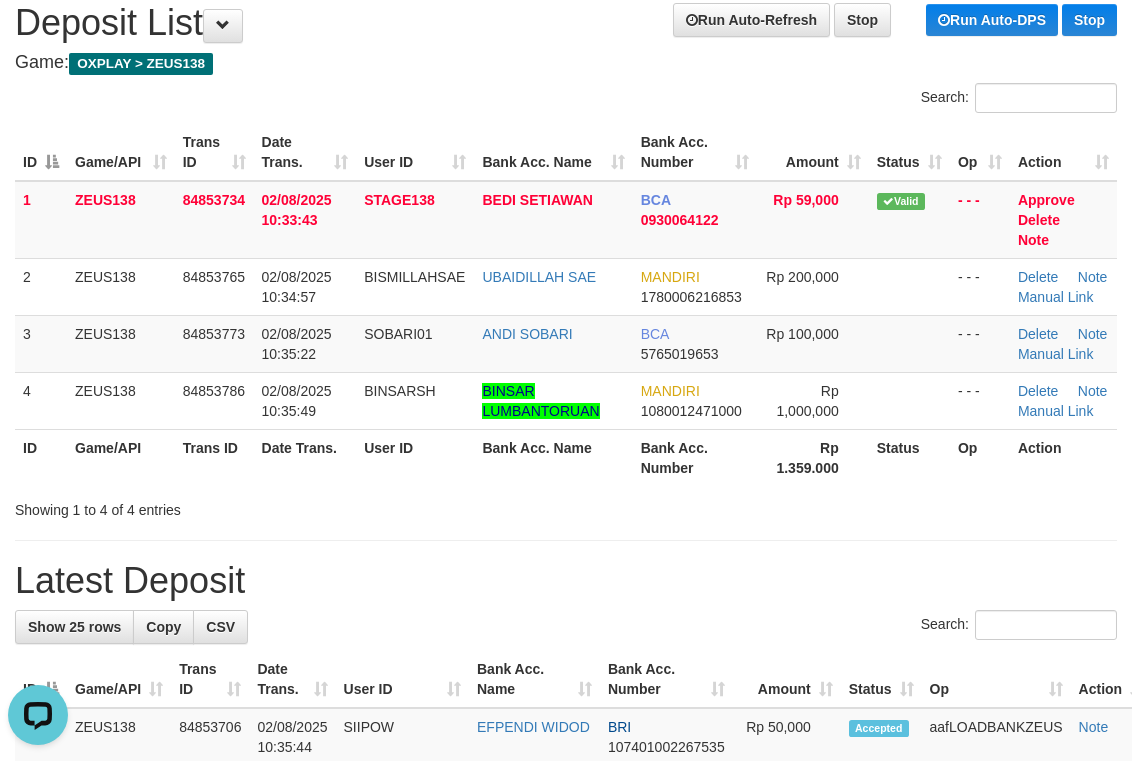 click on "Game:   OXPLAY > ZEUS138" at bounding box center (566, 63) 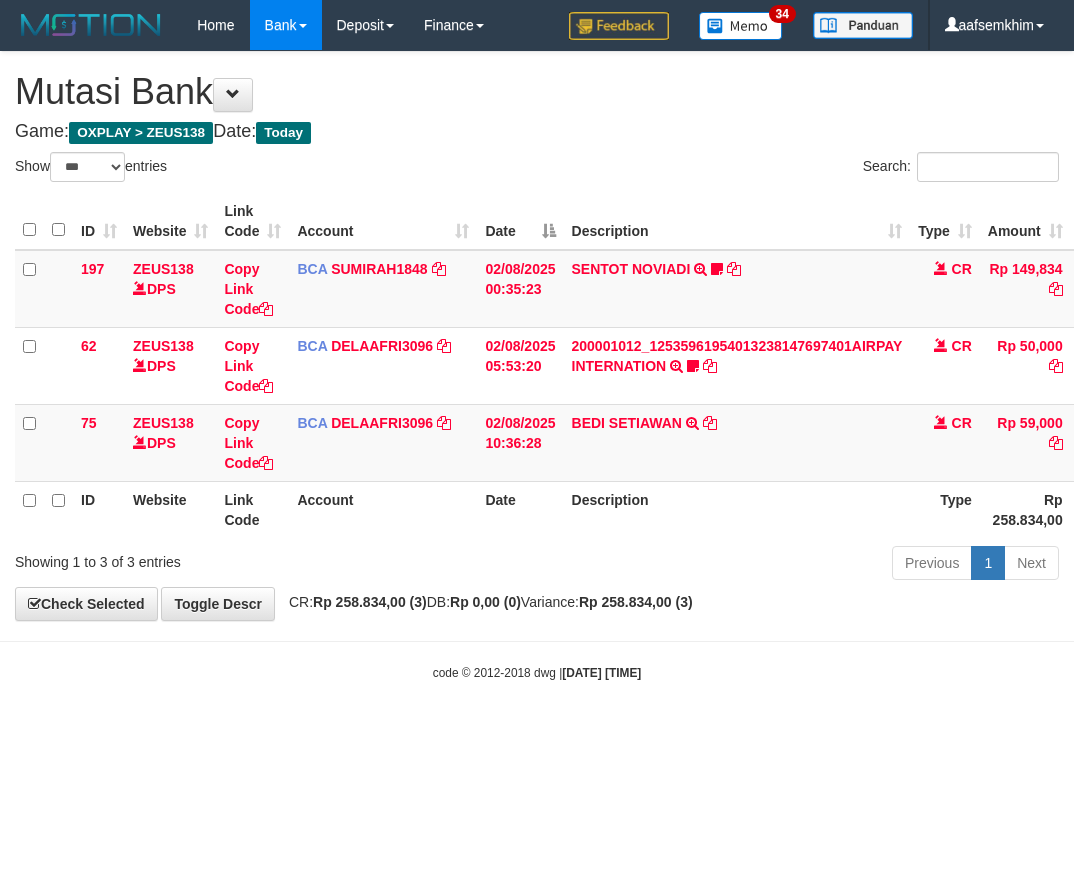 select on "***" 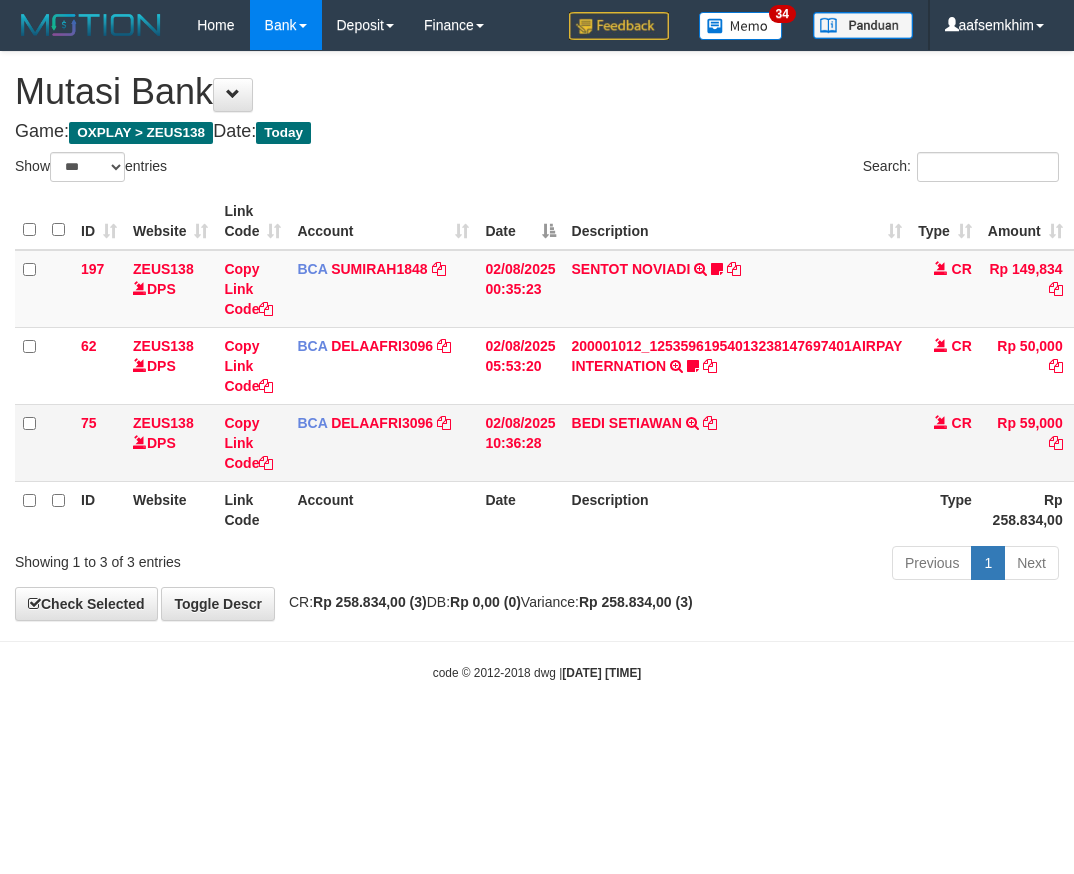 scroll, scrollTop: 0, scrollLeft: 69, axis: horizontal 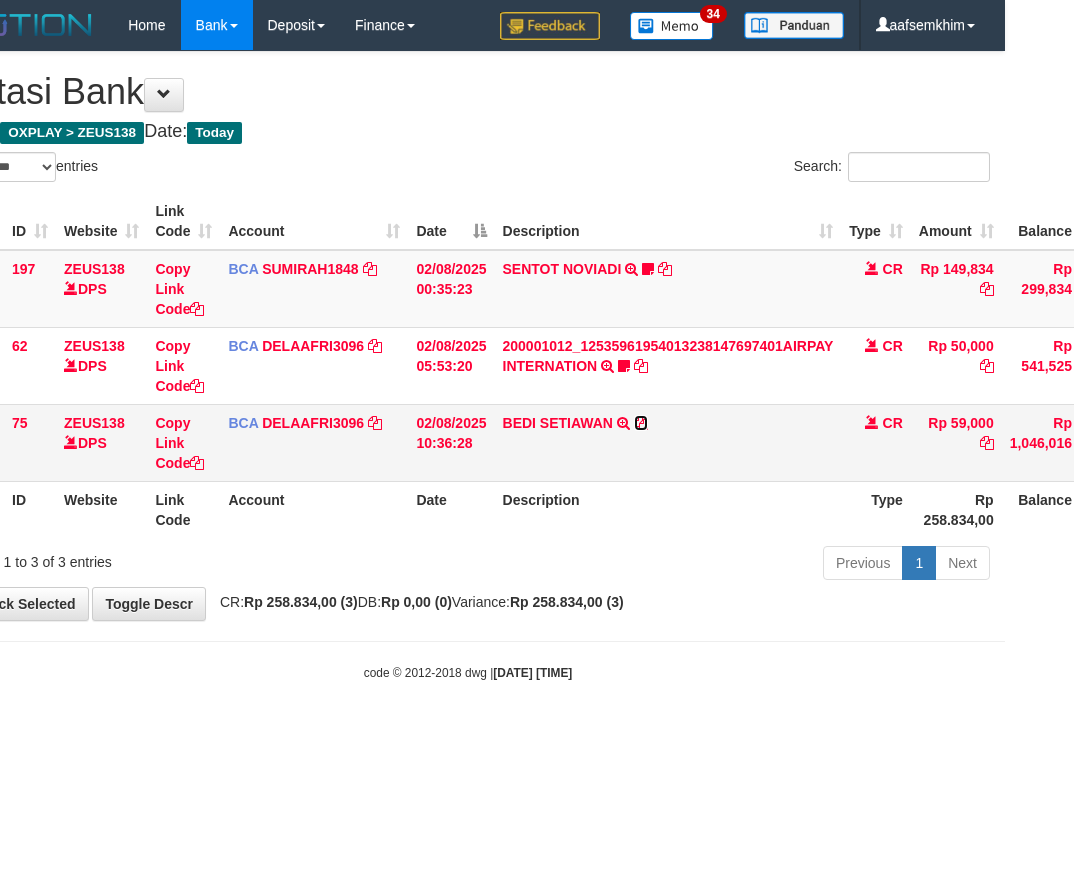 click at bounding box center (641, 423) 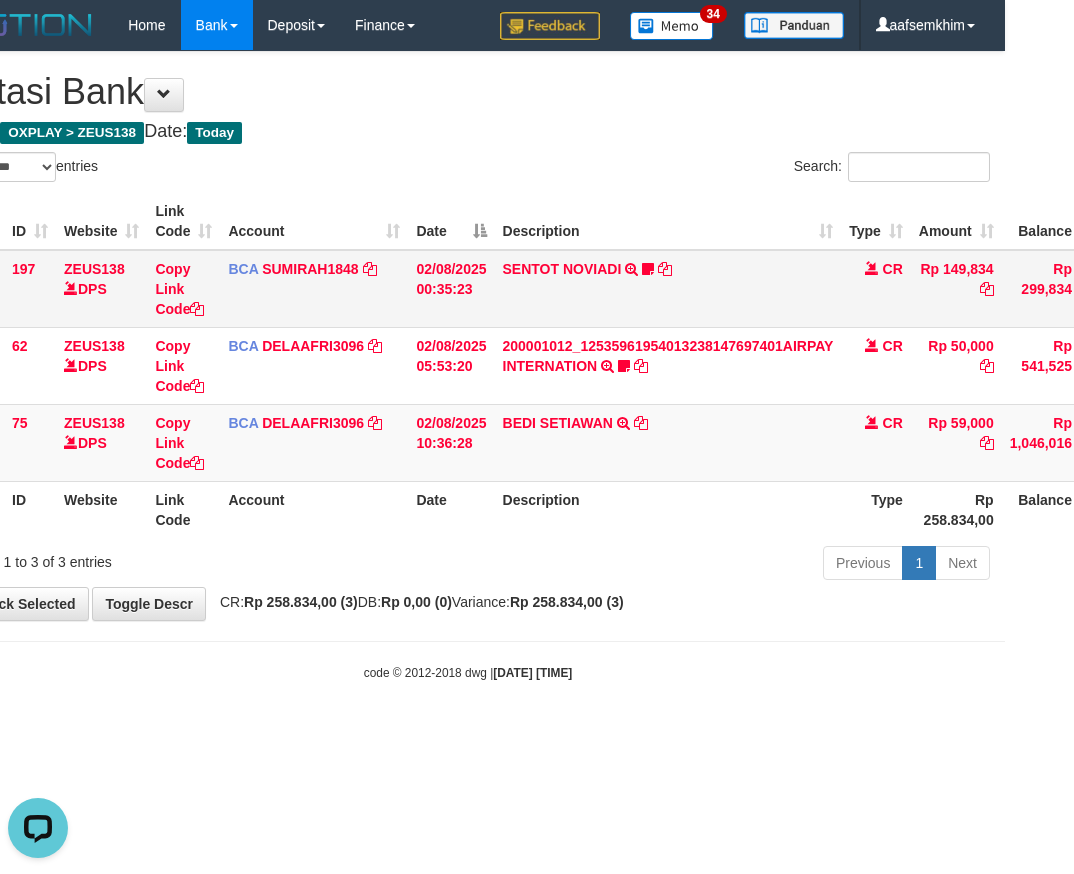 scroll, scrollTop: 0, scrollLeft: 0, axis: both 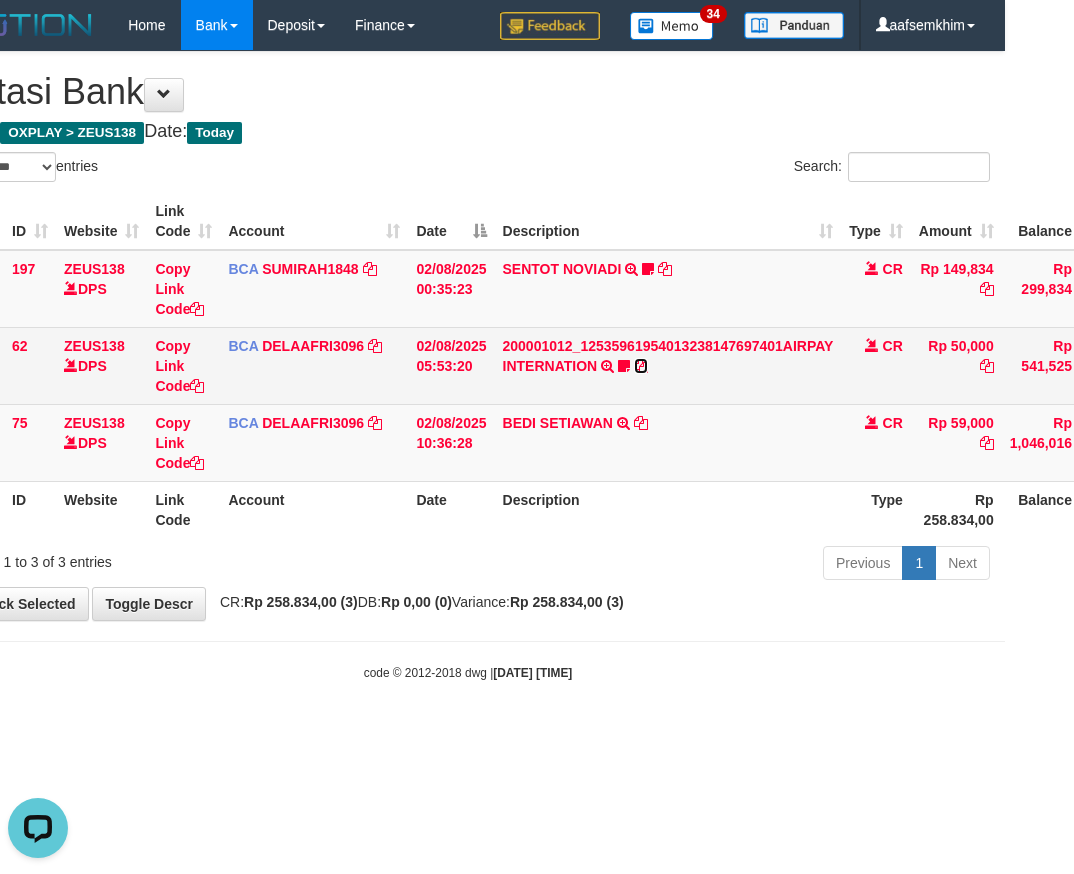 click at bounding box center (641, 366) 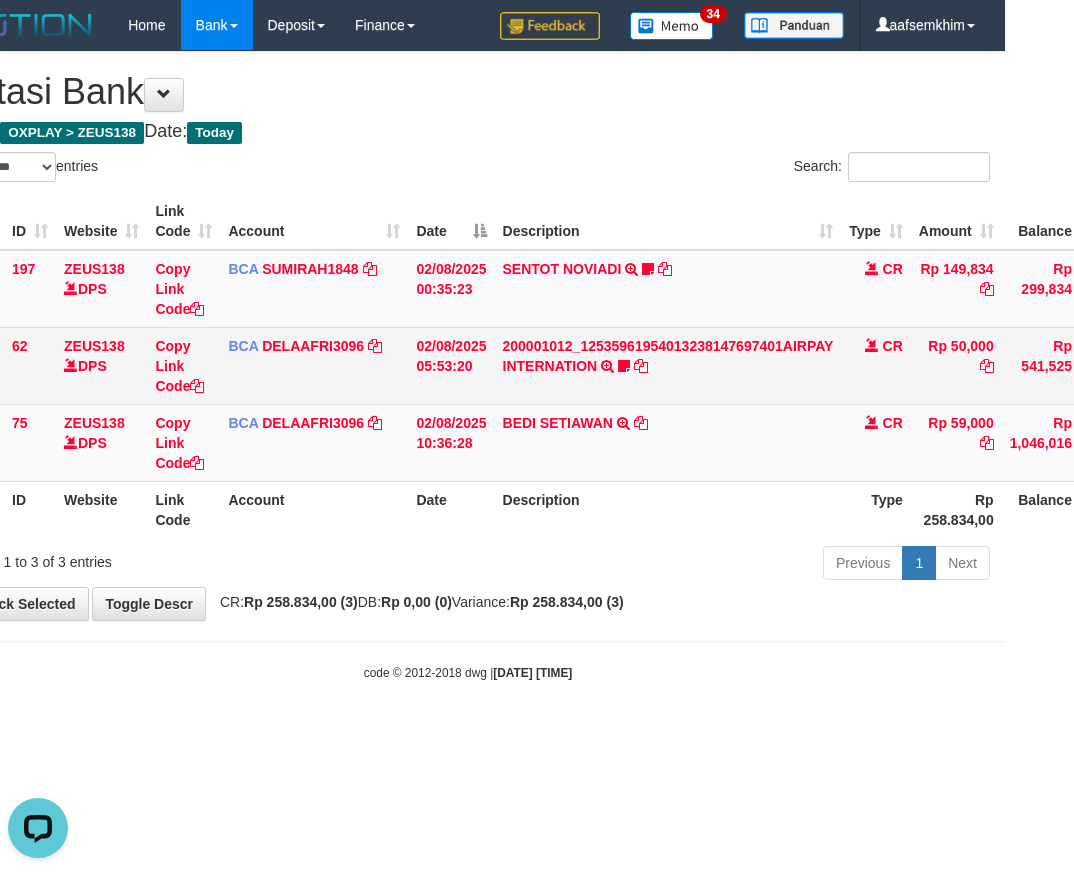 scroll, scrollTop: 45, scrollLeft: 0, axis: vertical 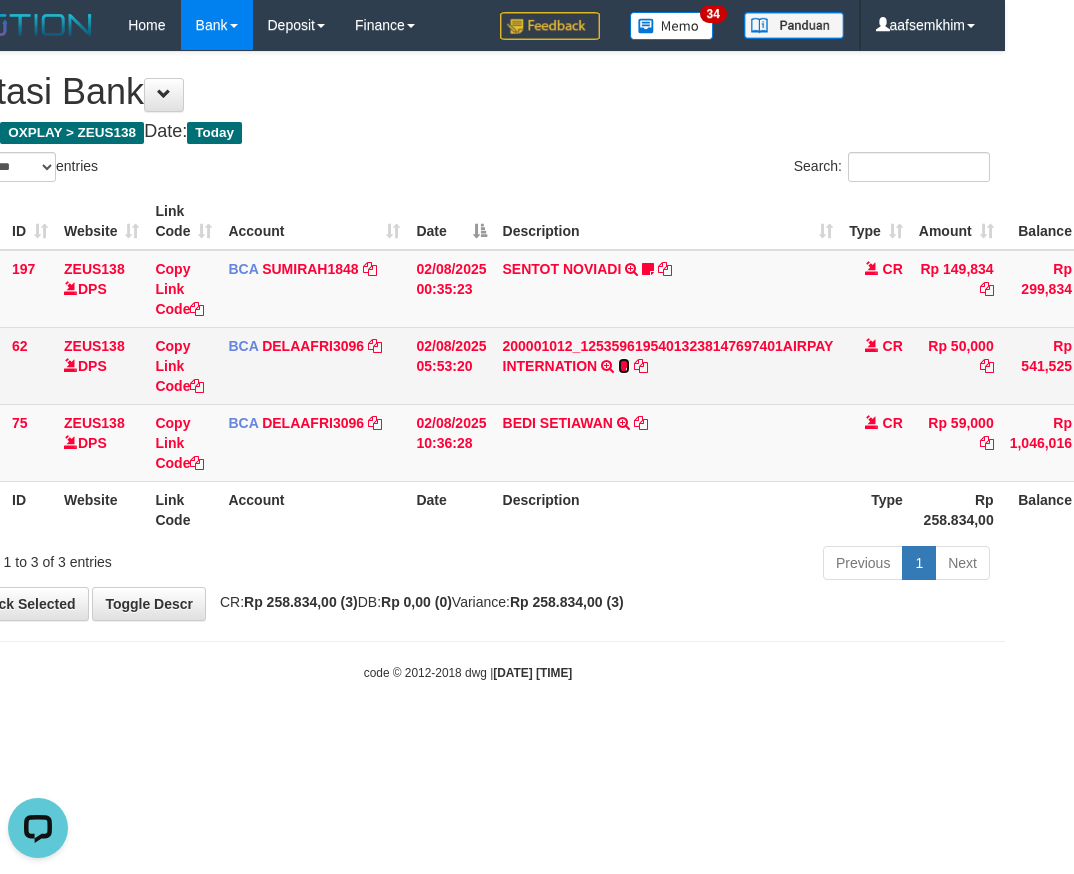 click at bounding box center [624, 366] 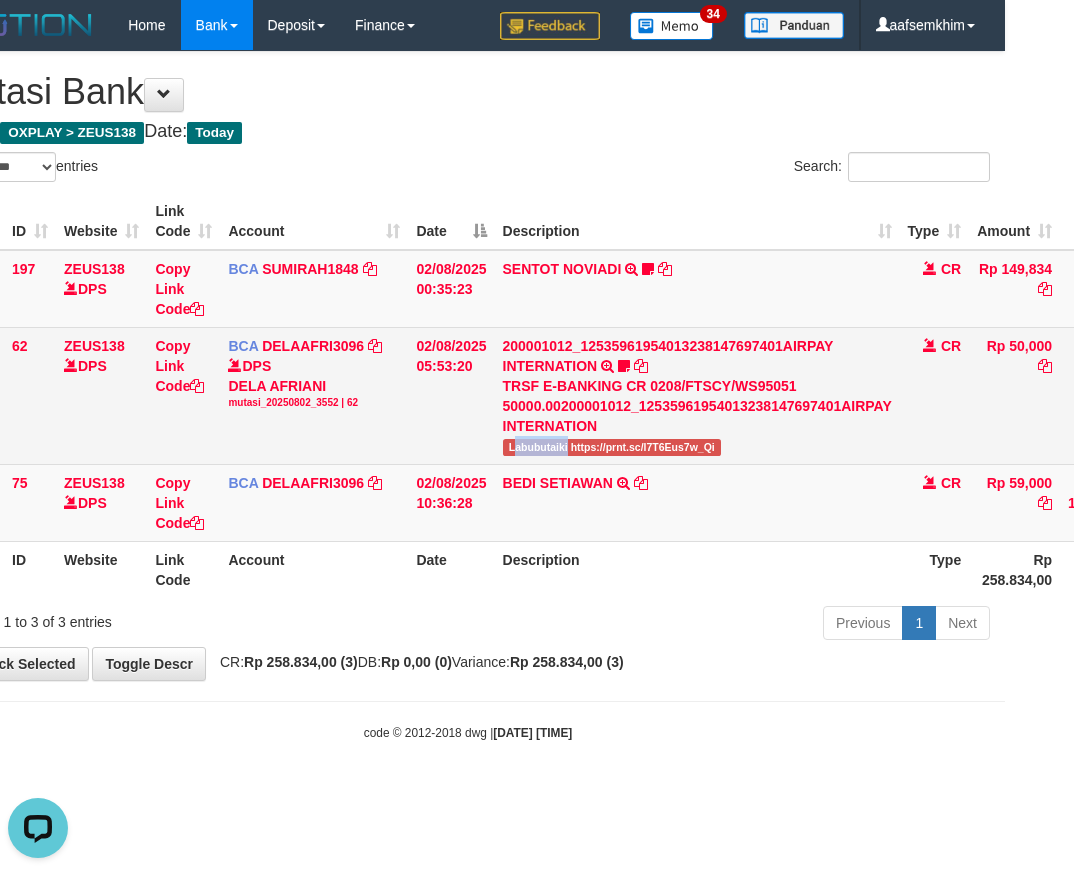 drag, startPoint x: 563, startPoint y: 449, endPoint x: 549, endPoint y: 447, distance: 14.142136 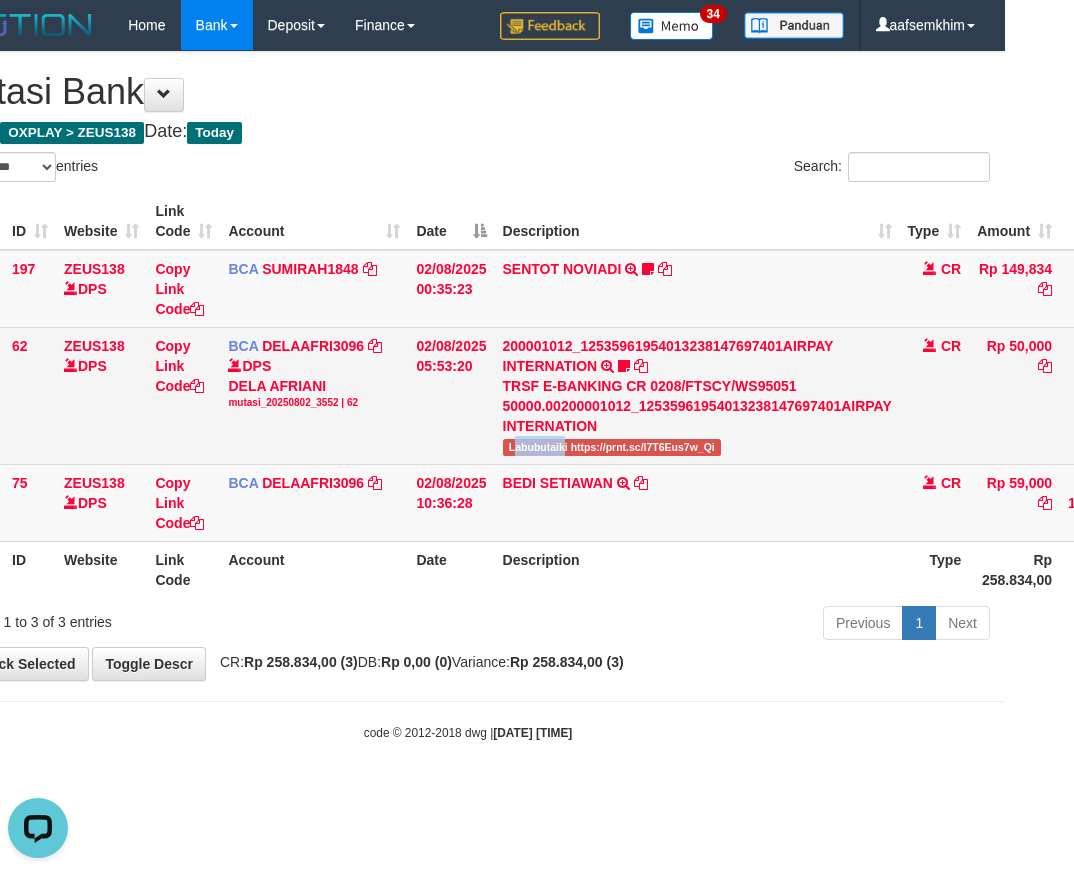 click on "Labubutaiki
https://prnt.sc/l7T6Eus7w_Qi" at bounding box center [612, 447] 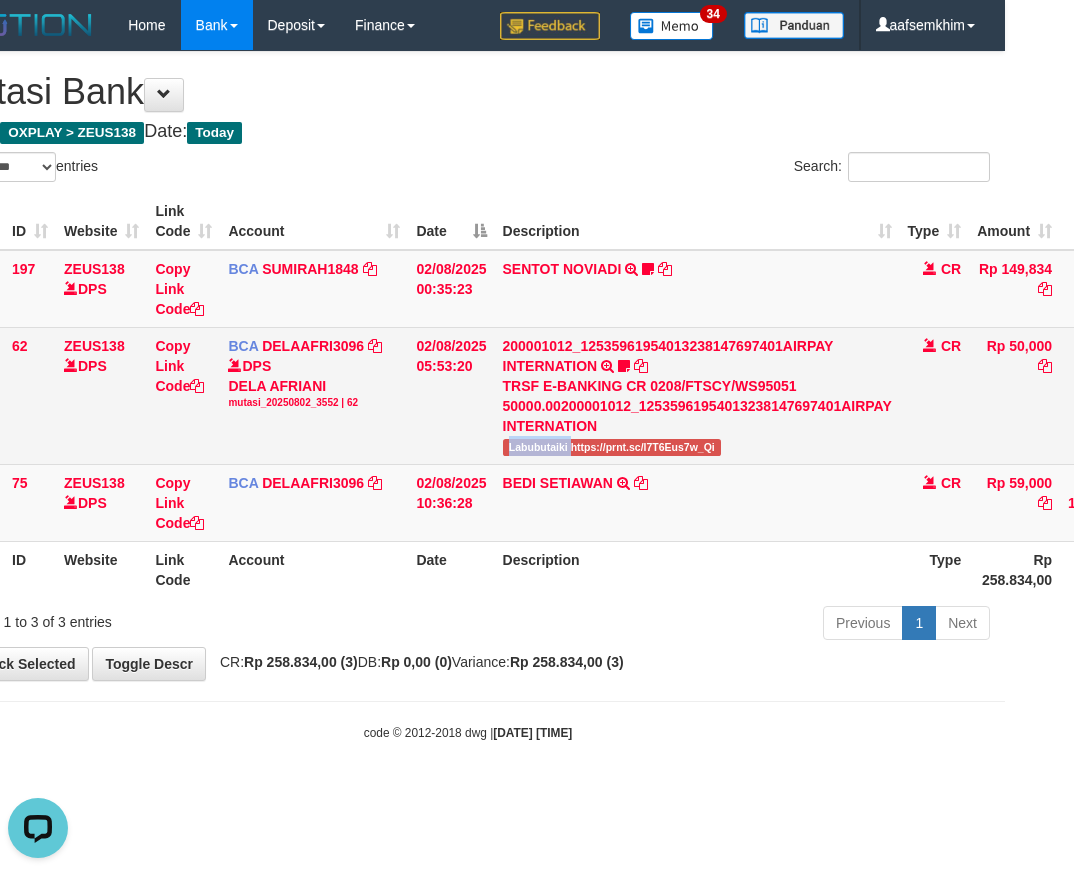click on "Labubutaiki
https://prnt.sc/l7T6Eus7w_Qi" at bounding box center [612, 447] 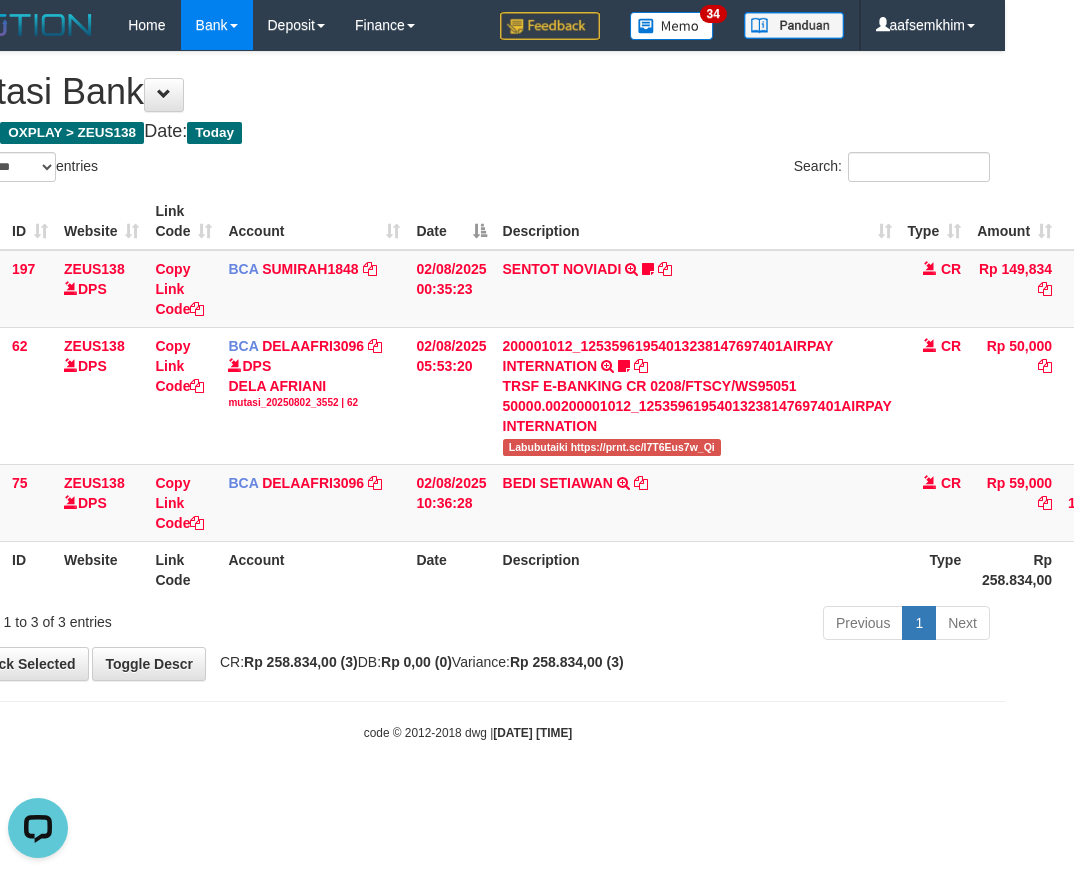 click on "Show  ** ** ** ***  entries" at bounding box center (199, 169) 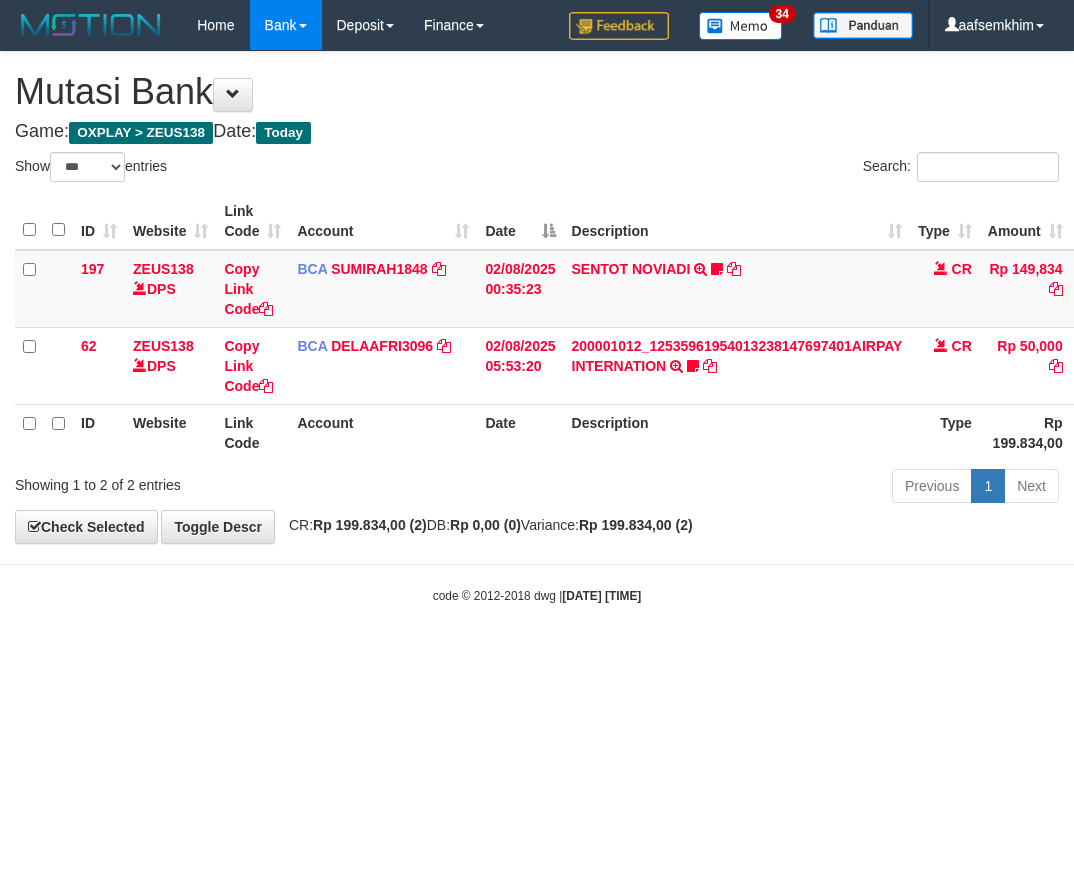 select on "***" 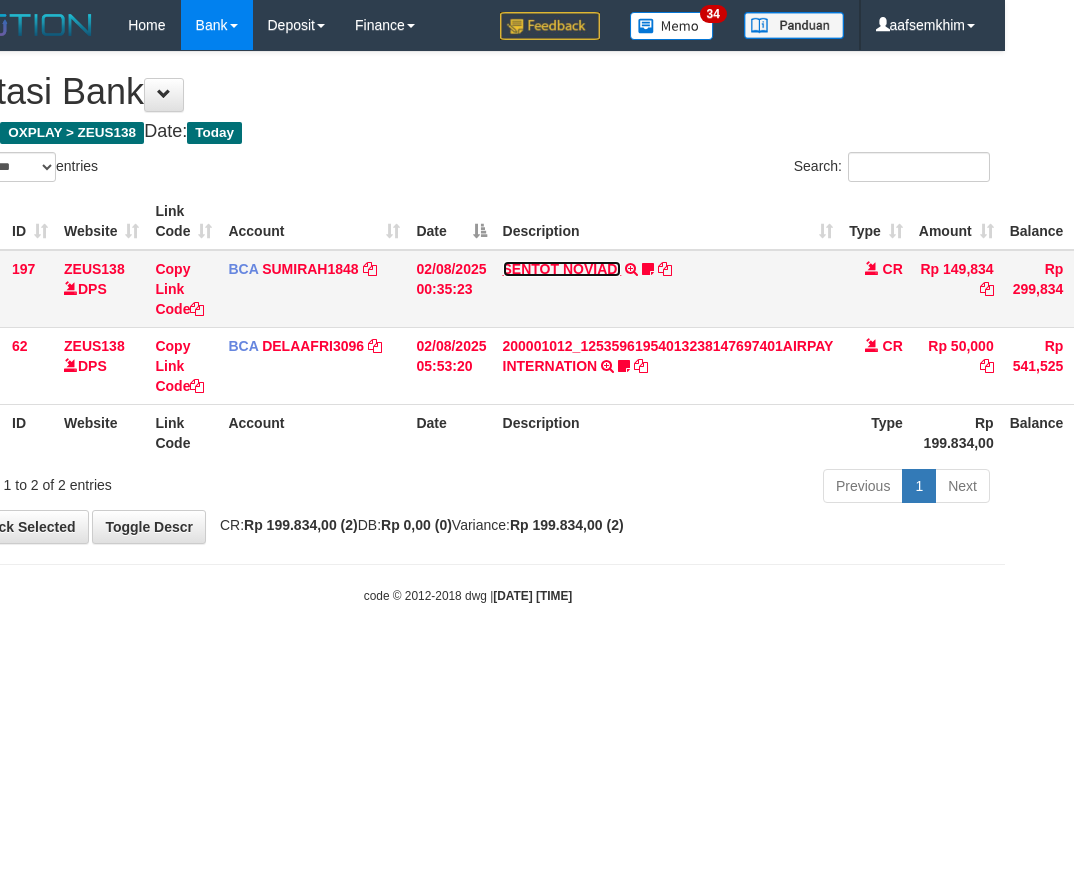 click on "SENTOT NOVIADI" at bounding box center (562, 269) 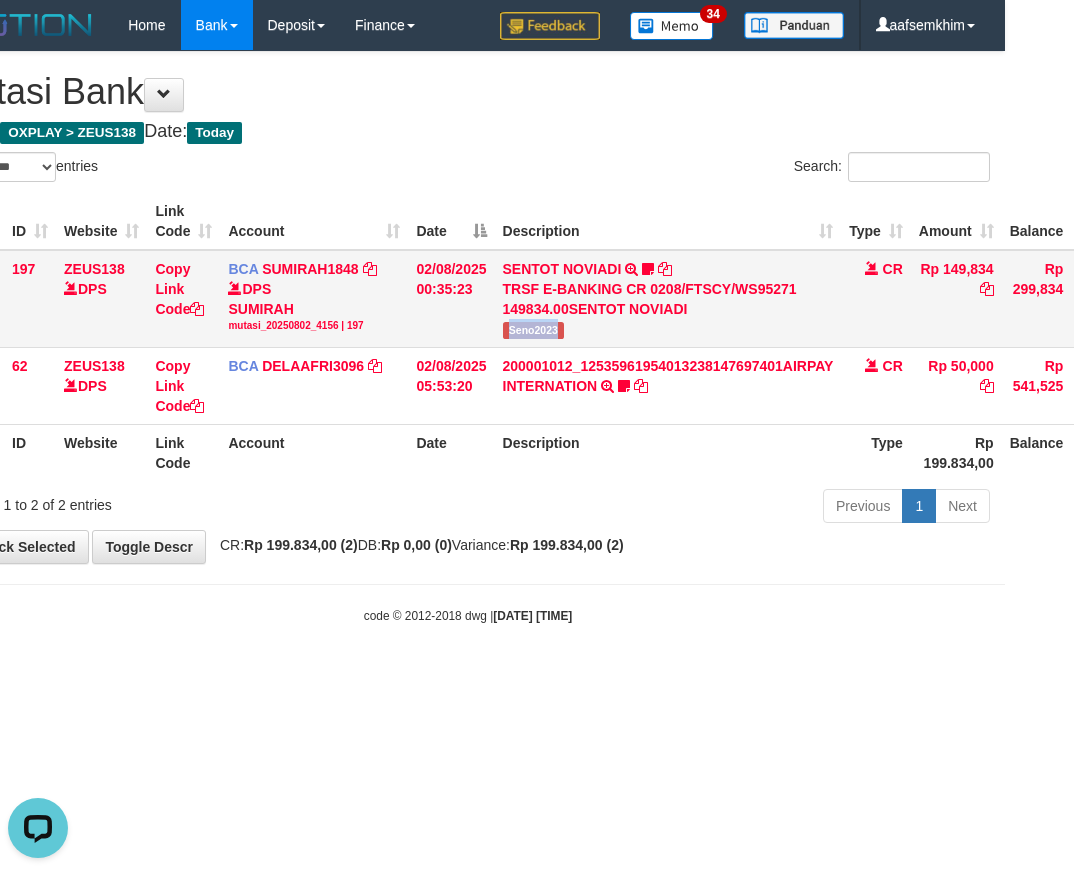 scroll, scrollTop: 0, scrollLeft: 0, axis: both 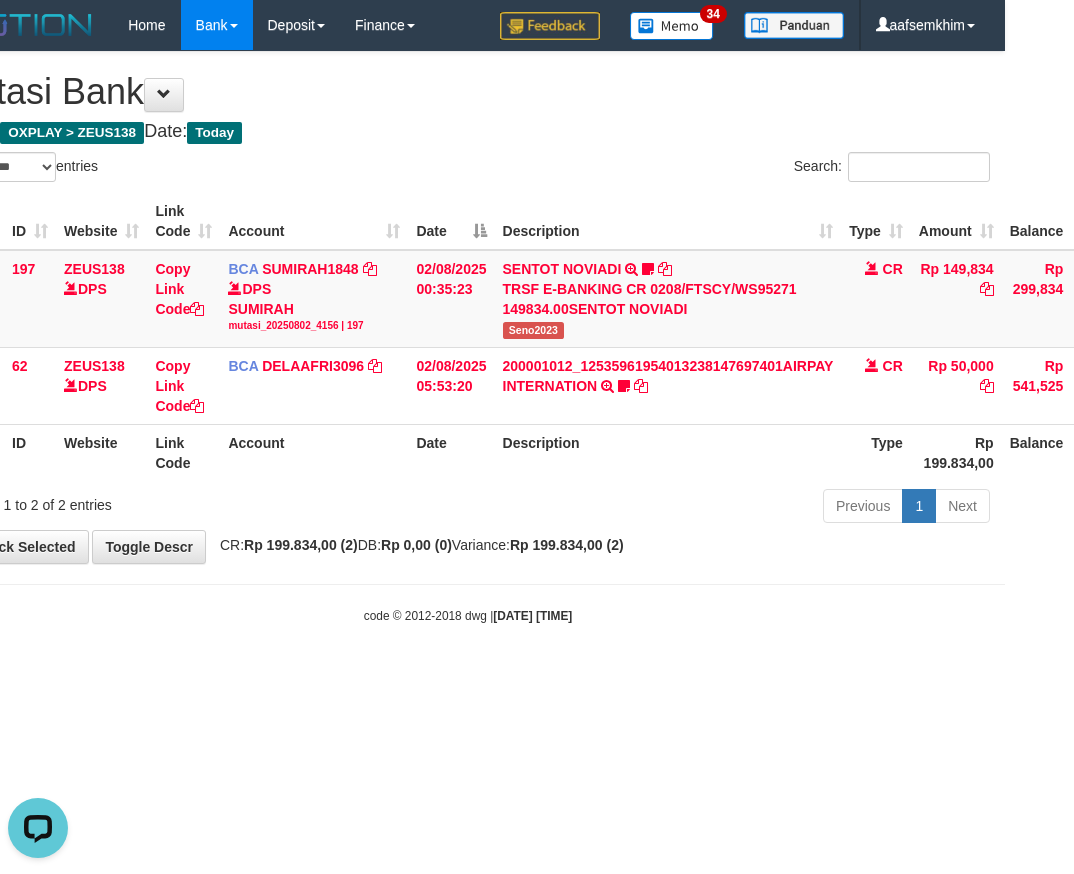 click on "Search:" at bounding box center (736, 169) 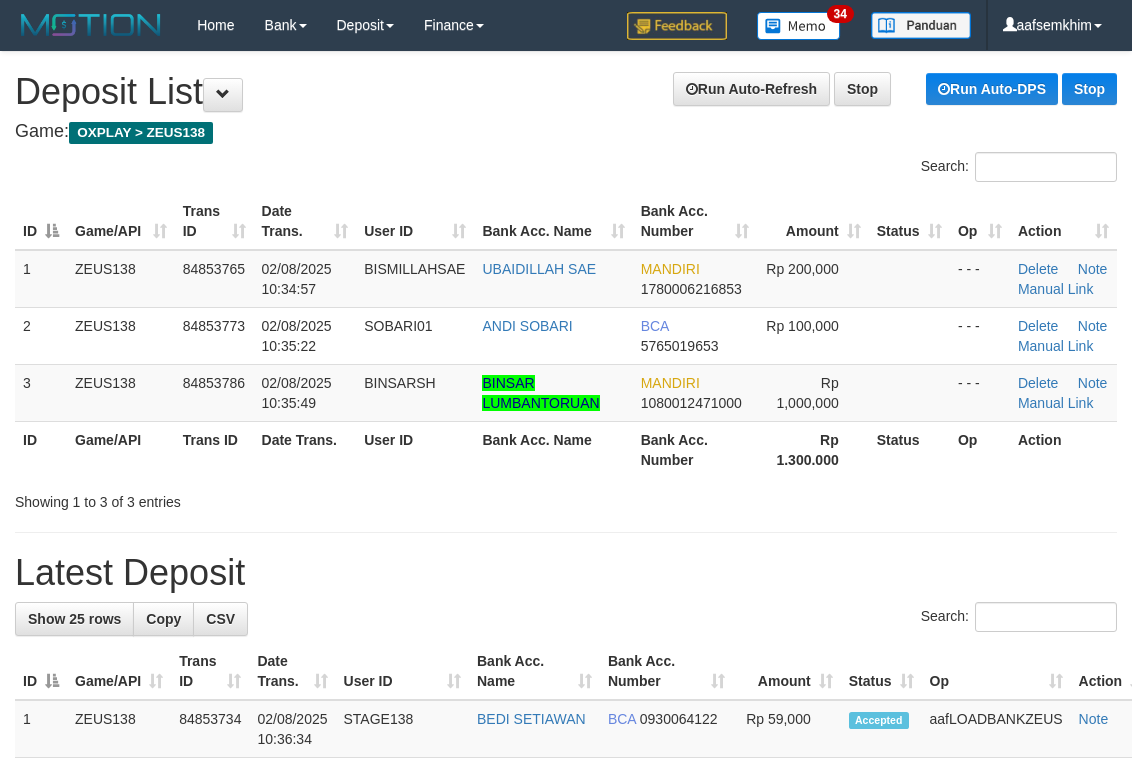 scroll, scrollTop: 69, scrollLeft: 0, axis: vertical 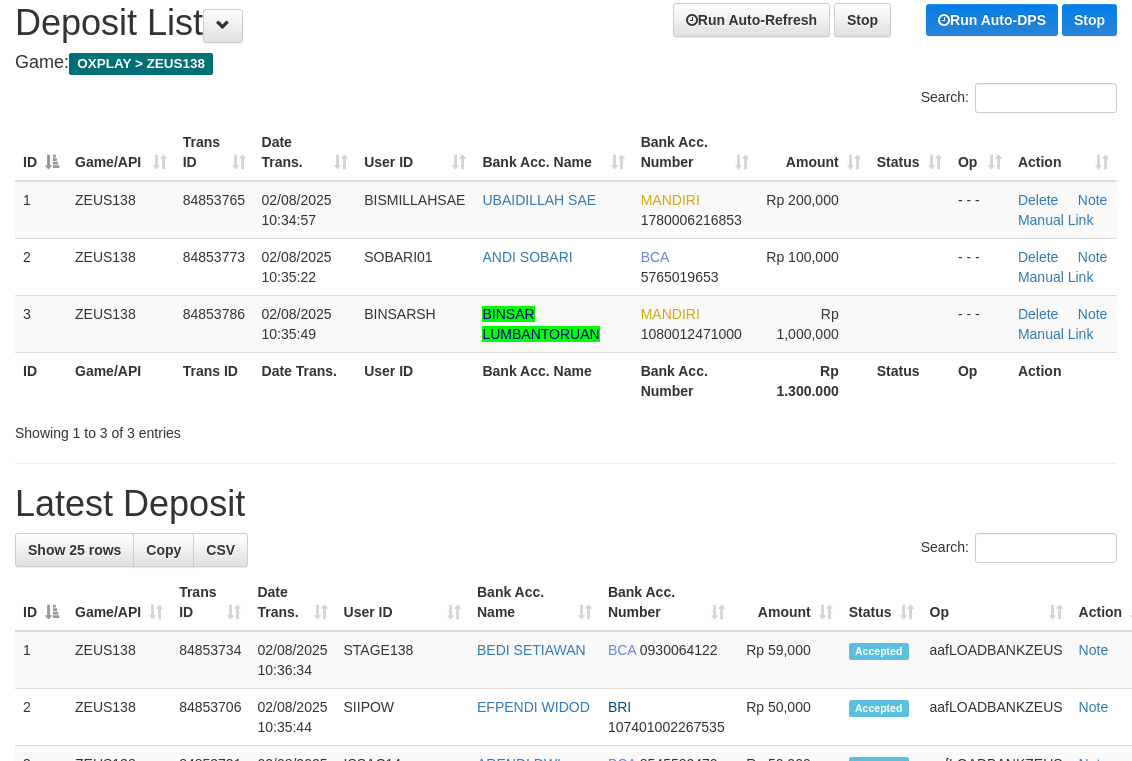 click on "Search:" at bounding box center [566, 100] 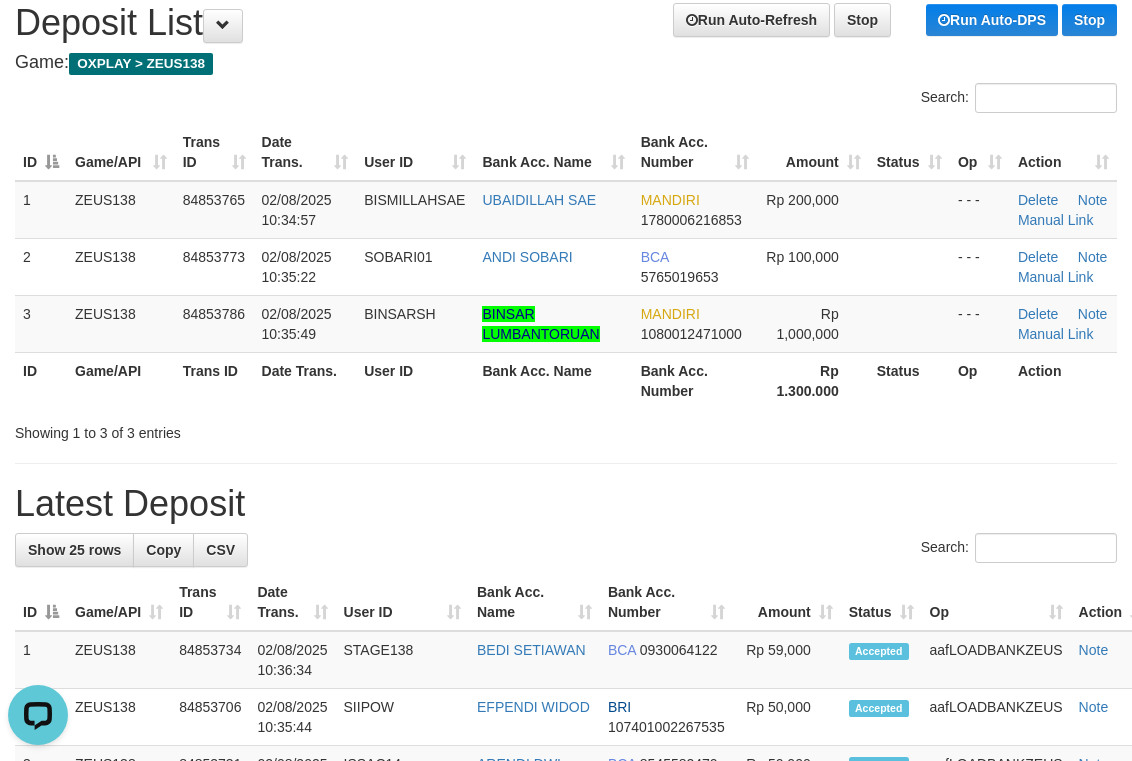 scroll, scrollTop: 0, scrollLeft: 0, axis: both 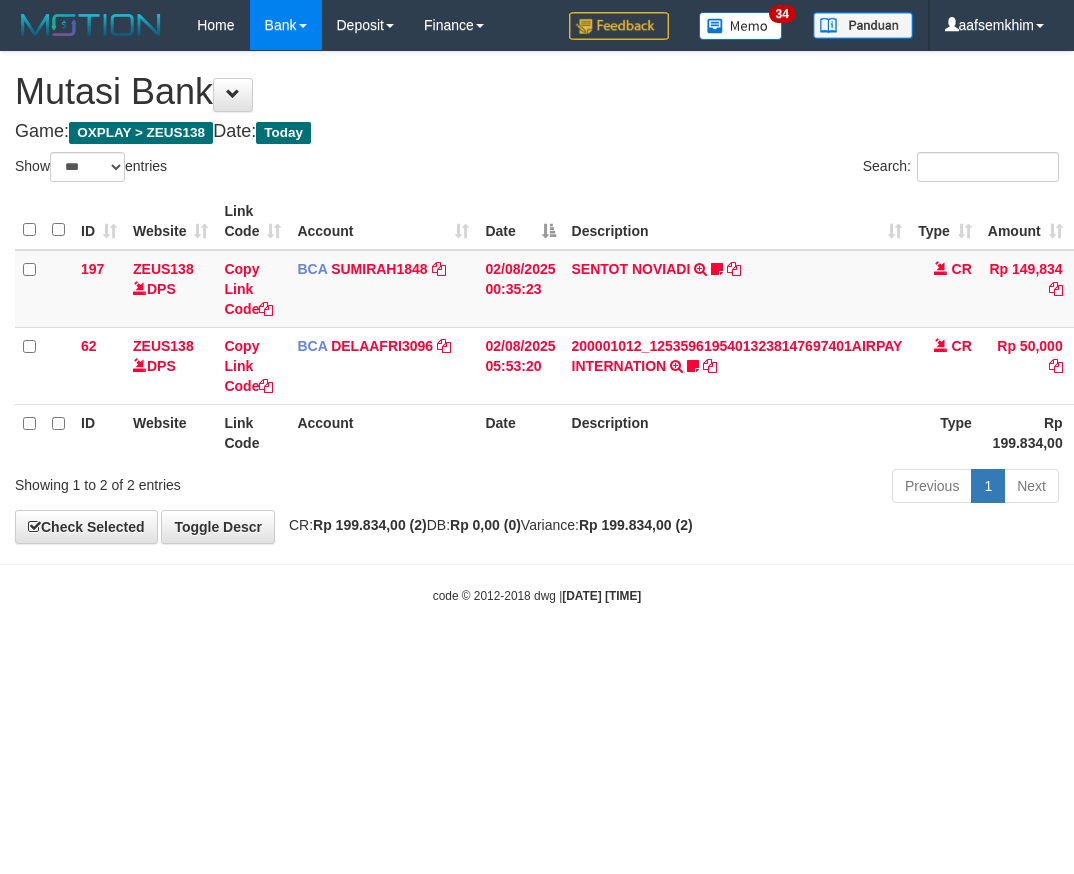 select on "***" 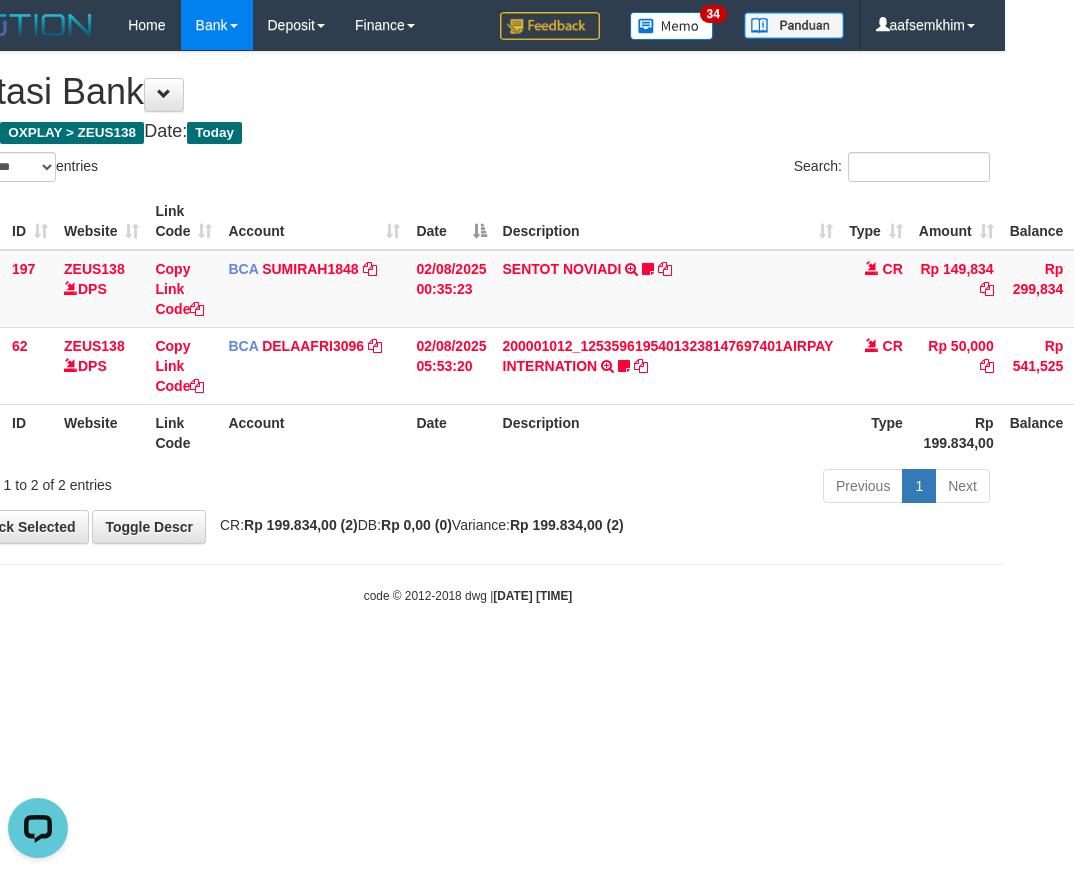 scroll, scrollTop: 0, scrollLeft: 0, axis: both 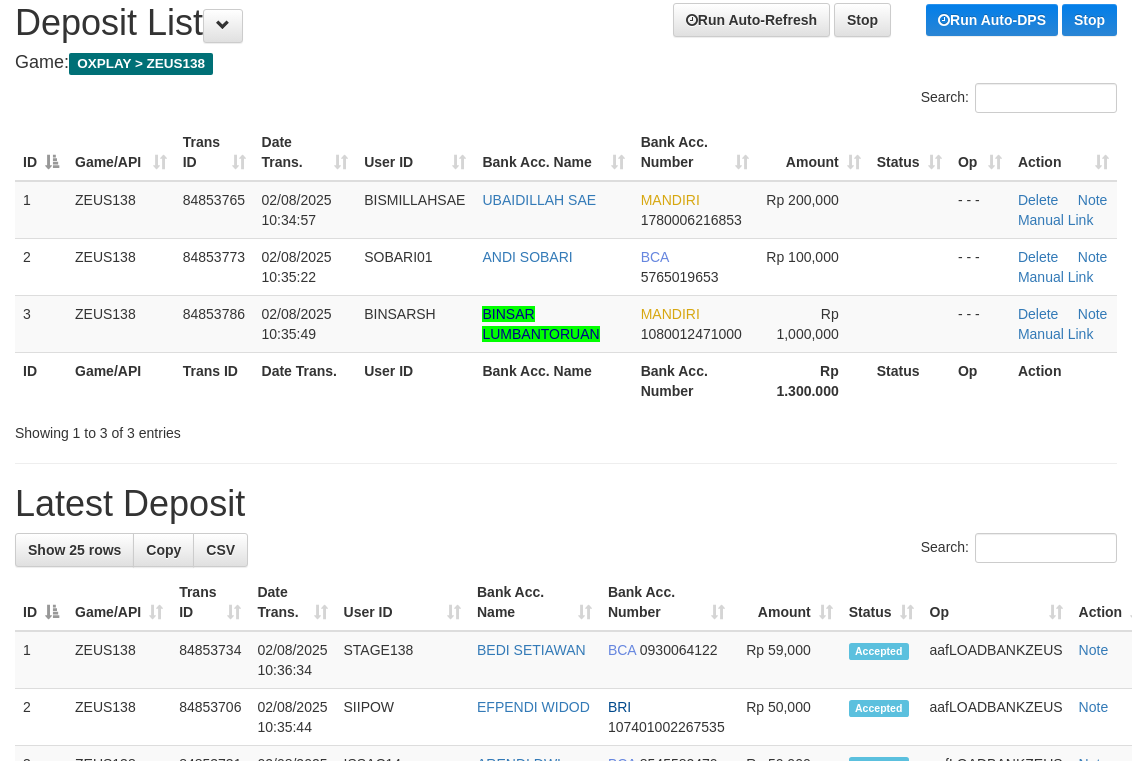click on "**********" at bounding box center (566, 1086) 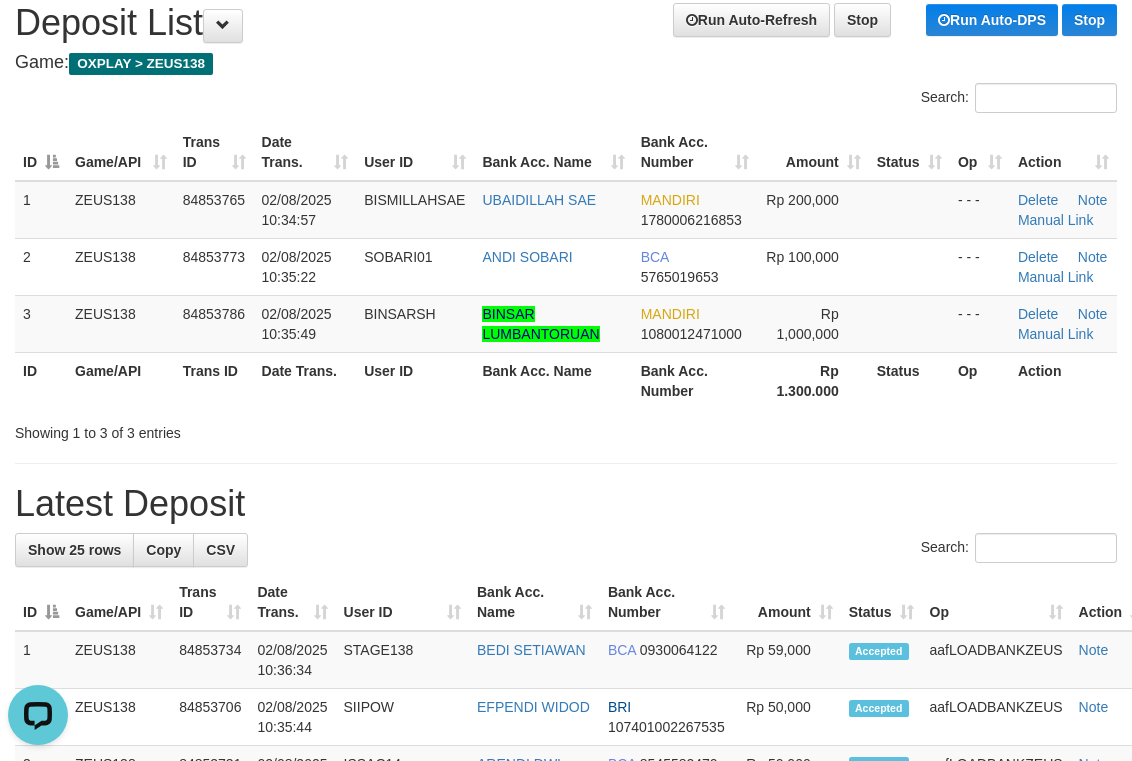 scroll, scrollTop: 0, scrollLeft: 0, axis: both 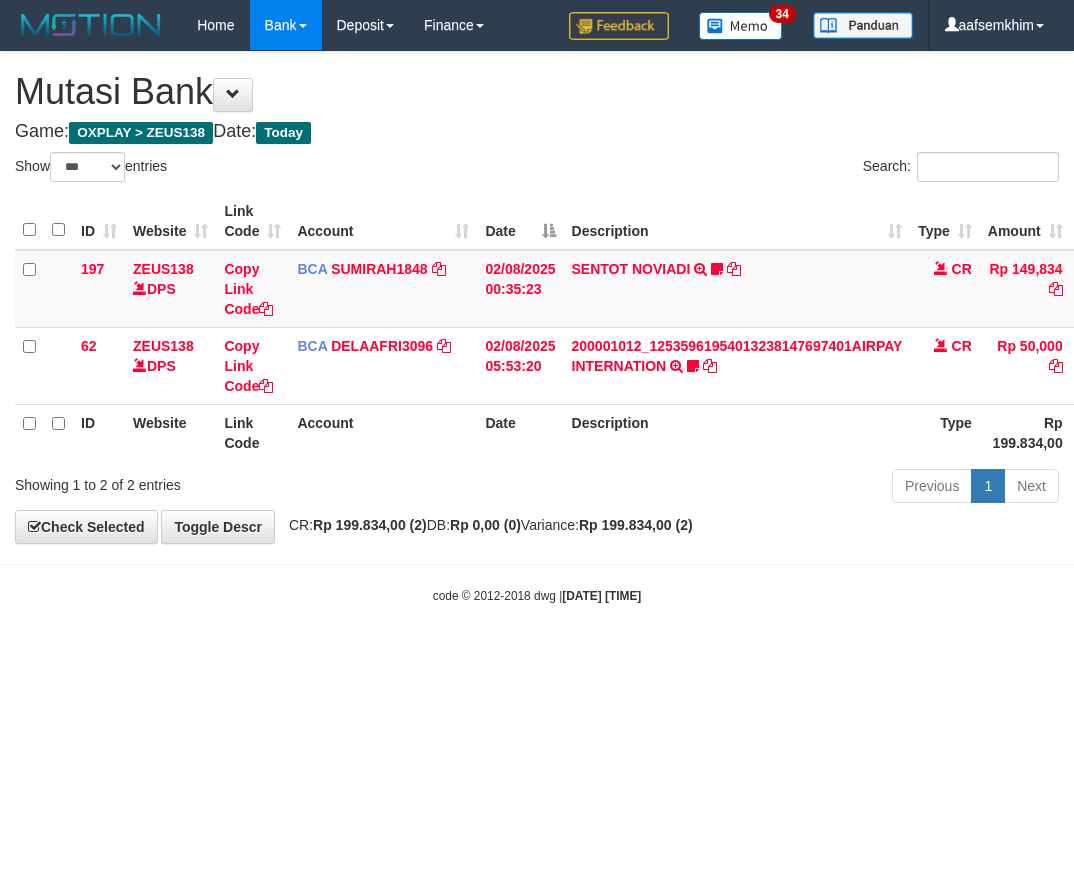 select on "***" 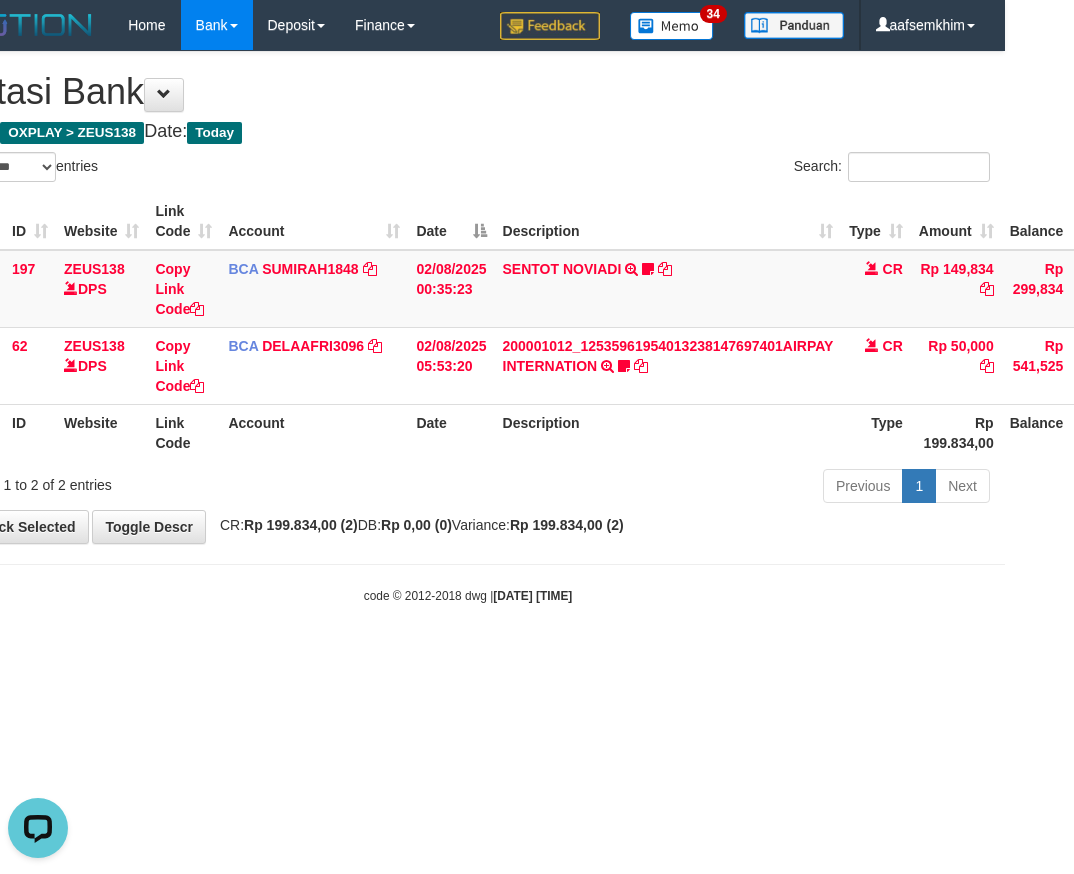 scroll, scrollTop: 0, scrollLeft: 0, axis: both 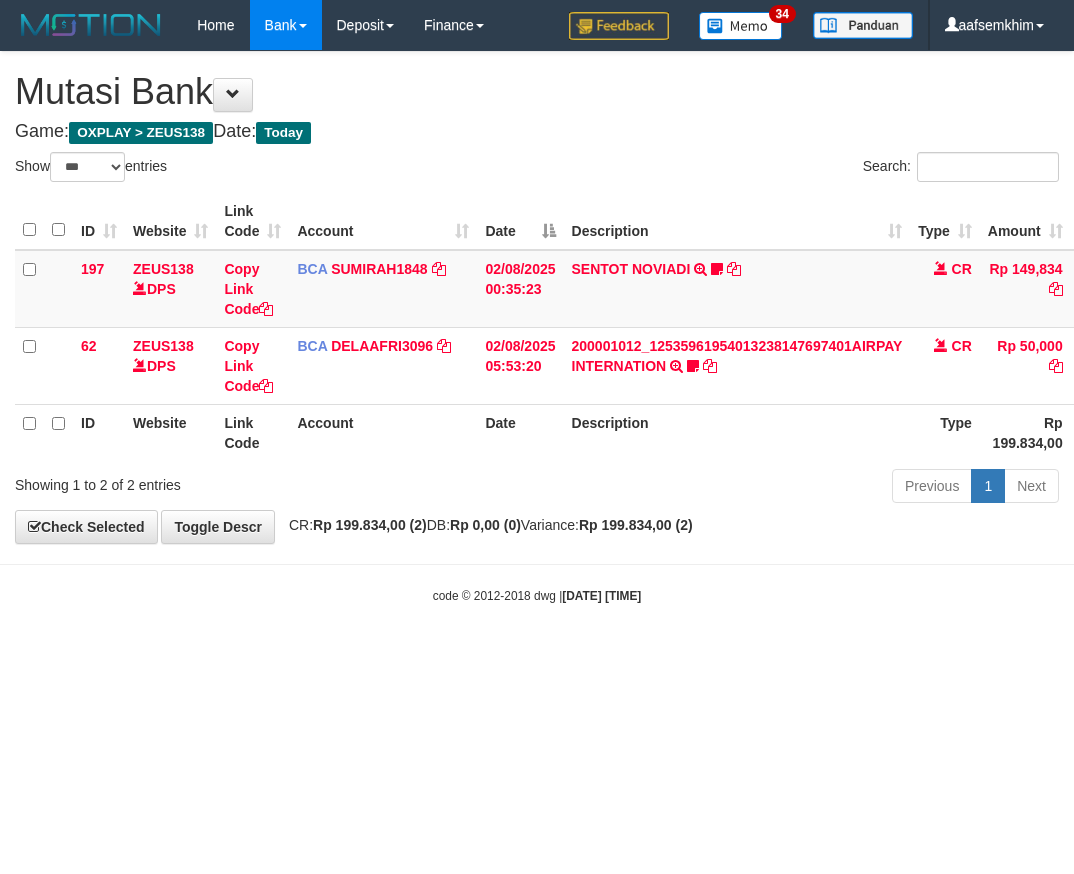 select on "***" 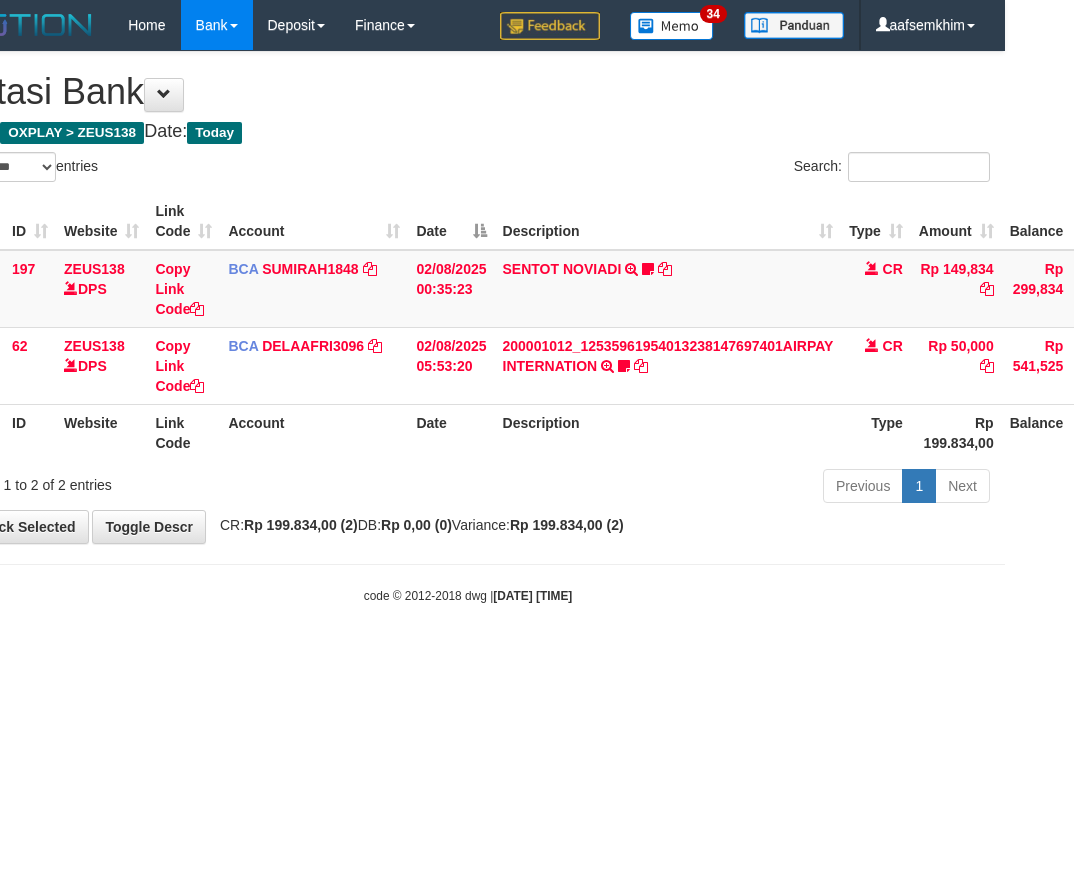 click on "Description" at bounding box center [668, 221] 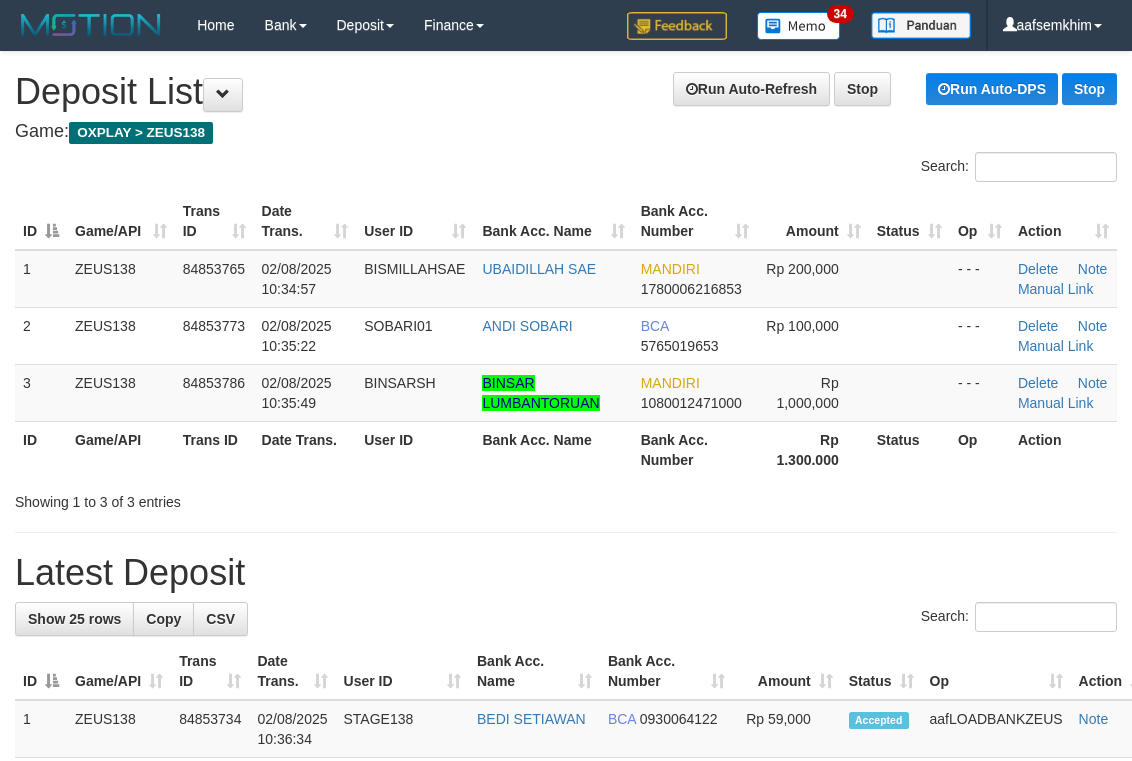 scroll, scrollTop: 69, scrollLeft: 0, axis: vertical 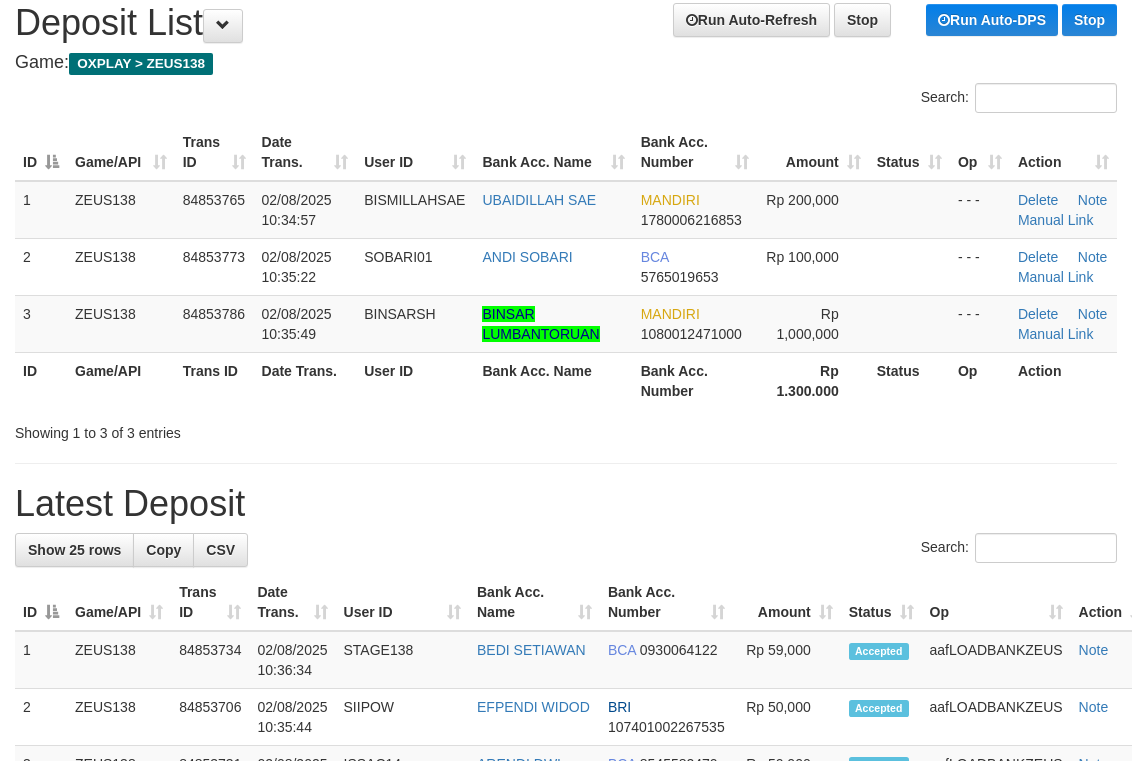 drag, startPoint x: 0, startPoint y: 0, endPoint x: 547, endPoint y: 123, distance: 560.65857 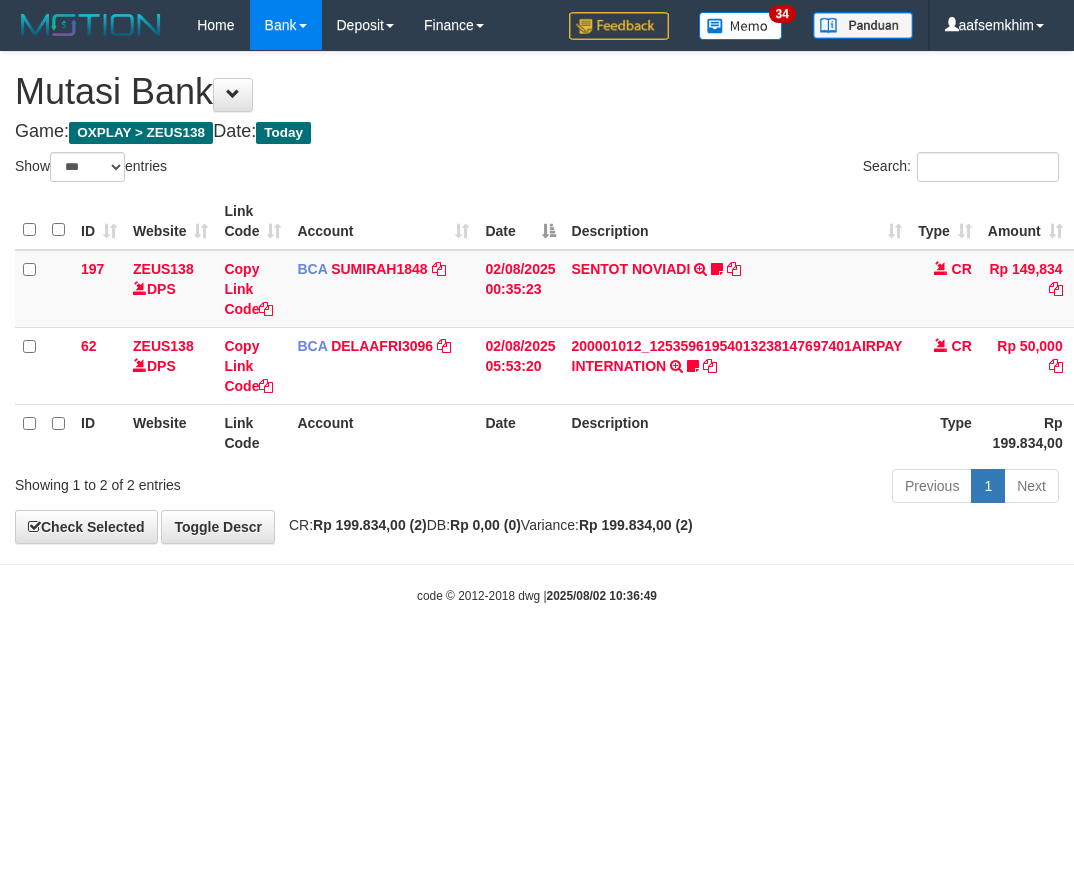 select on "***" 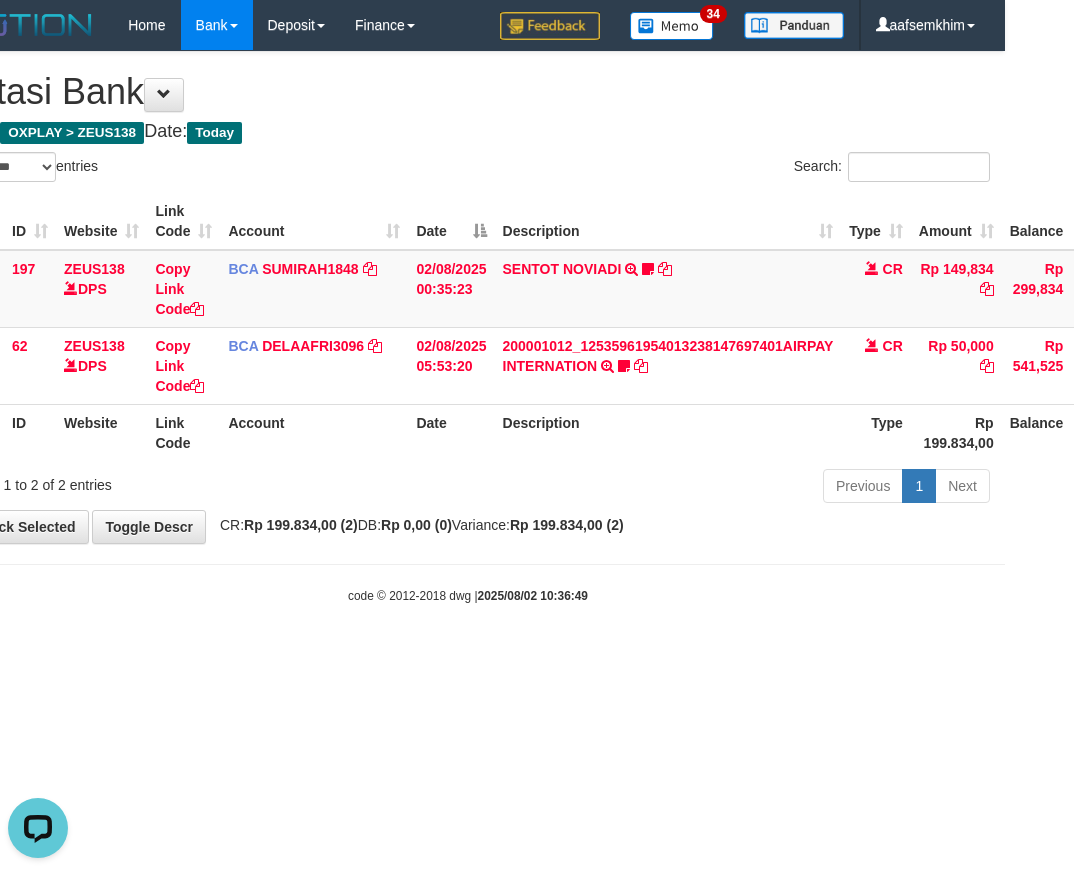 scroll, scrollTop: 0, scrollLeft: 0, axis: both 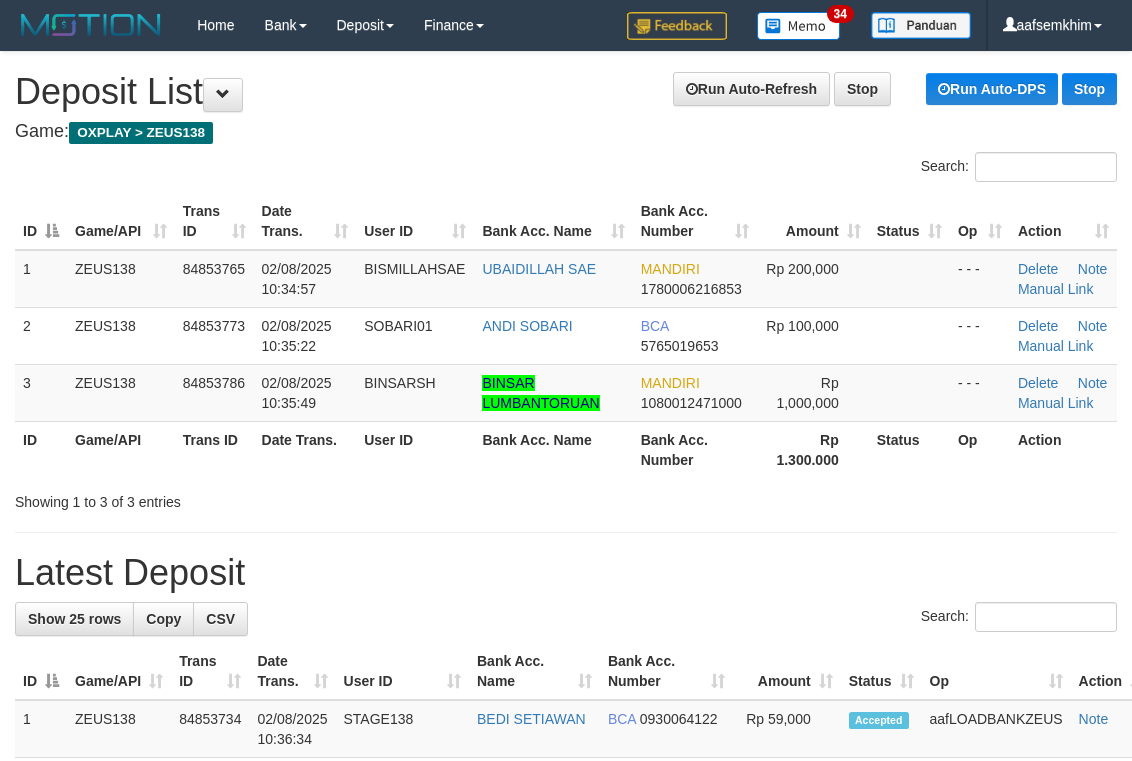 click on "Search:" at bounding box center [566, 169] 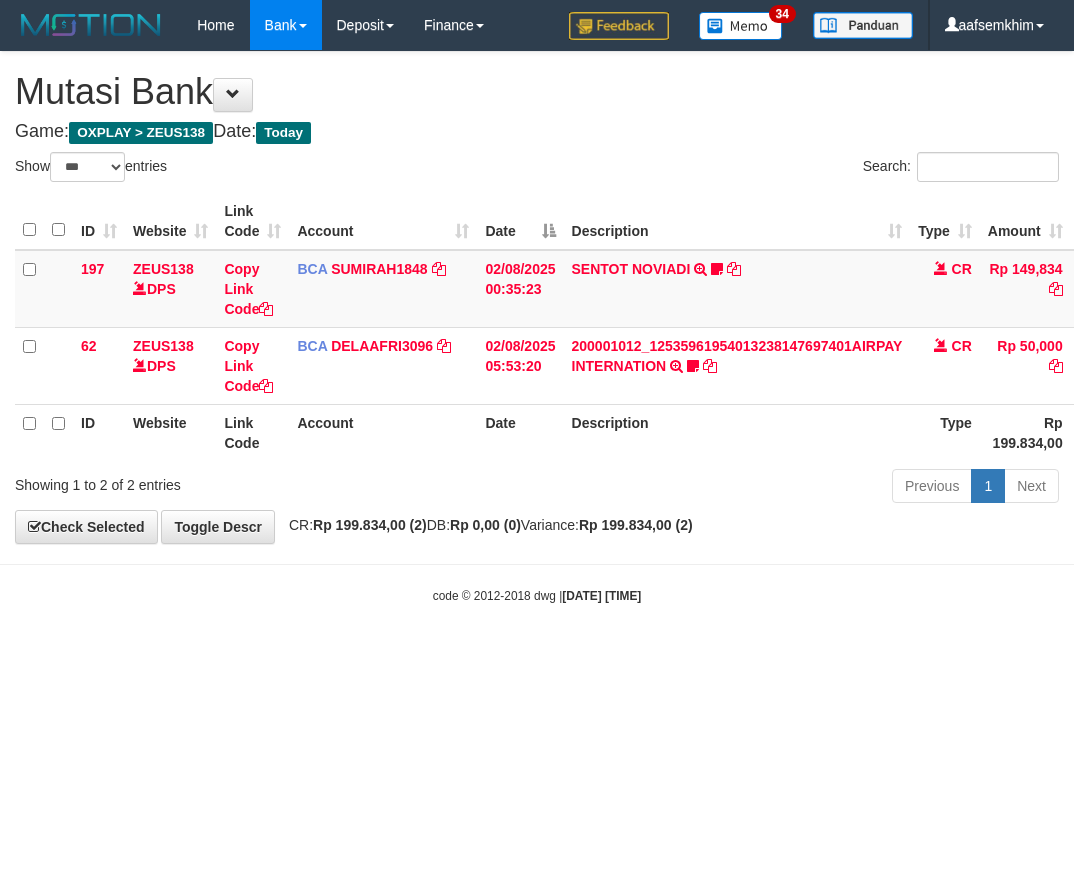 select on "***" 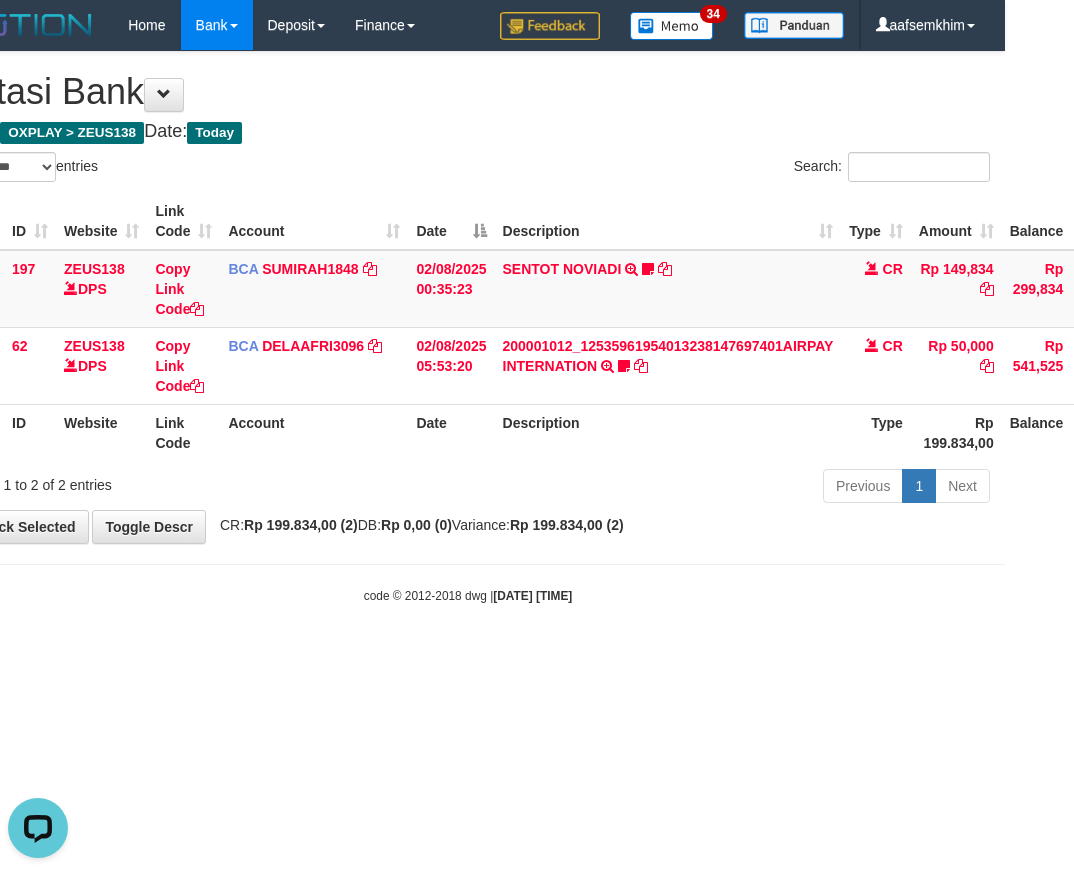 scroll, scrollTop: 0, scrollLeft: 0, axis: both 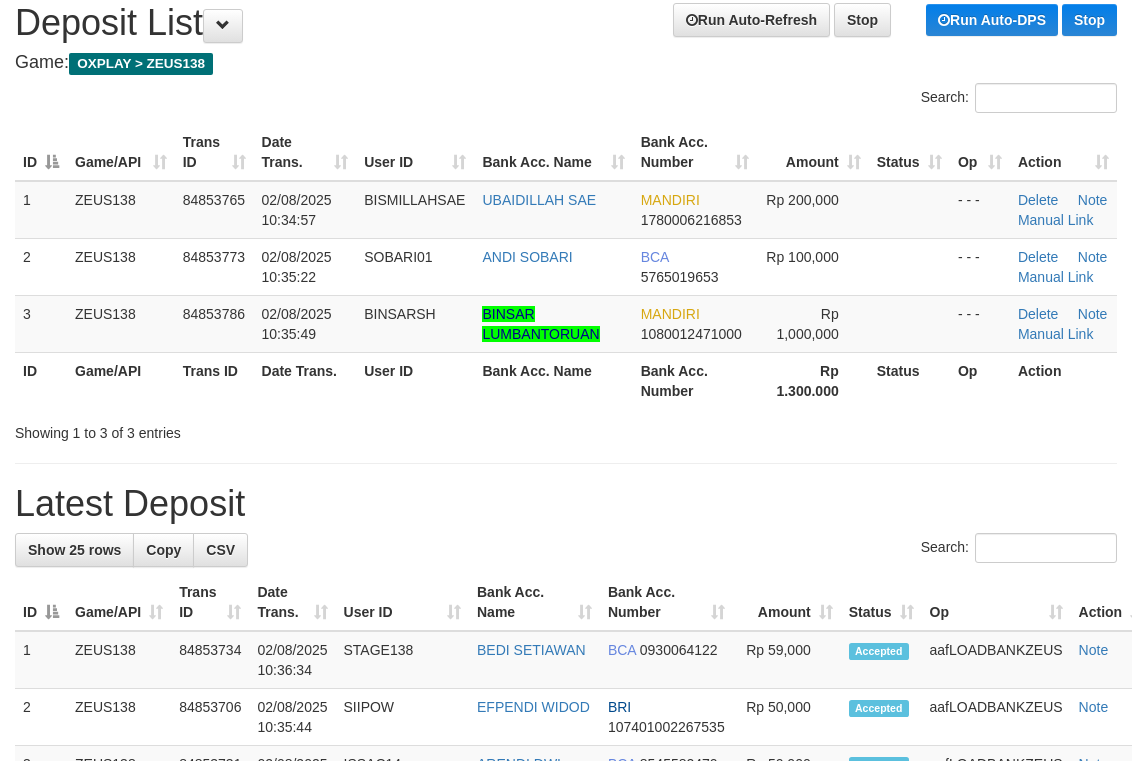 click on "Game:   OXPLAY > ZEUS138" at bounding box center [566, 63] 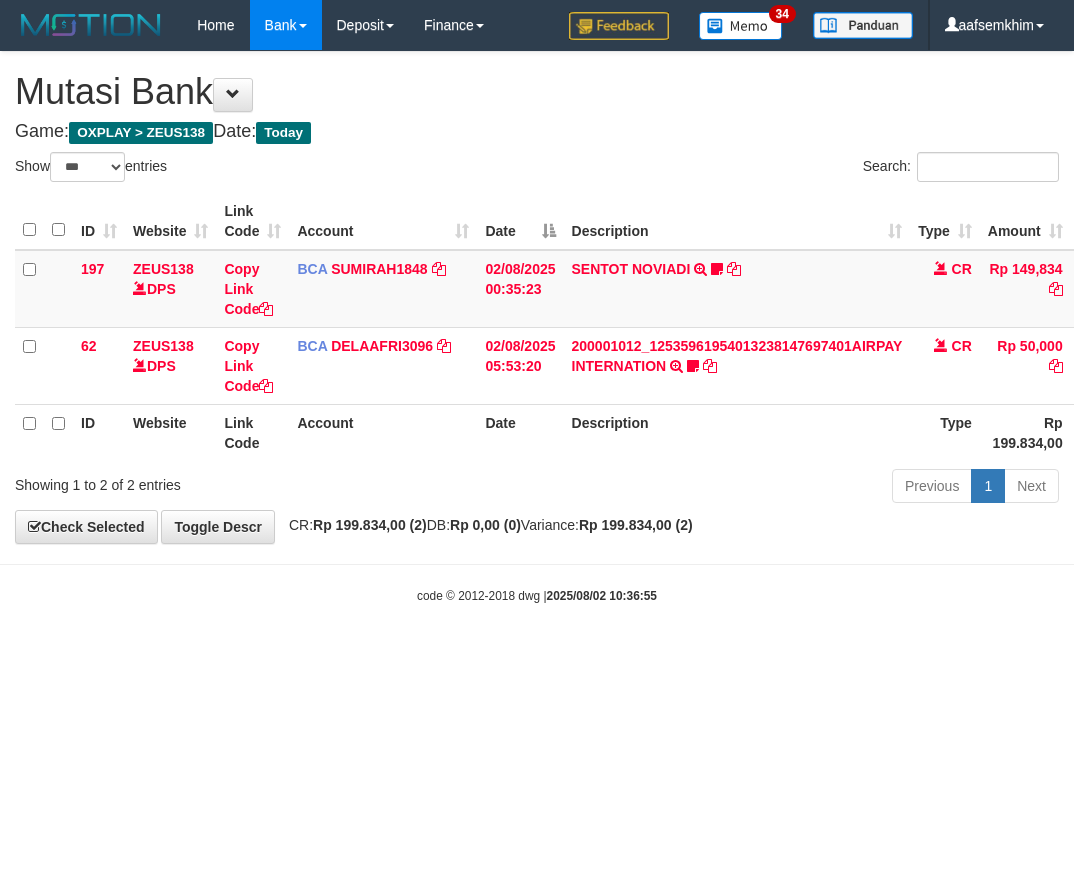 select on "***" 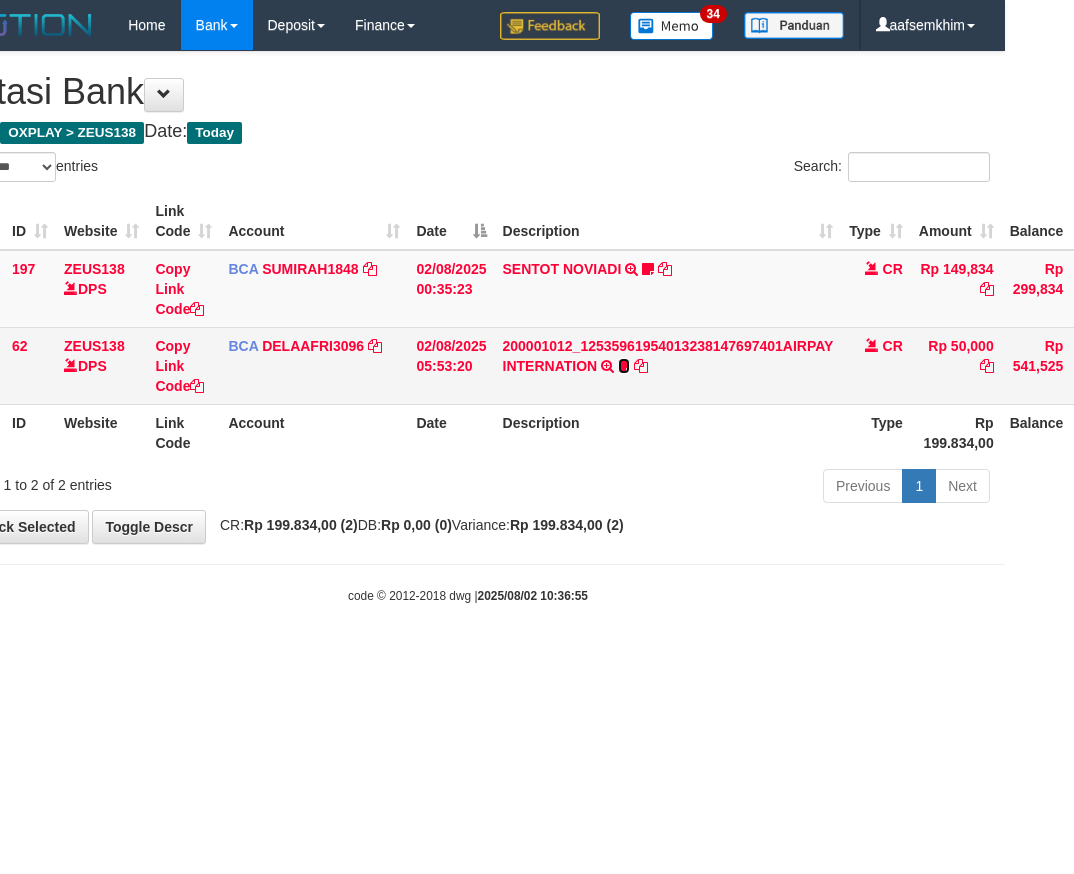 click at bounding box center (624, 366) 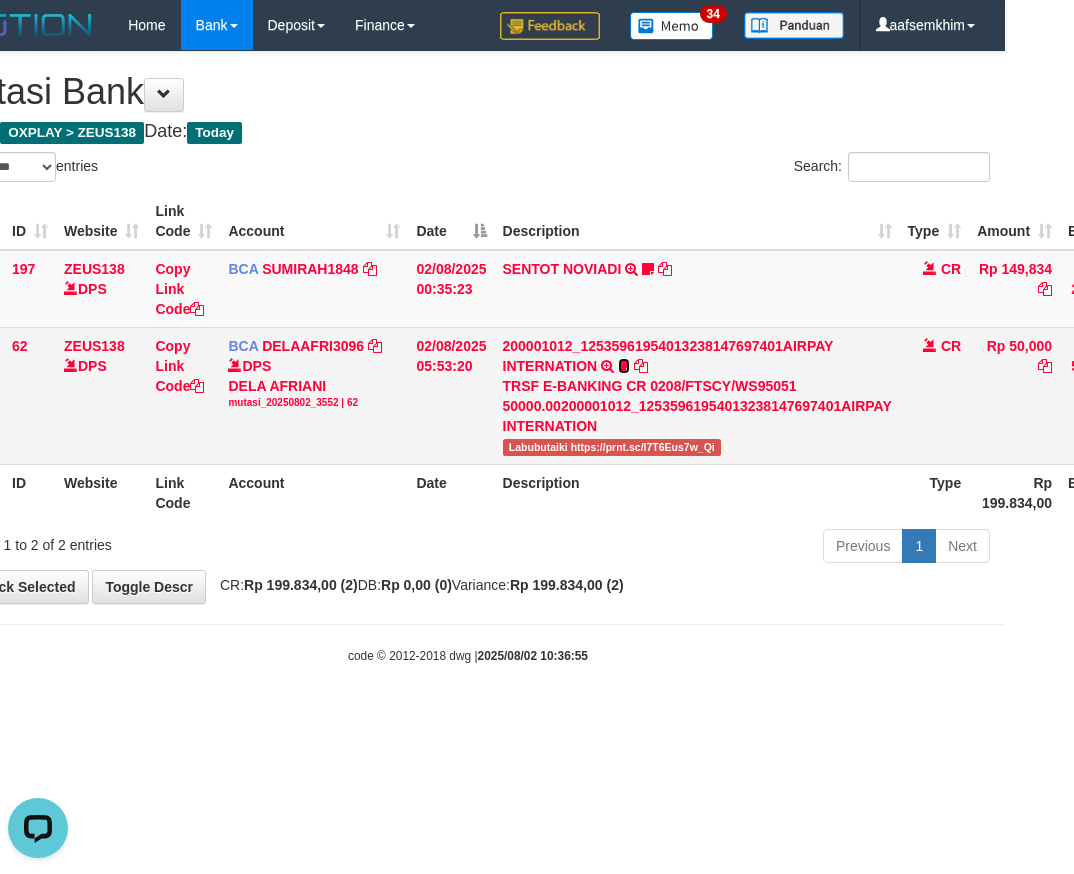 scroll, scrollTop: 0, scrollLeft: 0, axis: both 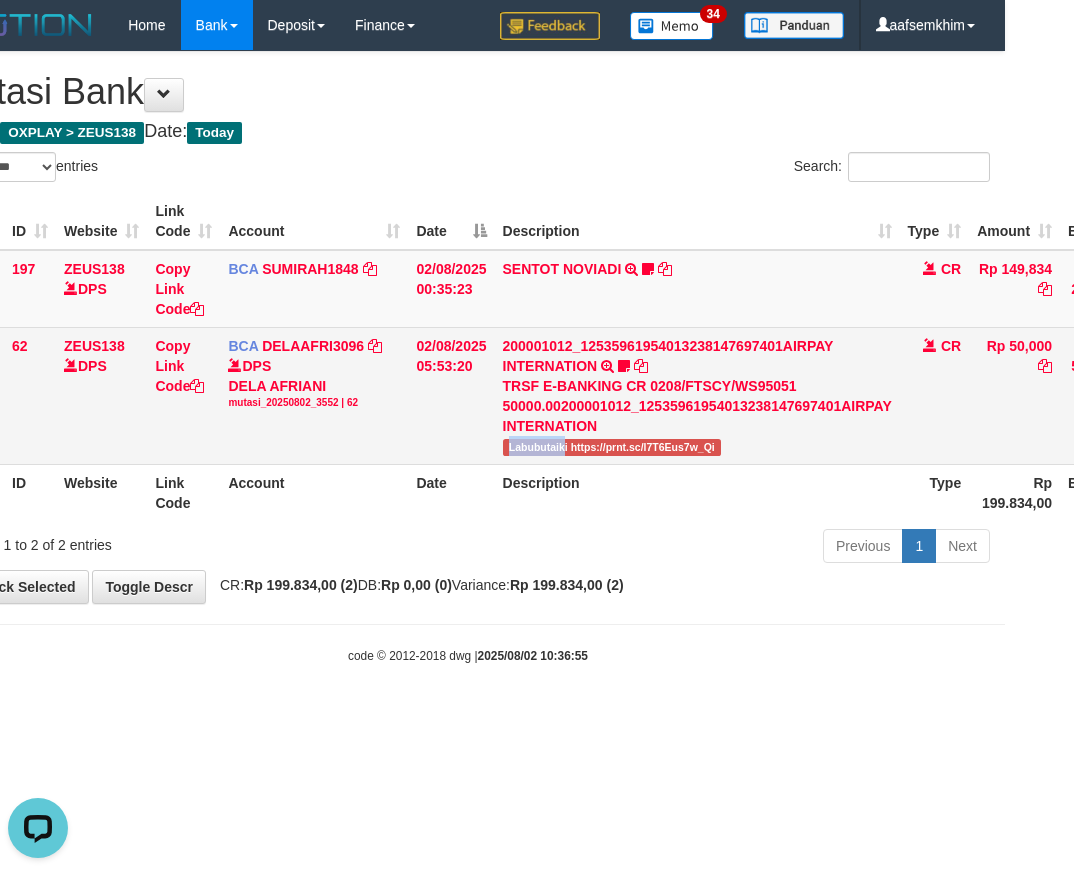 copy on "Labubutaik" 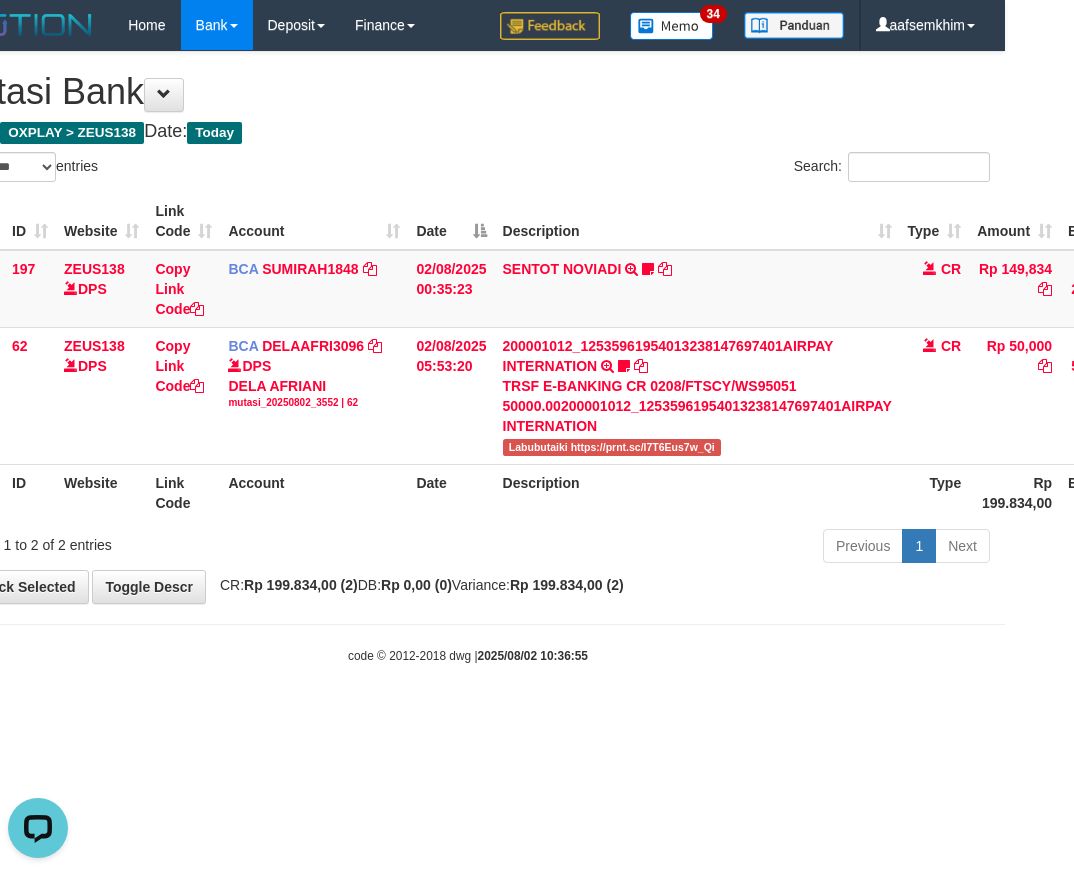 click on "Show  ** ** ** ***  entries" at bounding box center [199, 169] 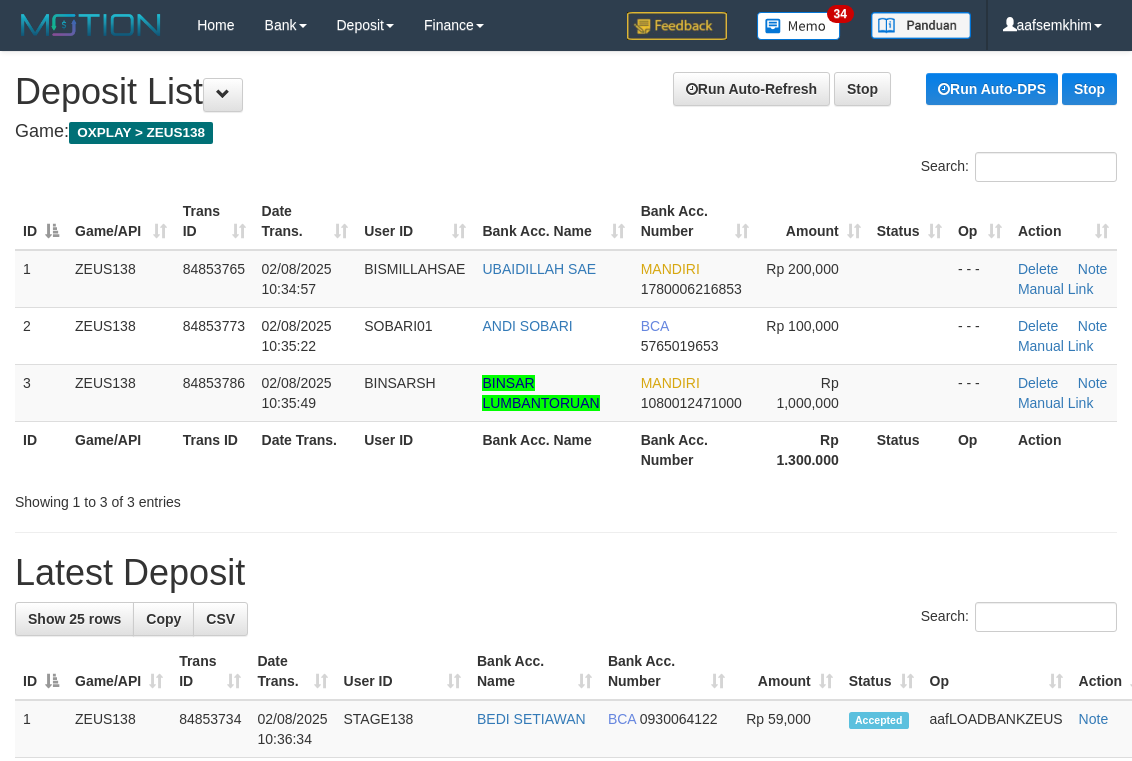 scroll, scrollTop: 69, scrollLeft: 0, axis: vertical 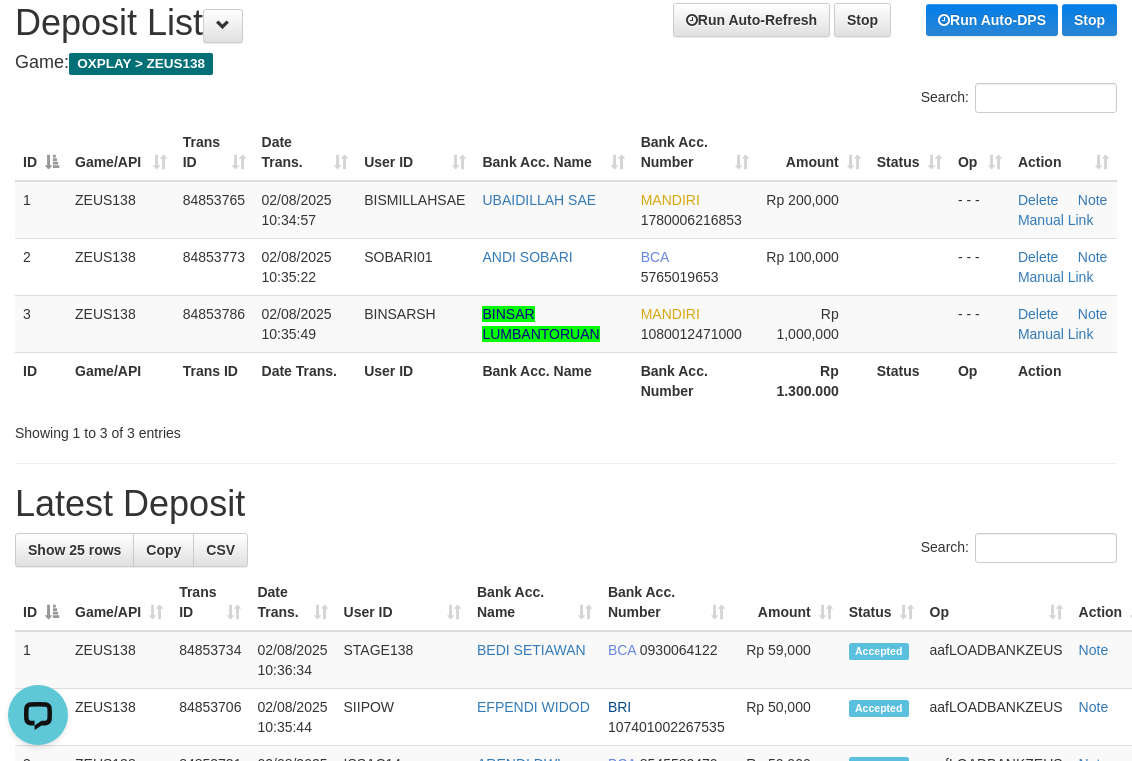 click on "Bank Acc. Name" at bounding box center (553, 152) 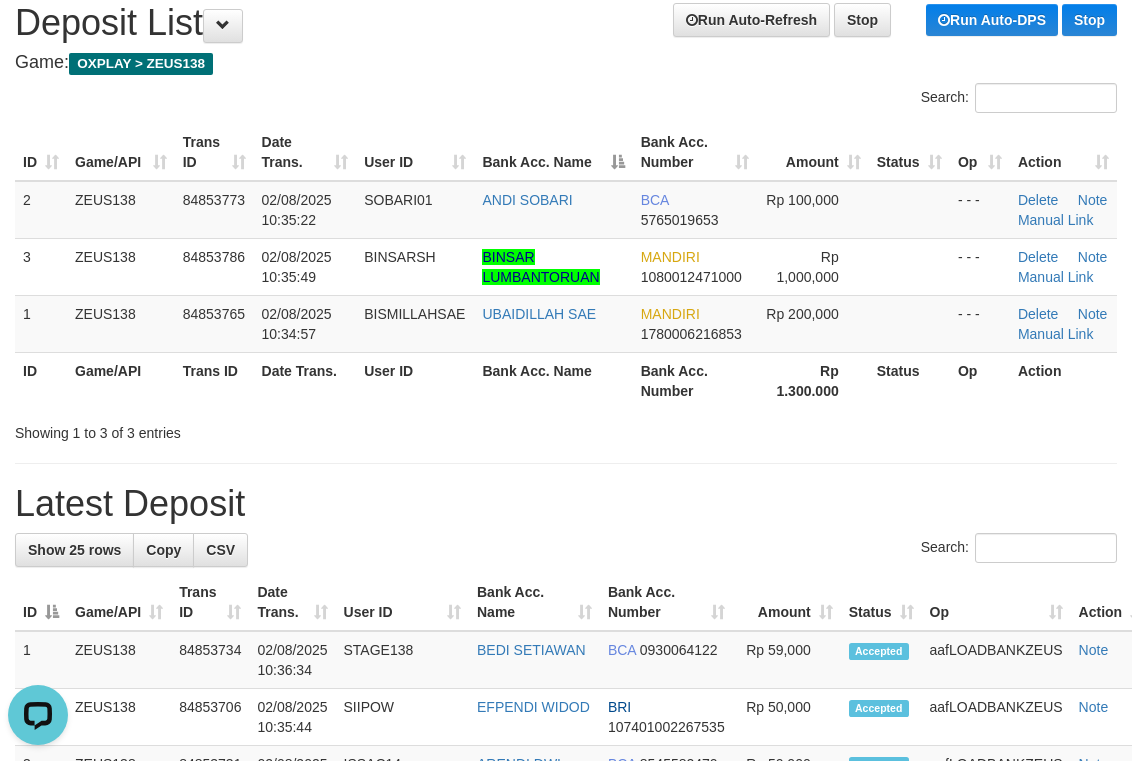 click on "Search:" at bounding box center (566, 100) 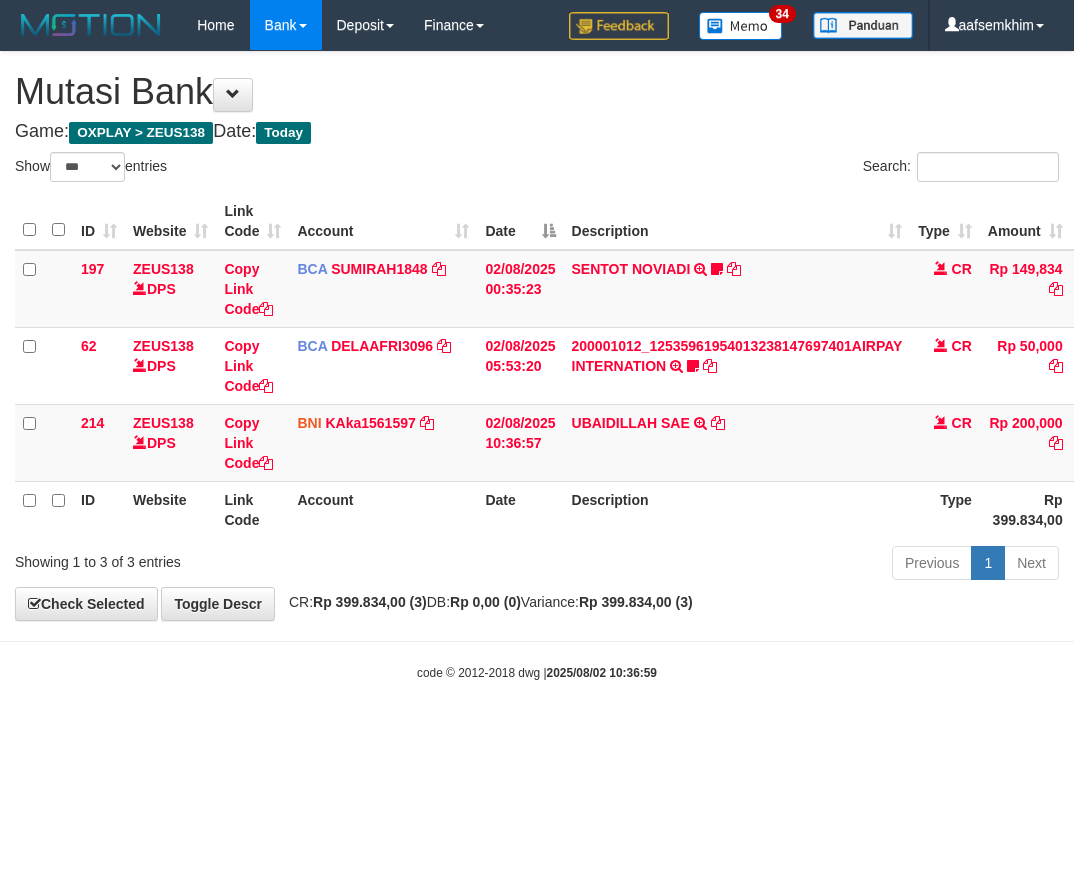select on "***" 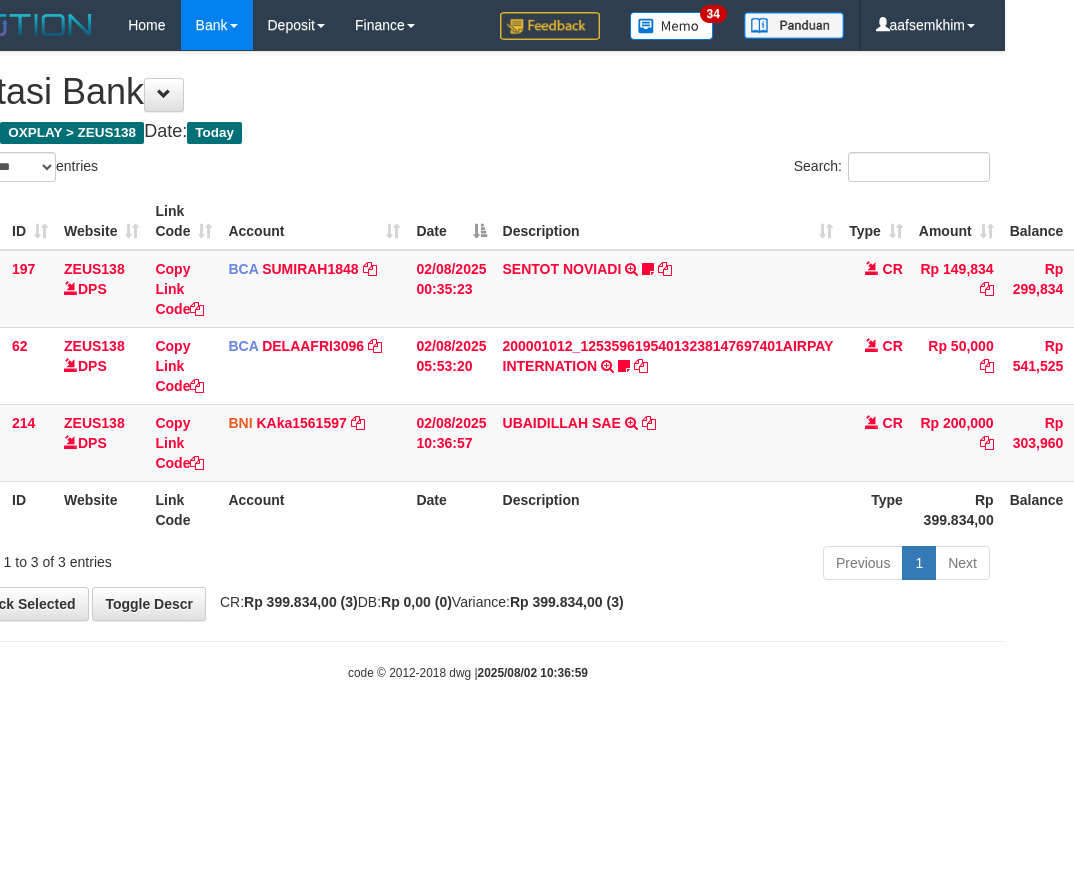 click on "Show  ** ** ** ***  entries" at bounding box center (199, 169) 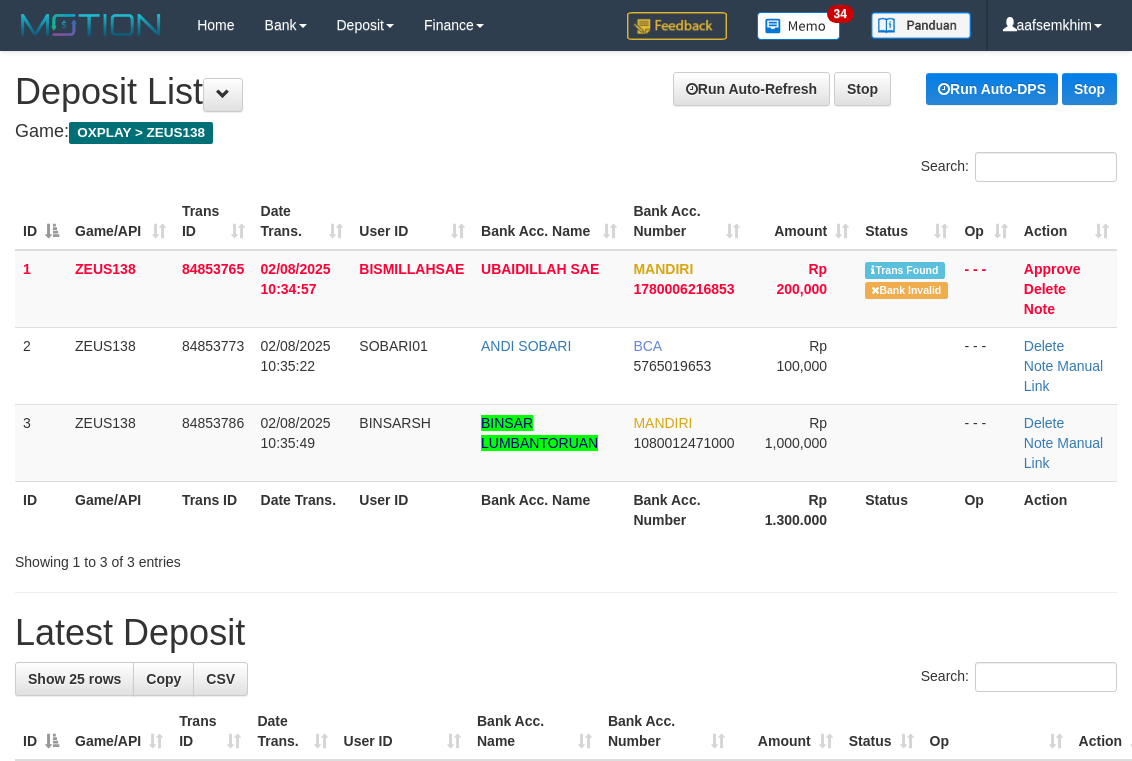 scroll, scrollTop: 69, scrollLeft: 0, axis: vertical 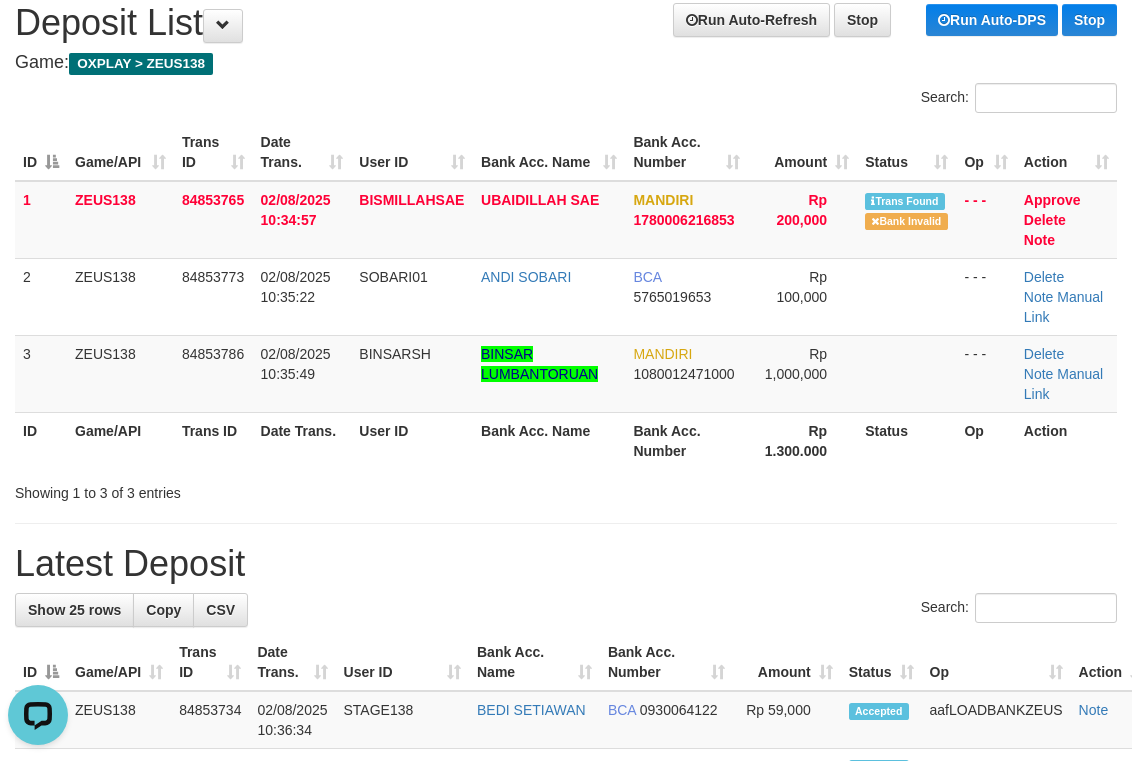 click on "Run Auto-Refresh
Stop
Run Auto-DPS
Stop
Deposit List" at bounding box center (566, 23) 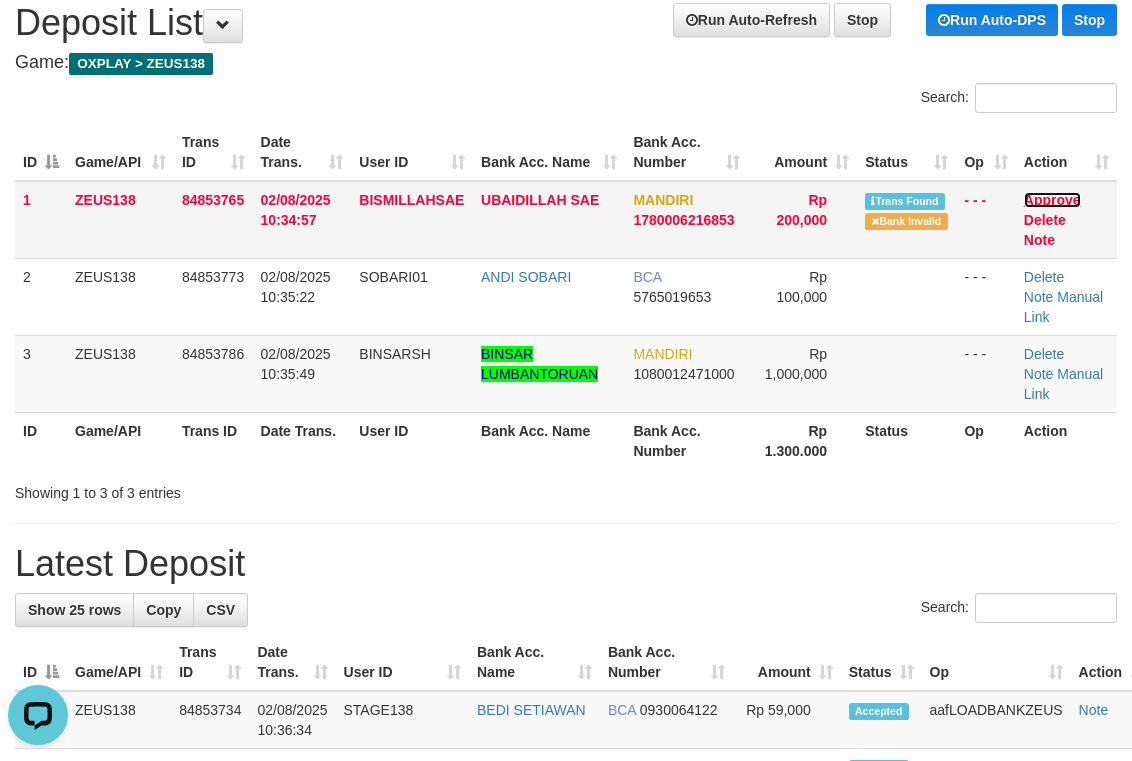 click on "Approve" at bounding box center (1052, 200) 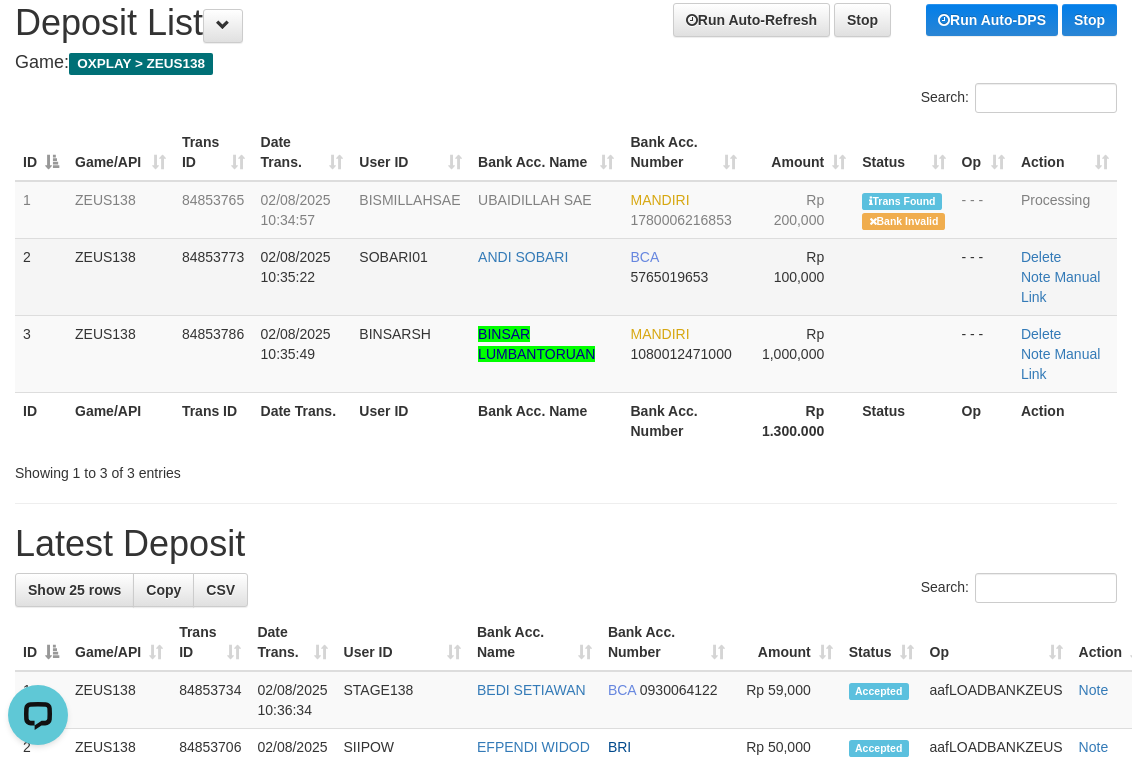 click on "BCA
5765019653" at bounding box center (683, 276) 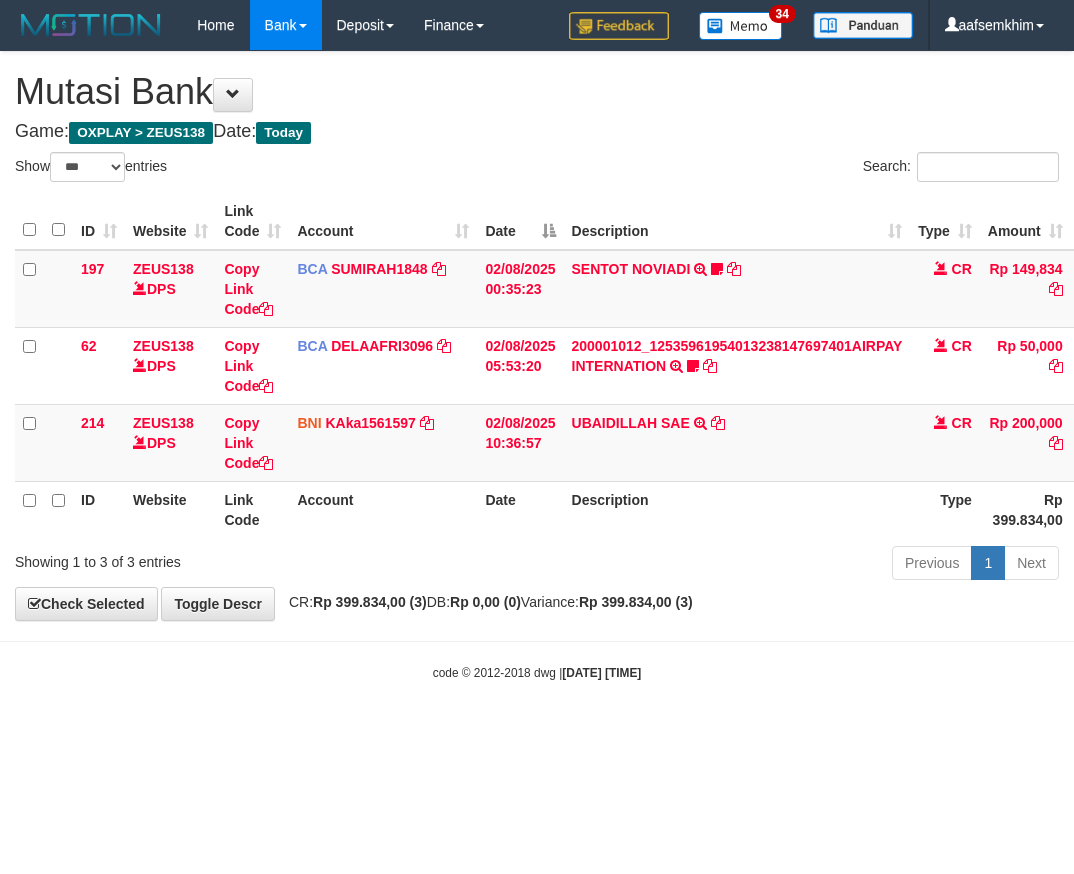 select on "***" 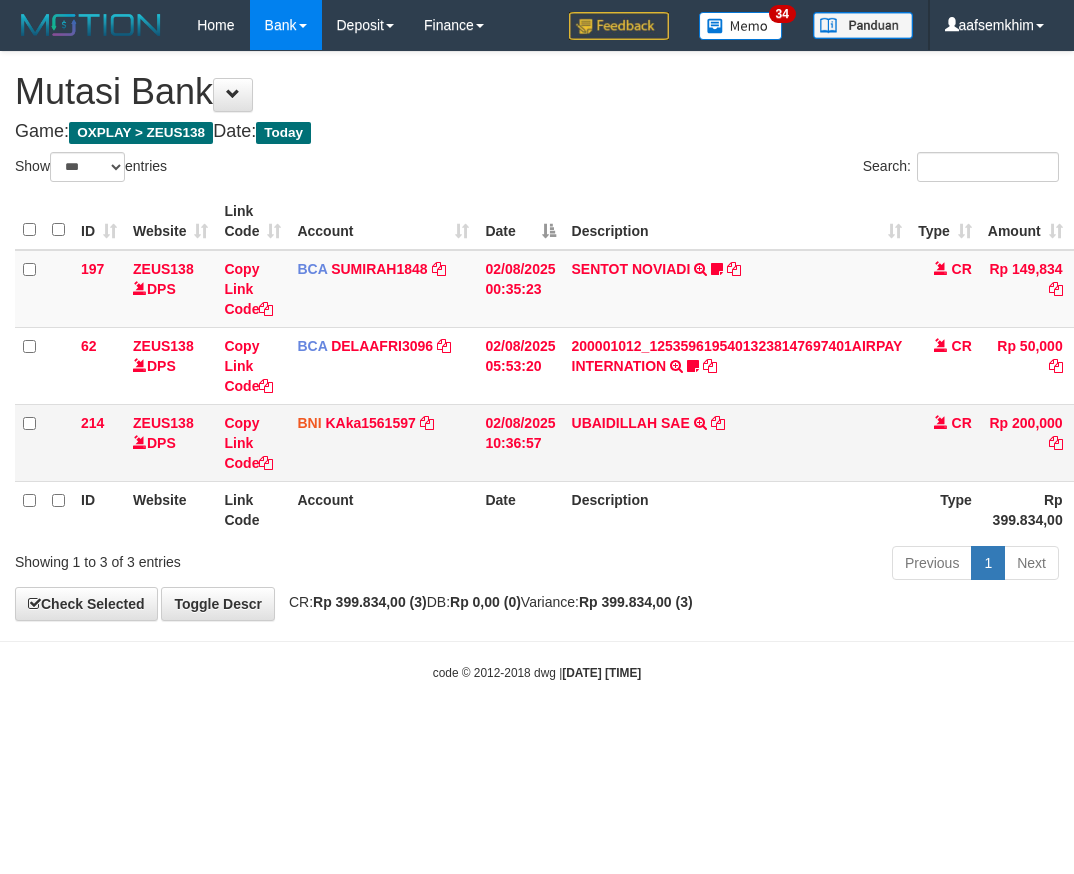 scroll, scrollTop: 0, scrollLeft: 69, axis: horizontal 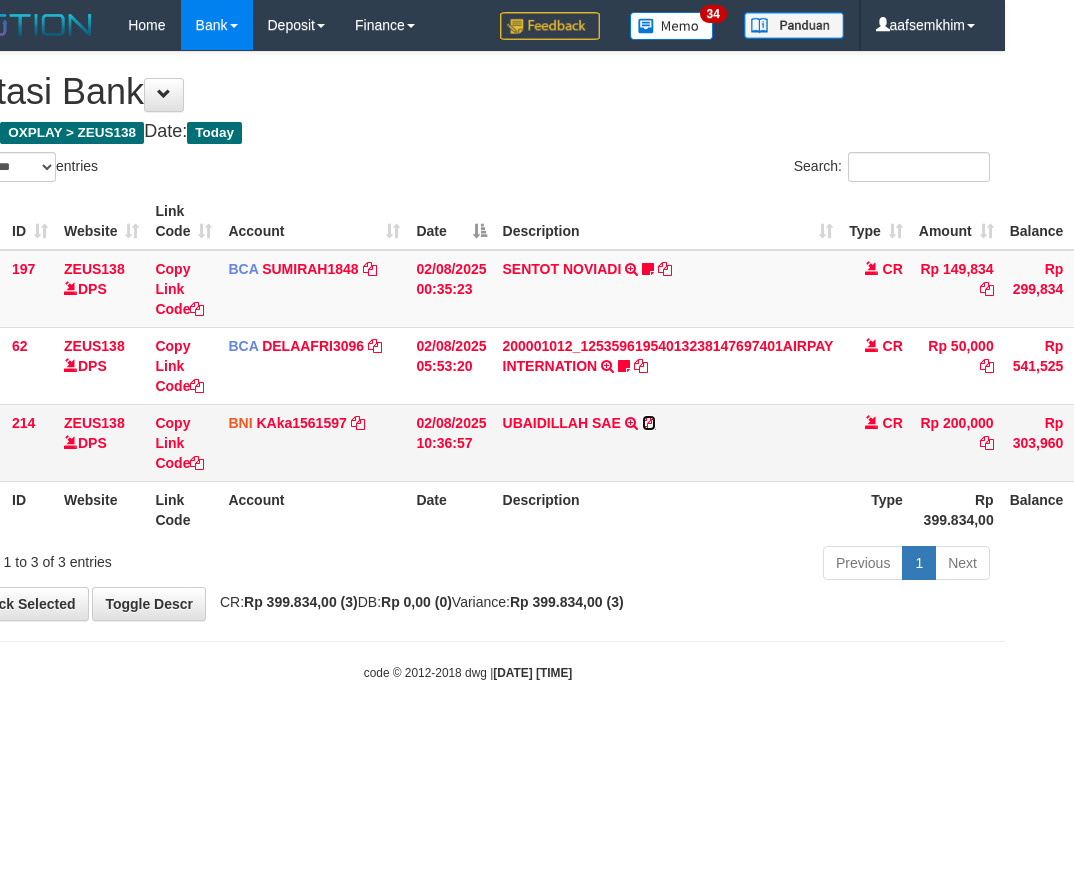 click at bounding box center [649, 423] 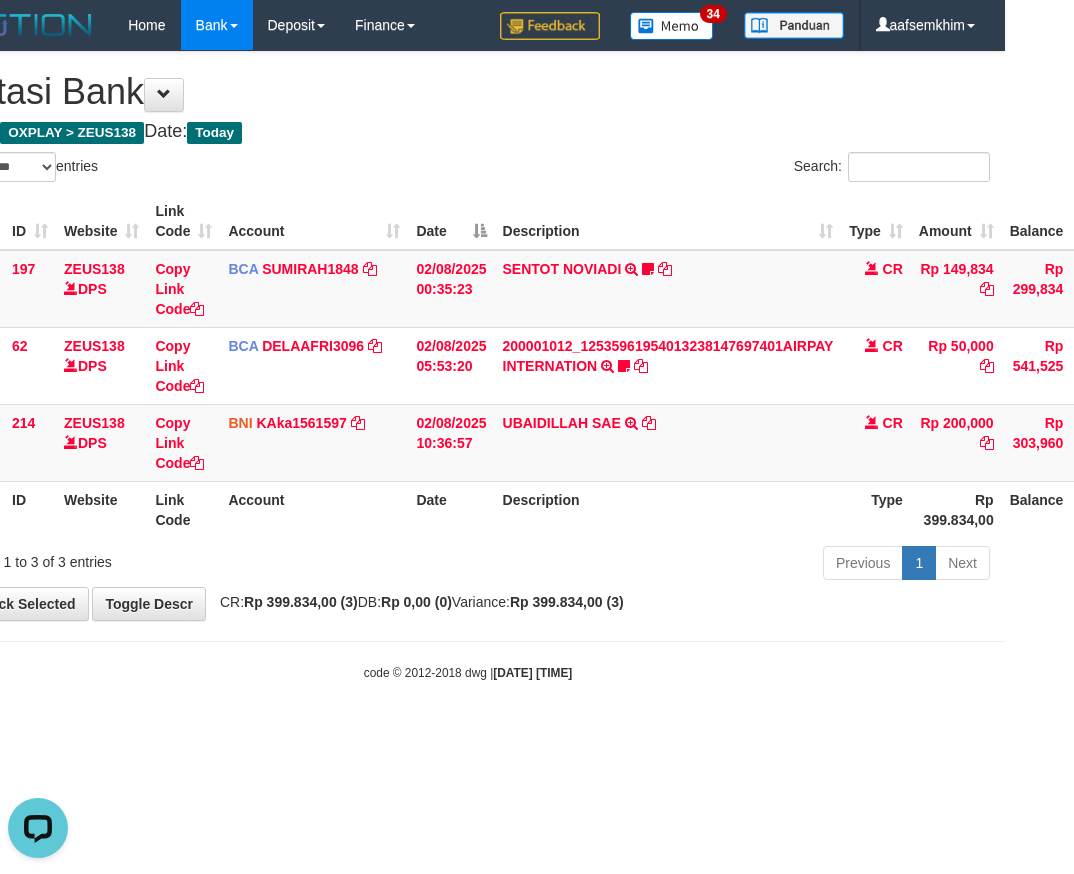 scroll, scrollTop: 0, scrollLeft: 0, axis: both 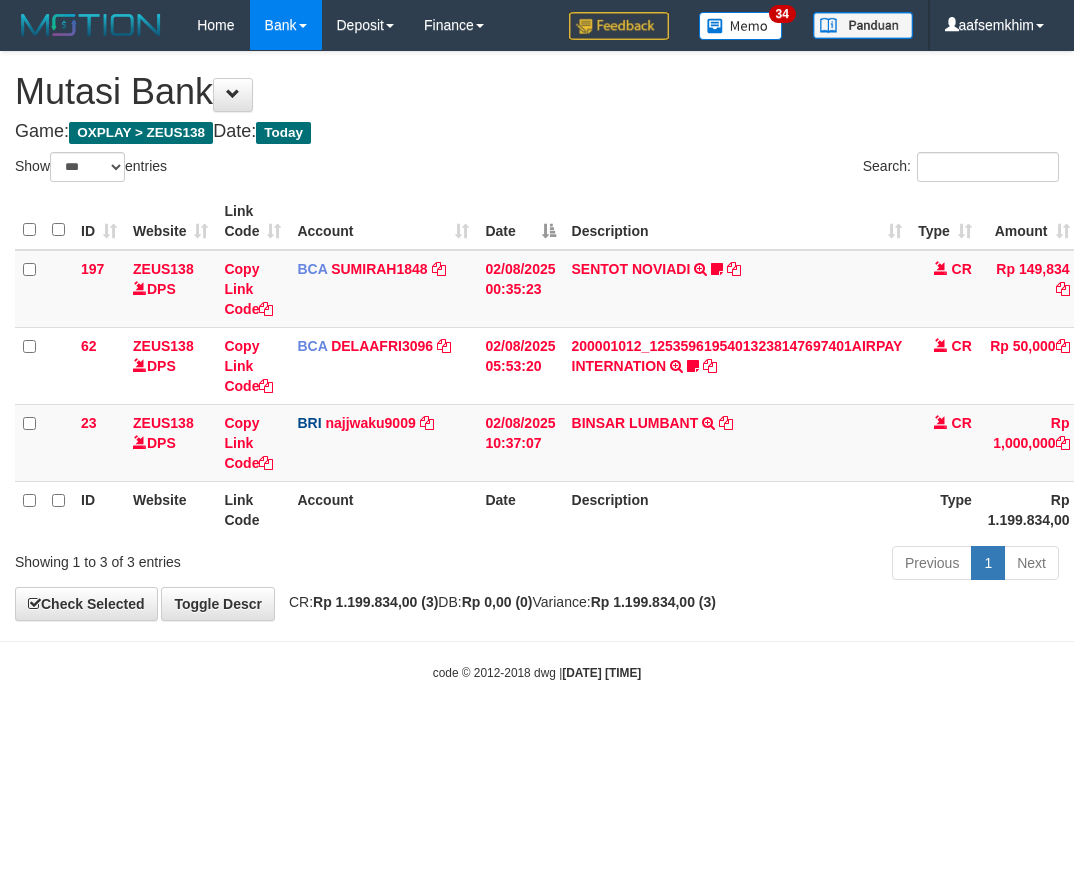 select on "***" 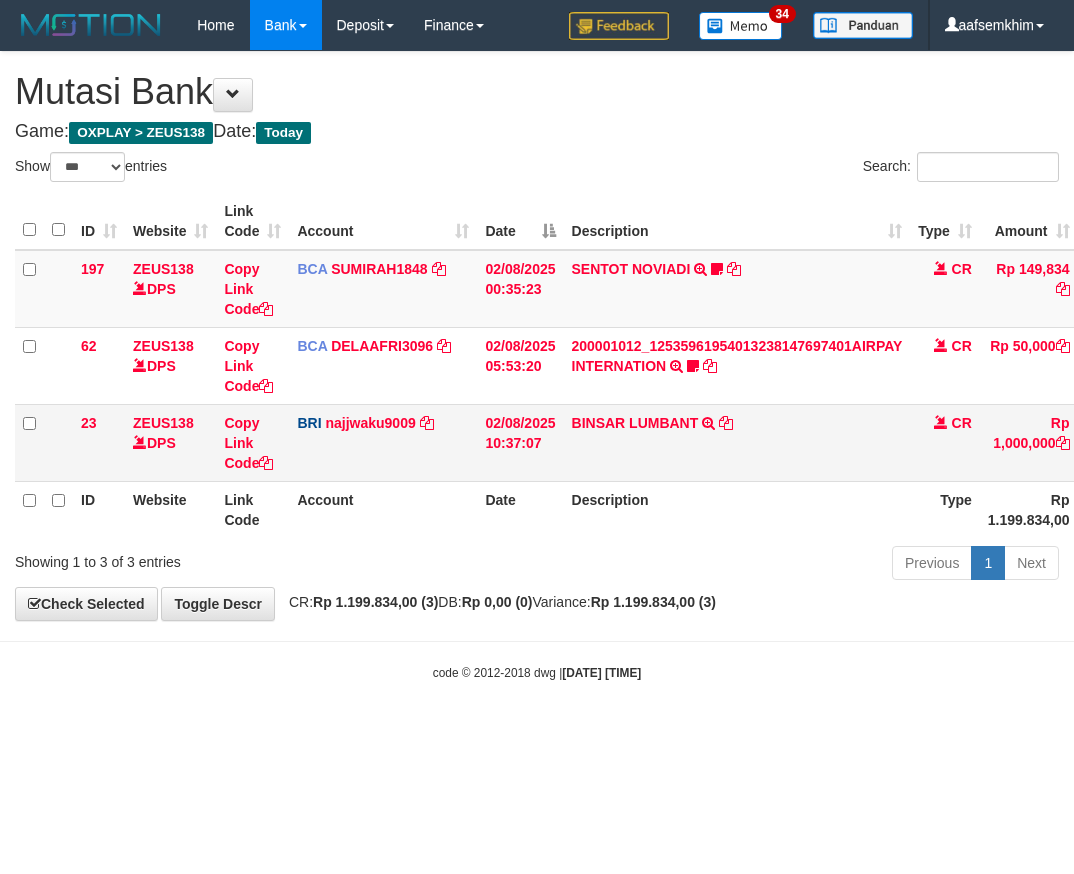 scroll, scrollTop: 0, scrollLeft: 69, axis: horizontal 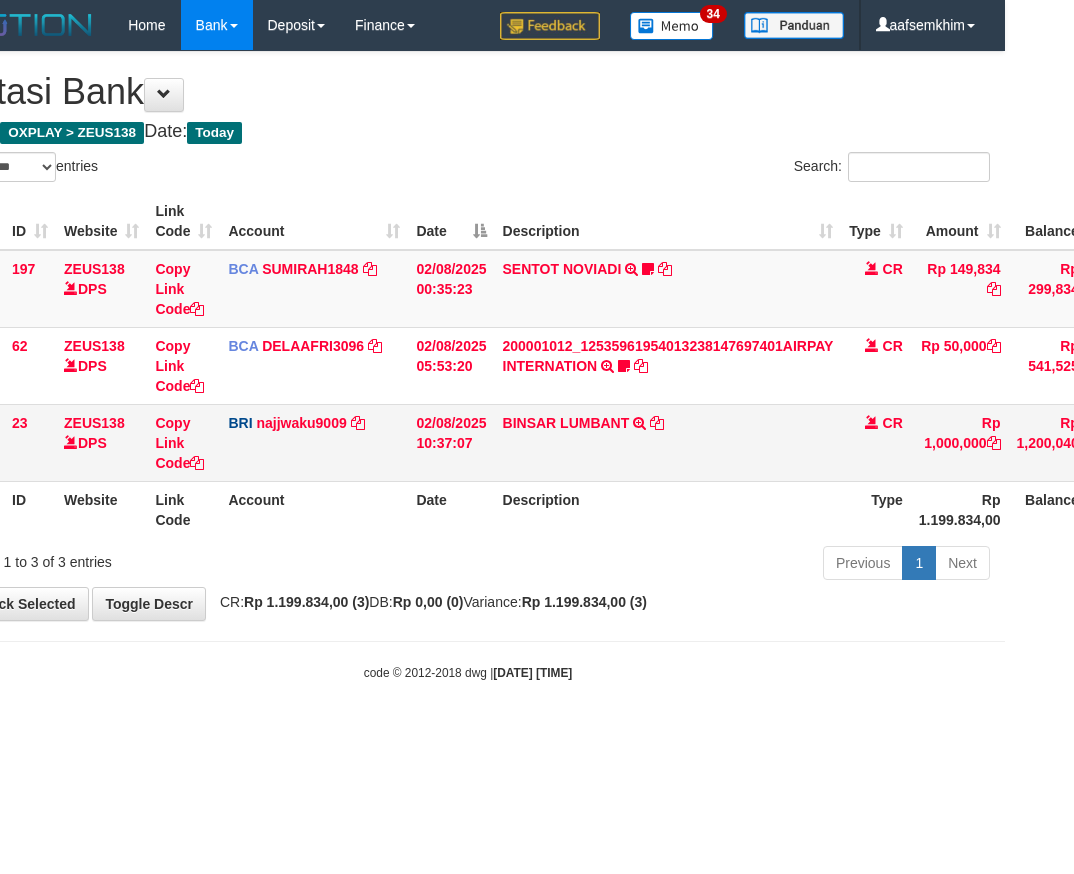 drag, startPoint x: 669, startPoint y: 424, endPoint x: 658, endPoint y: 424, distance: 11 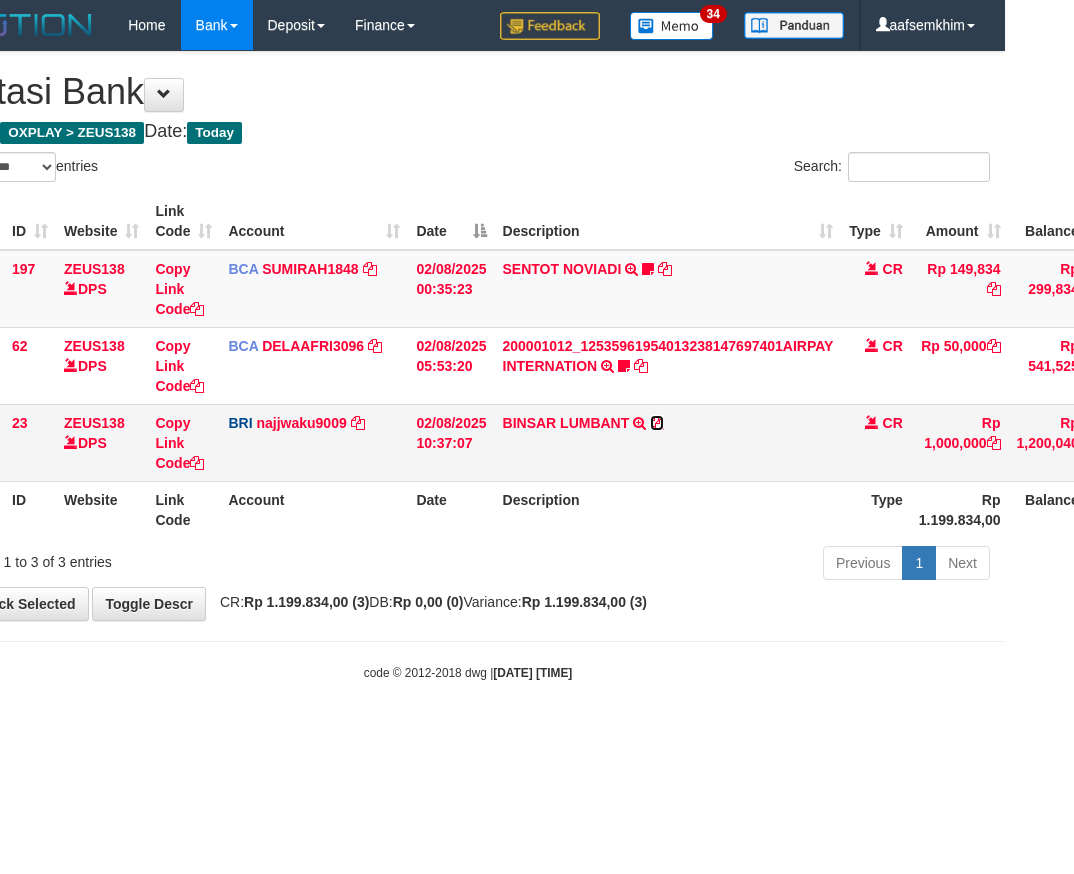 click at bounding box center (657, 423) 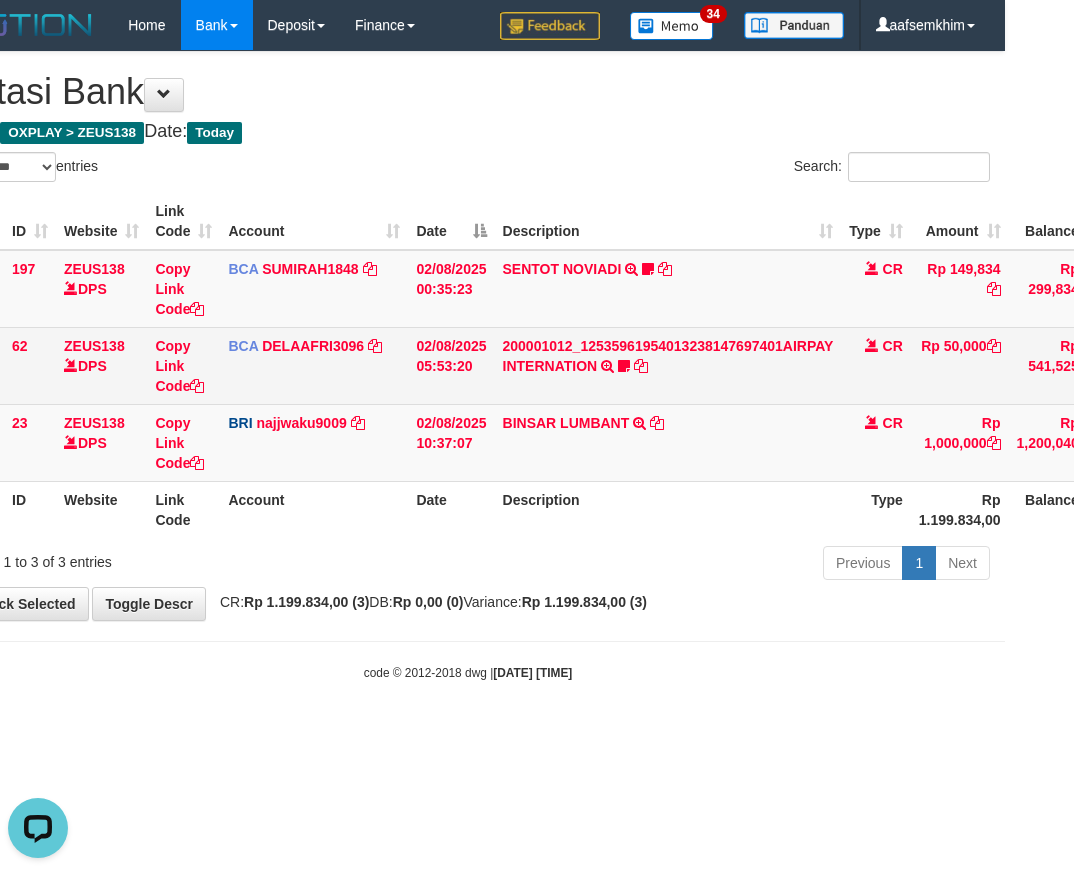 scroll, scrollTop: 0, scrollLeft: 0, axis: both 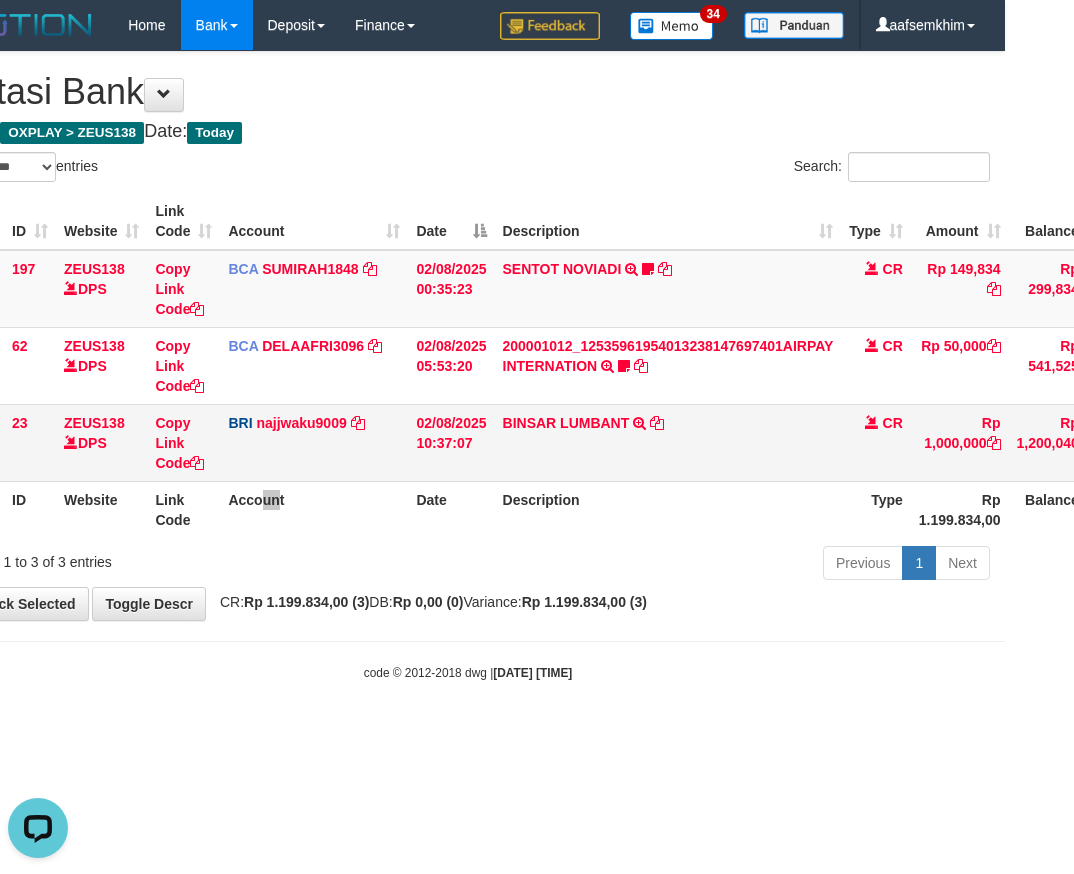 drag, startPoint x: 278, startPoint y: 496, endPoint x: 224, endPoint y: 461, distance: 64.3506 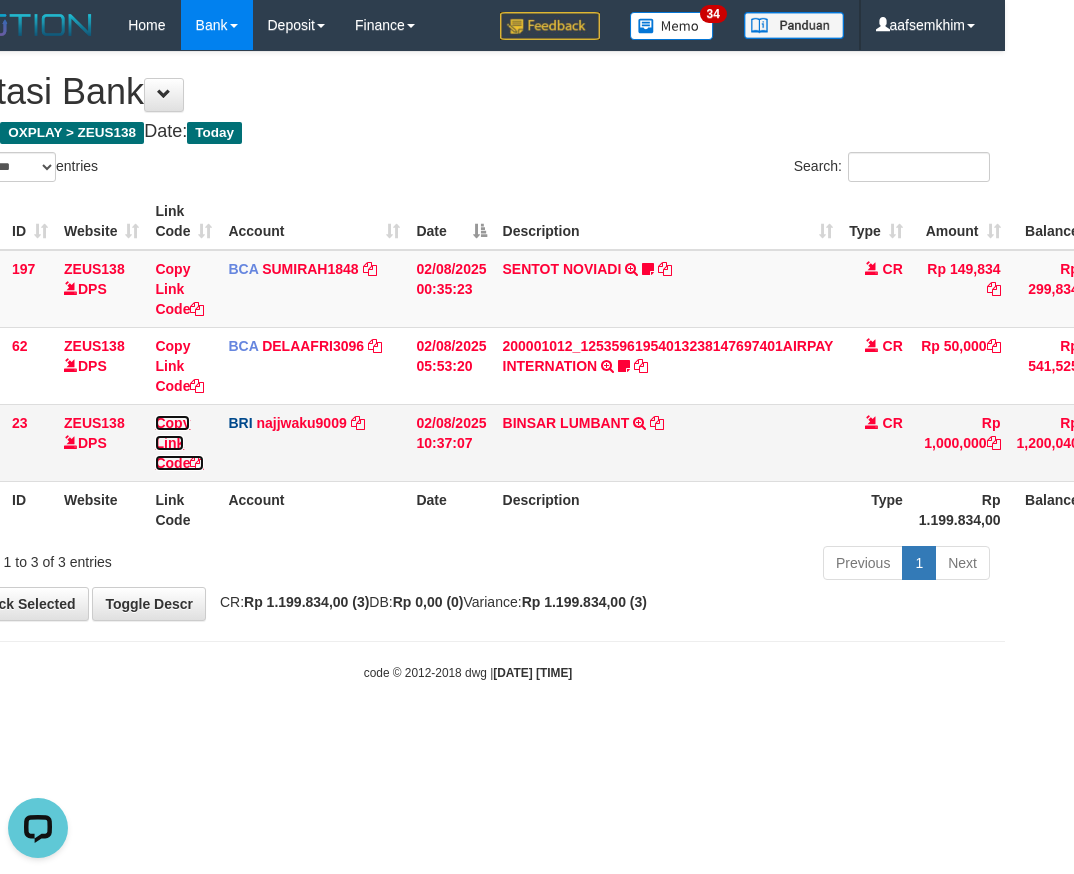click on "Copy Link Code" at bounding box center (179, 443) 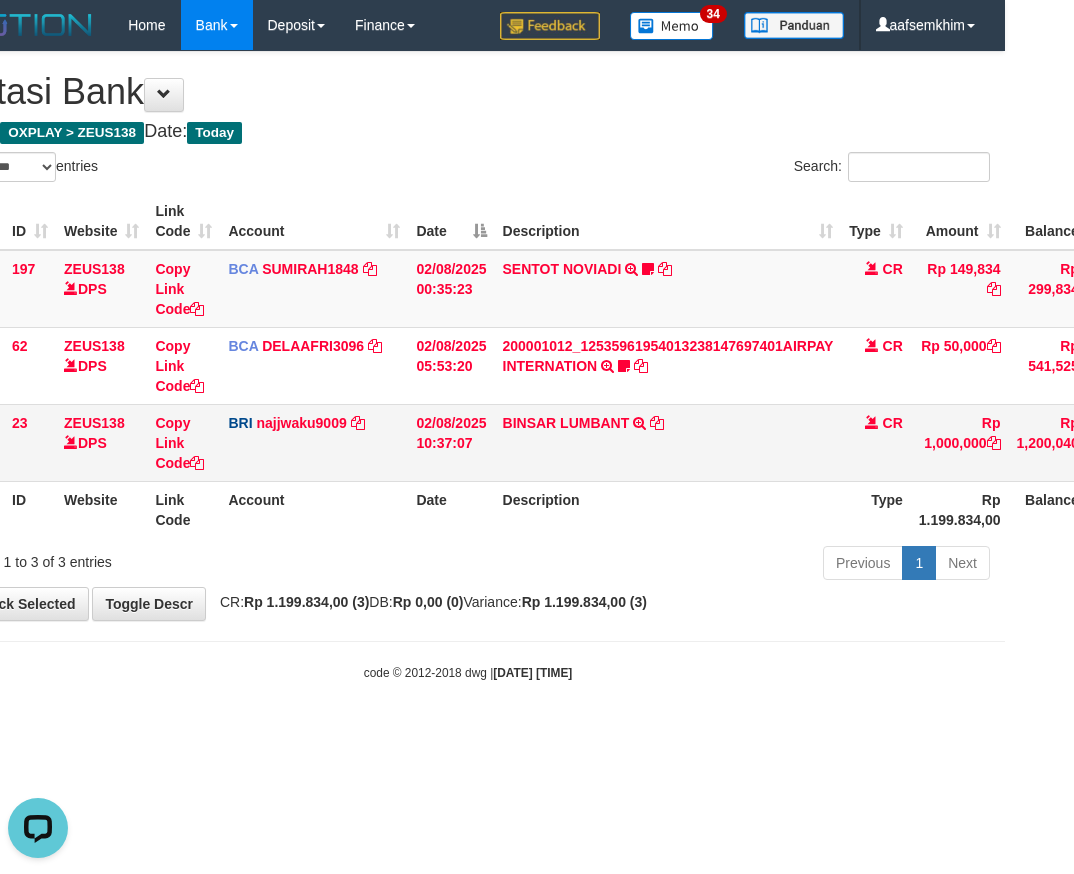 scroll, scrollTop: 274, scrollLeft: 0, axis: vertical 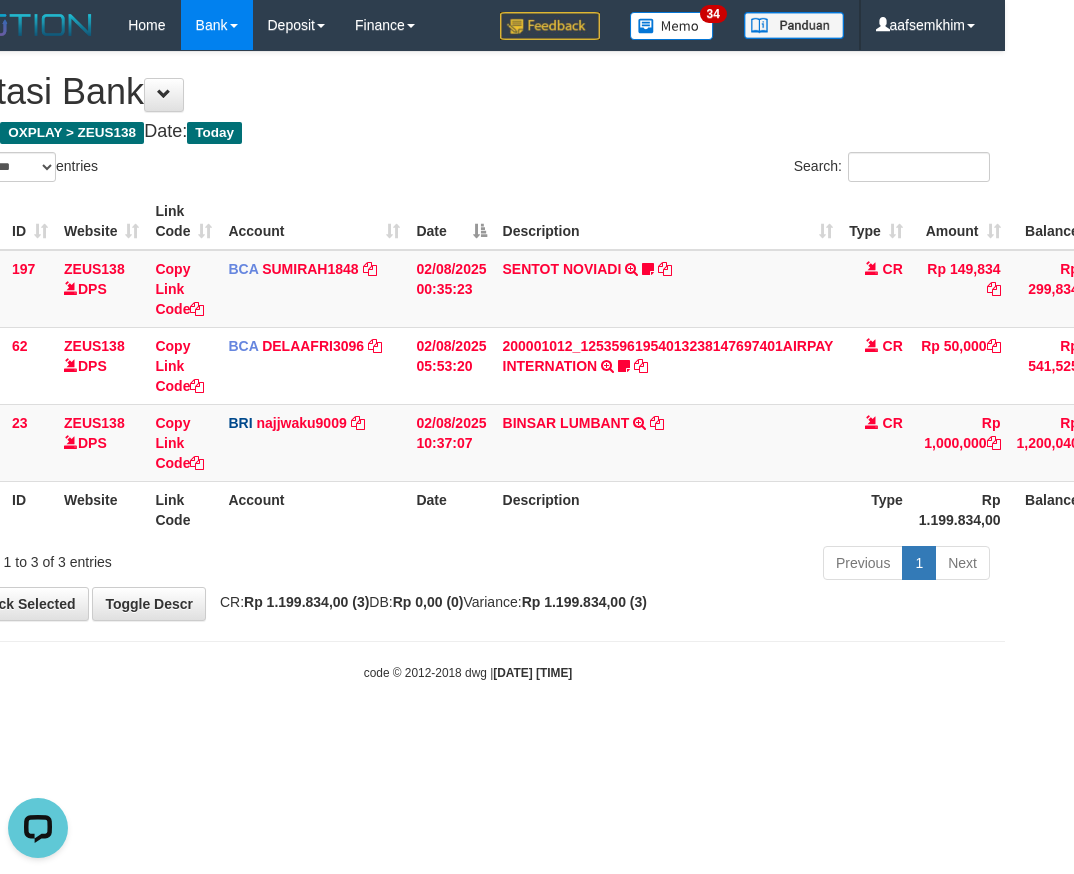 click on "Description" at bounding box center (668, 221) 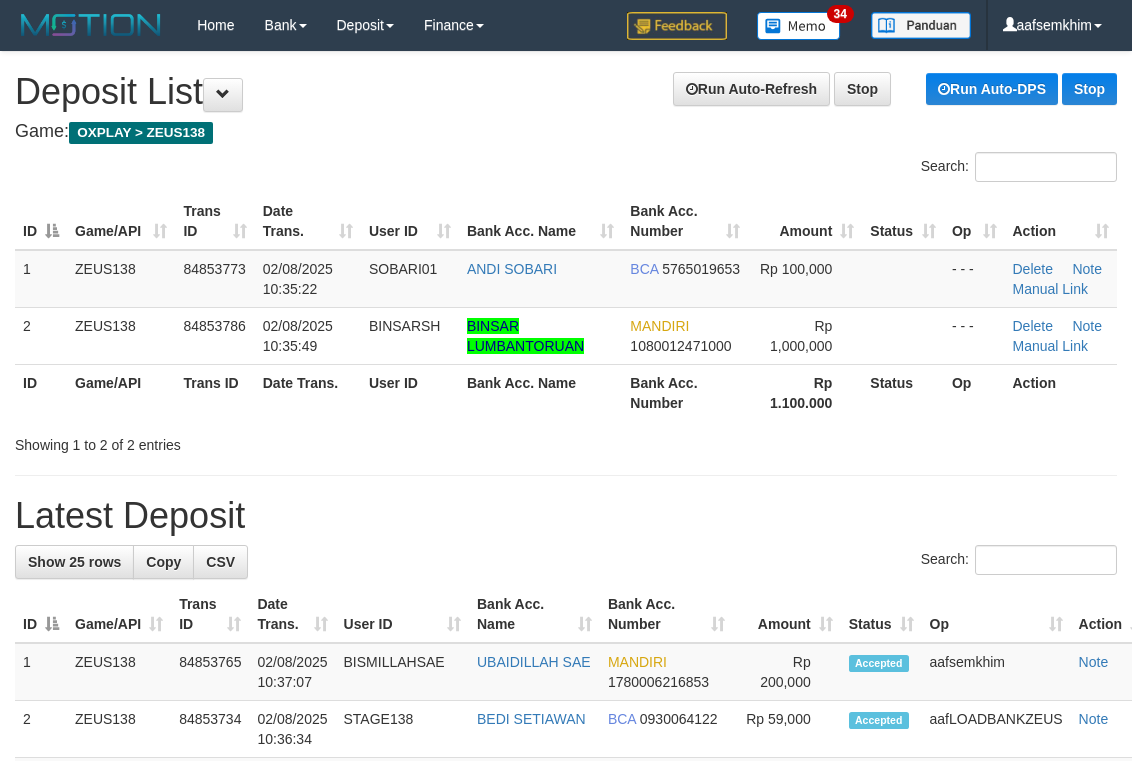 scroll, scrollTop: 69, scrollLeft: 0, axis: vertical 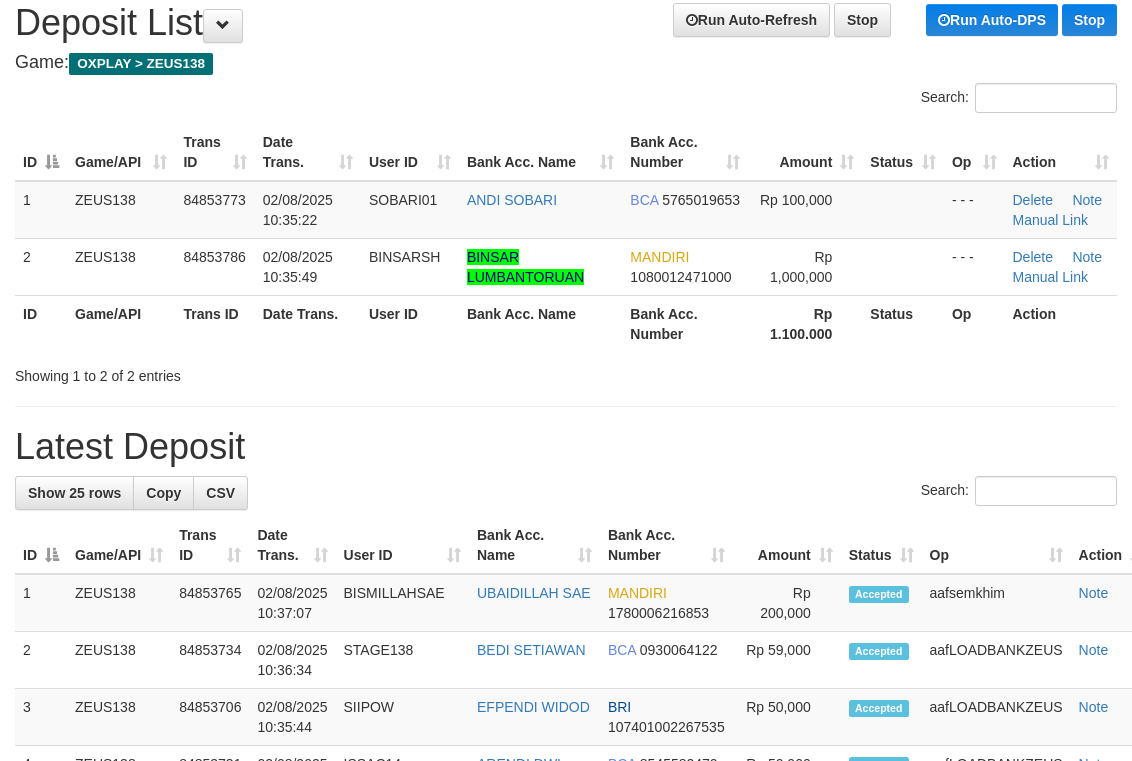 click on "**********" at bounding box center [566, 1058] 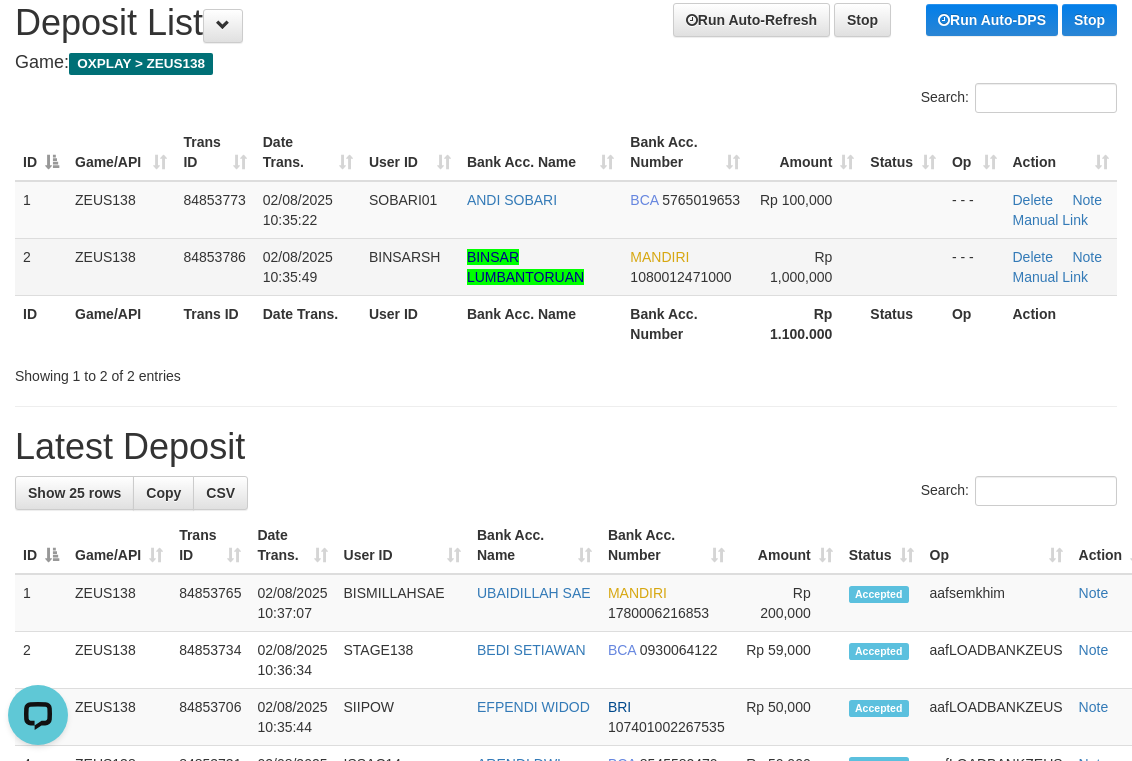 scroll, scrollTop: 0, scrollLeft: 0, axis: both 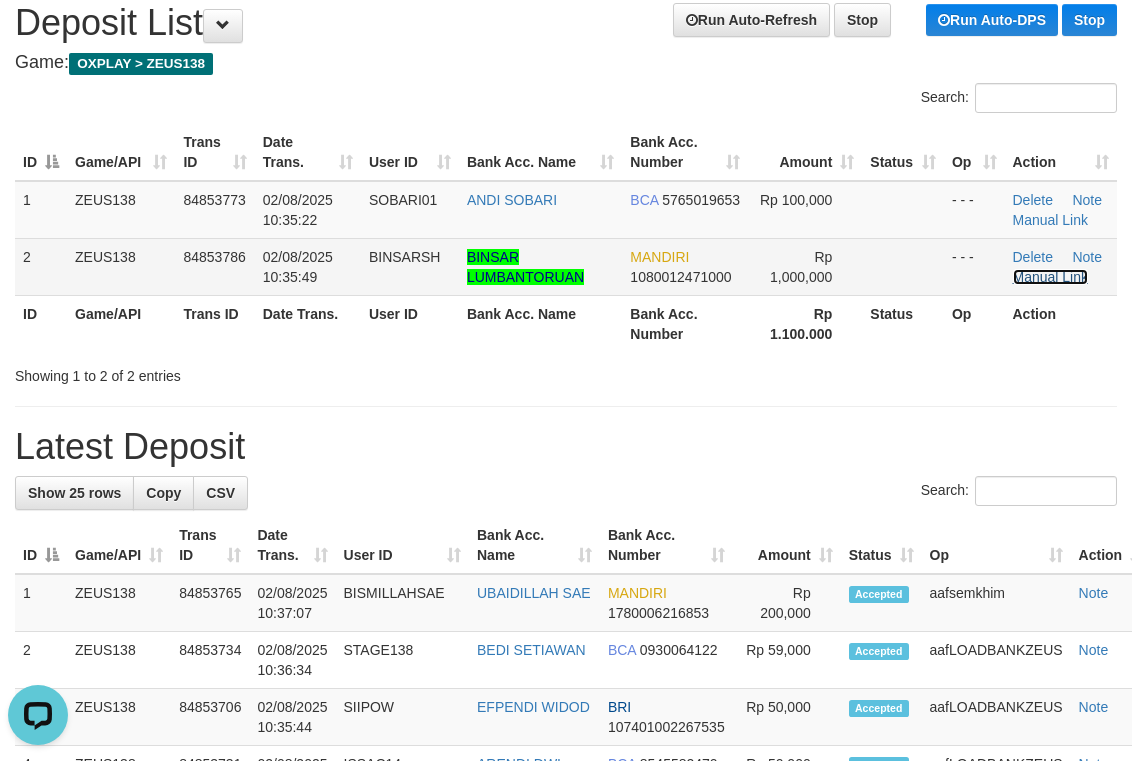 click on "Manual Link" at bounding box center [1051, 277] 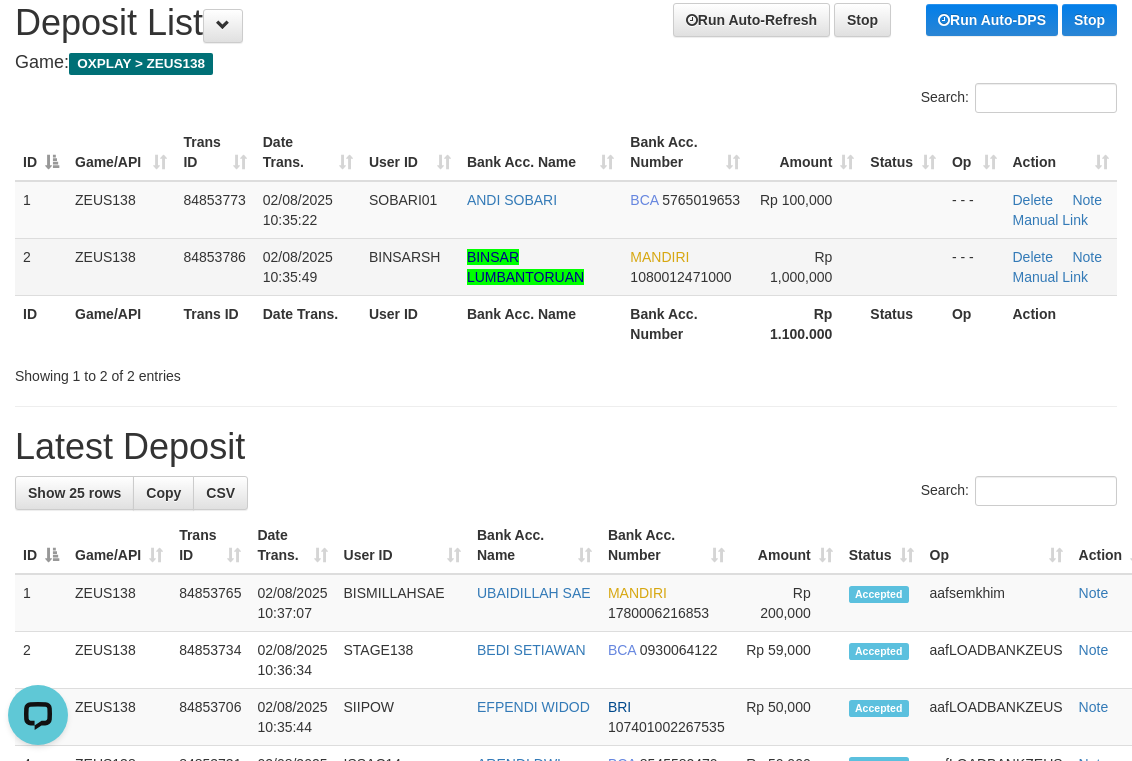 click on "Delete
Note
Manual Link" at bounding box center [1061, 266] 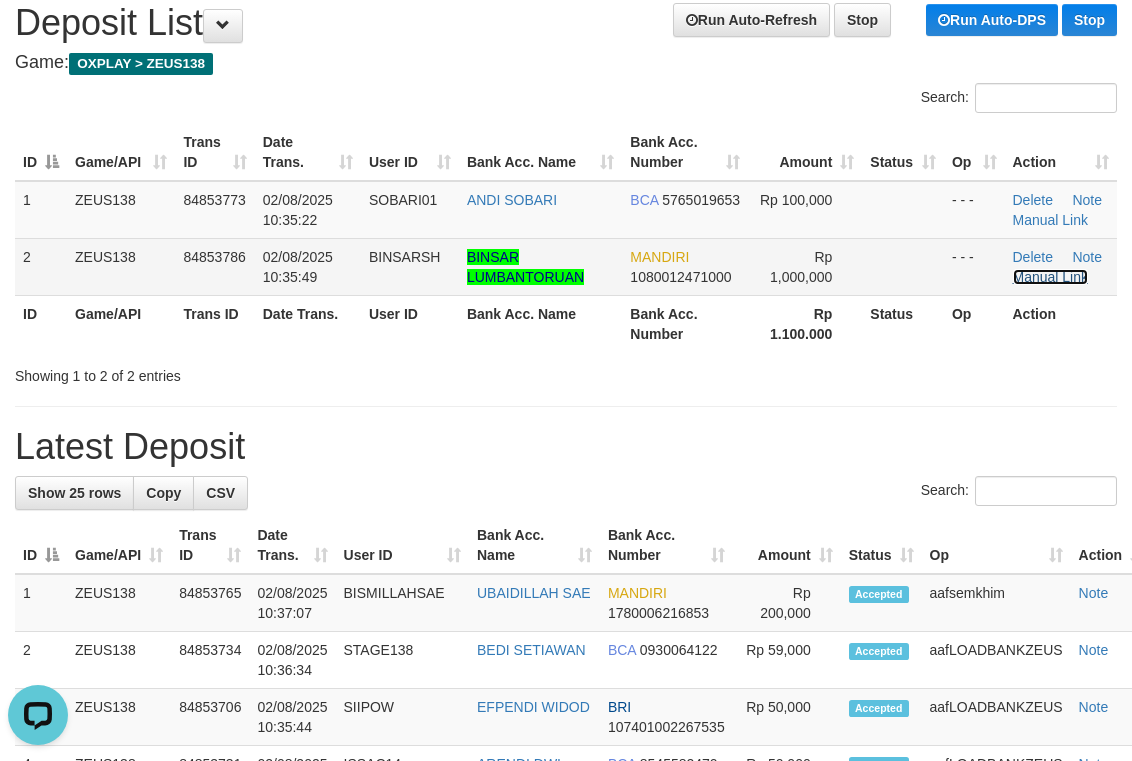 click on "Manual Link" at bounding box center [1051, 277] 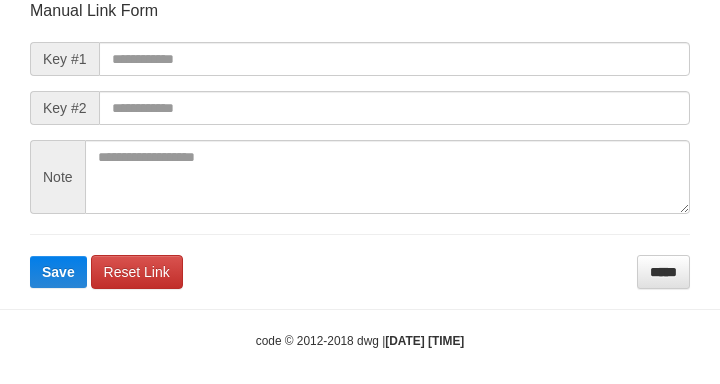 scroll, scrollTop: 233, scrollLeft: 0, axis: vertical 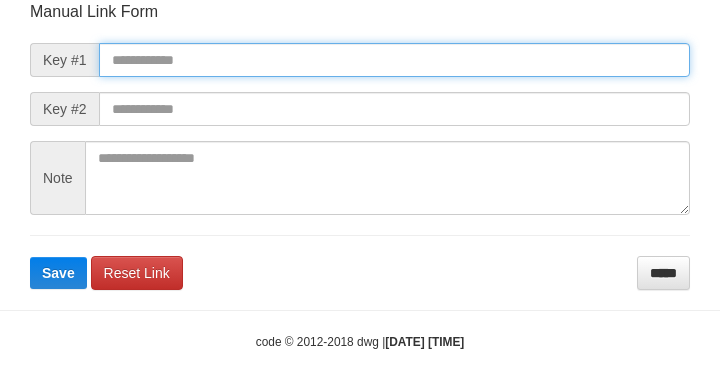 click at bounding box center [394, 60] 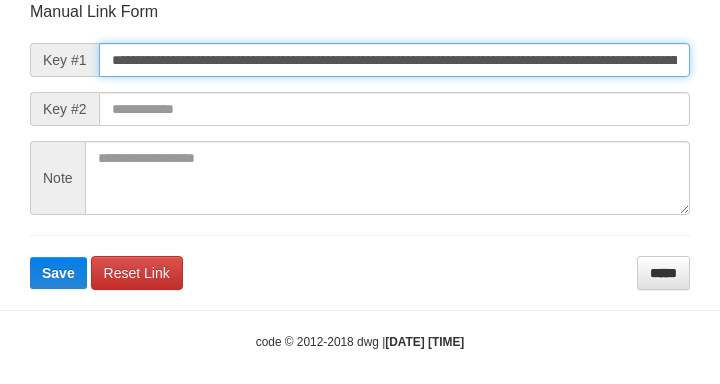 scroll, scrollTop: 0, scrollLeft: 1239, axis: horizontal 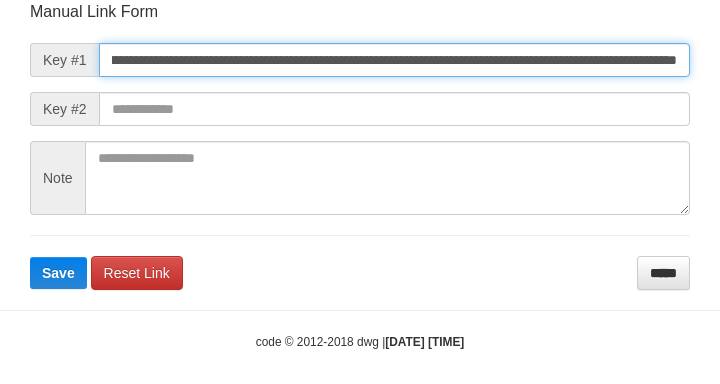 type on "**********" 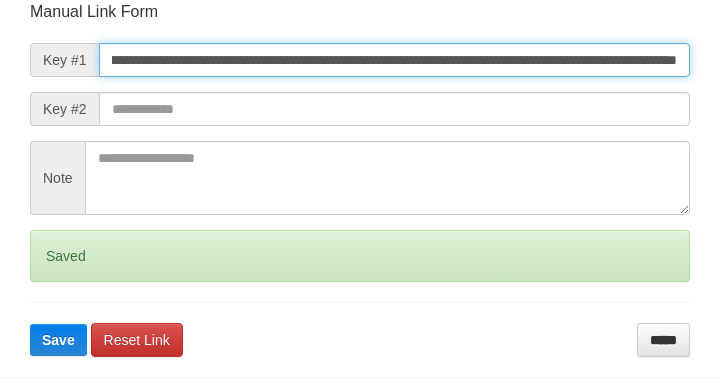 click on "Save" at bounding box center (58, 340) 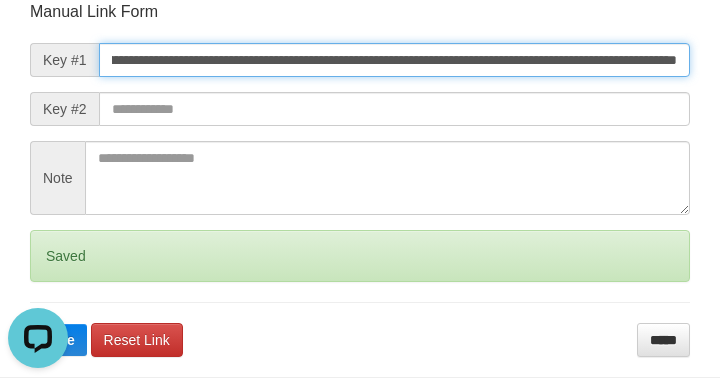 scroll, scrollTop: 0, scrollLeft: 0, axis: both 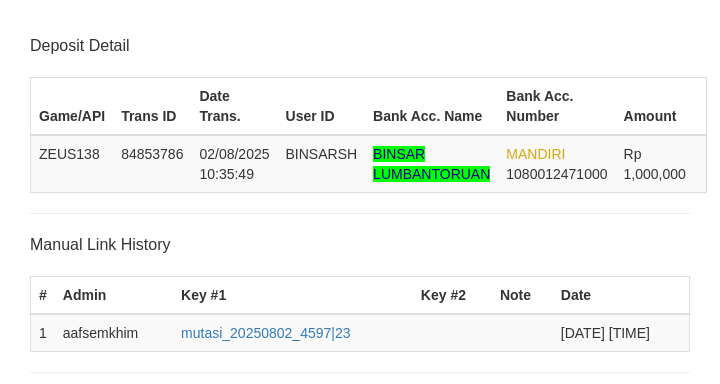 click on "Save" at bounding box center (58, 777) 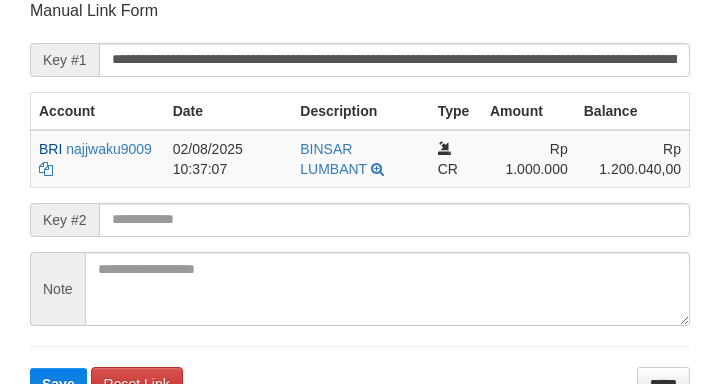 click on "**********" at bounding box center [394, 60] 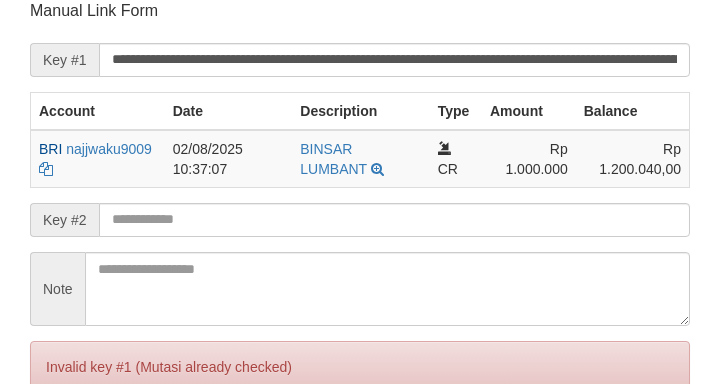 click on "Save" at bounding box center [58, 451] 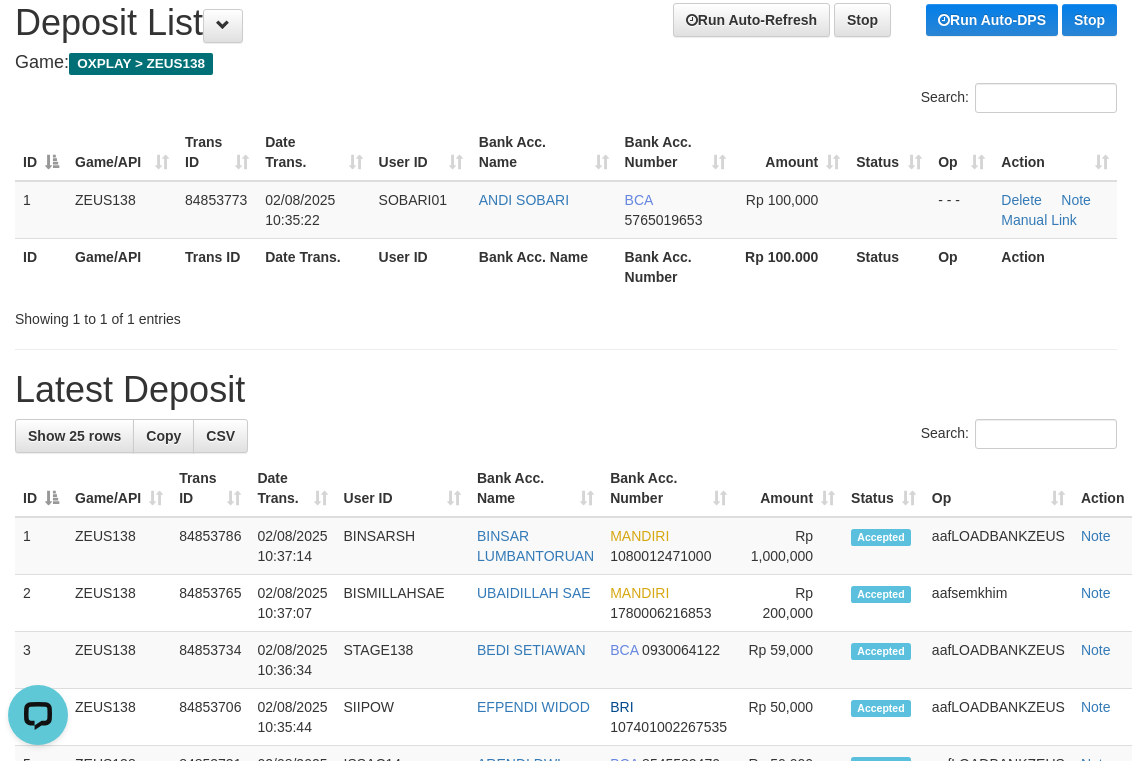 scroll, scrollTop: 0, scrollLeft: 0, axis: both 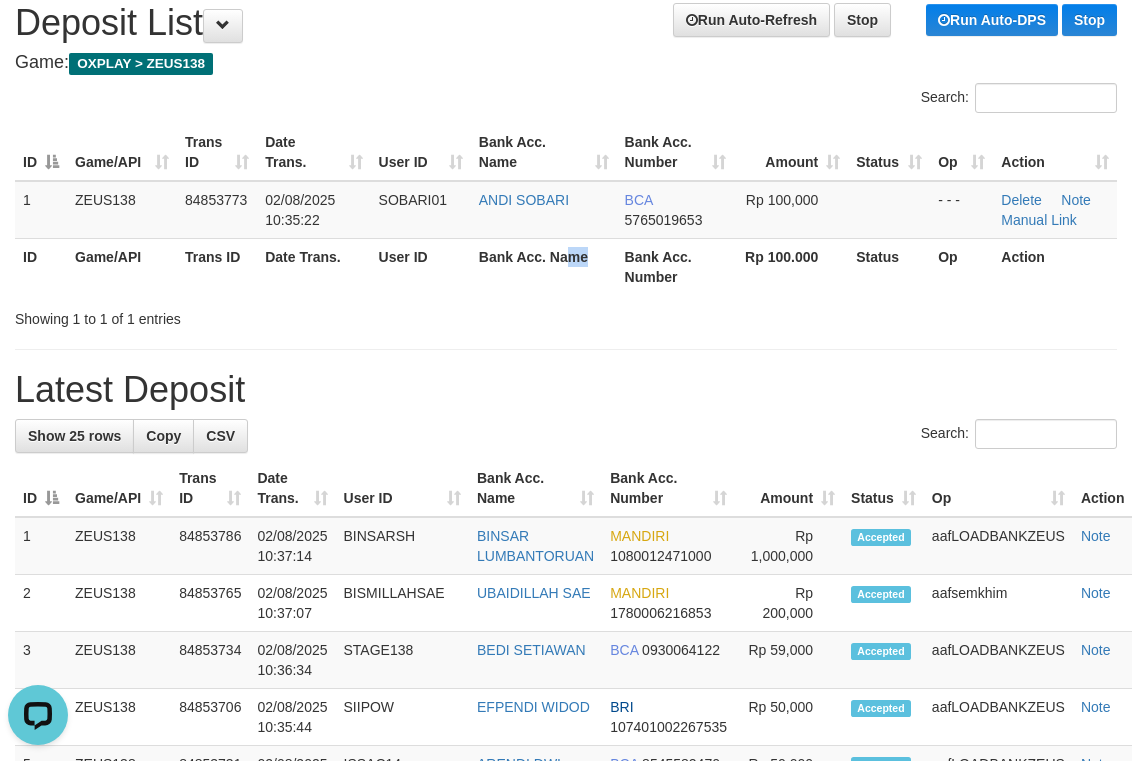 click on "Bank Acc. Name" at bounding box center [544, 266] 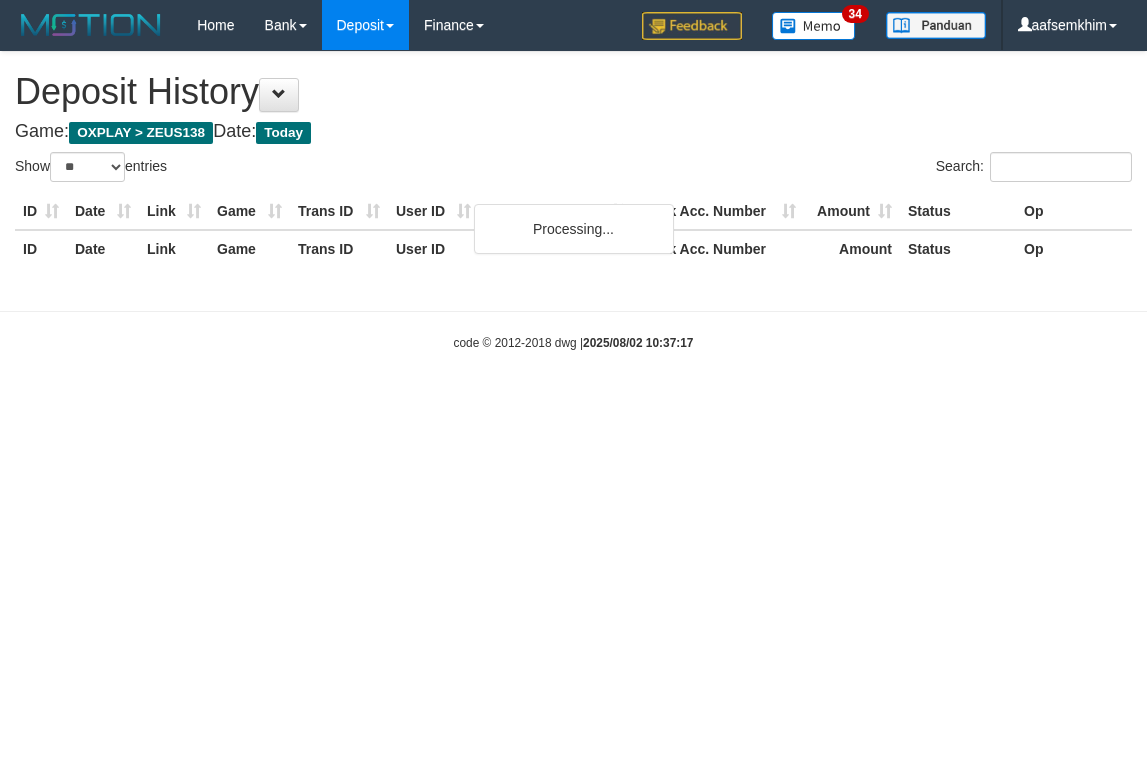select on "**" 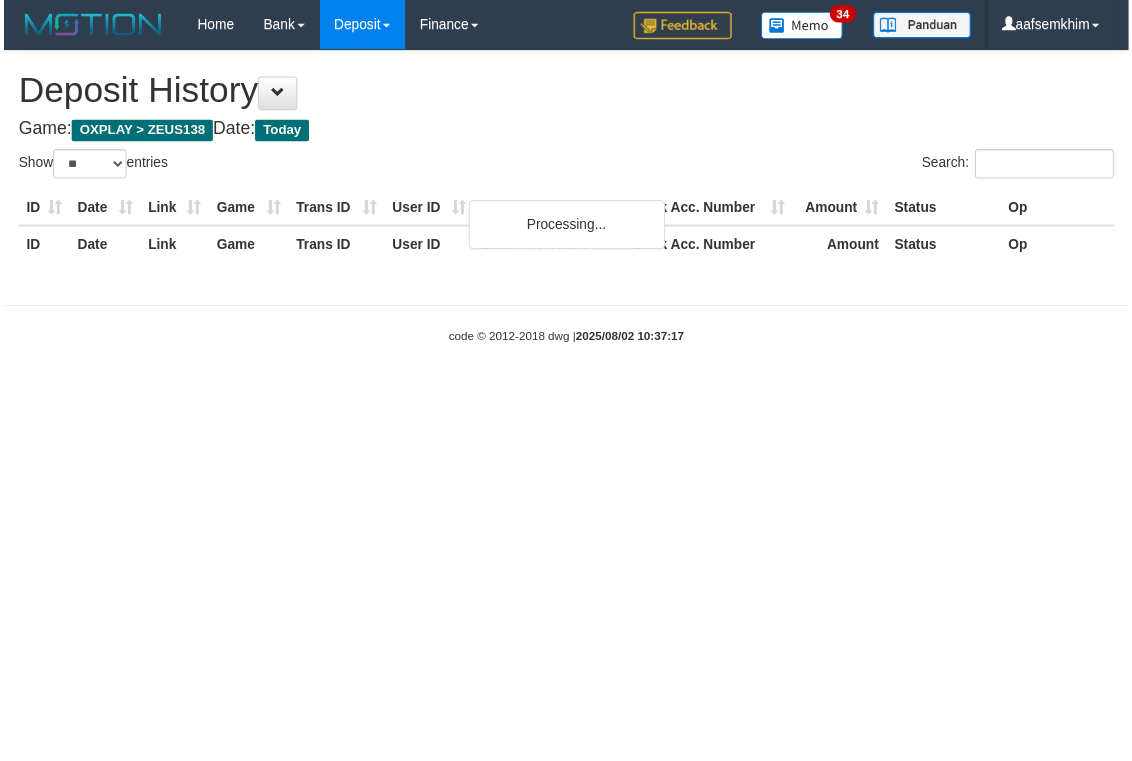 scroll, scrollTop: 1056, scrollLeft: 0, axis: vertical 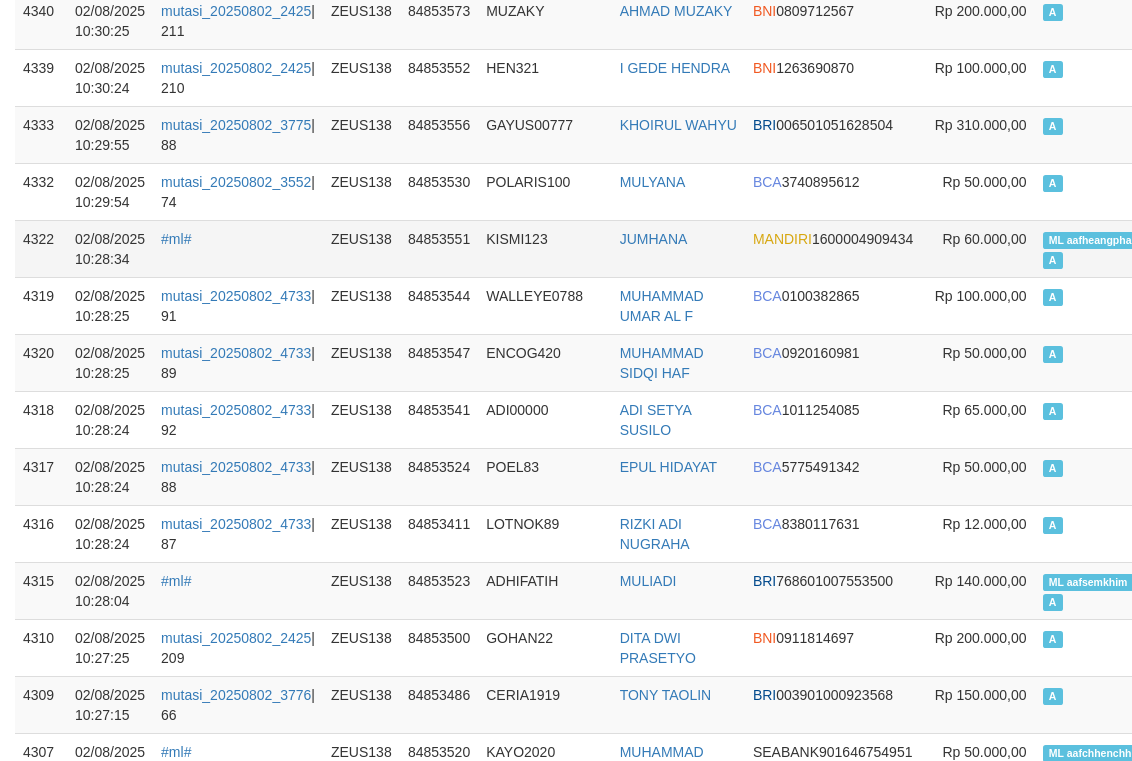 click on "MANDIRI  [ACCOUNT_NUMBER]" at bounding box center (833, 248) 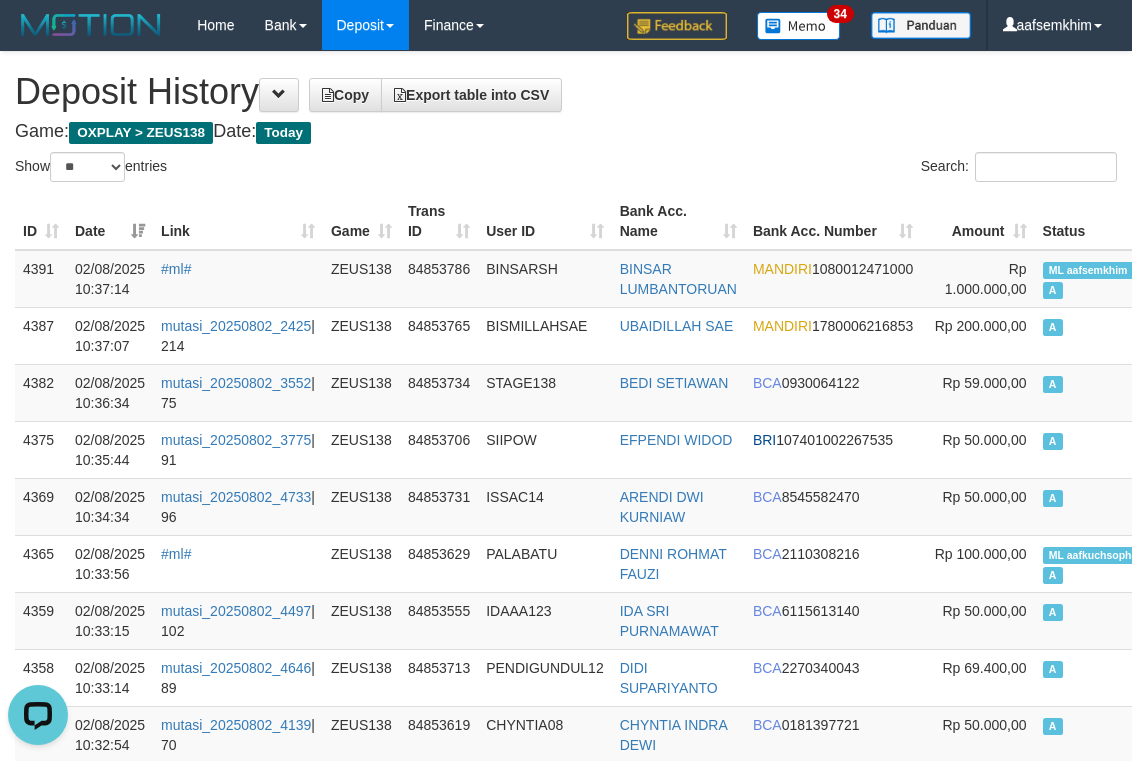 scroll, scrollTop: 0, scrollLeft: 0, axis: both 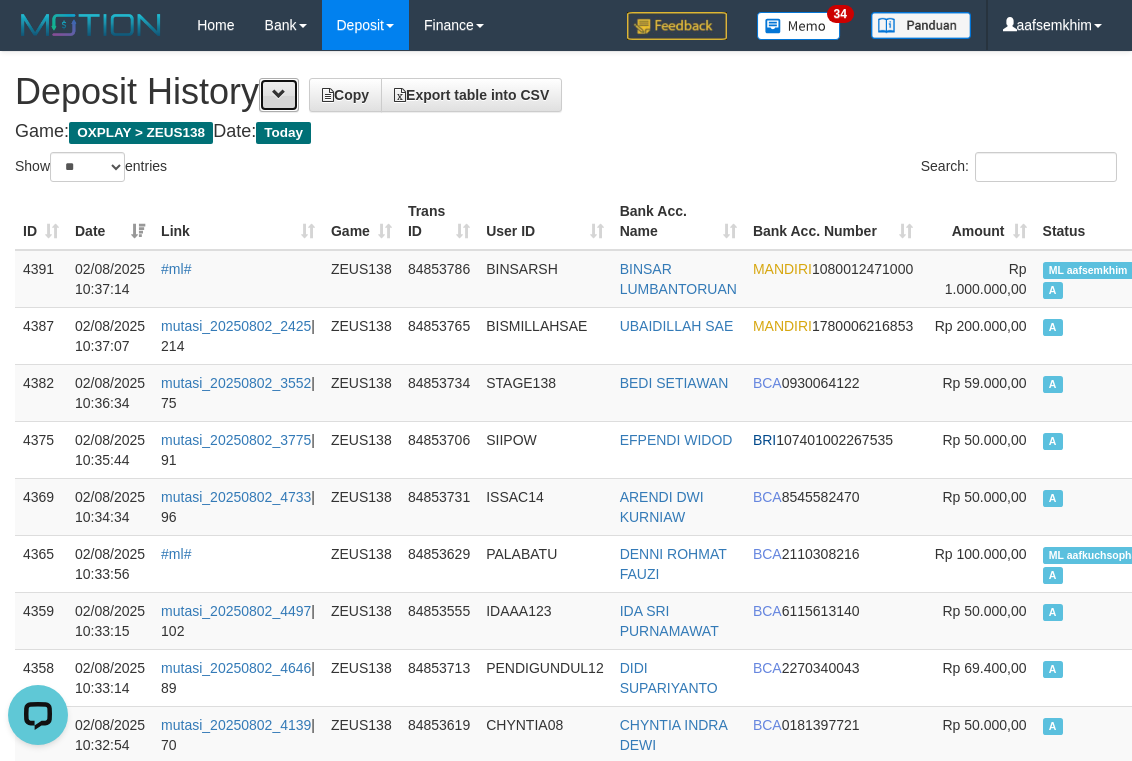 click at bounding box center [279, 94] 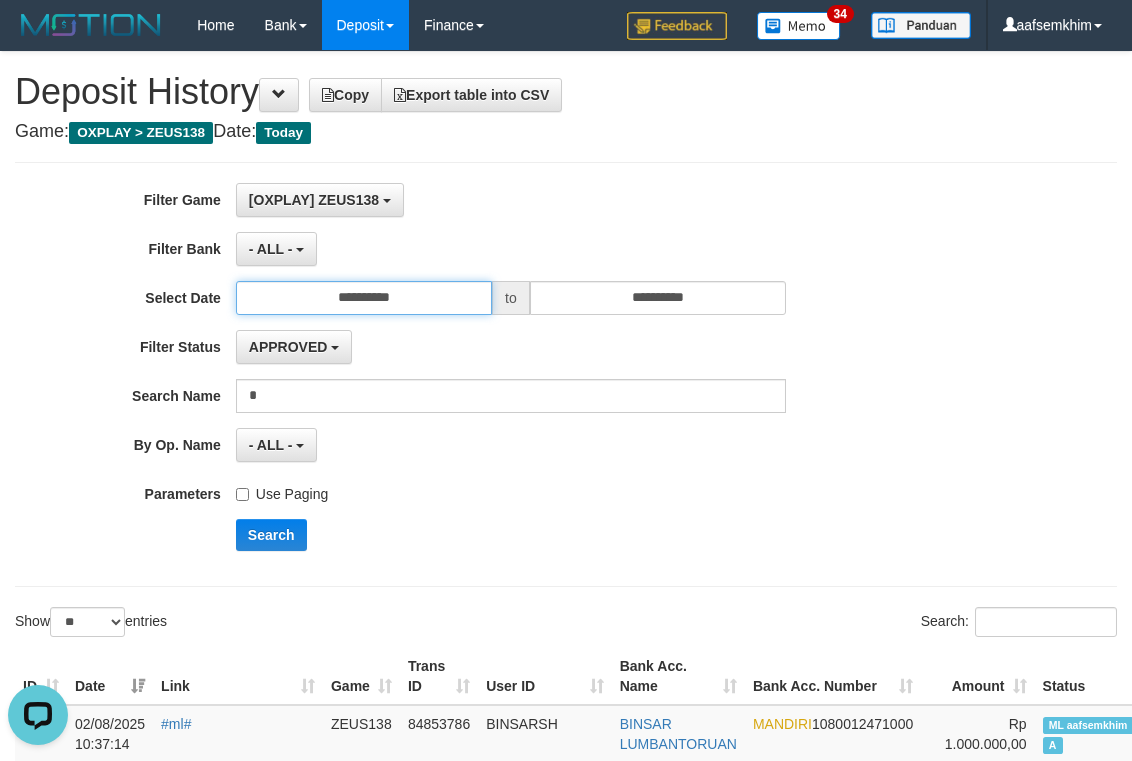 click on "**********" at bounding box center (364, 298) 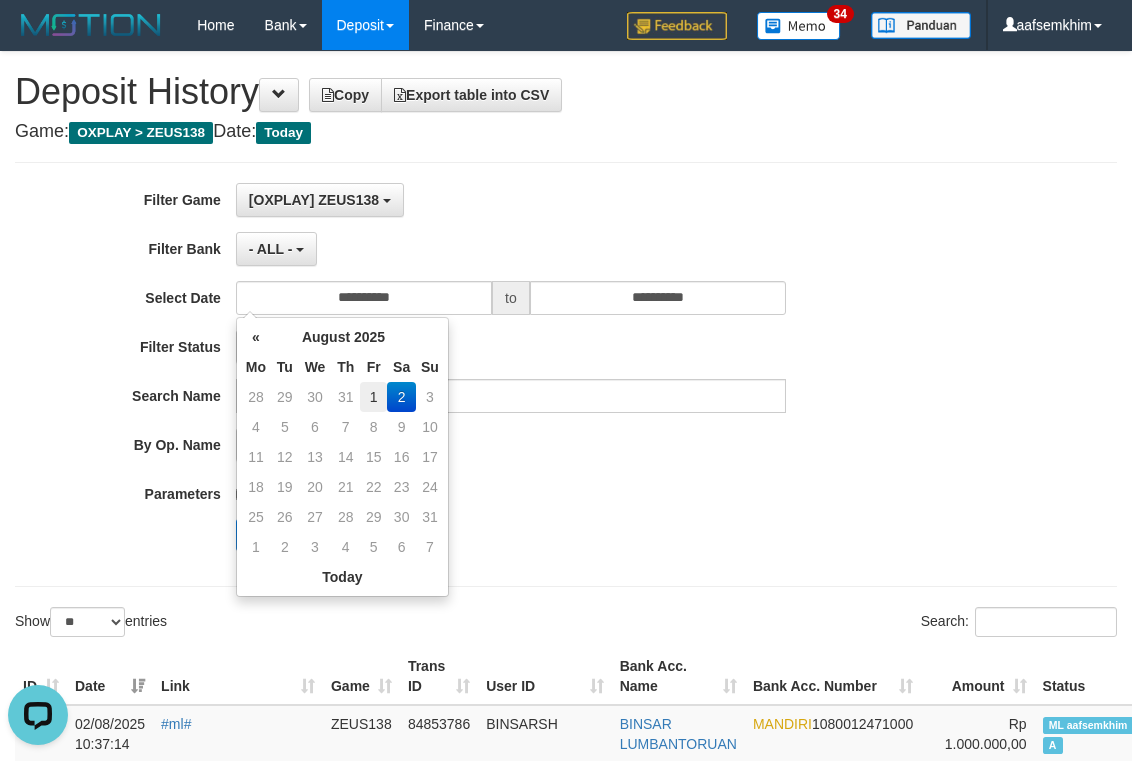 click on "1" at bounding box center [373, 397] 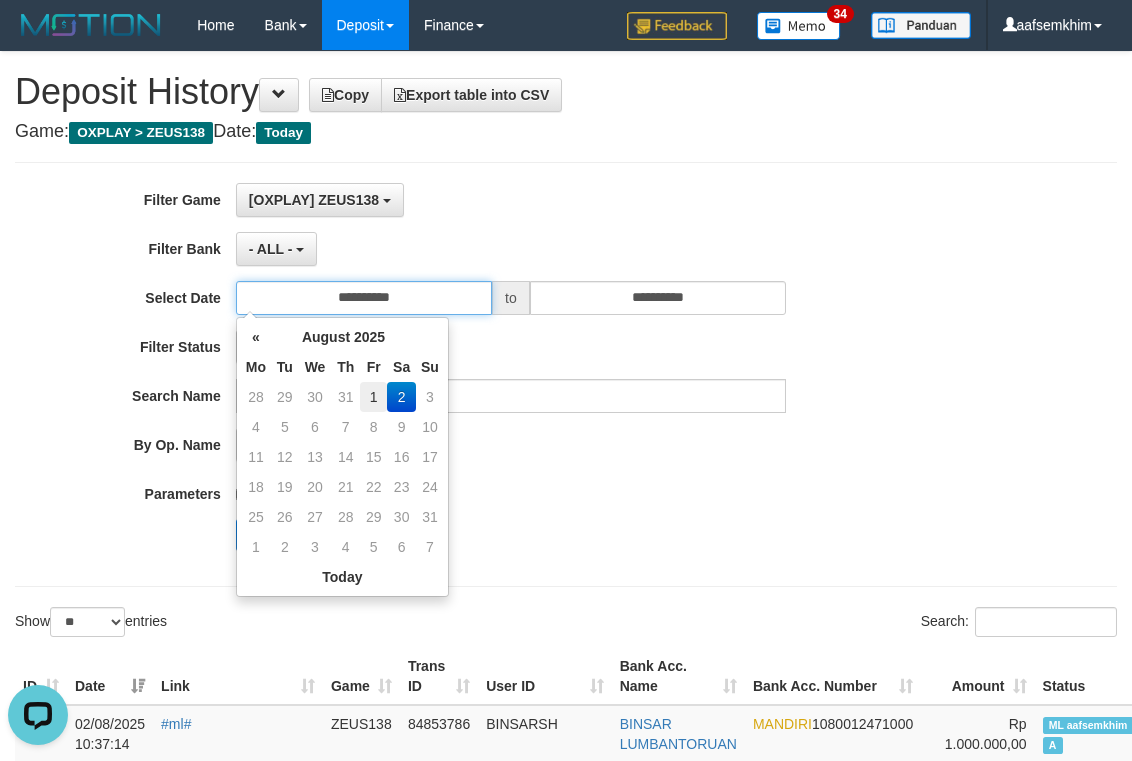 type on "**********" 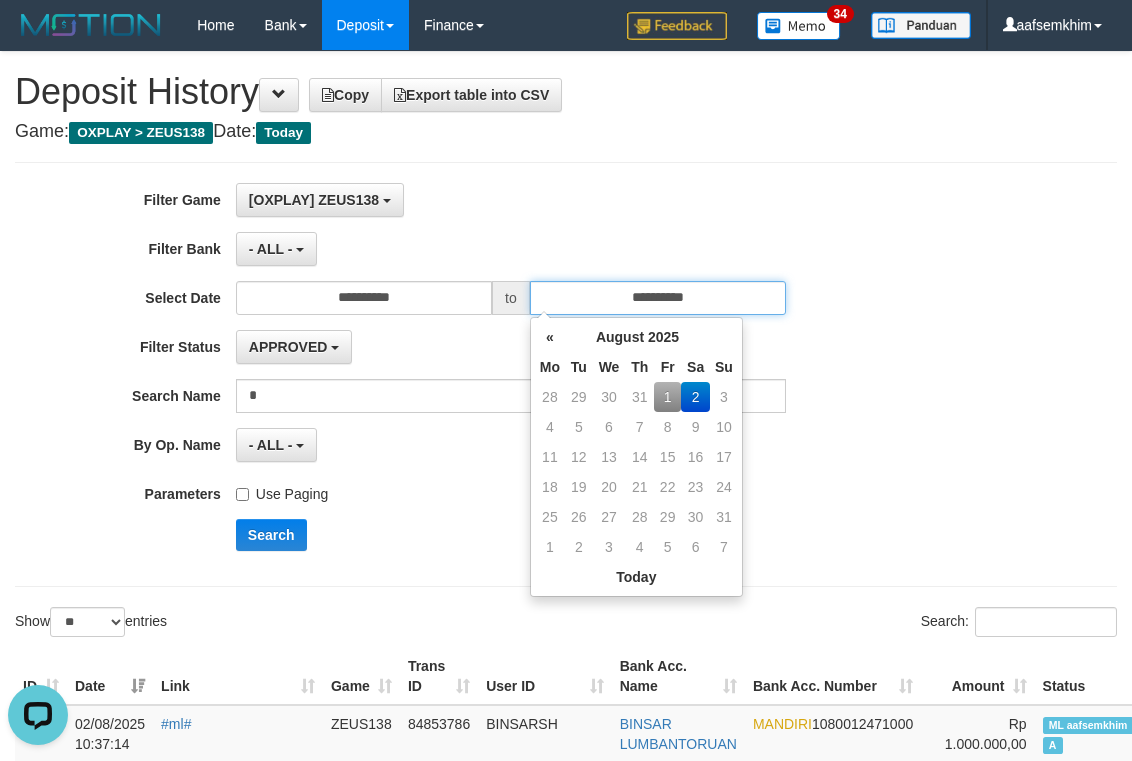 click on "**********" at bounding box center (658, 298) 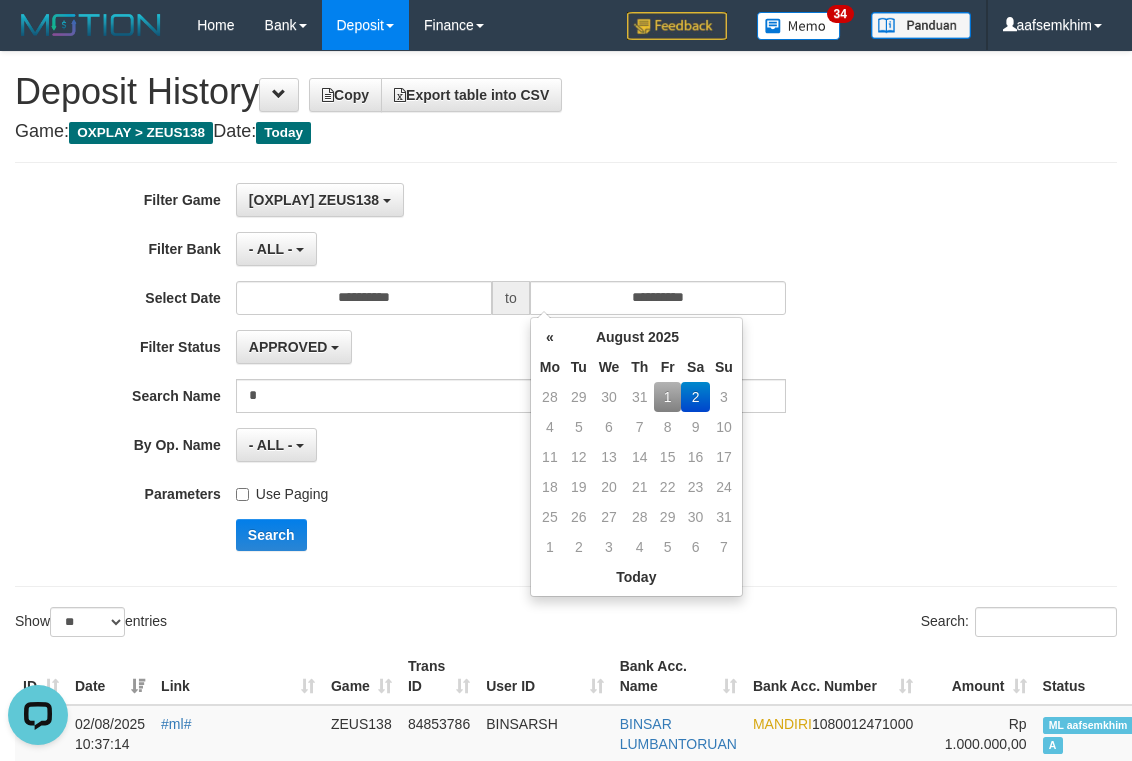 click on "1" at bounding box center [667, 397] 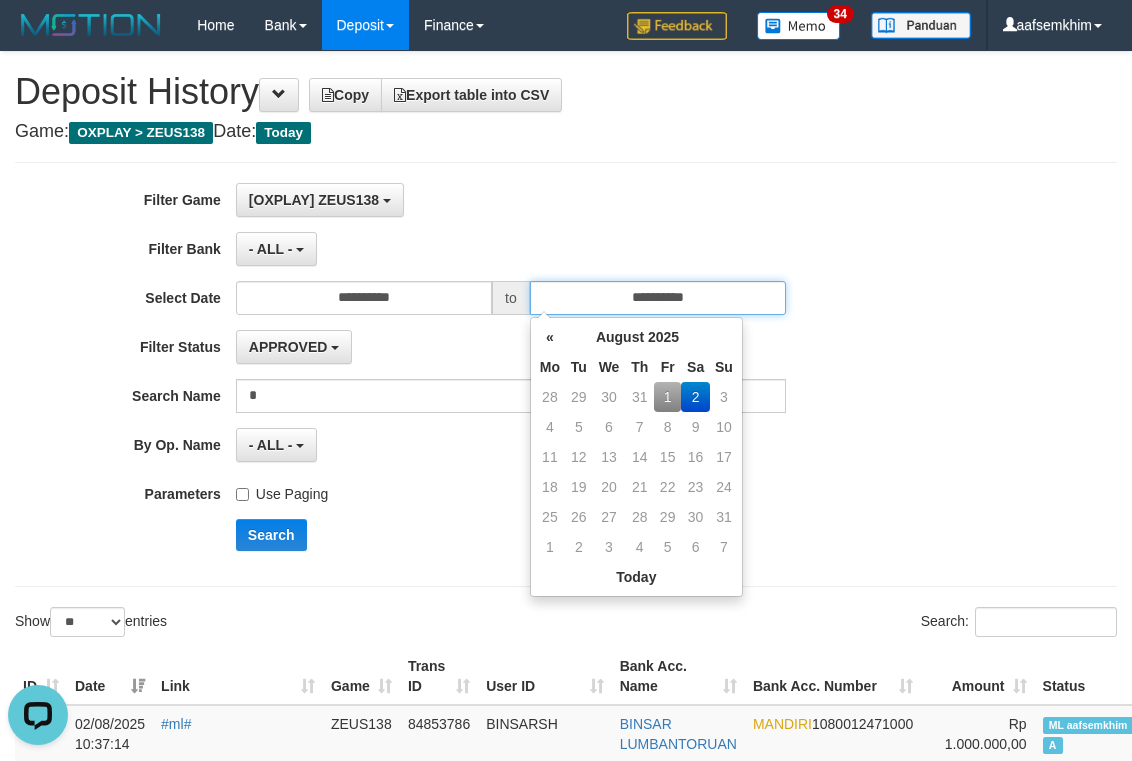 type on "**********" 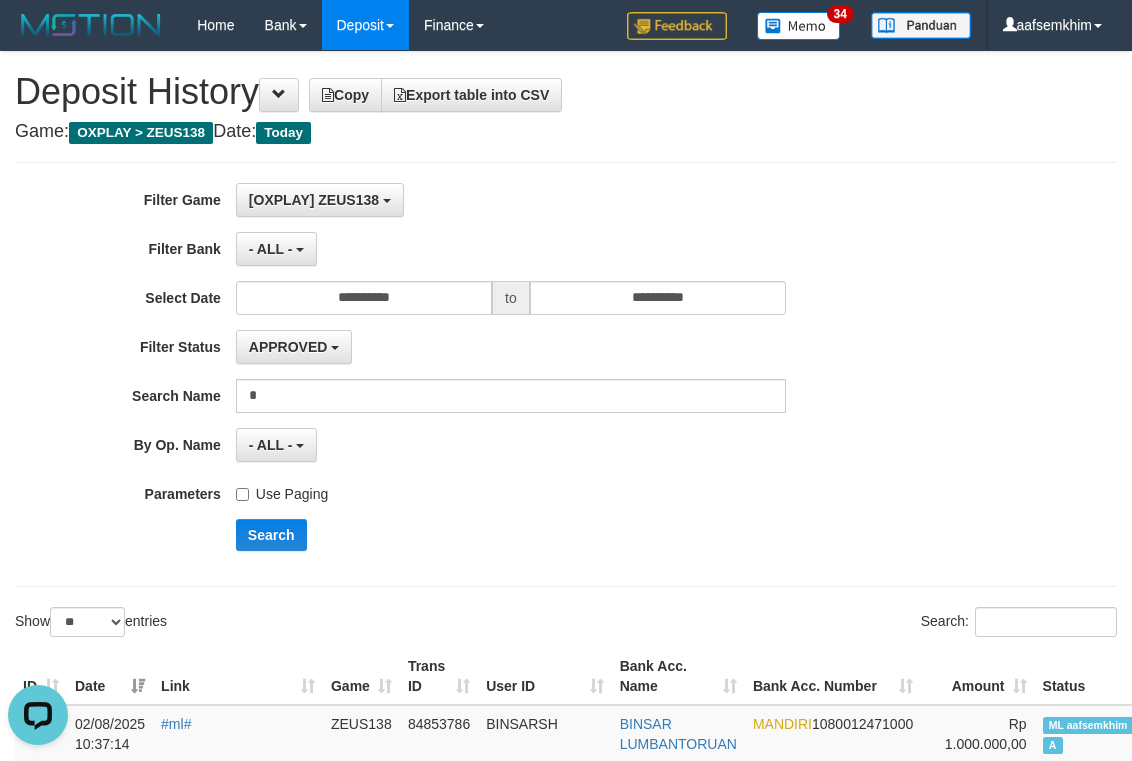 click on "Use Paging" at bounding box center (282, 490) 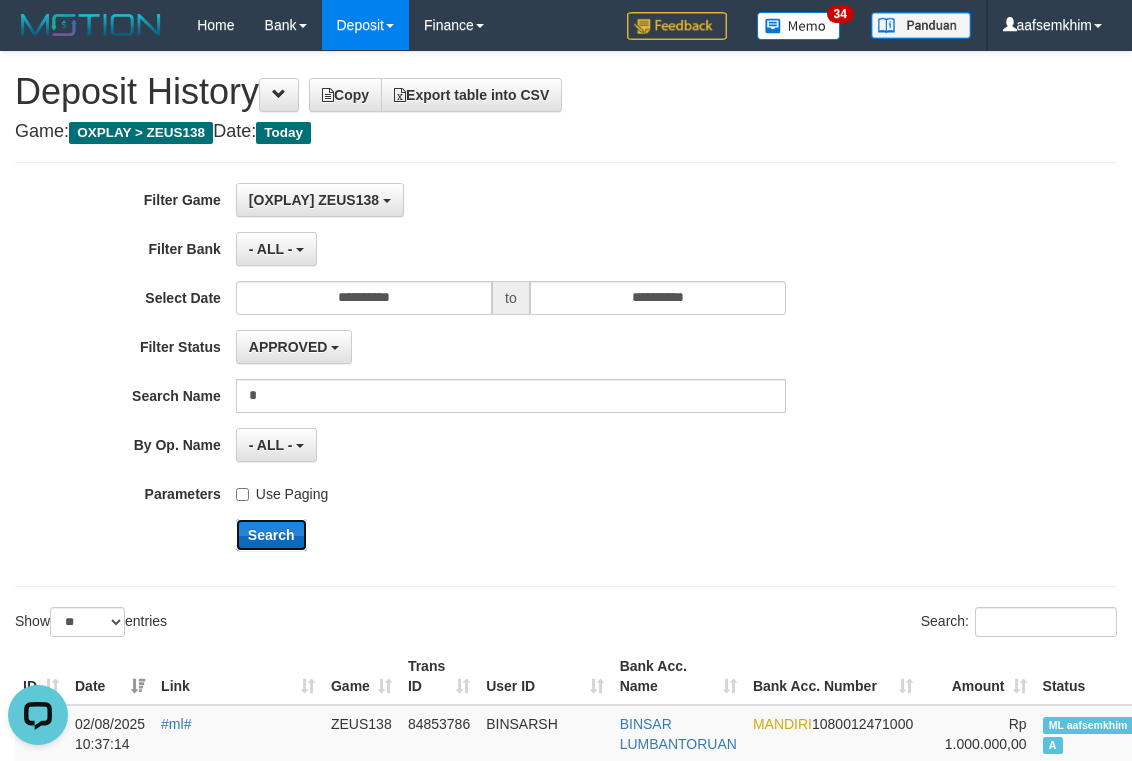 click on "Search" at bounding box center (271, 535) 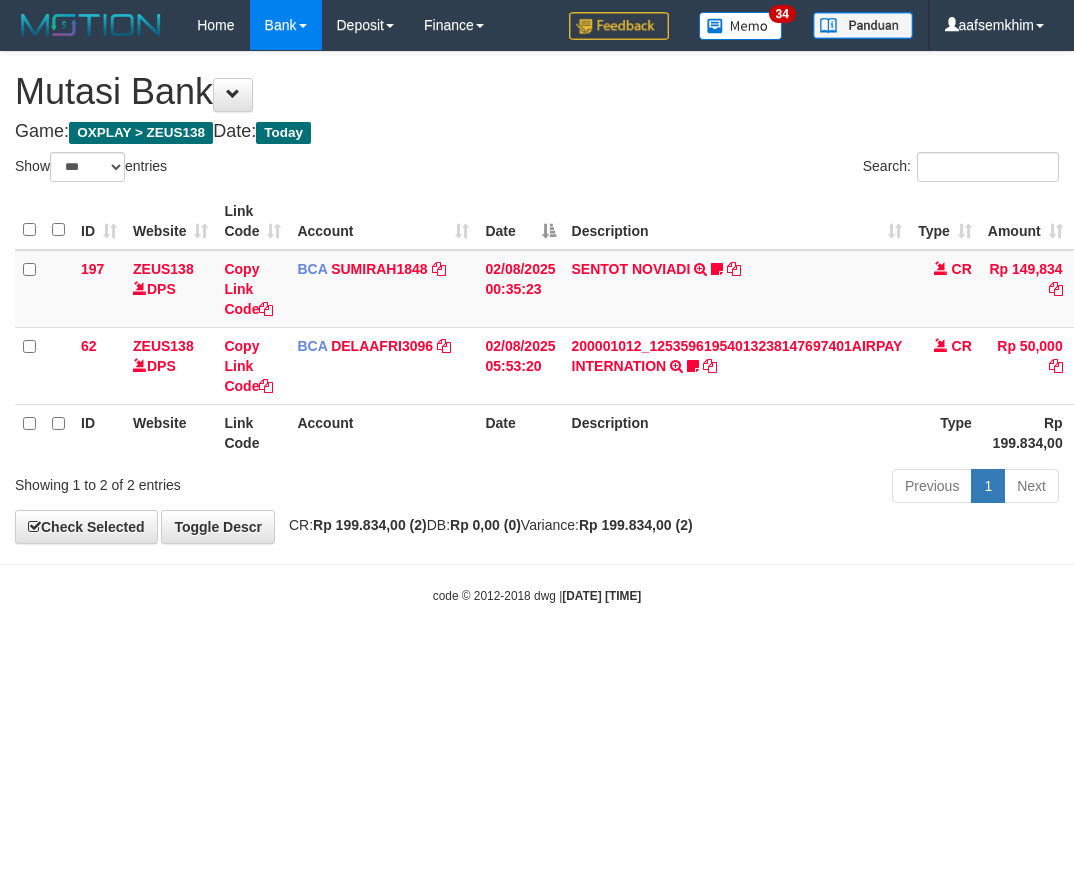 select on "***" 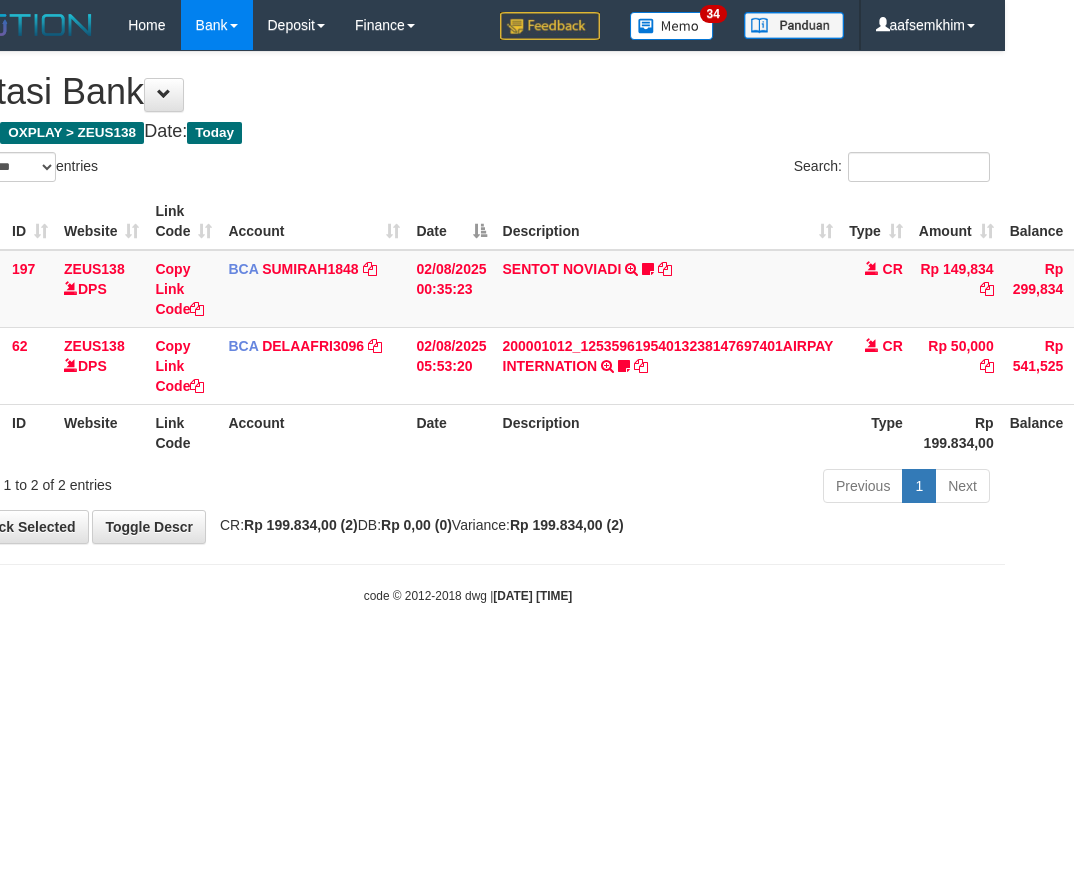 scroll, scrollTop: 0, scrollLeft: 0, axis: both 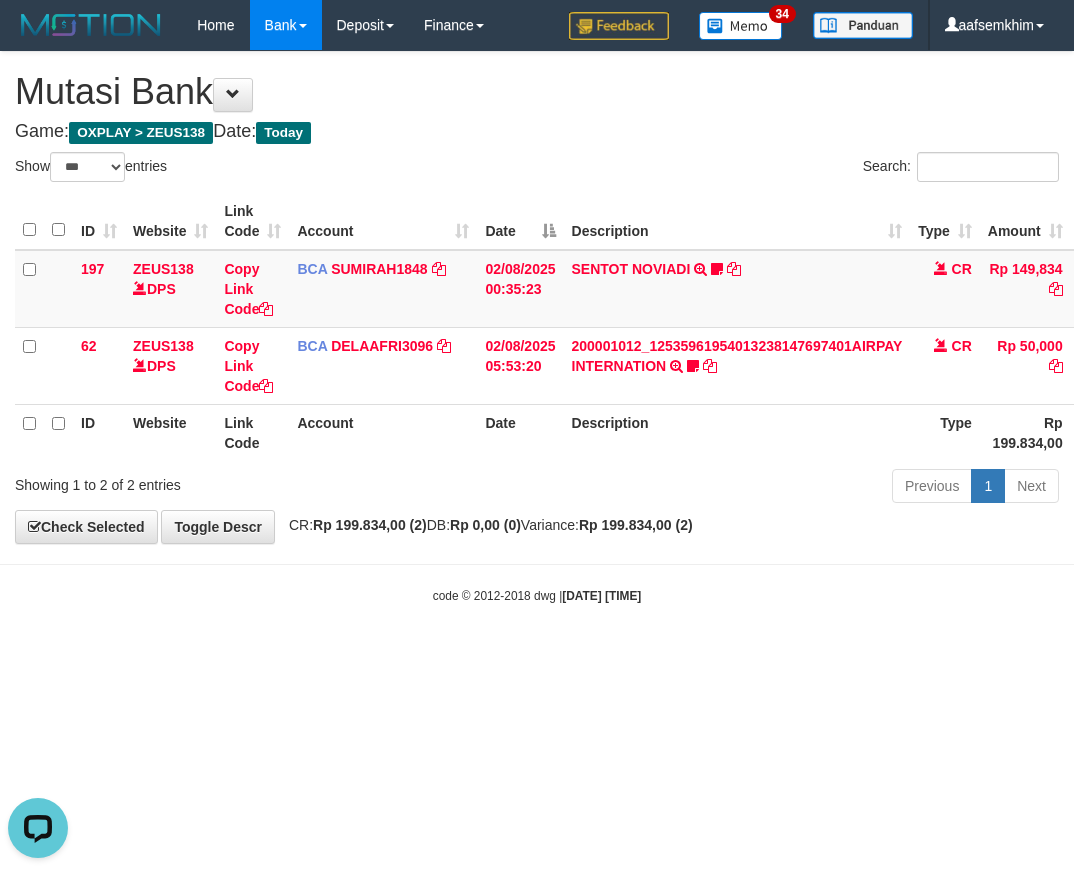 drag, startPoint x: 378, startPoint y: 527, endPoint x: 226, endPoint y: 440, distance: 175.13708 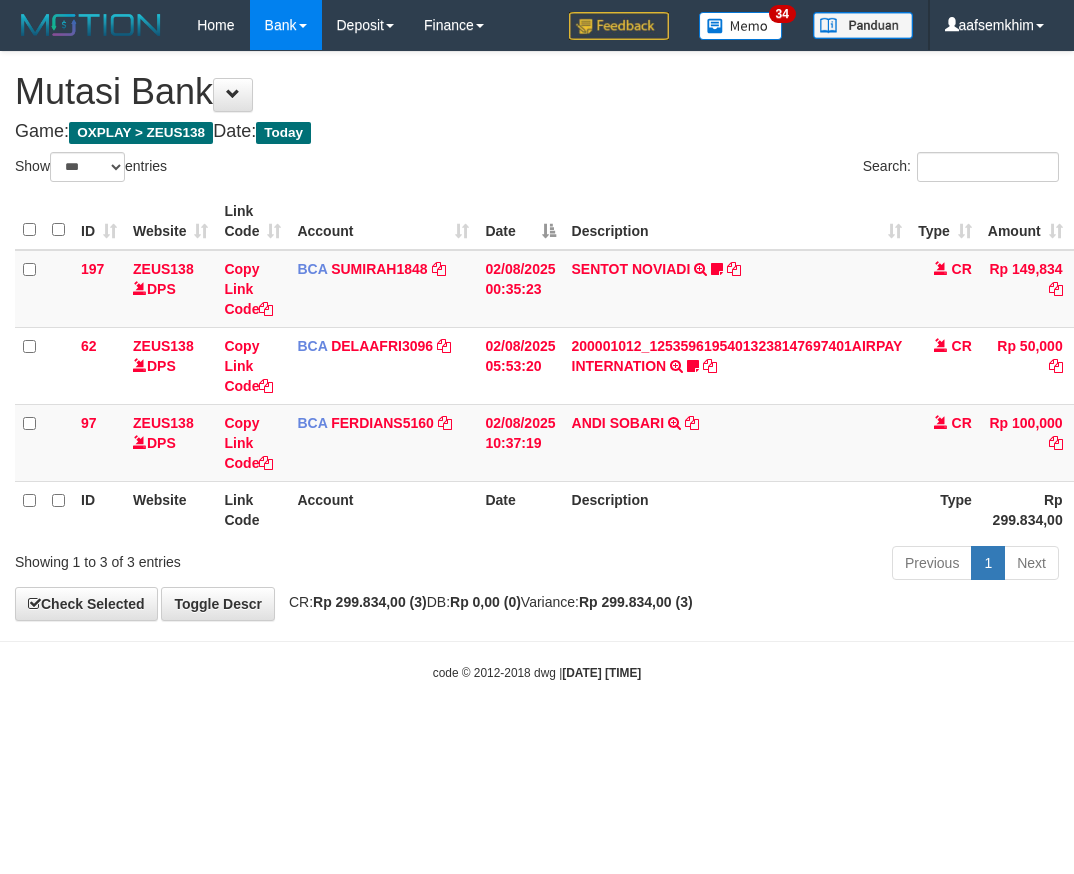 select on "***" 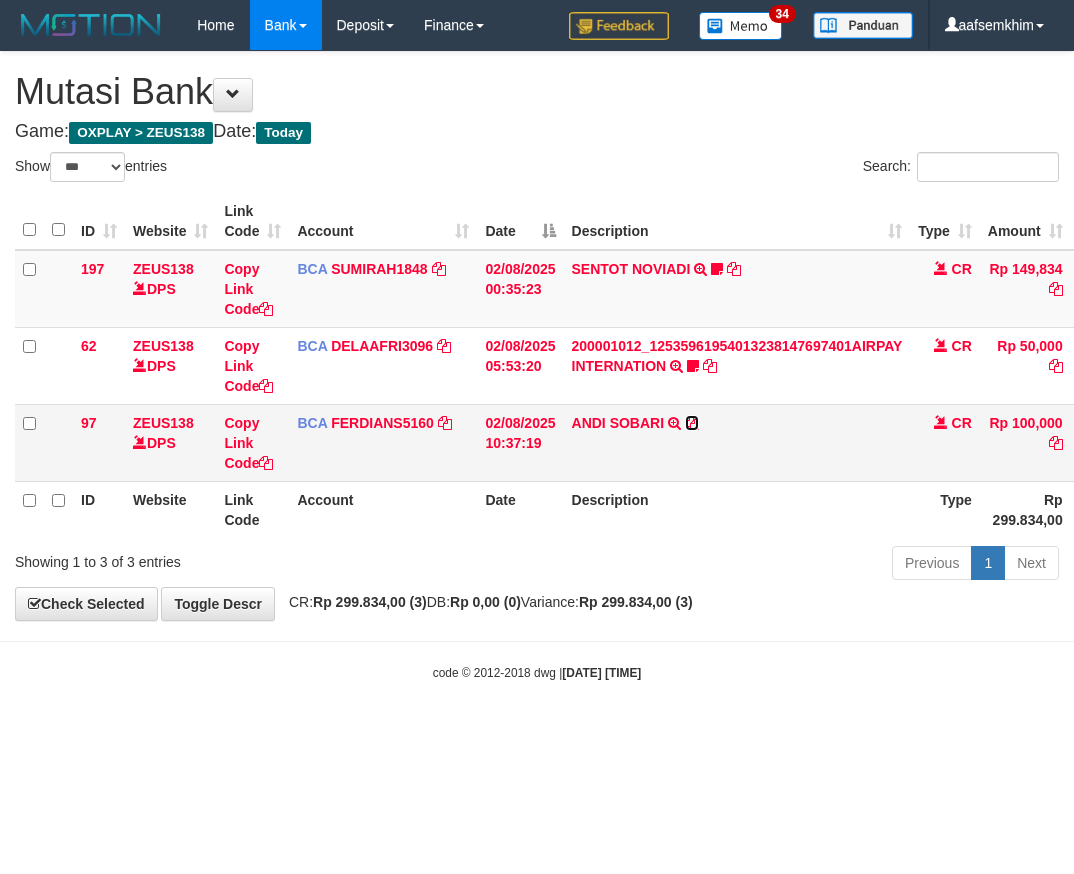 click at bounding box center [692, 423] 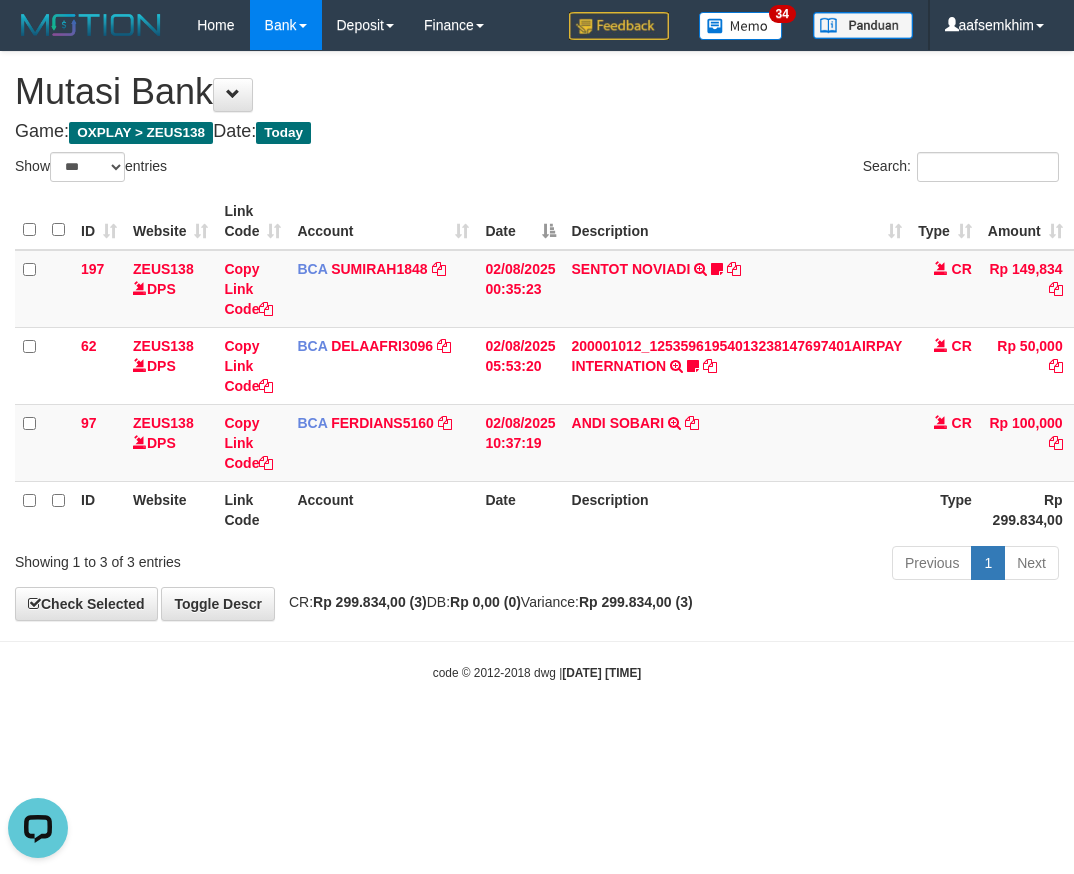 scroll, scrollTop: 0, scrollLeft: 0, axis: both 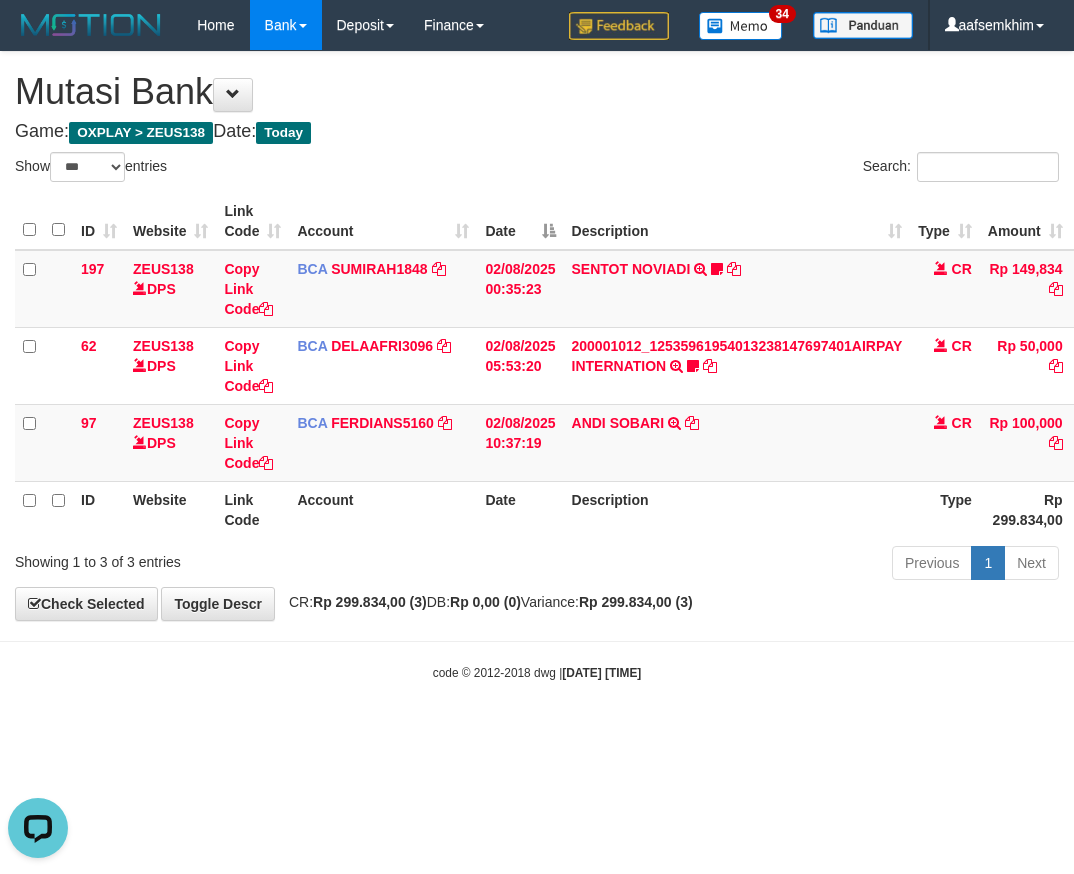 drag, startPoint x: 423, startPoint y: 578, endPoint x: 375, endPoint y: 562, distance: 50.596443 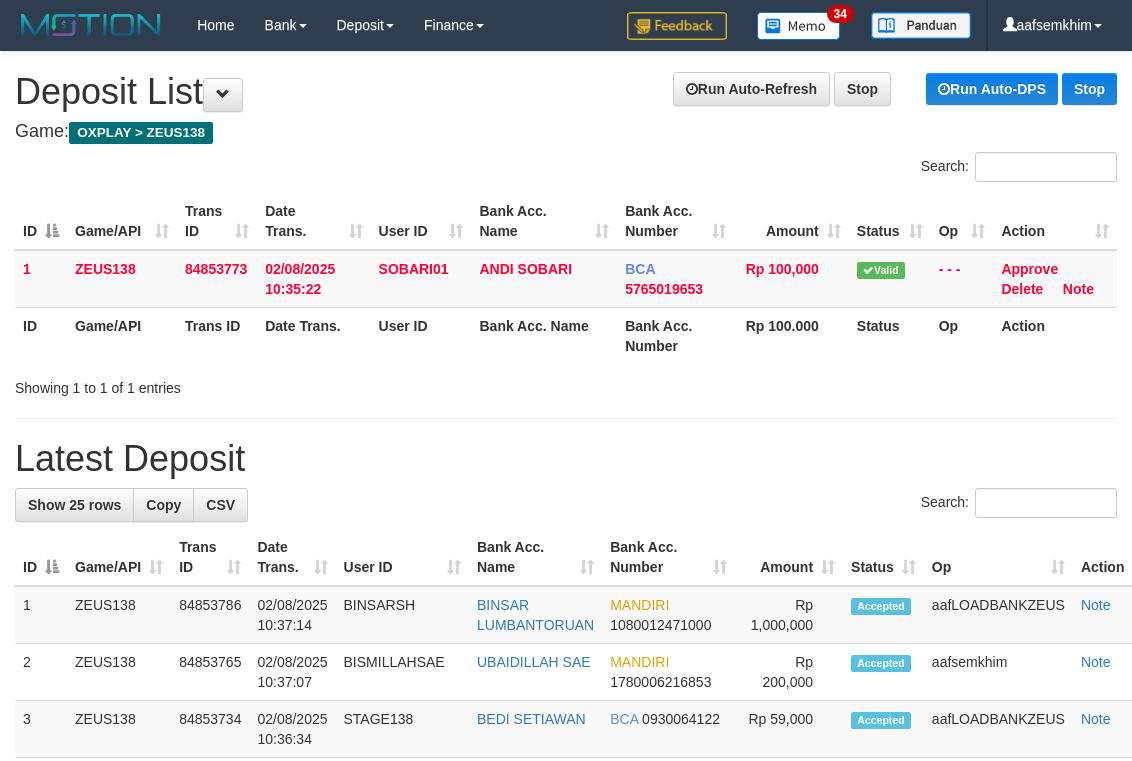 scroll, scrollTop: 69, scrollLeft: 0, axis: vertical 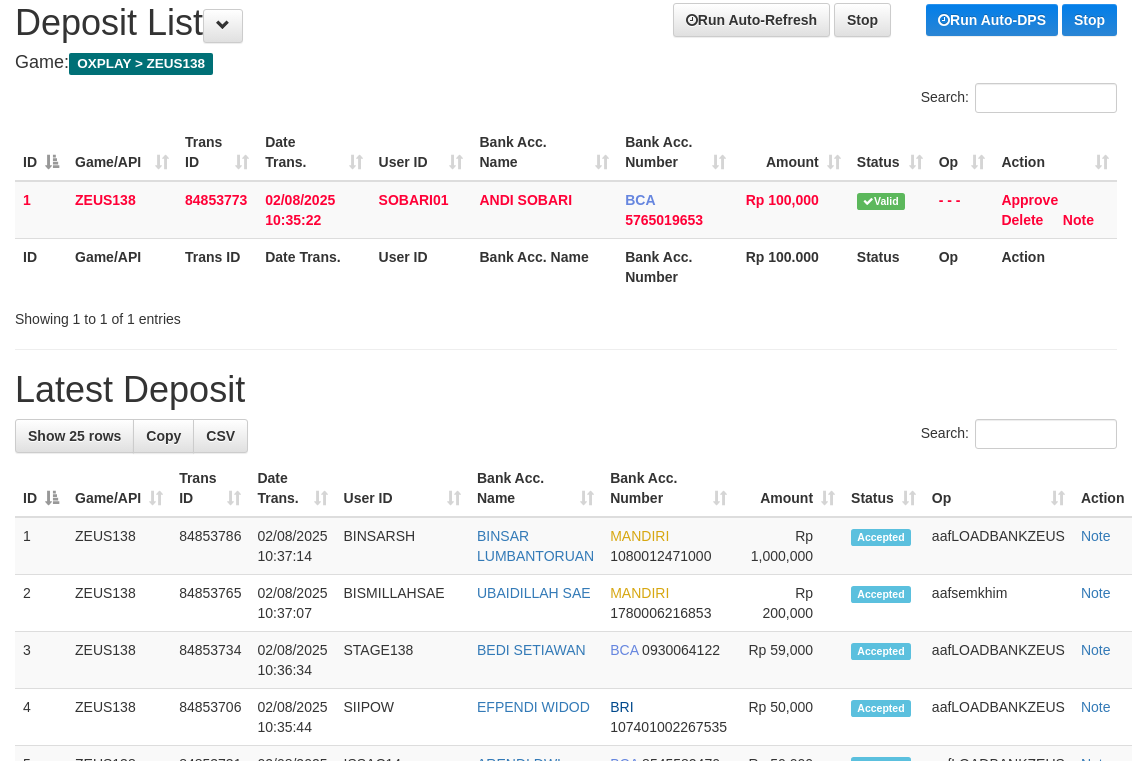 click on "Latest Deposit" at bounding box center (566, 390) 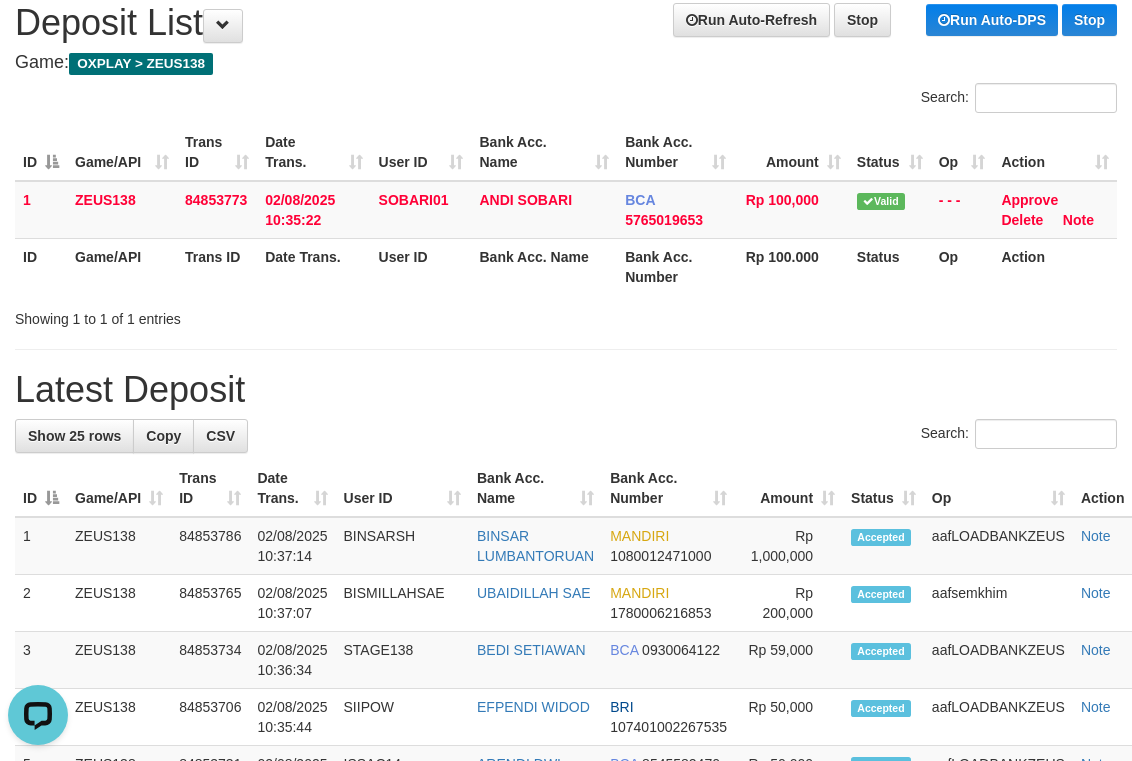 scroll, scrollTop: 0, scrollLeft: 0, axis: both 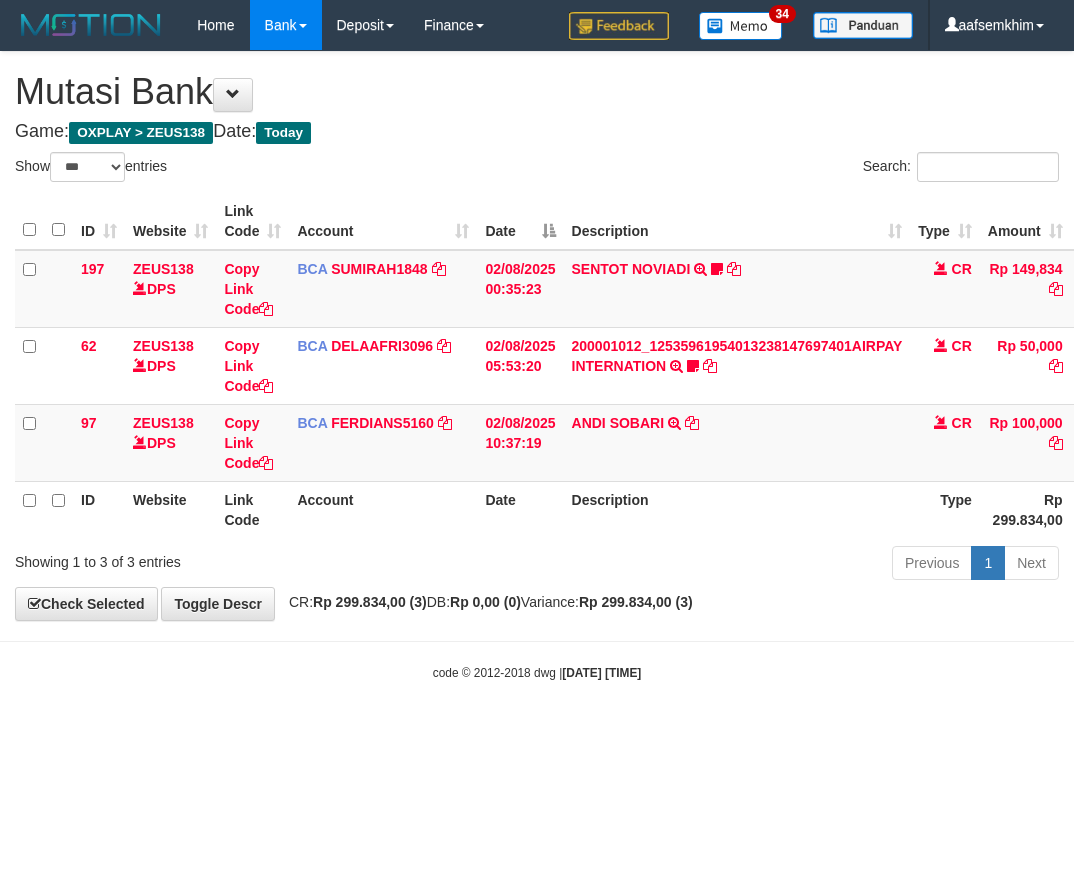 select on "***" 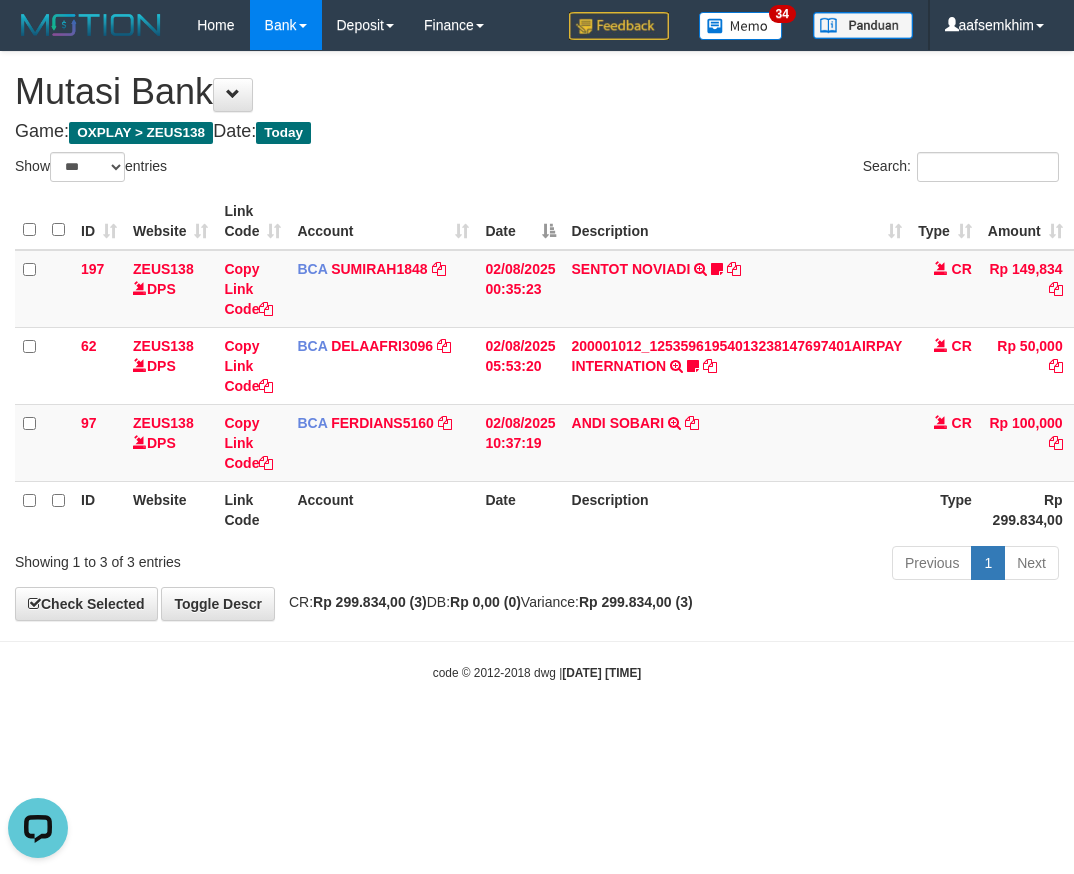 scroll, scrollTop: 0, scrollLeft: 0, axis: both 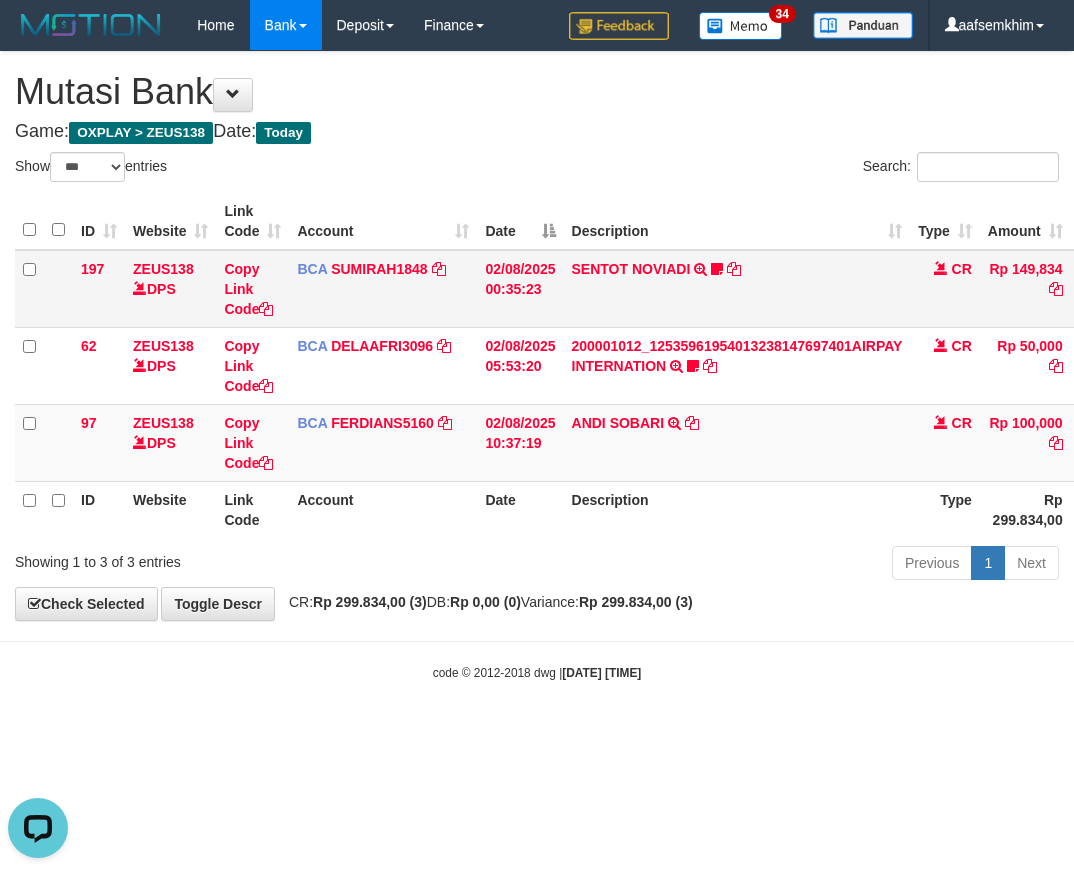 drag, startPoint x: 299, startPoint y: 241, endPoint x: 287, endPoint y: 251, distance: 15.6205 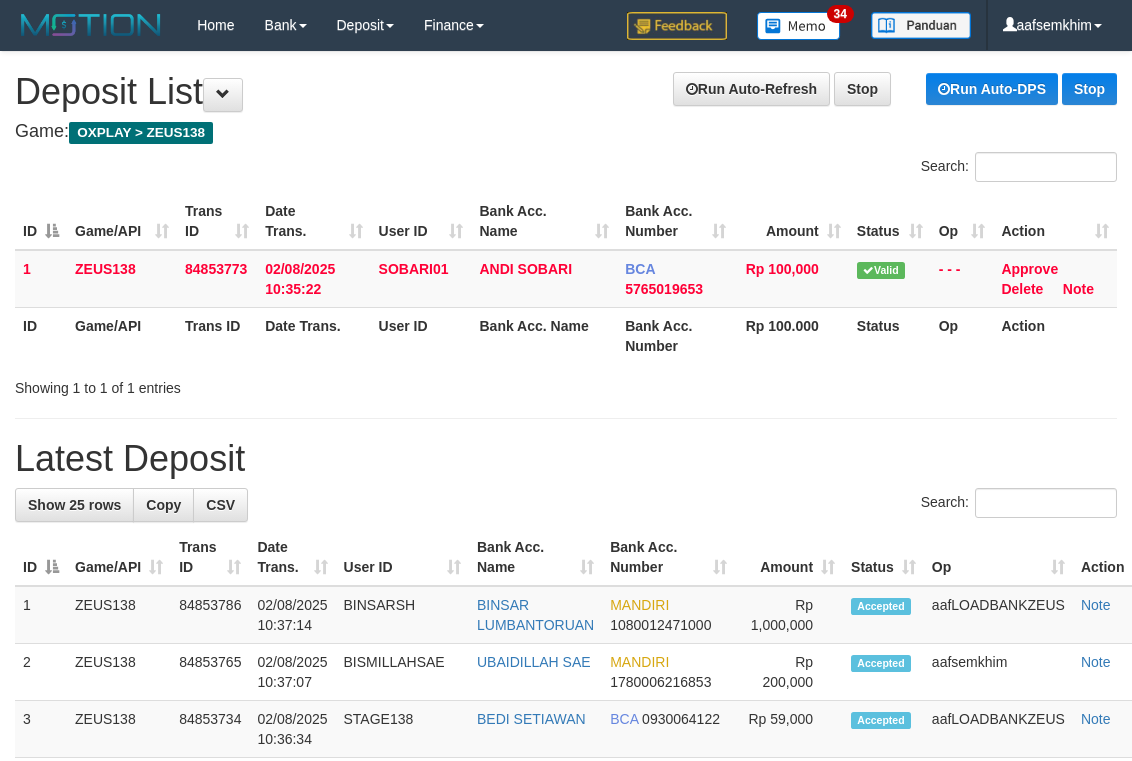 scroll, scrollTop: 69, scrollLeft: 0, axis: vertical 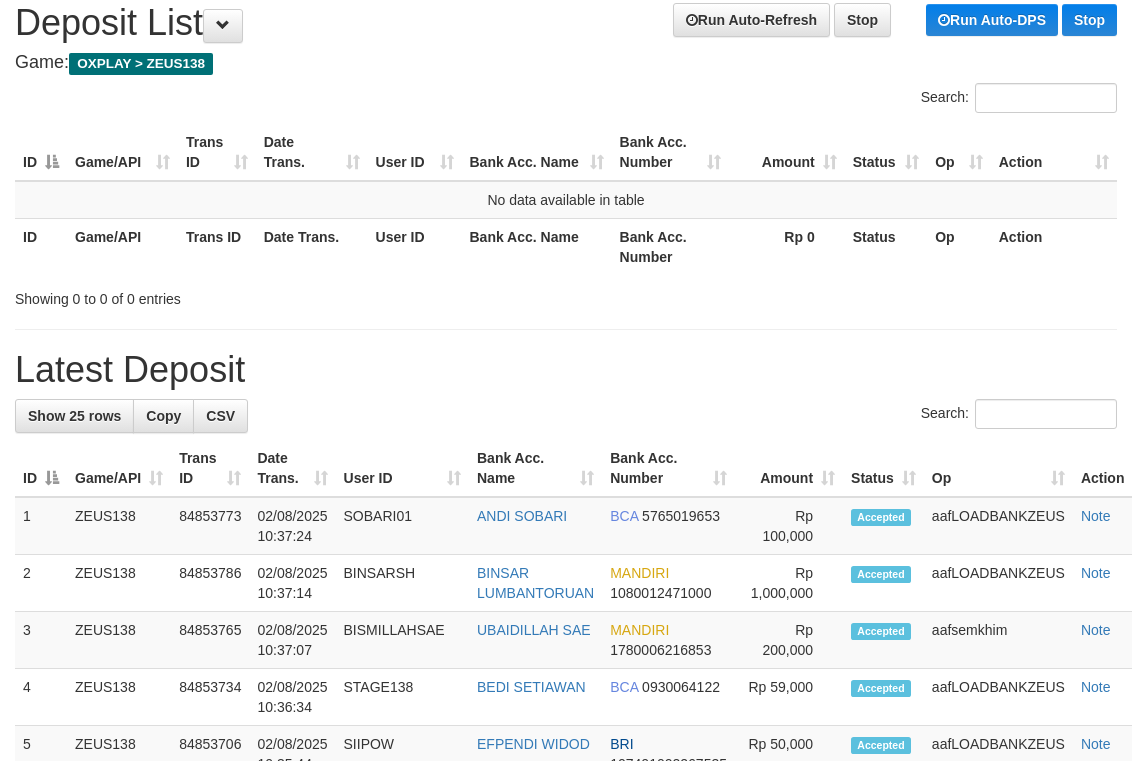 click on "Latest Deposit" at bounding box center [566, 370] 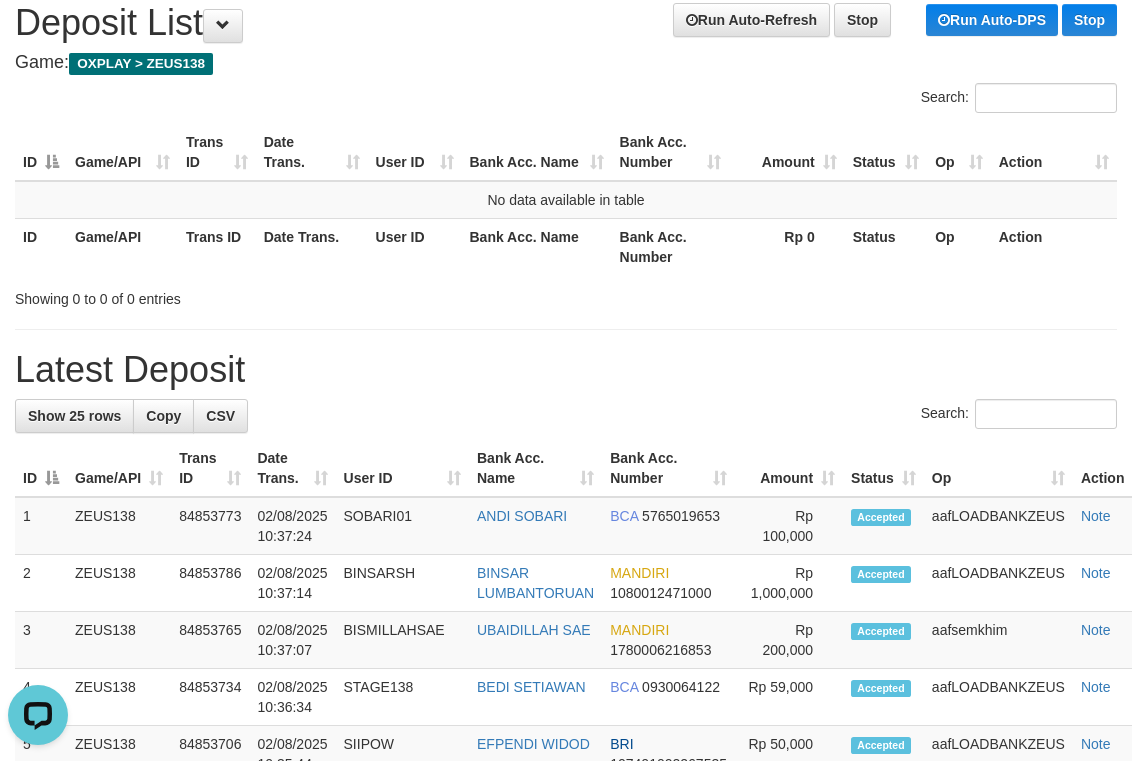 scroll, scrollTop: 0, scrollLeft: 0, axis: both 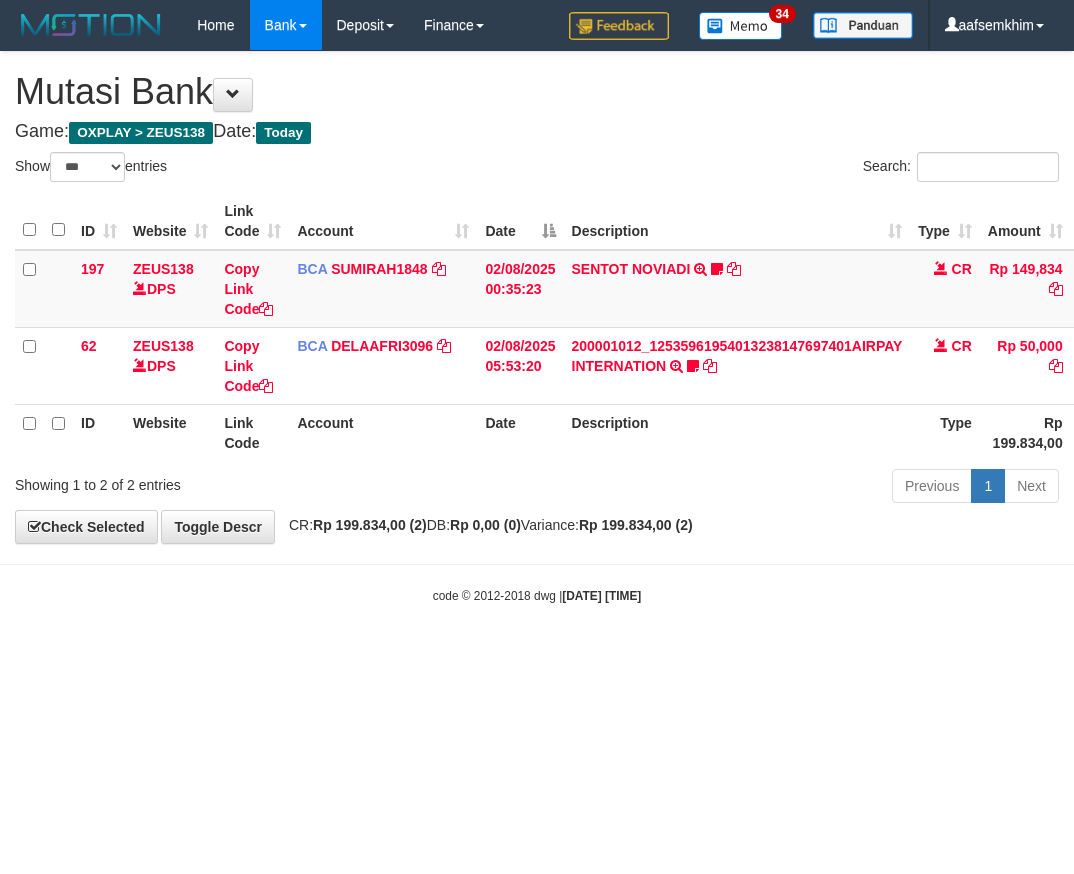 select on "***" 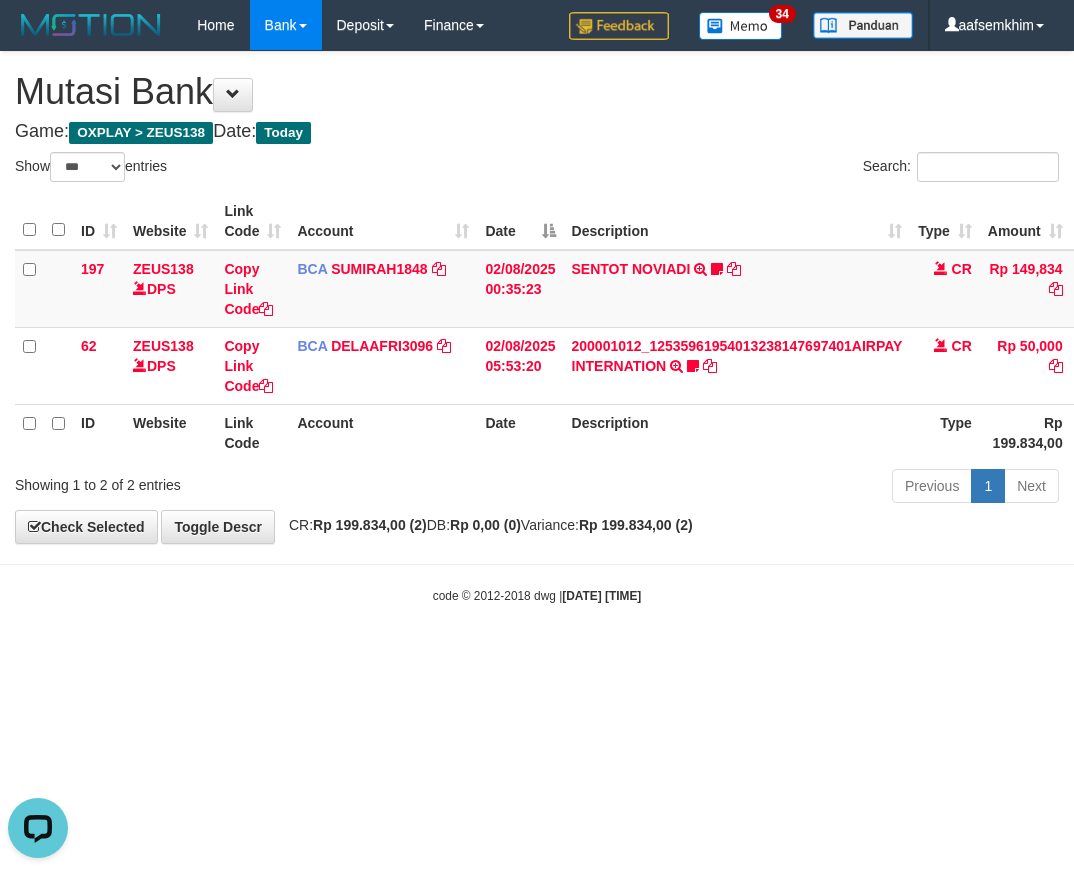 scroll, scrollTop: 0, scrollLeft: 0, axis: both 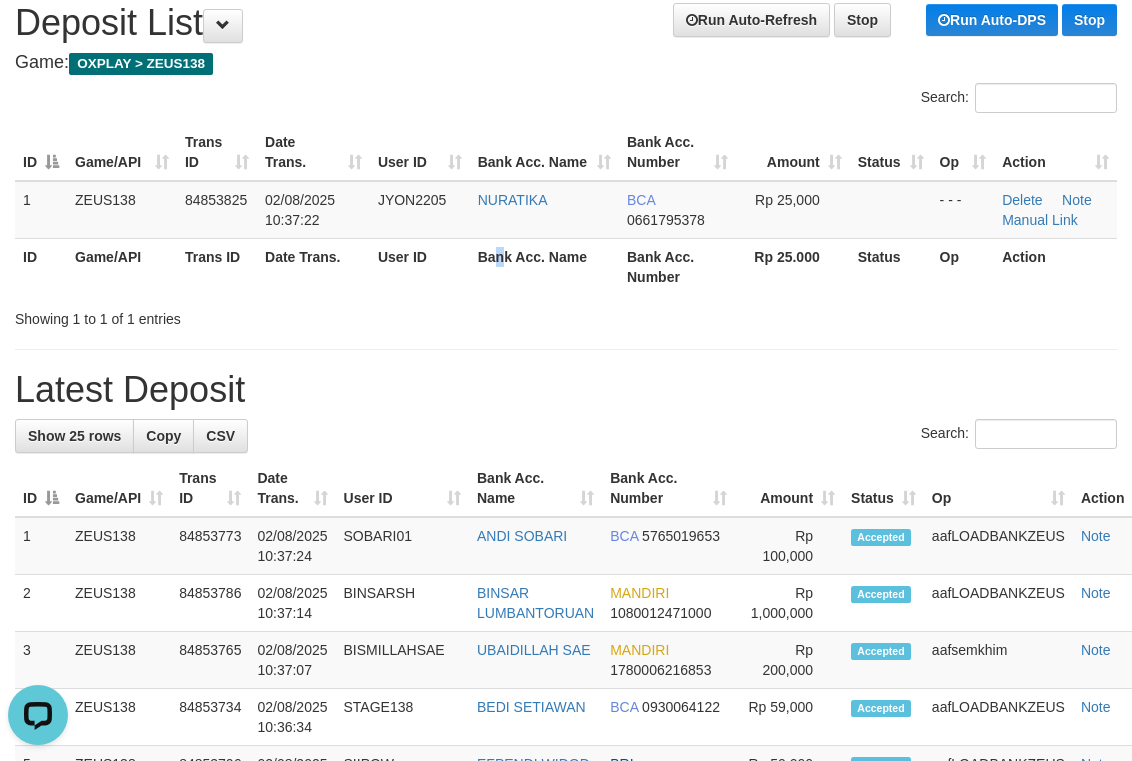 drag, startPoint x: 496, startPoint y: 256, endPoint x: 611, endPoint y: 254, distance: 115.01739 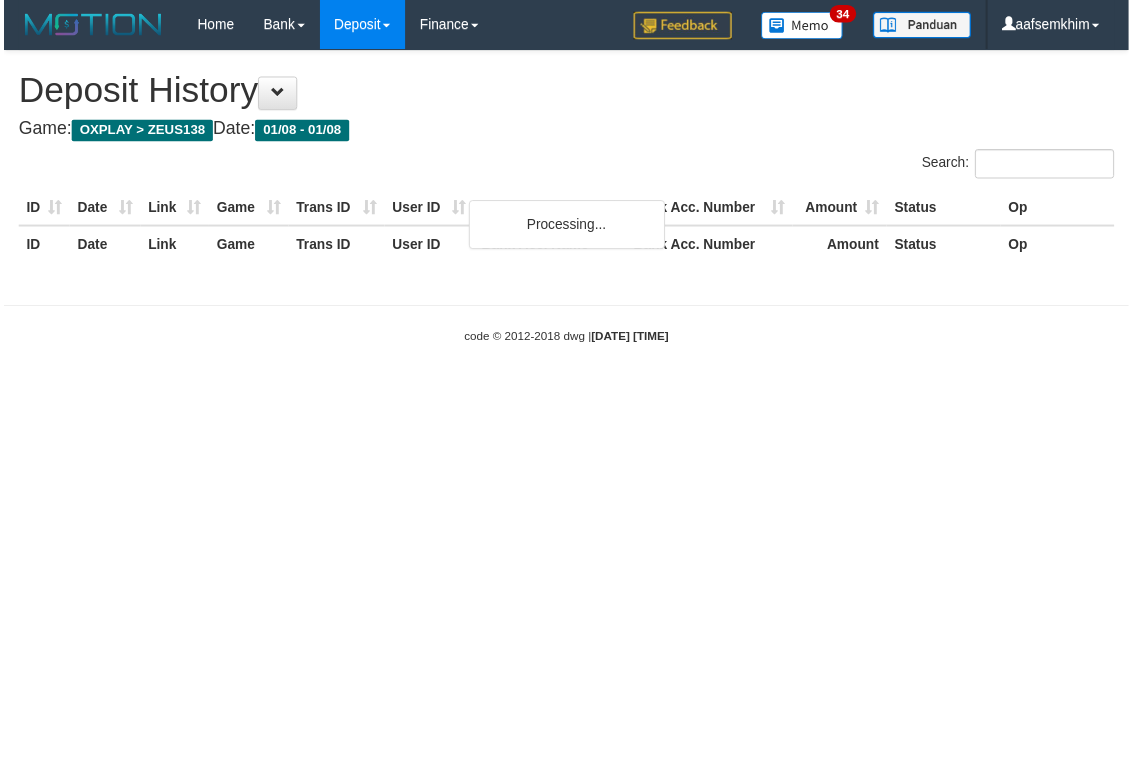 scroll, scrollTop: 0, scrollLeft: 0, axis: both 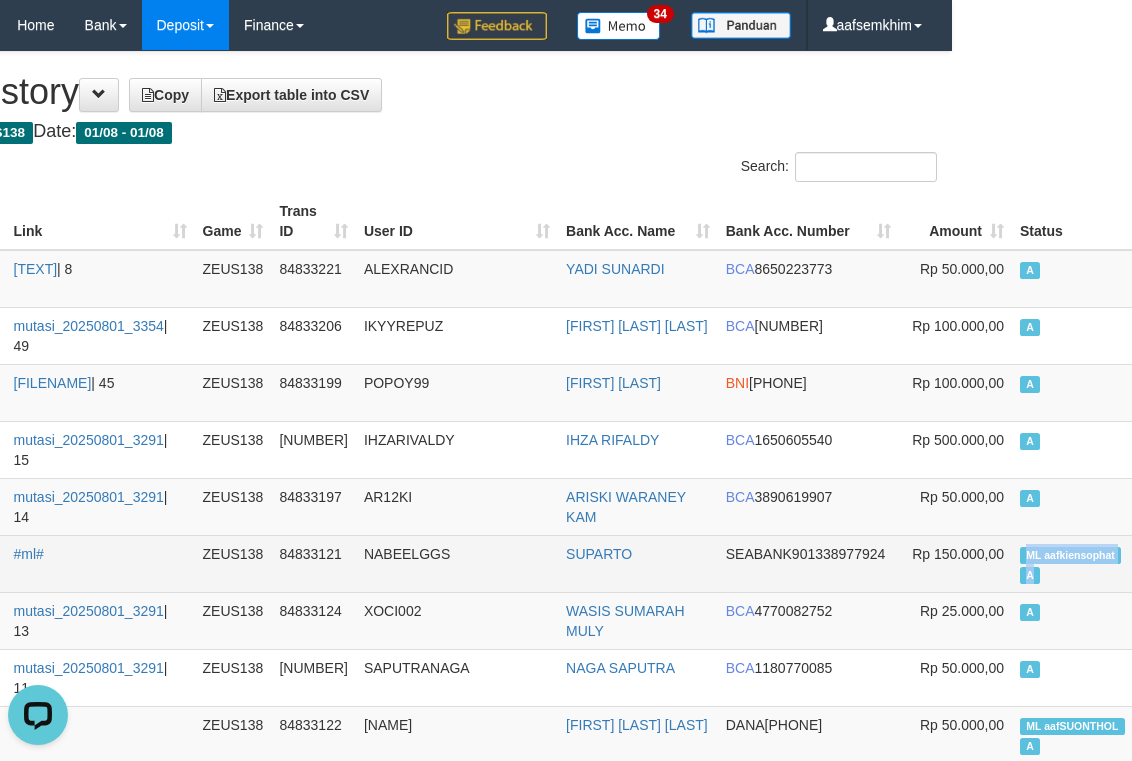 drag, startPoint x: 942, startPoint y: 561, endPoint x: 980, endPoint y: 583, distance: 43.908997 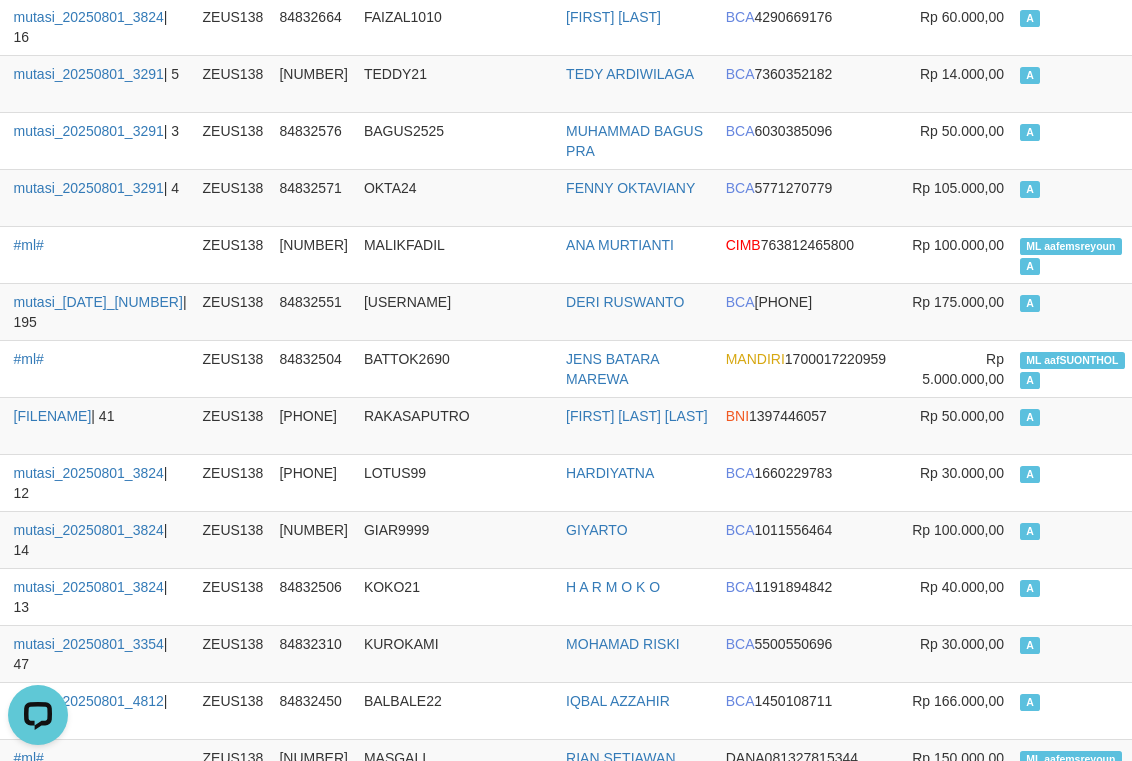 scroll, scrollTop: 3200, scrollLeft: 180, axis: both 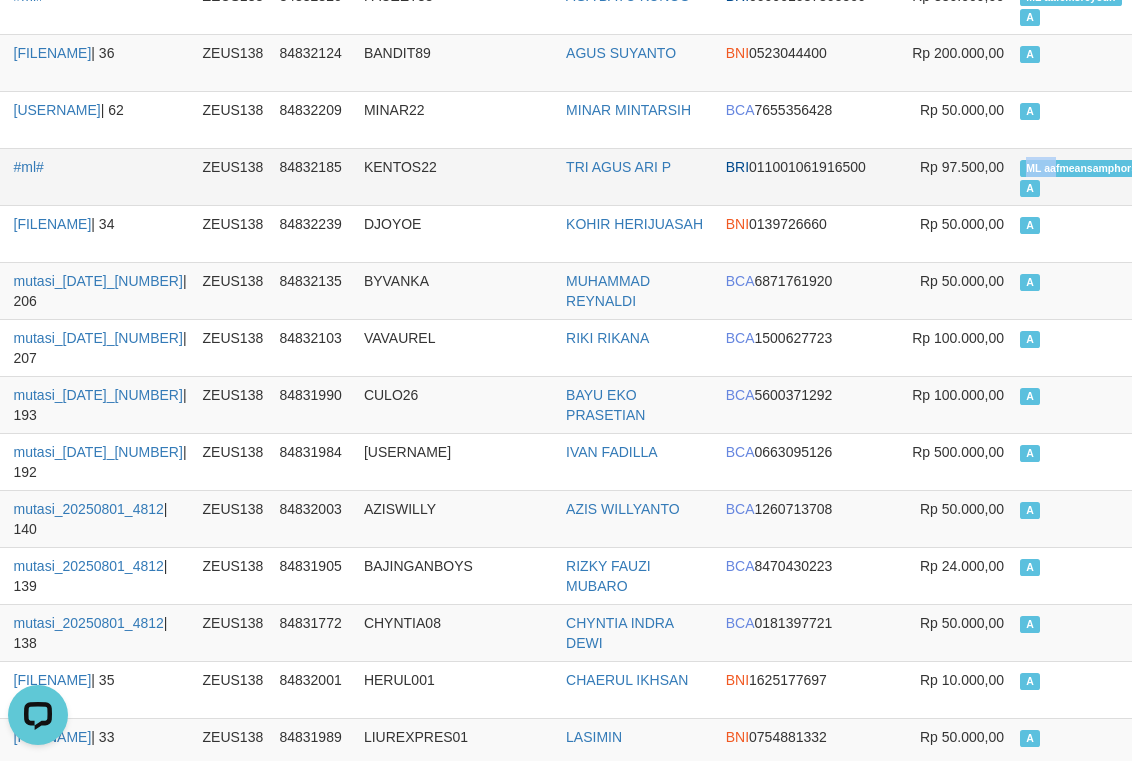 drag, startPoint x: 944, startPoint y: 162, endPoint x: 969, endPoint y: 169, distance: 25.96151 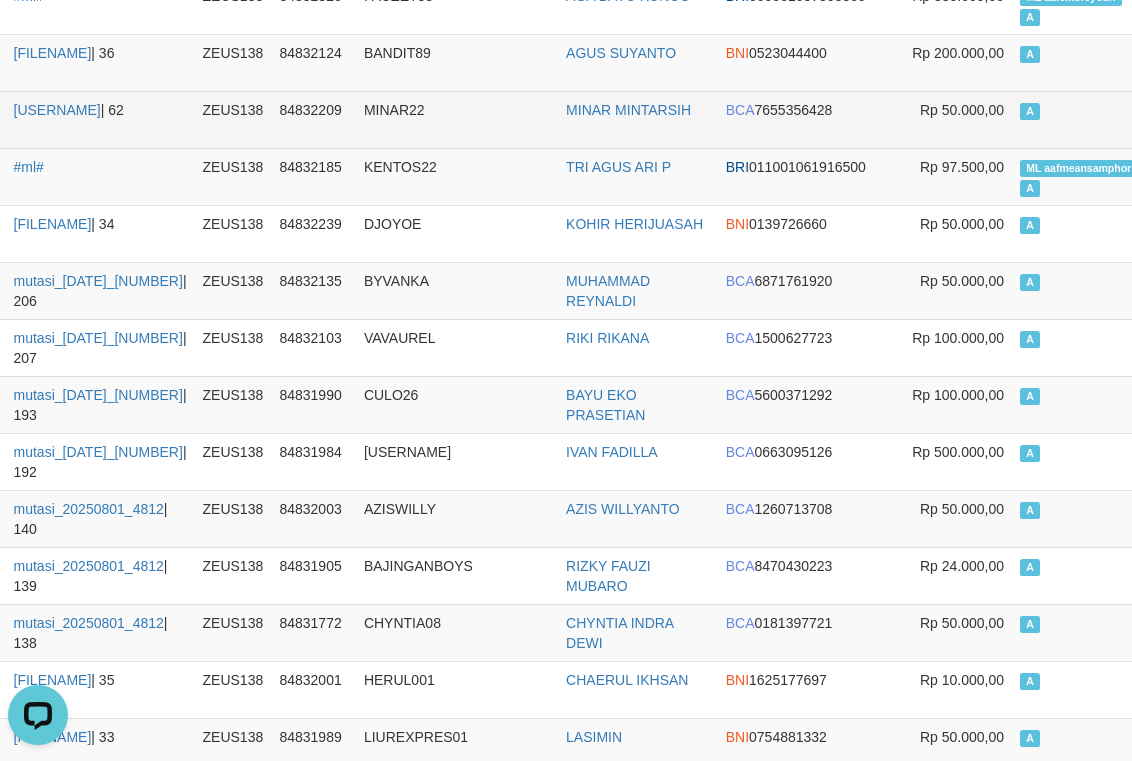 click on "A" at bounding box center [1081, 119] 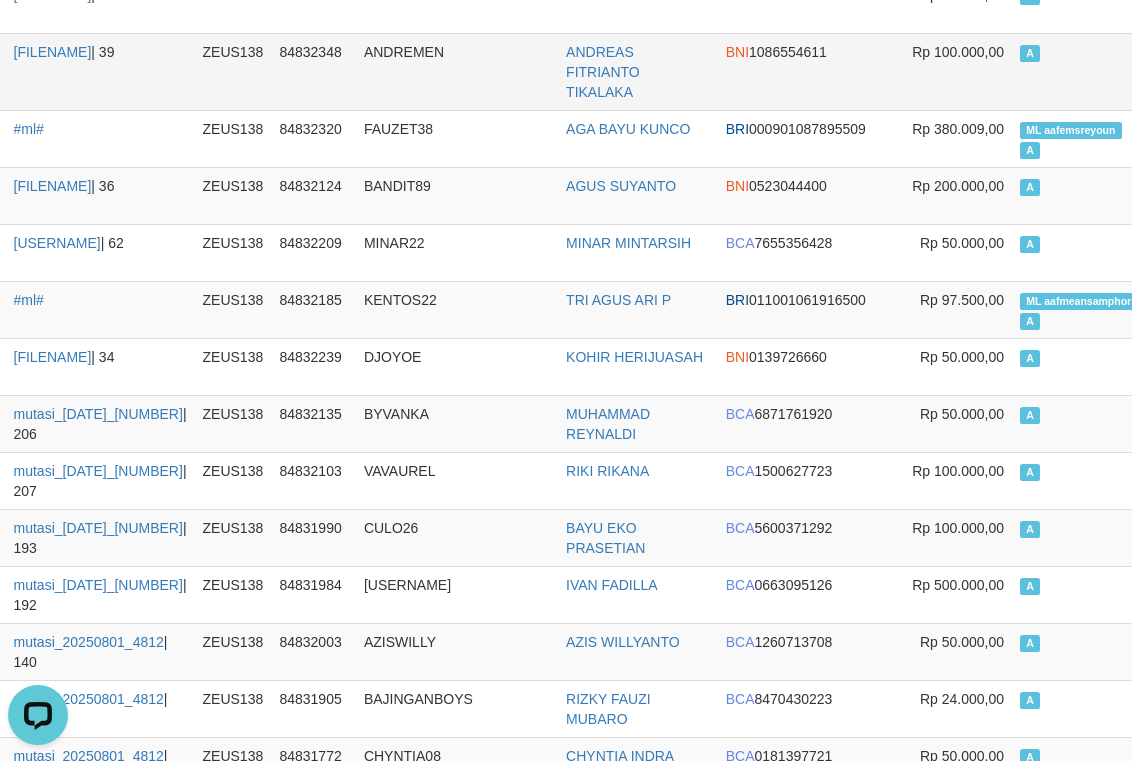 scroll, scrollTop: 58685, scrollLeft: 180, axis: both 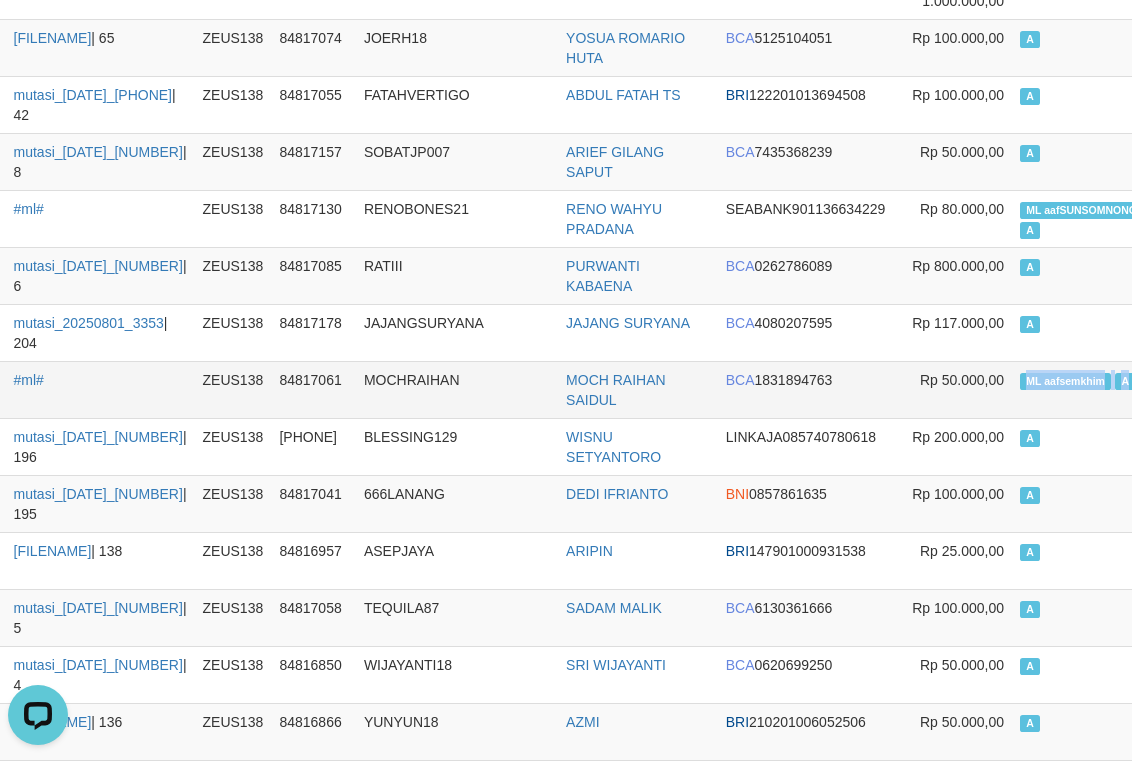 drag, startPoint x: 970, startPoint y: 403, endPoint x: 1058, endPoint y: 407, distance: 88.09086 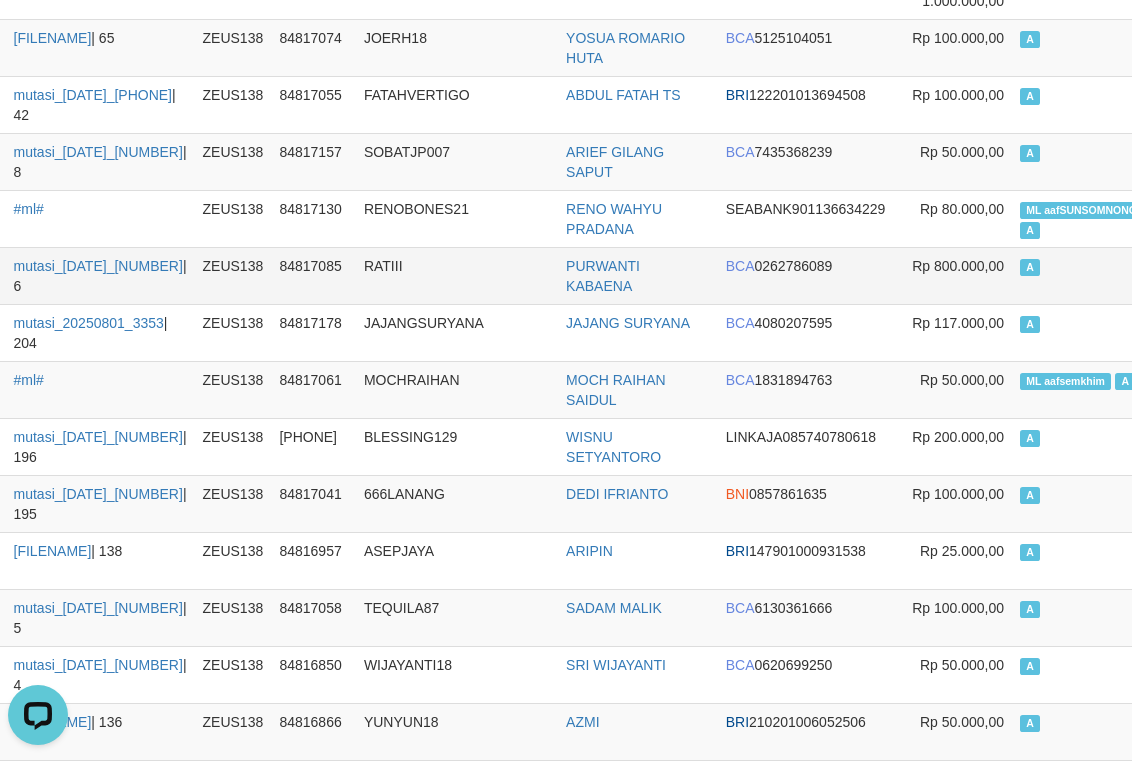 click on "A" at bounding box center [1081, 275] 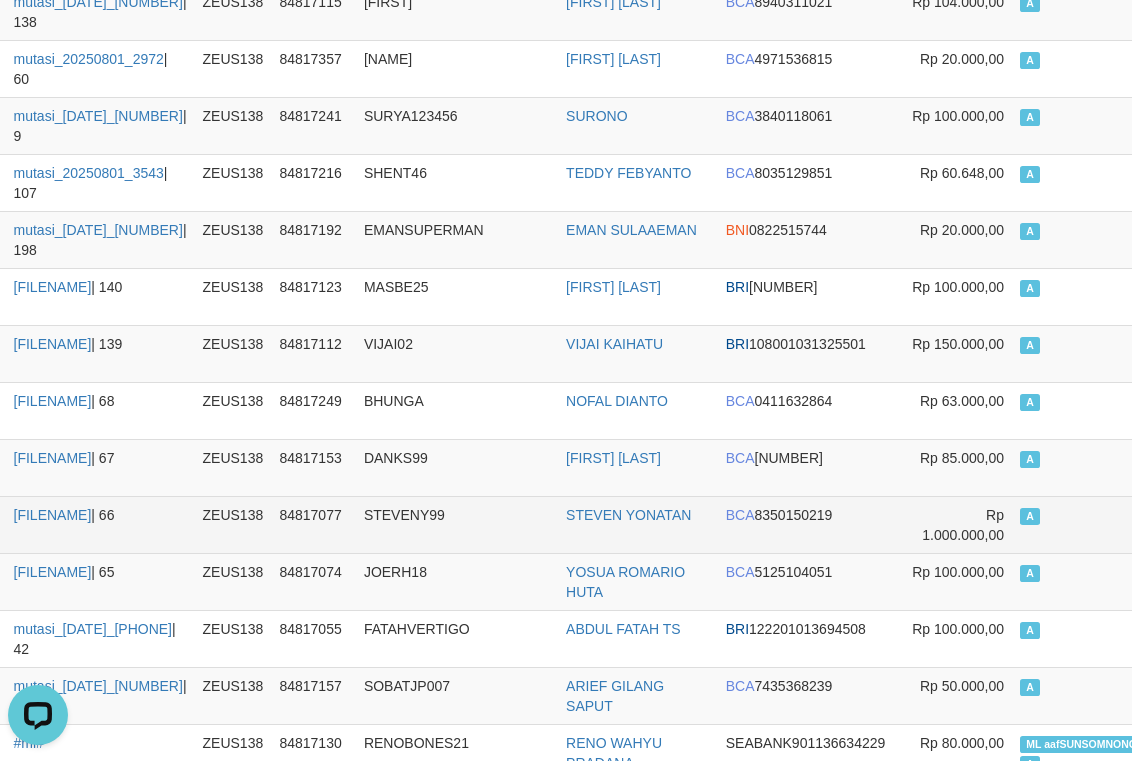 scroll, scrollTop: 58285, scrollLeft: 180, axis: both 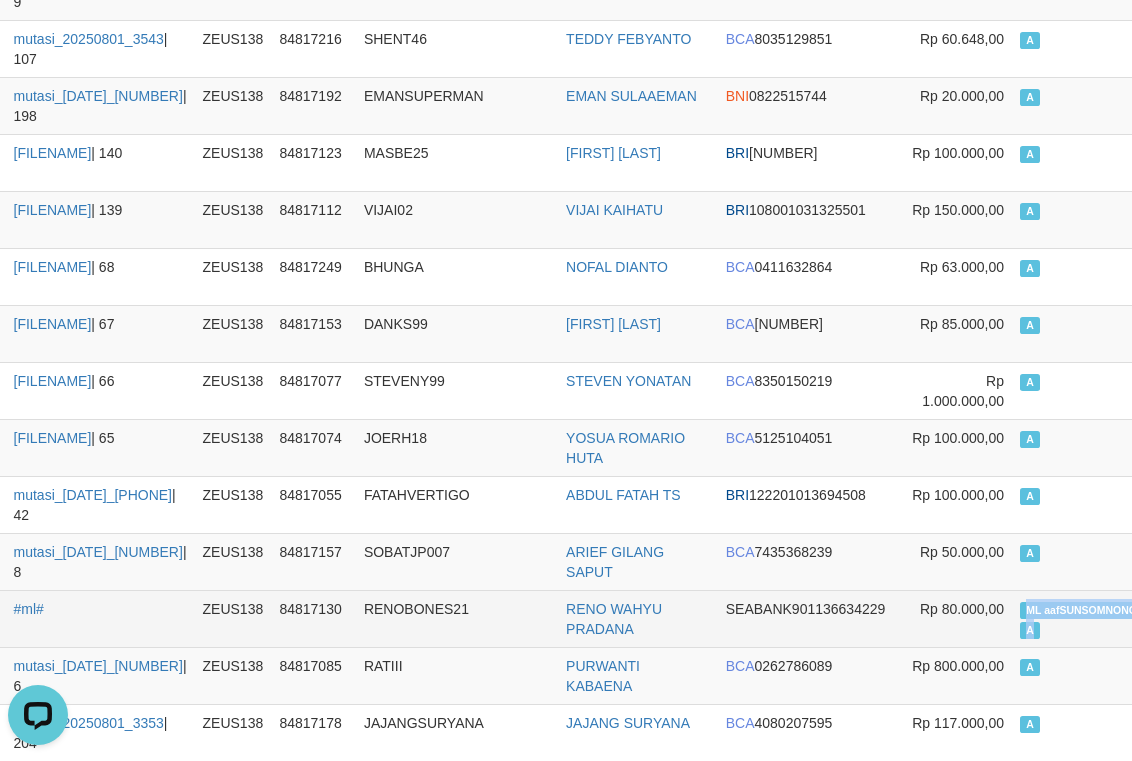 click on "ML aafSUNSOMNONG   A" at bounding box center (1081, 618) 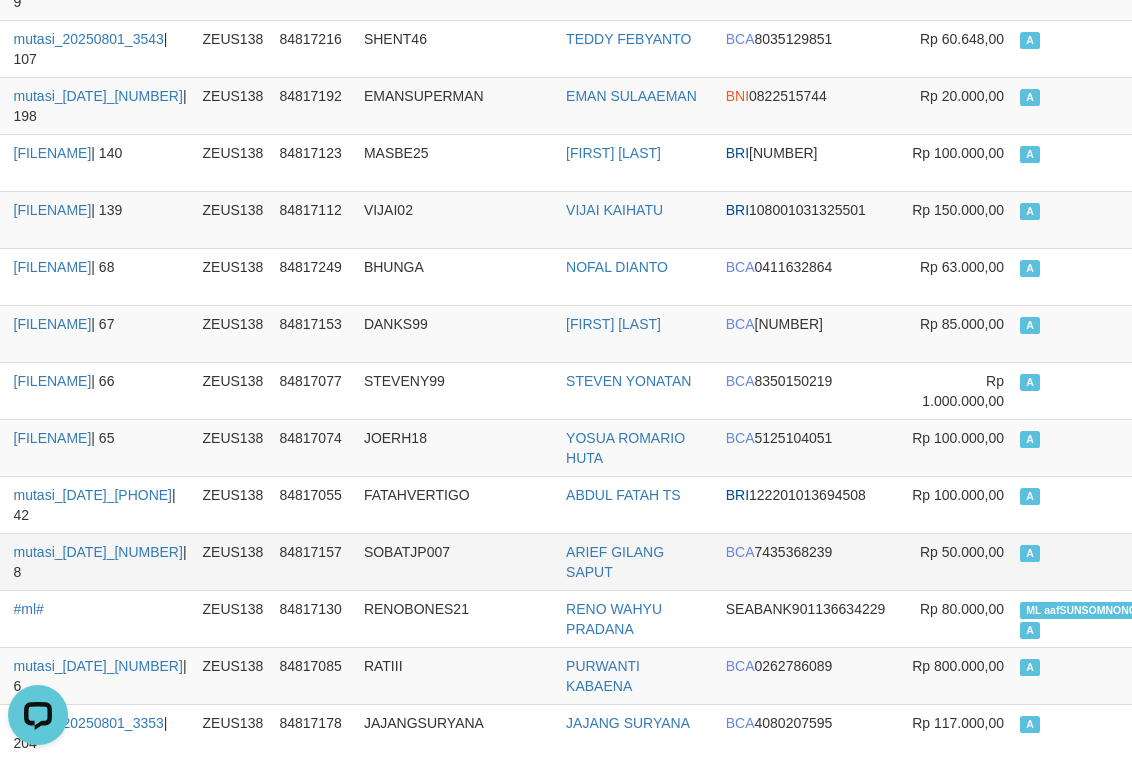 click on "A" at bounding box center [1081, 561] 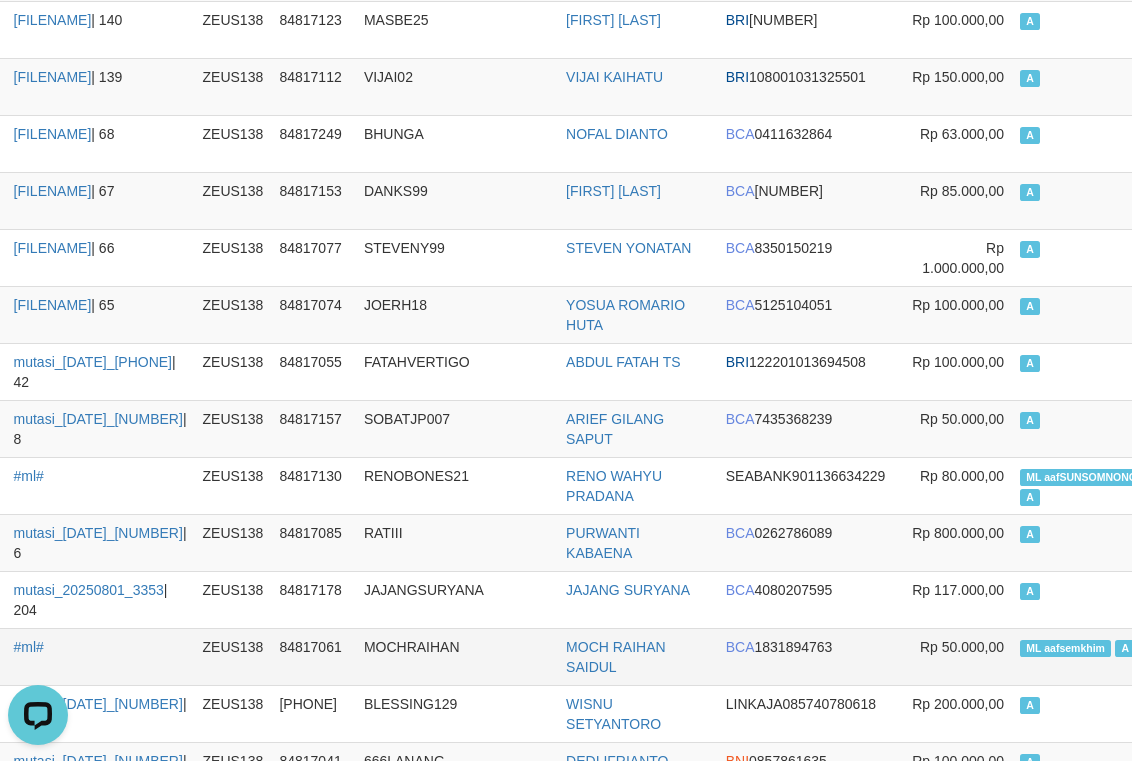 scroll, scrollTop: 58951, scrollLeft: 180, axis: both 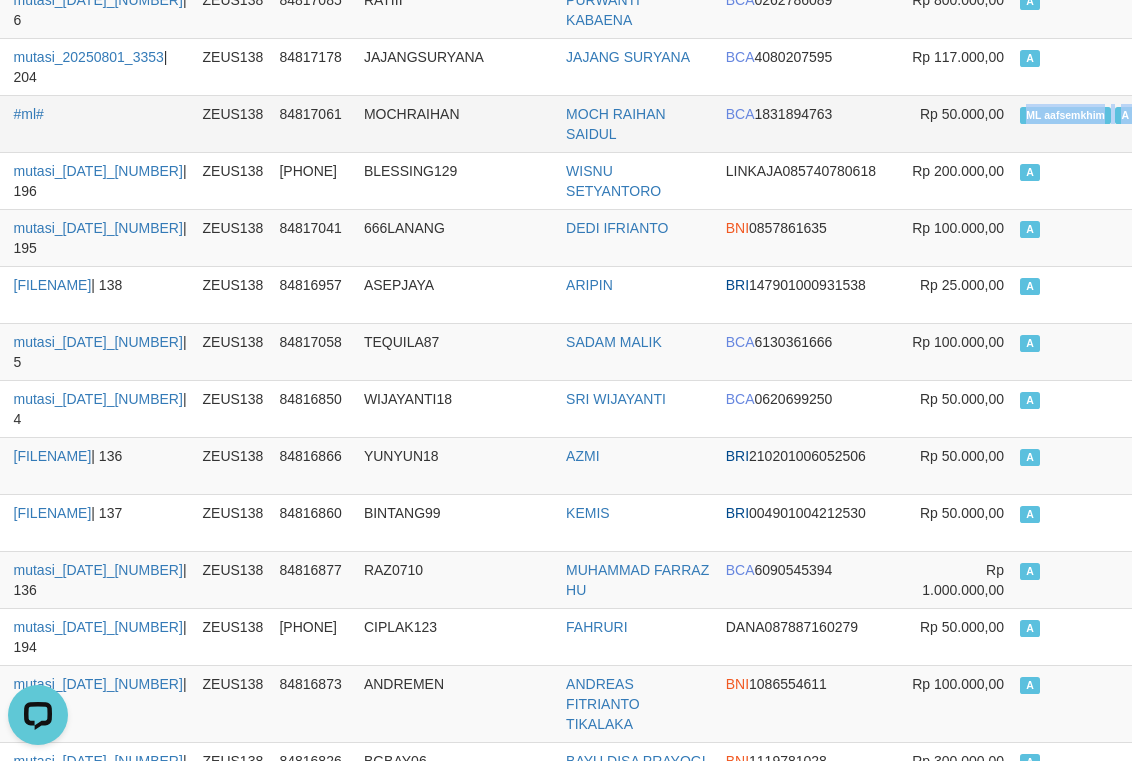 drag, startPoint x: 960, startPoint y: 120, endPoint x: 1073, endPoint y: 128, distance: 113.28283 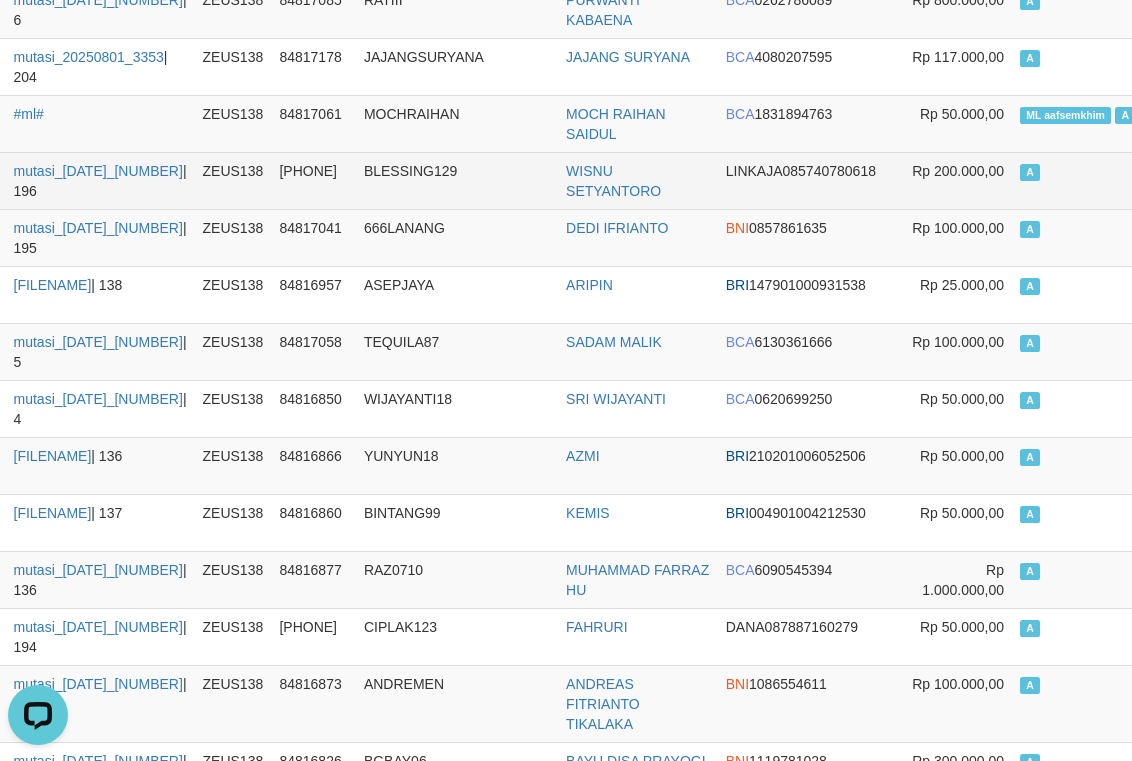 click on "A" at bounding box center (1081, 180) 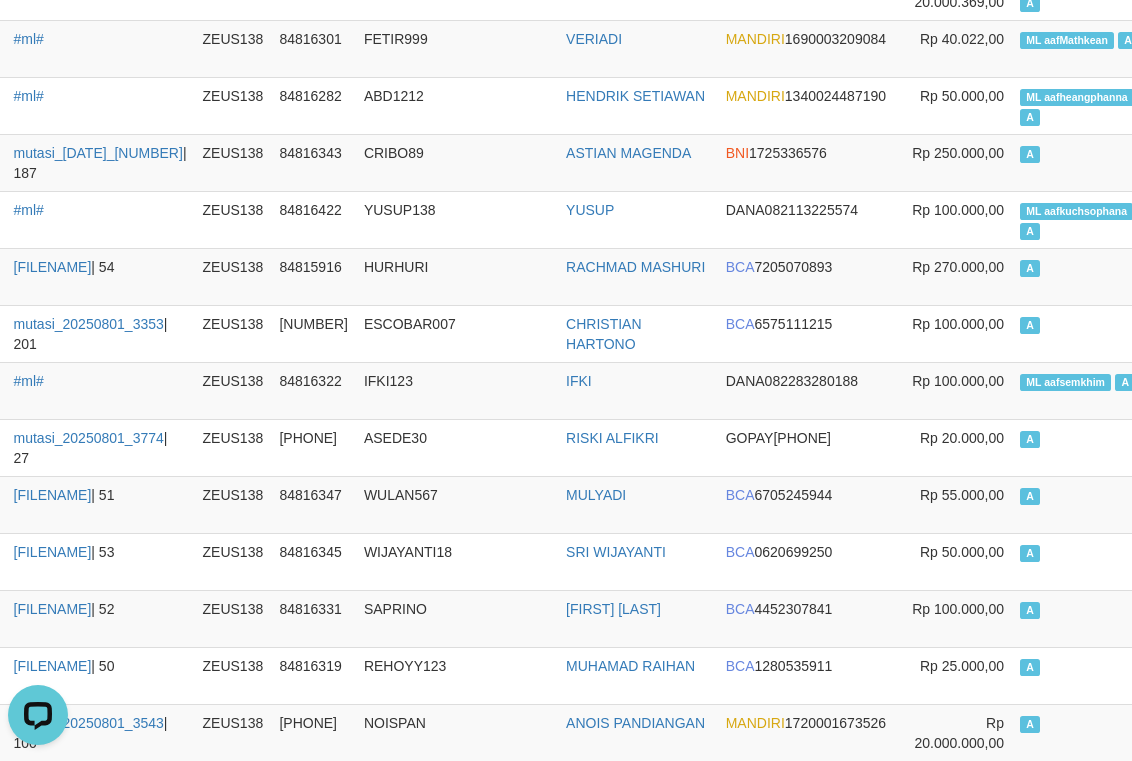 scroll, scrollTop: 61251, scrollLeft: 180, axis: both 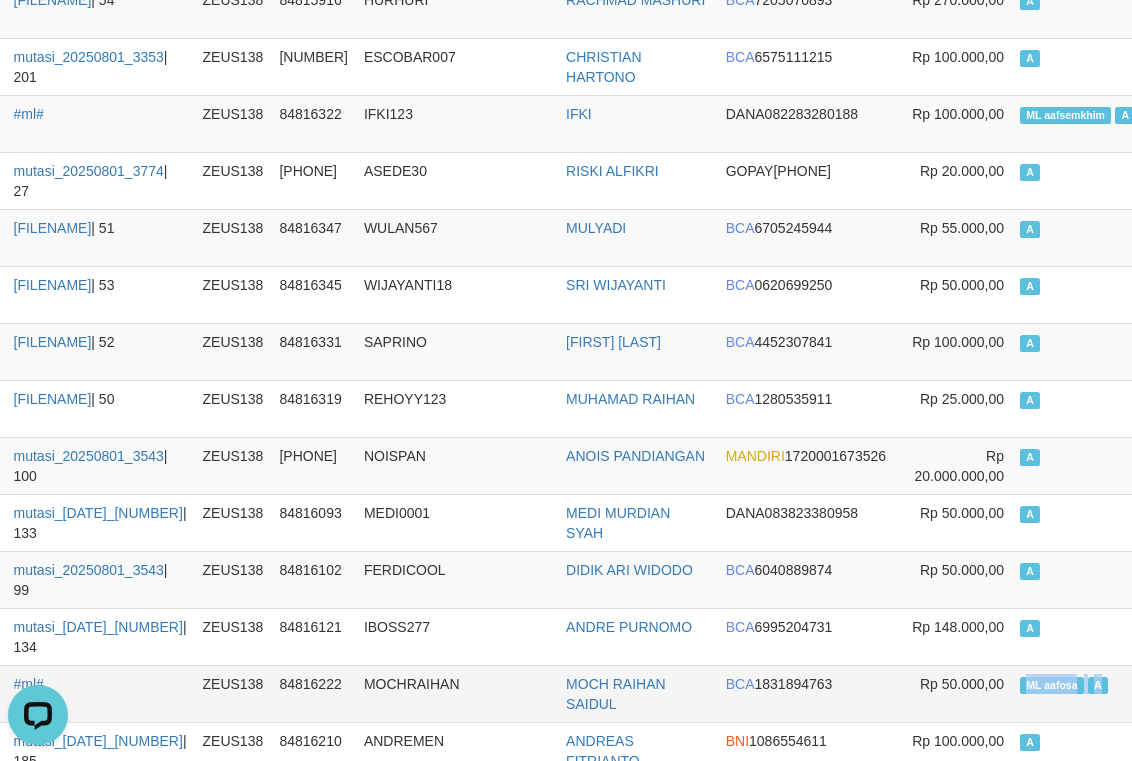drag, startPoint x: 936, startPoint y: 681, endPoint x: 1023, endPoint y: 689, distance: 87.36704 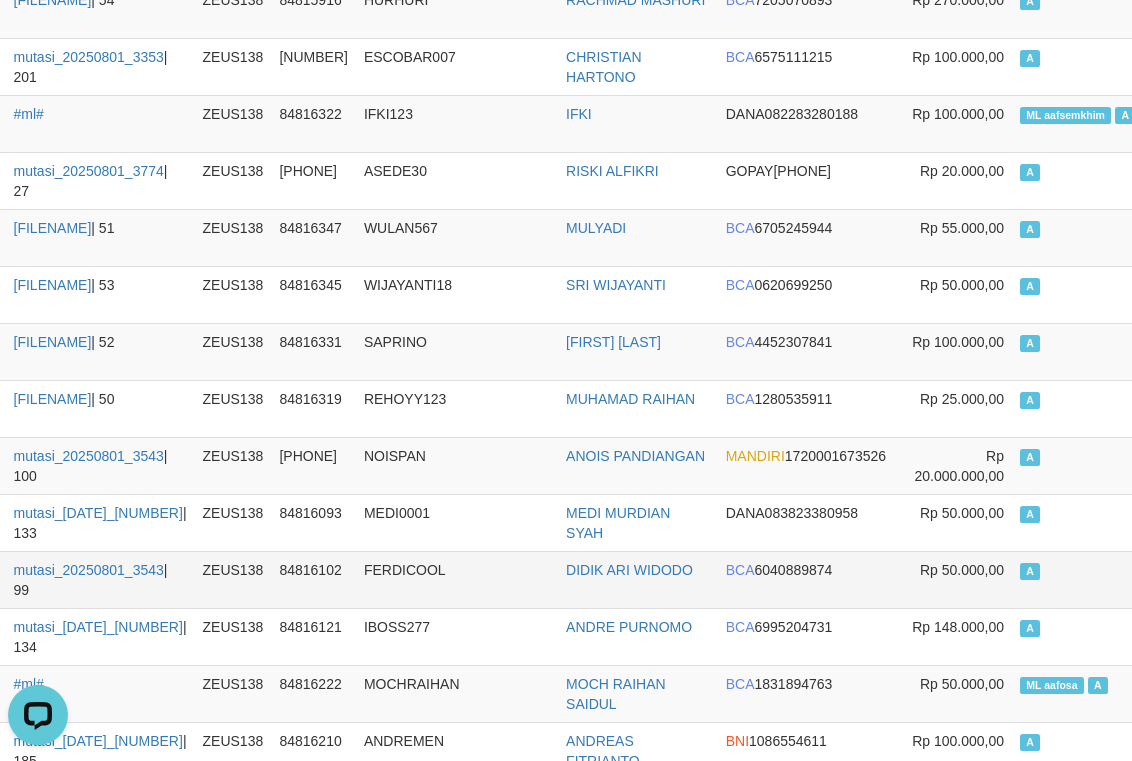 click on "A" at bounding box center (1081, 579) 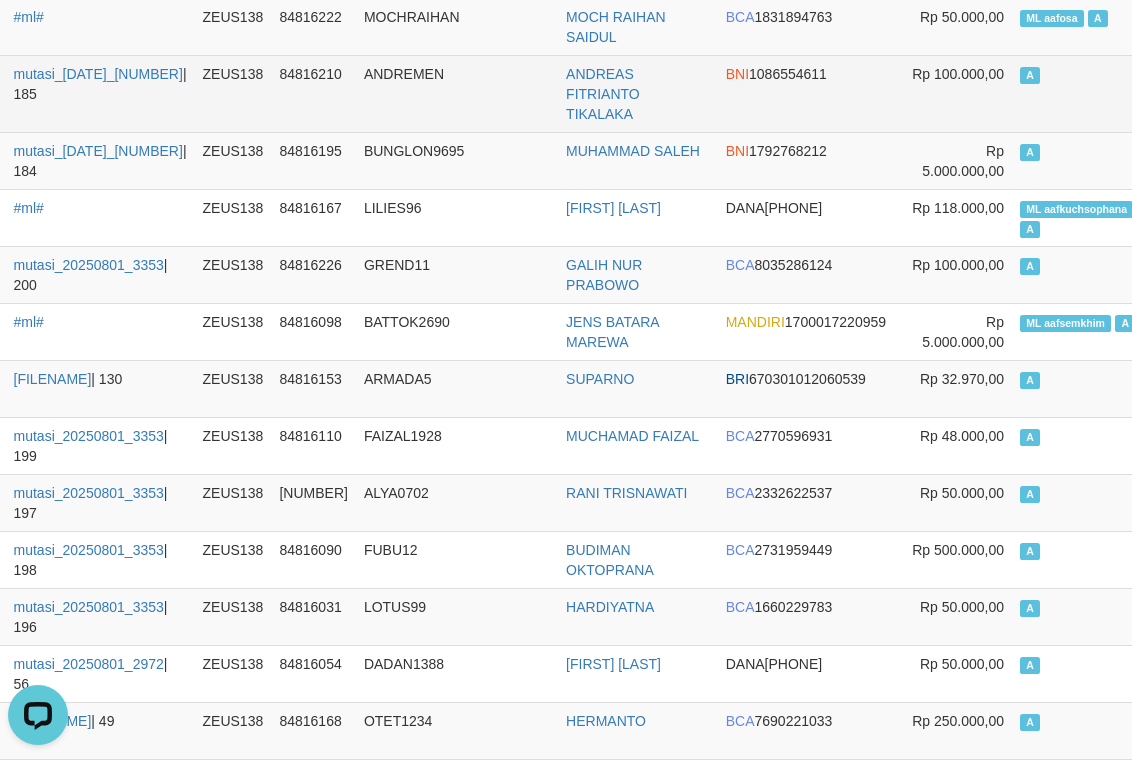 scroll, scrollTop: 62051, scrollLeft: 180, axis: both 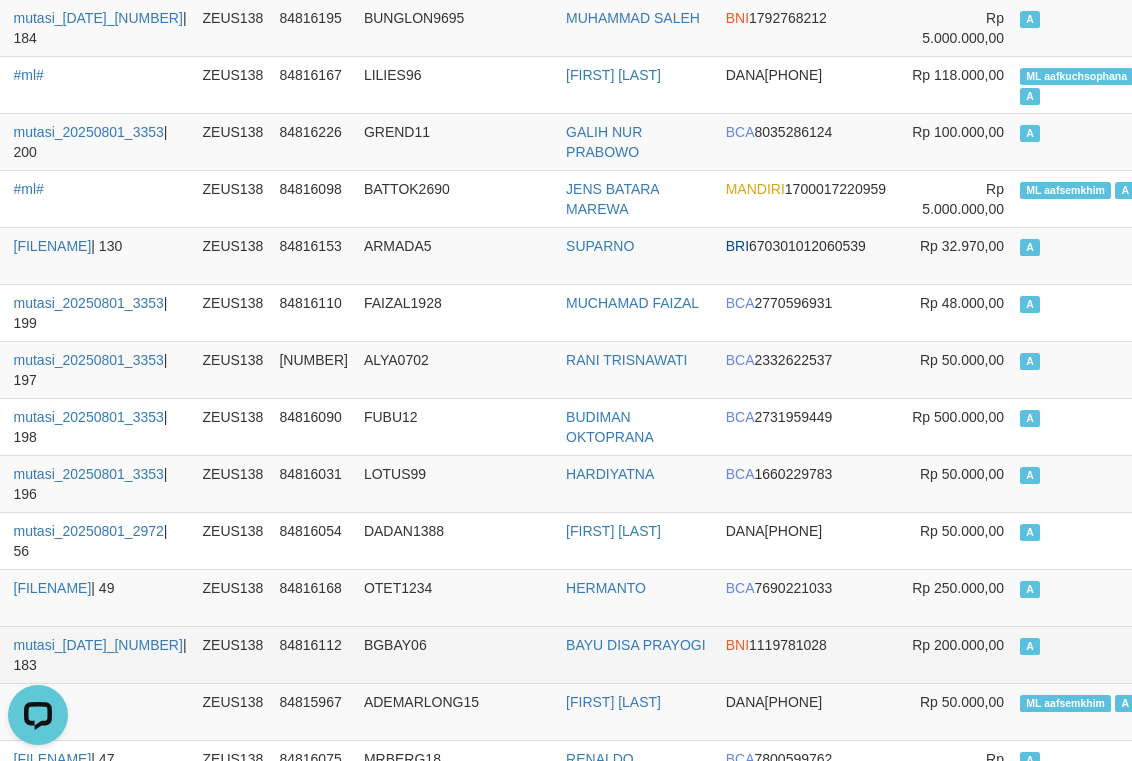 drag, startPoint x: 944, startPoint y: 715, endPoint x: 957, endPoint y: 671, distance: 45.88028 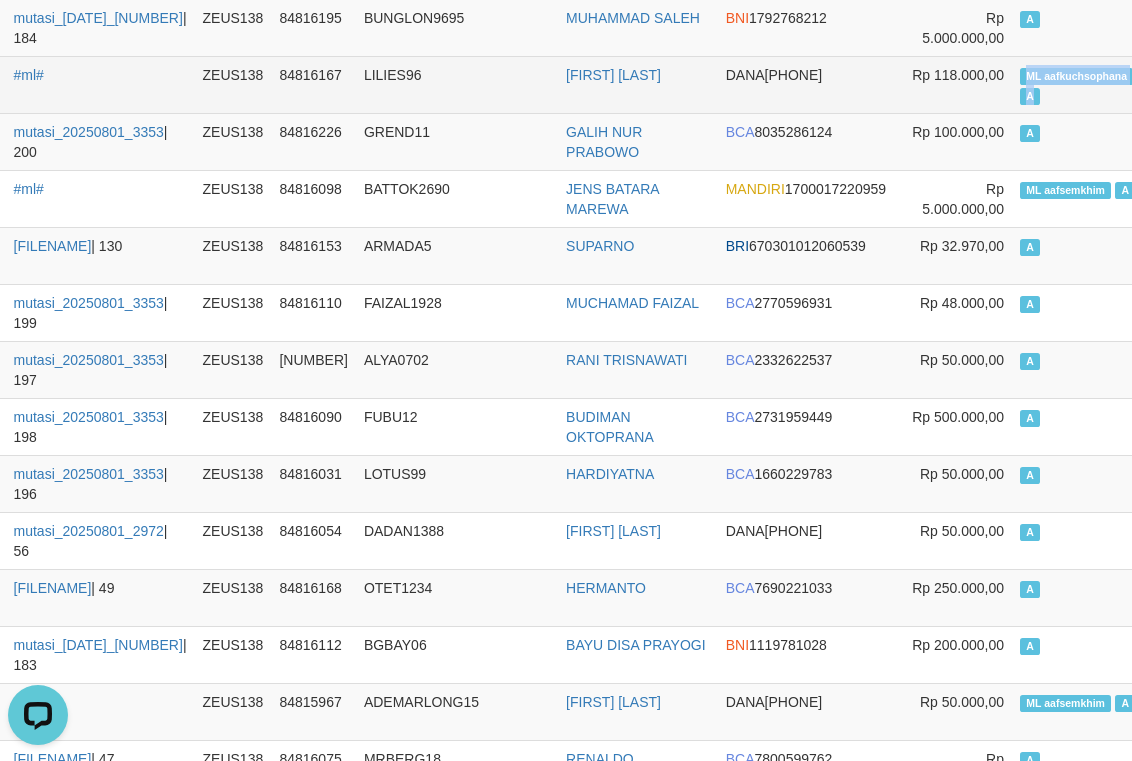 drag, startPoint x: 934, startPoint y: 74, endPoint x: 967, endPoint y: 254, distance: 183 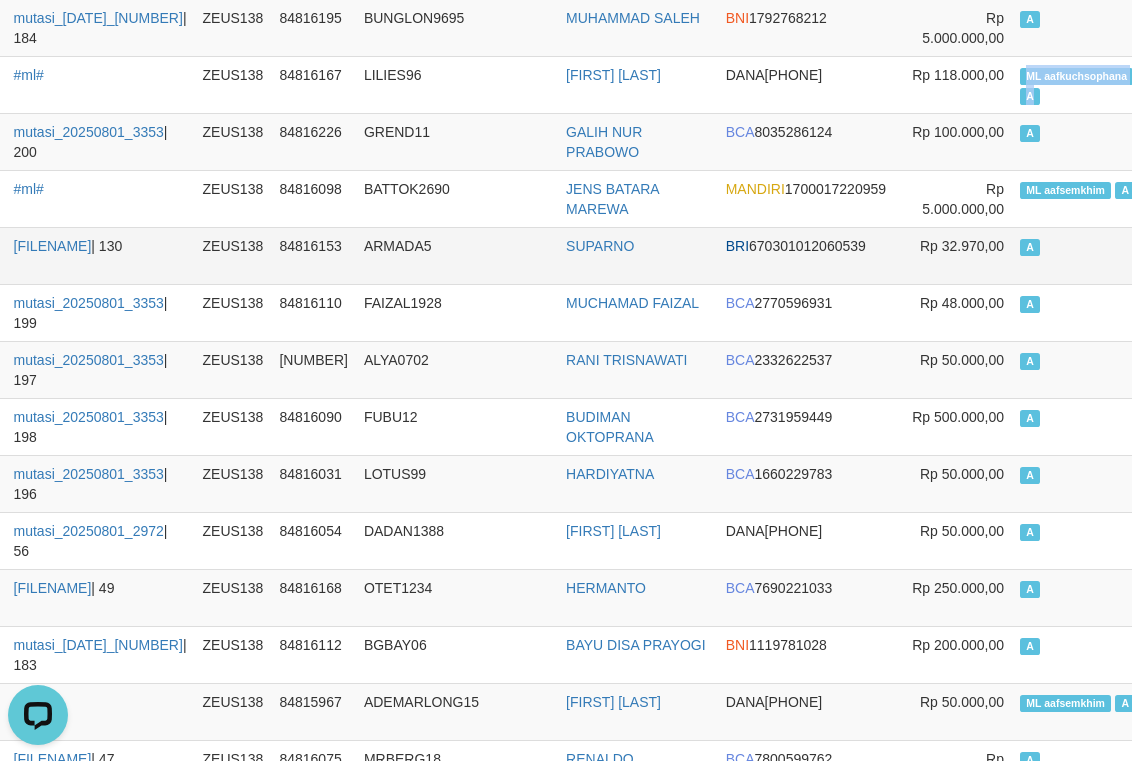 copy on "ML aafkuchsophana   A" 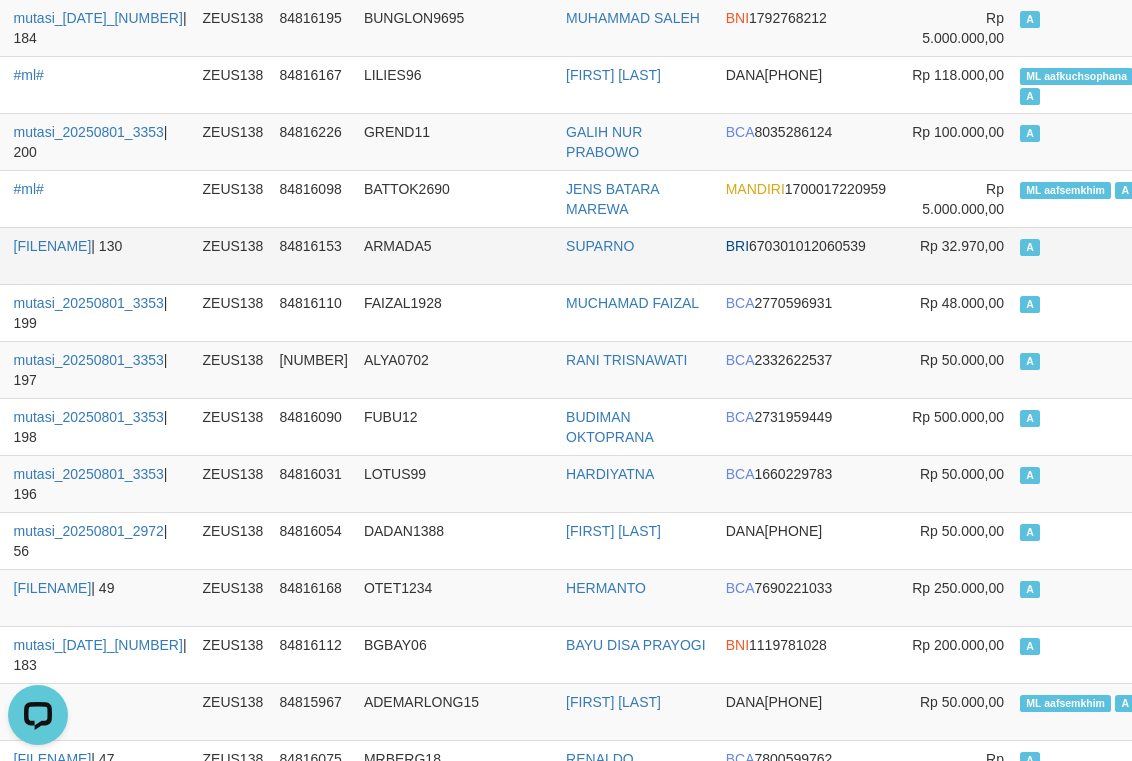 click on "A" at bounding box center [1081, 255] 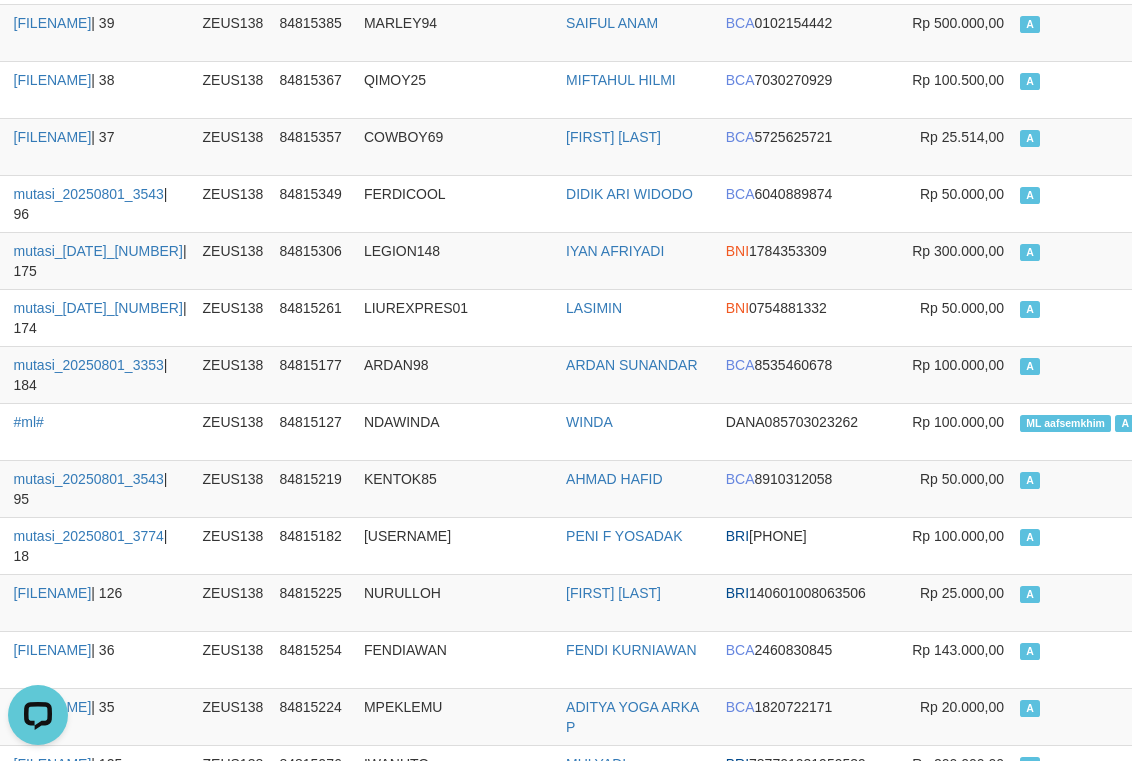 scroll, scrollTop: 66571, scrollLeft: 180, axis: both 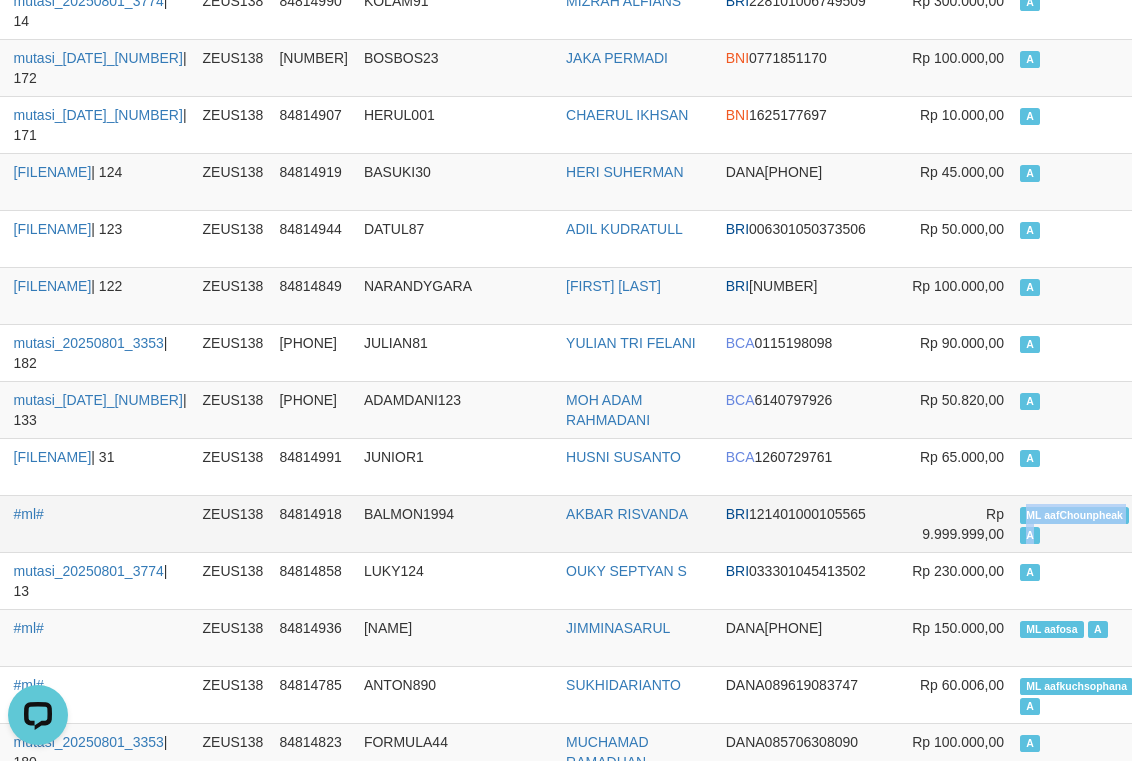 drag, startPoint x: 943, startPoint y: 519, endPoint x: 963, endPoint y: 547, distance: 34.4093 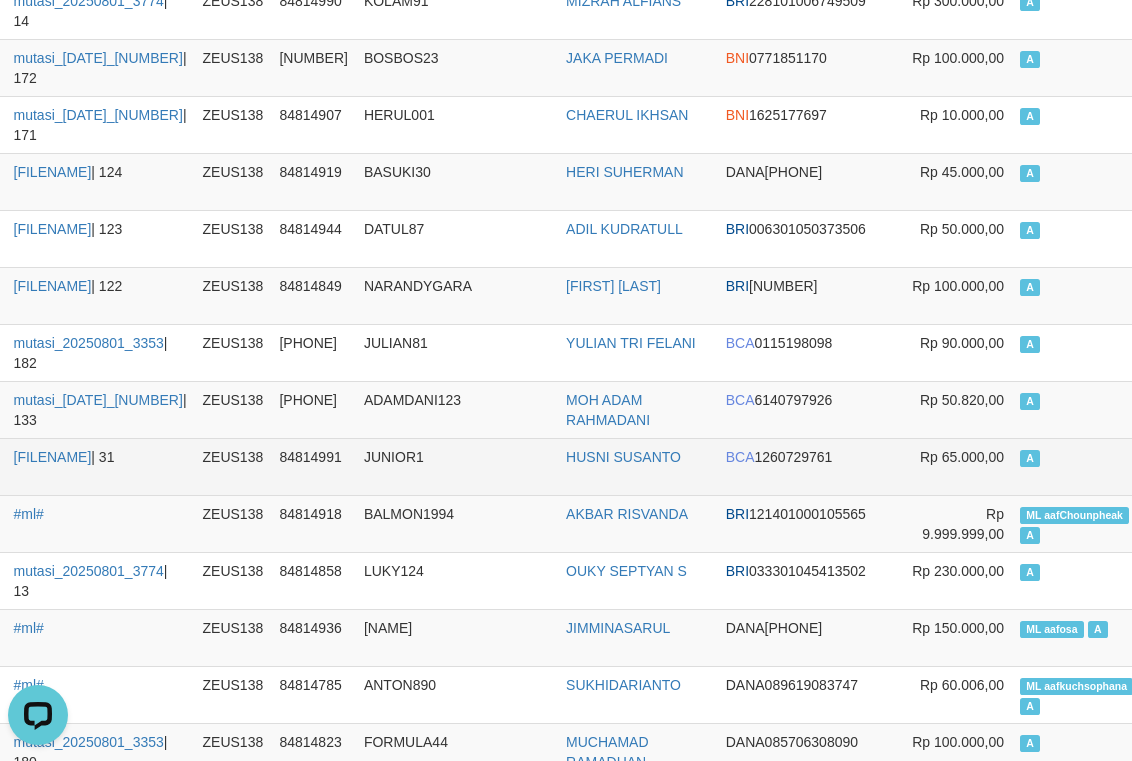 click on "A" at bounding box center [1081, 466] 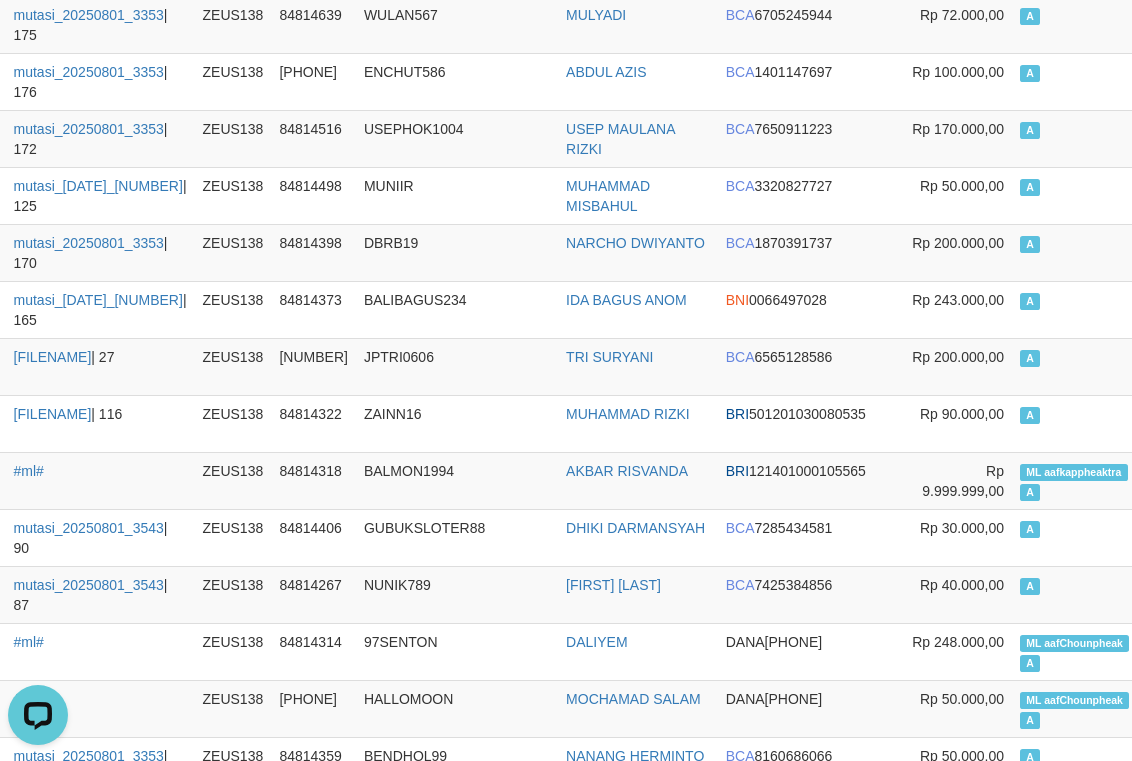 scroll, scrollTop: 68838, scrollLeft: 180, axis: both 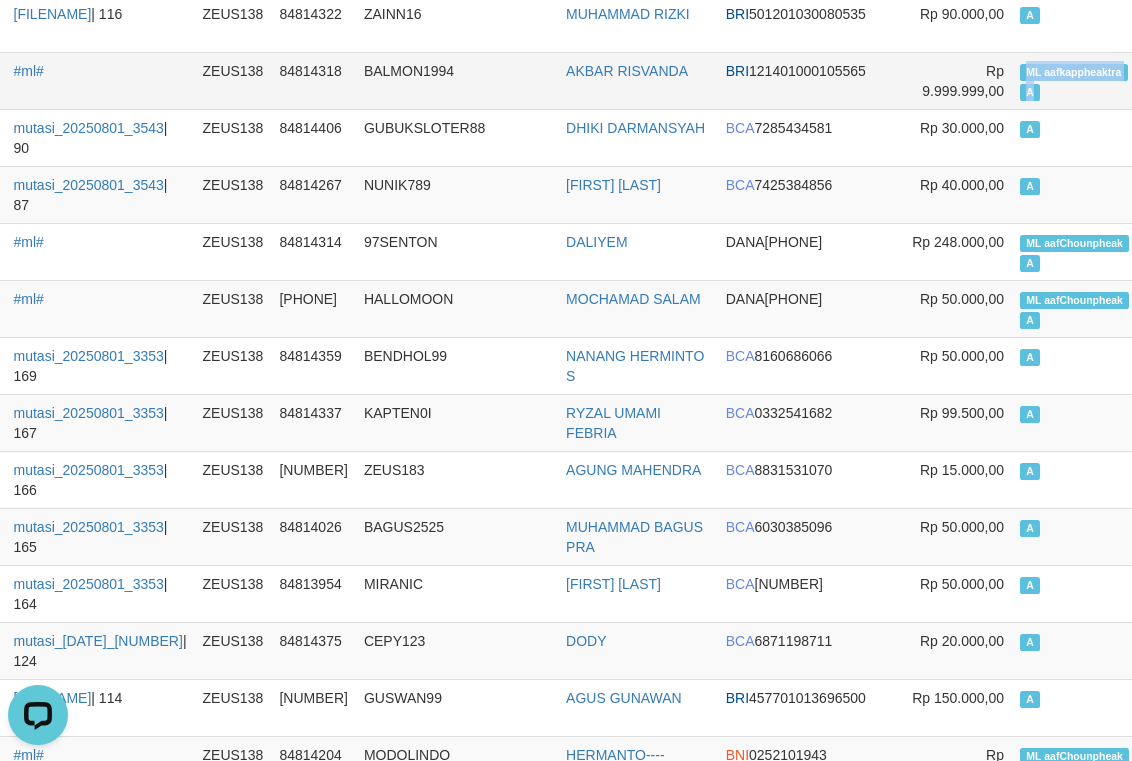 click on "ML aafkappheaktra   A" at bounding box center [1081, 80] 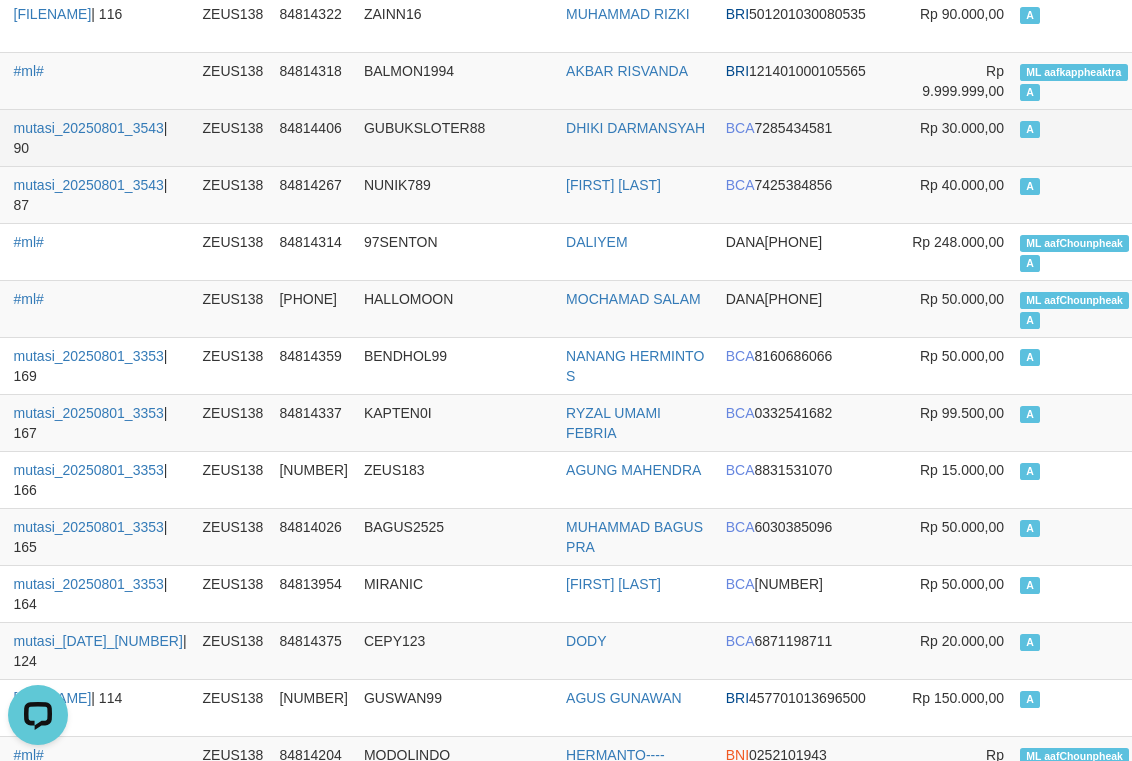 click on "A" at bounding box center [1081, 137] 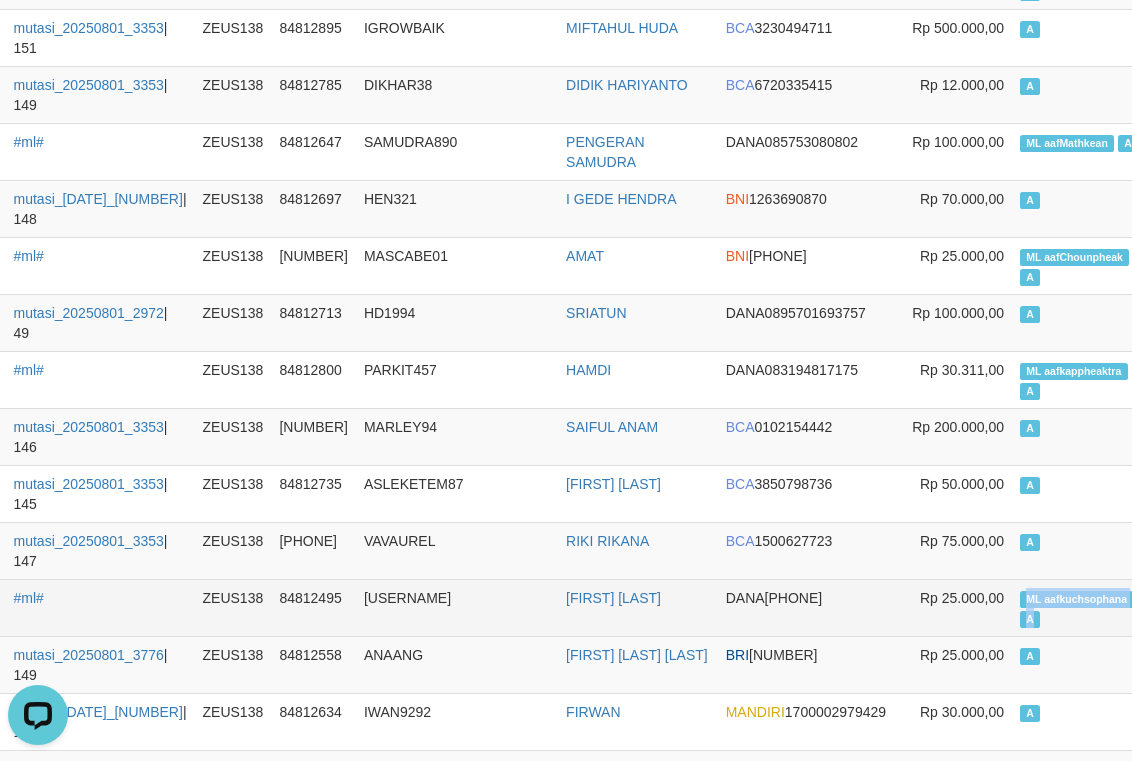 drag, startPoint x: 934, startPoint y: 603, endPoint x: 963, endPoint y: 617, distance: 32.202484 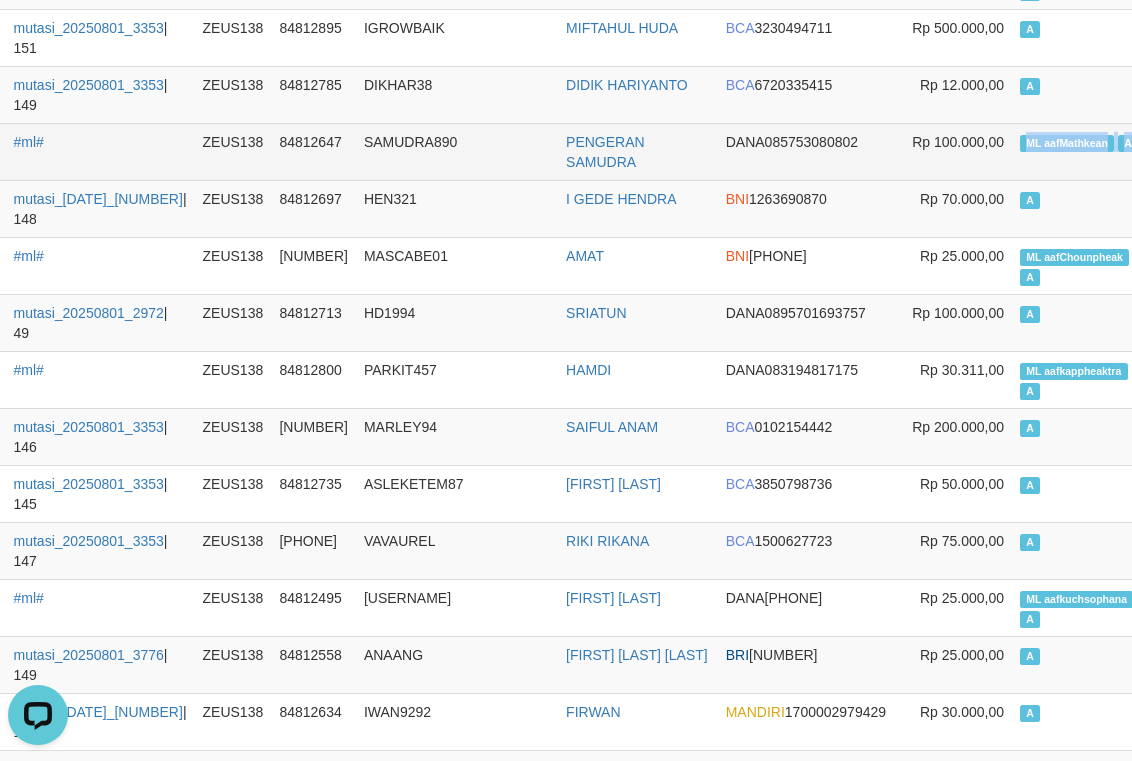 copy on "ML aafMathkean   A" 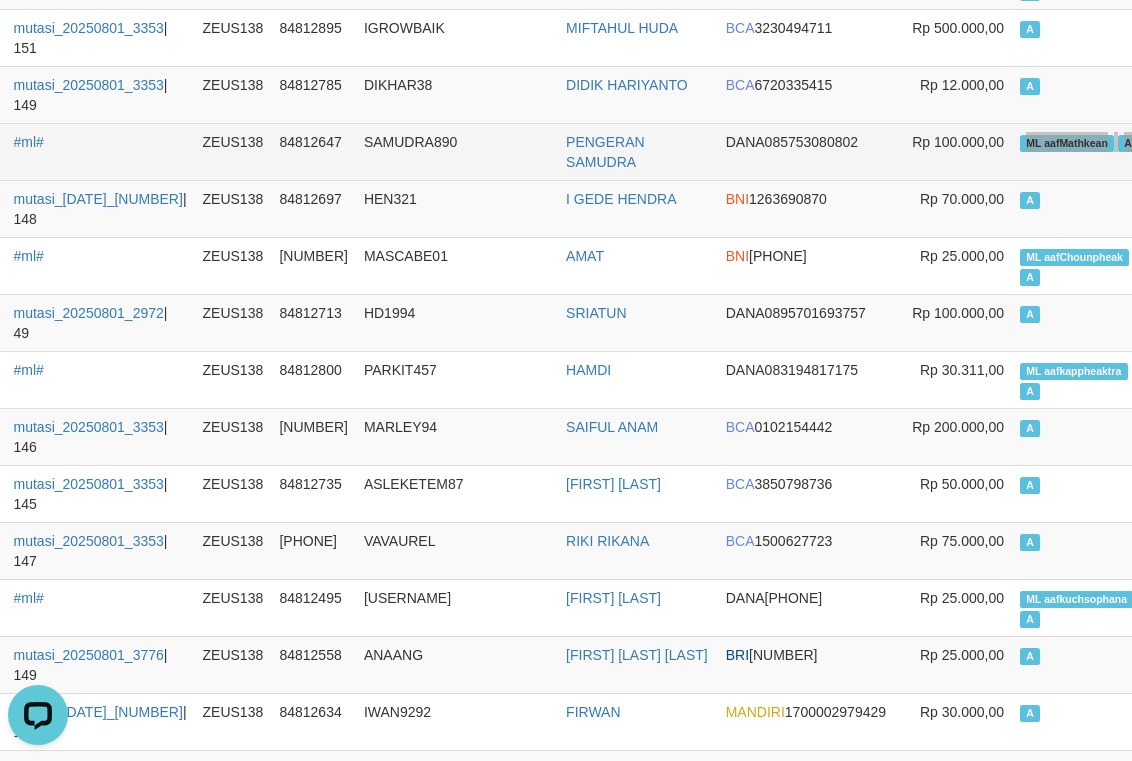 click on "ML aafMathkean   A" at bounding box center [1081, 151] 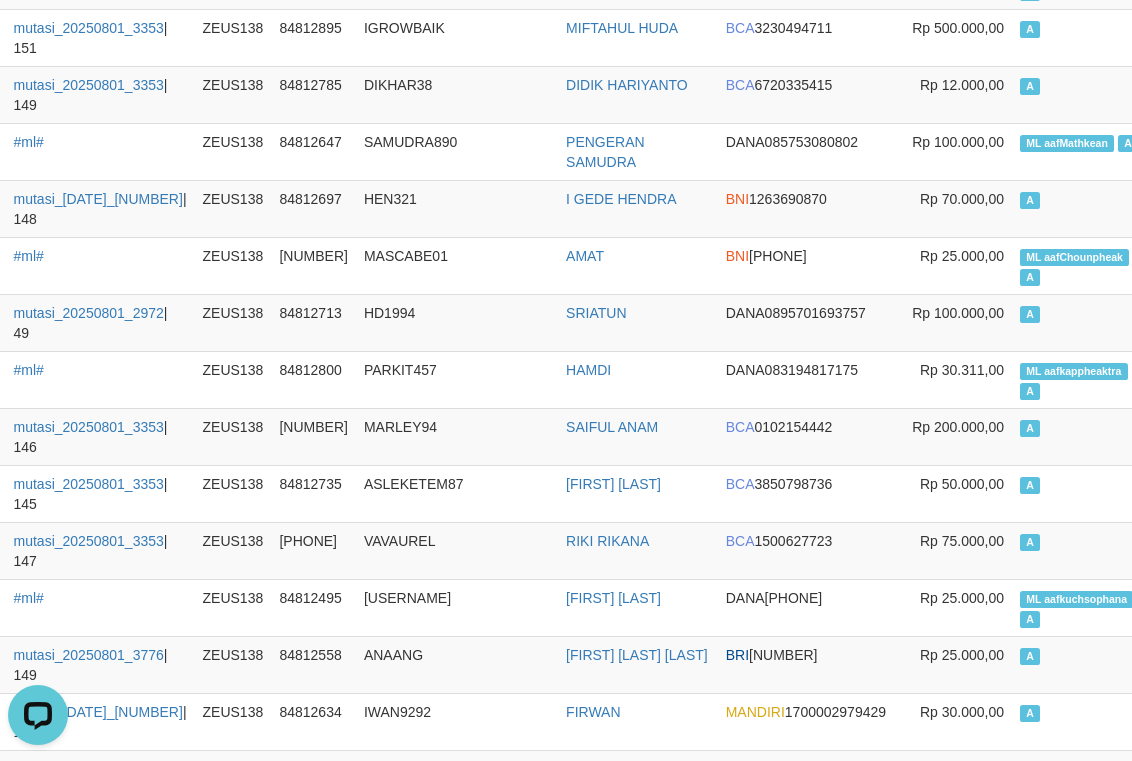scroll, scrollTop: 76508, scrollLeft: 180, axis: both 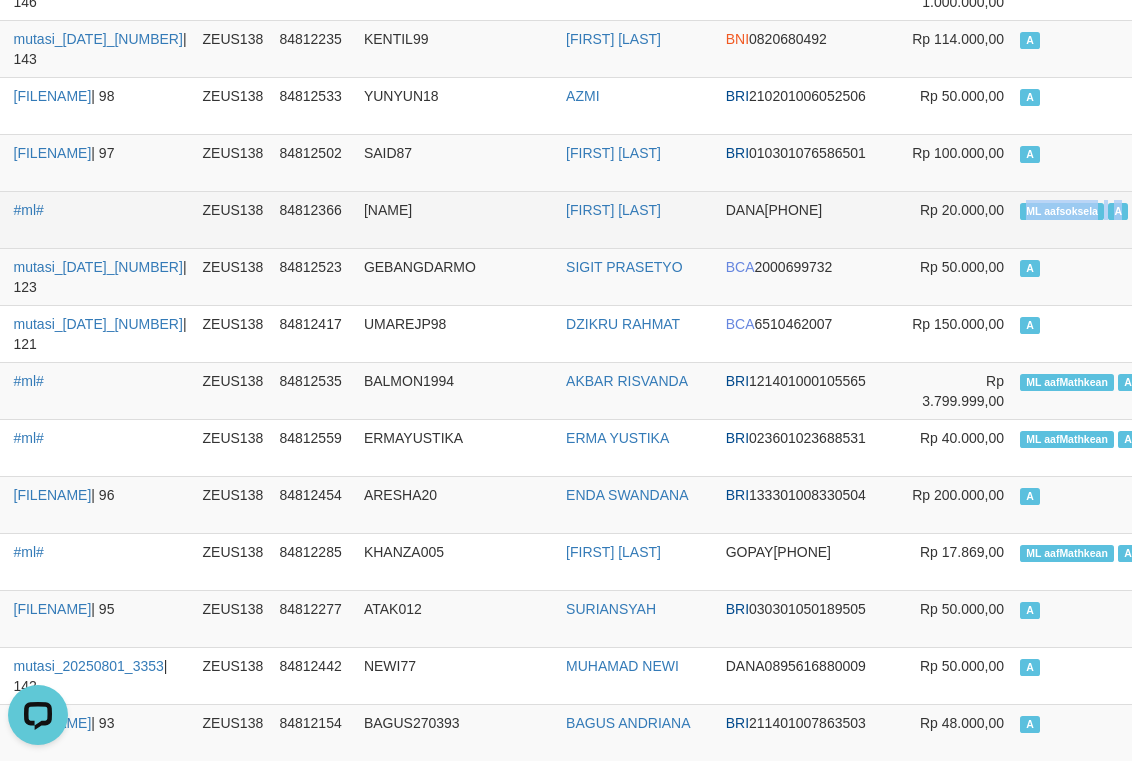 copy on "ML aafsoksela   A" 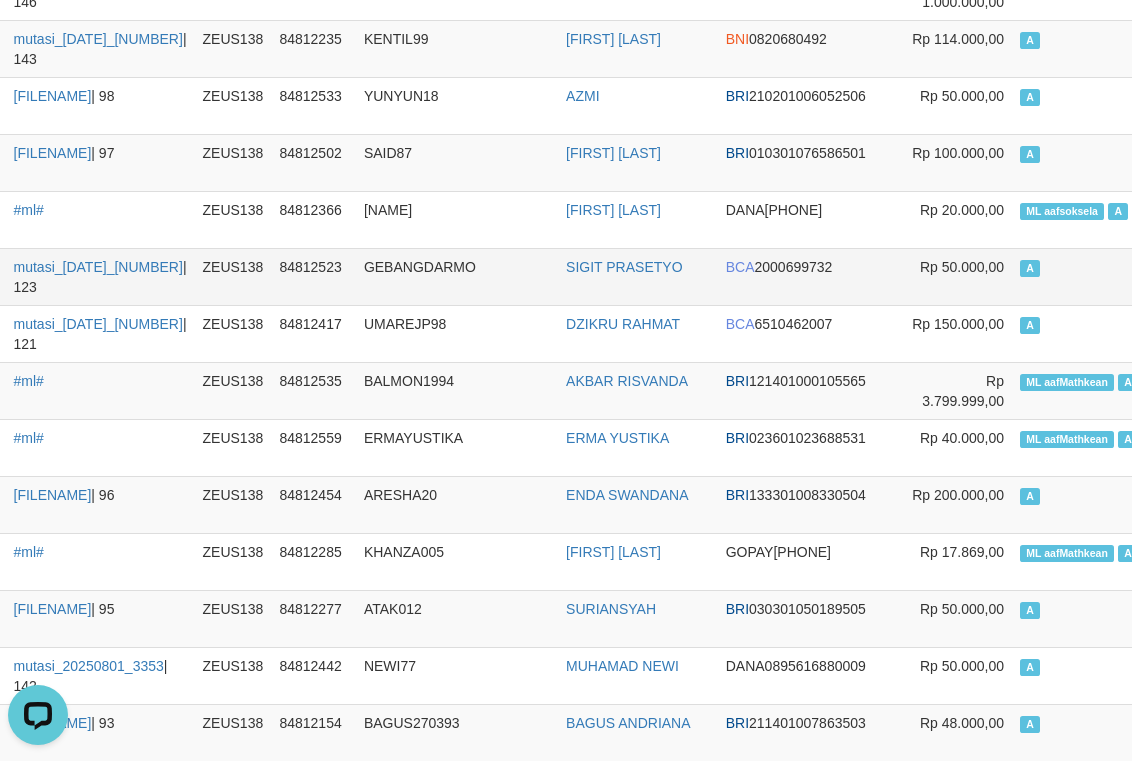 click on "A" at bounding box center (1081, 276) 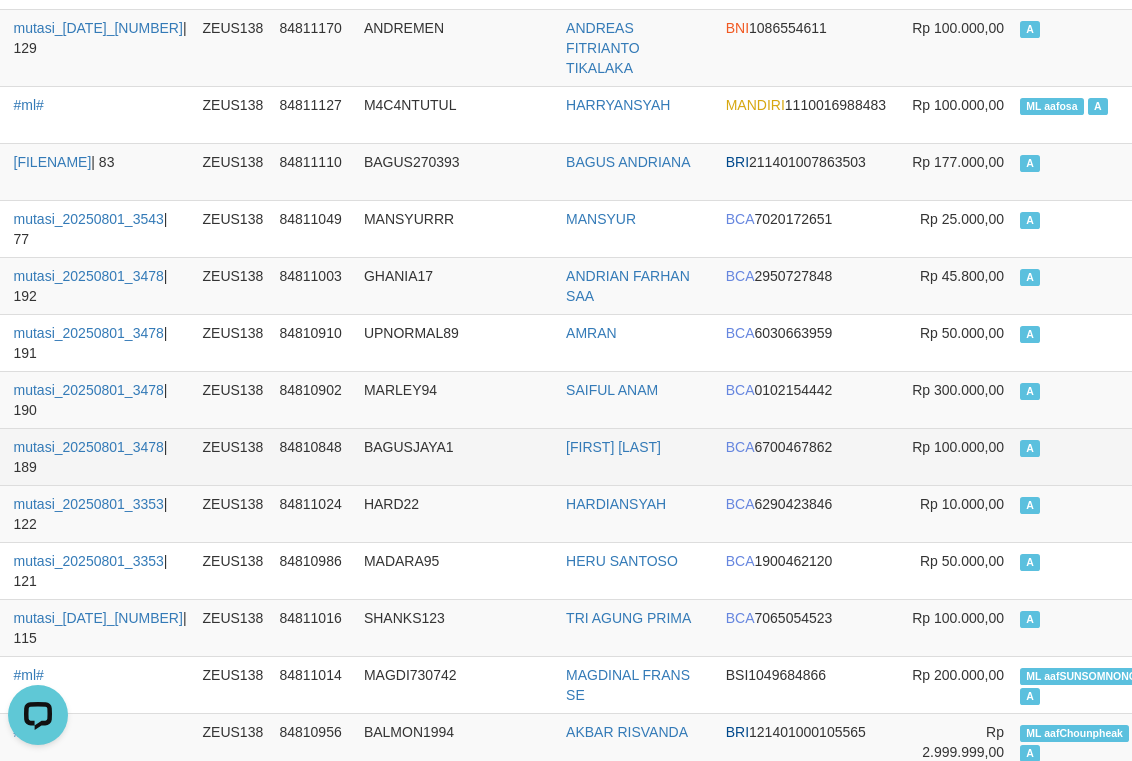 scroll, scrollTop: 82238, scrollLeft: 180, axis: both 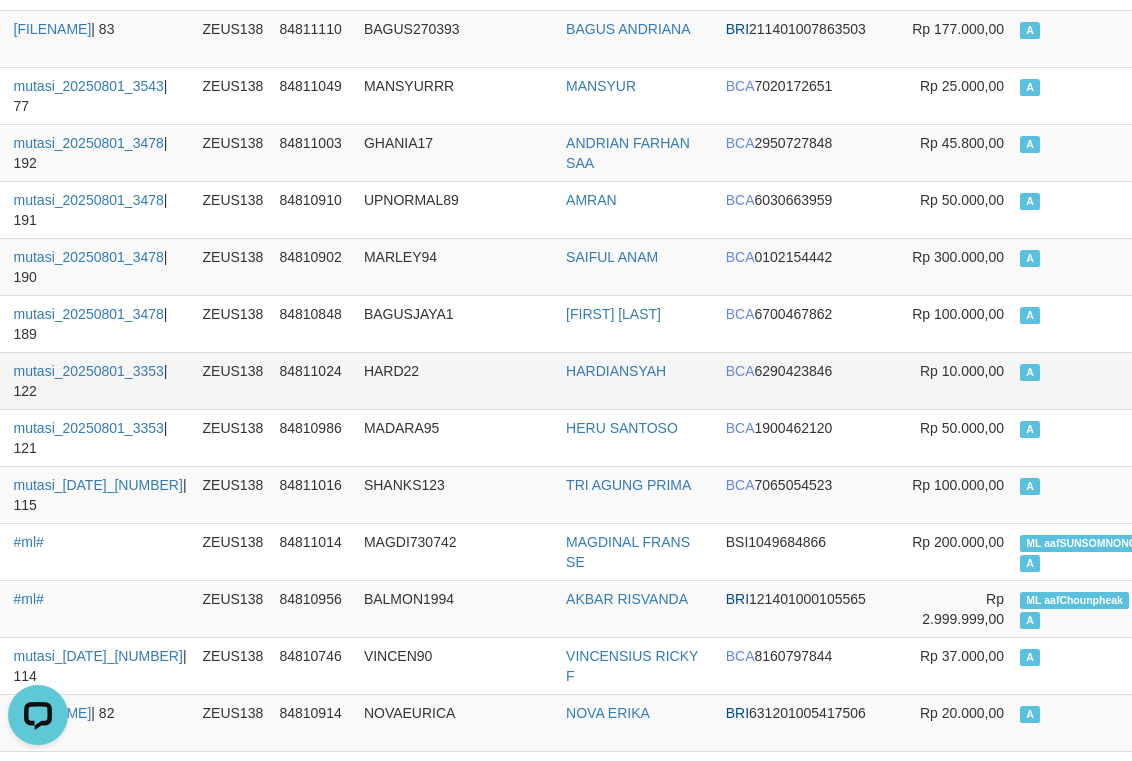 click on "BCA  6290423846" at bounding box center [808, 380] 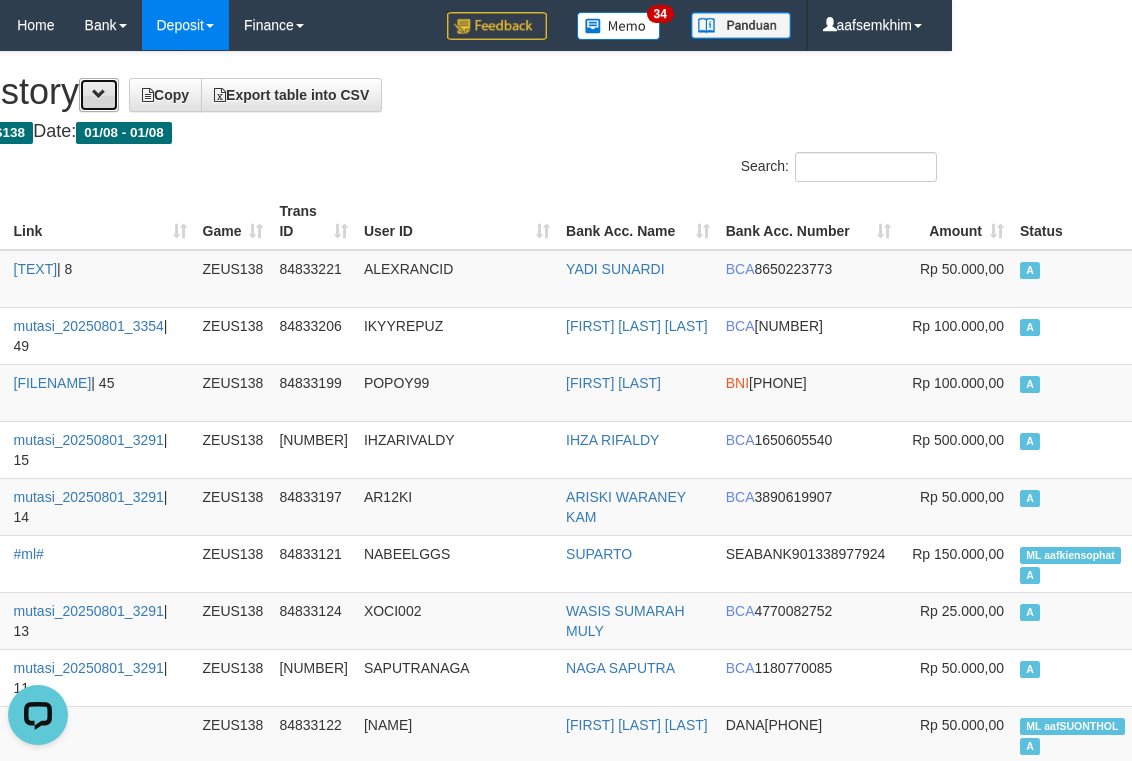 click at bounding box center (99, 94) 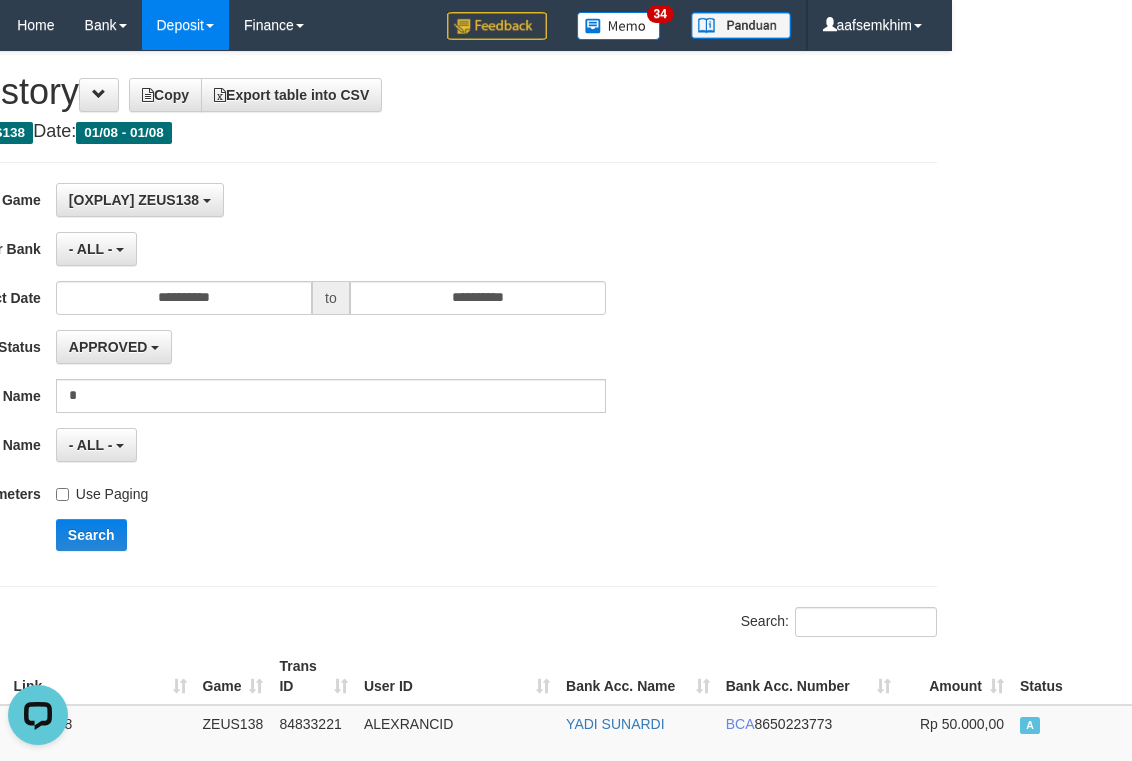 click on "Use Paging" at bounding box center [102, 490] 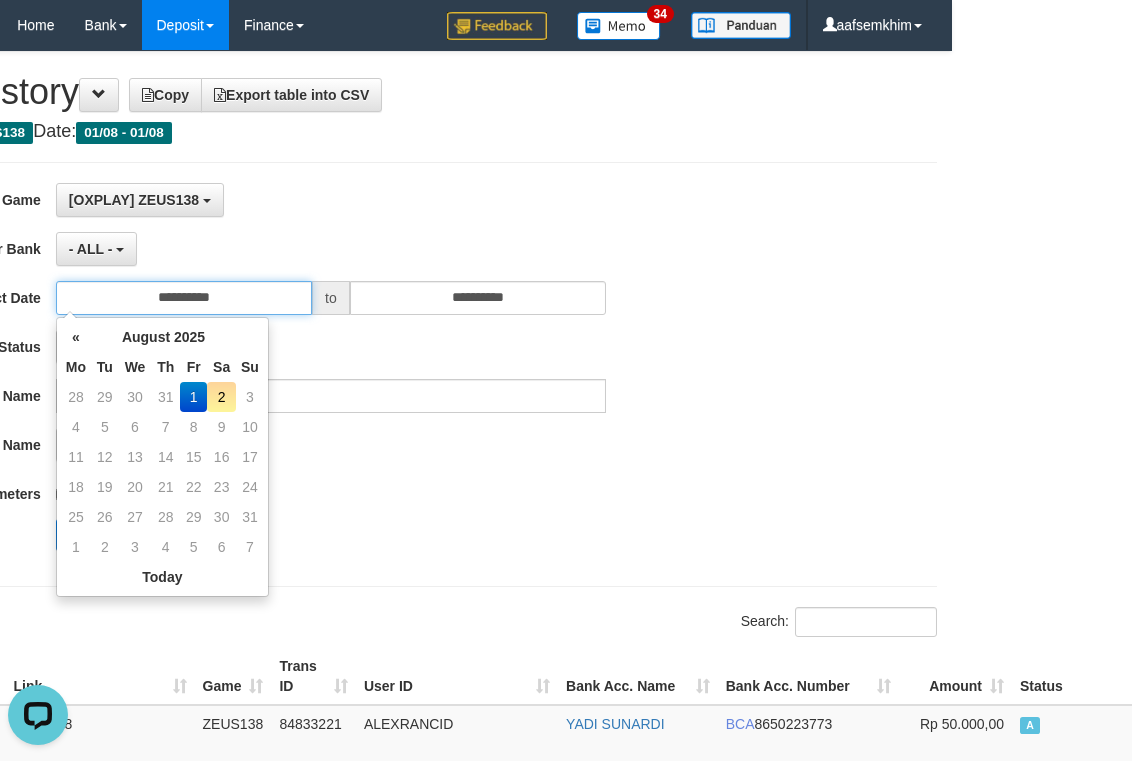 click on "**********" at bounding box center [184, 298] 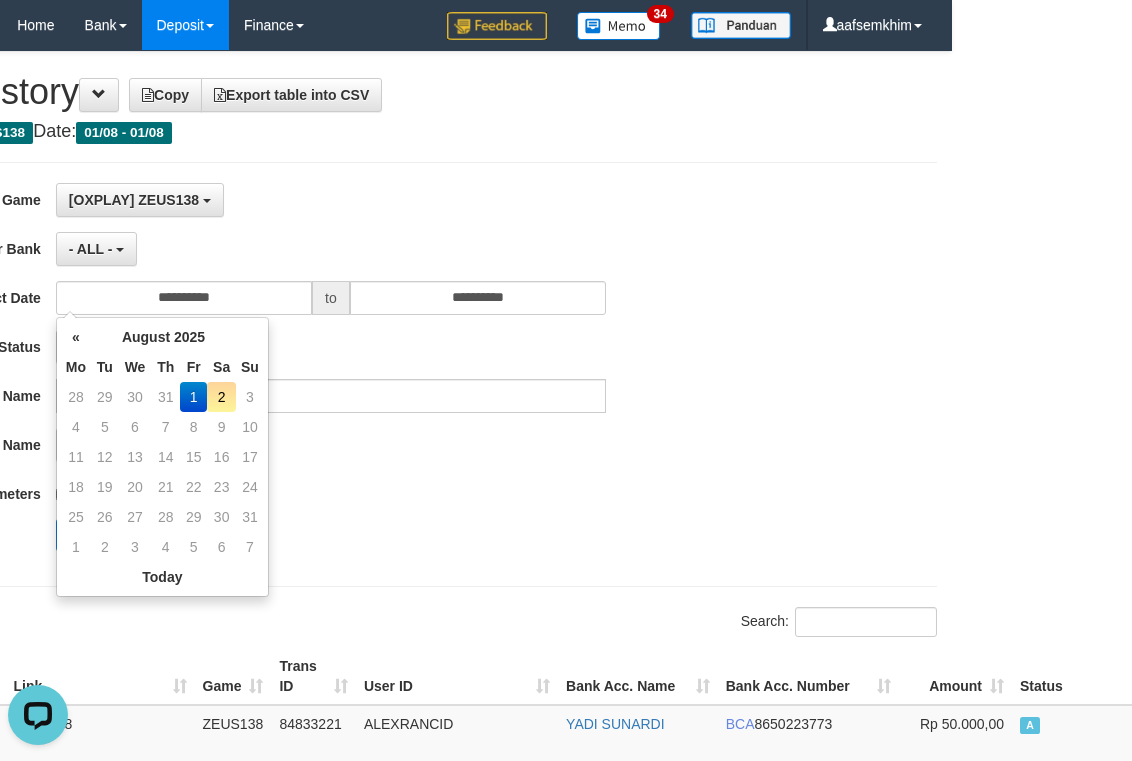 drag, startPoint x: 223, startPoint y: 403, endPoint x: 344, endPoint y: 448, distance: 129.09686 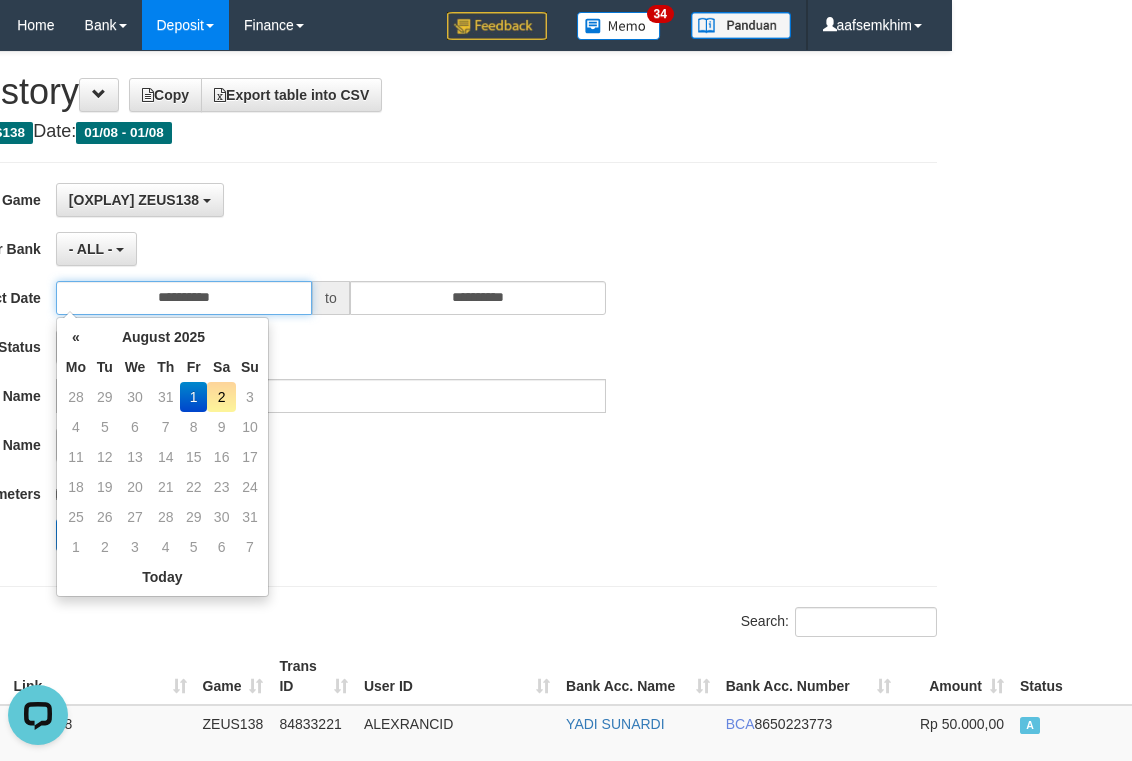 type on "**********" 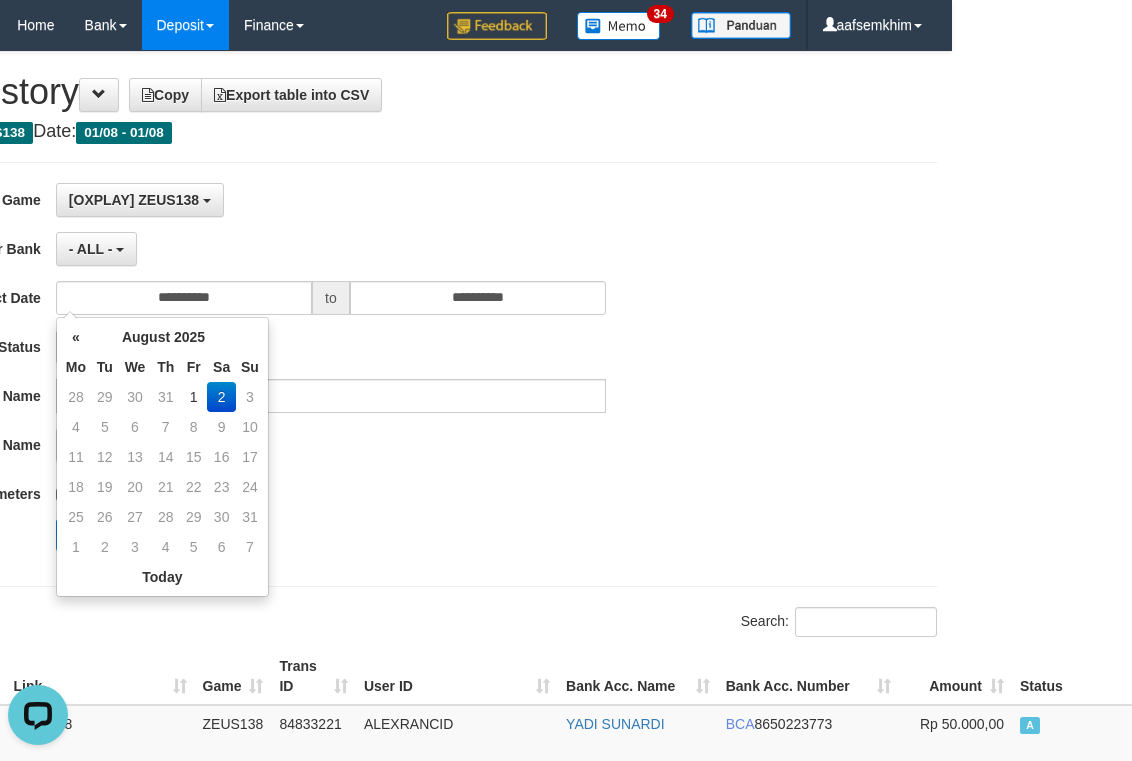 click on "**********" at bounding box center (291, 374) 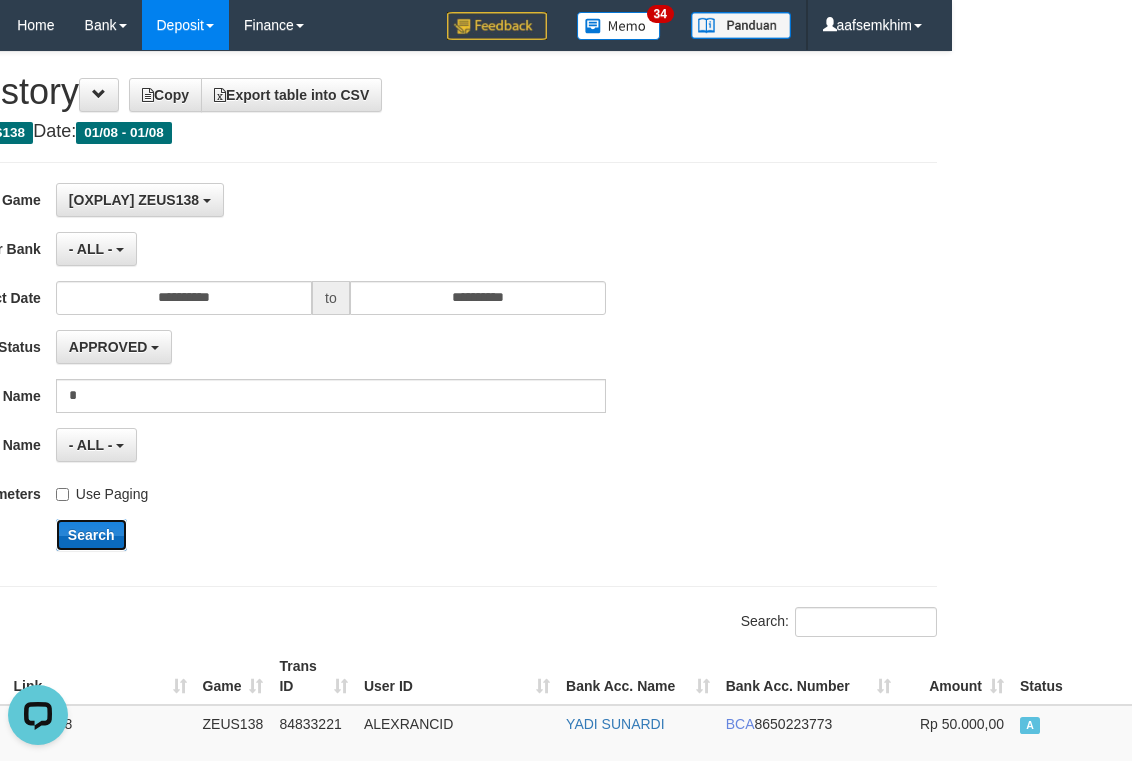 click on "Search" at bounding box center (91, 535) 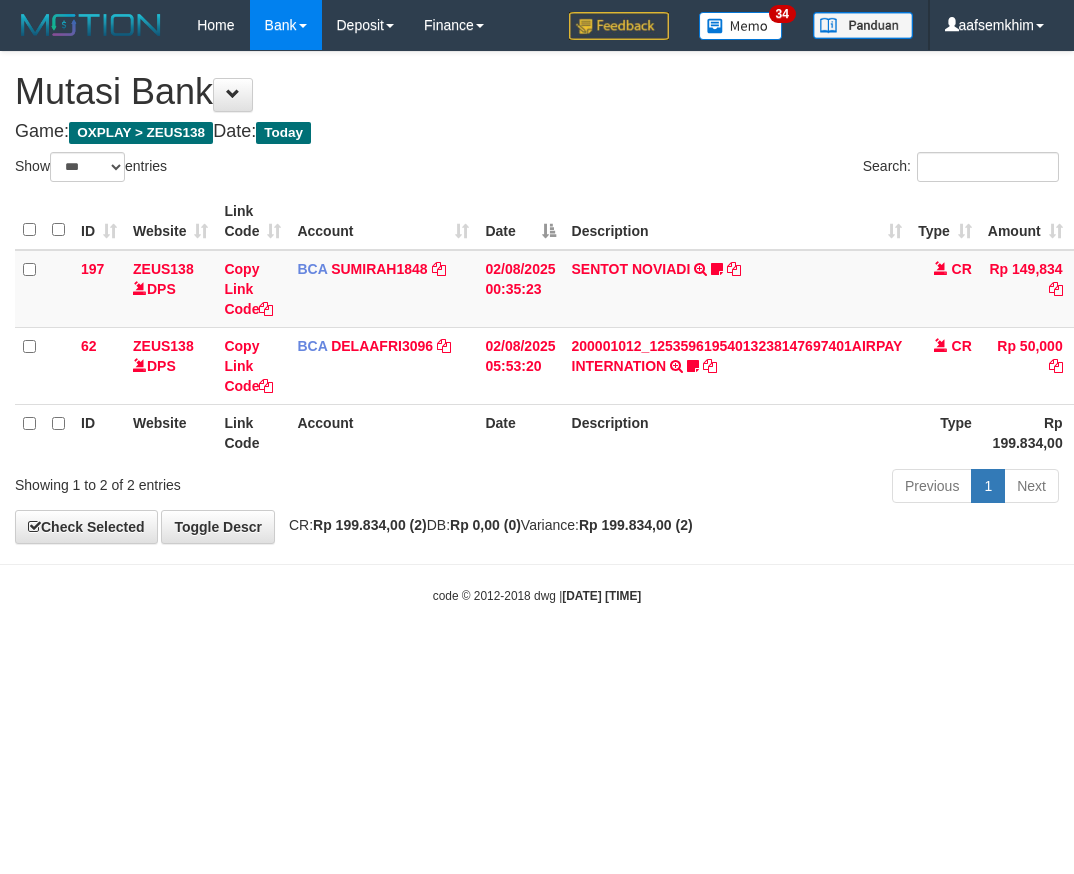 select on "***" 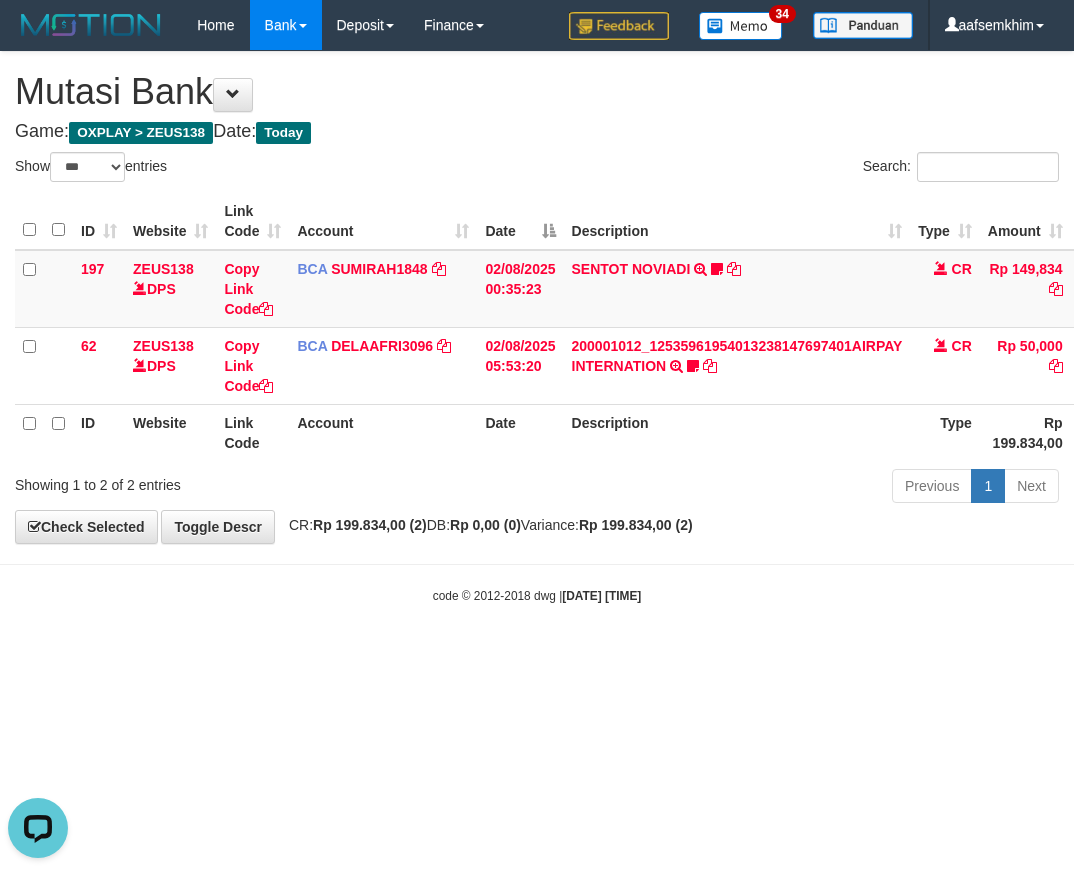 scroll, scrollTop: 0, scrollLeft: 0, axis: both 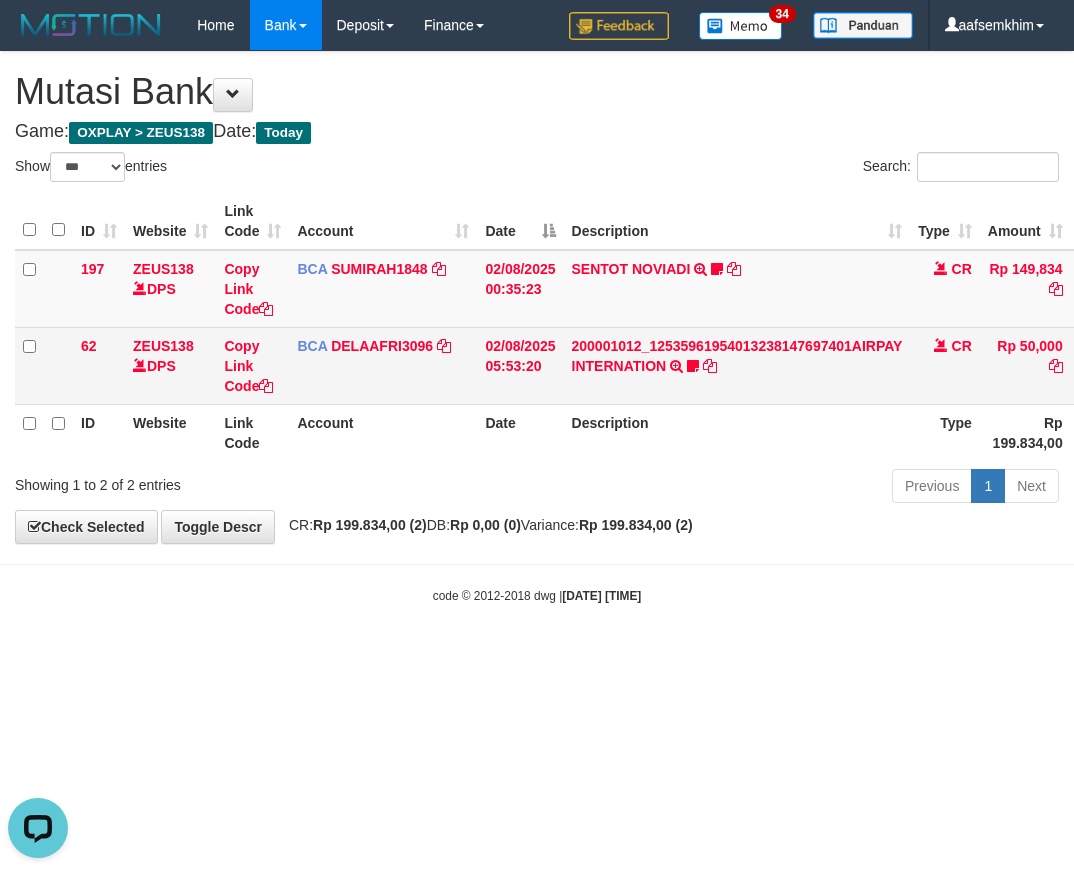 click on "BCA
DELAAFRI3096
DPS
DELA AFRIANI
mutasi_20250802_3552 | 62
mutasi_20250802_3552 | 62" at bounding box center (383, 365) 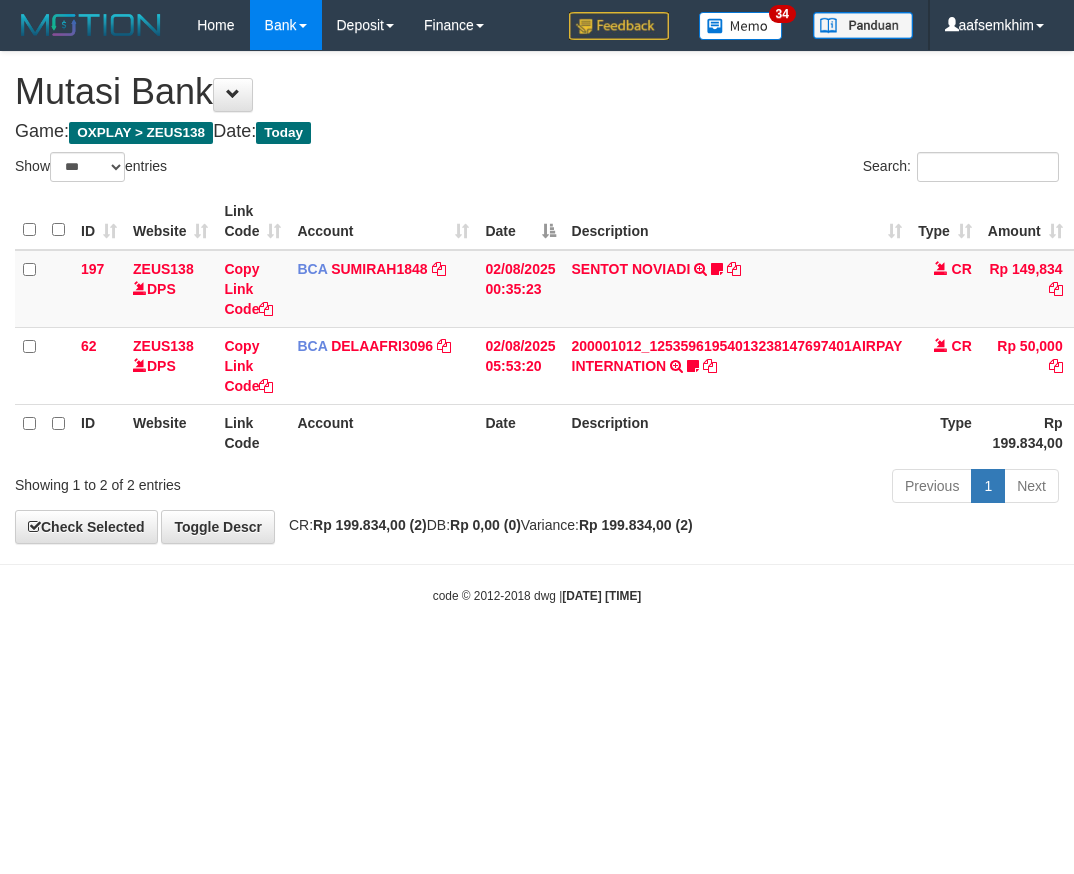 select on "***" 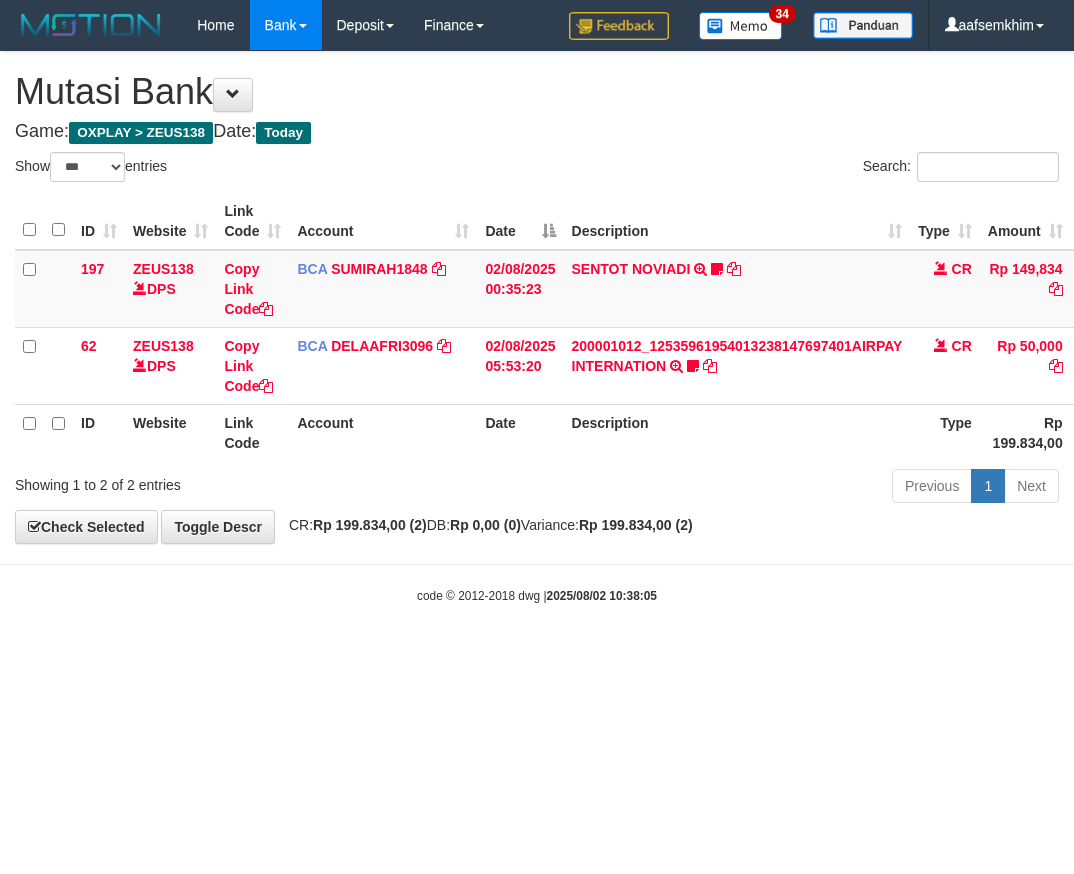 select on "***" 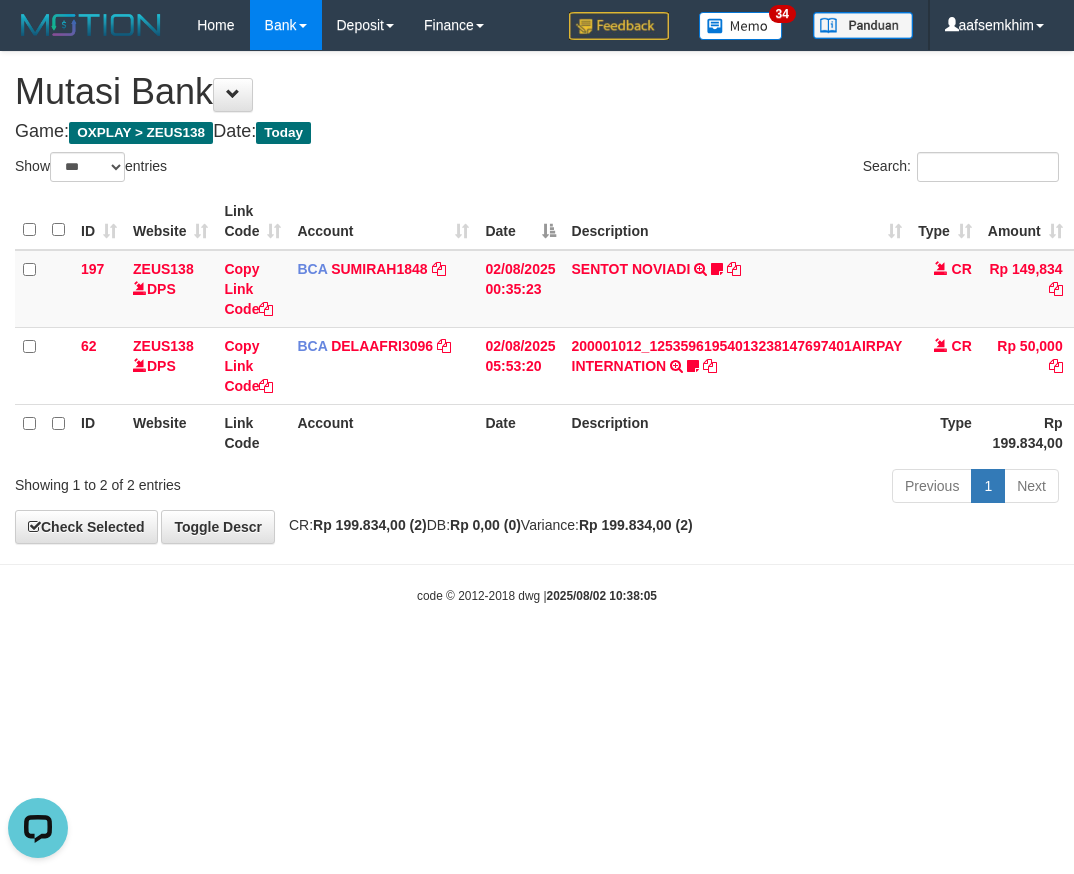 scroll, scrollTop: 0, scrollLeft: 0, axis: both 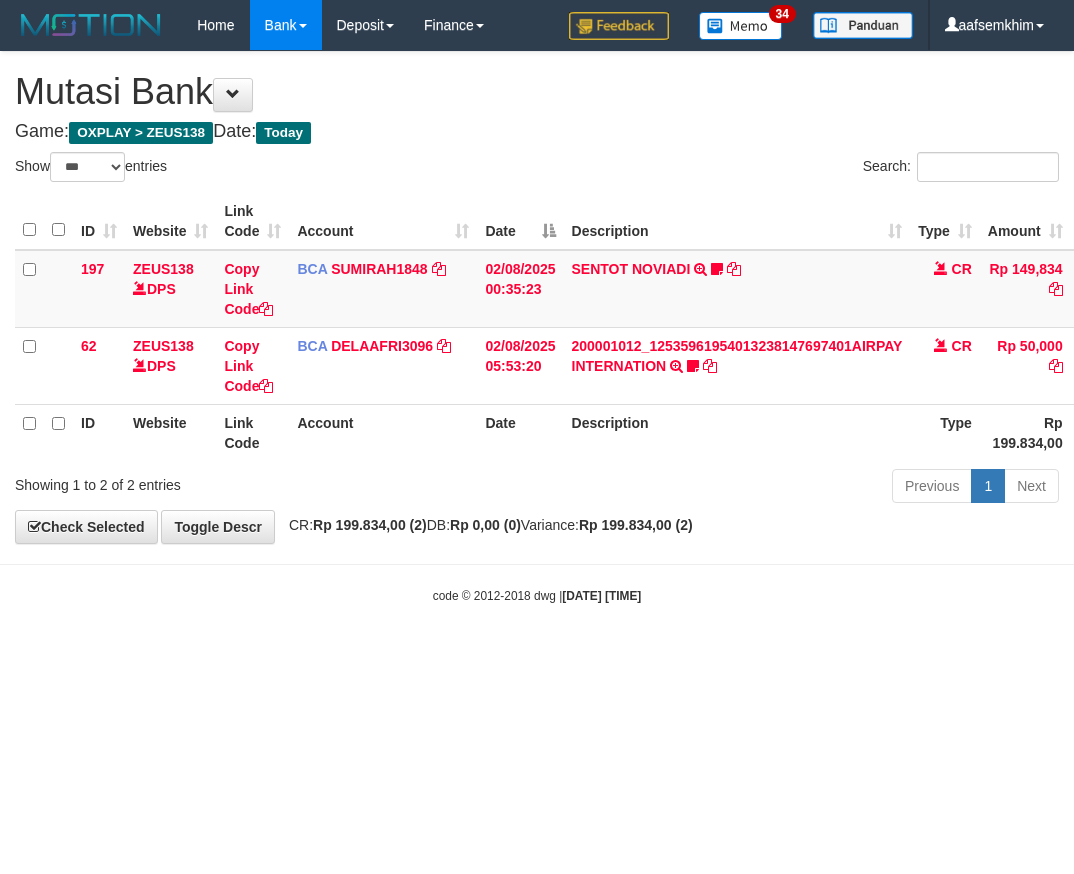 select on "***" 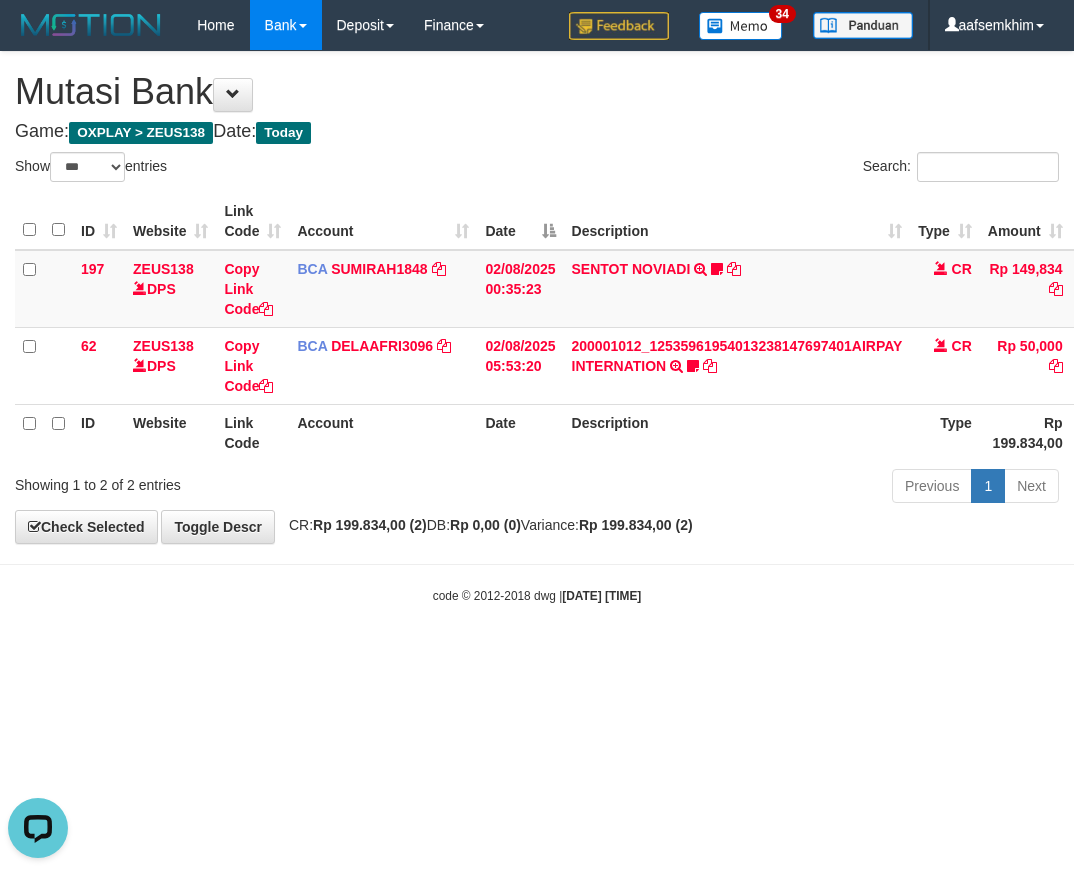 scroll, scrollTop: 0, scrollLeft: 0, axis: both 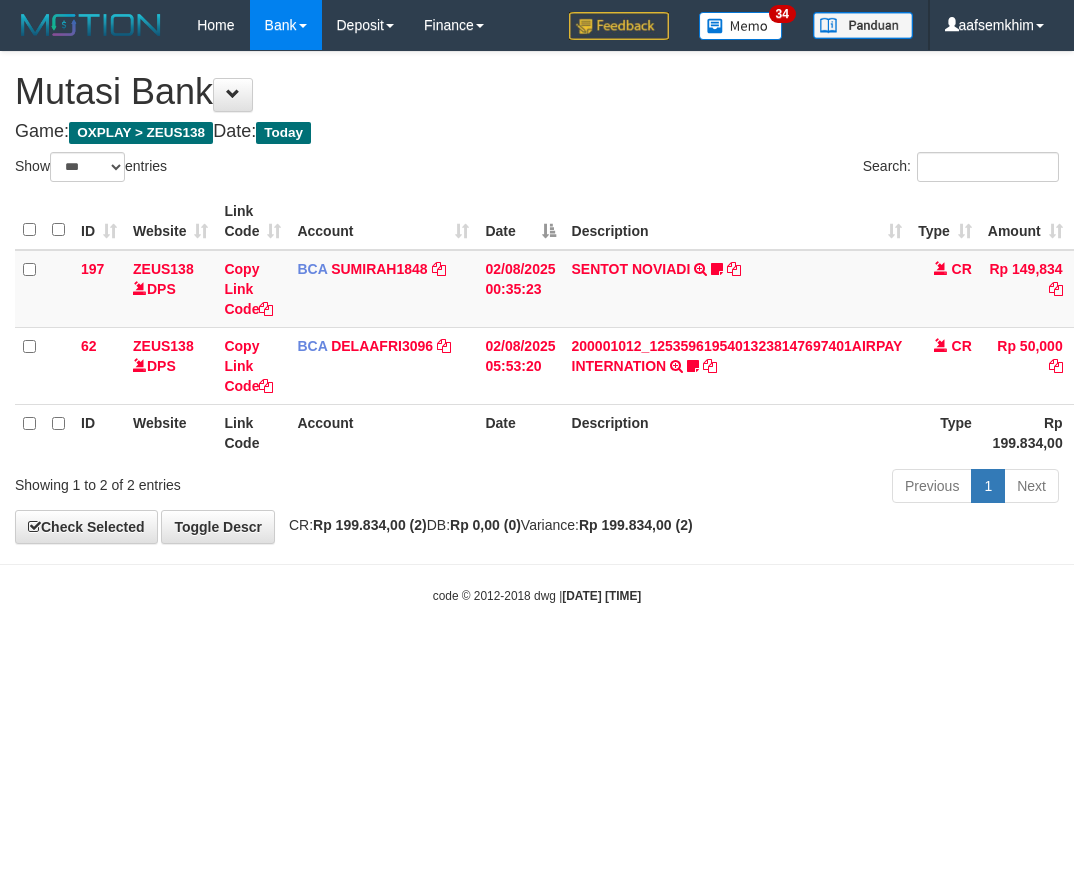 select on "***" 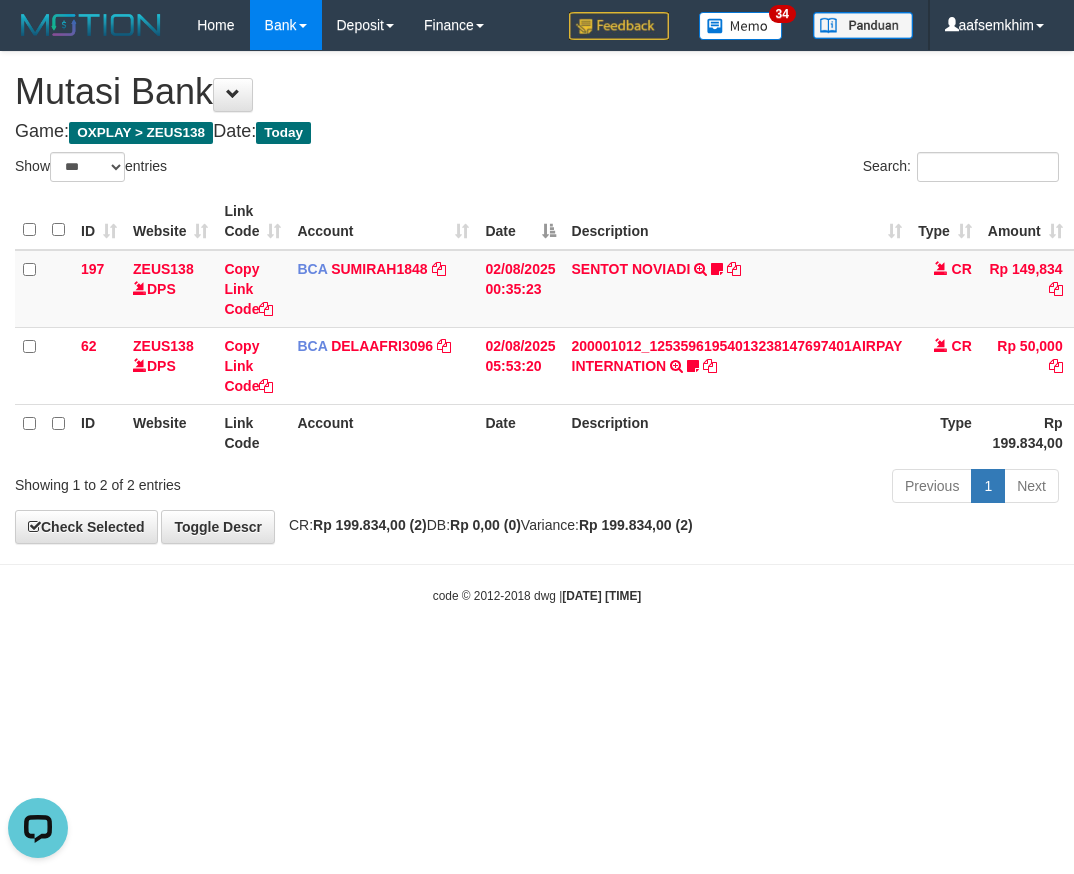 scroll, scrollTop: 0, scrollLeft: 0, axis: both 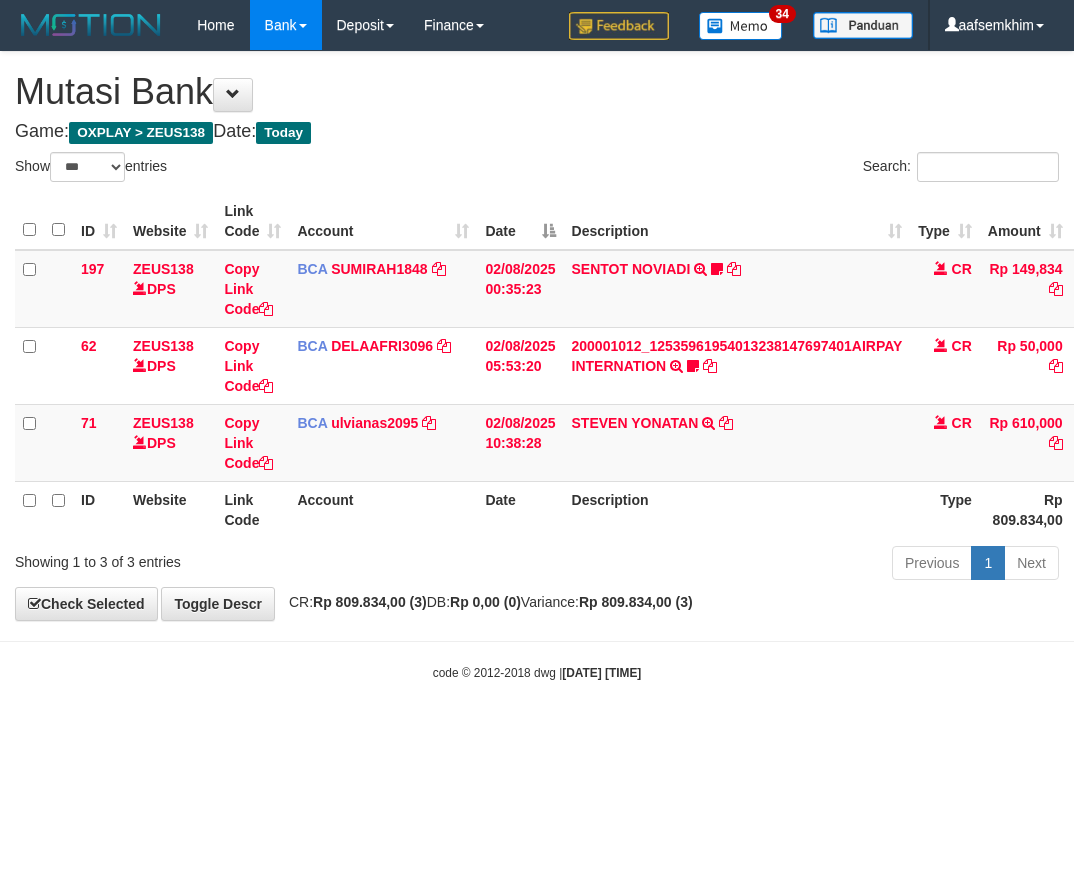 select on "***" 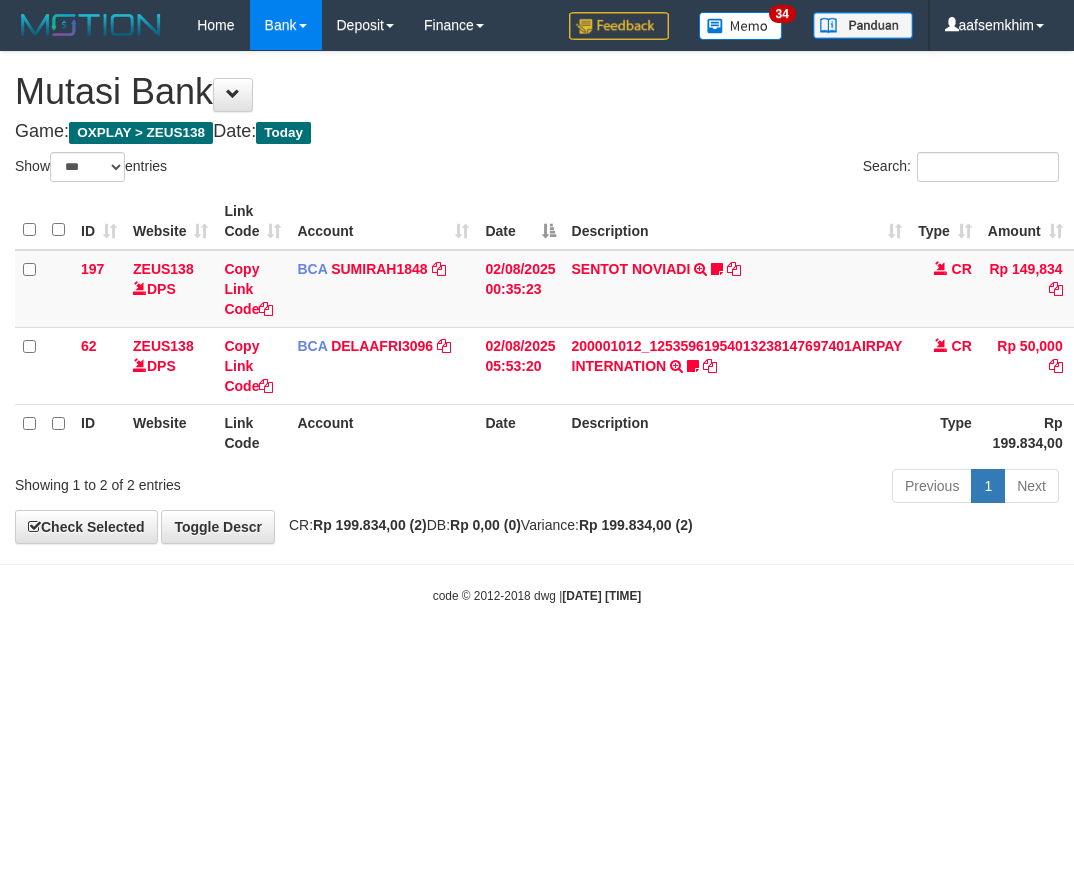 select on "***" 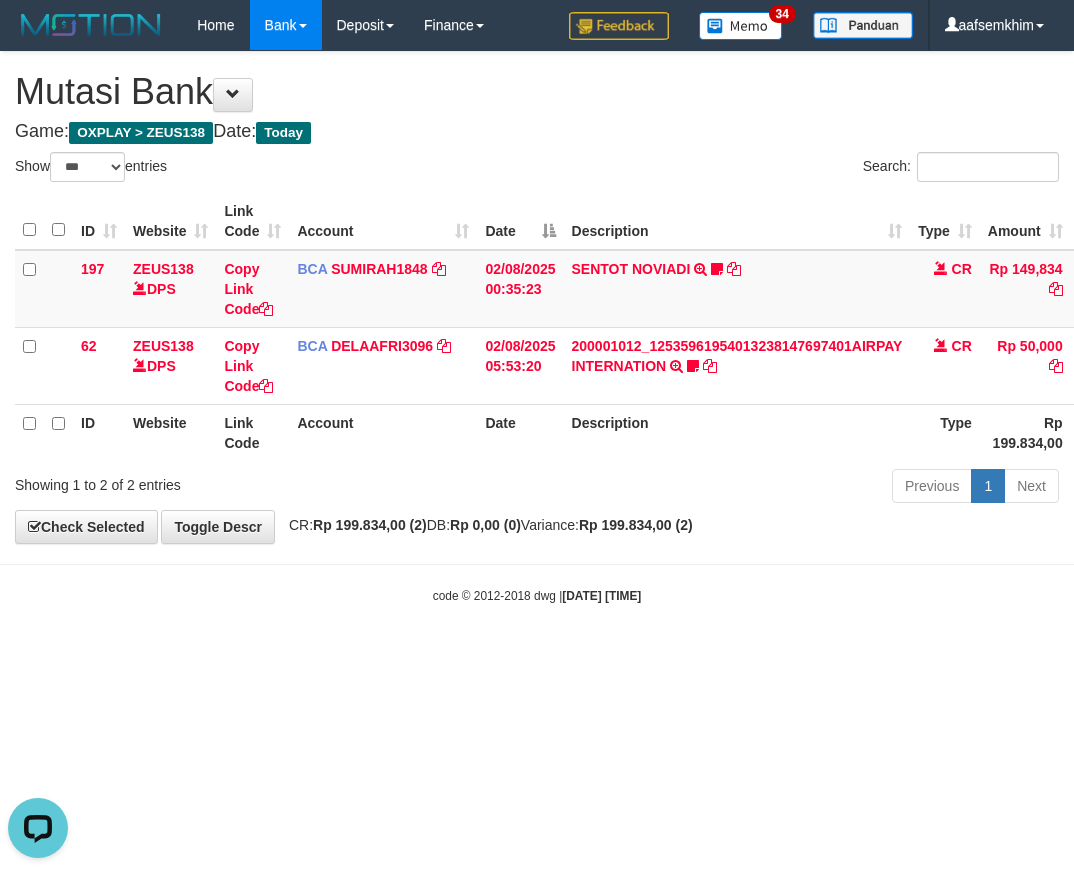 scroll, scrollTop: 0, scrollLeft: 0, axis: both 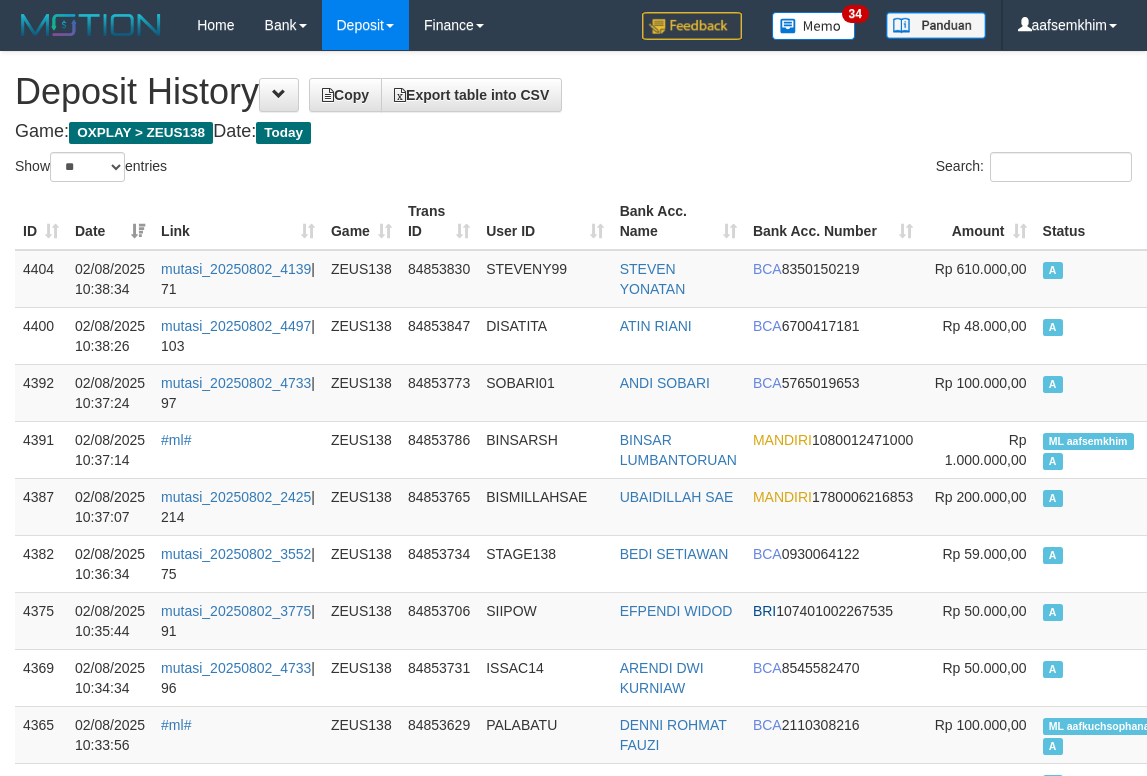 select on "**" 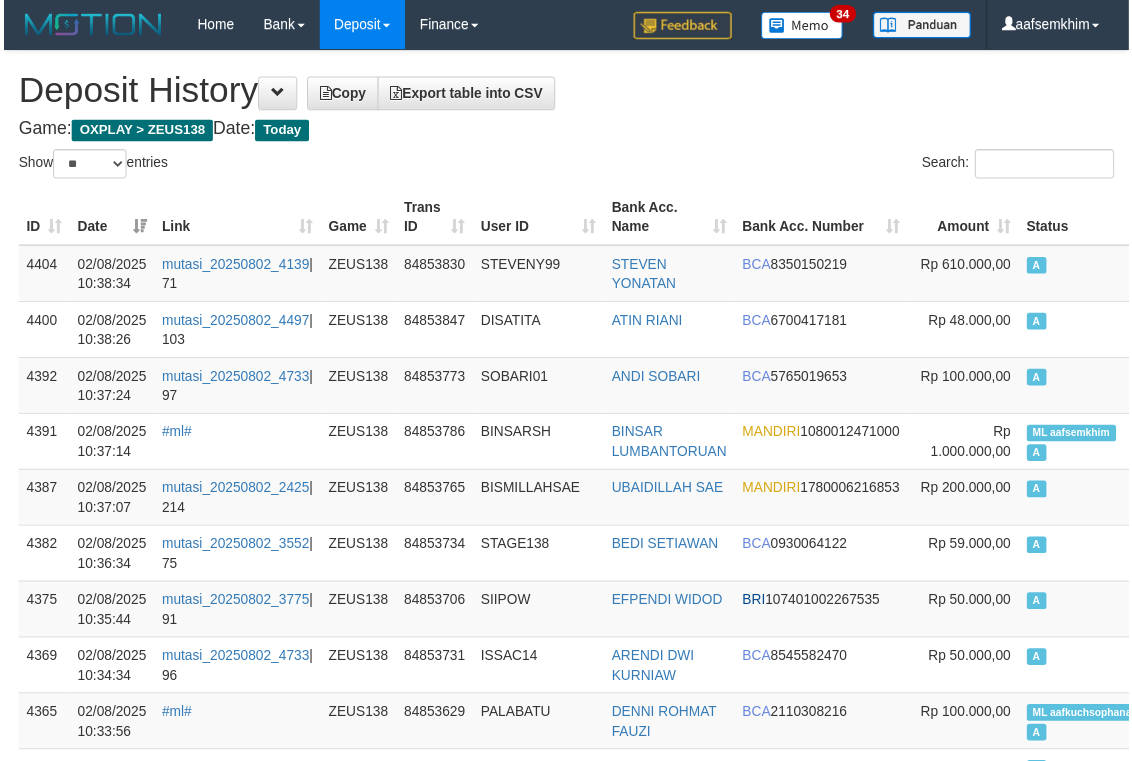 scroll, scrollTop: 0, scrollLeft: 0, axis: both 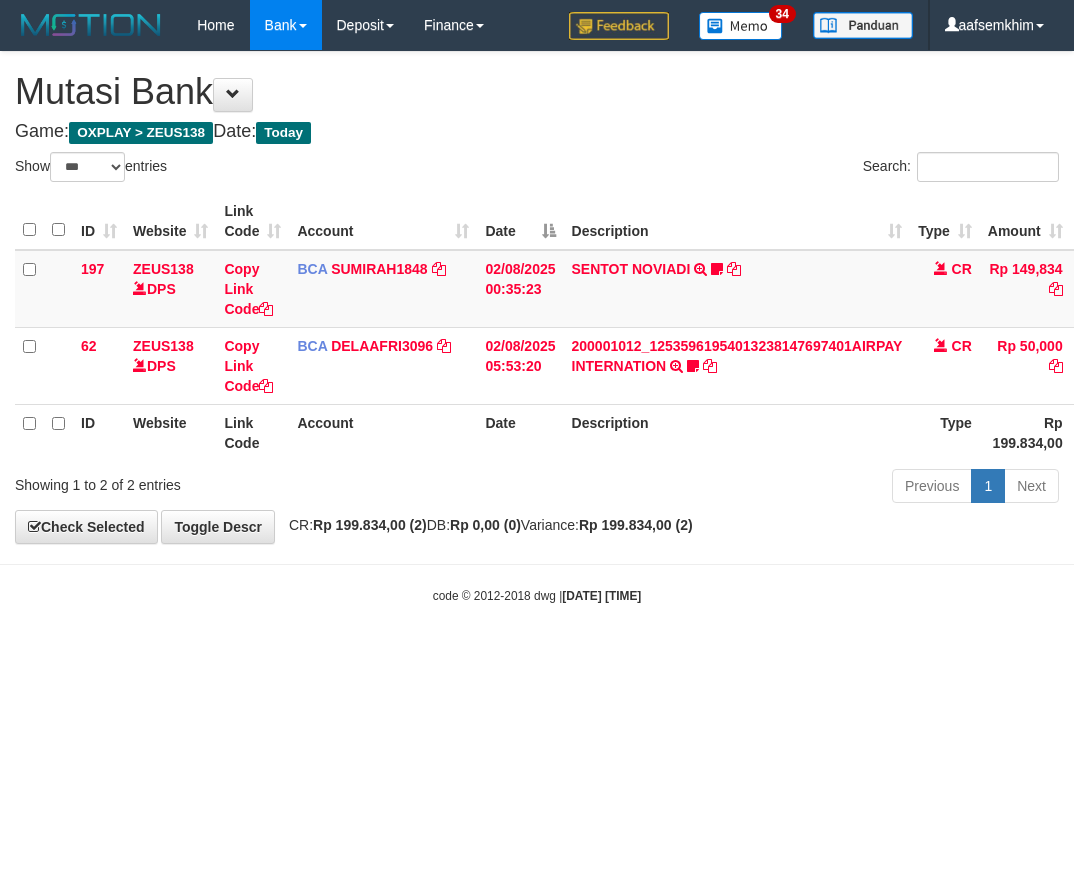 select on "***" 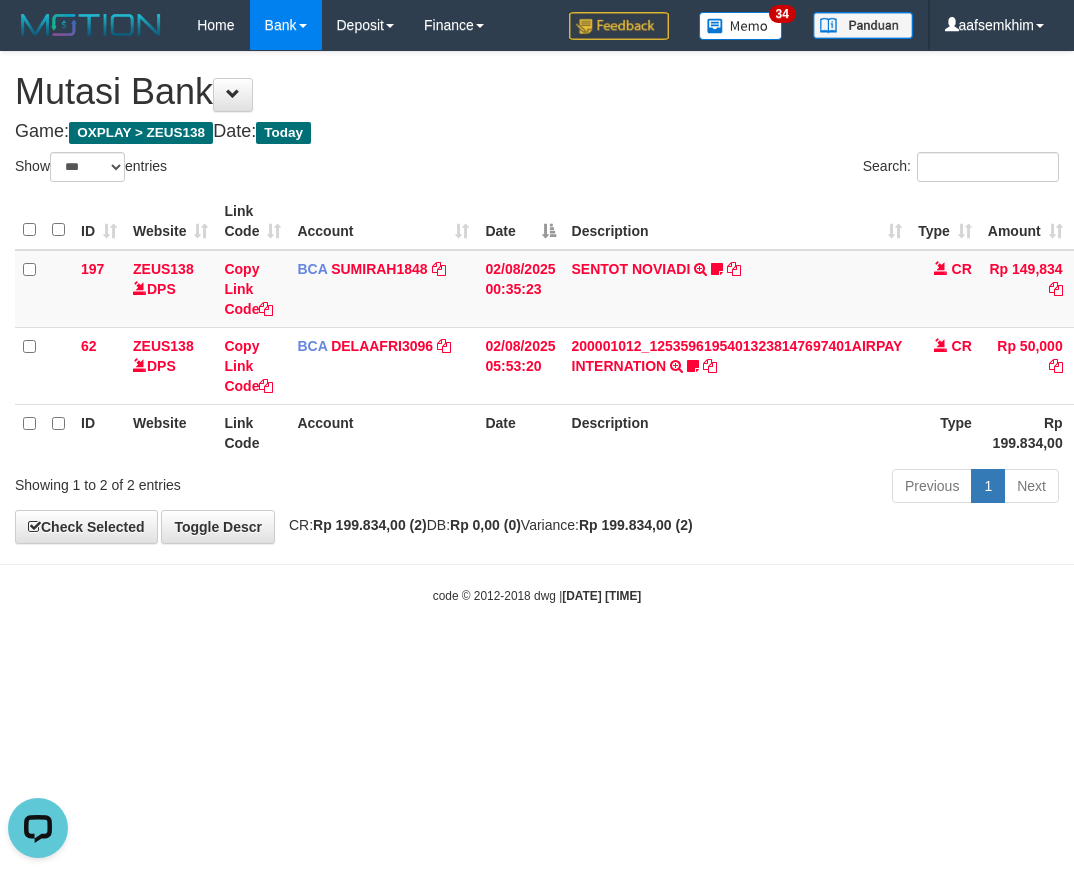 scroll, scrollTop: 0, scrollLeft: 0, axis: both 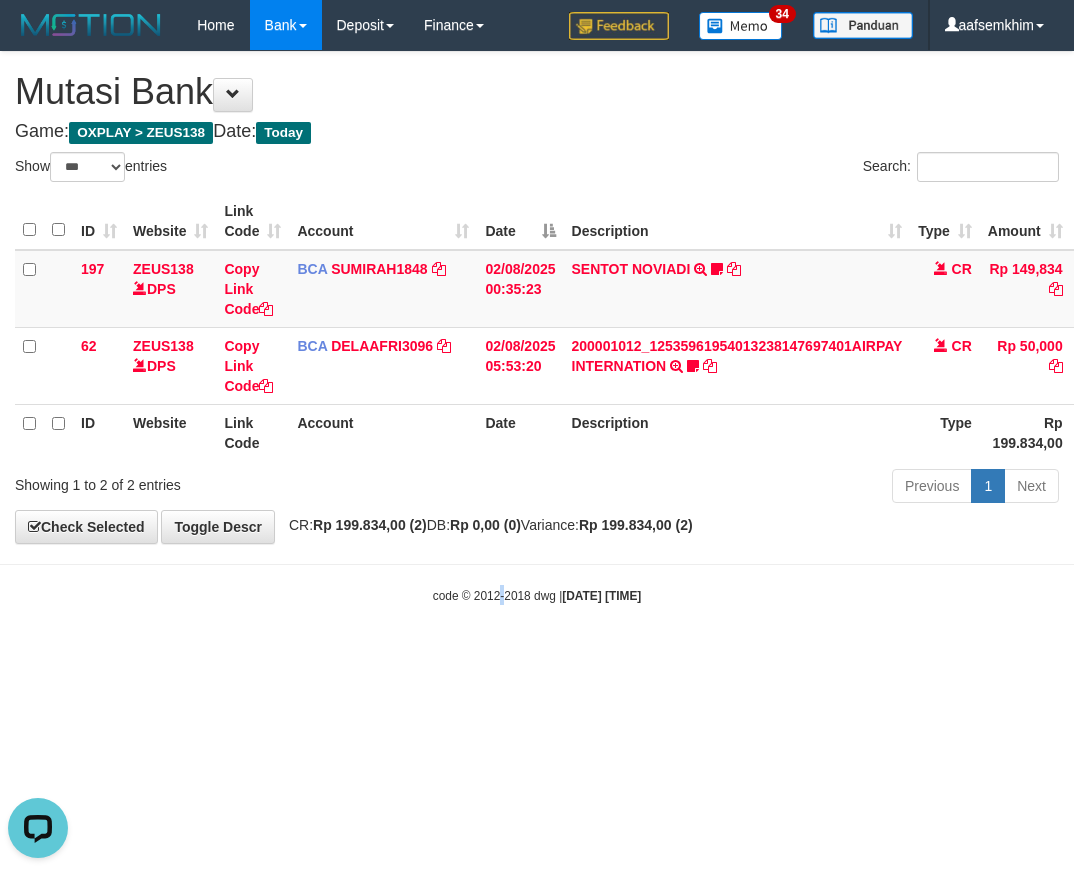 click on "code © [YEAR]-[YEAR] dwg |  [DATE] [TIME]" at bounding box center [537, 595] 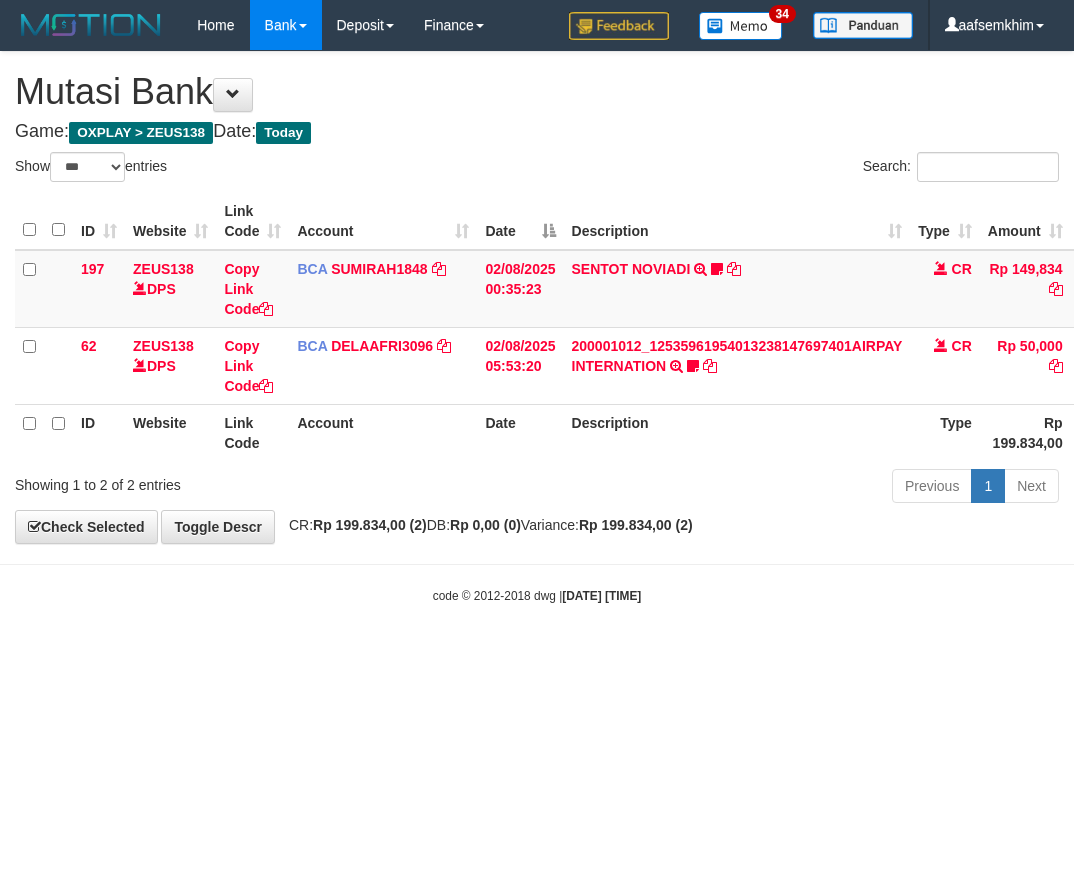 select on "***" 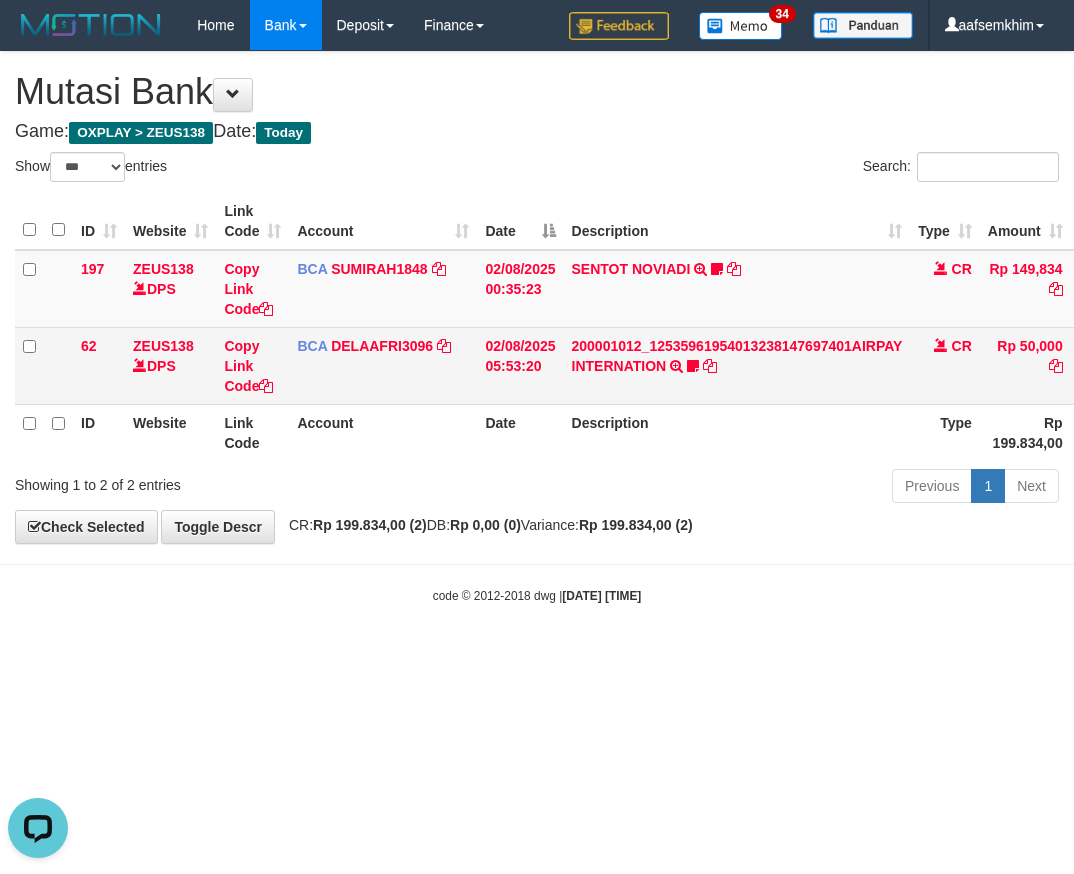 scroll, scrollTop: 0, scrollLeft: 0, axis: both 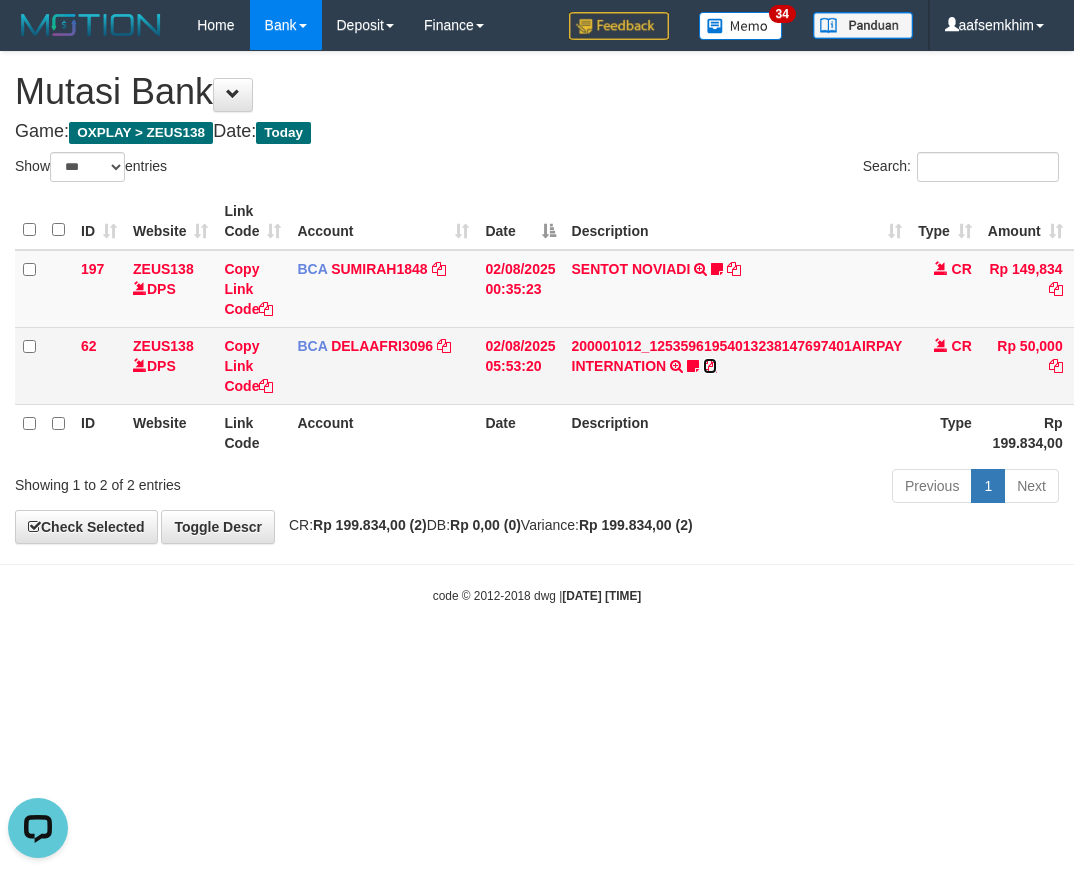 click at bounding box center (710, 366) 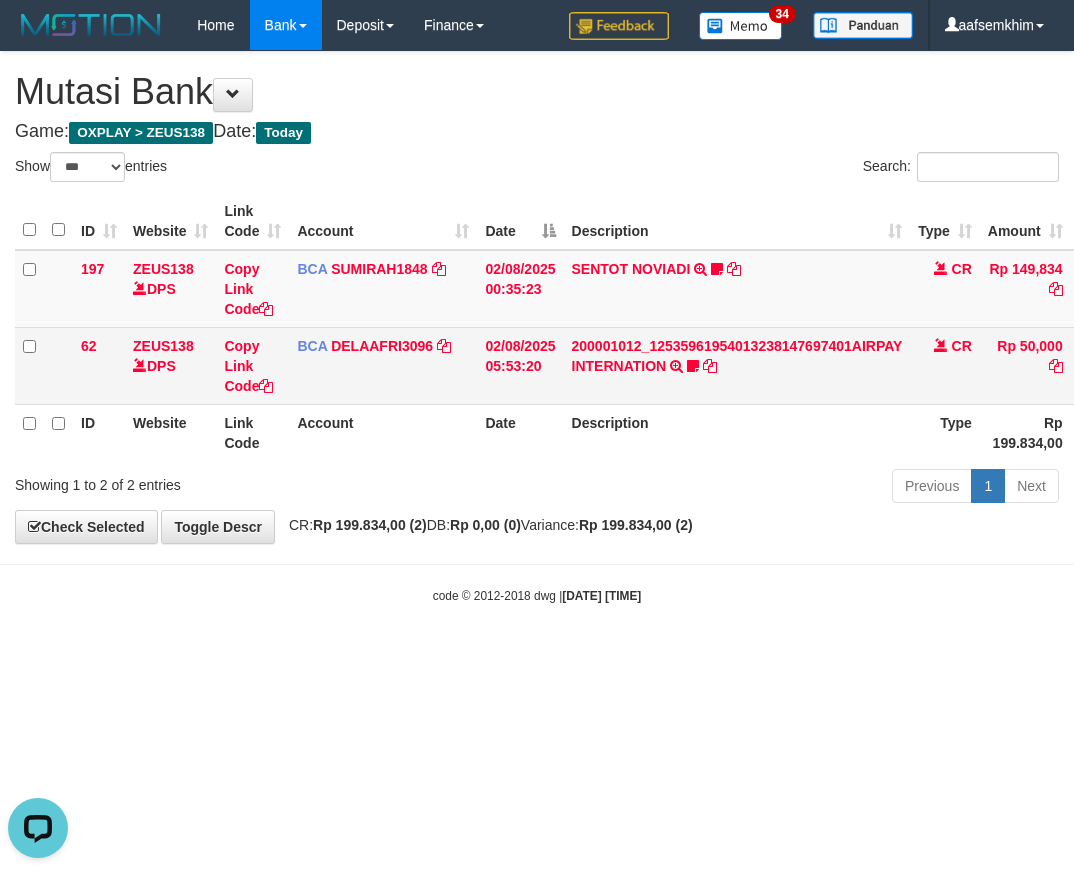 scroll, scrollTop: 45, scrollLeft: 0, axis: vertical 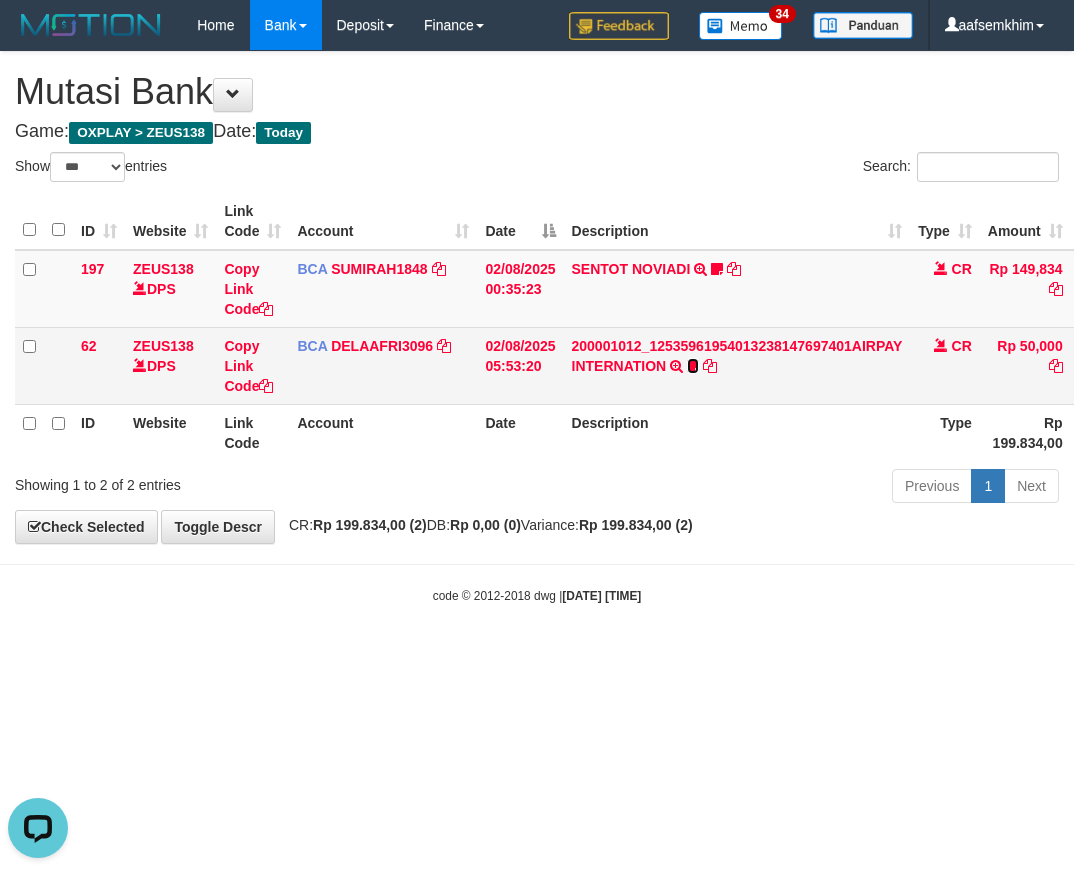 click at bounding box center (693, 366) 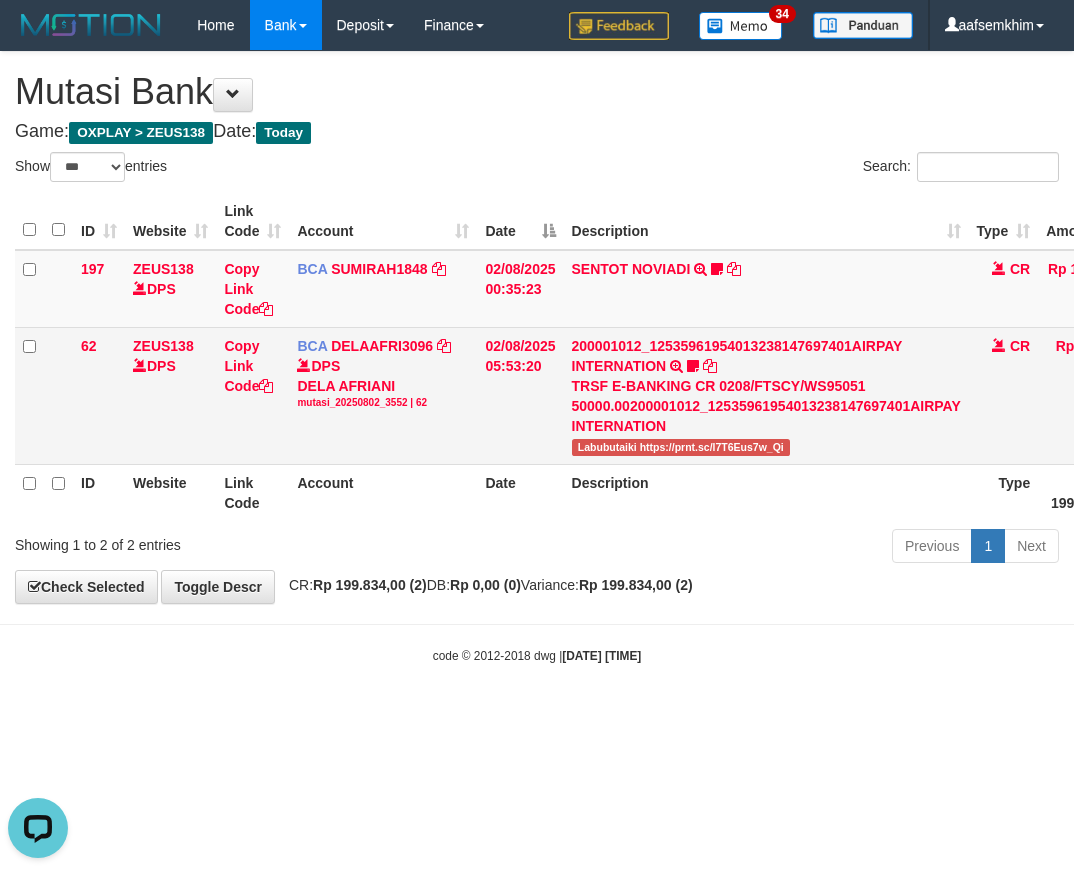 click on "Labubutaiki
https://prnt.sc/l7T6Eus7w_Qi" at bounding box center [681, 447] 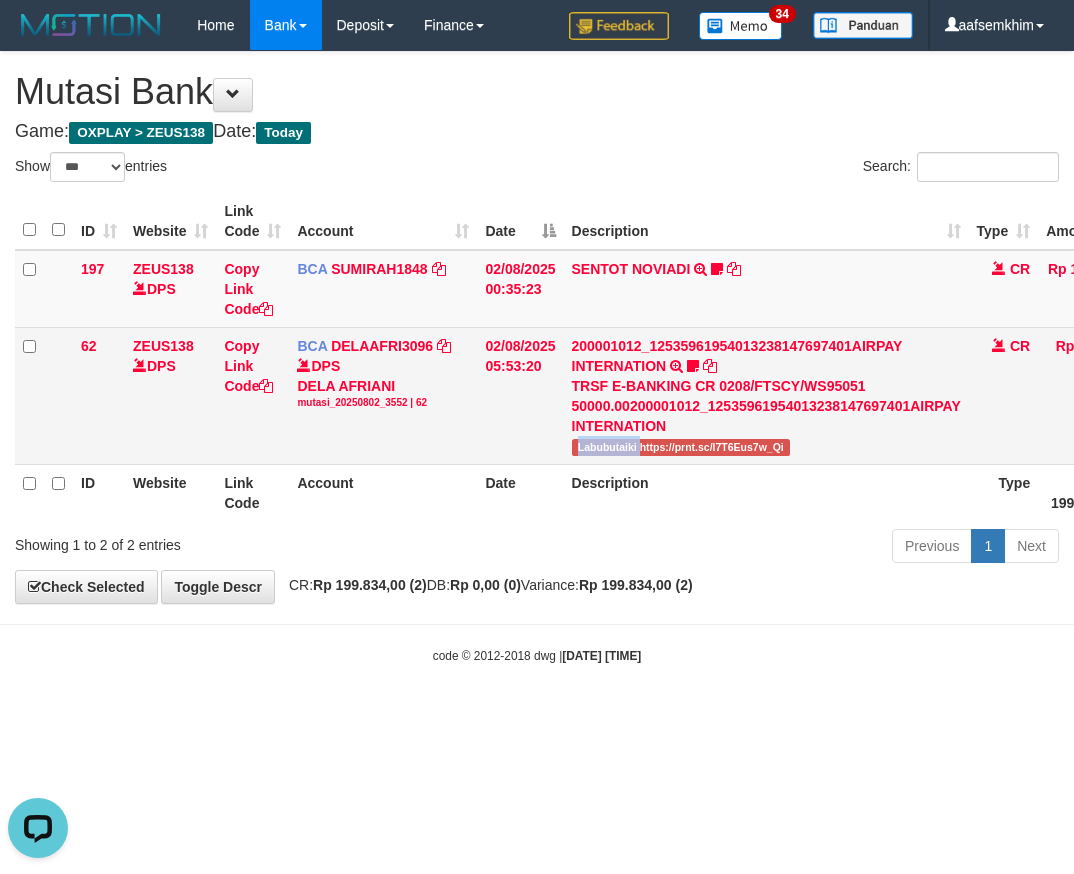 click on "Labubutaiki
https://prnt.sc/l7T6Eus7w_Qi" at bounding box center (681, 447) 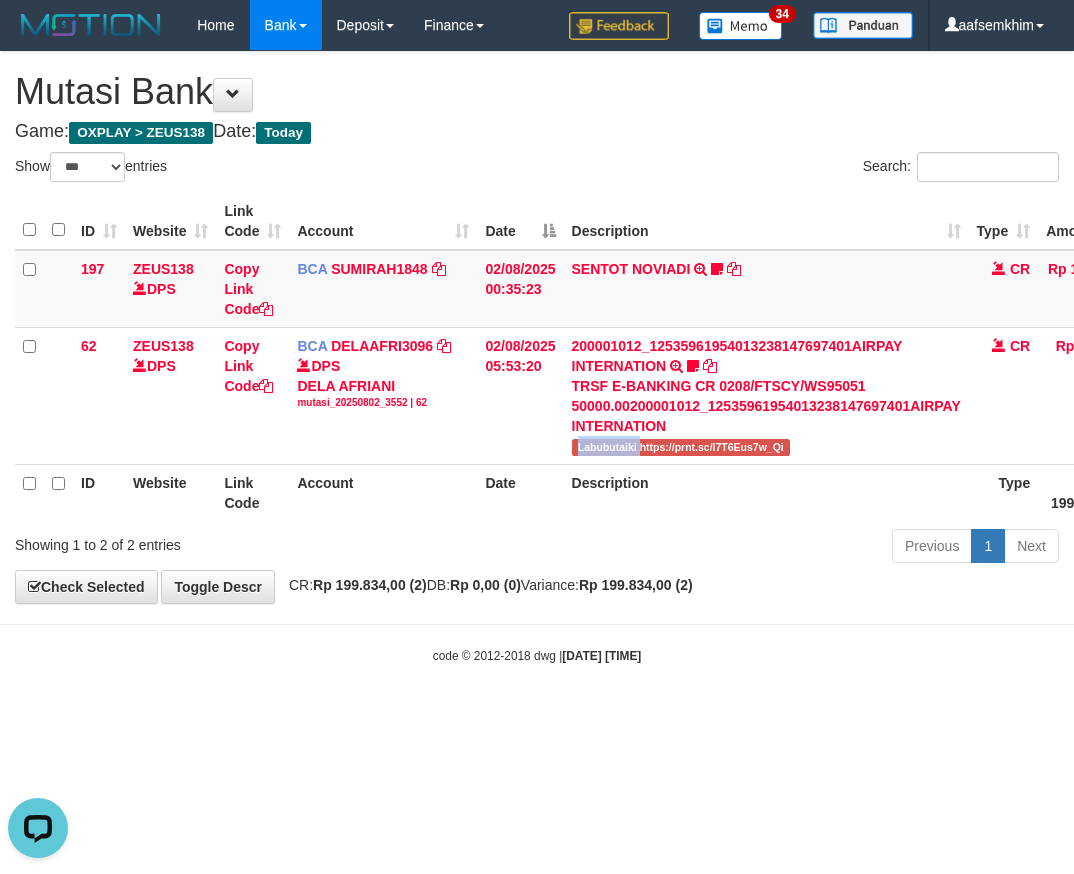 copy on "Labubutaiki" 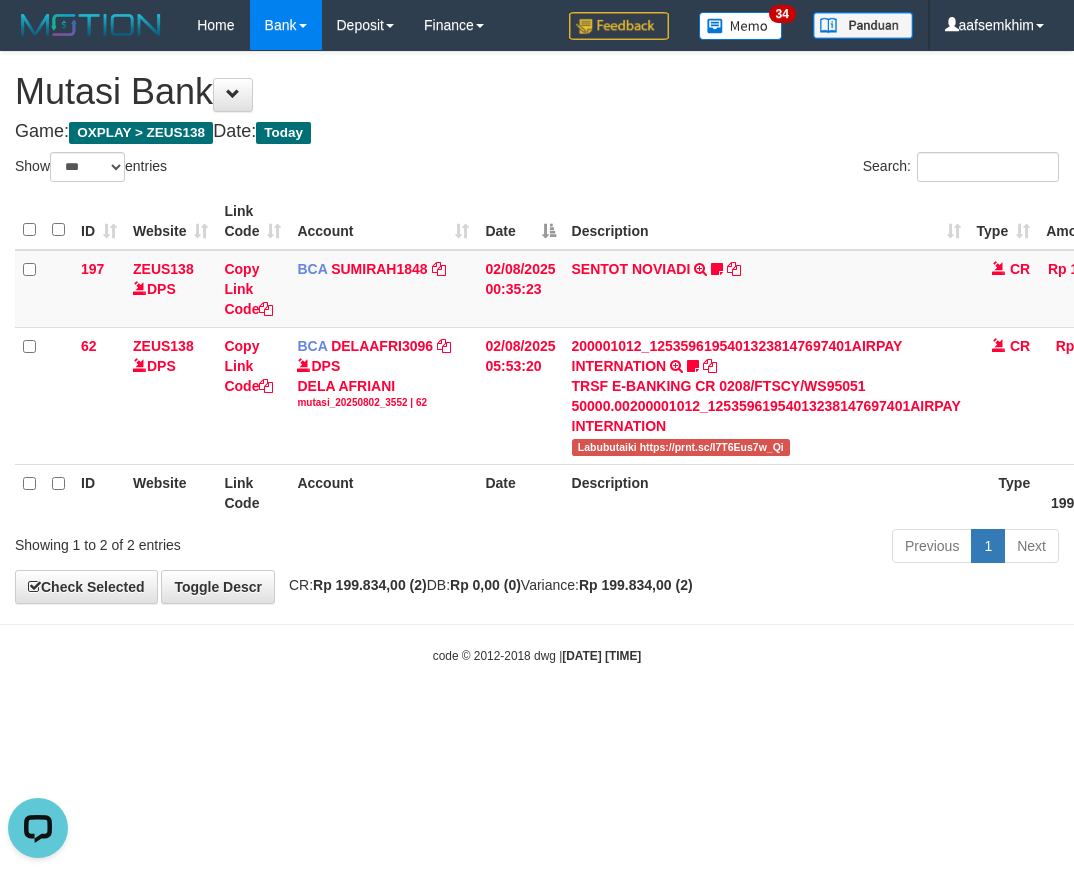 click on "Showing 1 to 2 of 2 entries" at bounding box center (224, 541) 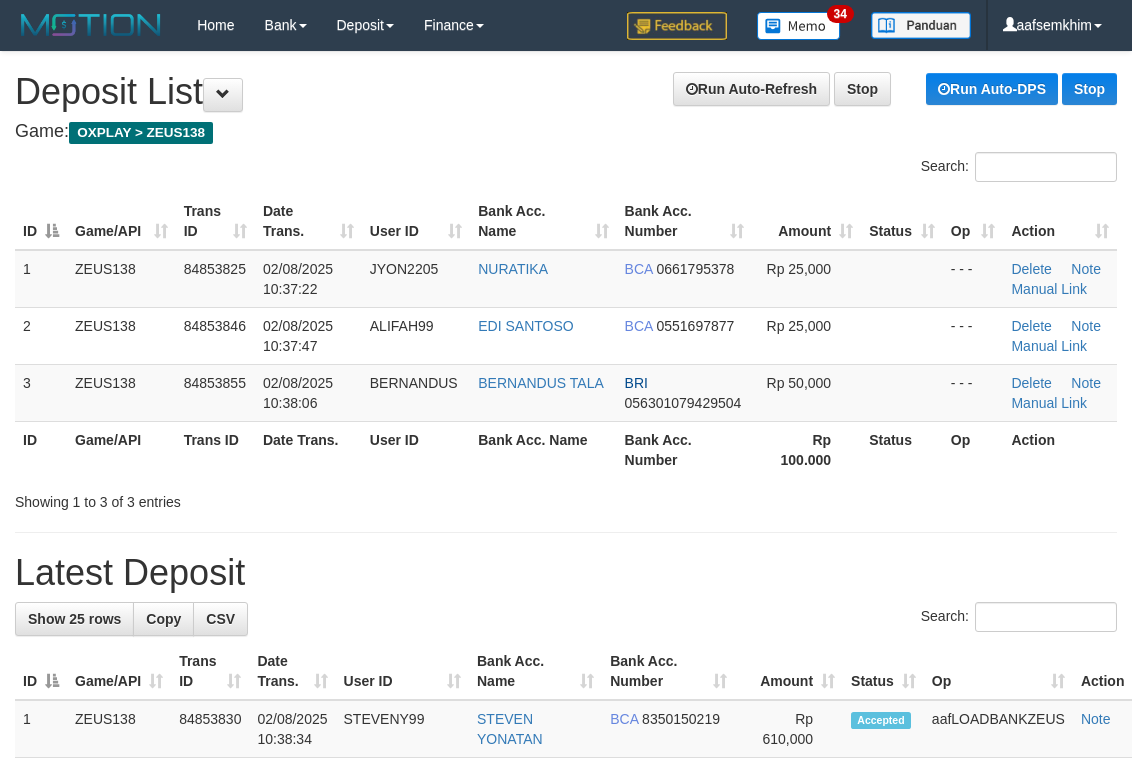 scroll, scrollTop: 69, scrollLeft: 0, axis: vertical 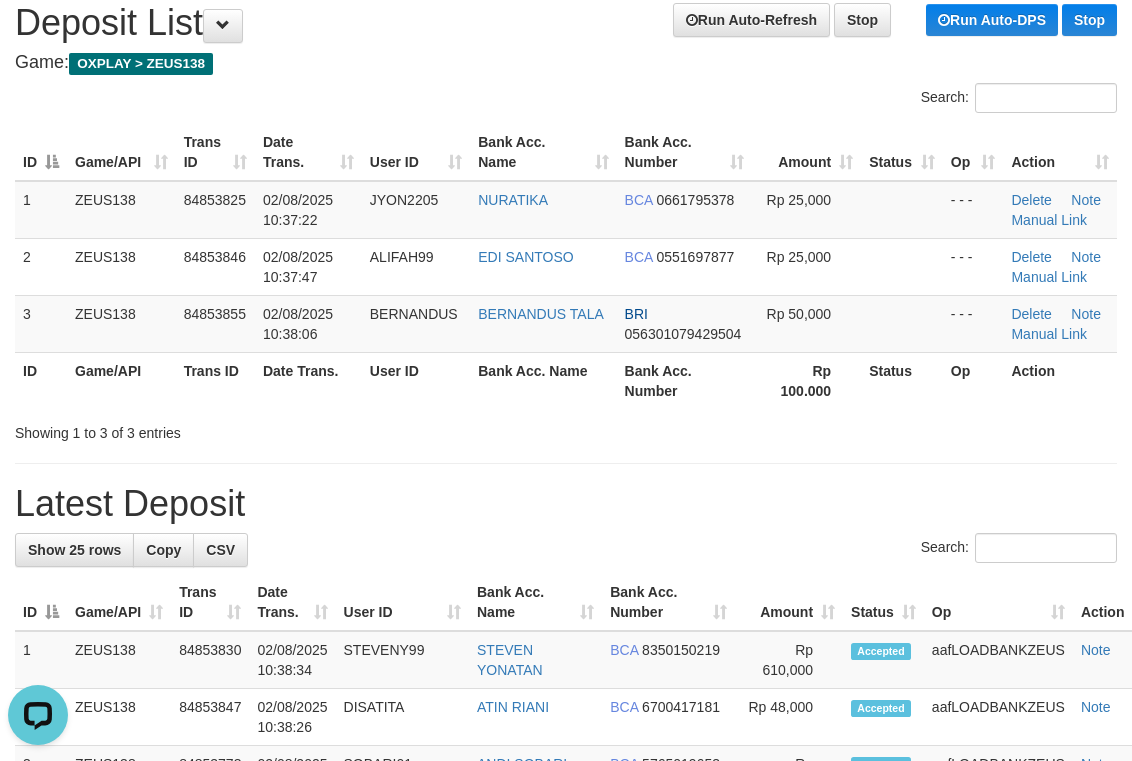 click on "Latest Deposit" at bounding box center (566, 504) 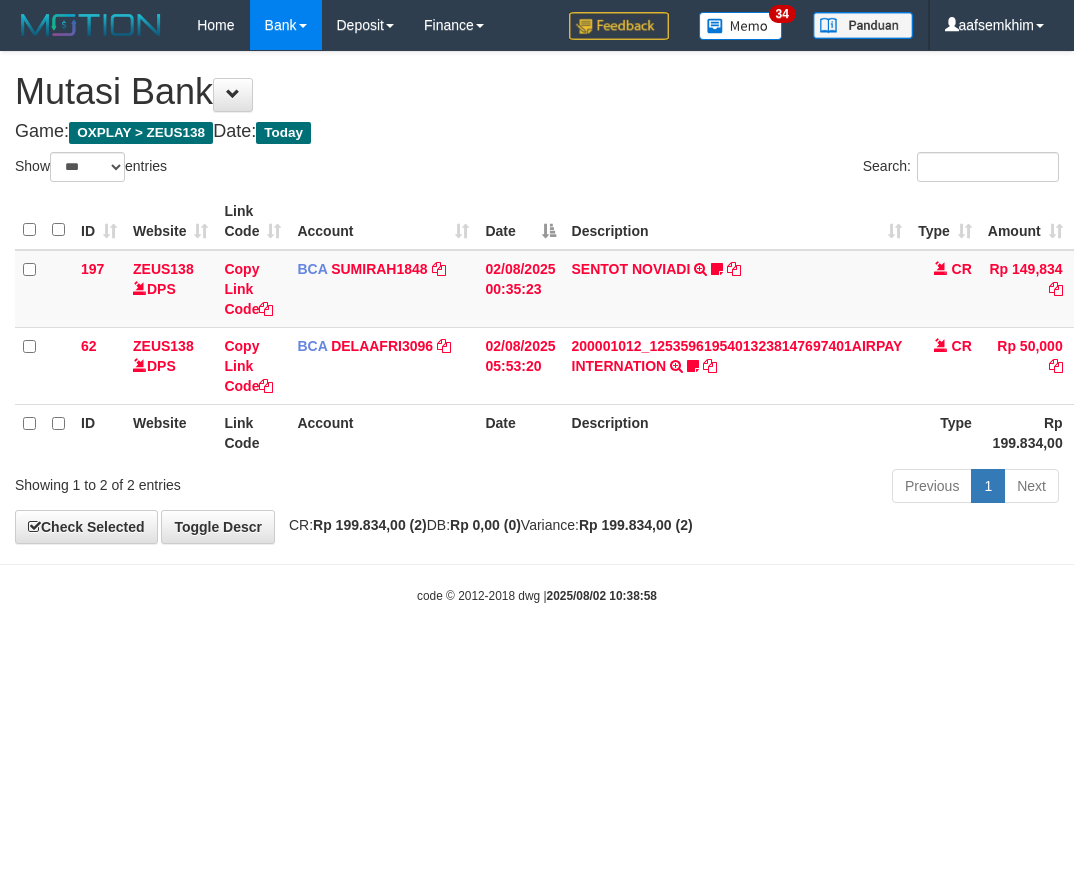 select on "***" 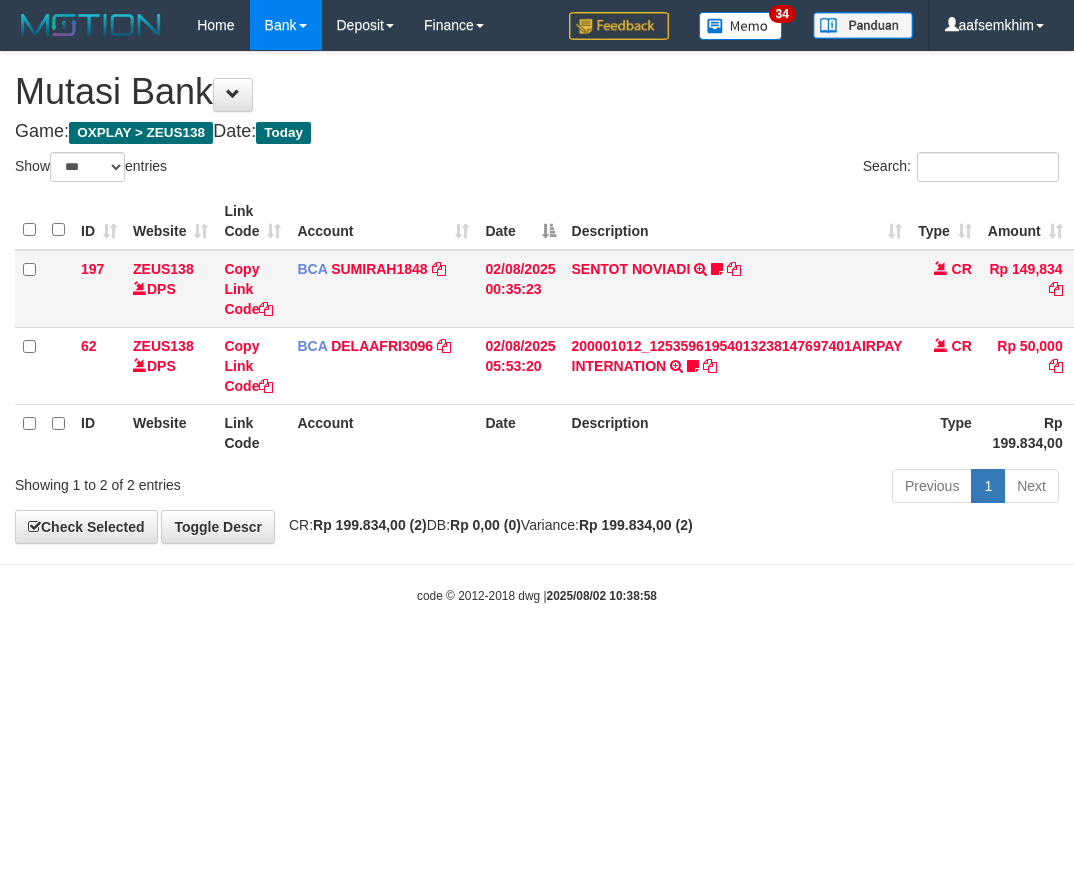 scroll, scrollTop: 0, scrollLeft: 0, axis: both 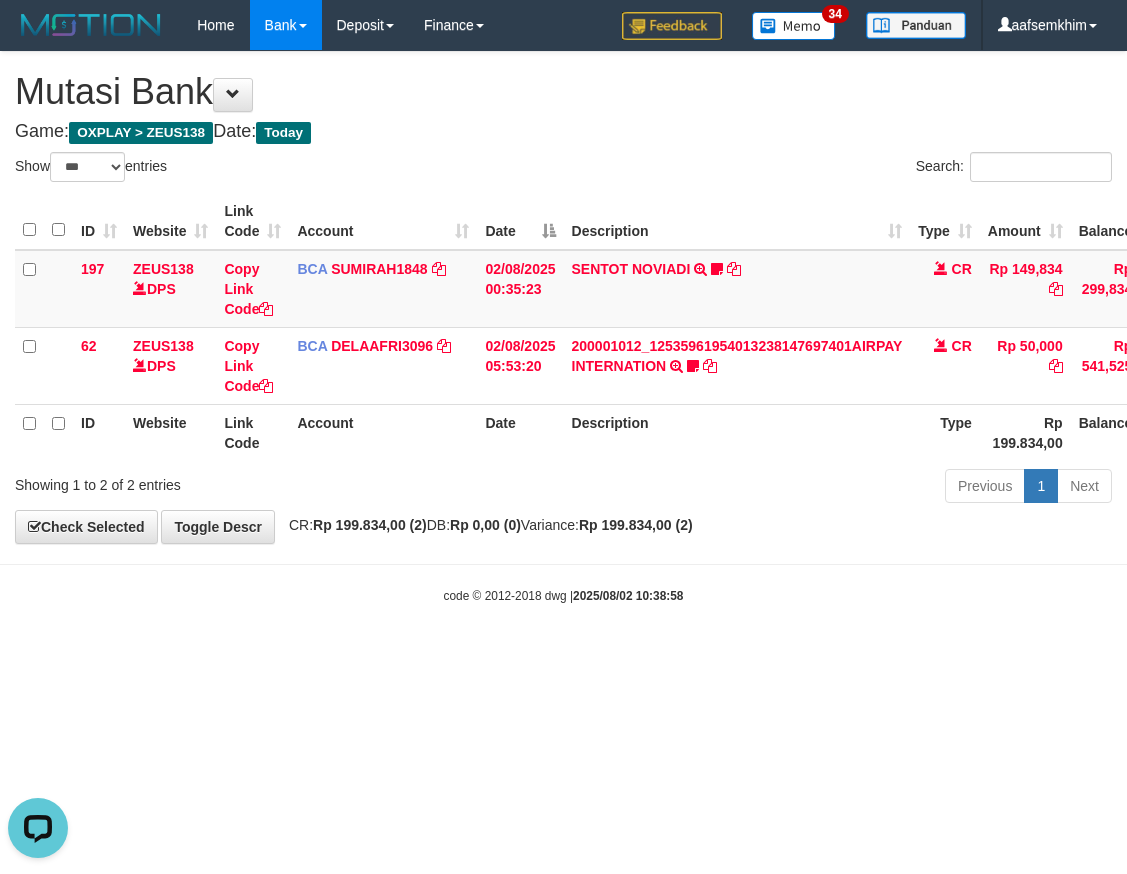click on "code © 2012-2018 dwg |  2025/08/02 10:38:58" at bounding box center (563, 595) 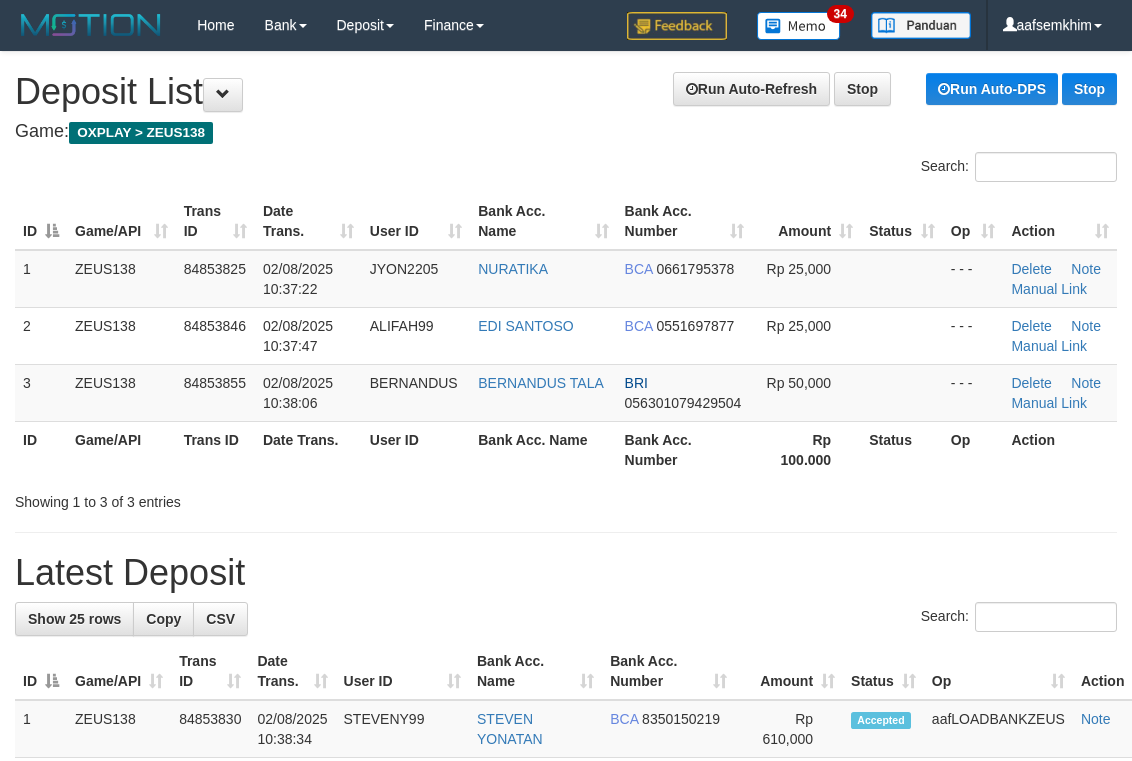 scroll, scrollTop: 69, scrollLeft: 0, axis: vertical 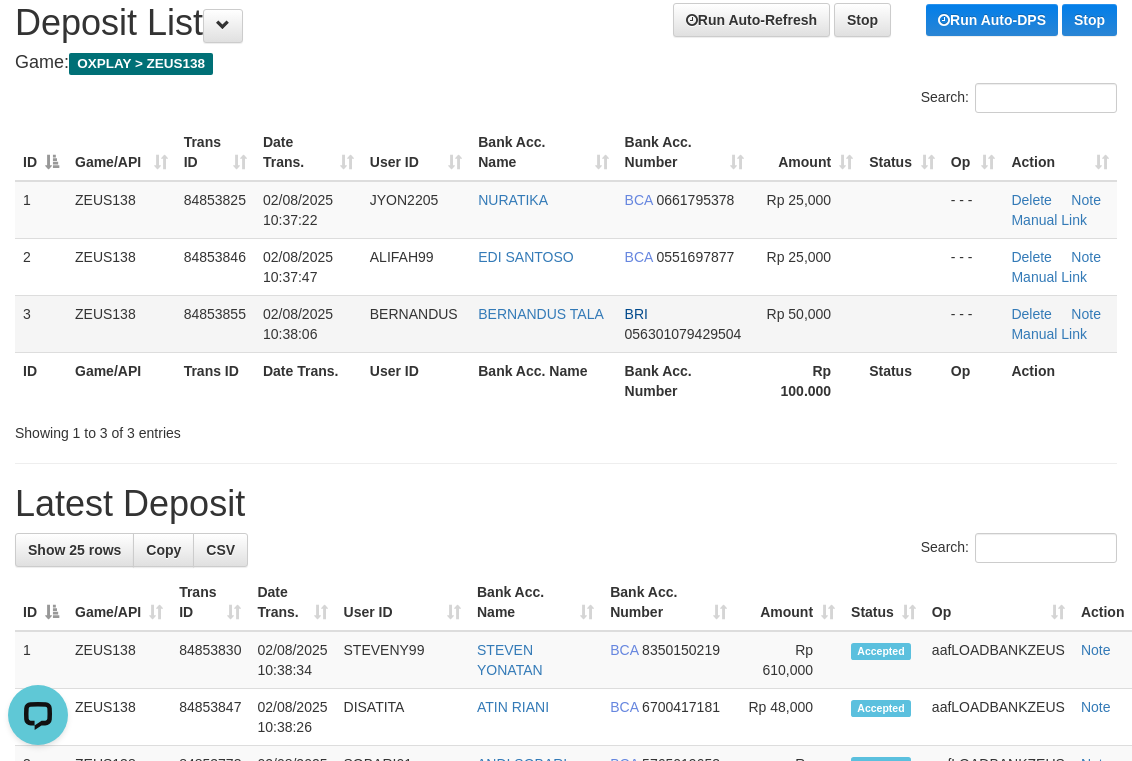 drag, startPoint x: 648, startPoint y: 310, endPoint x: 712, endPoint y: 326, distance: 65.96969 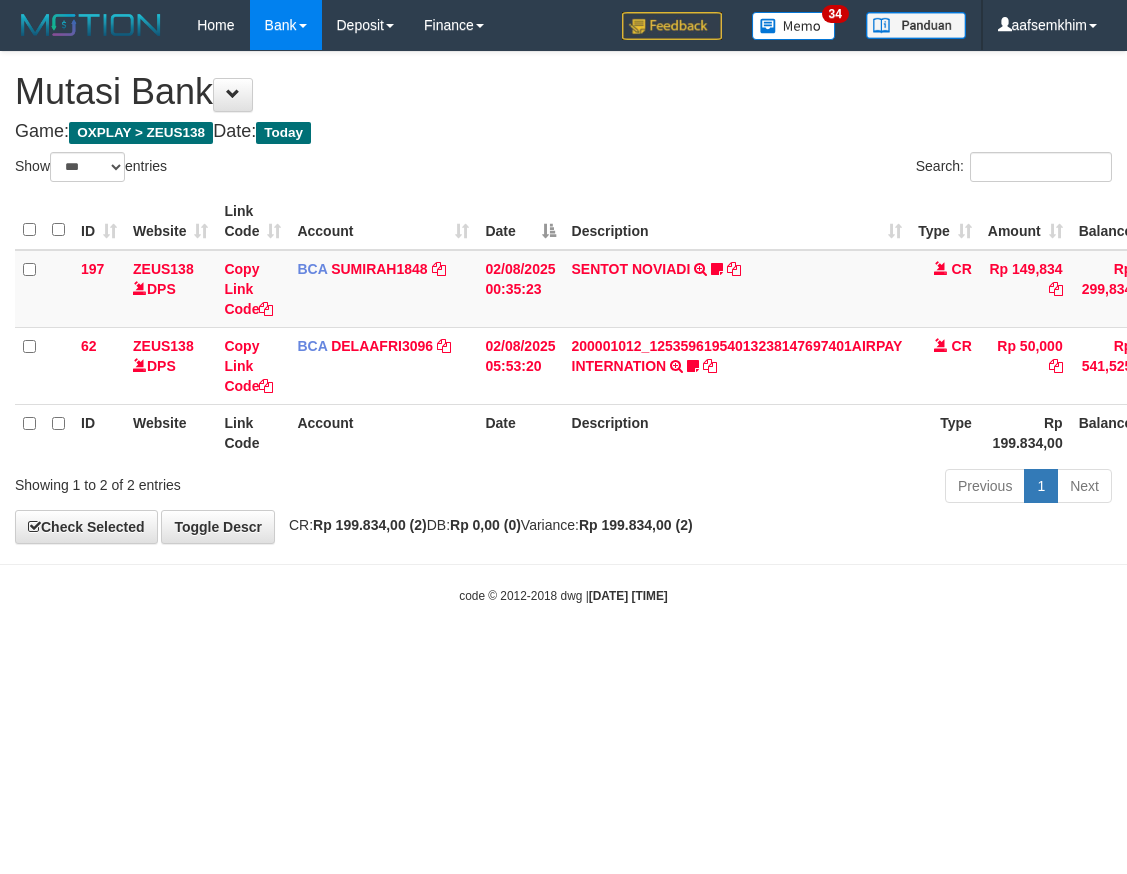 select on "***" 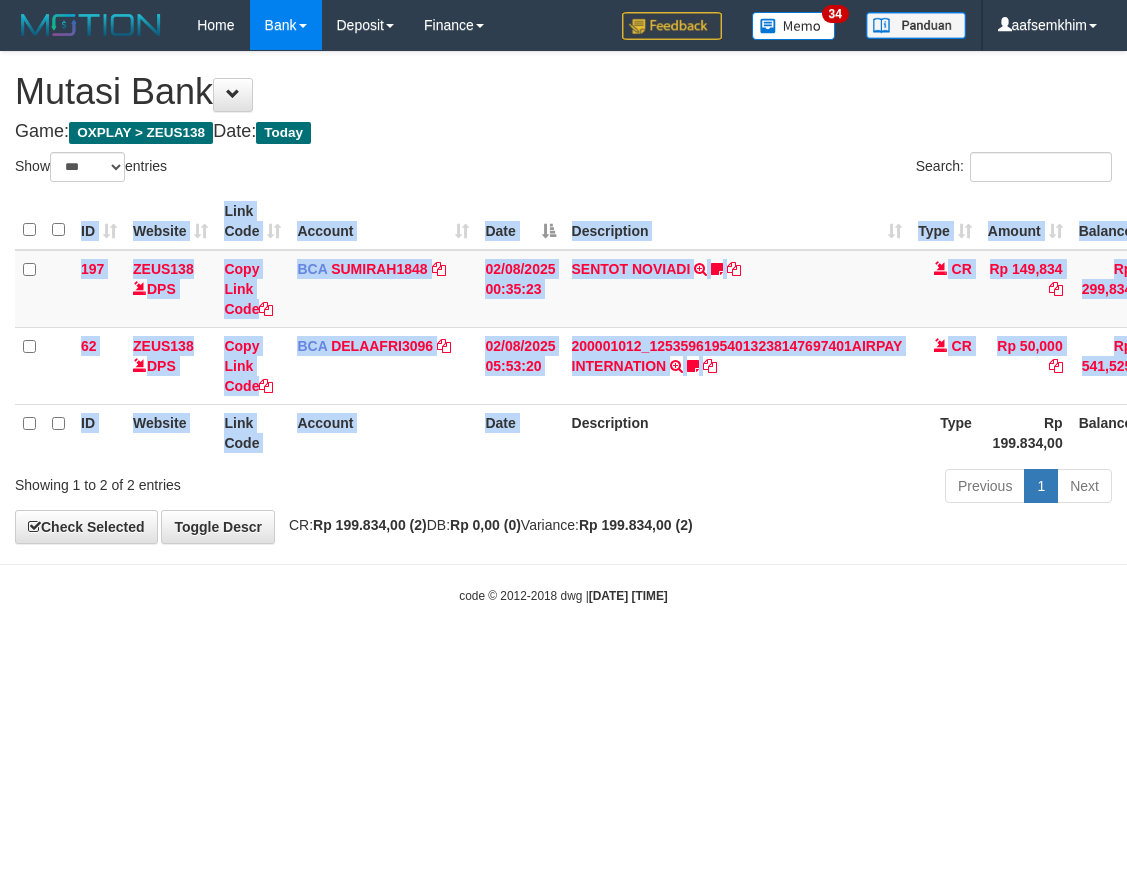 drag, startPoint x: 569, startPoint y: 458, endPoint x: 596, endPoint y: 461, distance: 27.166155 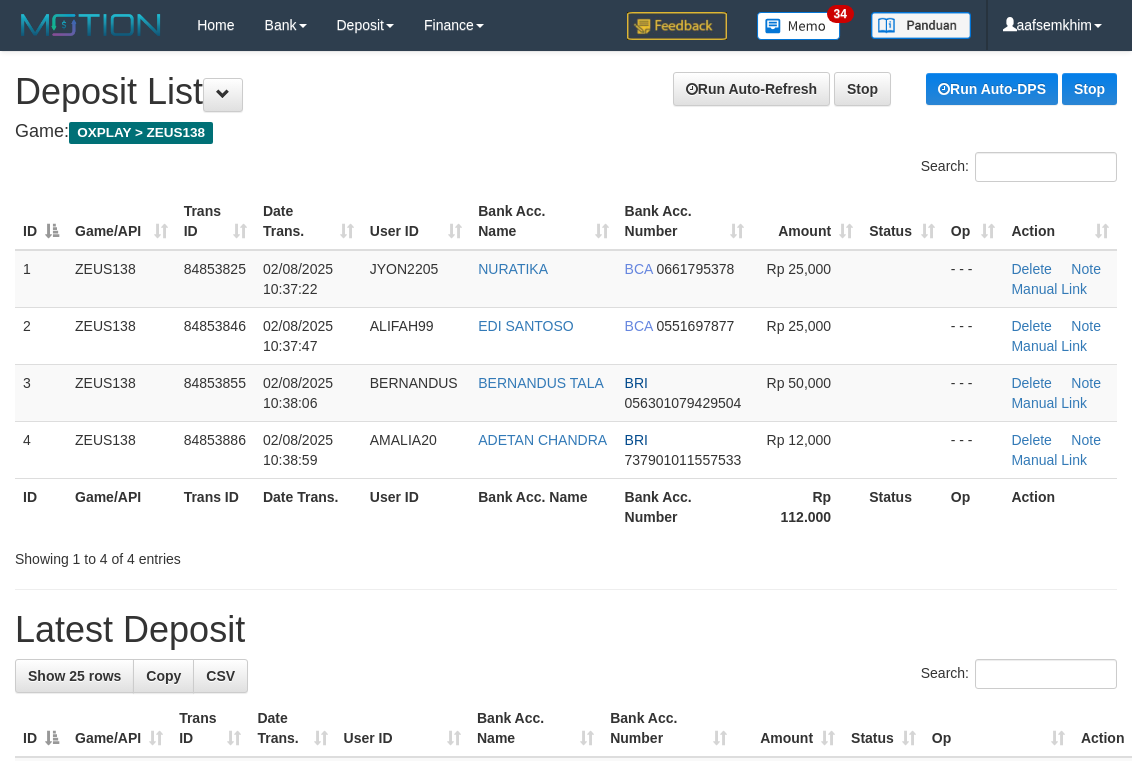 scroll, scrollTop: 69, scrollLeft: 0, axis: vertical 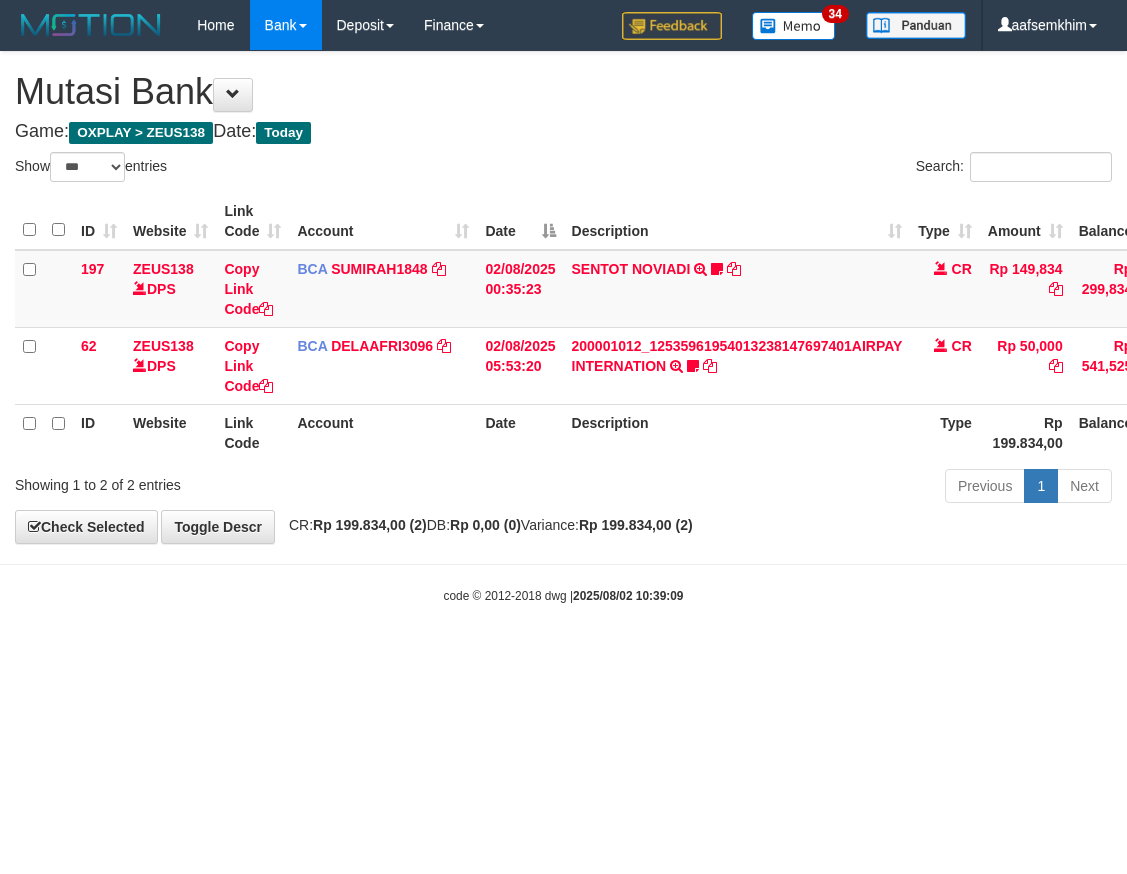 select on "***" 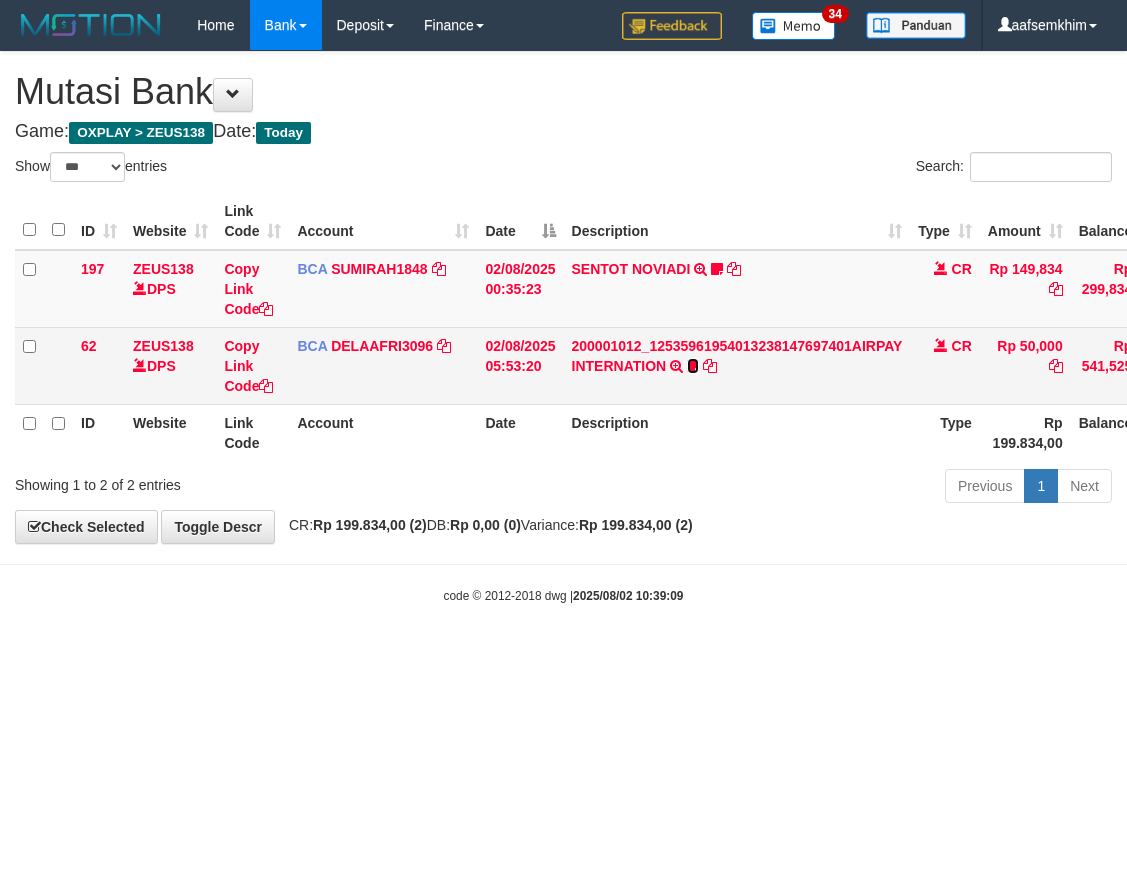 click at bounding box center [693, 366] 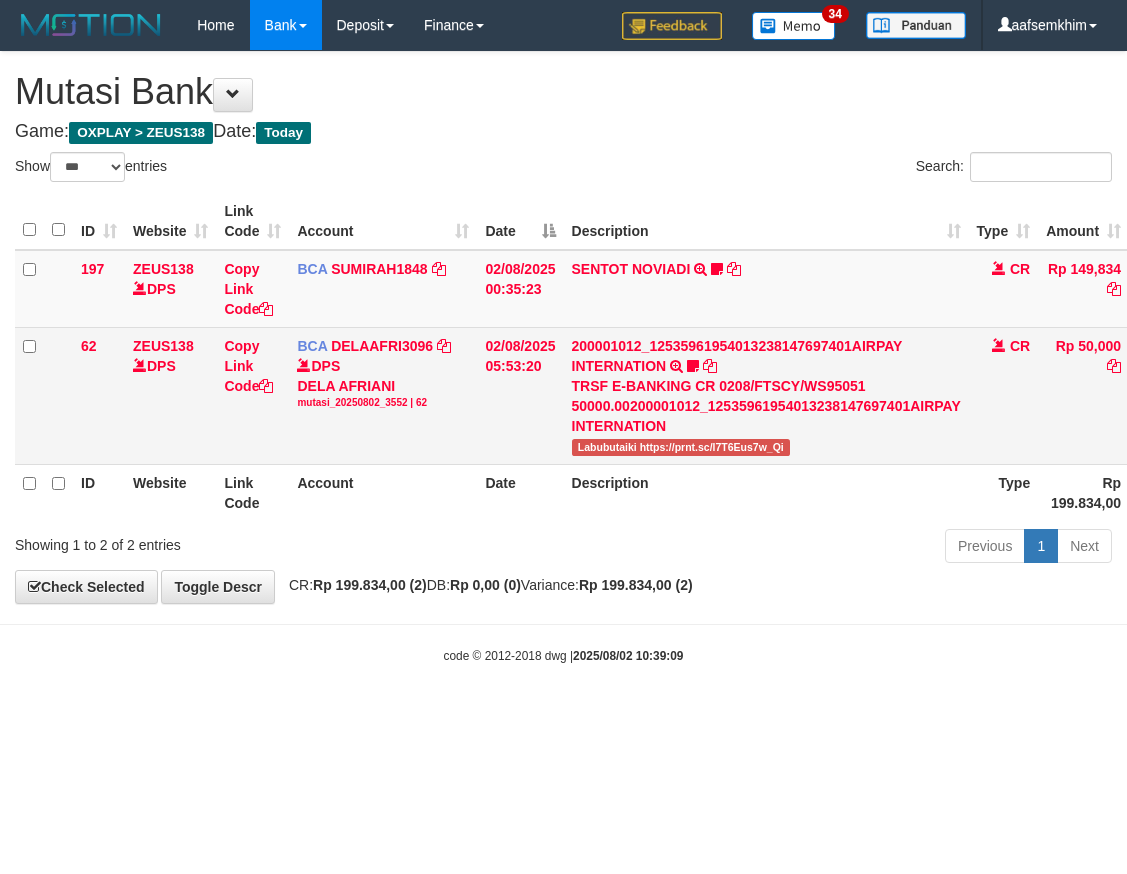 click on "Labubutaiki
https://prnt.sc/l7T6Eus7w_Qi" at bounding box center [681, 447] 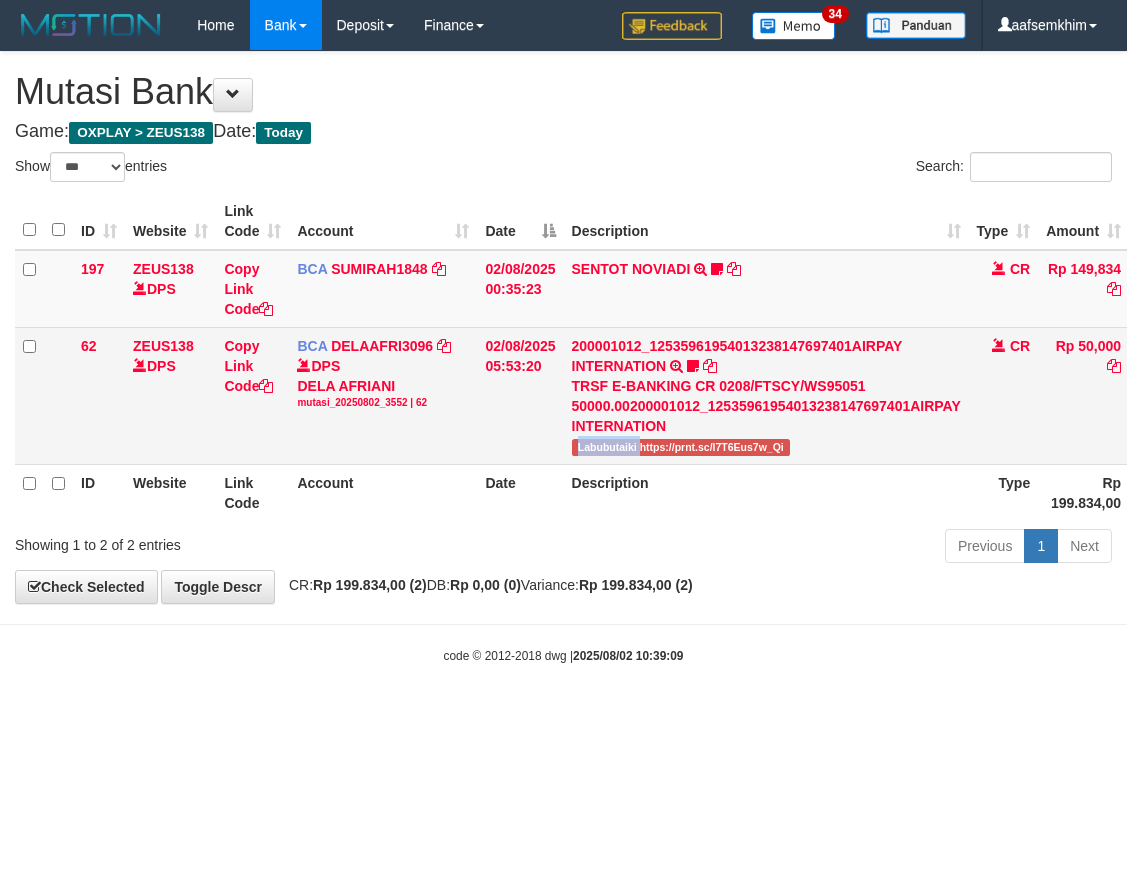 click on "Labubutaiki
https://prnt.sc/l7T6Eus7w_Qi" at bounding box center (681, 447) 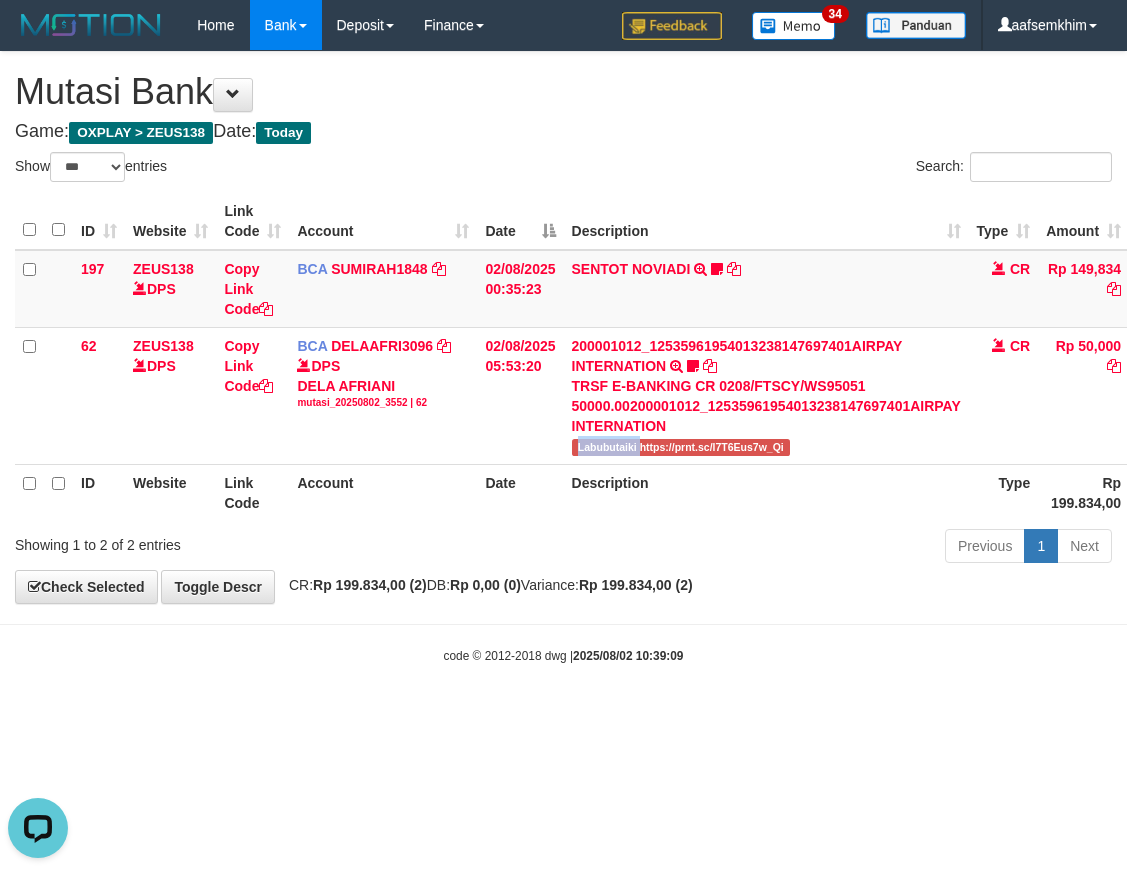 scroll, scrollTop: 0, scrollLeft: 0, axis: both 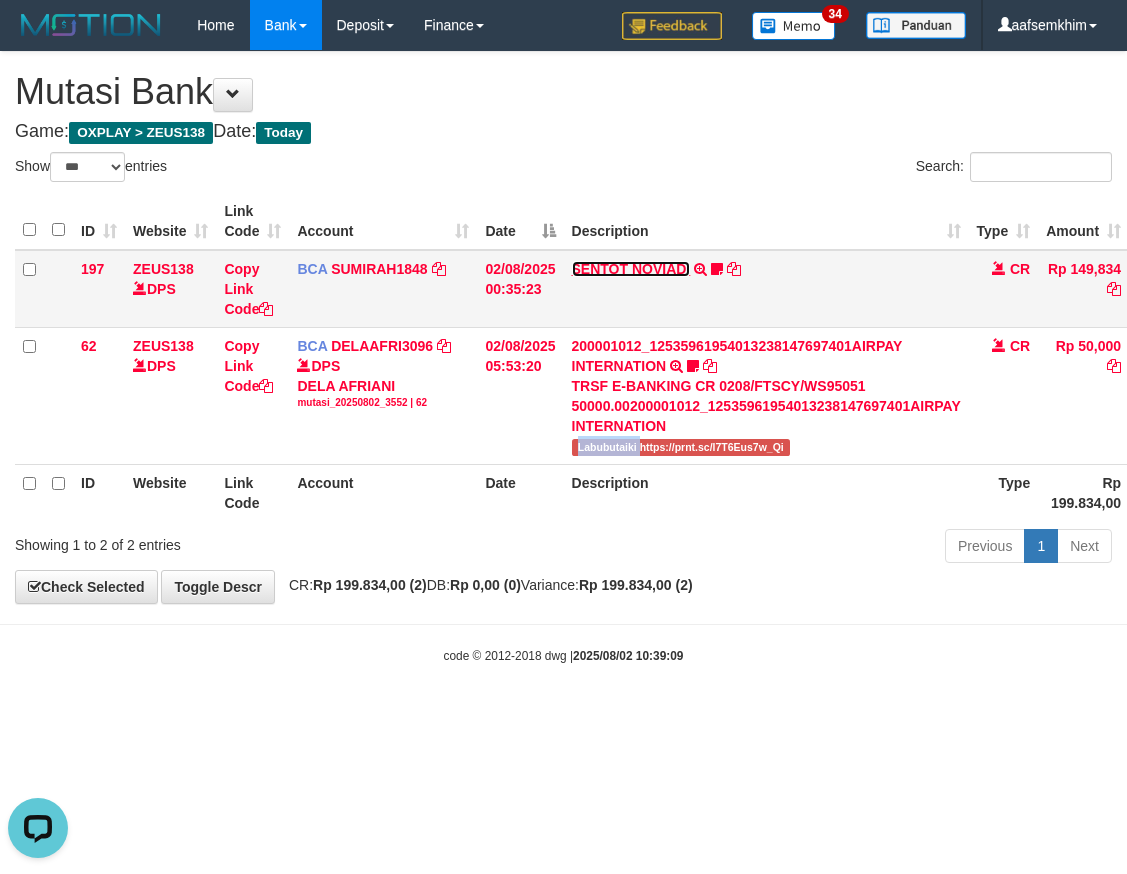 click on "SENTOT NOVIADI" at bounding box center [631, 269] 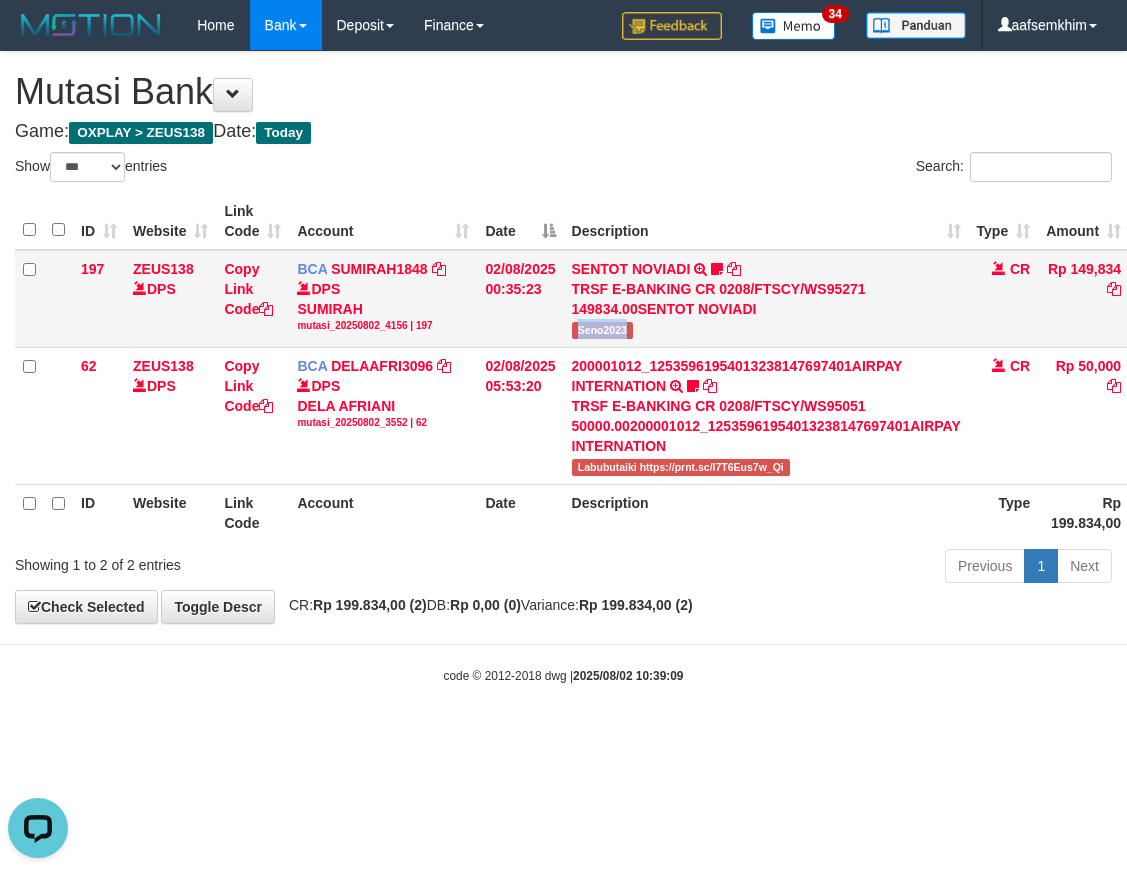 drag, startPoint x: 572, startPoint y: 337, endPoint x: 649, endPoint y: 334, distance: 77.05842 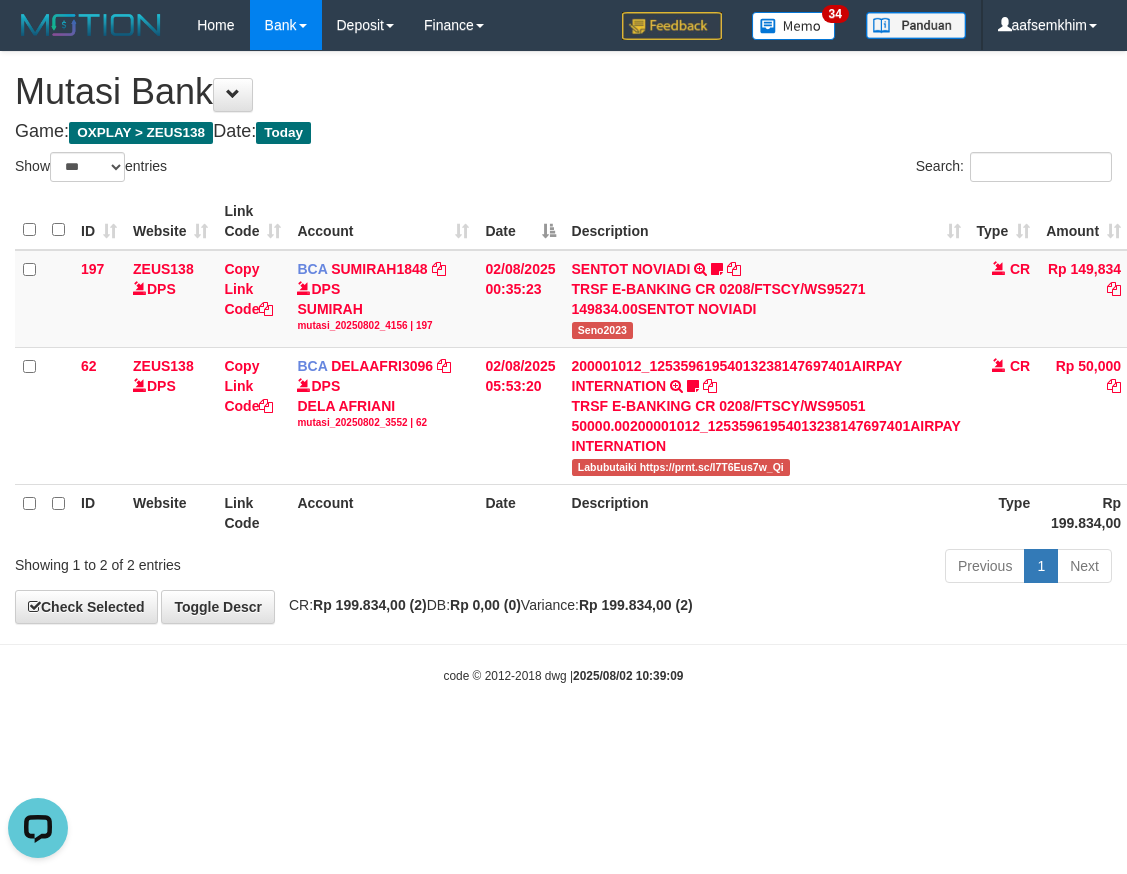 click on "Search:" at bounding box center (846, 169) 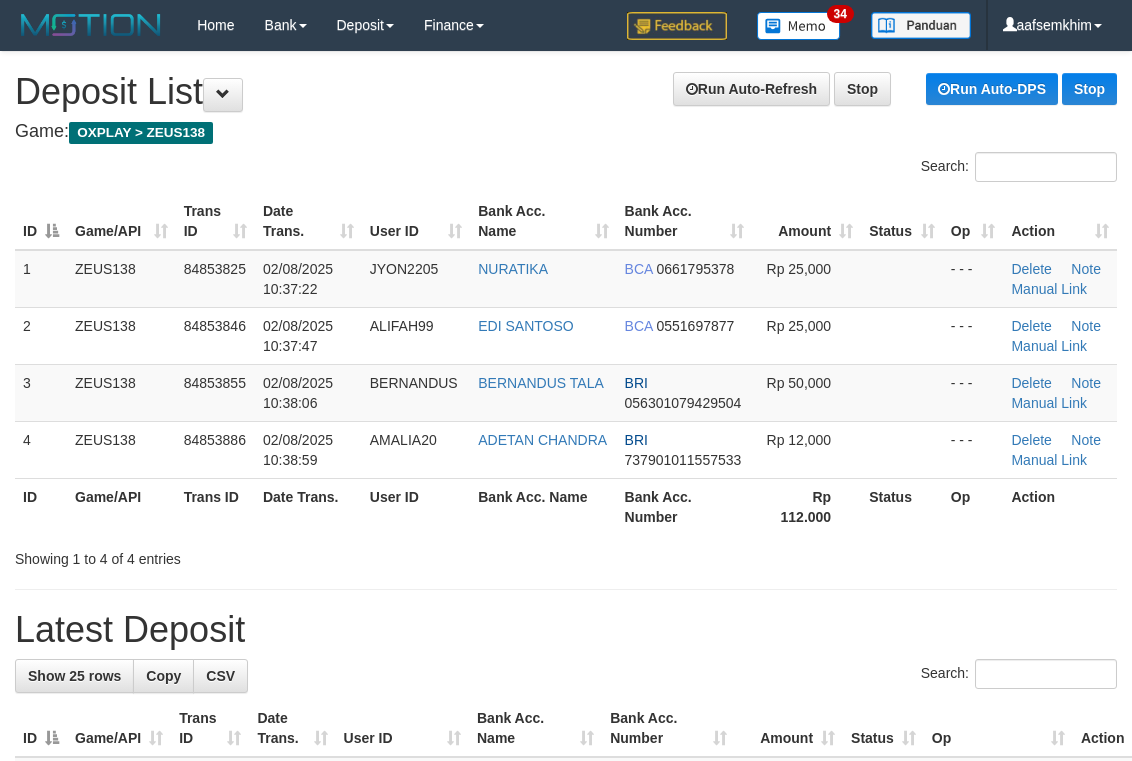 scroll, scrollTop: 69, scrollLeft: 0, axis: vertical 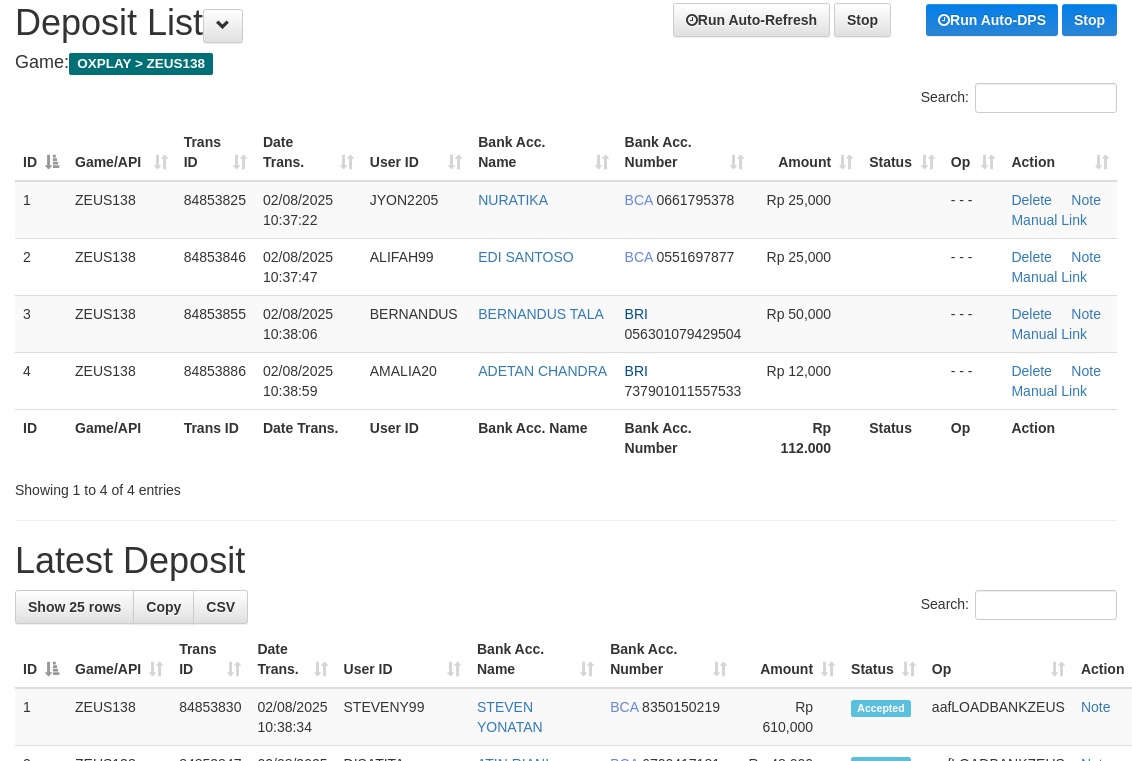 drag, startPoint x: 645, startPoint y: 543, endPoint x: 866, endPoint y: 459, distance: 236.42546 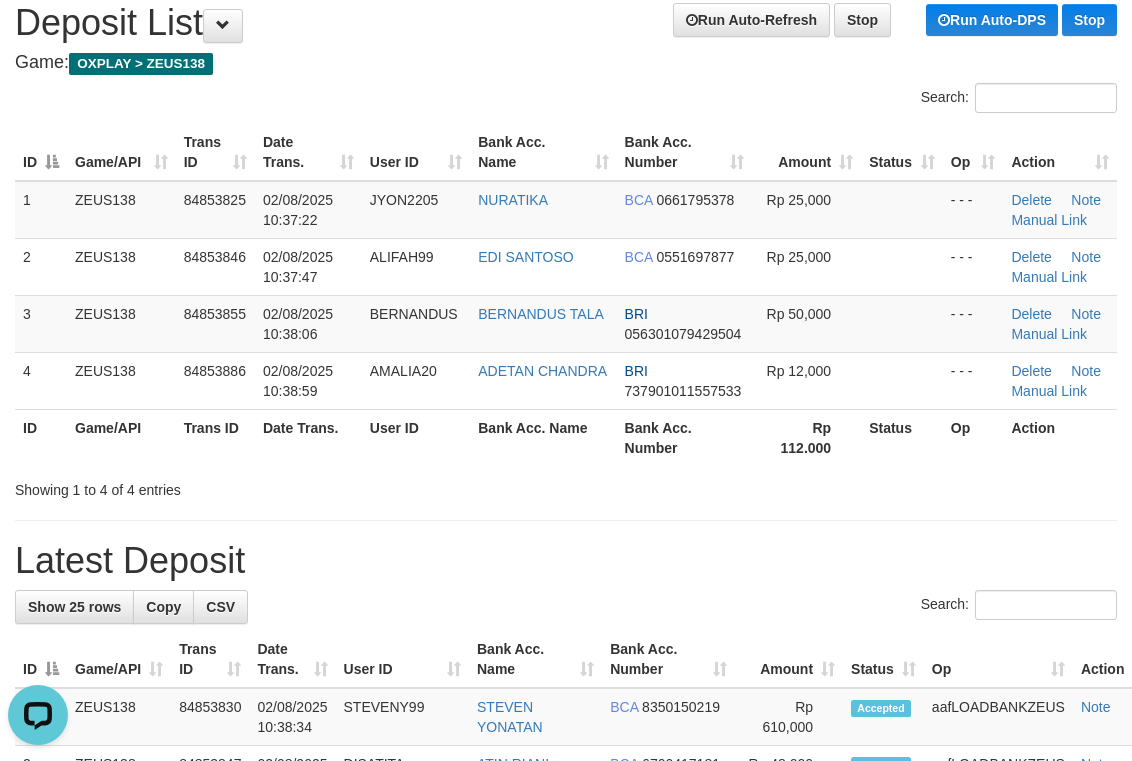 scroll, scrollTop: 0, scrollLeft: 0, axis: both 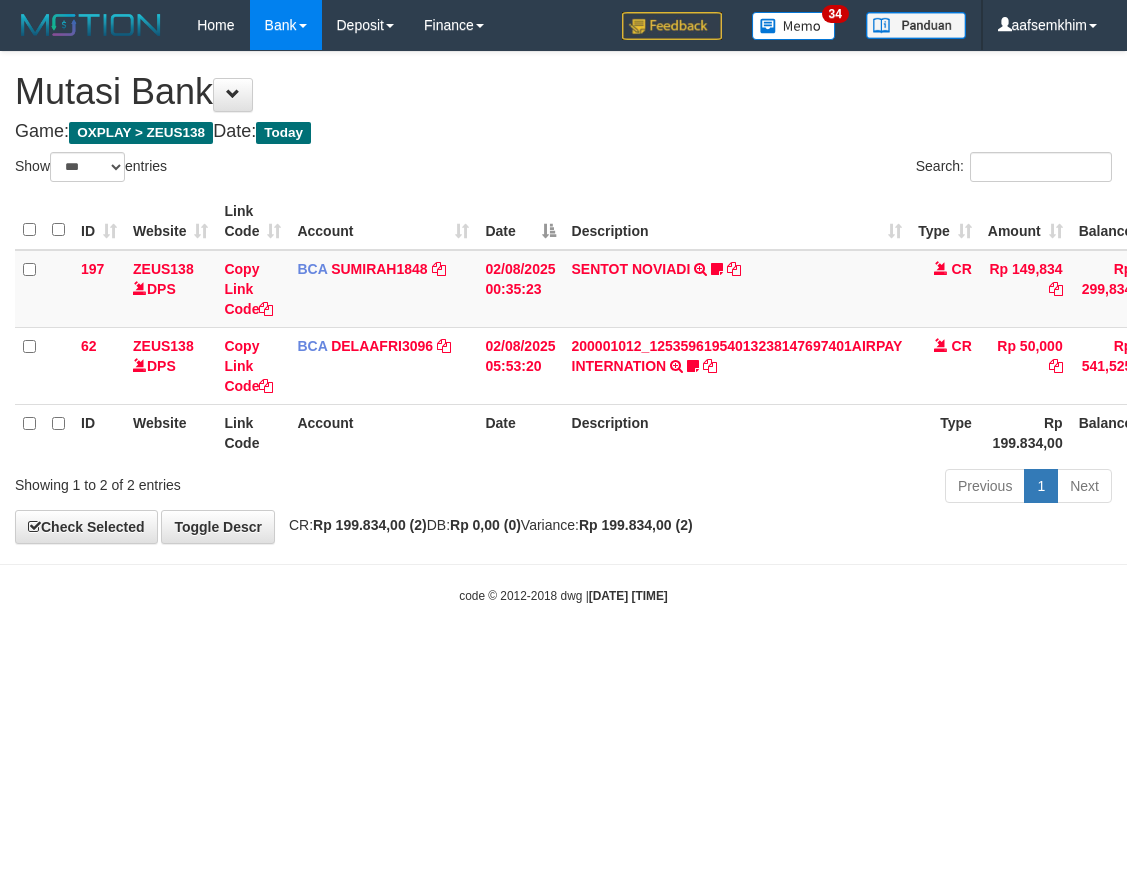 select on "***" 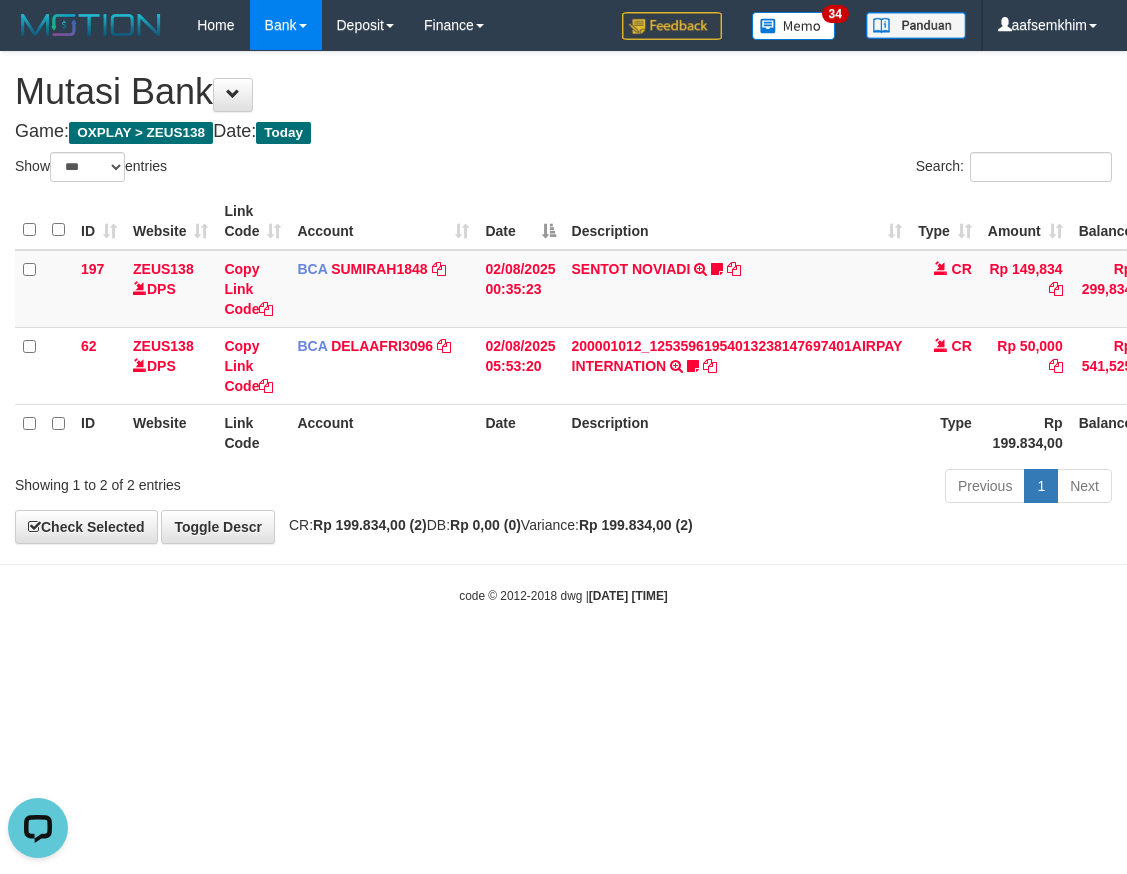 scroll, scrollTop: 0, scrollLeft: 0, axis: both 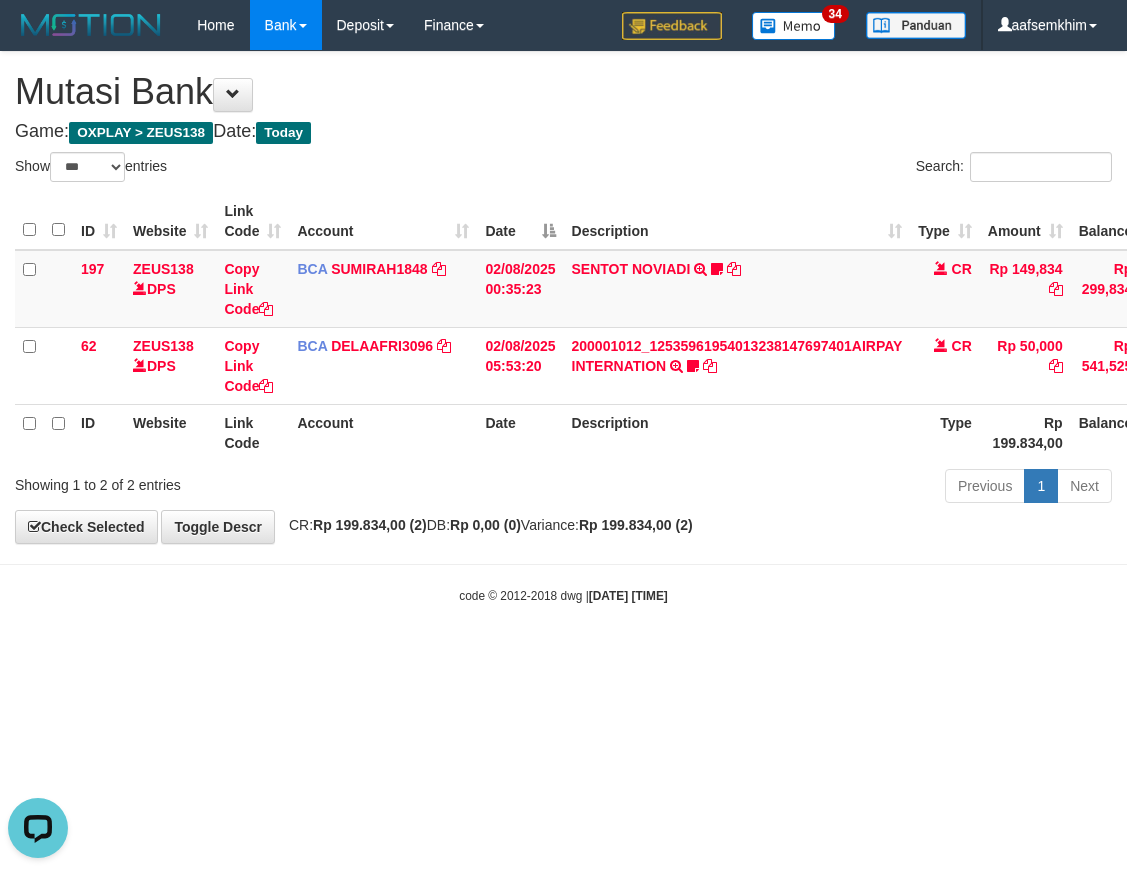 click on "Show  ** ** ** ***  entries" at bounding box center (282, 169) 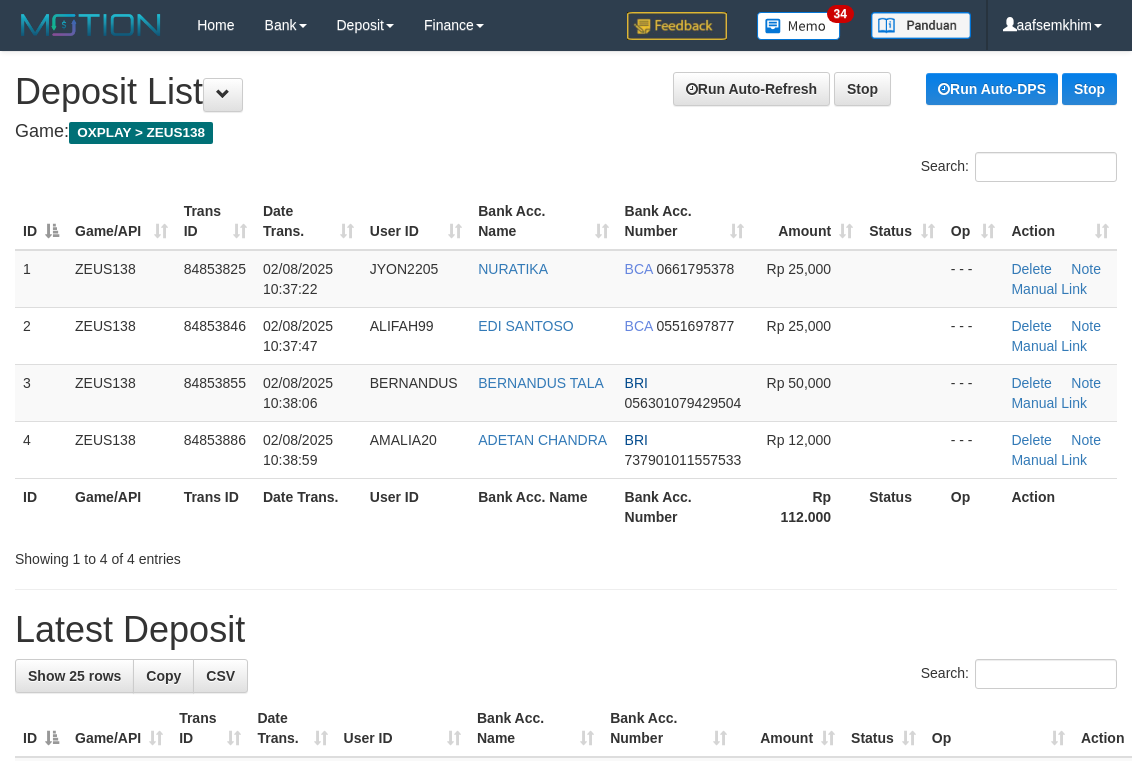 scroll, scrollTop: 69, scrollLeft: 0, axis: vertical 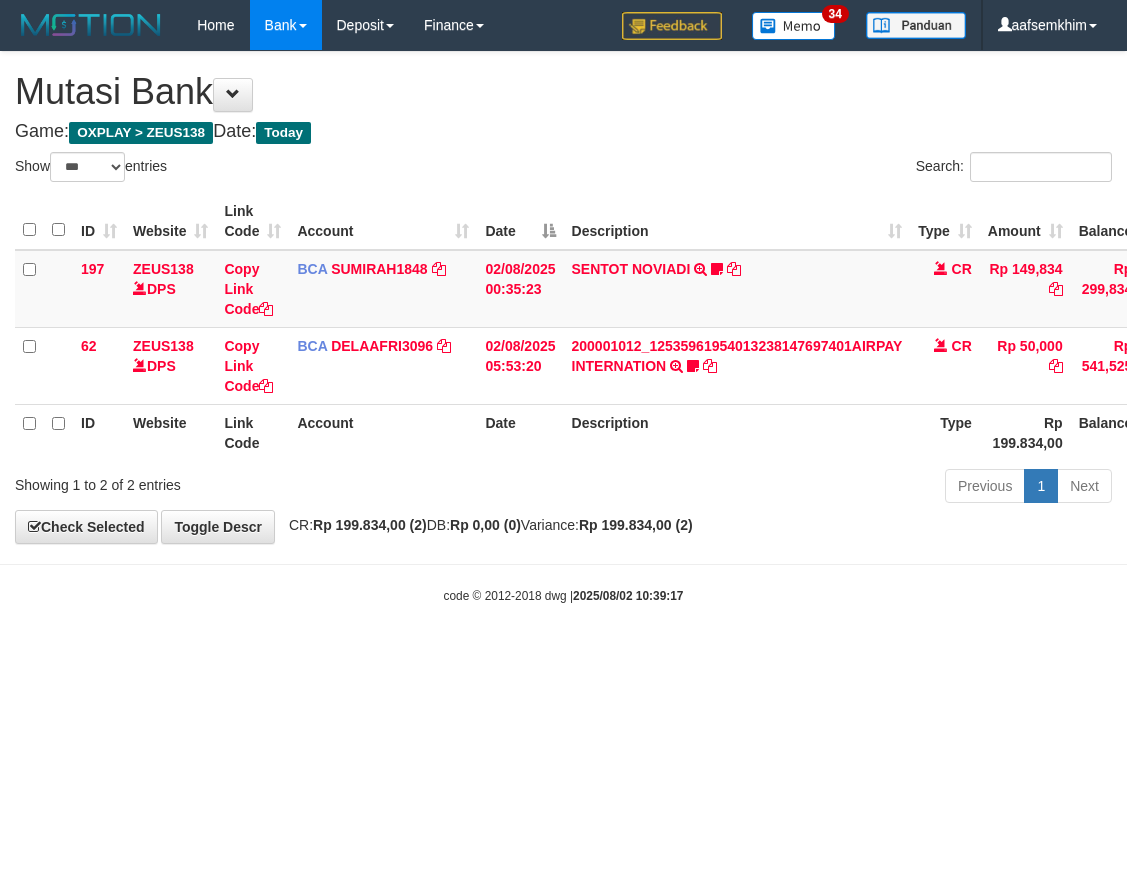 select on "***" 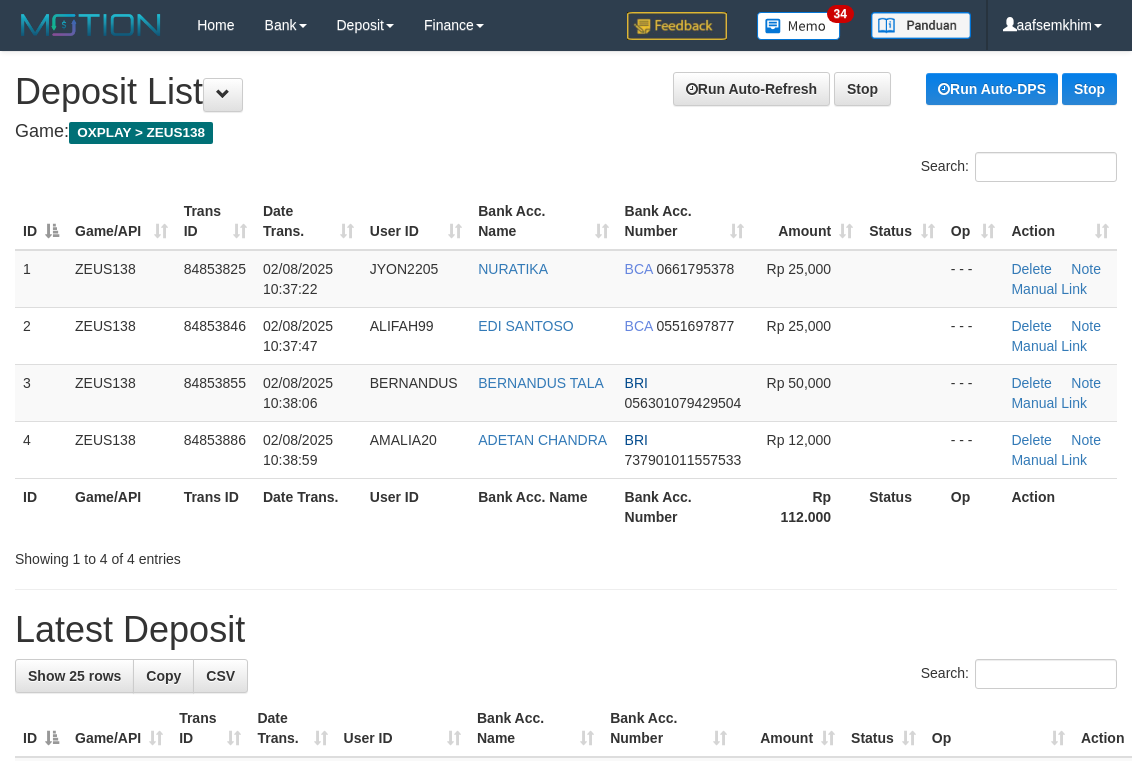 scroll, scrollTop: 69, scrollLeft: 0, axis: vertical 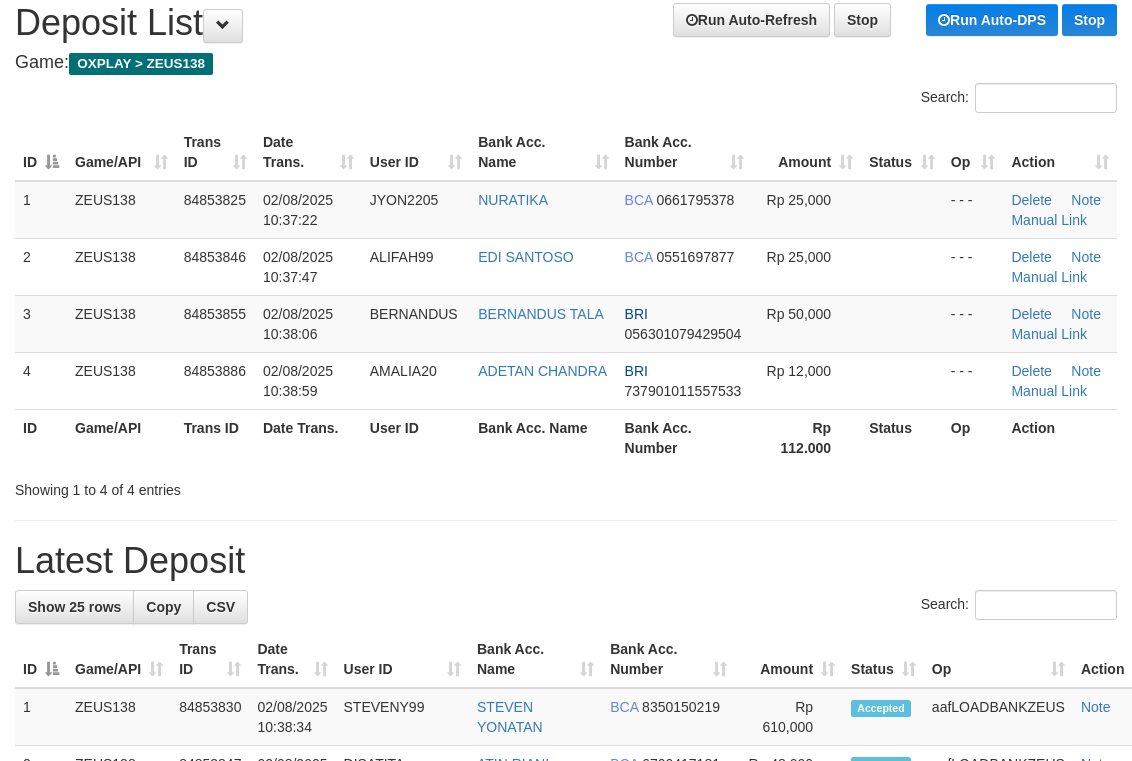click on "Bank Acc. Name" at bounding box center (543, 152) 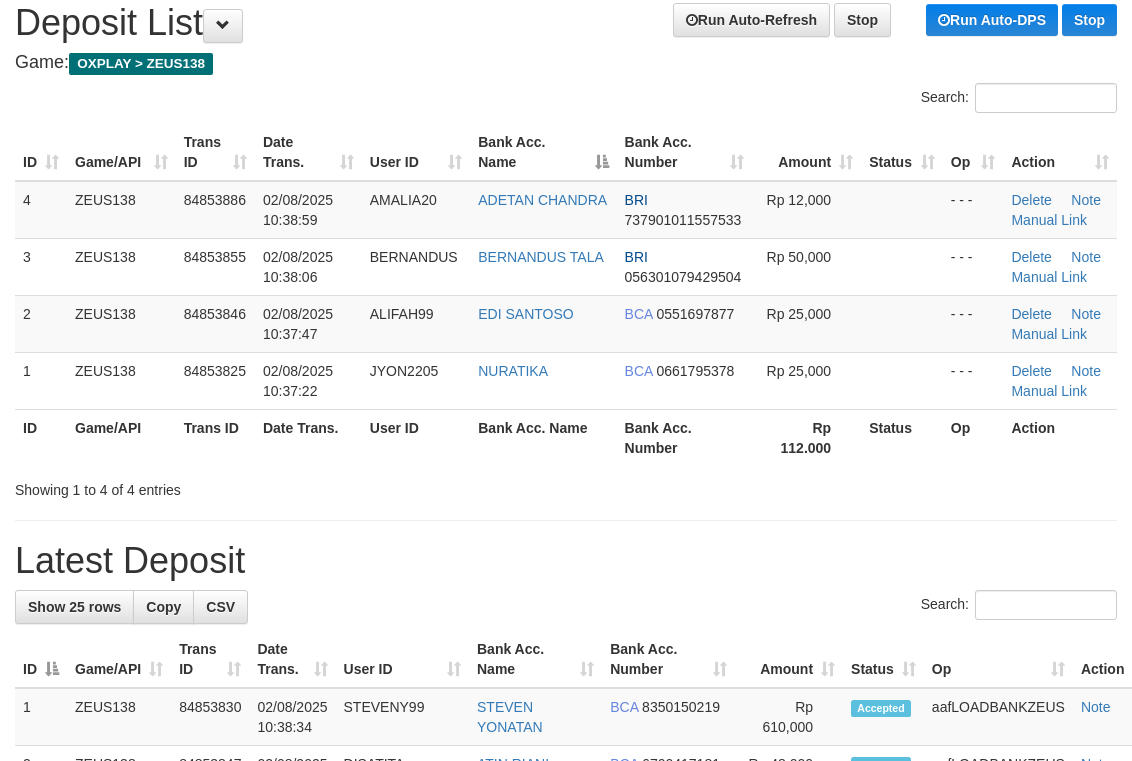 click on "Search:" at bounding box center (566, 100) 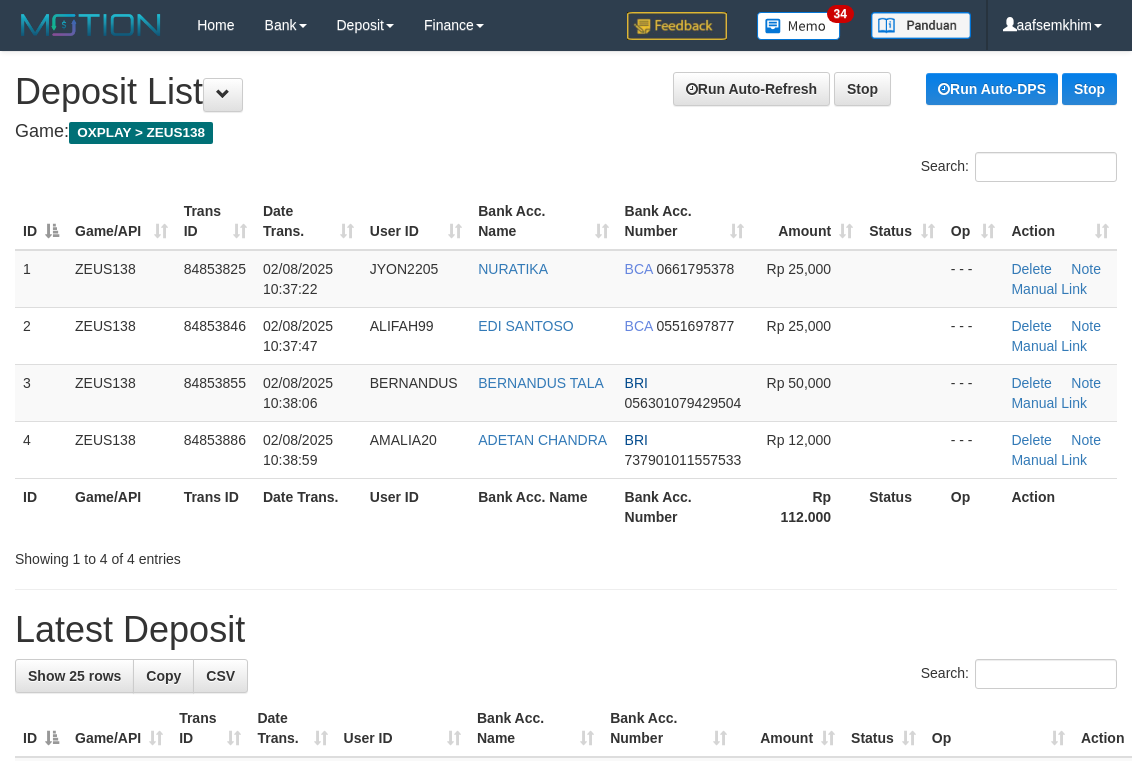 scroll, scrollTop: 69, scrollLeft: 0, axis: vertical 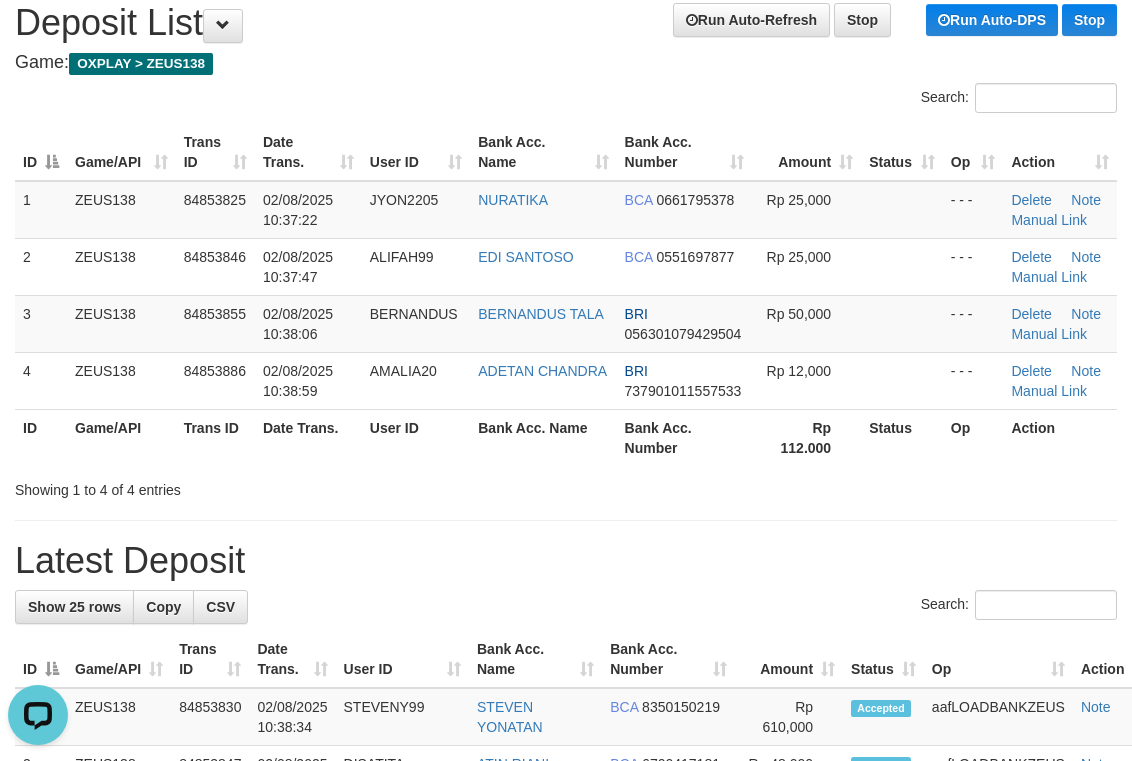 drag, startPoint x: 757, startPoint y: 489, endPoint x: 839, endPoint y: 465, distance: 85.44004 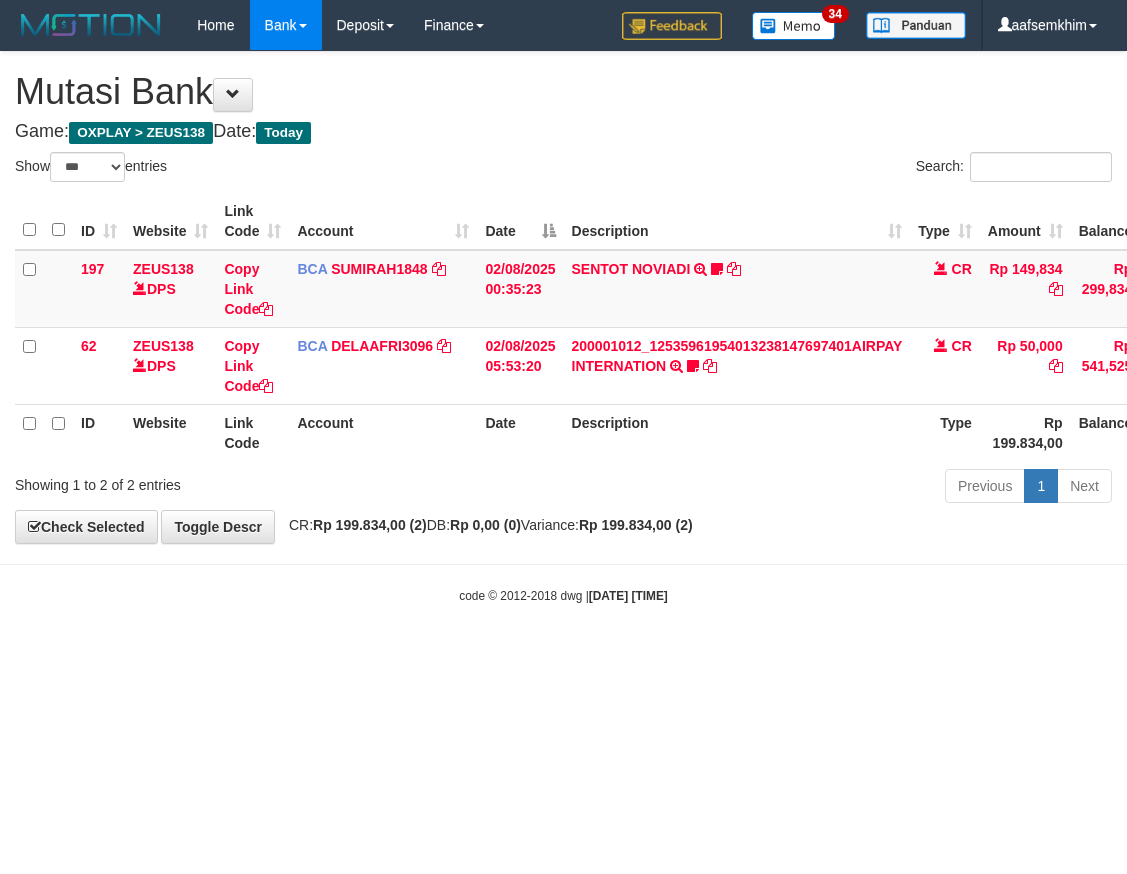 select on "***" 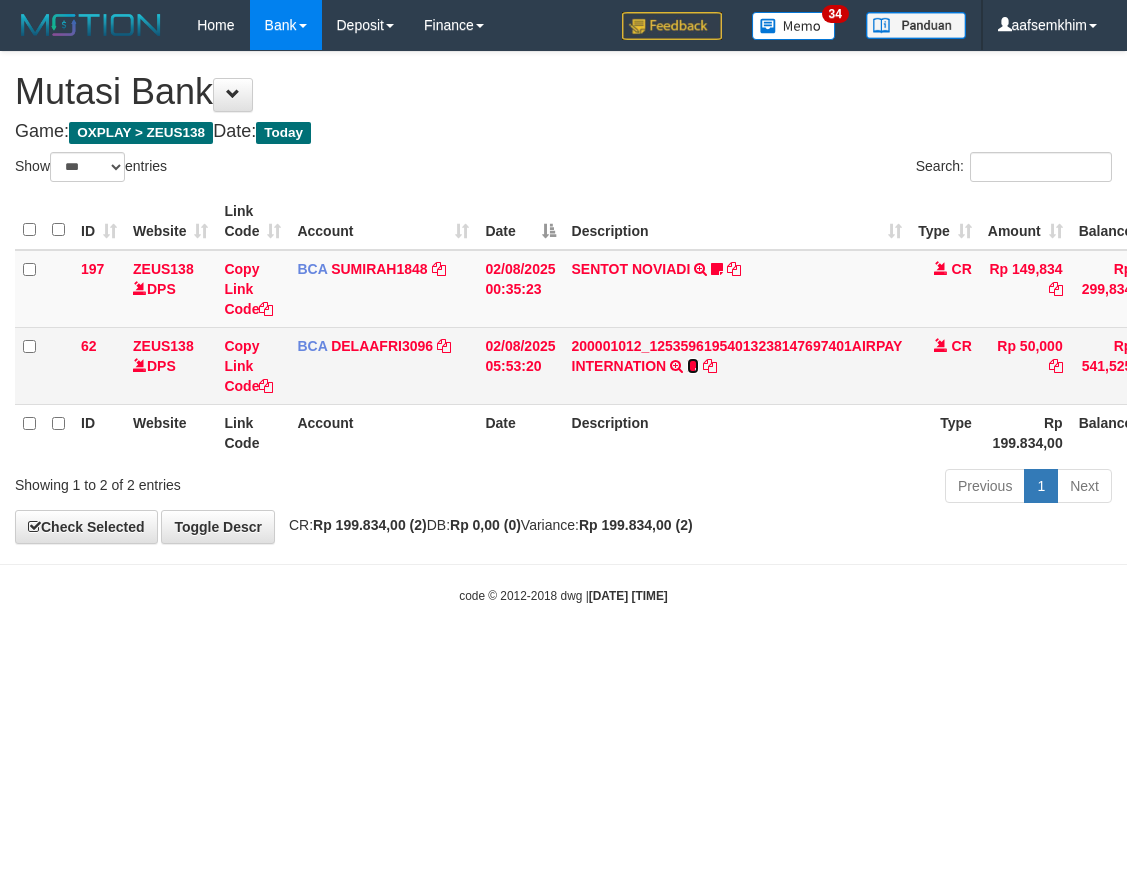 click at bounding box center [693, 366] 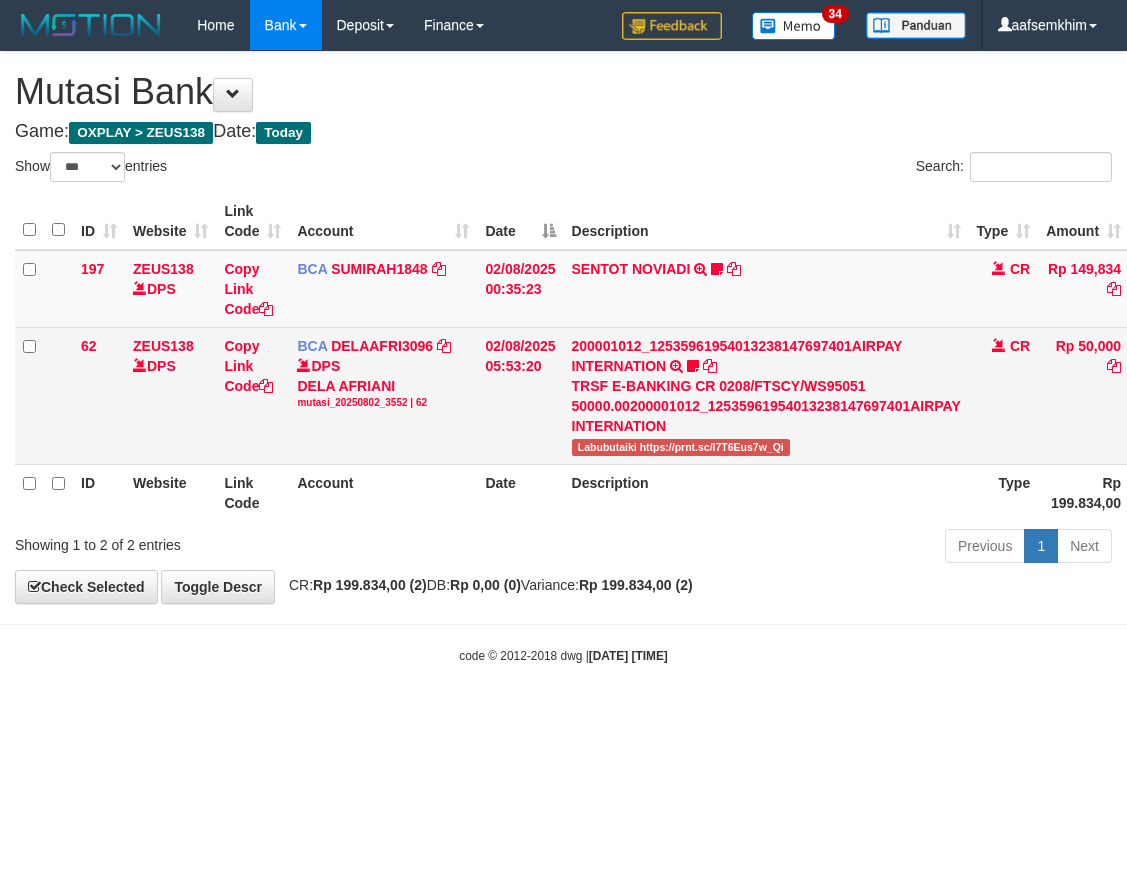 click on "Labubutaiki
https://prnt.sc/l7T6Eus7w_Qi" at bounding box center [681, 447] 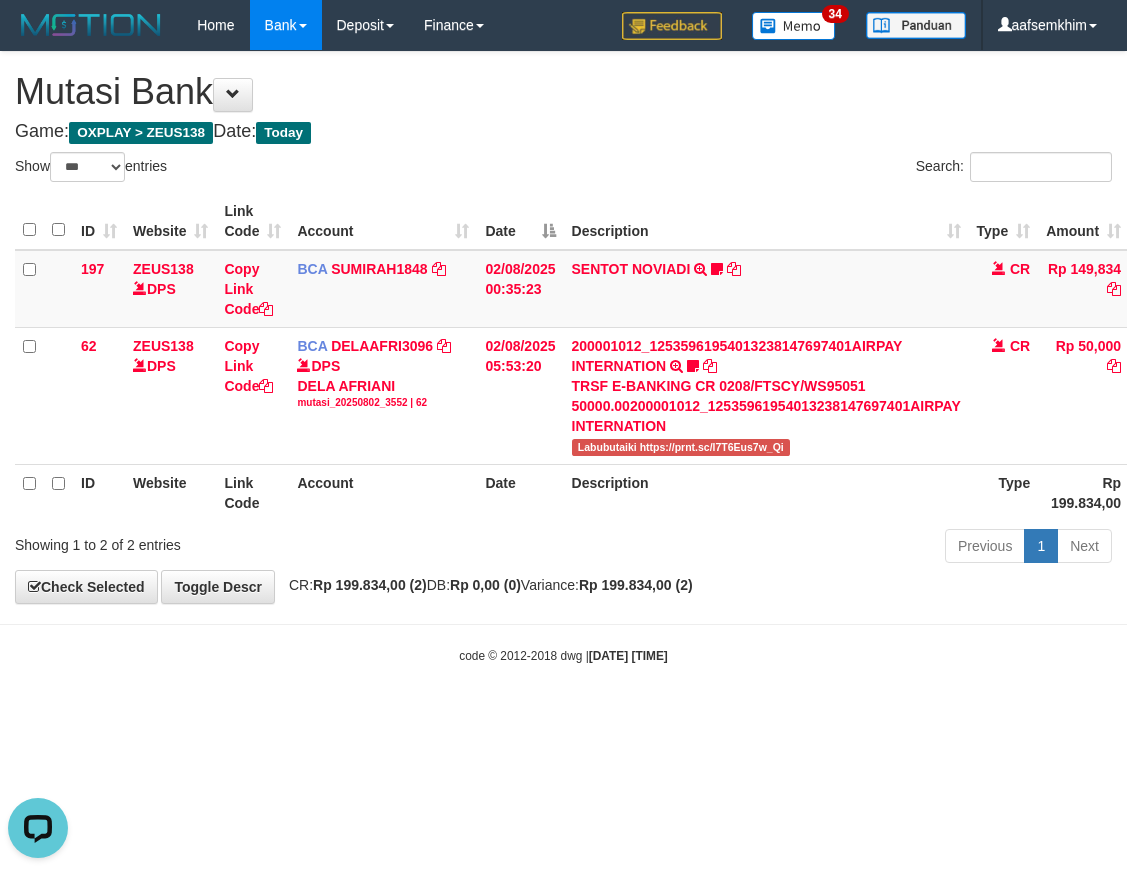scroll, scrollTop: 0, scrollLeft: 0, axis: both 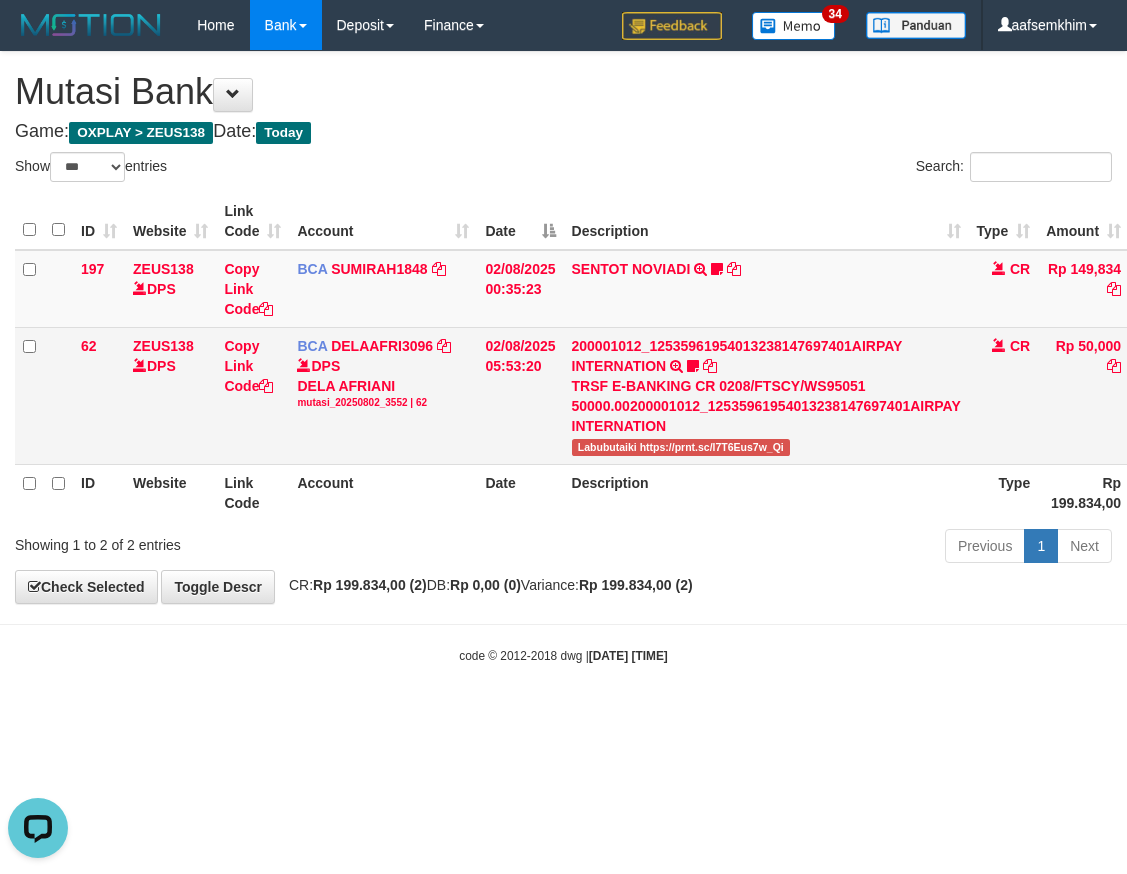 click on "Labubutaiki
https://prnt.sc/l7T6Eus7w_Qi" at bounding box center (681, 447) 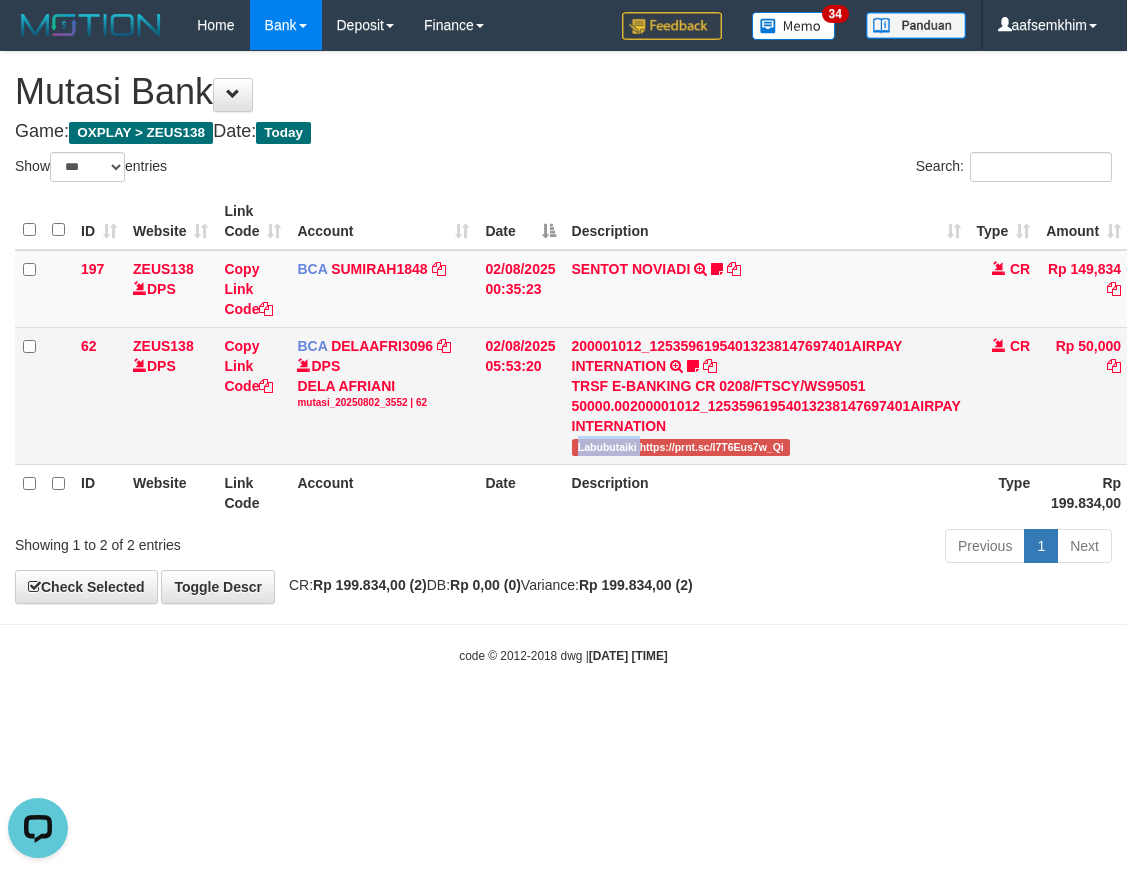 click on "Labubutaiki
https://prnt.sc/l7T6Eus7w_Qi" at bounding box center (681, 447) 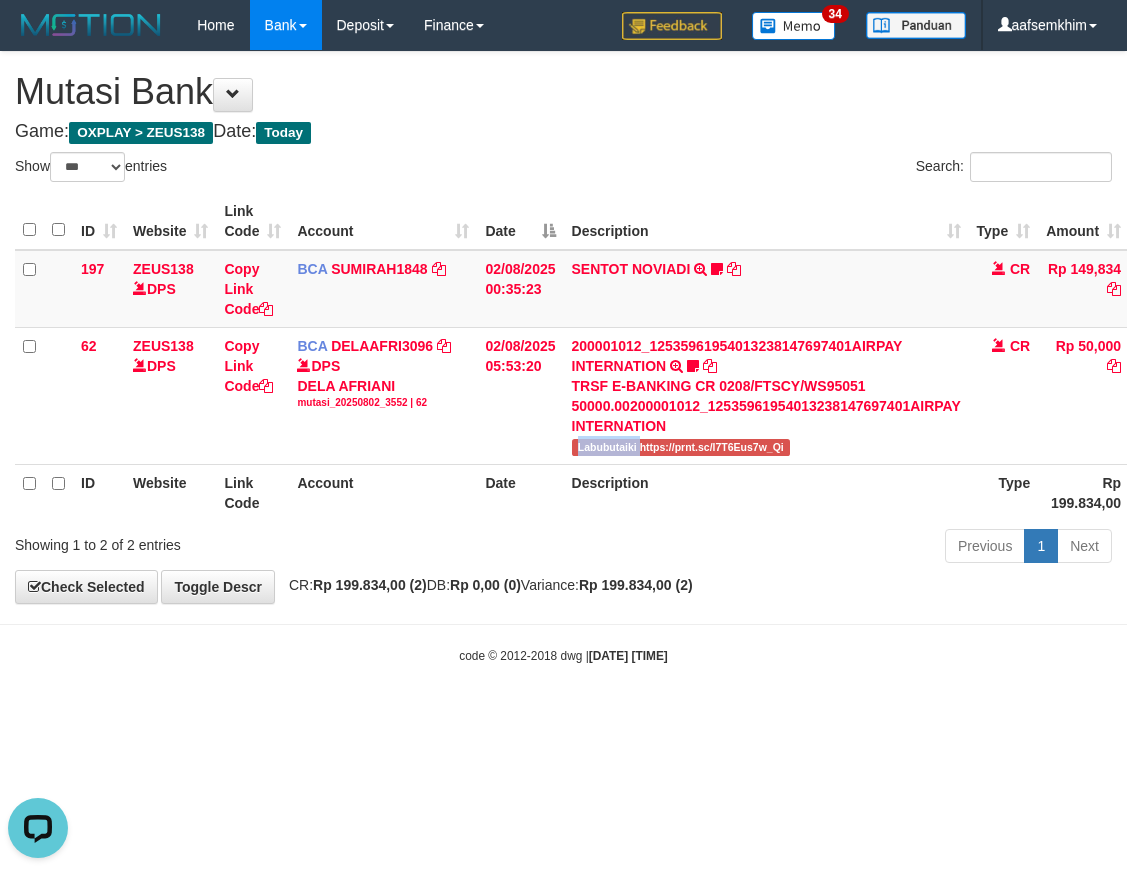 copy on "Labubutaiki" 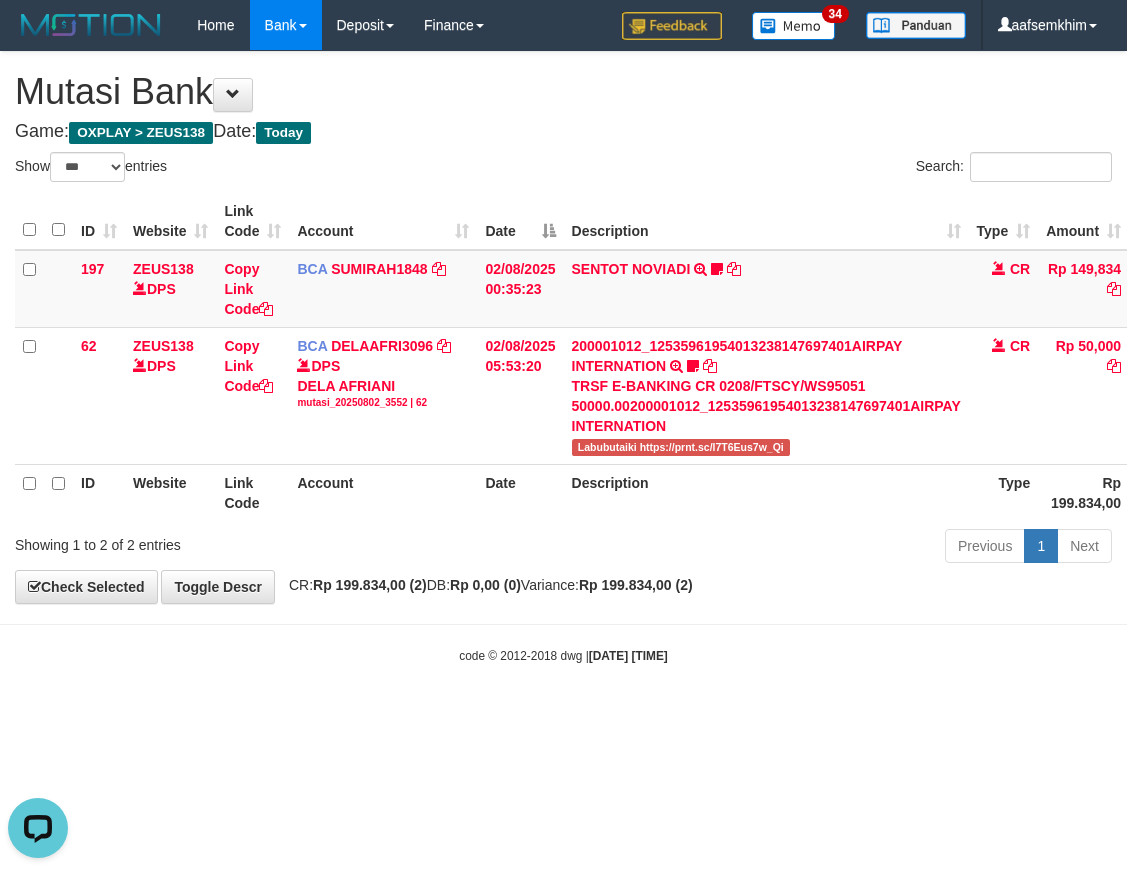 click on "Game:   OXPLAY > ZEUS138    				Date:  Today" at bounding box center [563, 132] 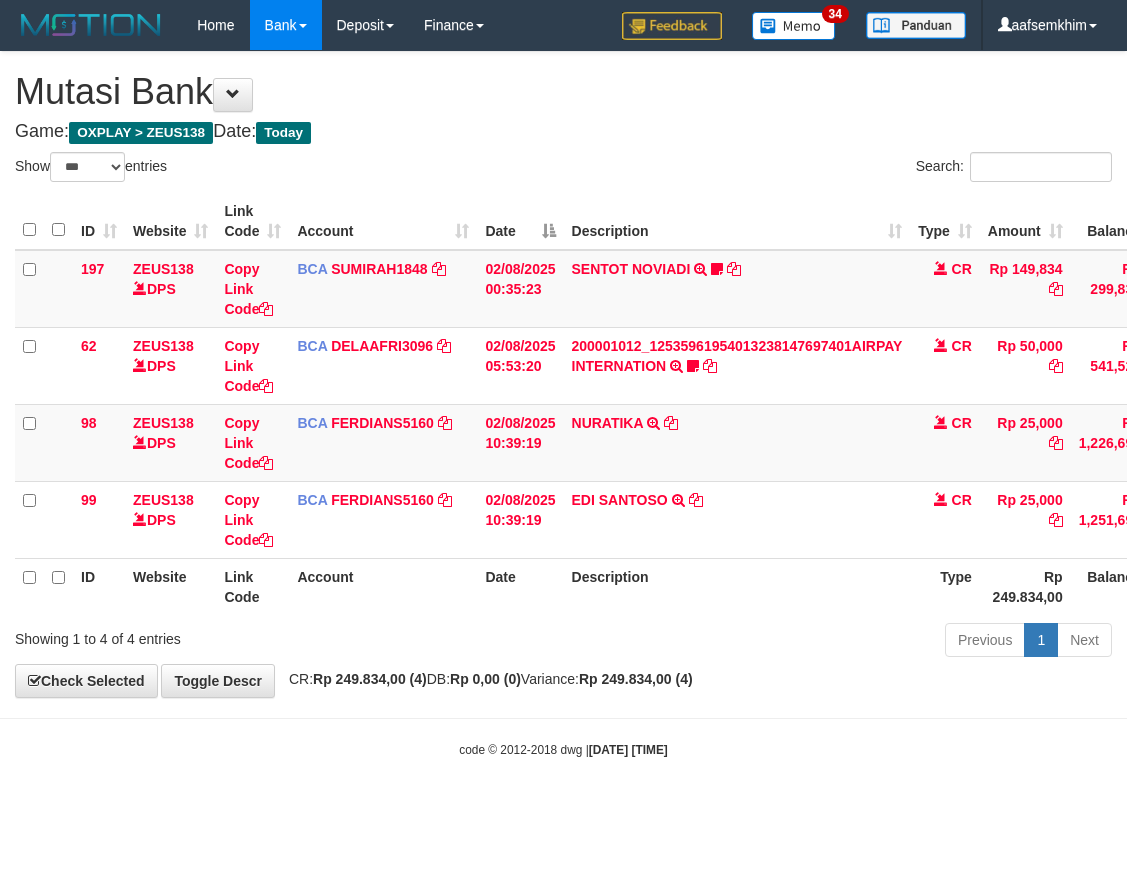 select on "***" 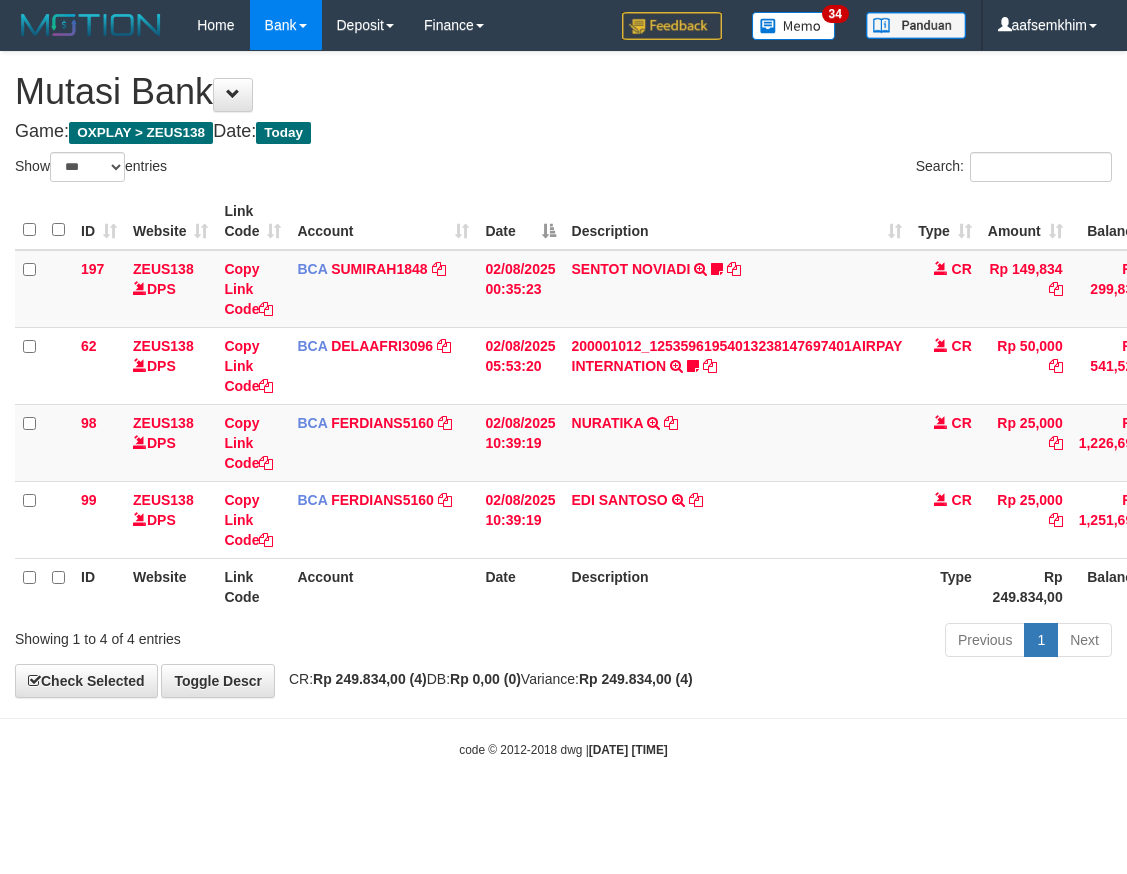 scroll, scrollTop: 0, scrollLeft: 0, axis: both 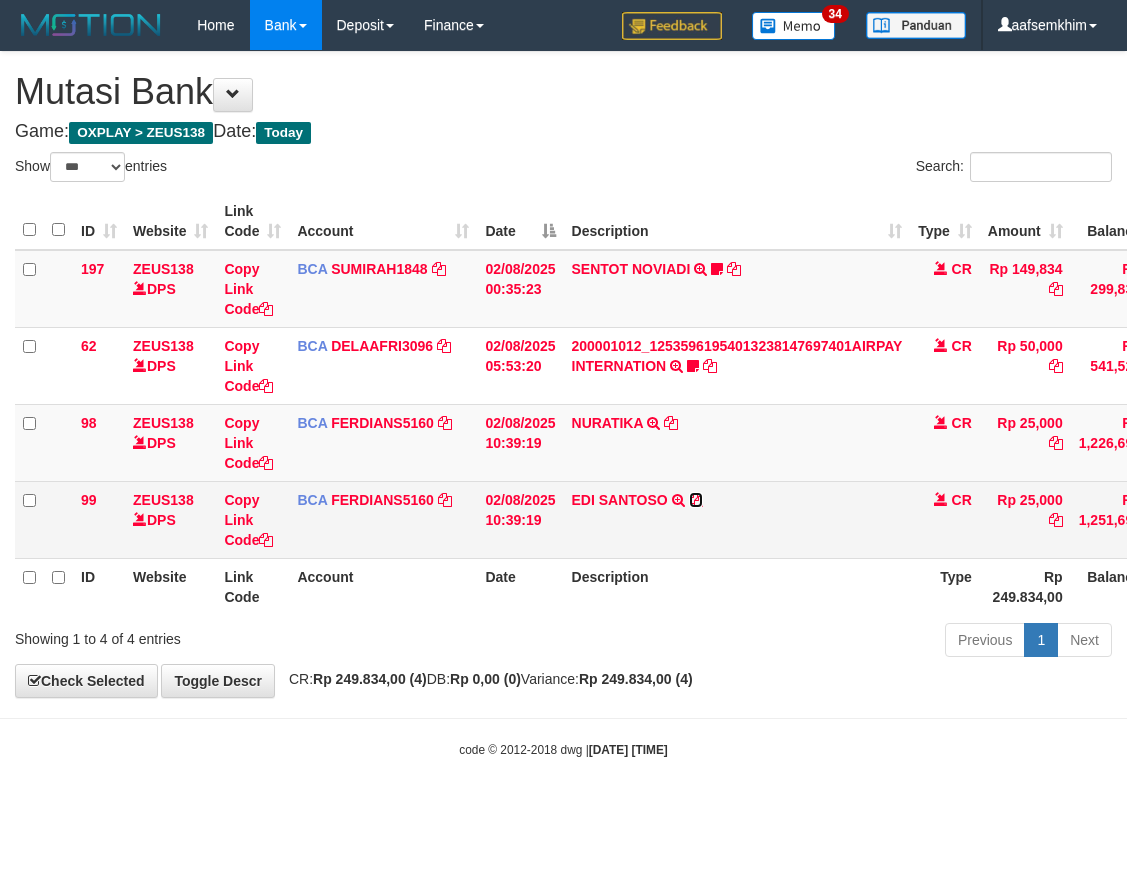 click at bounding box center [696, 500] 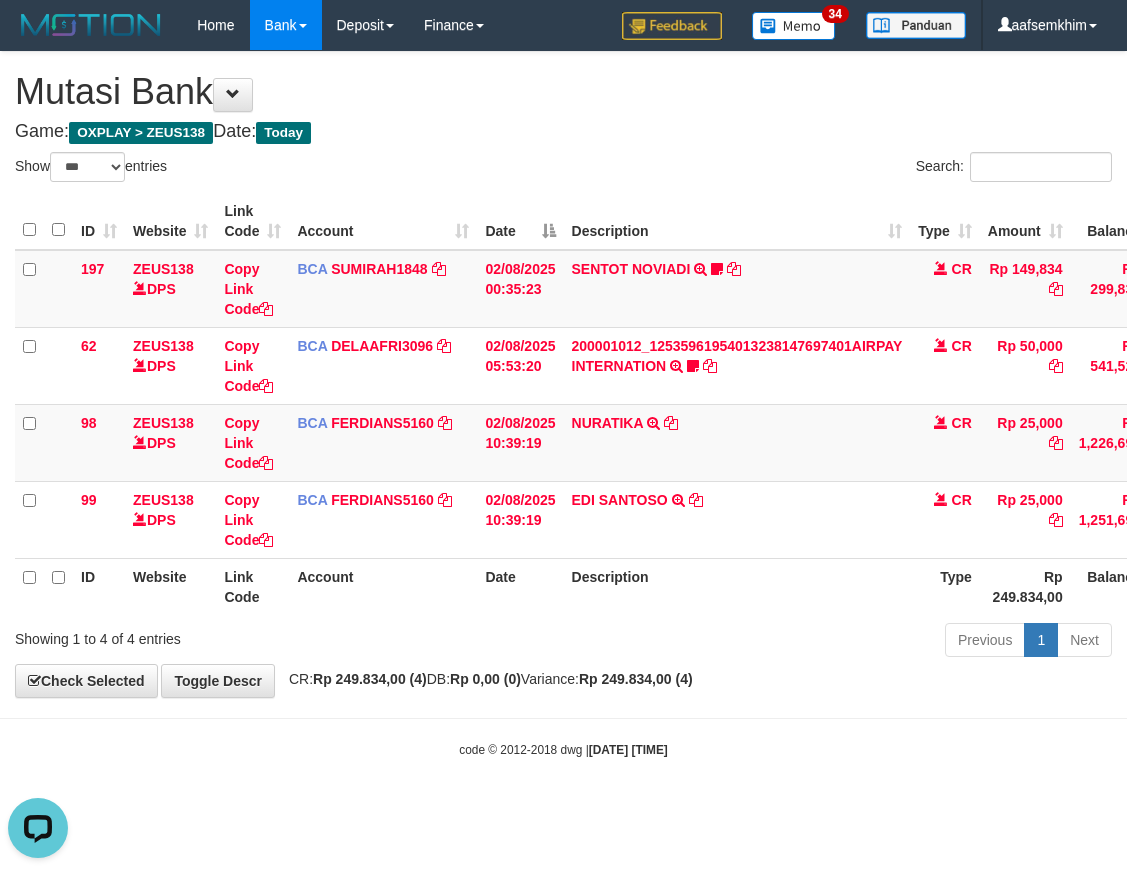 scroll, scrollTop: 0, scrollLeft: 0, axis: both 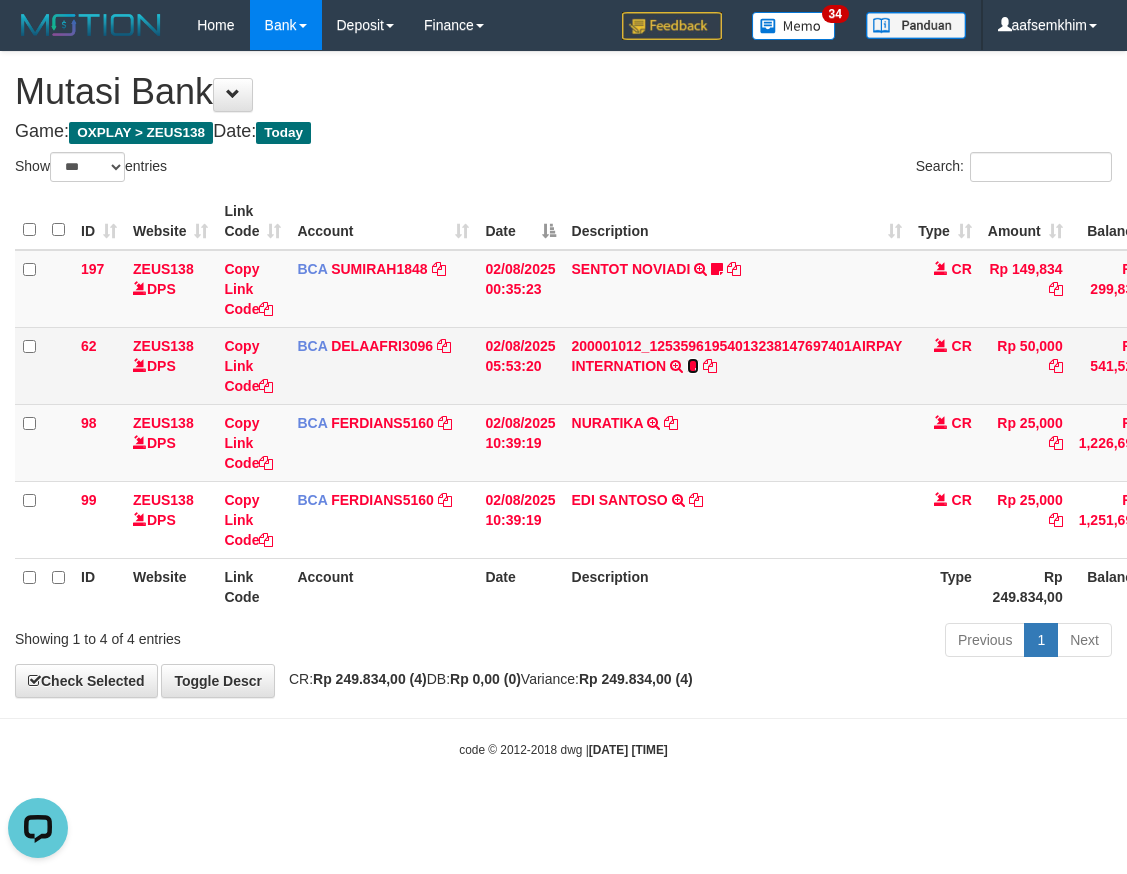 click at bounding box center [693, 366] 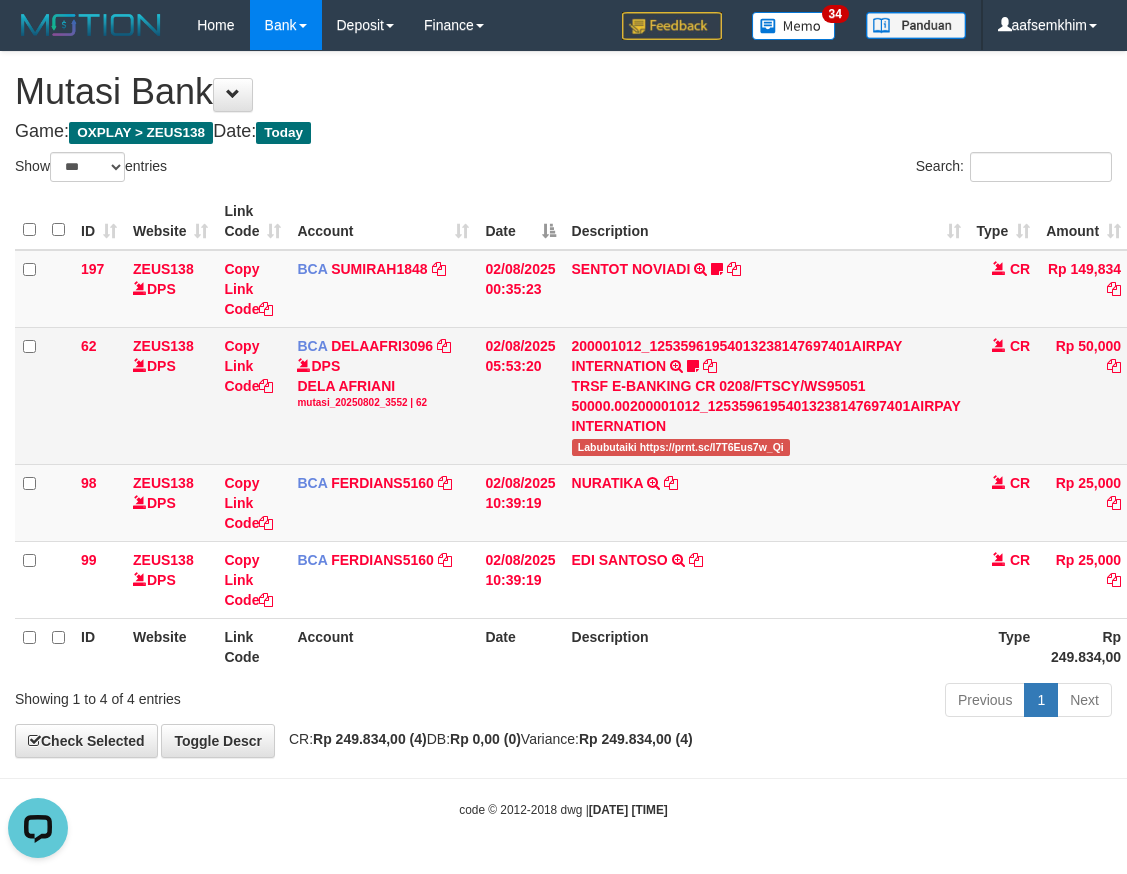 click on "Labubutaiki
https://prnt.sc/l7T6Eus7w_Qi" at bounding box center [681, 447] 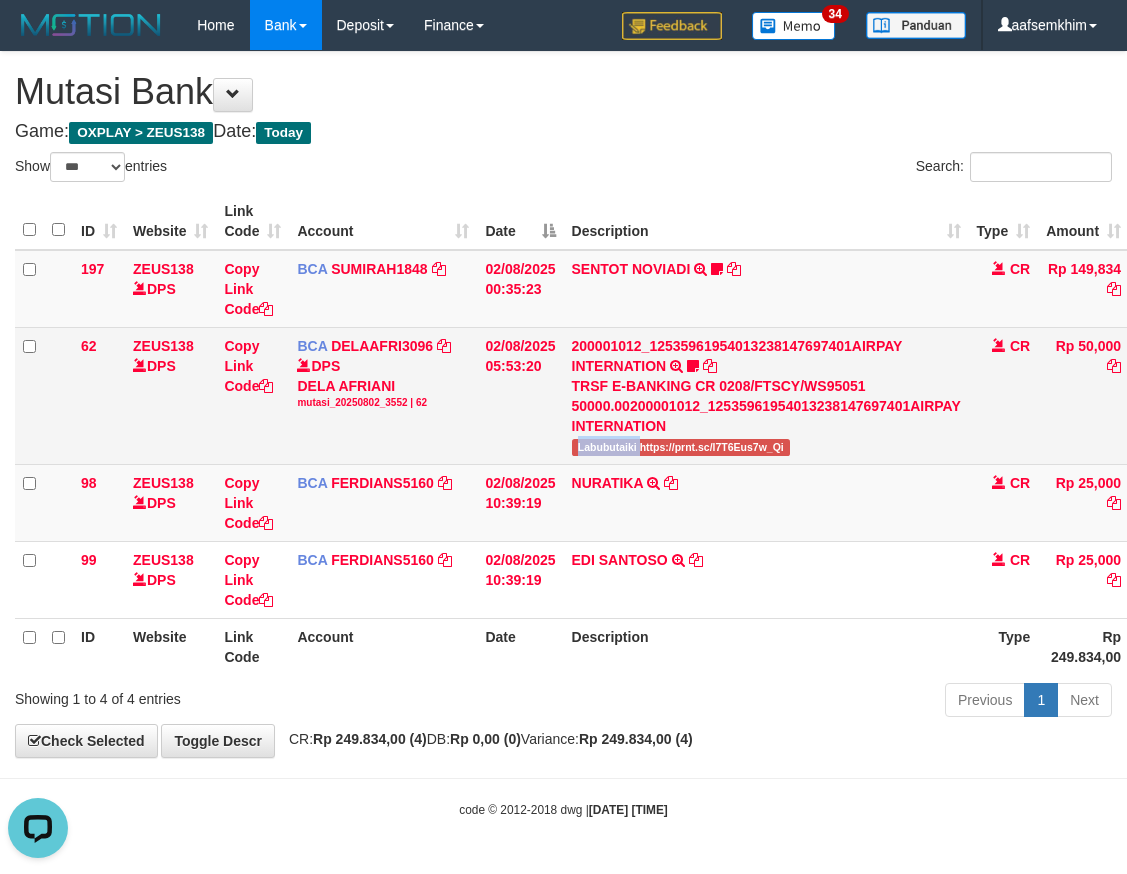 click on "Labubutaiki
https://prnt.sc/l7T6Eus7w_Qi" at bounding box center (681, 447) 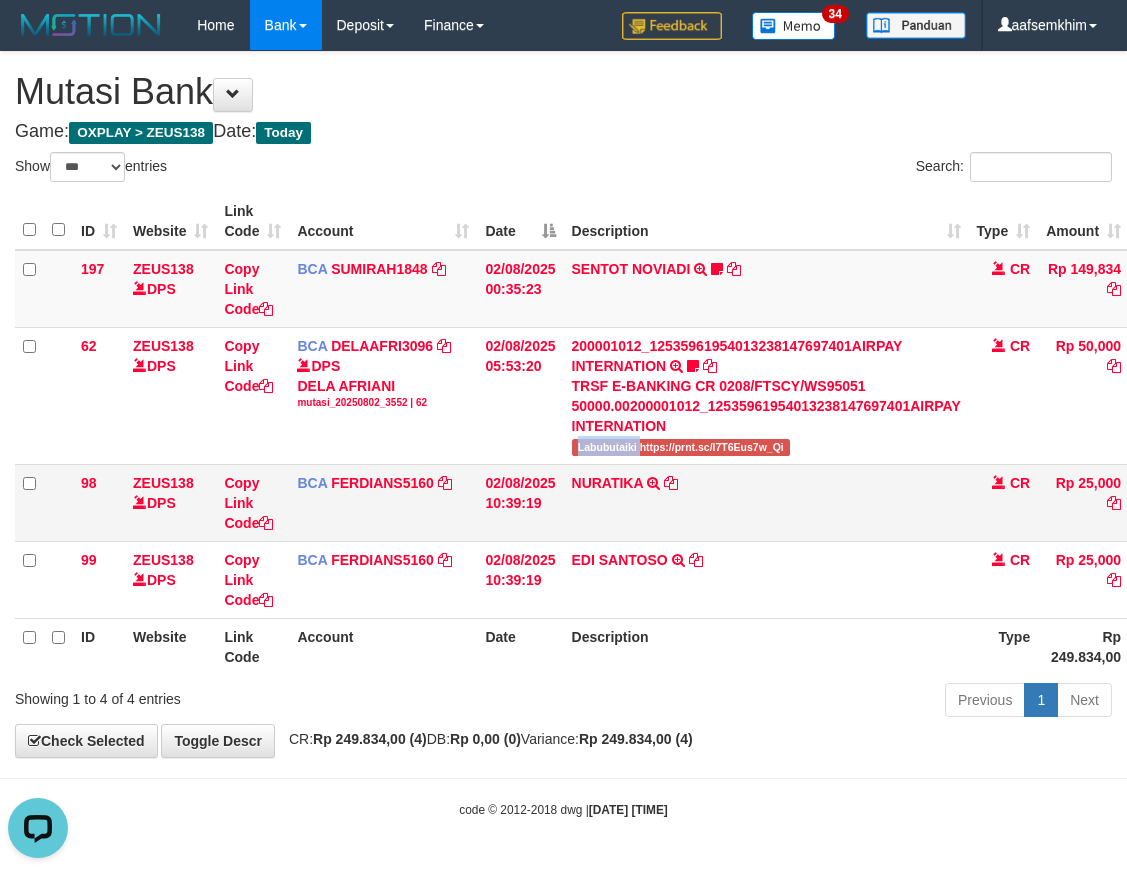 copy on "Labubutaiki" 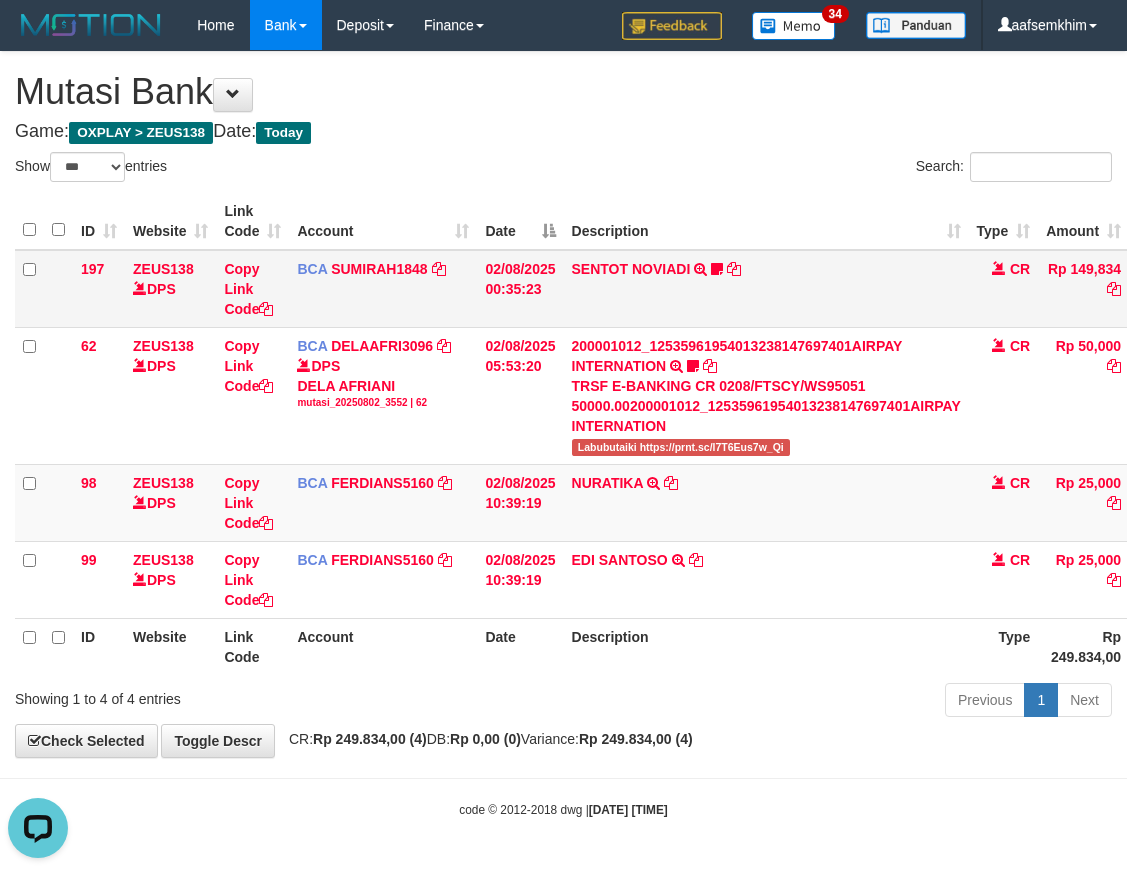 click on "SENTOT NOVIADI            TRSF E-BANKING CR 0208/FTSCY/WS95271
149834.00SENTOT NOVIADI    Seno2023" at bounding box center (766, 289) 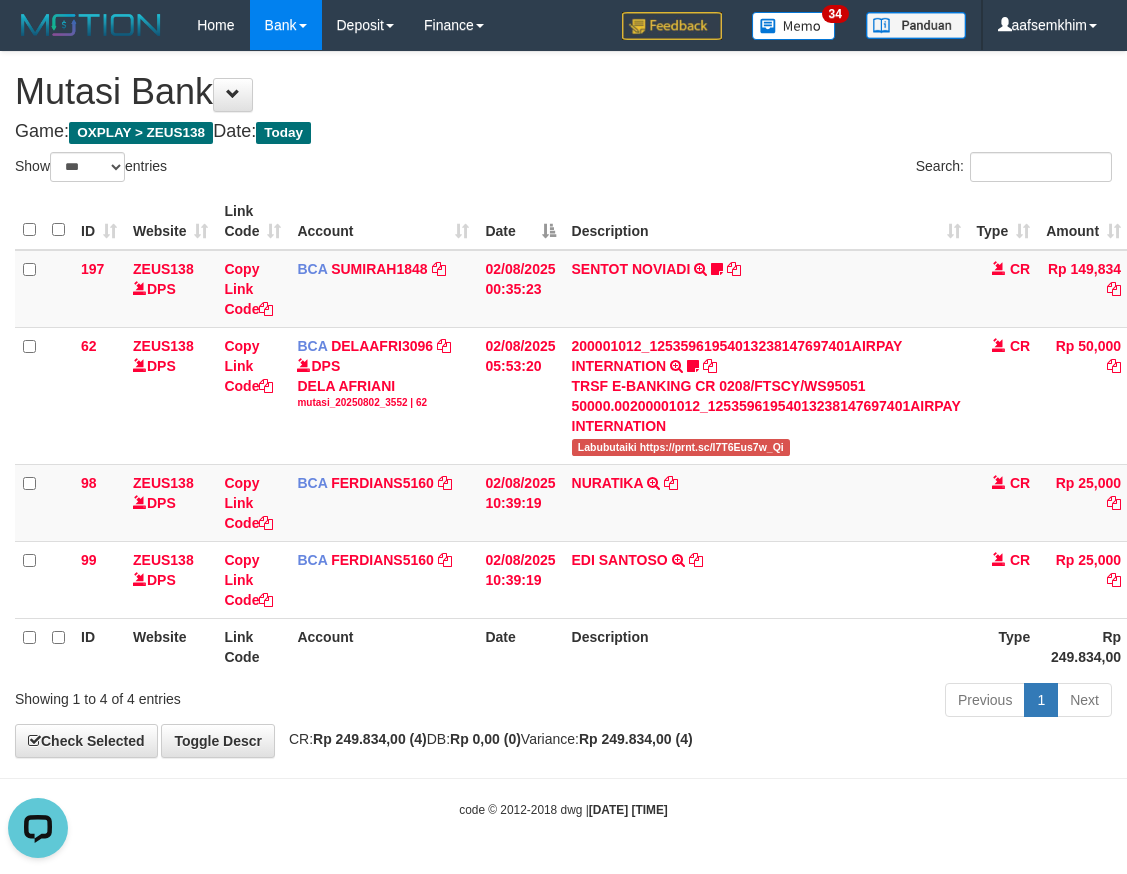 click on "Search:" at bounding box center (846, 169) 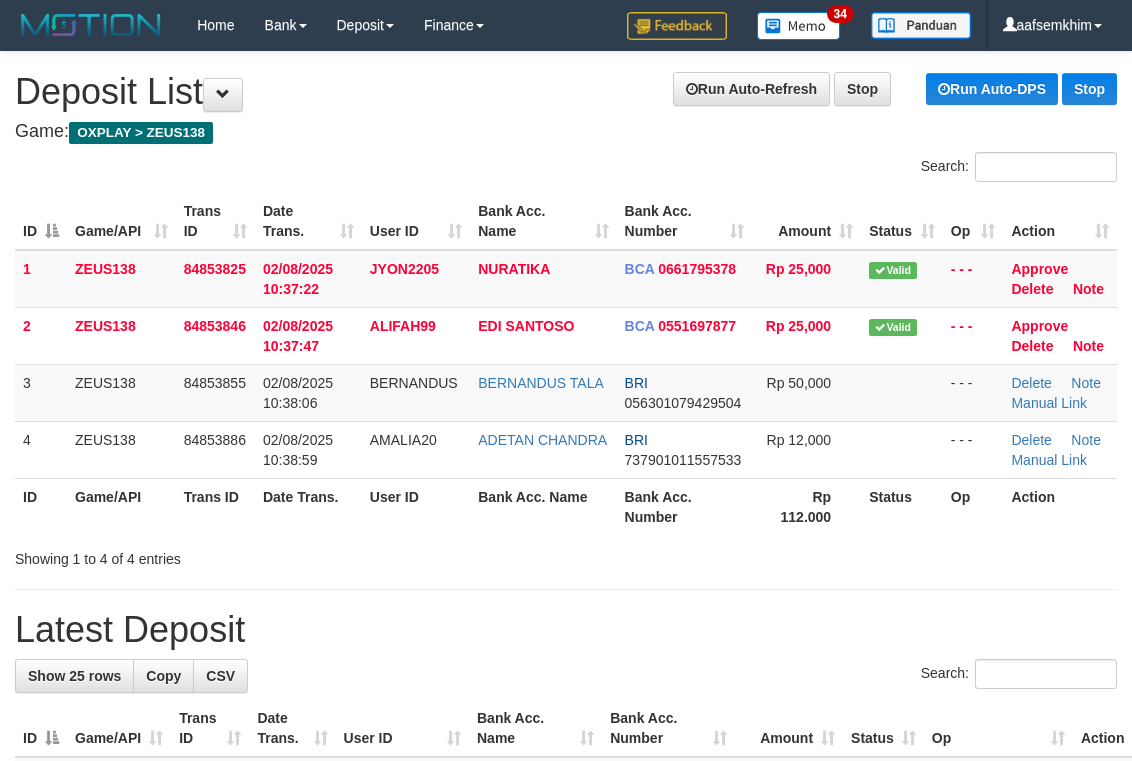 scroll, scrollTop: 69, scrollLeft: 0, axis: vertical 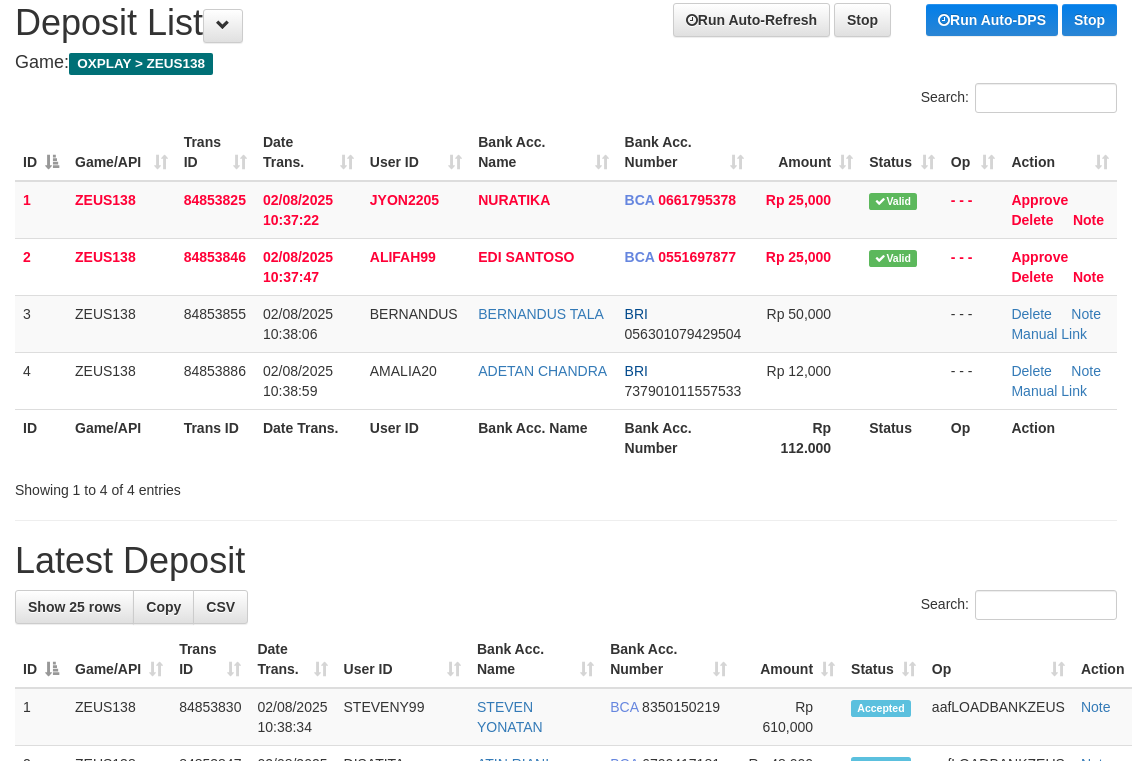 click on "**********" at bounding box center (566, 1115) 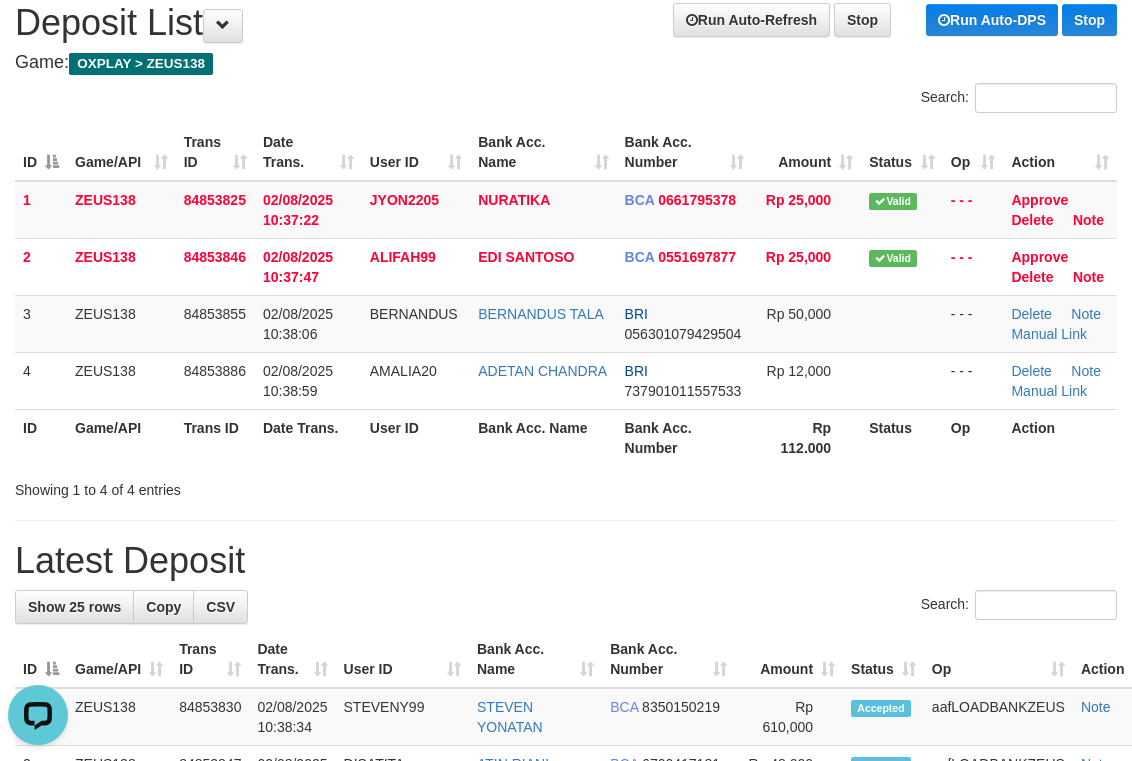 scroll, scrollTop: 0, scrollLeft: 0, axis: both 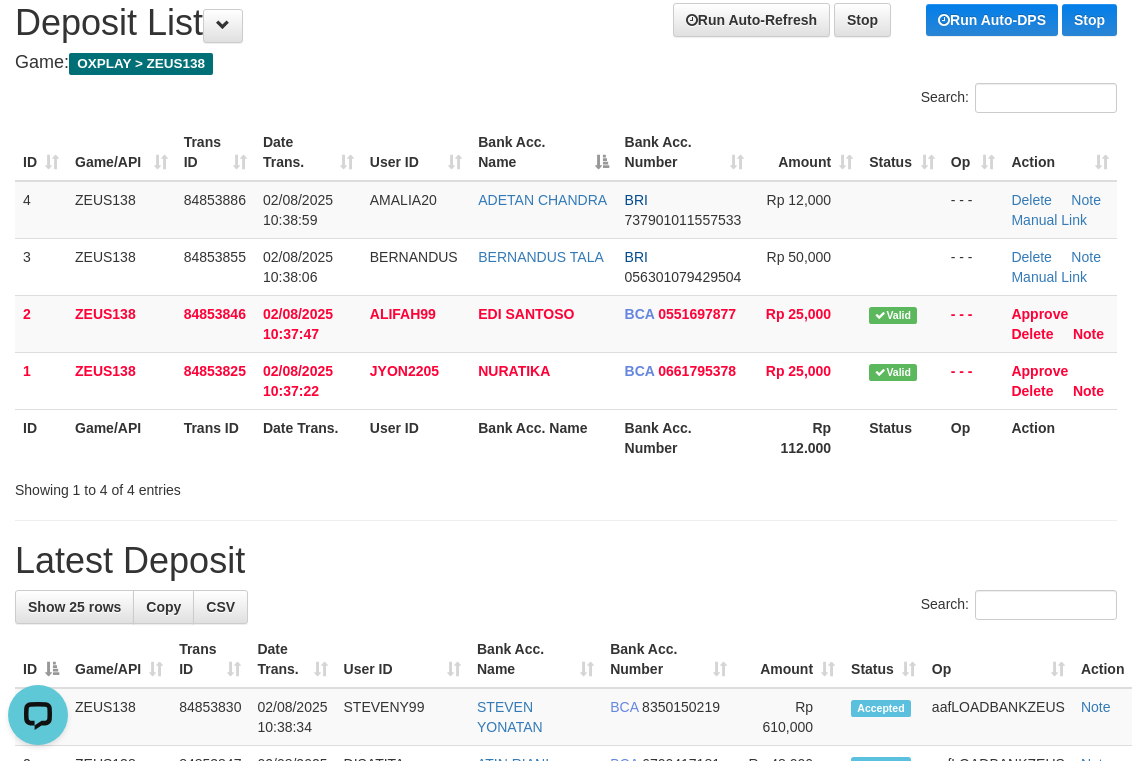 click on "Search:" at bounding box center [566, 100] 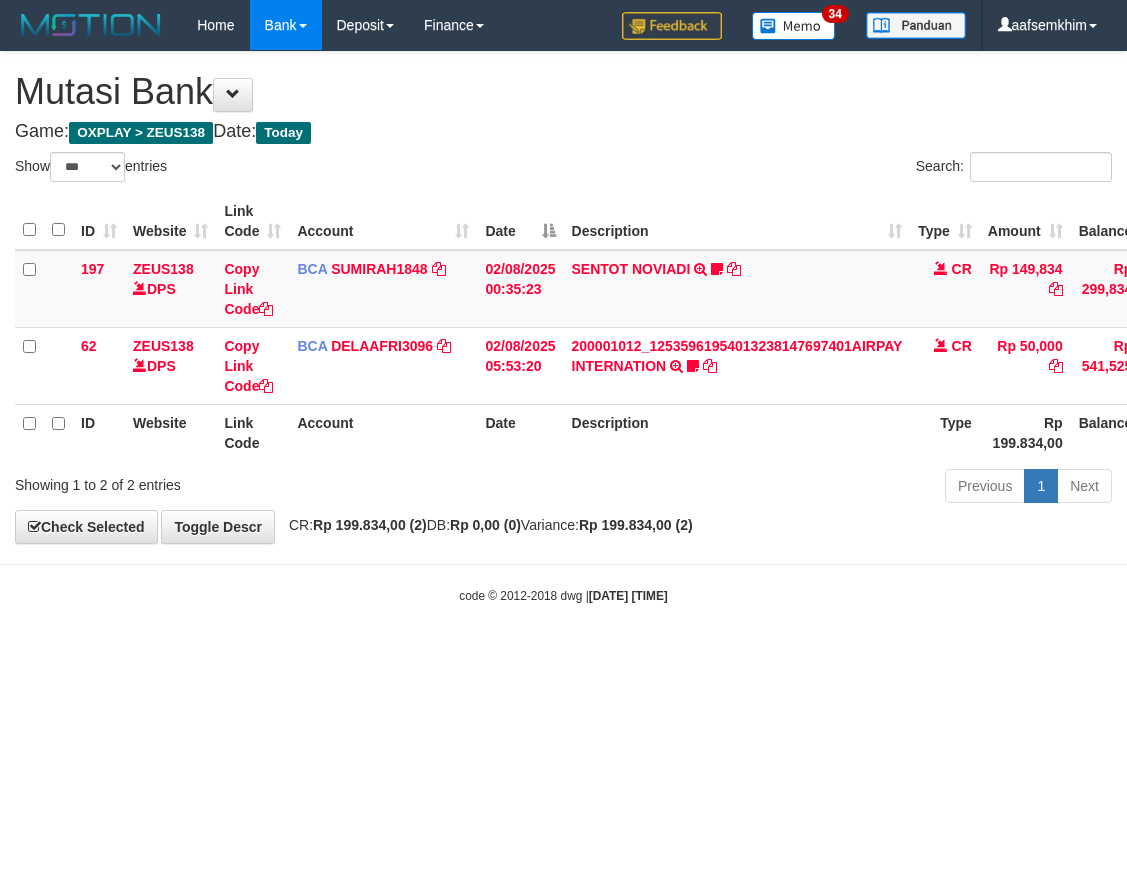 select on "***" 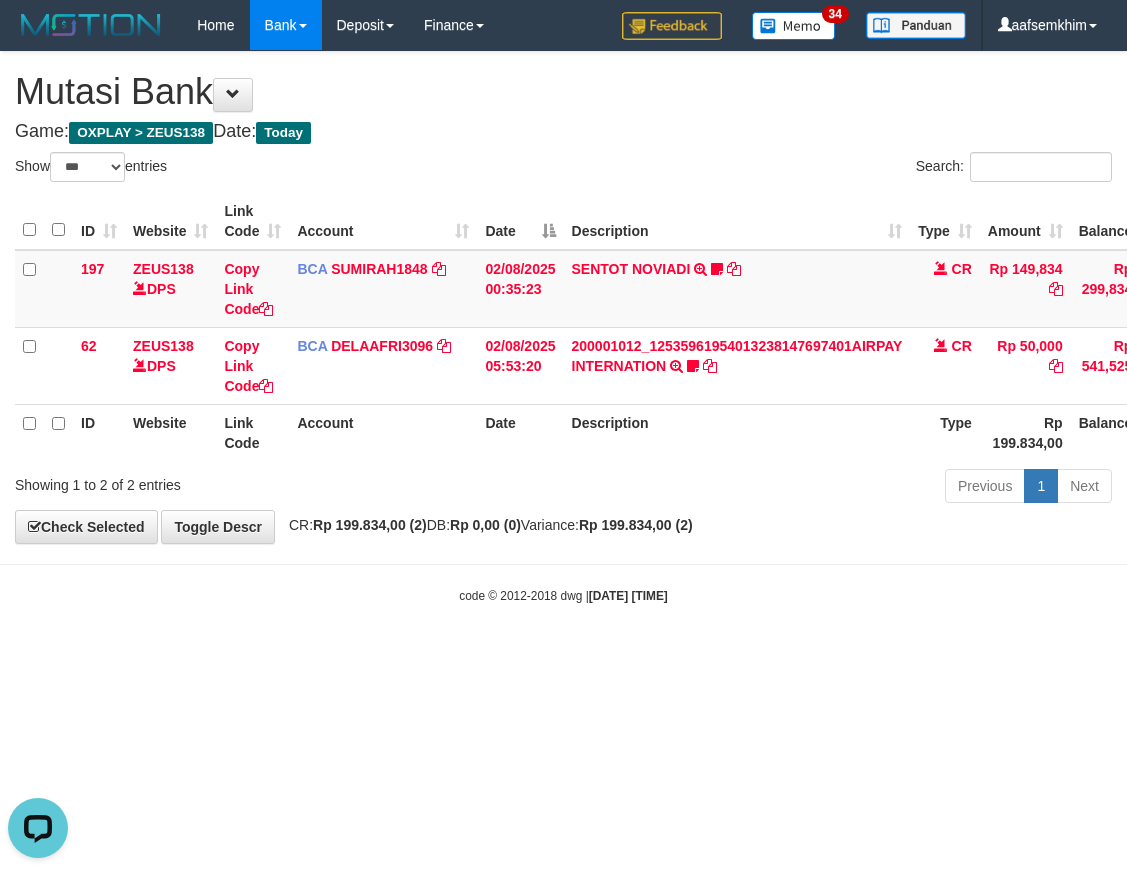 scroll, scrollTop: 0, scrollLeft: 0, axis: both 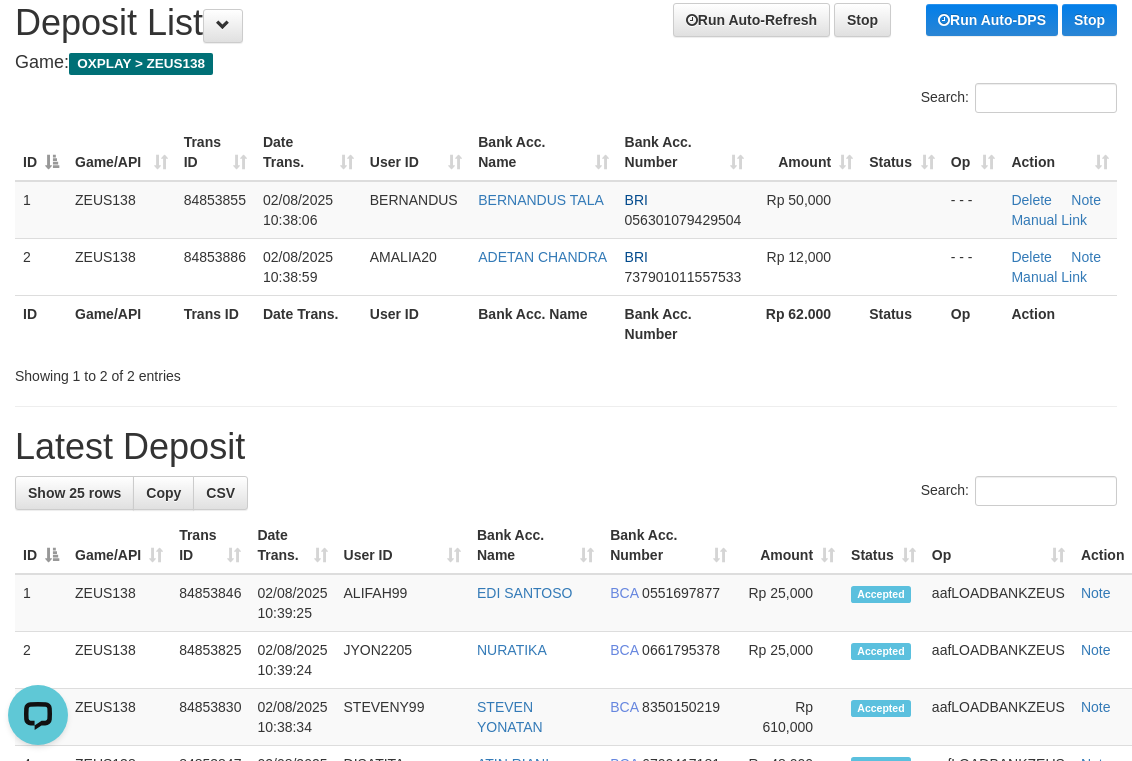 drag, startPoint x: 547, startPoint y: 490, endPoint x: 878, endPoint y: 378, distance: 349.43527 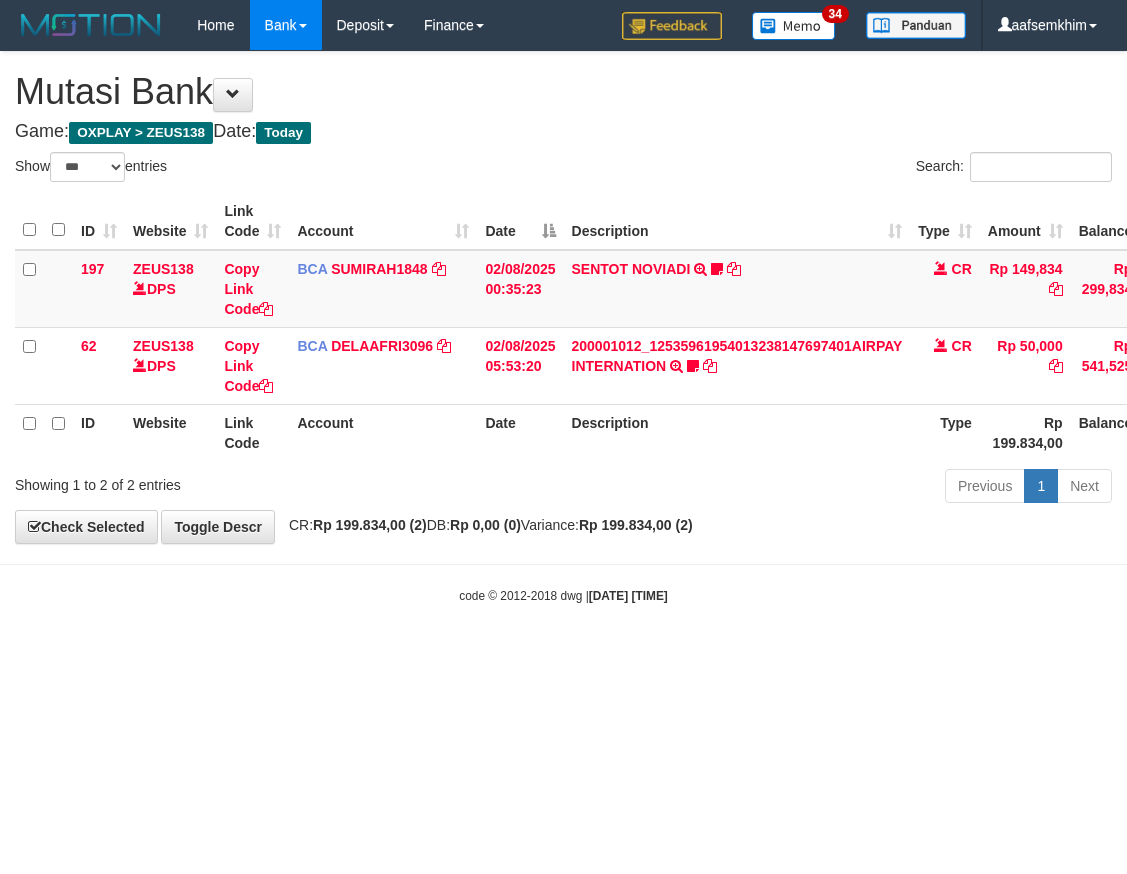 select on "***" 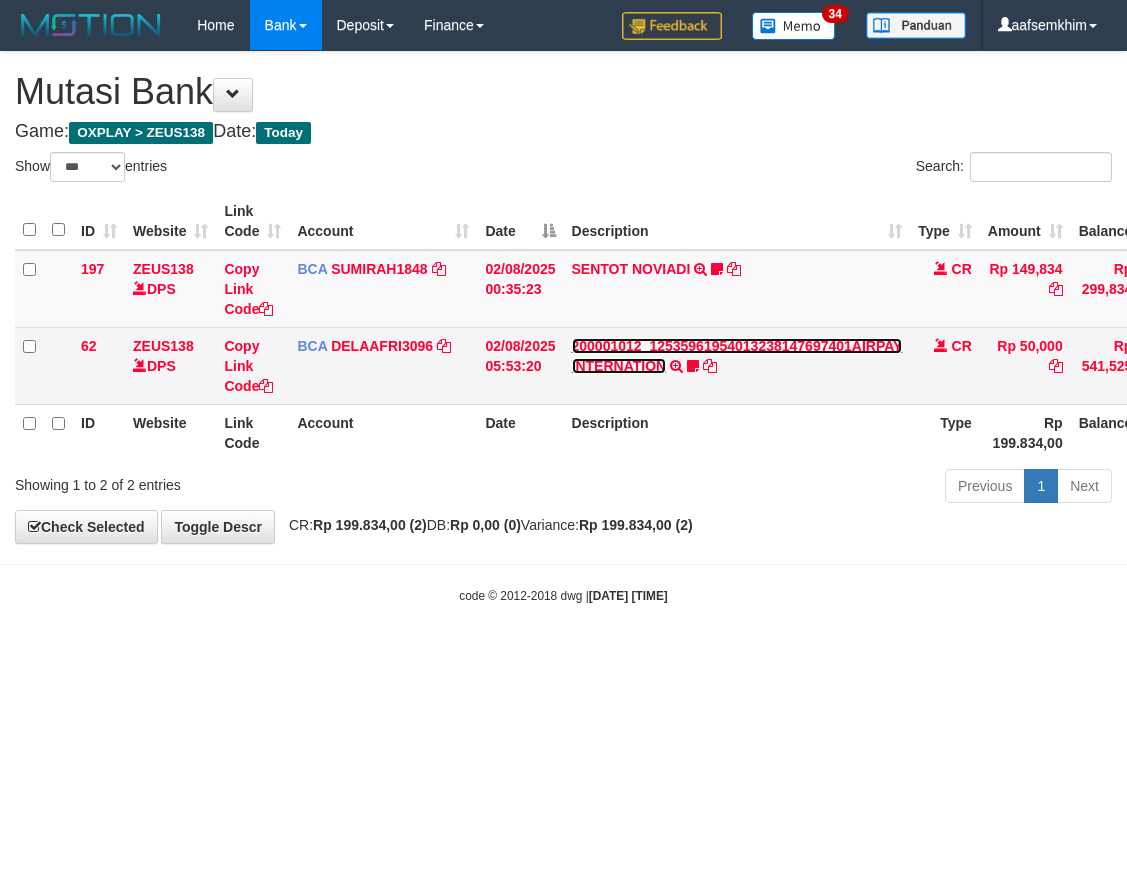 drag, startPoint x: 0, startPoint y: 0, endPoint x: 619, endPoint y: 351, distance: 711.5912 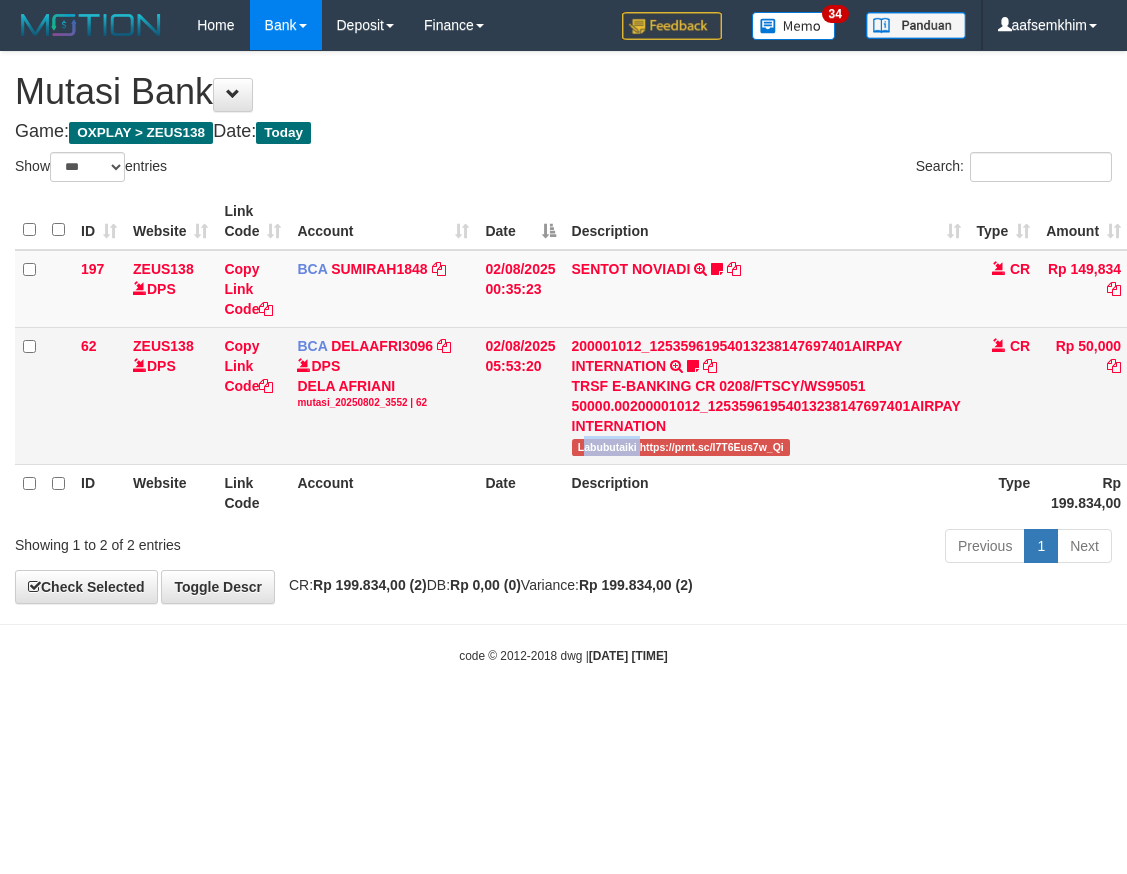 drag, startPoint x: 586, startPoint y: 449, endPoint x: 639, endPoint y: 451, distance: 53.037724 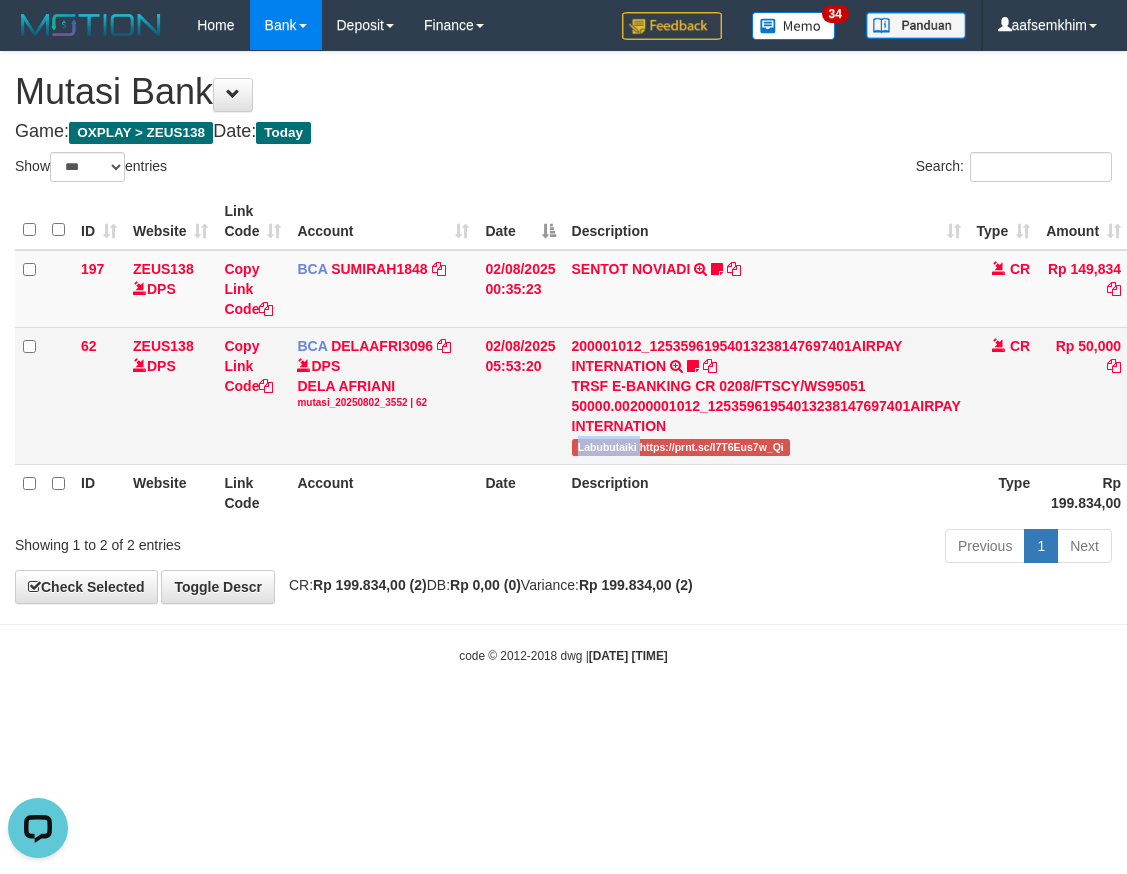 scroll, scrollTop: 0, scrollLeft: 0, axis: both 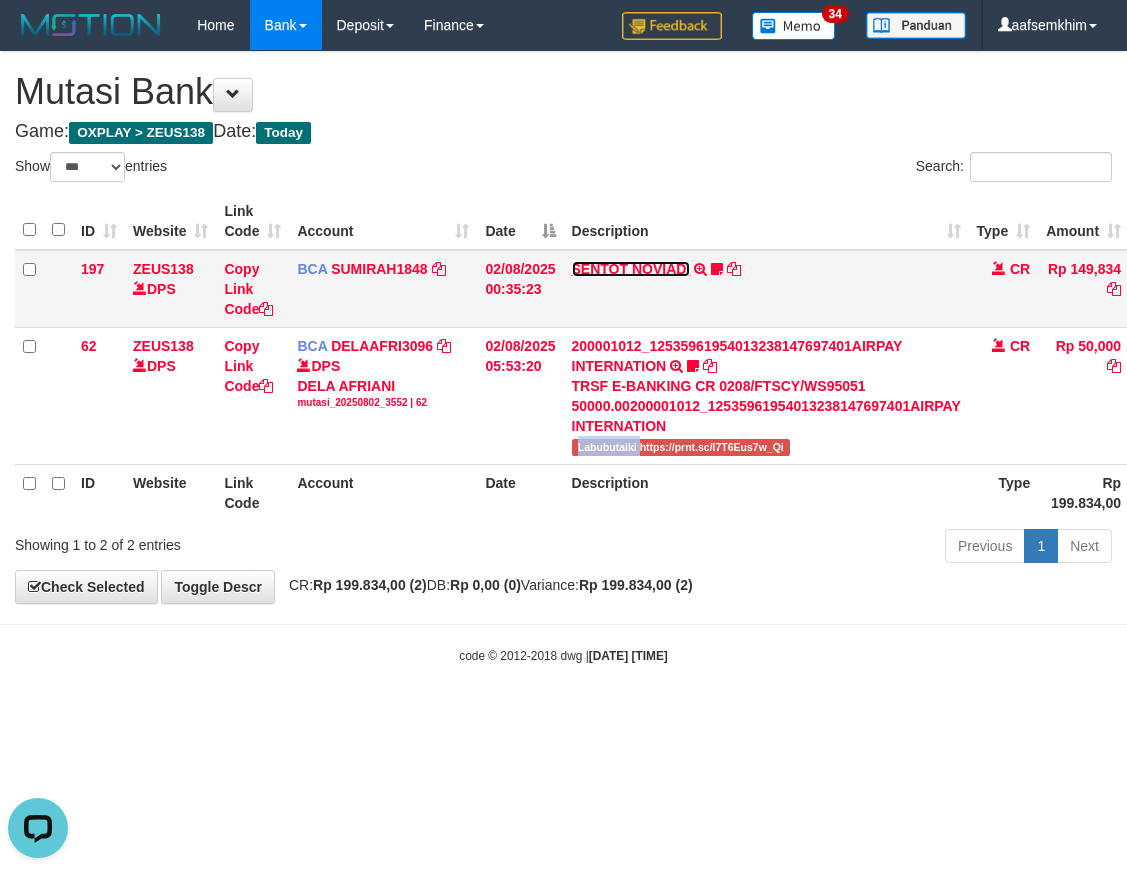 drag, startPoint x: 620, startPoint y: 272, endPoint x: 616, endPoint y: 283, distance: 11.7046995 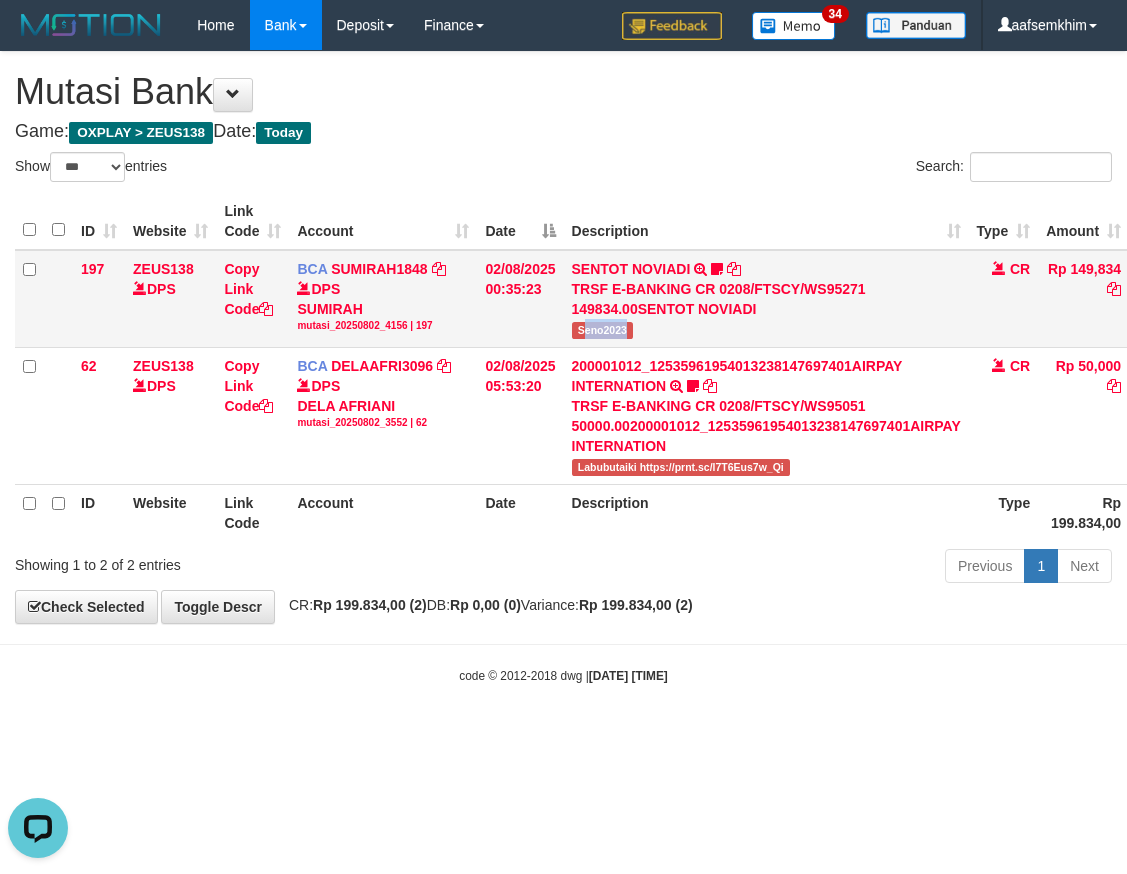 drag, startPoint x: 584, startPoint y: 339, endPoint x: 655, endPoint y: 332, distance: 71.34424 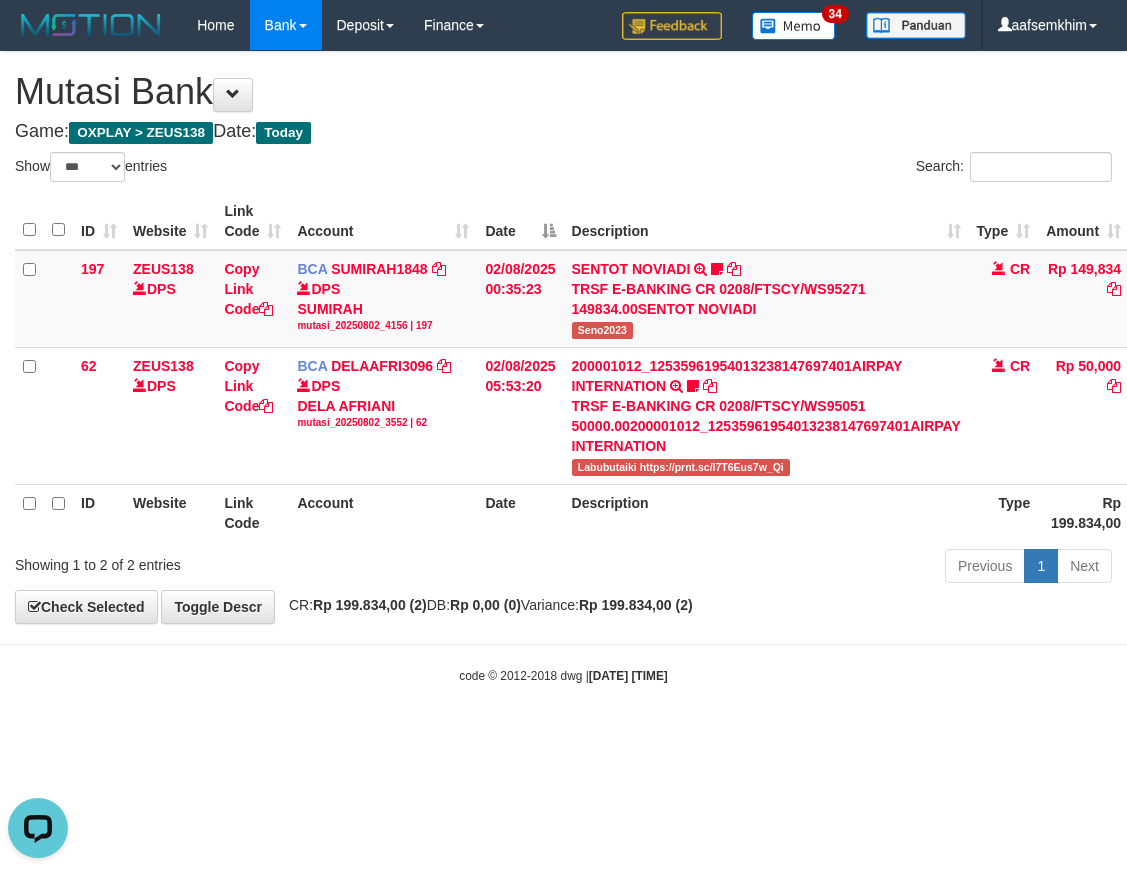 click on "Show  ** ** ** ***  entries" at bounding box center (282, 169) 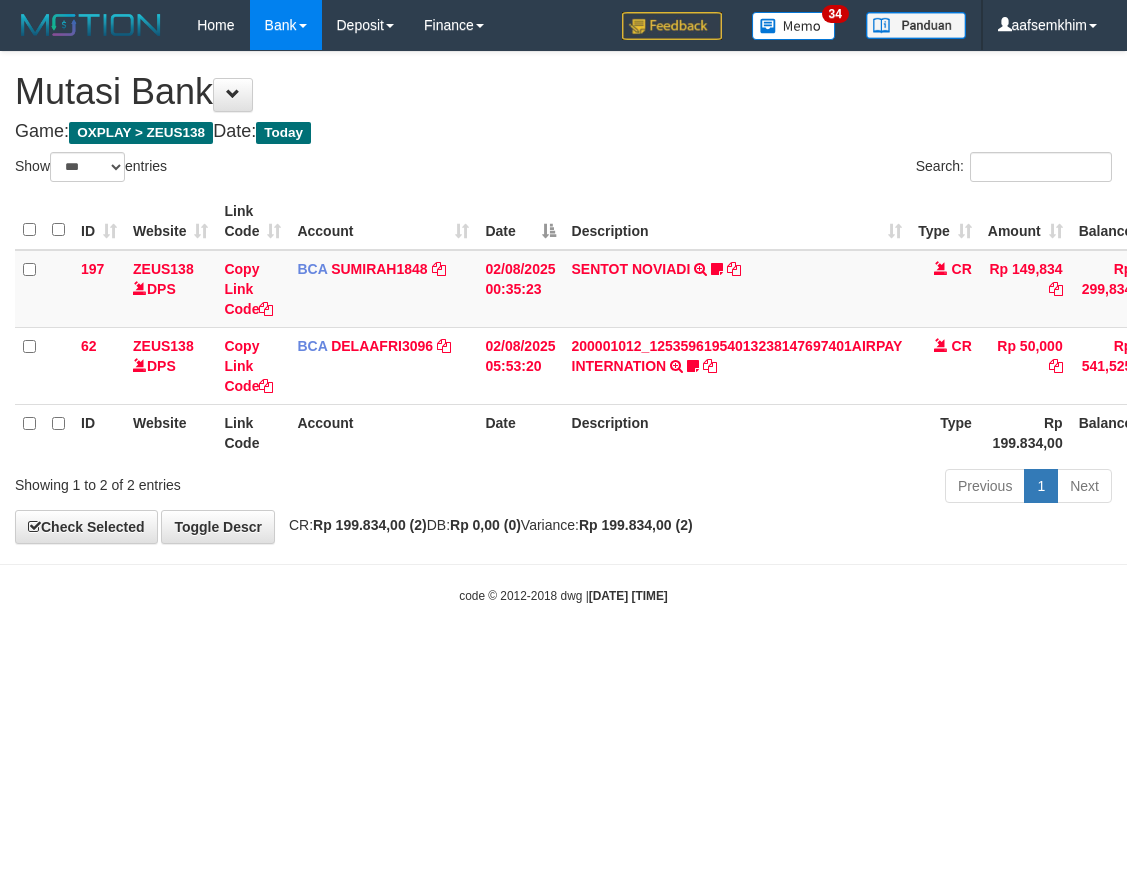 select on "***" 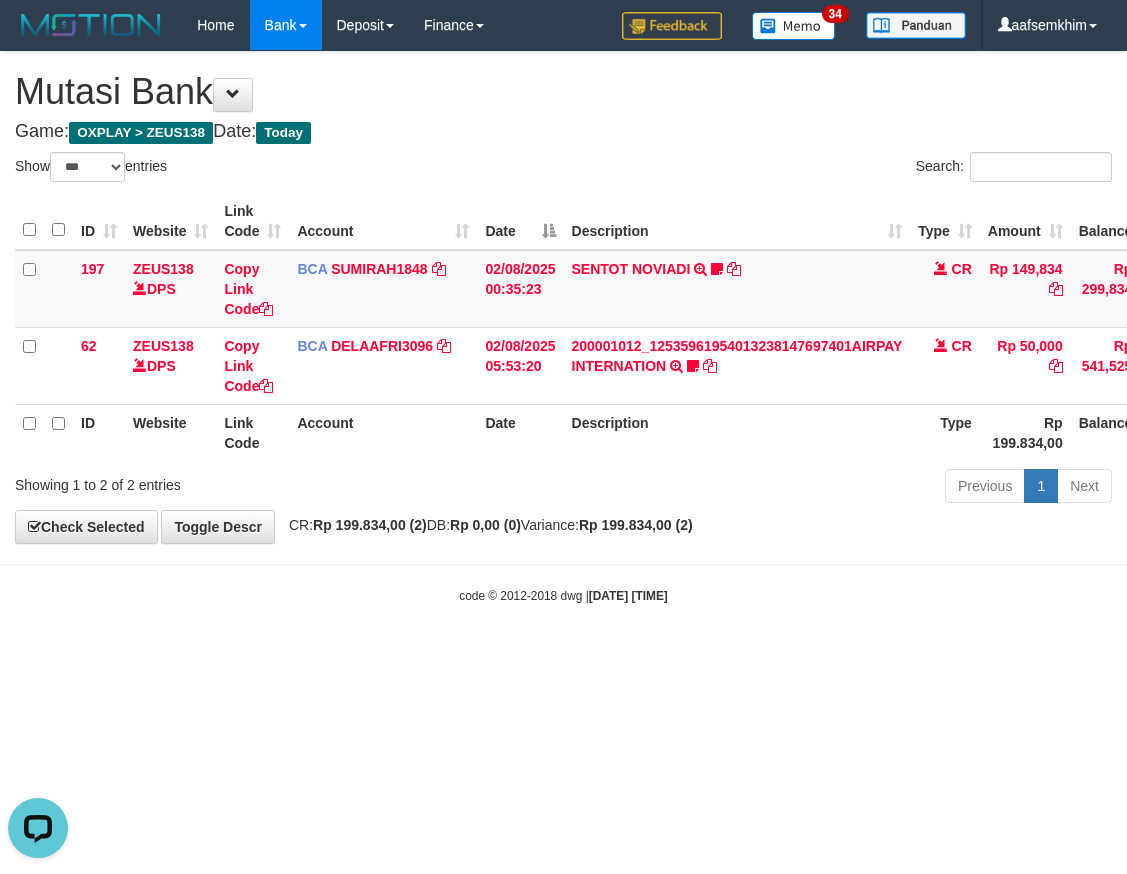 scroll, scrollTop: 0, scrollLeft: 0, axis: both 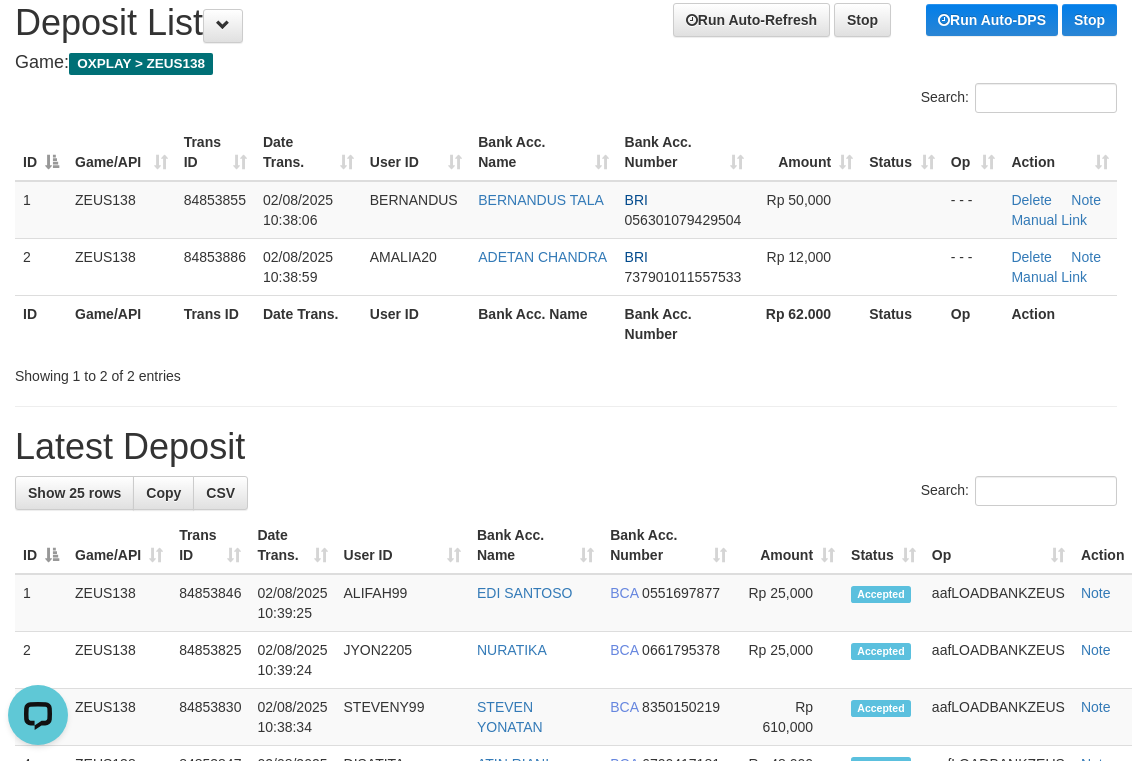 click on "Latest Deposit" at bounding box center (566, 447) 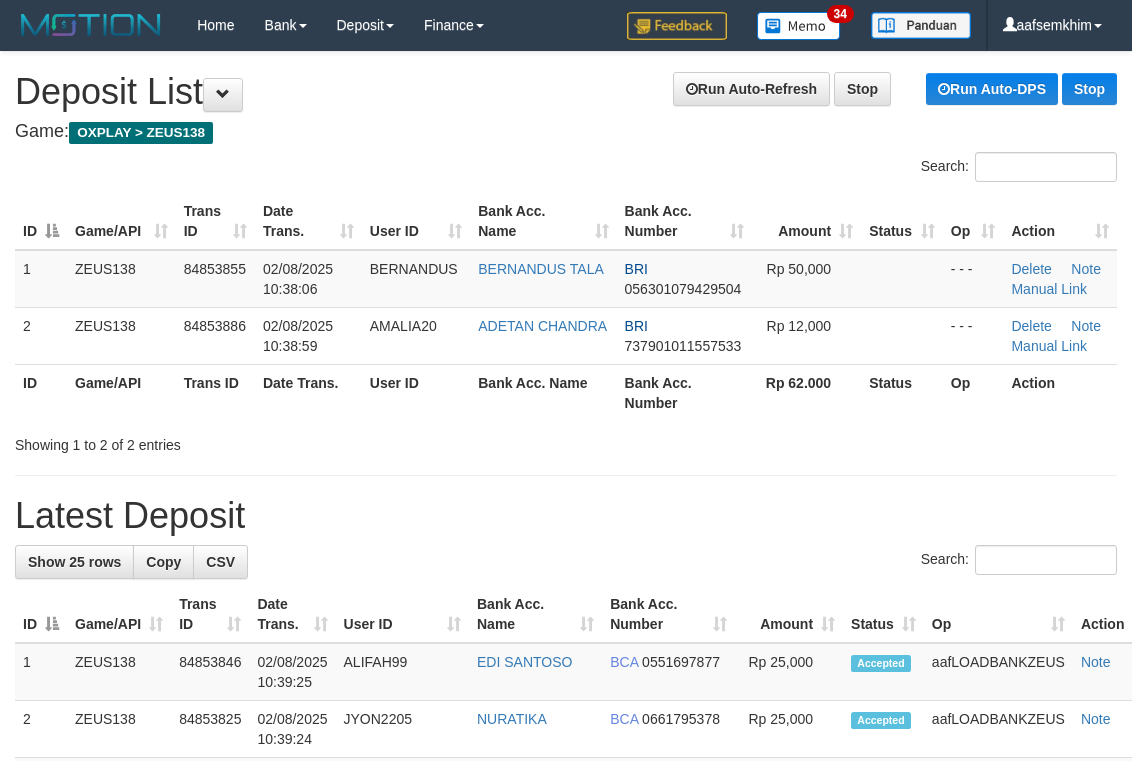 scroll, scrollTop: 69, scrollLeft: 0, axis: vertical 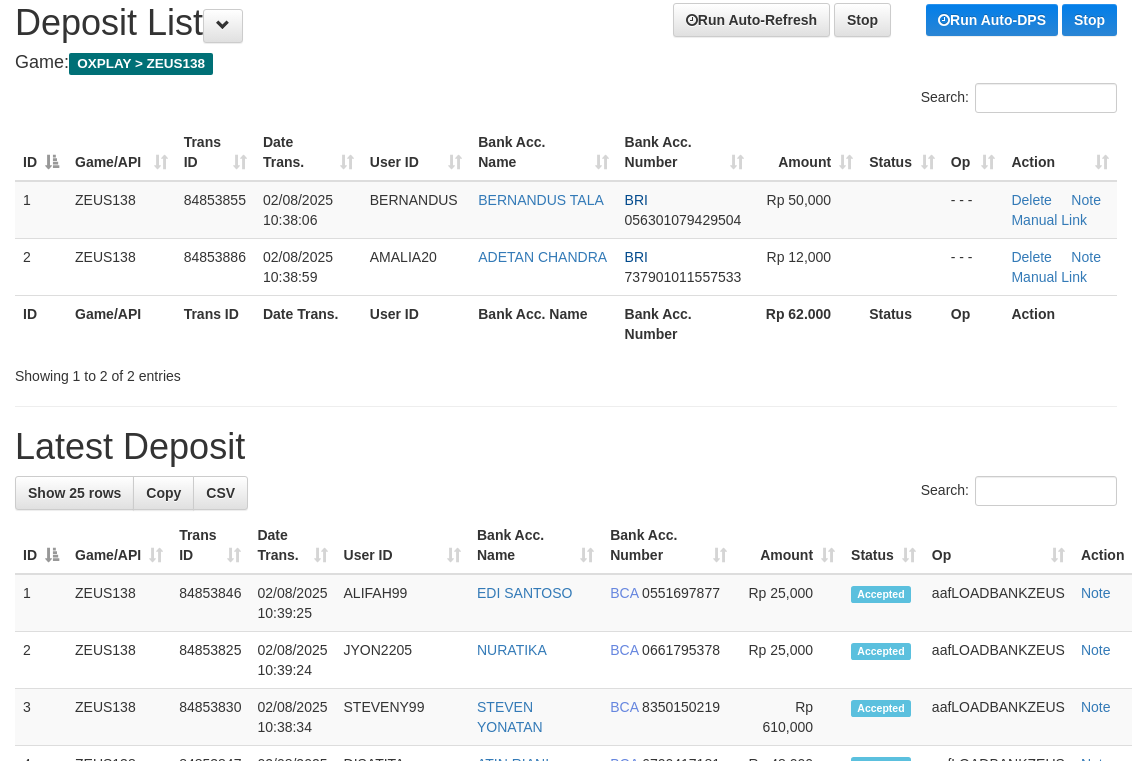 click on "**********" at bounding box center (566, 1058) 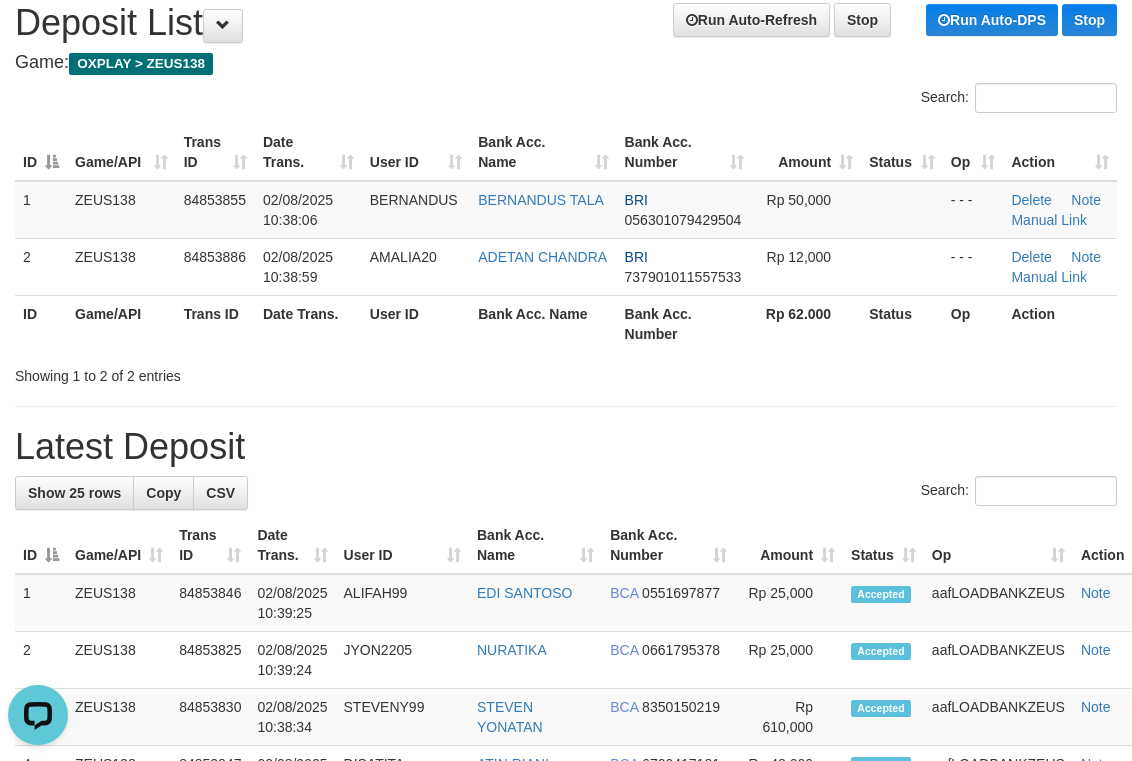 scroll, scrollTop: 0, scrollLeft: 0, axis: both 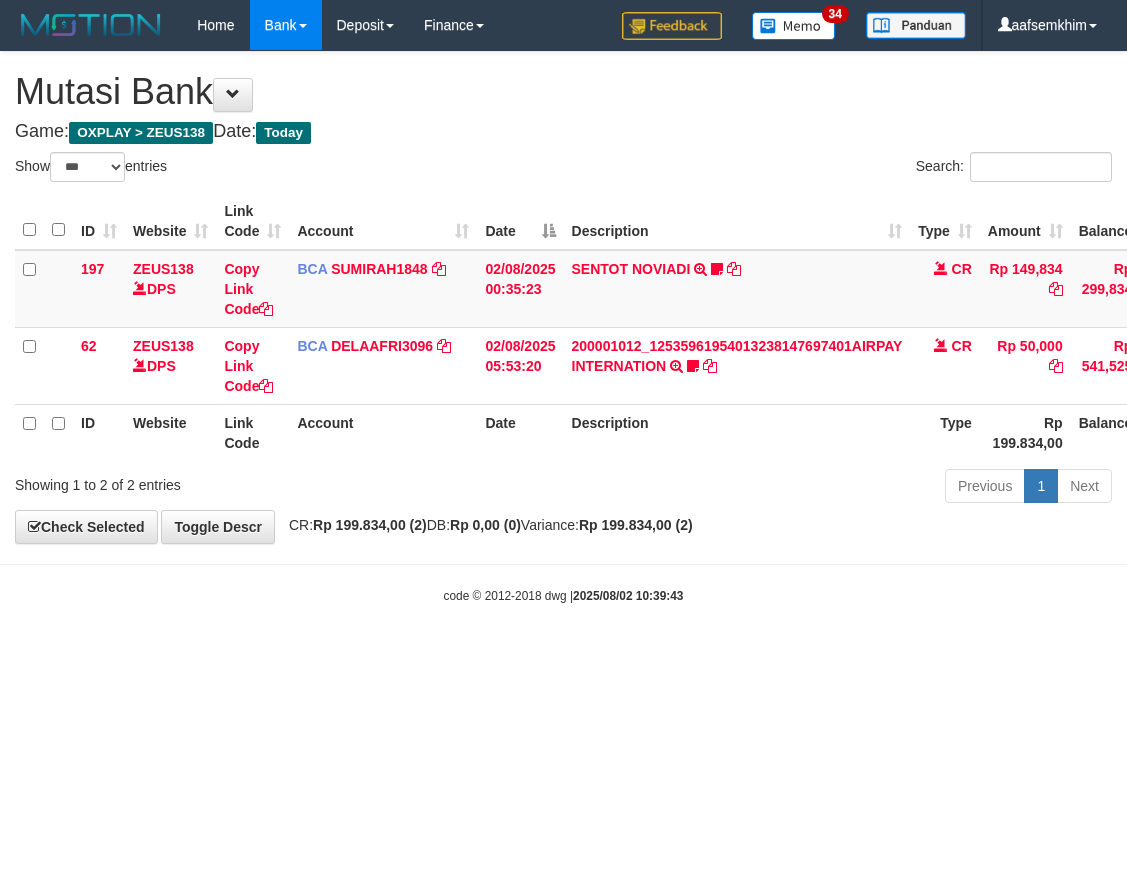select on "***" 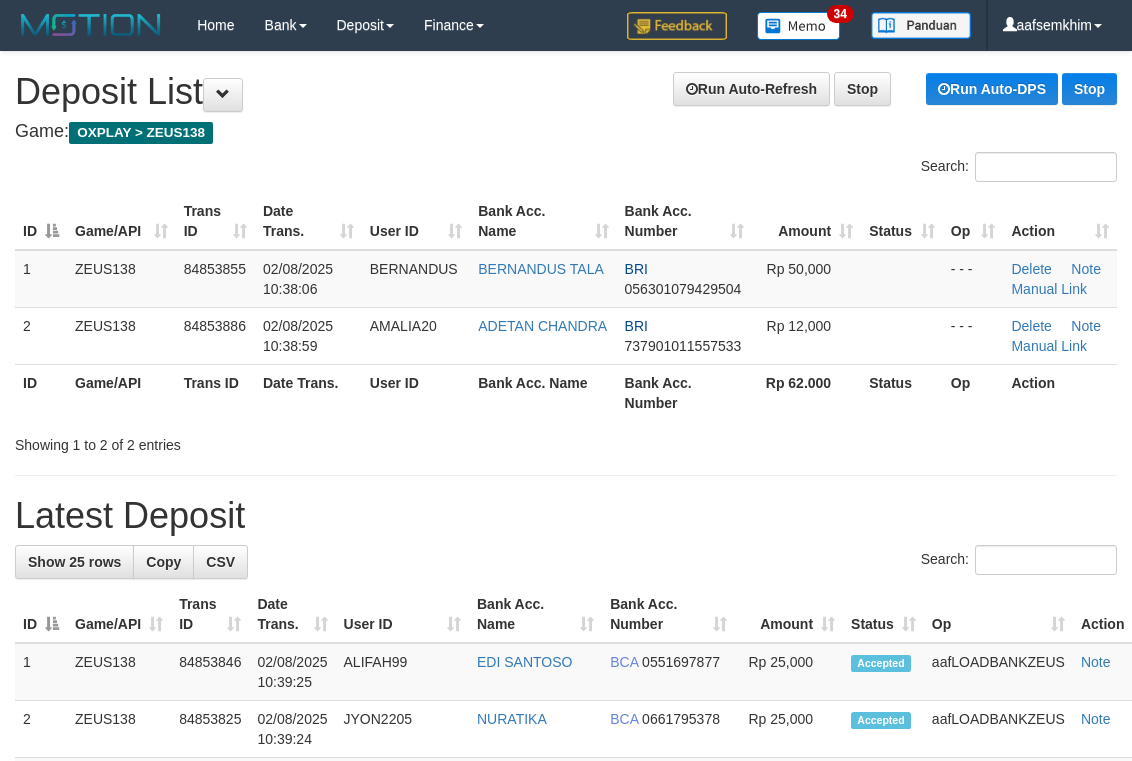 scroll, scrollTop: 69, scrollLeft: 0, axis: vertical 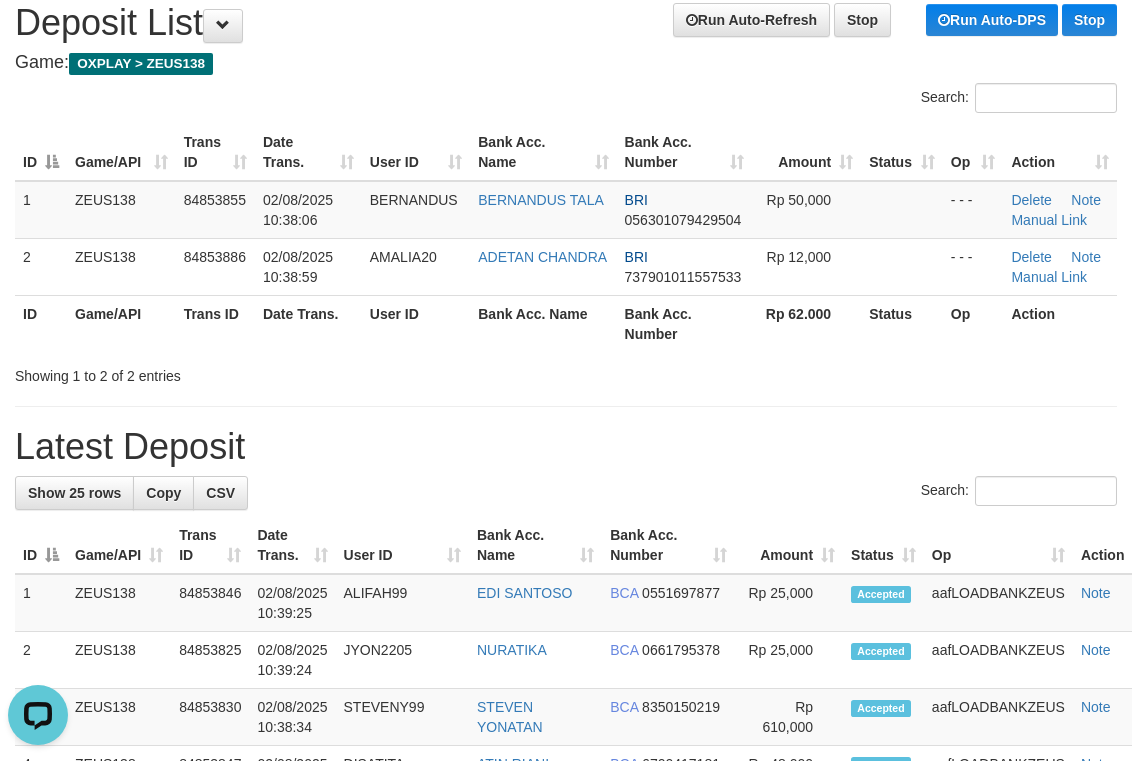 click on "Latest Deposit" at bounding box center [566, 447] 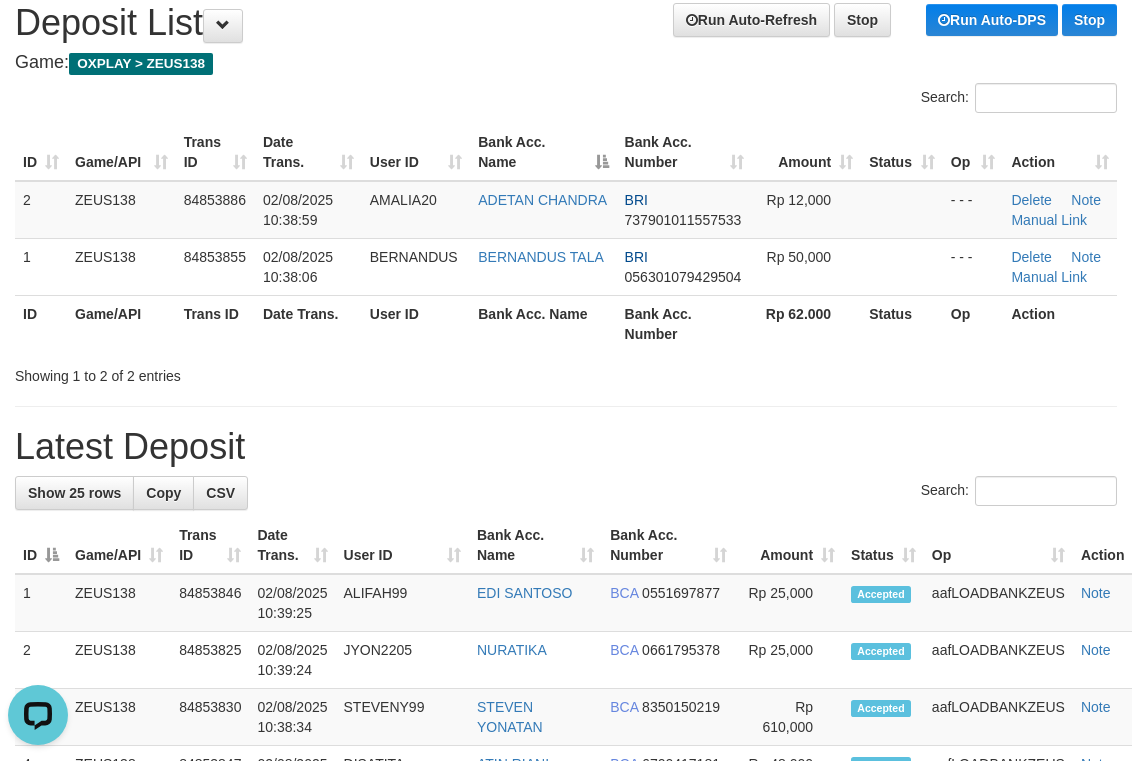 click on "Search:" at bounding box center (566, 100) 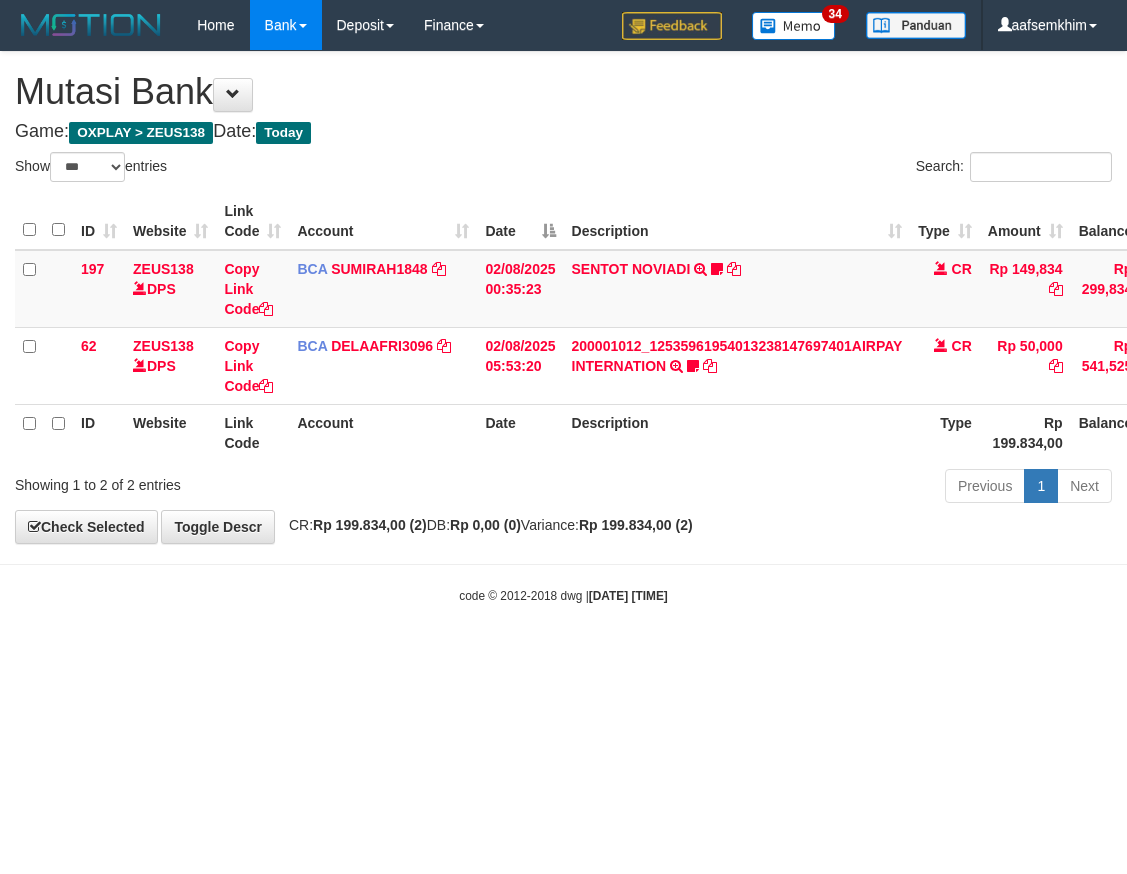 select on "***" 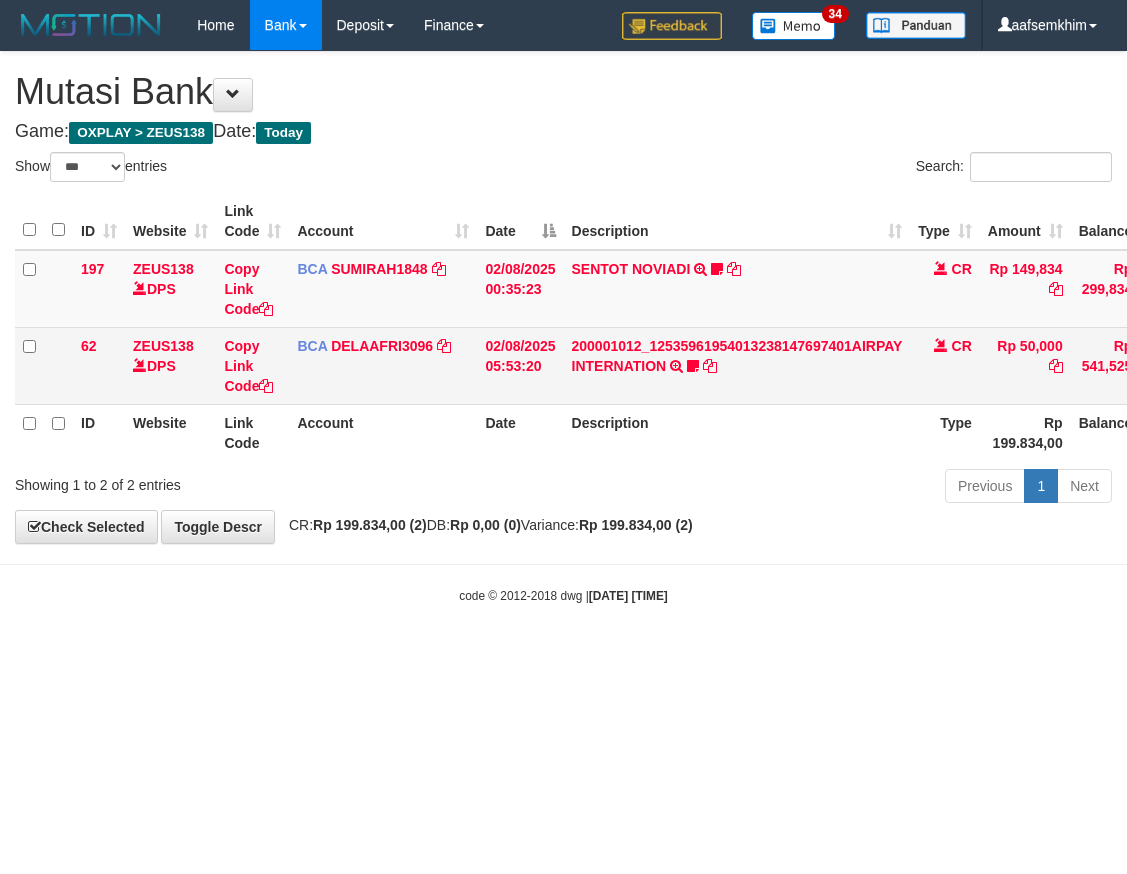 scroll, scrollTop: 0, scrollLeft: 0, axis: both 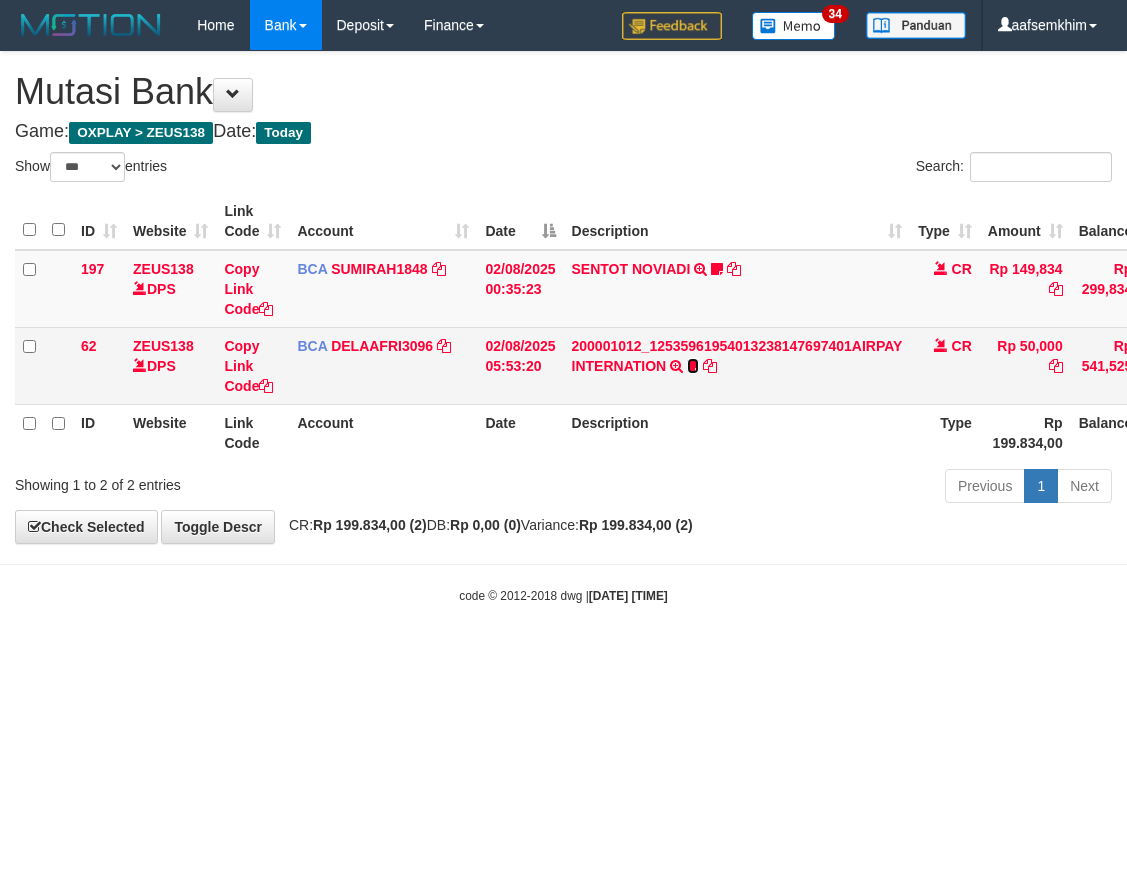 click at bounding box center (693, 366) 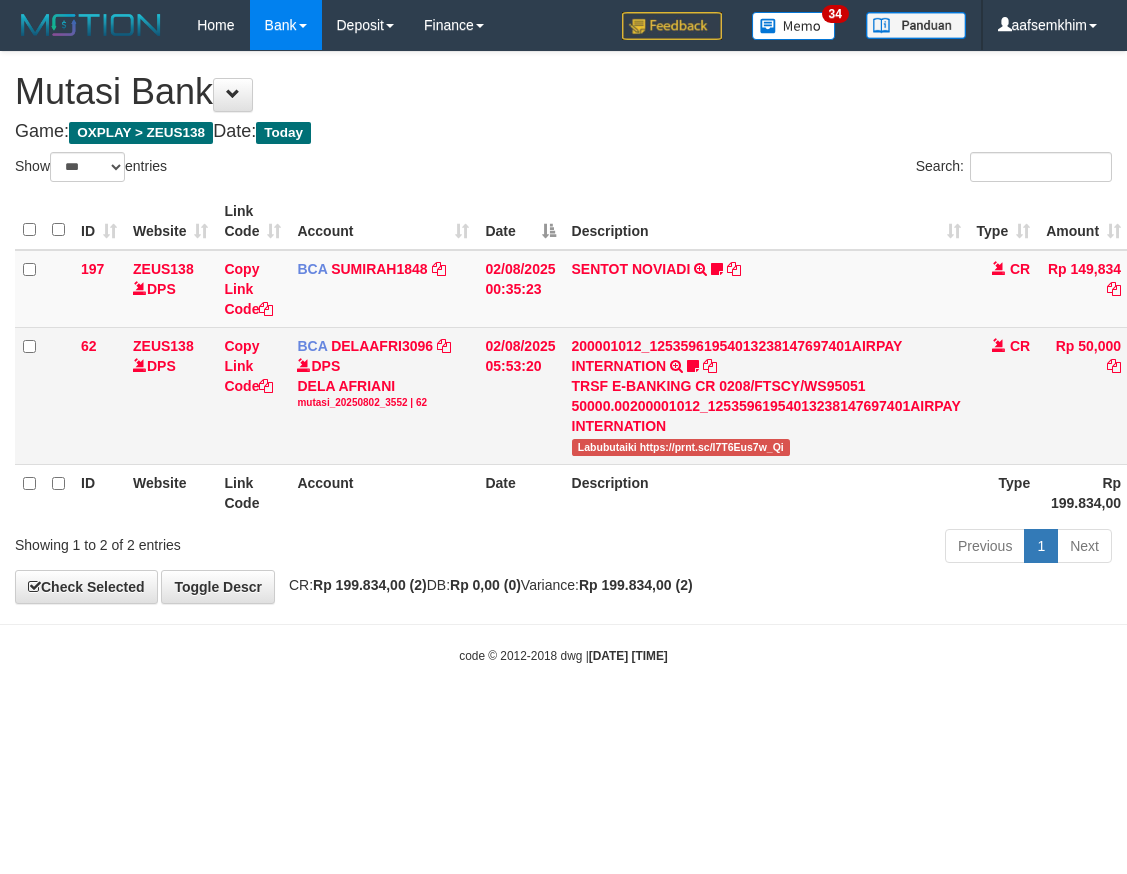 click on "Labubutaiki
https://prnt.sc/l7T6Eus7w_Qi" at bounding box center (681, 447) 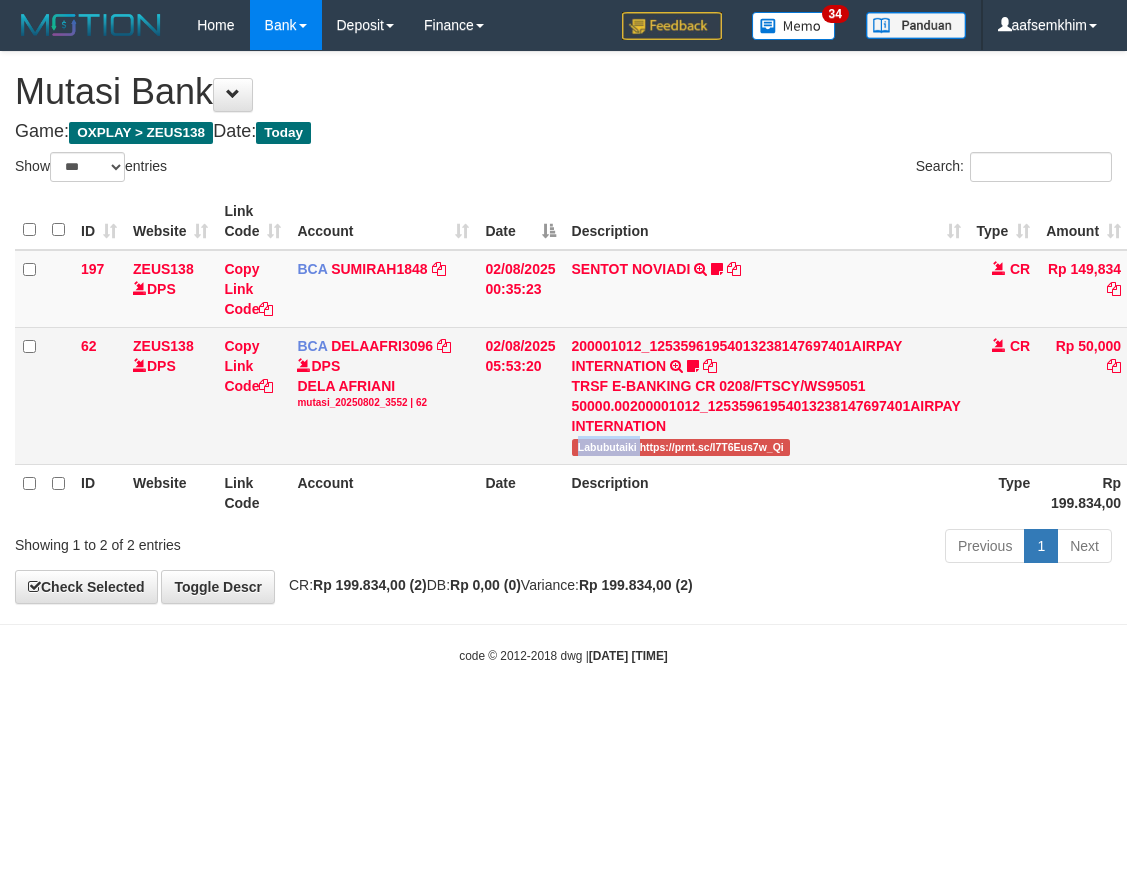 click on "Labubutaiki
https://prnt.sc/l7T6Eus7w_Qi" at bounding box center (681, 447) 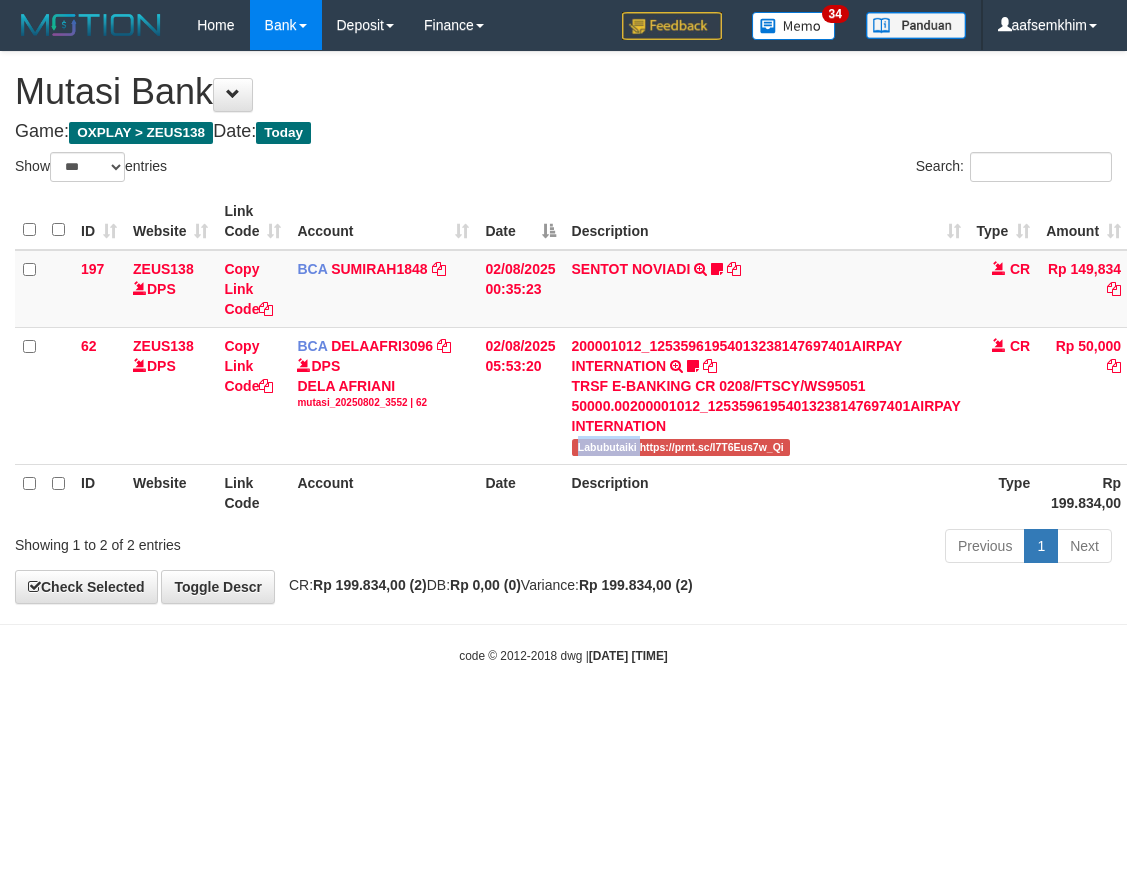 copy on "Labubutaiki" 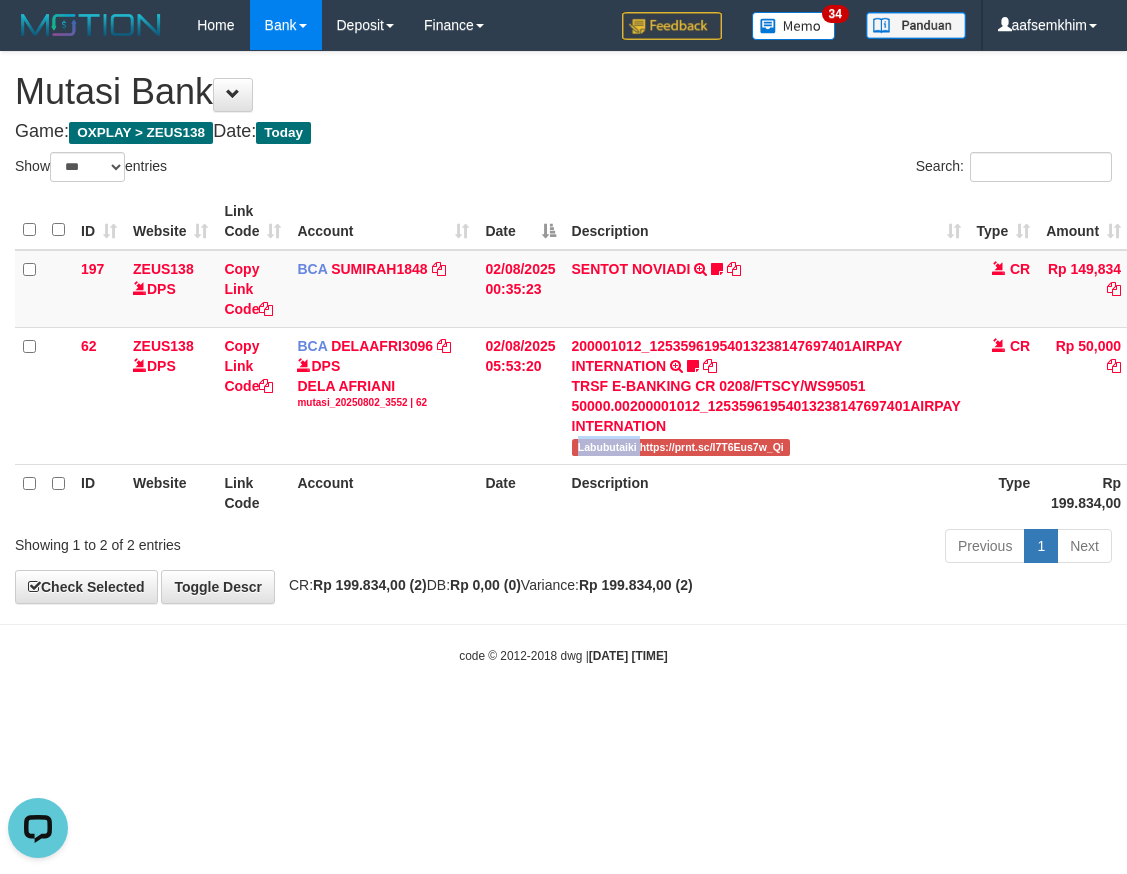 scroll, scrollTop: 0, scrollLeft: 0, axis: both 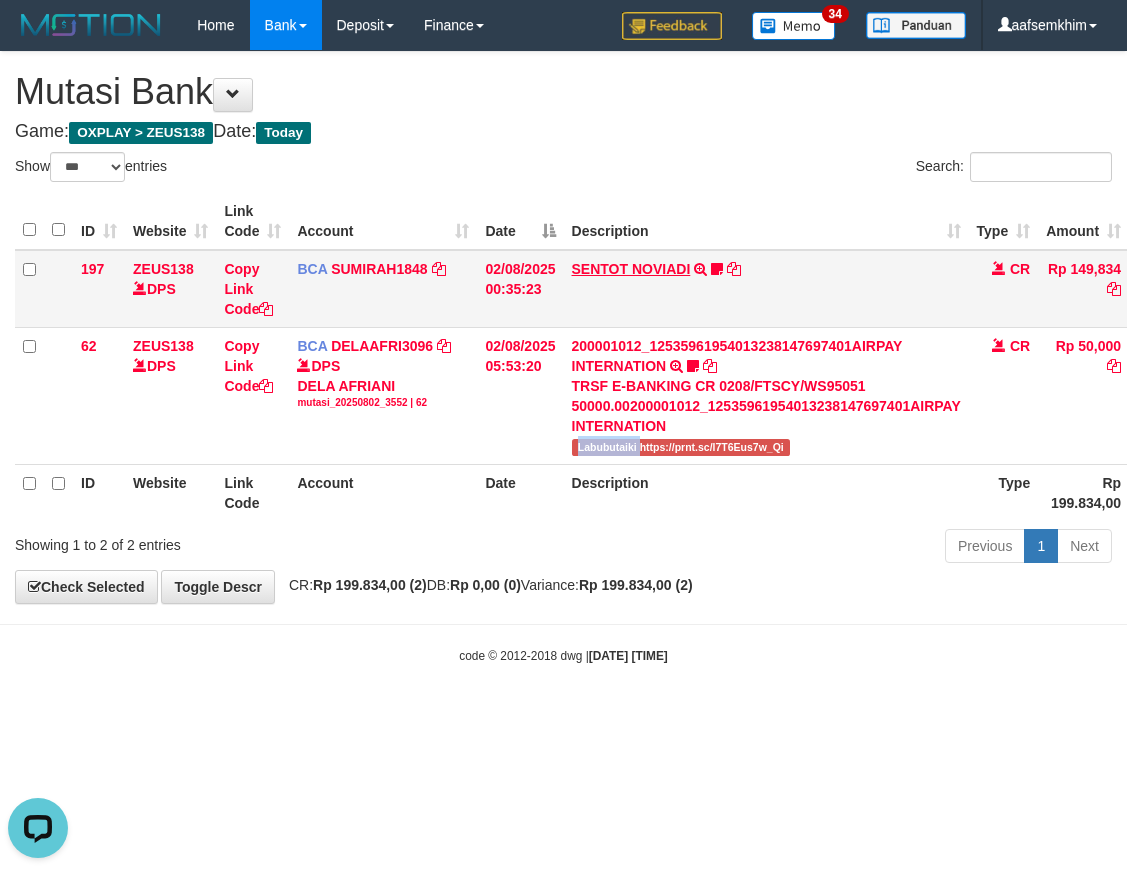 click on "SENTOT NOVIADI" at bounding box center (631, 269) 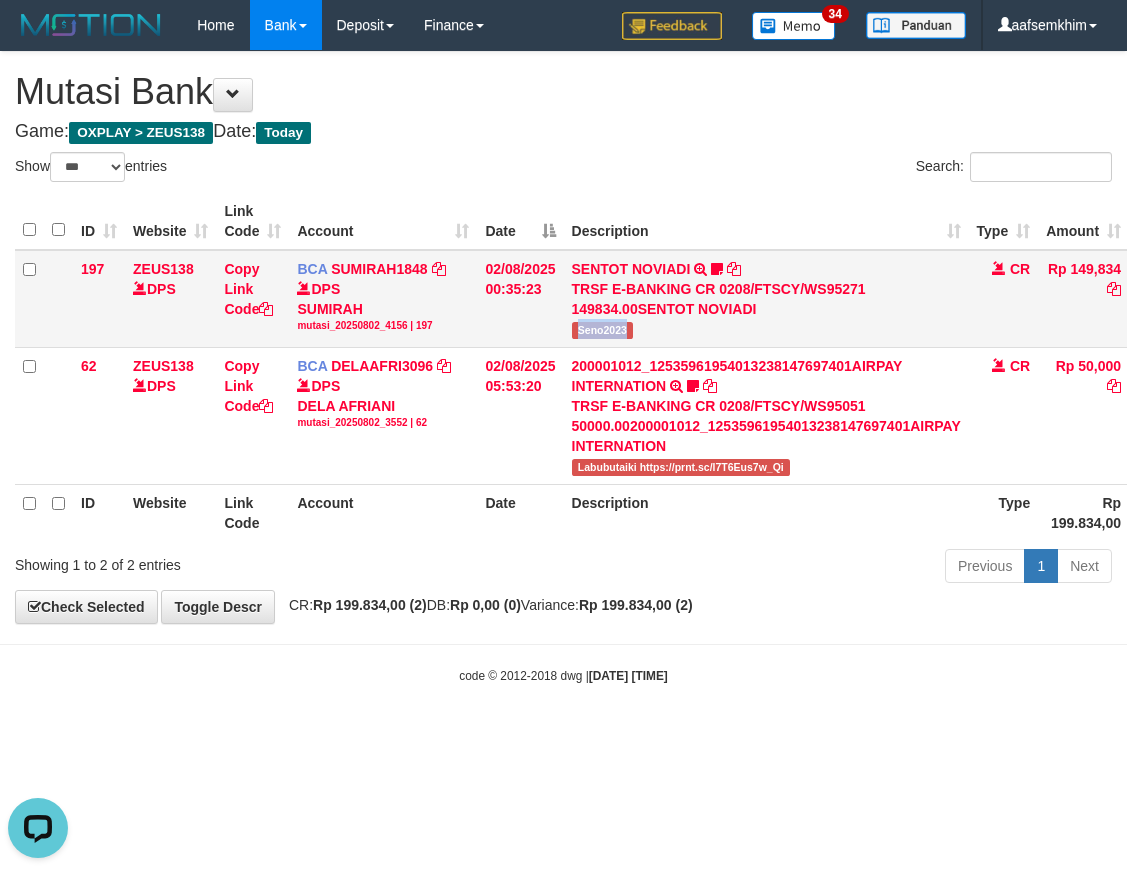 click on "SENTOT NOVIADI            TRSF E-BANKING CR 0208/FTSCY/WS95271
149834.00SENTOT NOVIADI    Seno2023" at bounding box center [766, 299] 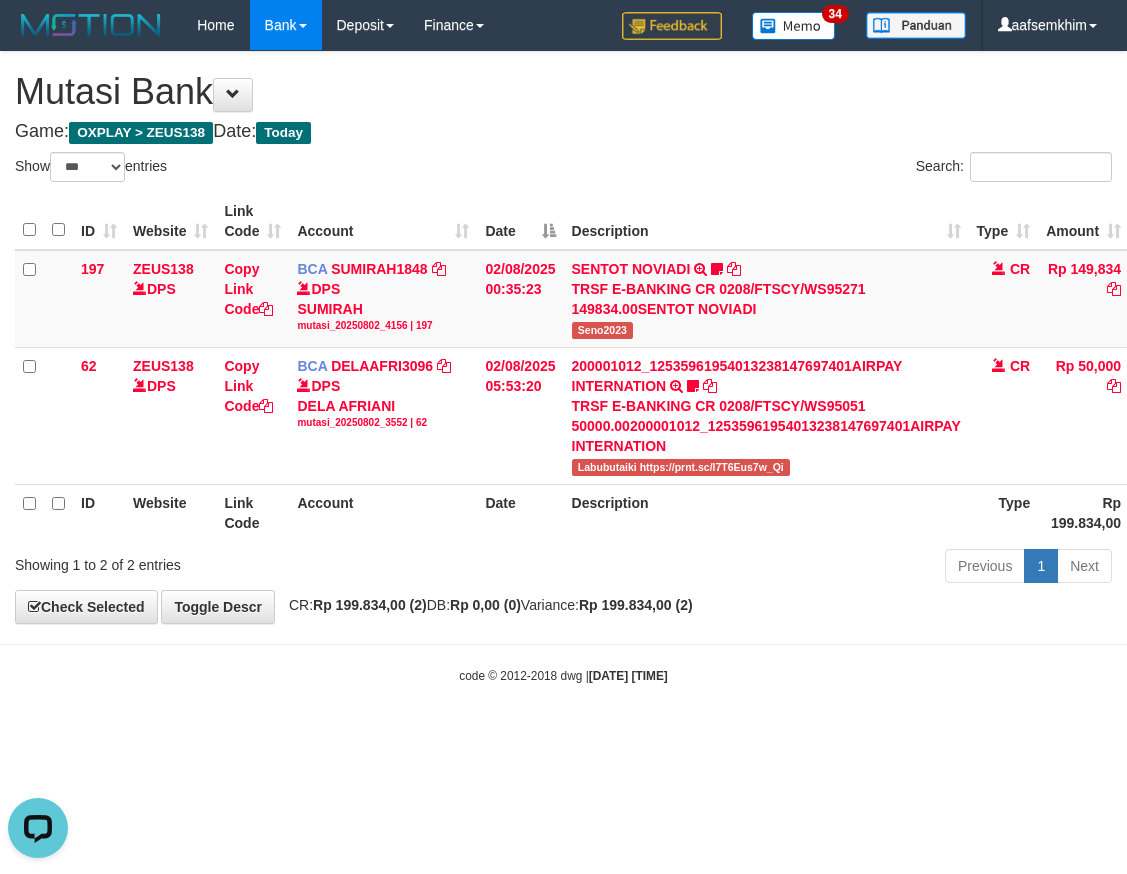 click on "Search:" at bounding box center (846, 169) 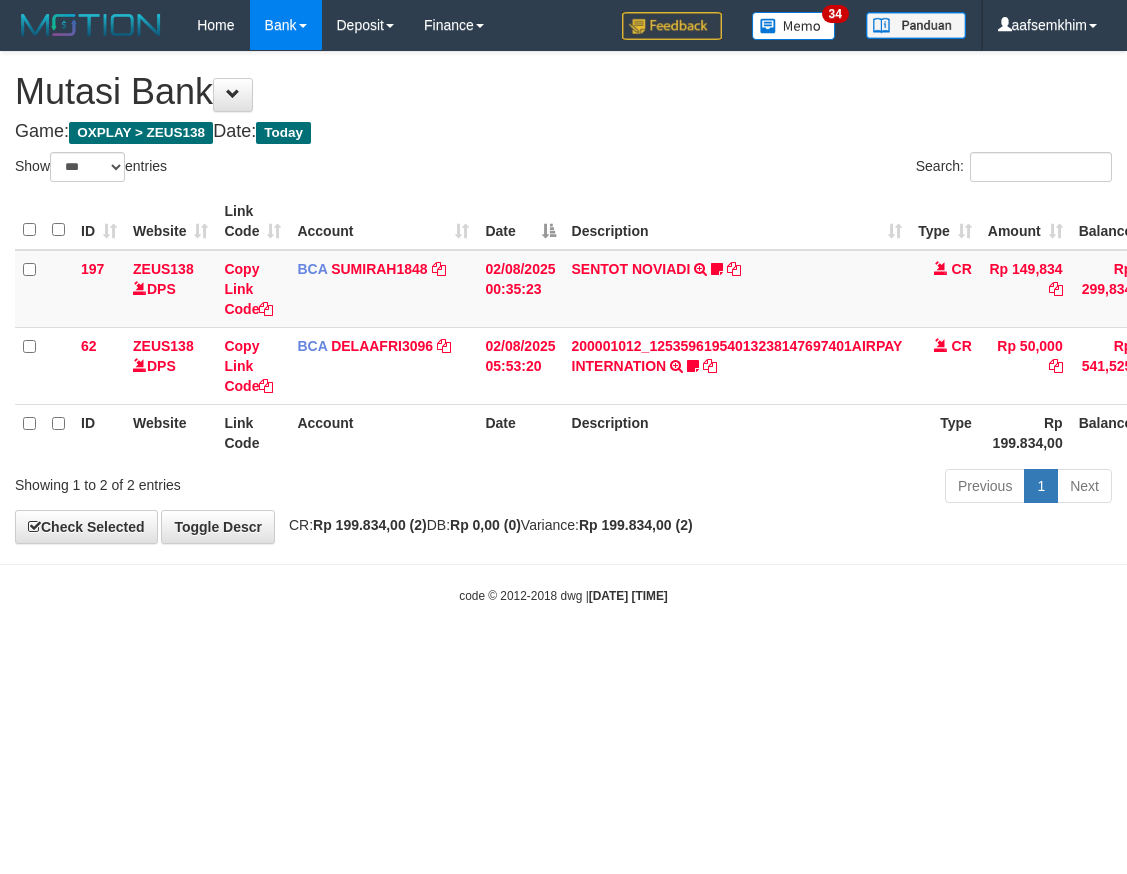 select on "***" 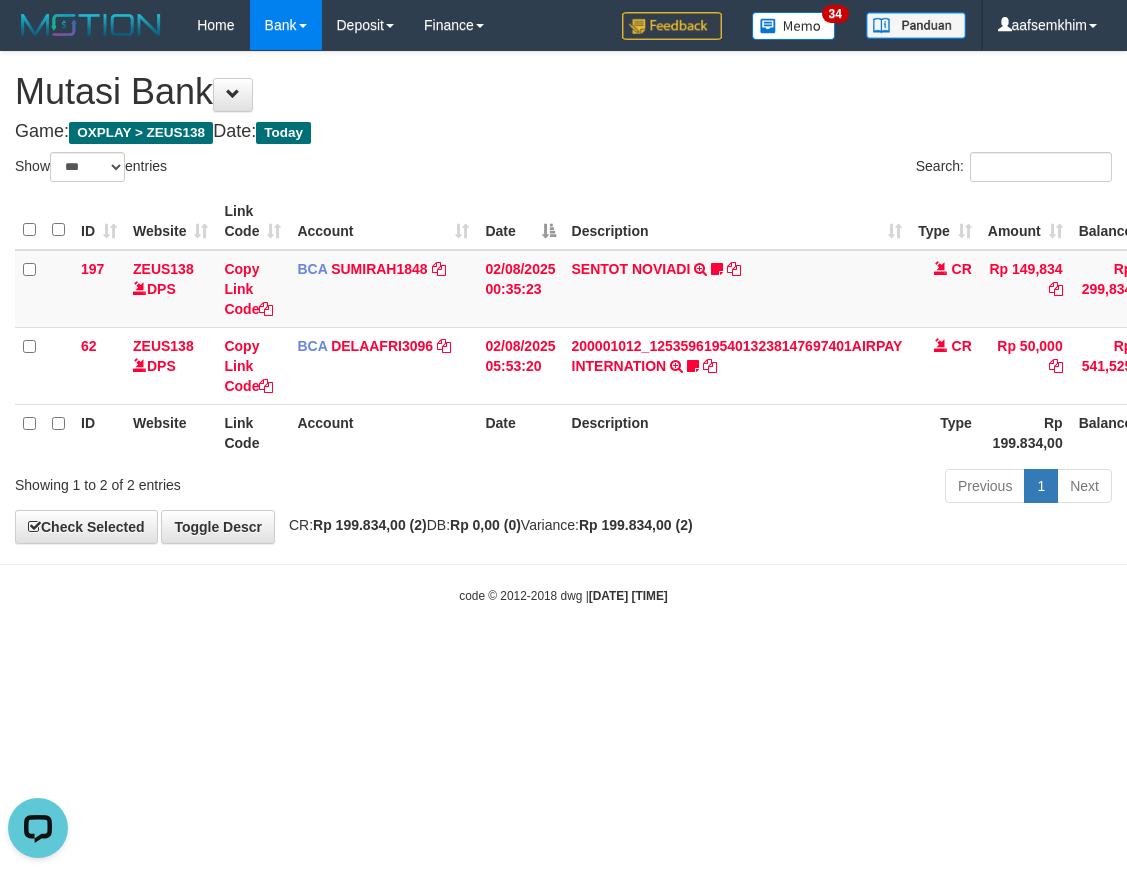 scroll, scrollTop: 0, scrollLeft: 0, axis: both 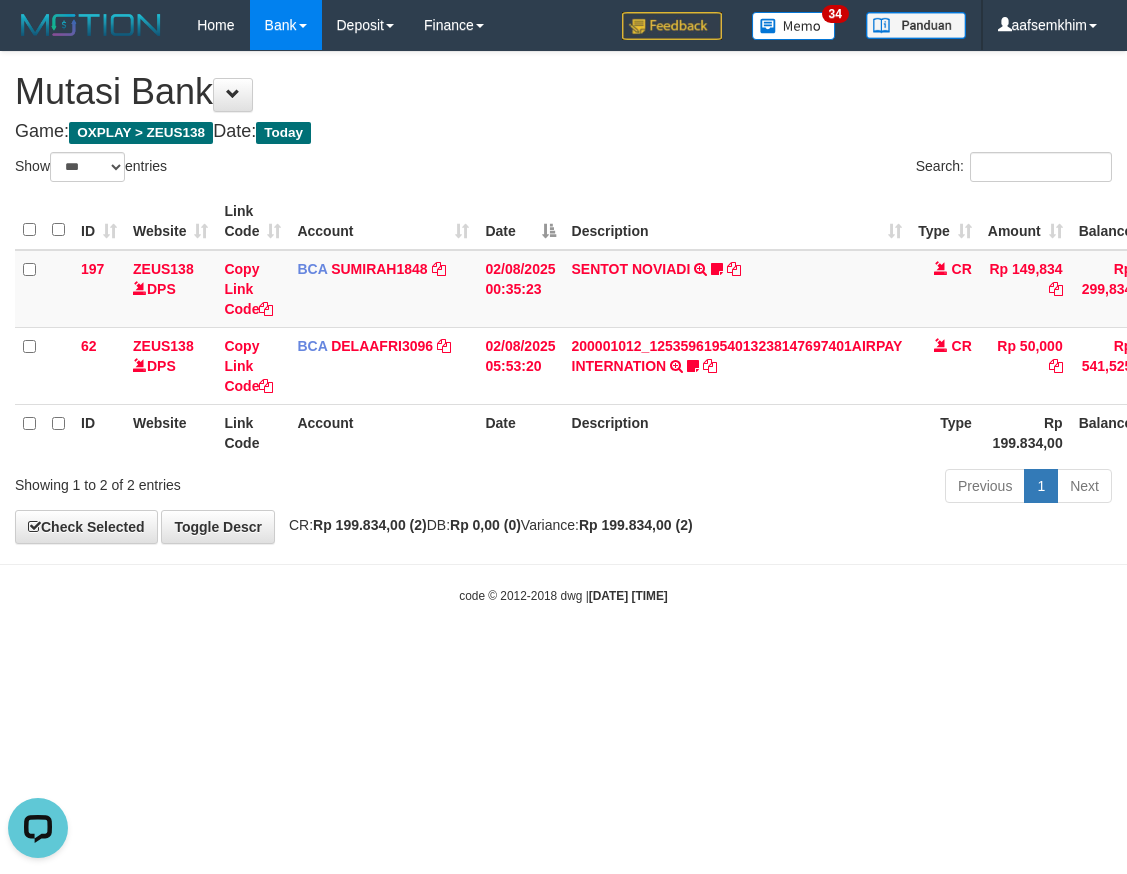 drag, startPoint x: 549, startPoint y: 105, endPoint x: 359, endPoint y: 113, distance: 190.16835 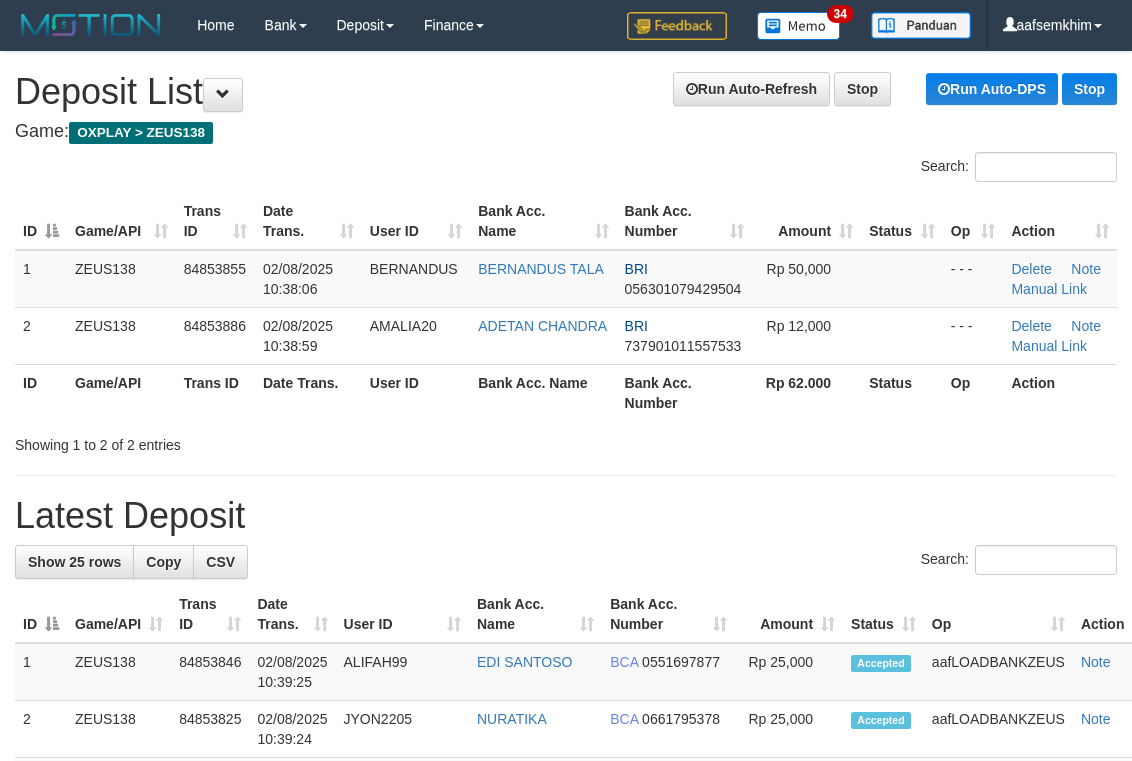 scroll, scrollTop: 69, scrollLeft: 0, axis: vertical 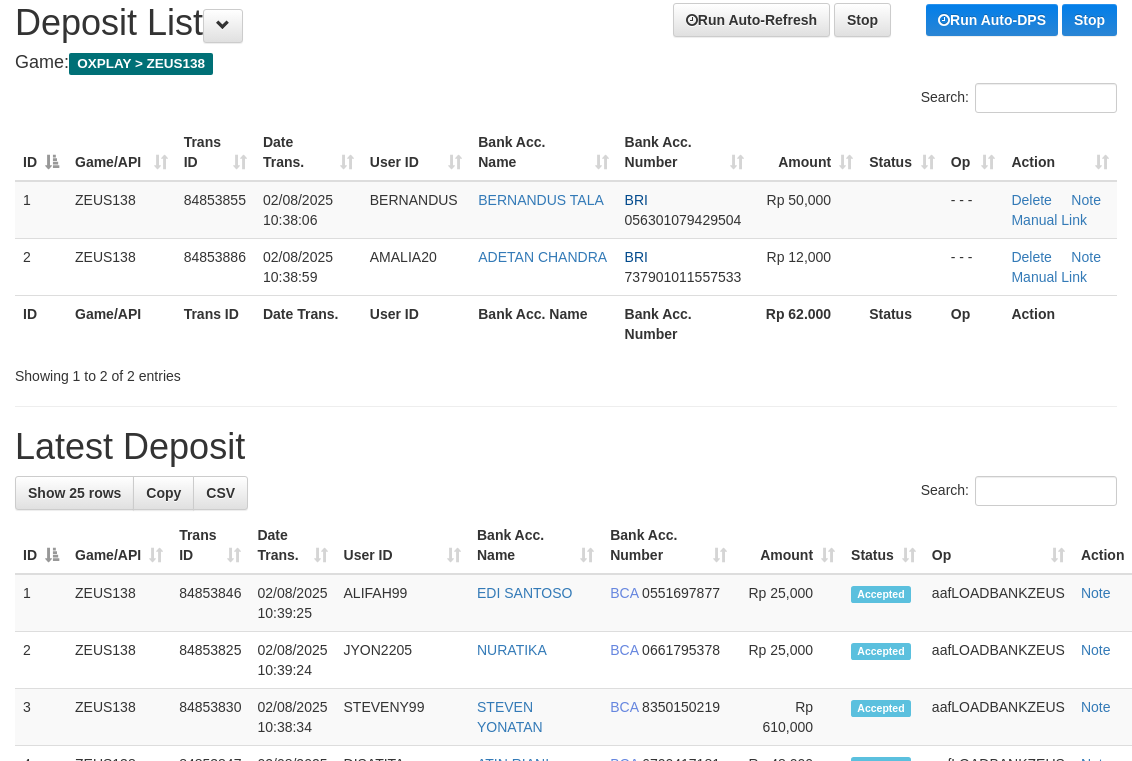 click on "**********" at bounding box center [566, 1058] 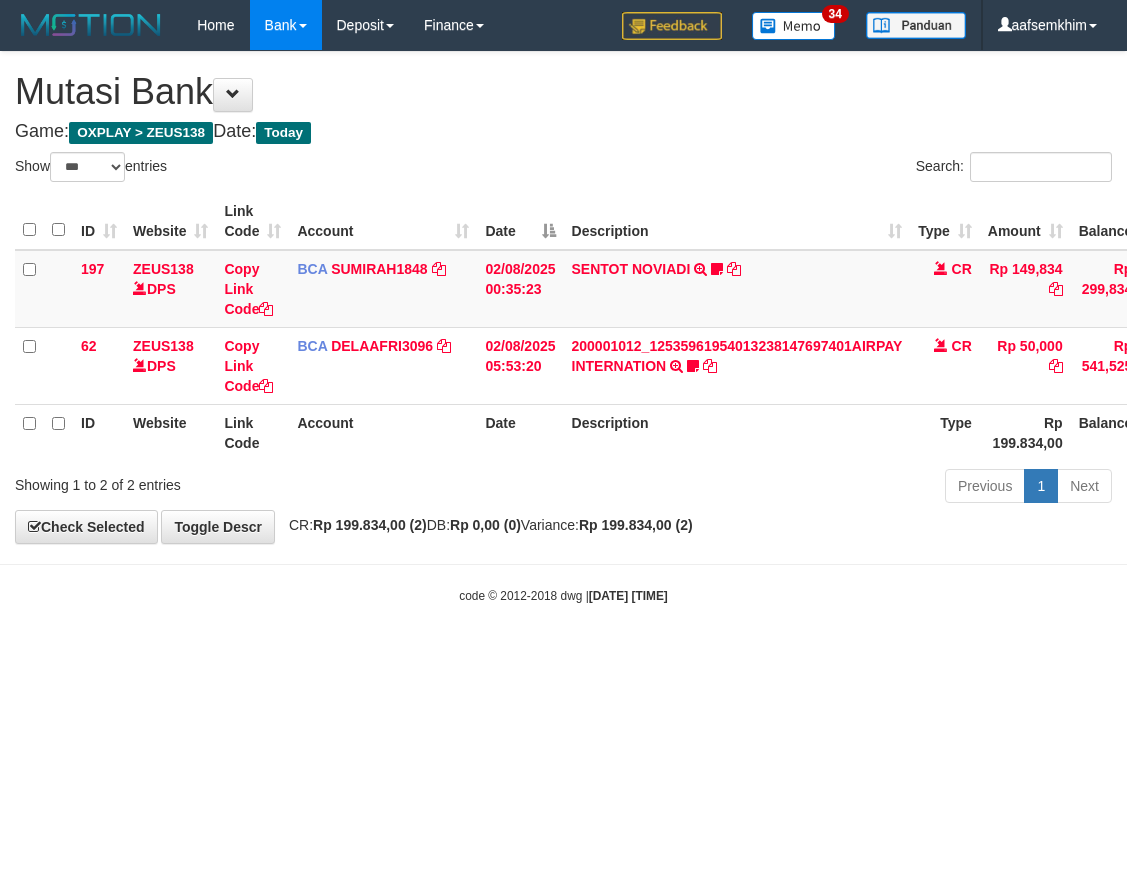 select on "***" 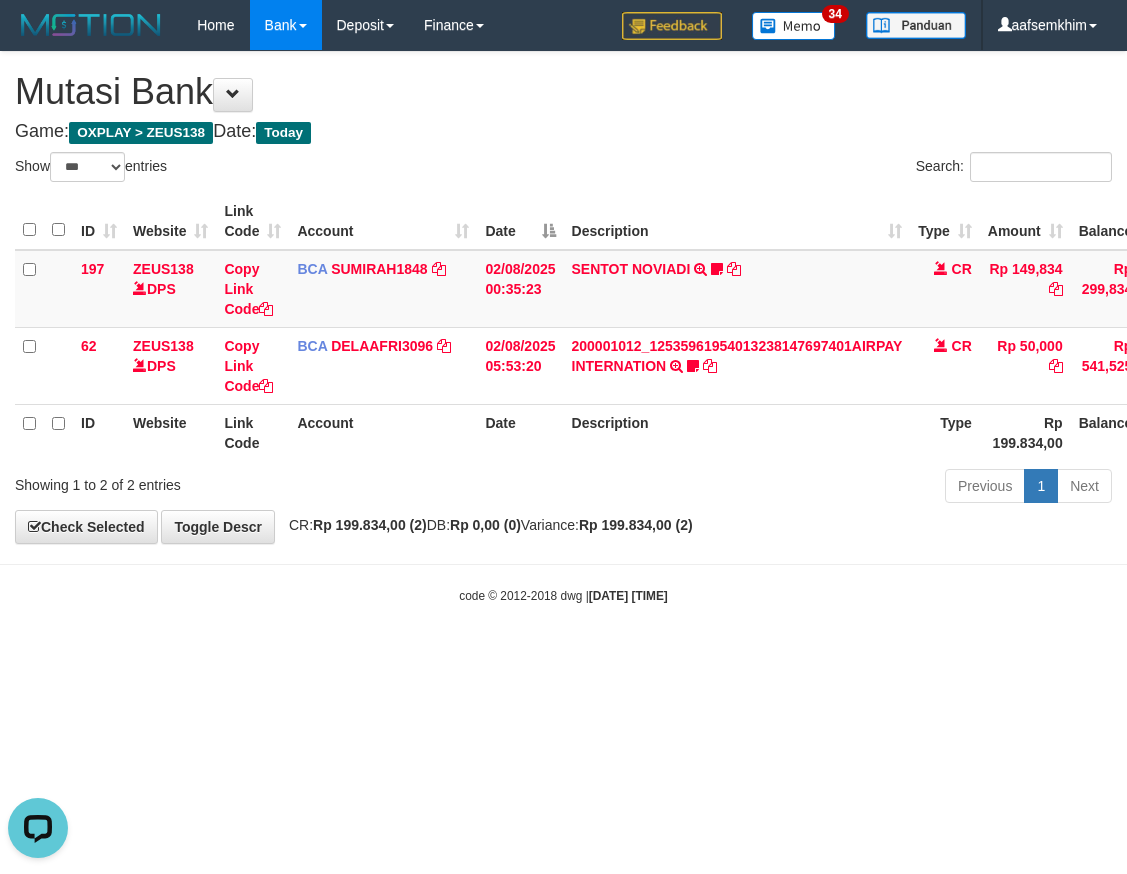 scroll, scrollTop: 0, scrollLeft: 0, axis: both 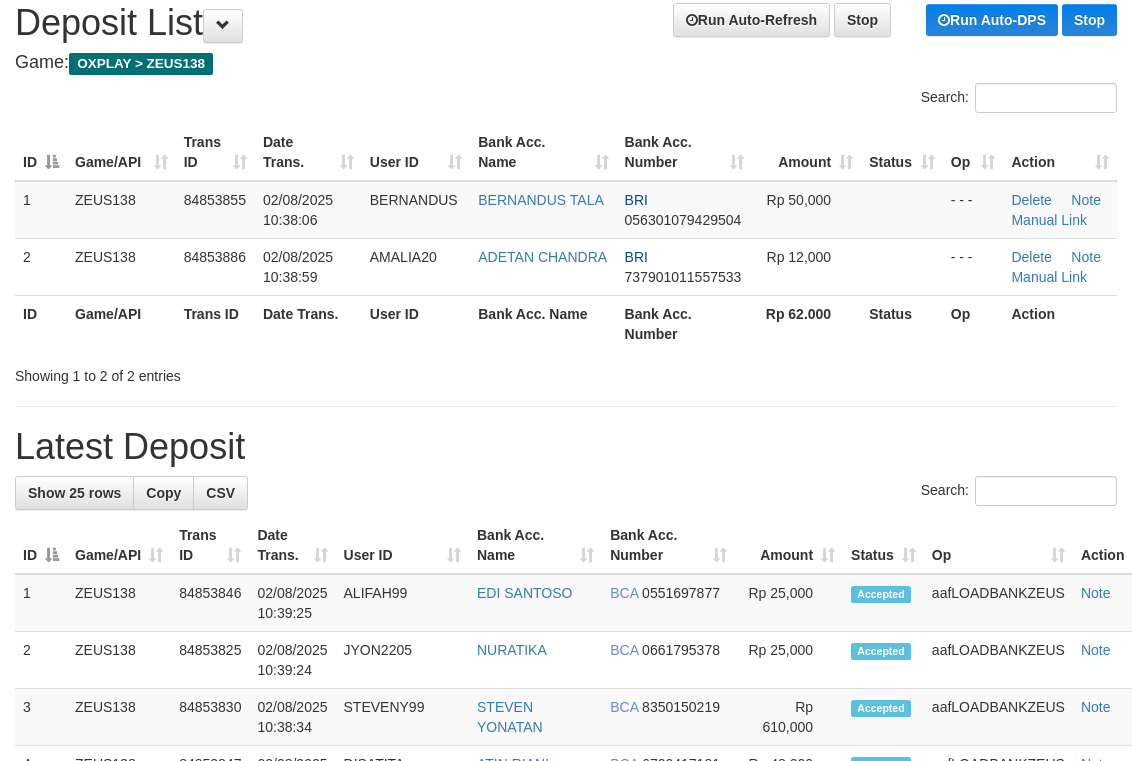 click on "Search:" at bounding box center [849, 100] 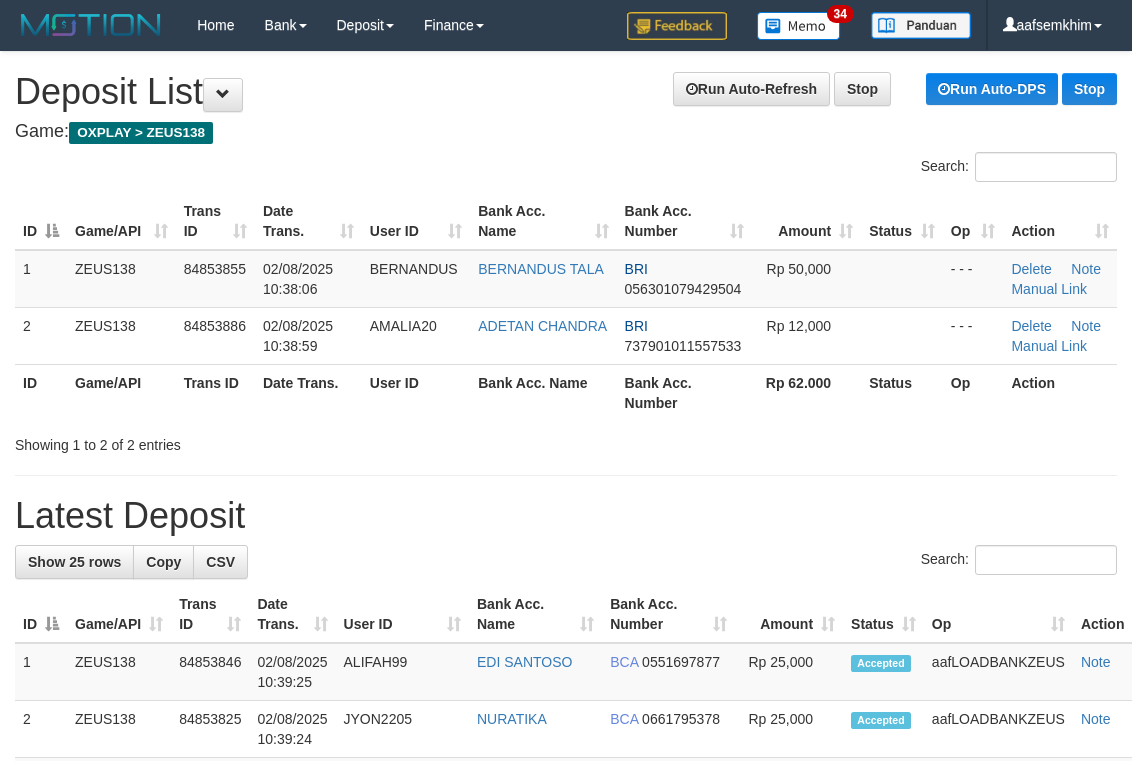 scroll, scrollTop: 69, scrollLeft: 0, axis: vertical 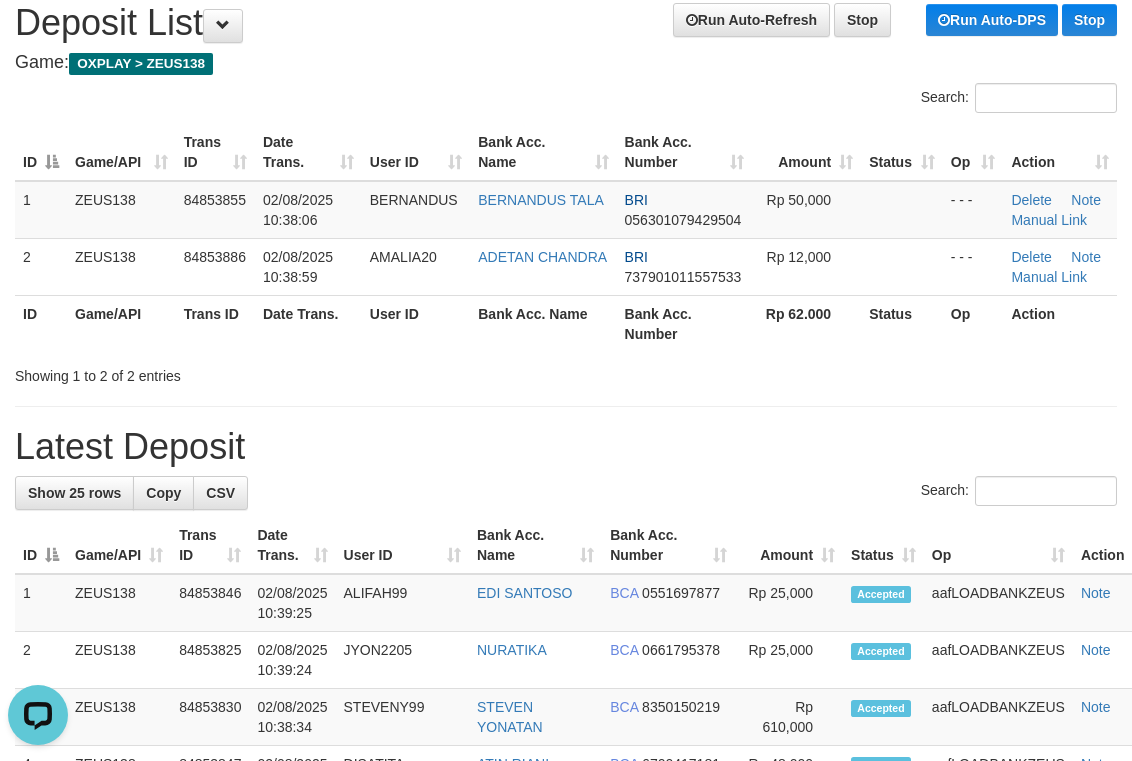 click on "Game:   OXPLAY > ZEUS138" at bounding box center [566, 63] 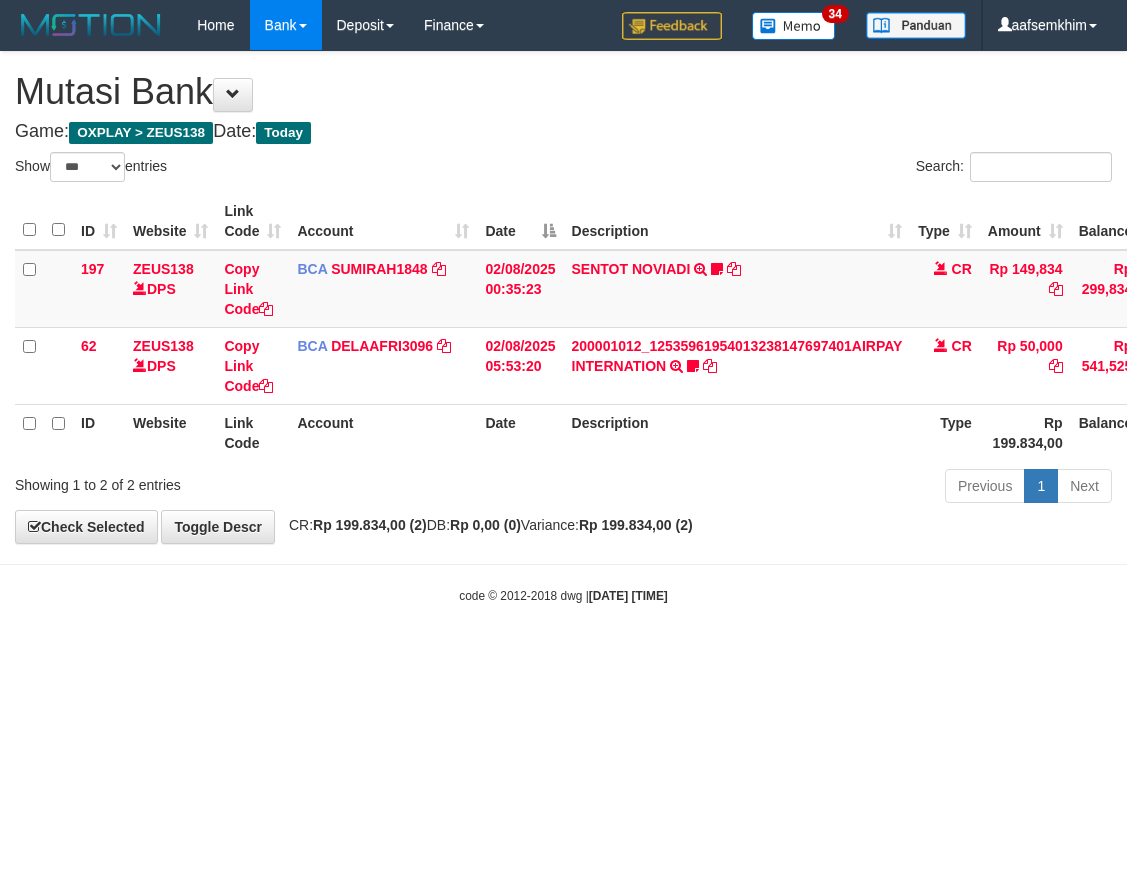 select on "***" 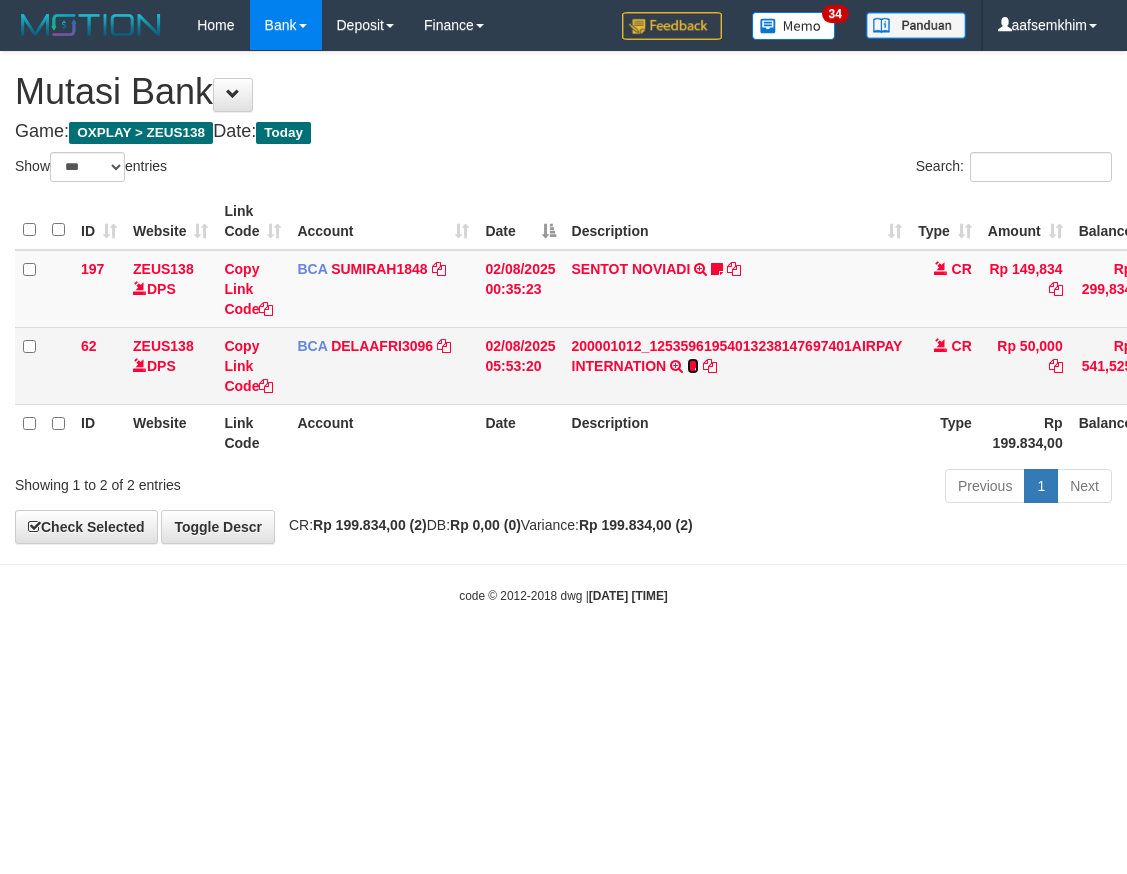 click at bounding box center [693, 366] 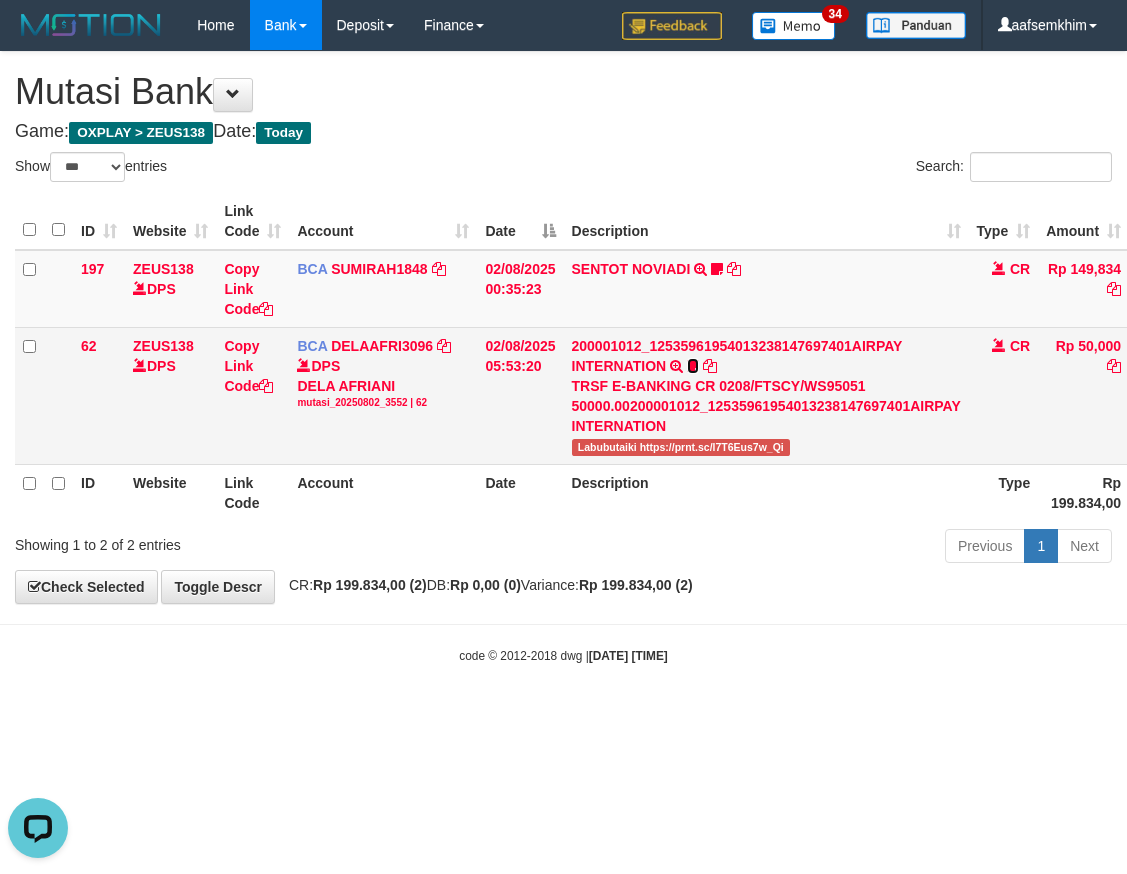 scroll, scrollTop: 0, scrollLeft: 0, axis: both 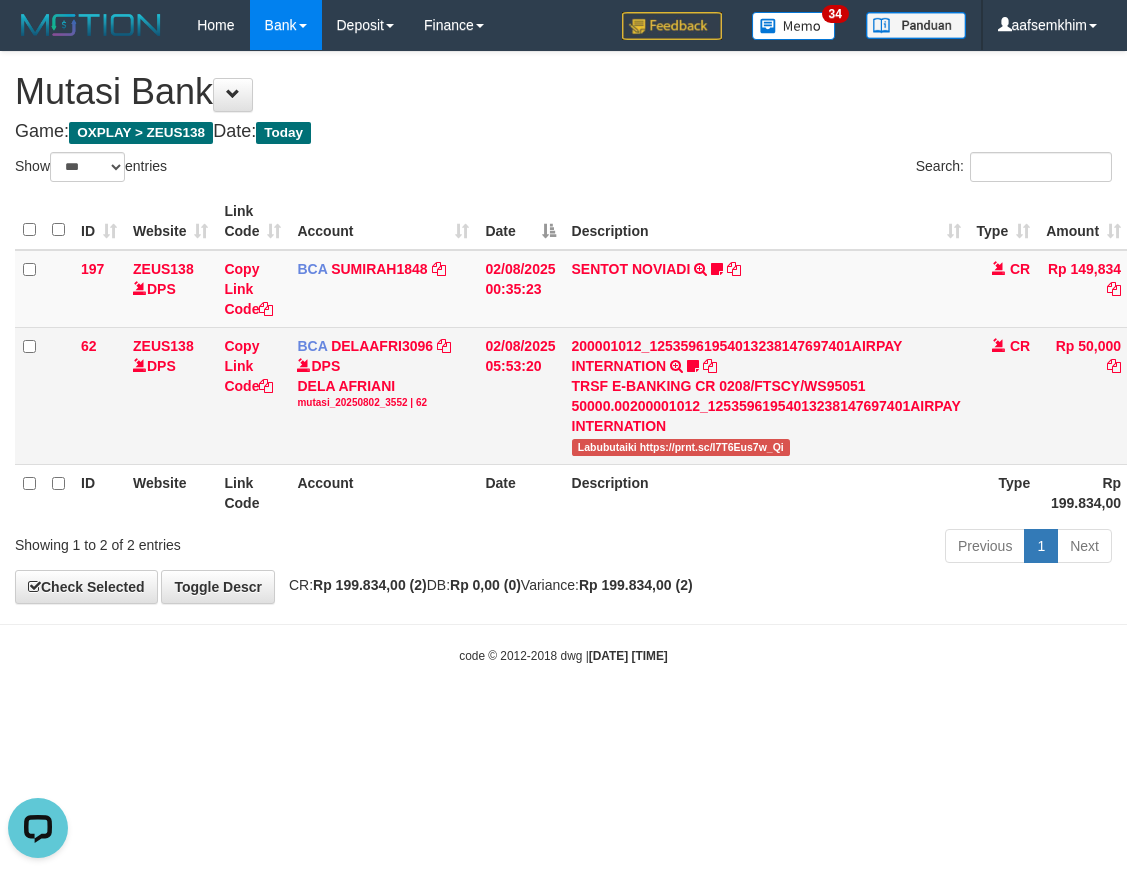 click on "Labubutaiki
https://prnt.sc/l7T6Eus7w_Qi" at bounding box center (681, 447) 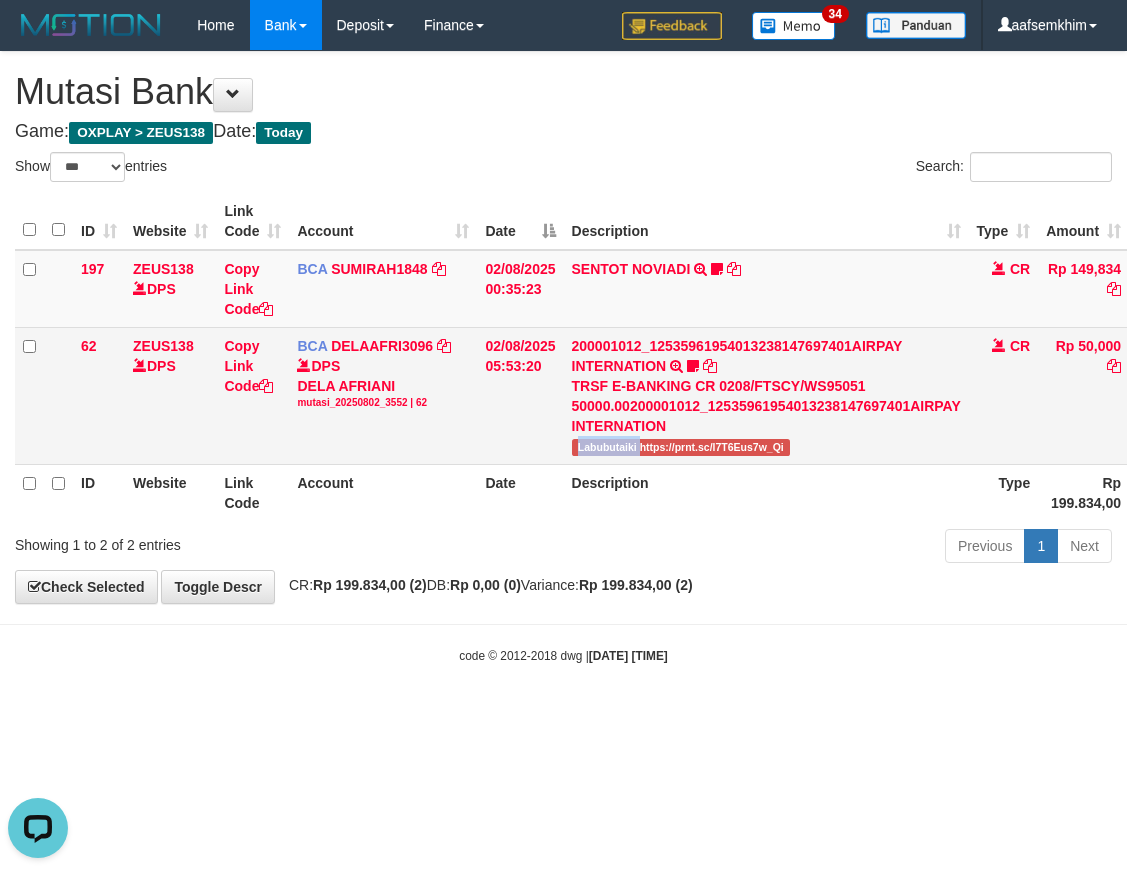 click on "Labubutaiki
https://prnt.sc/l7T6Eus7w_Qi" at bounding box center [681, 447] 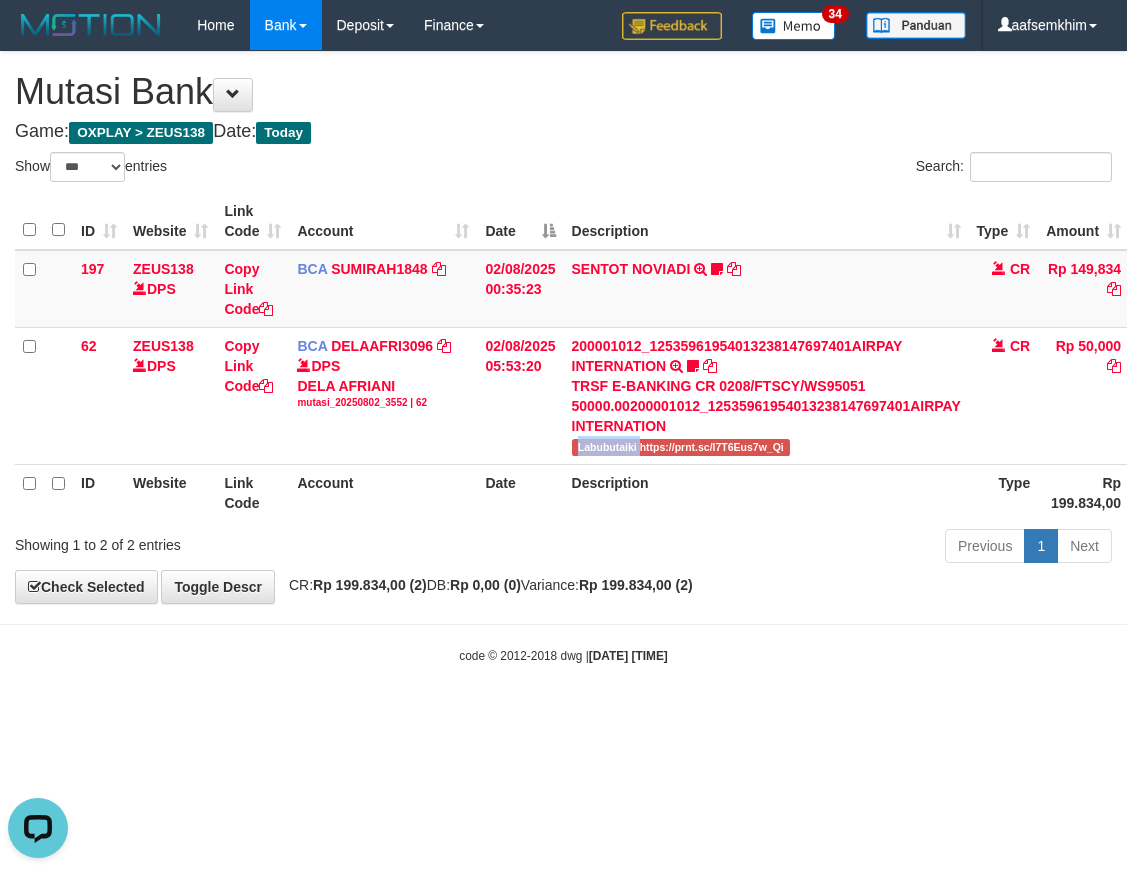 copy on "Labubutaiki" 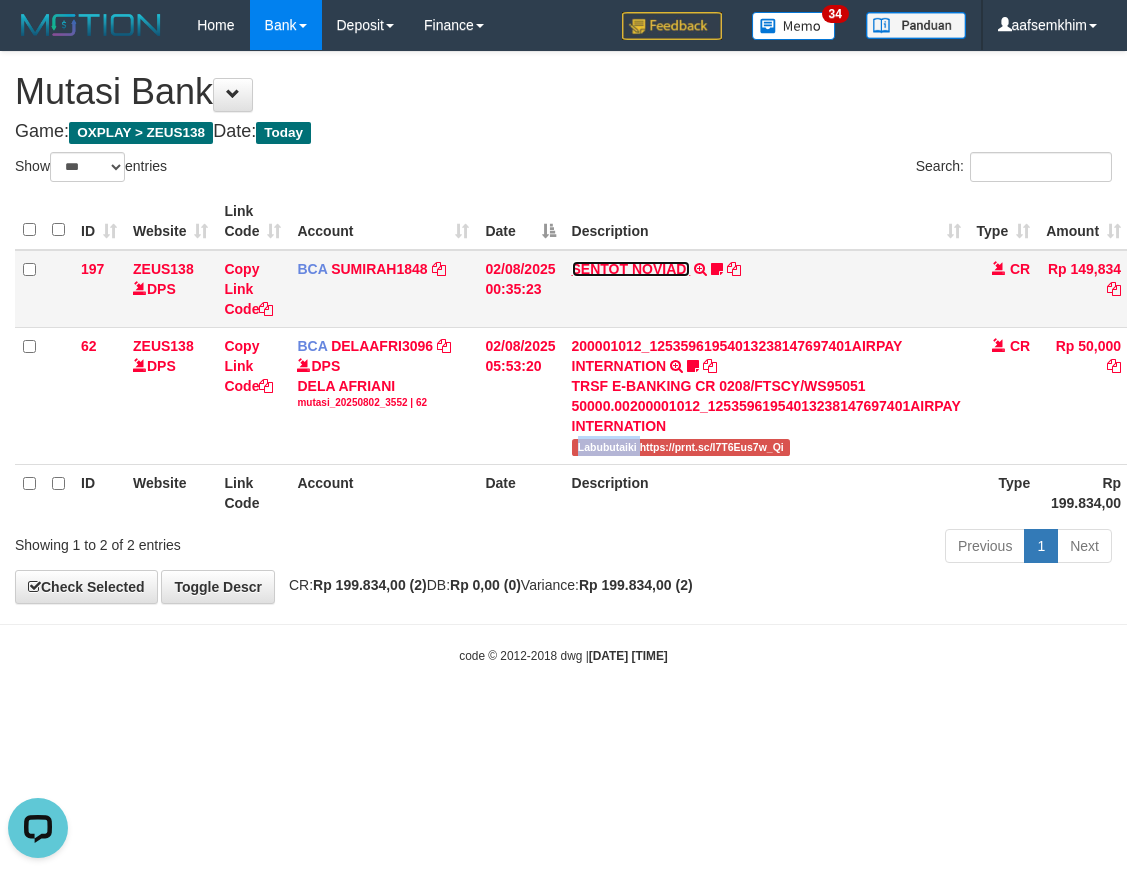 click on "SENTOT NOVIADI" at bounding box center (631, 269) 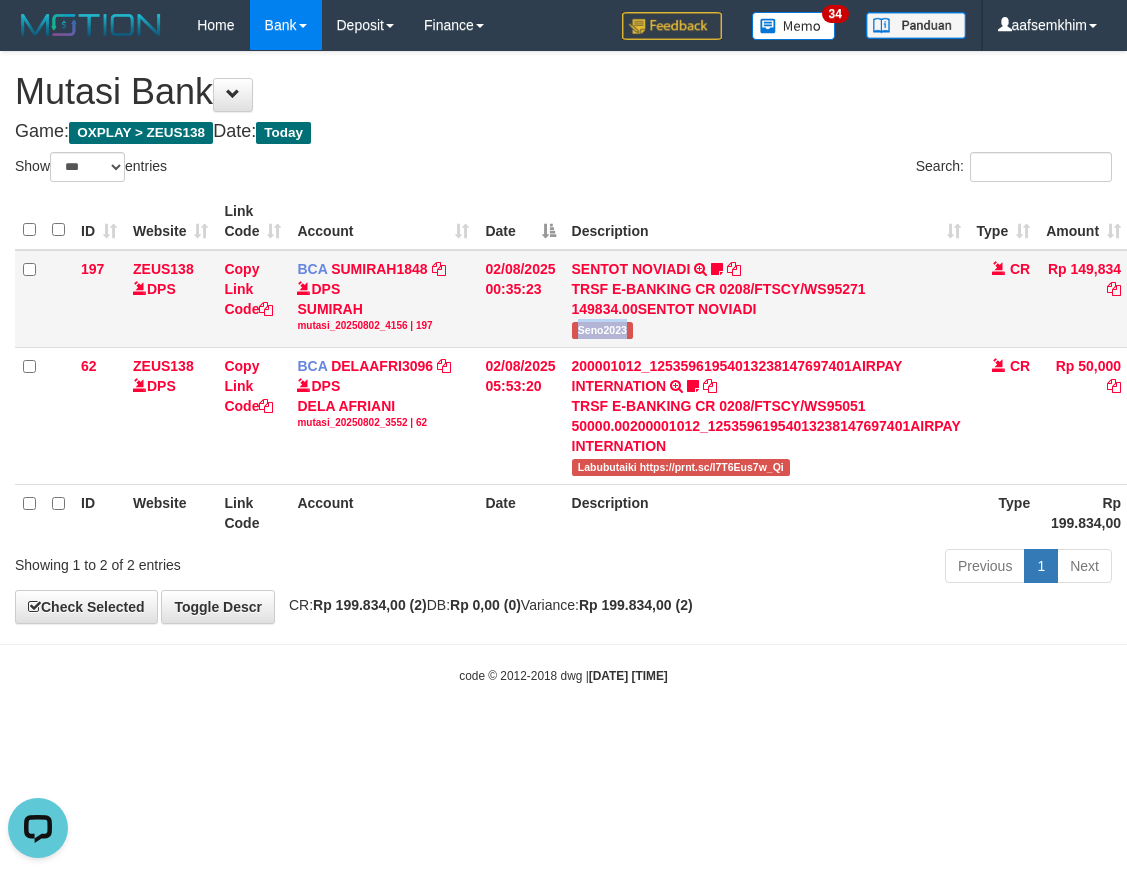 drag, startPoint x: 571, startPoint y: 335, endPoint x: 631, endPoint y: 334, distance: 60.00833 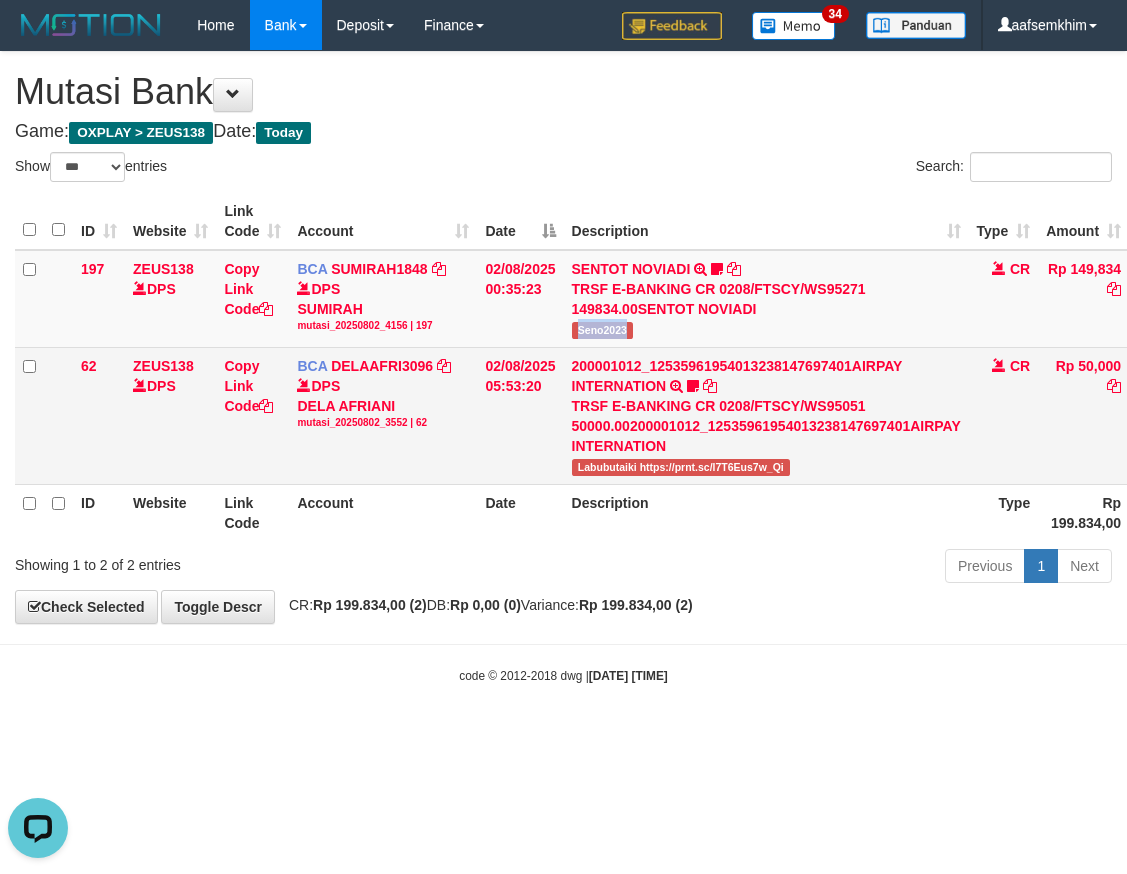 copy on "Seno2023" 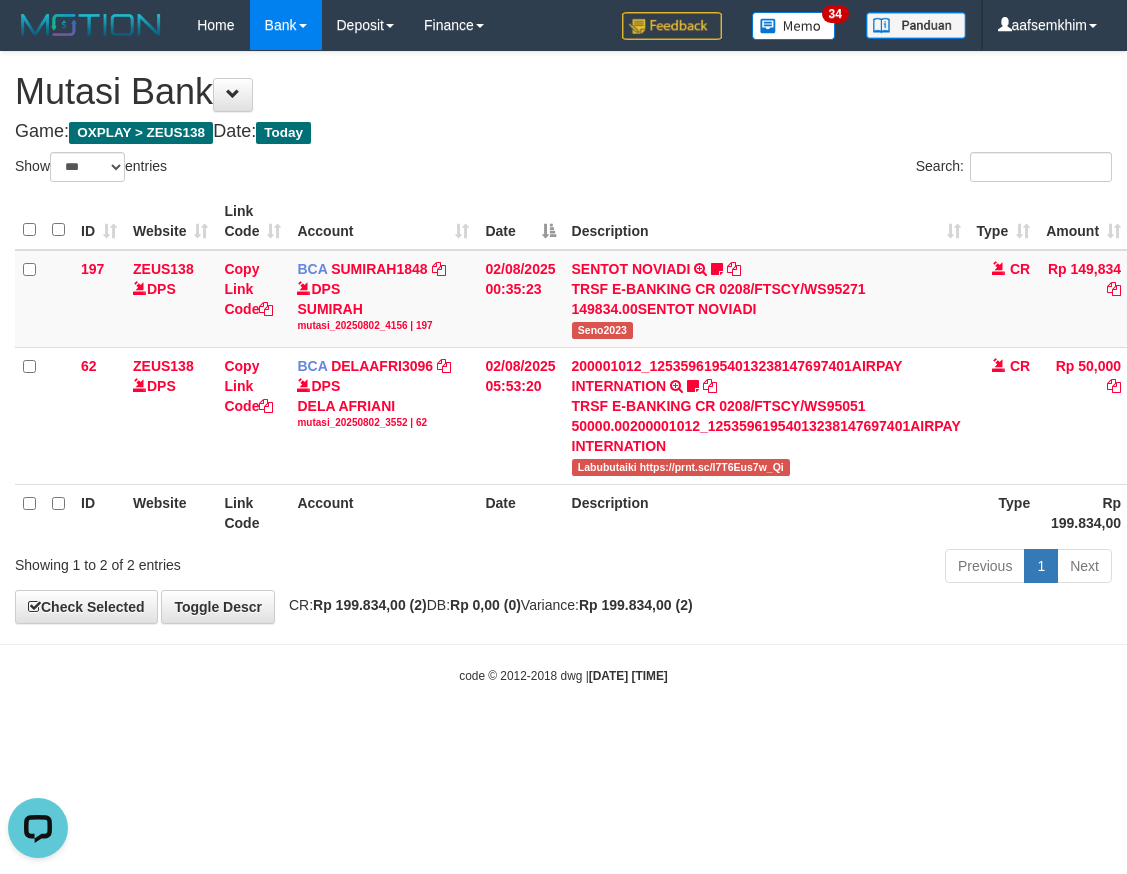 click on "Search:" at bounding box center [846, 169] 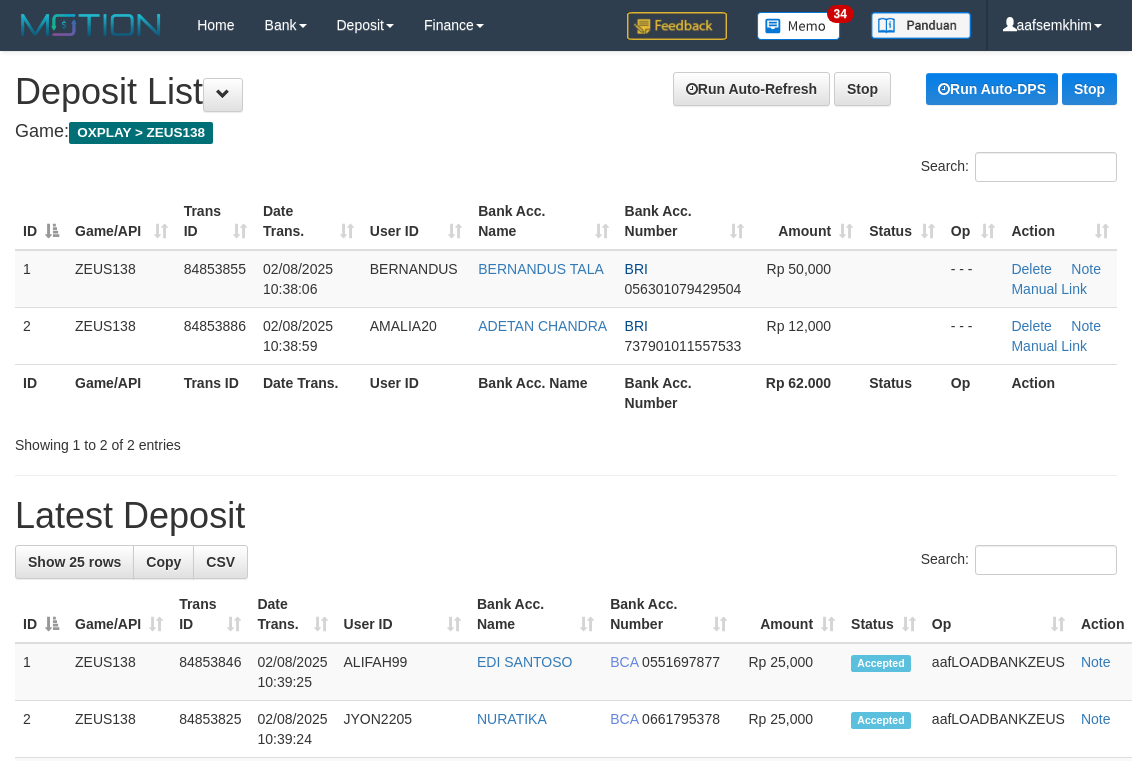scroll, scrollTop: 69, scrollLeft: 0, axis: vertical 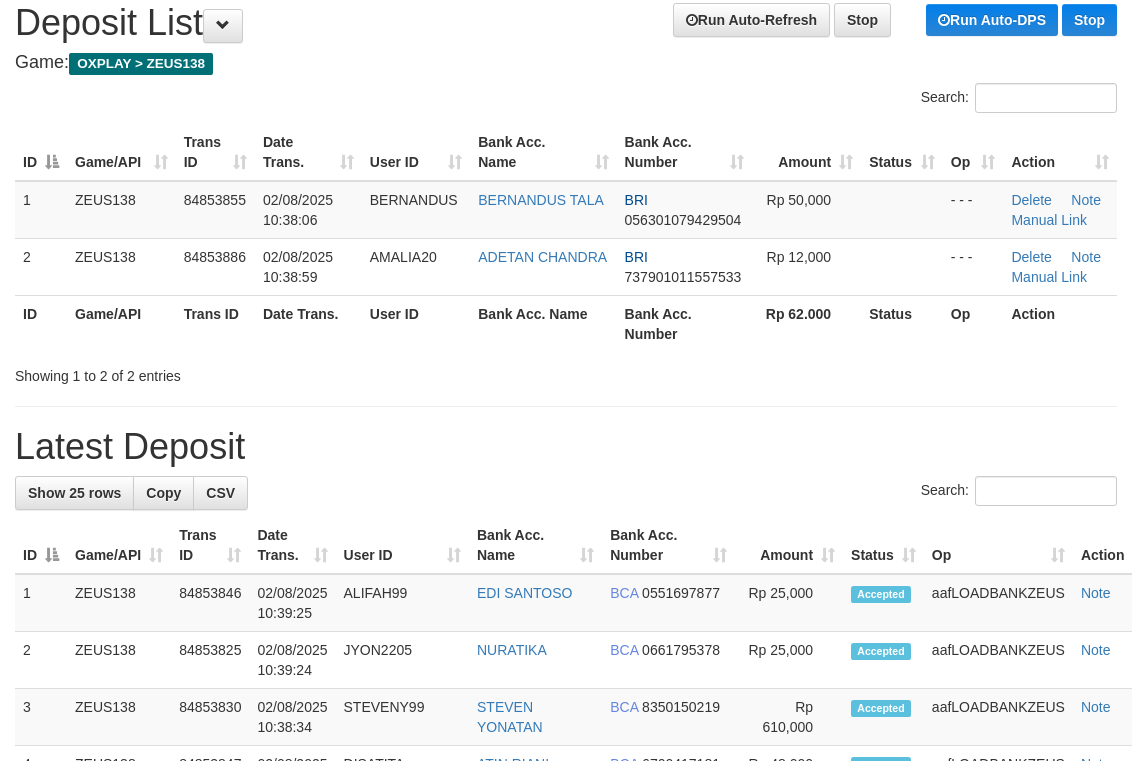 click on "**********" at bounding box center (566, 1058) 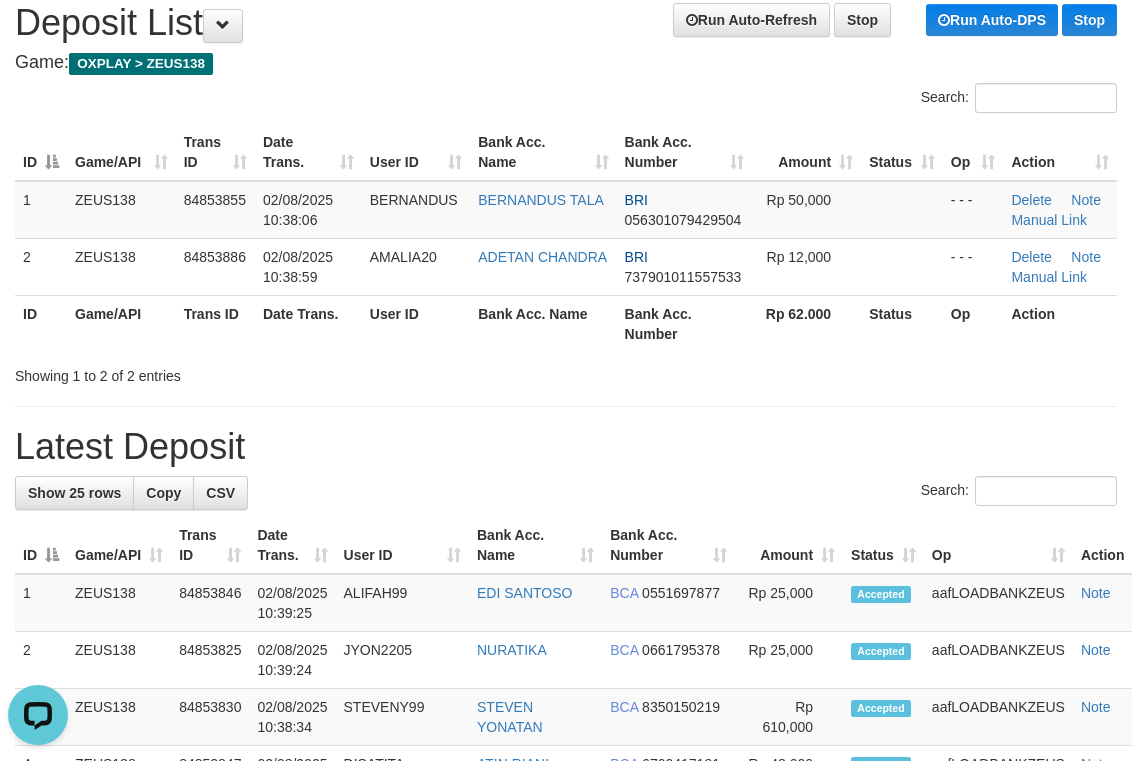 scroll, scrollTop: 0, scrollLeft: 0, axis: both 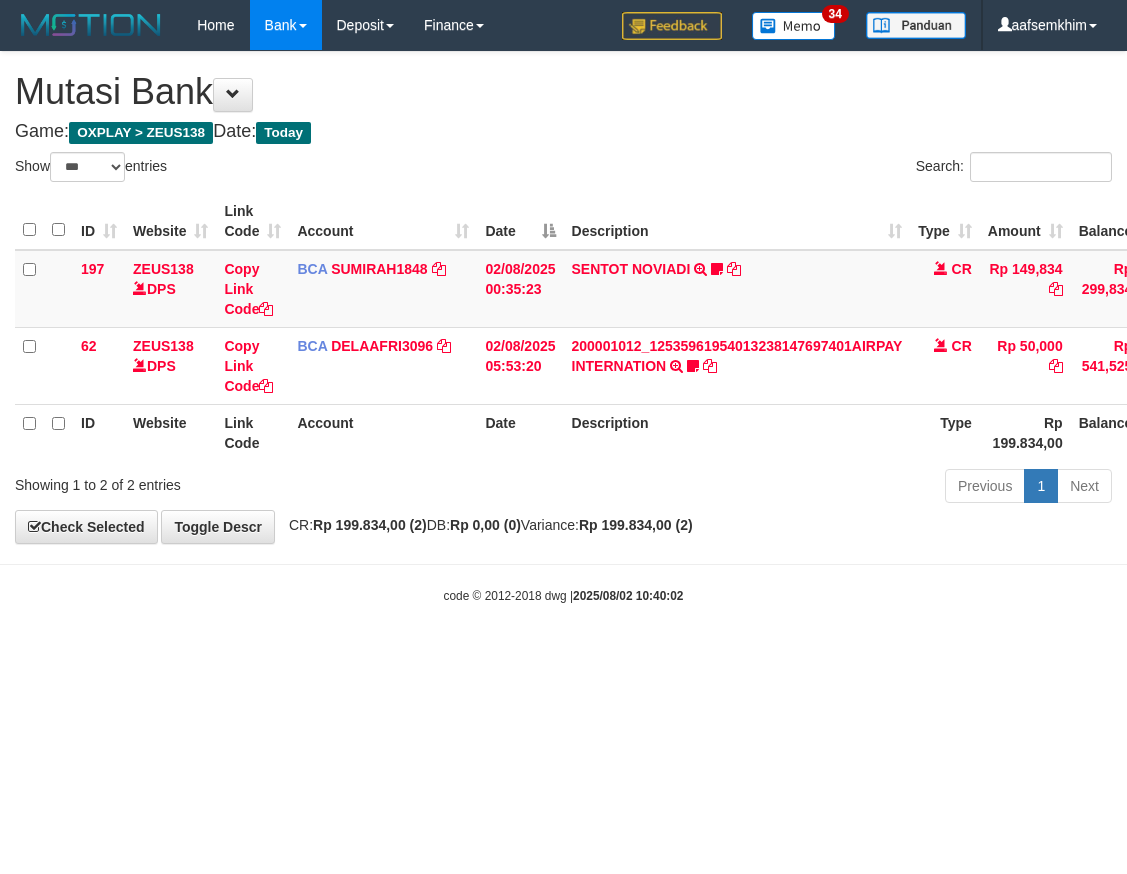 select on "***" 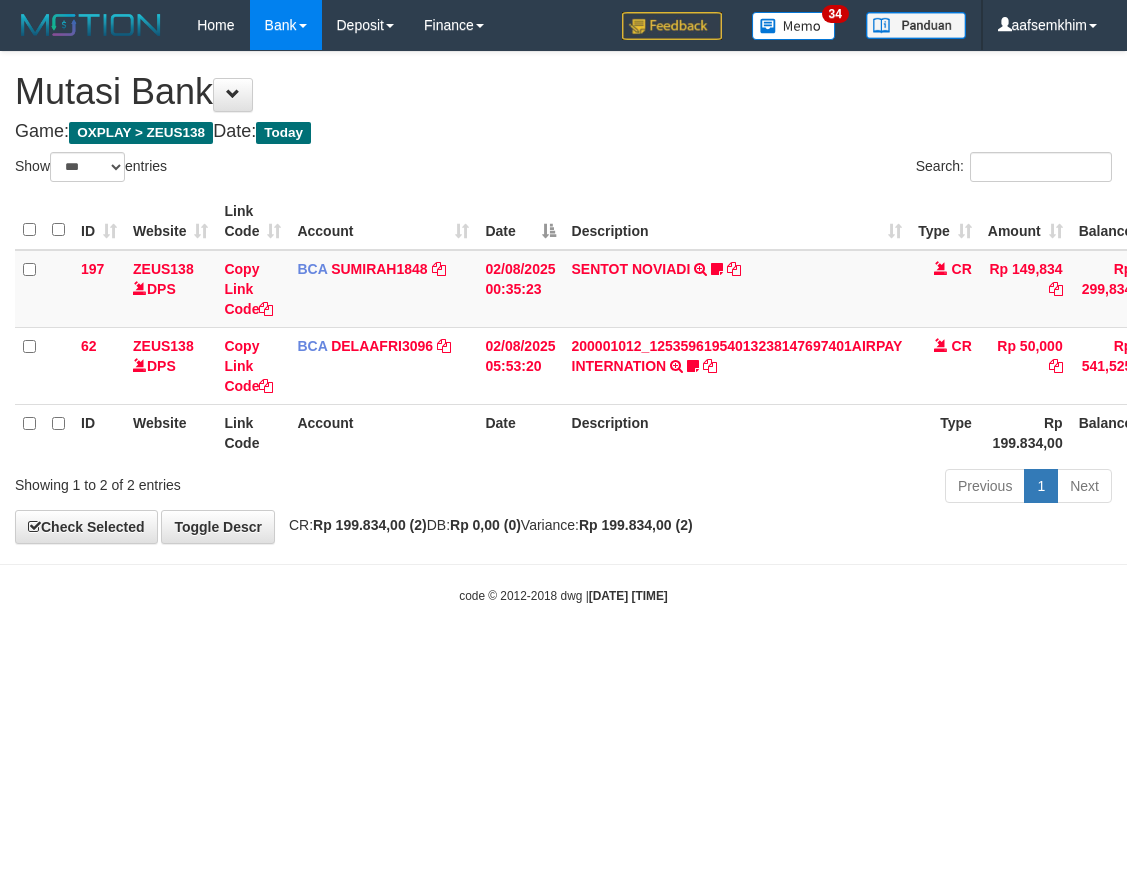 select on "***" 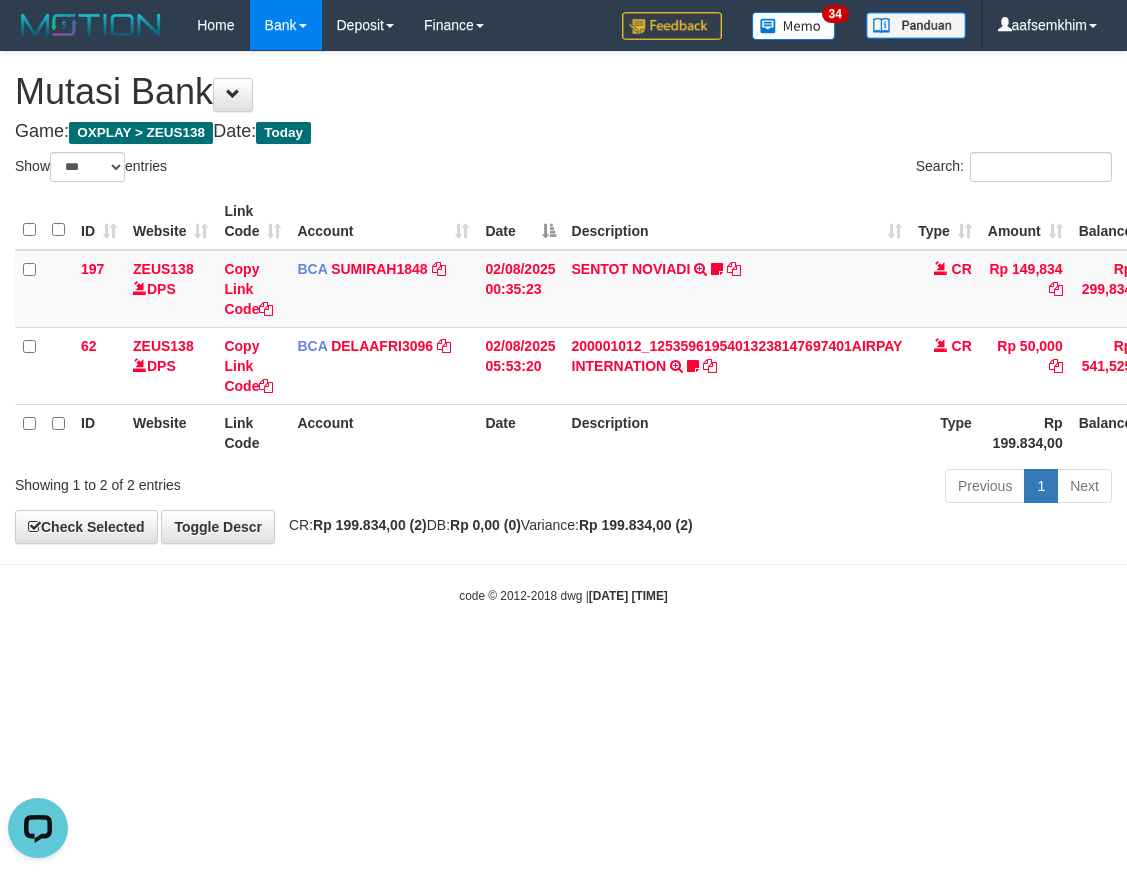 scroll, scrollTop: 0, scrollLeft: 0, axis: both 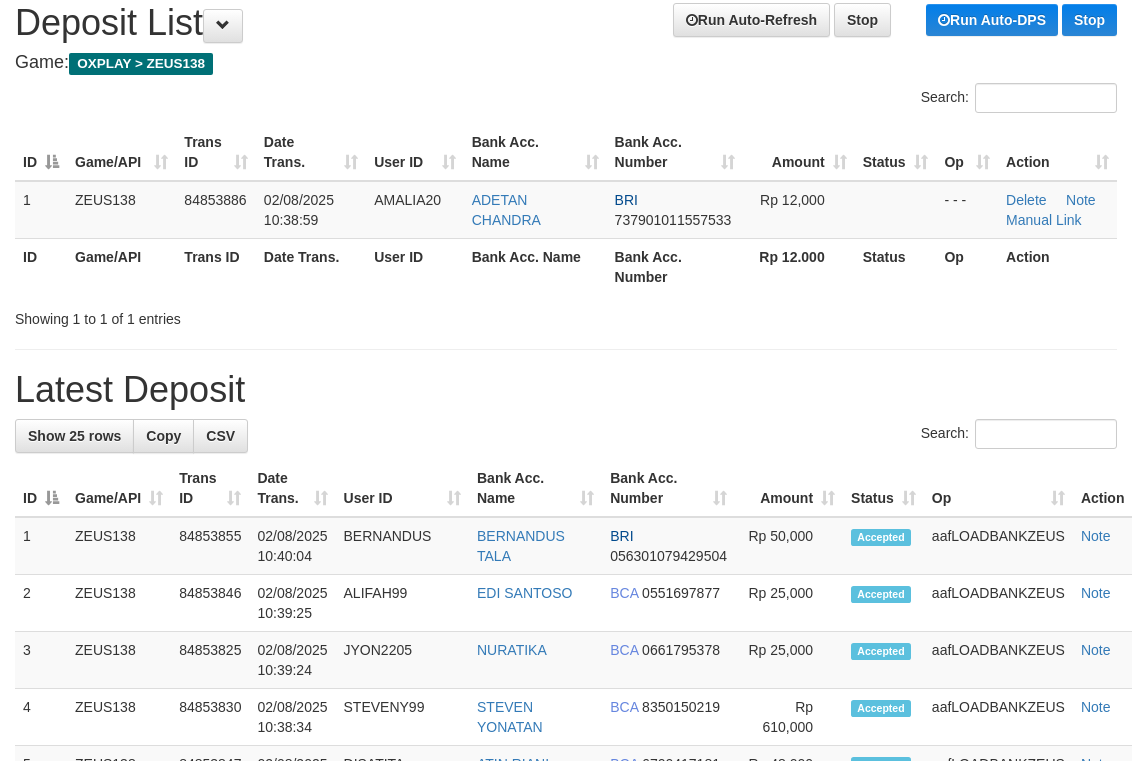click on "**********" at bounding box center [566, 1029] 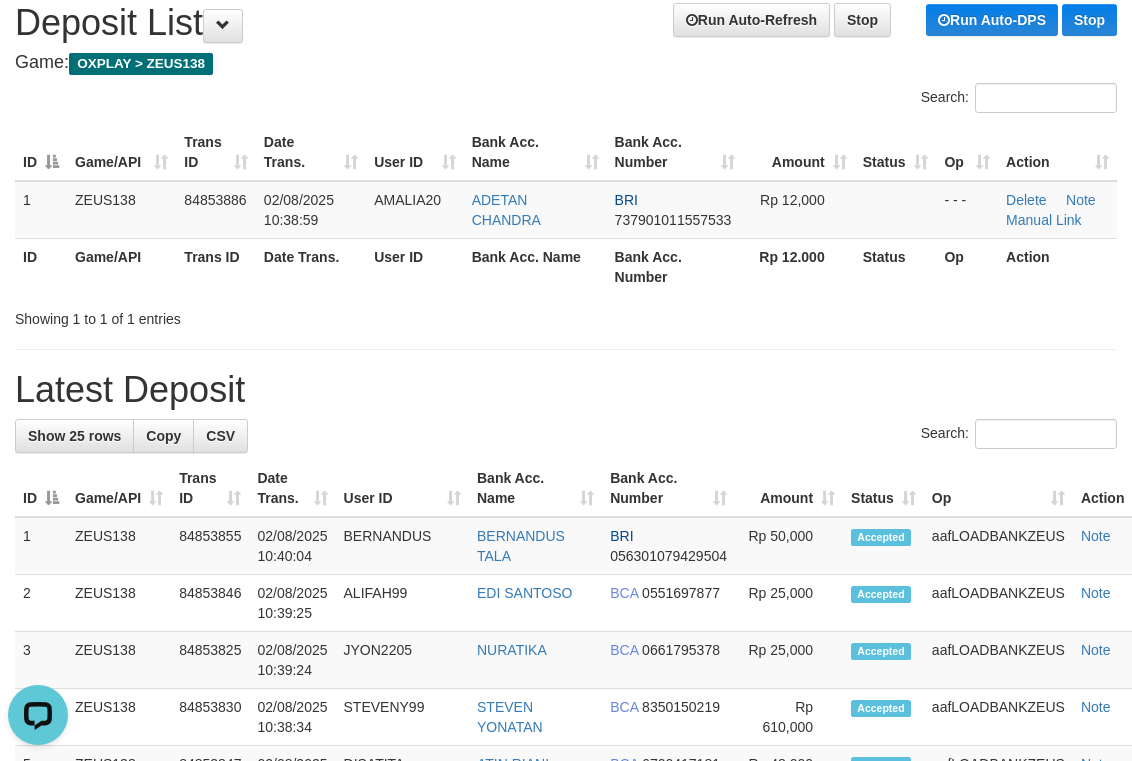 scroll, scrollTop: 0, scrollLeft: 0, axis: both 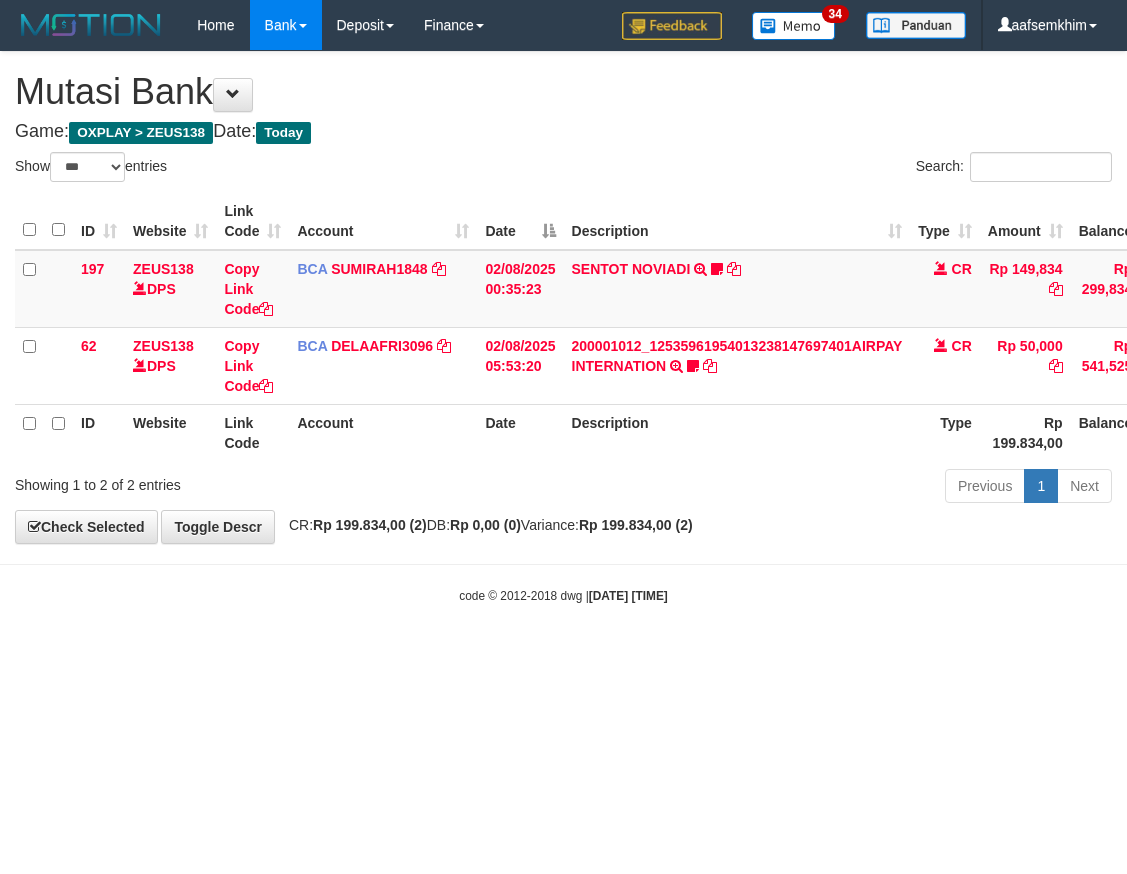 select on "***" 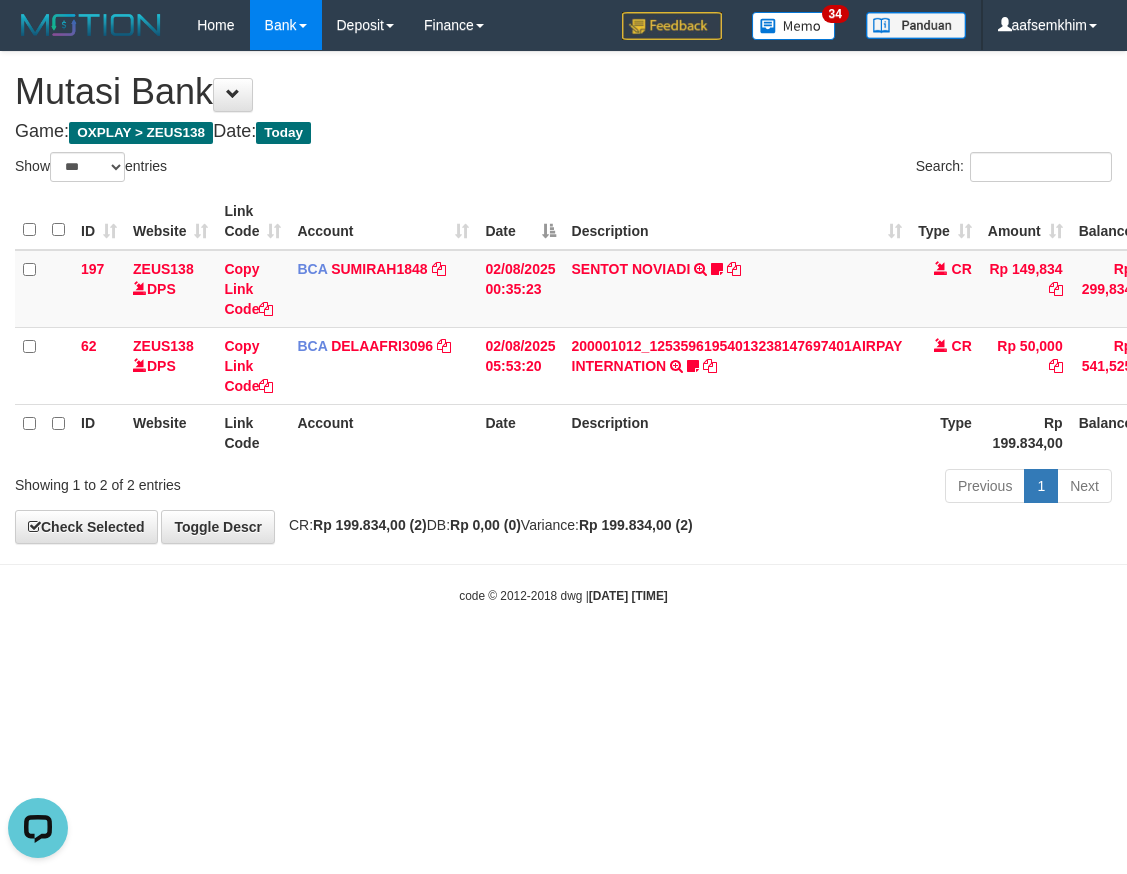 scroll, scrollTop: 0, scrollLeft: 0, axis: both 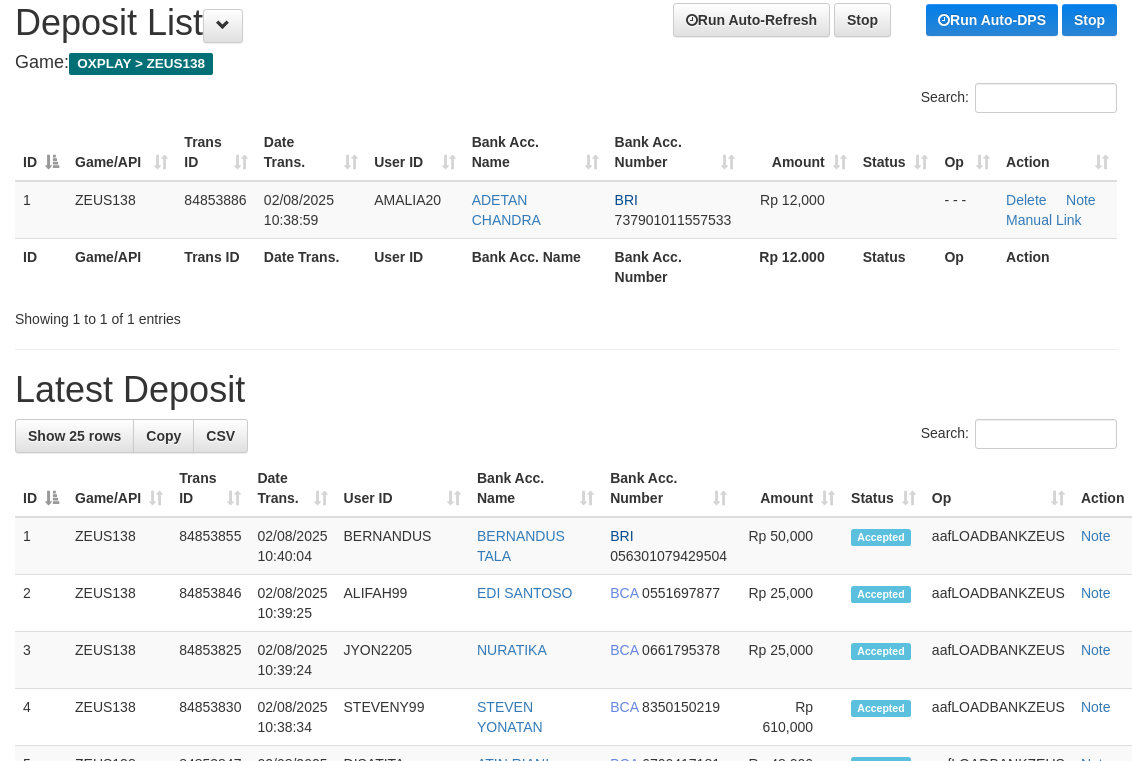 click on "Game:   OXPLAY > ZEUS138" at bounding box center (566, 63) 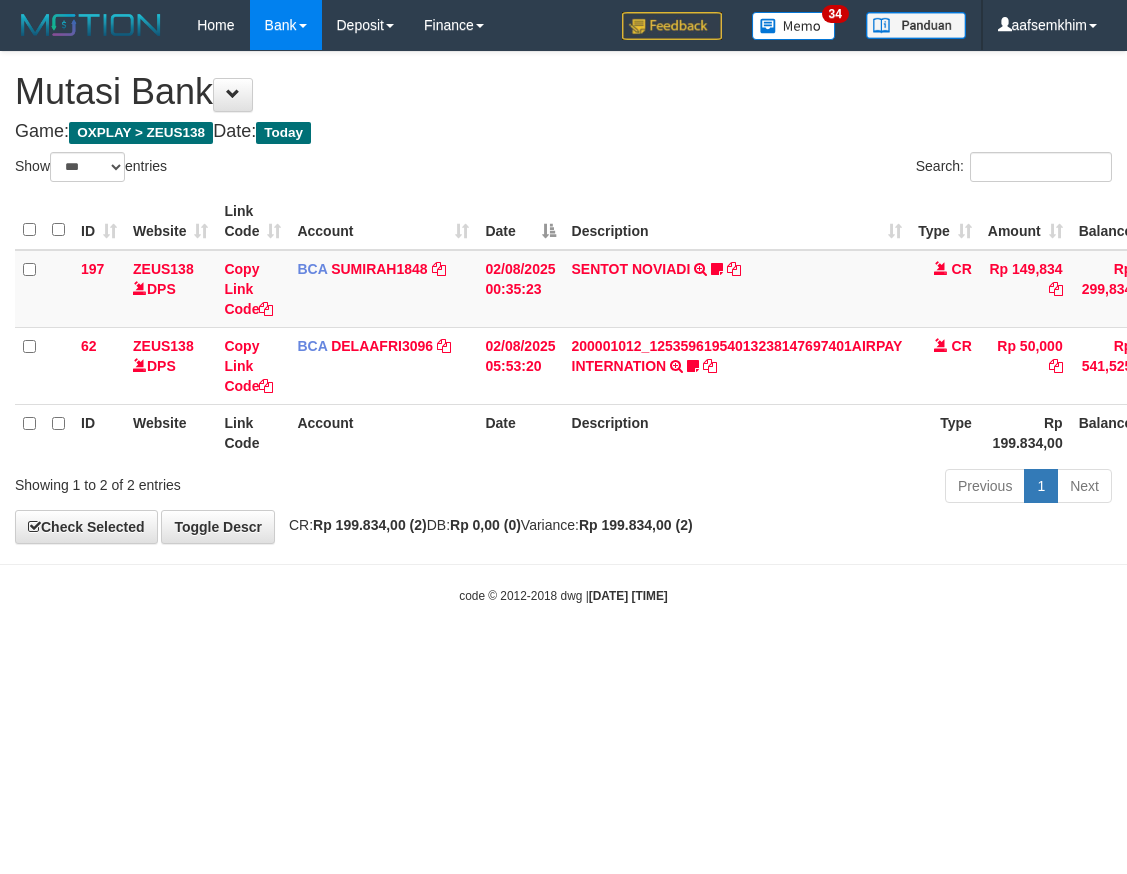 select on "***" 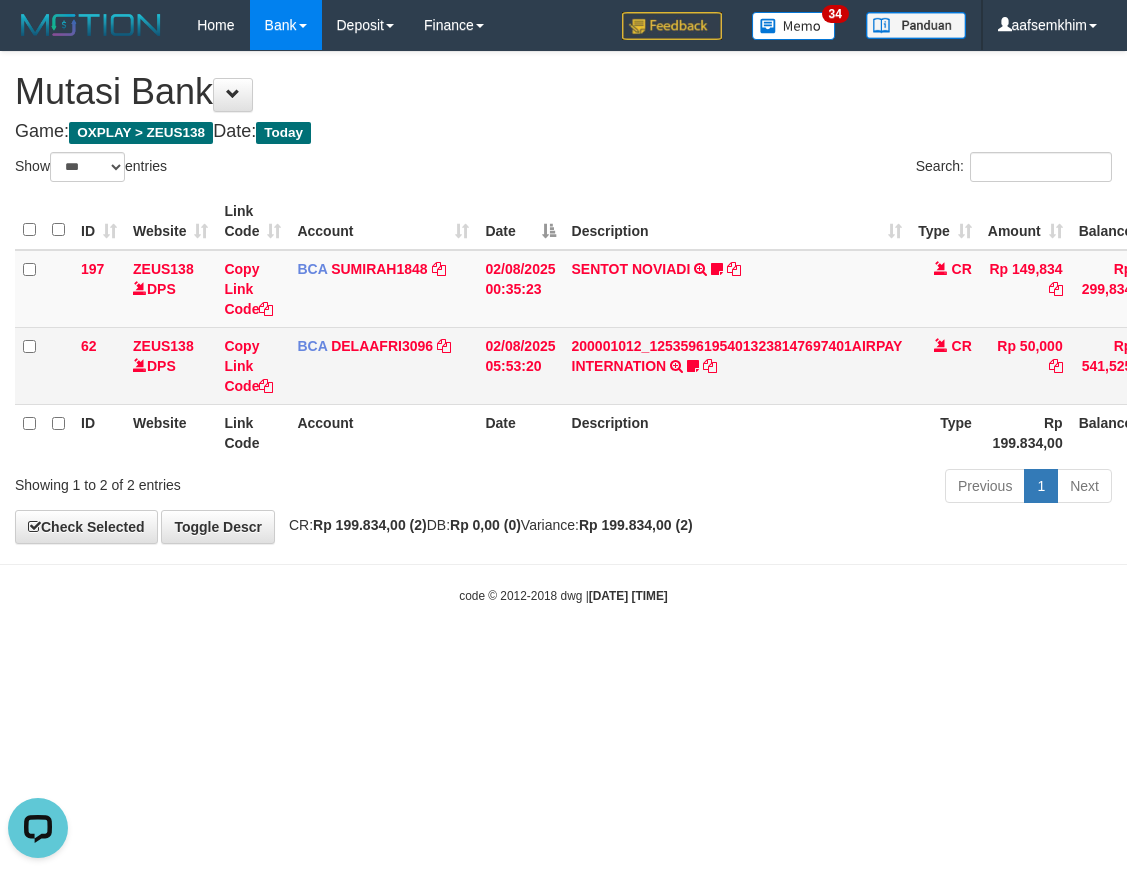 scroll, scrollTop: 0, scrollLeft: 0, axis: both 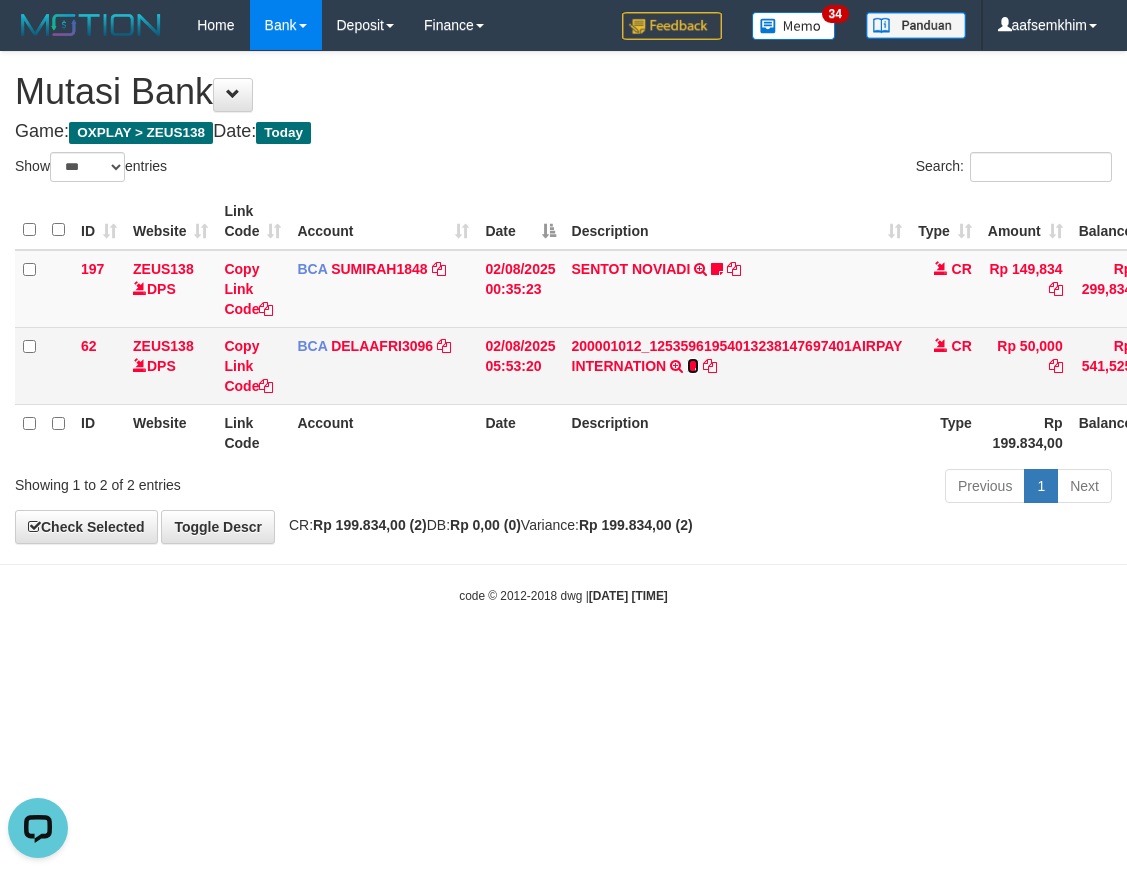click at bounding box center [693, 366] 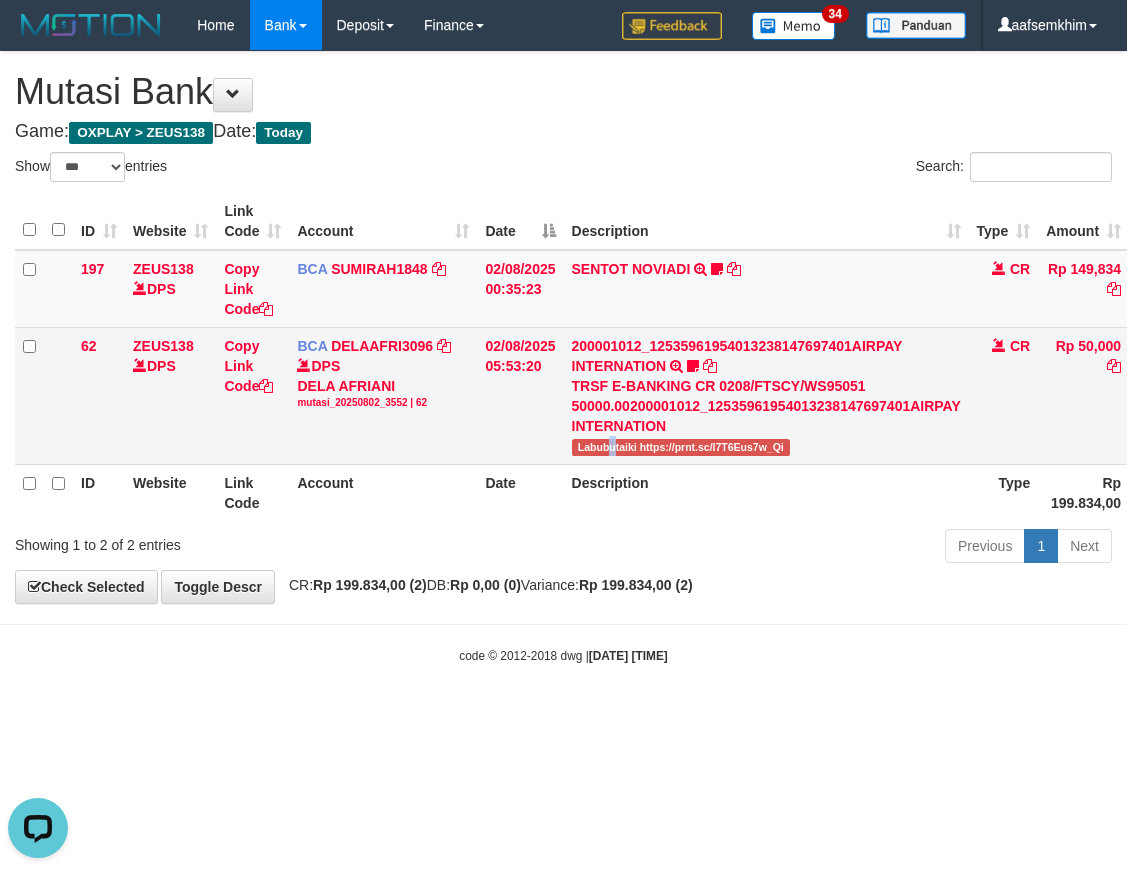 click on "Labubutaiki
https://prnt.sc/l7T6Eus7w_Qi" at bounding box center [681, 447] 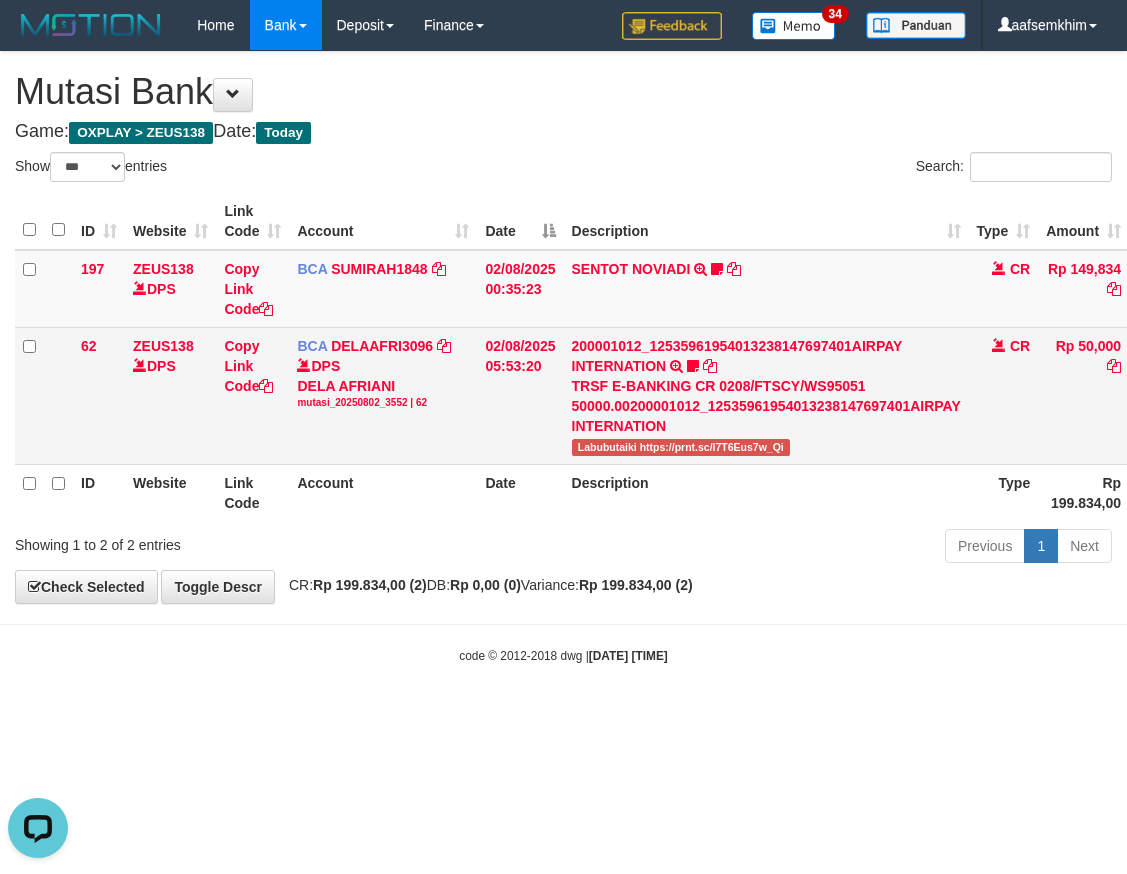 click on "Labubutaiki
https://prnt.sc/l7T6Eus7w_Qi" at bounding box center (681, 447) 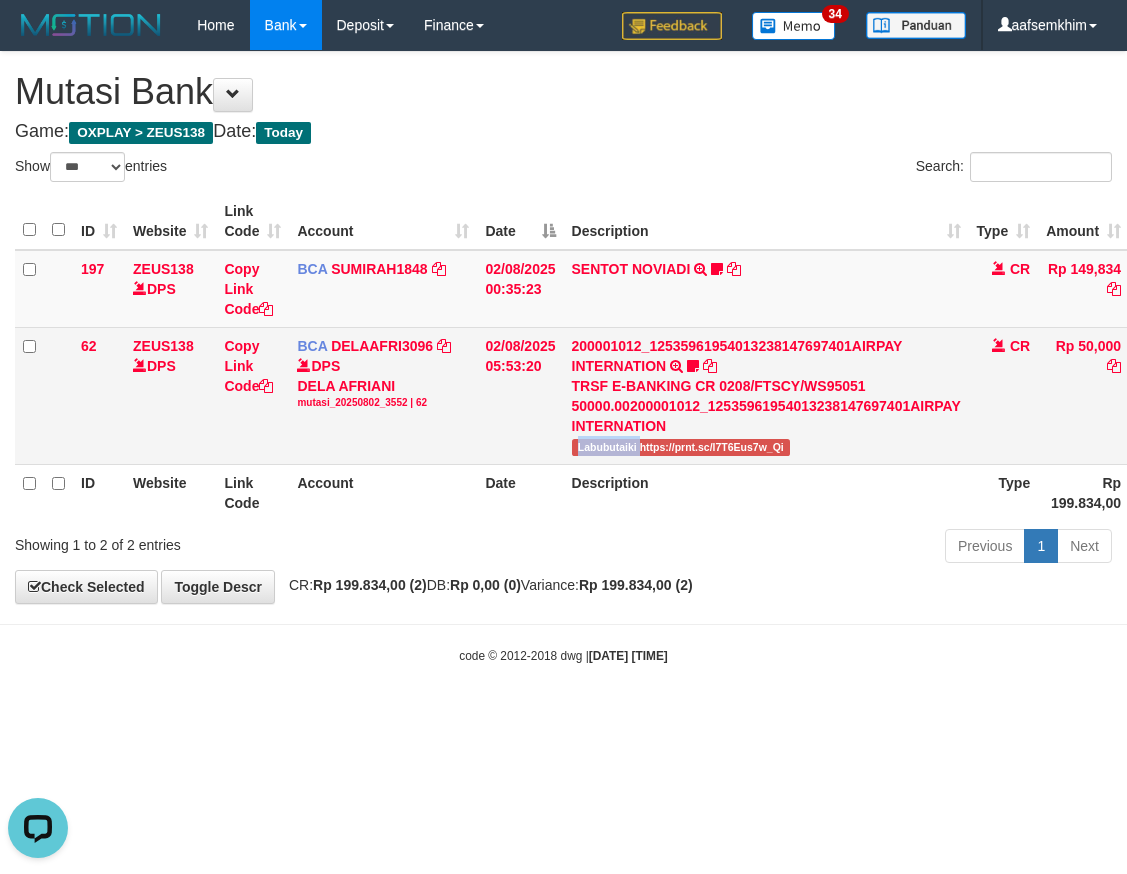 click on "Labubutaiki
https://prnt.sc/l7T6Eus7w_Qi" at bounding box center [681, 447] 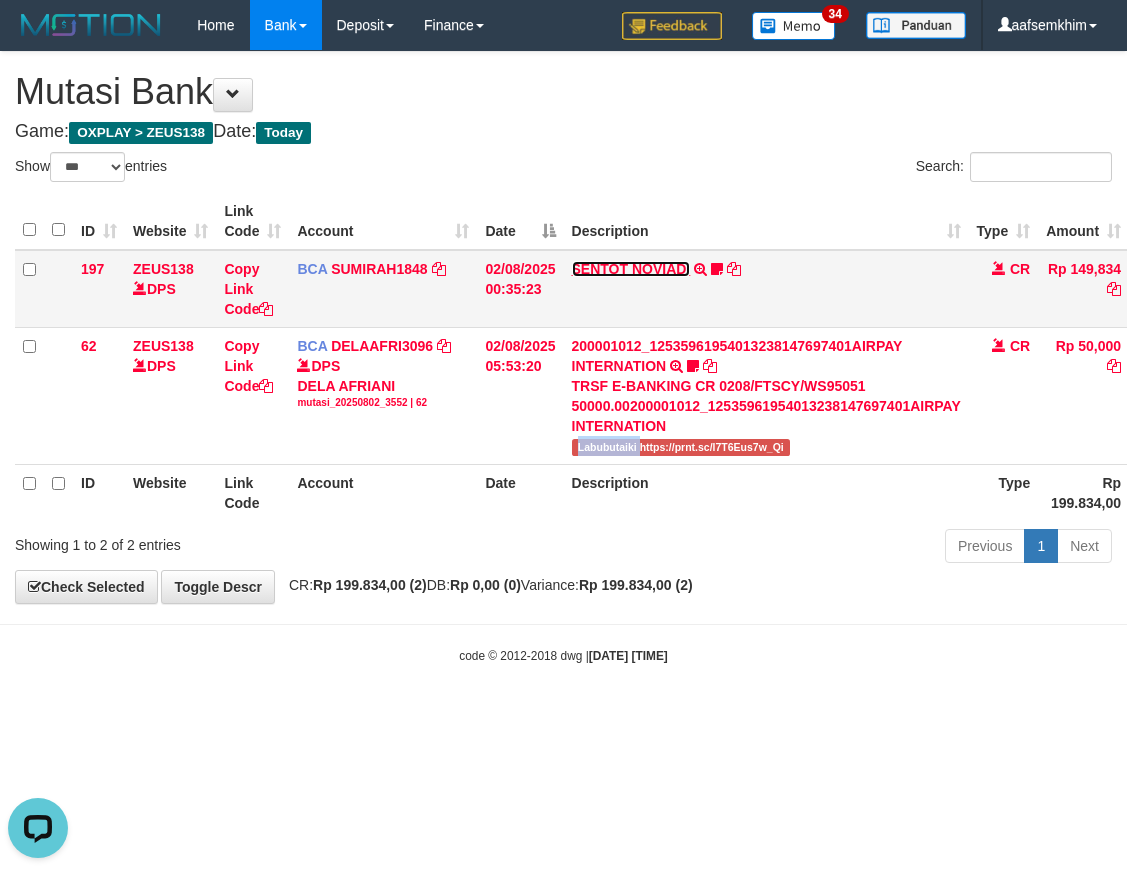 click on "SENTOT NOVIADI" at bounding box center [631, 269] 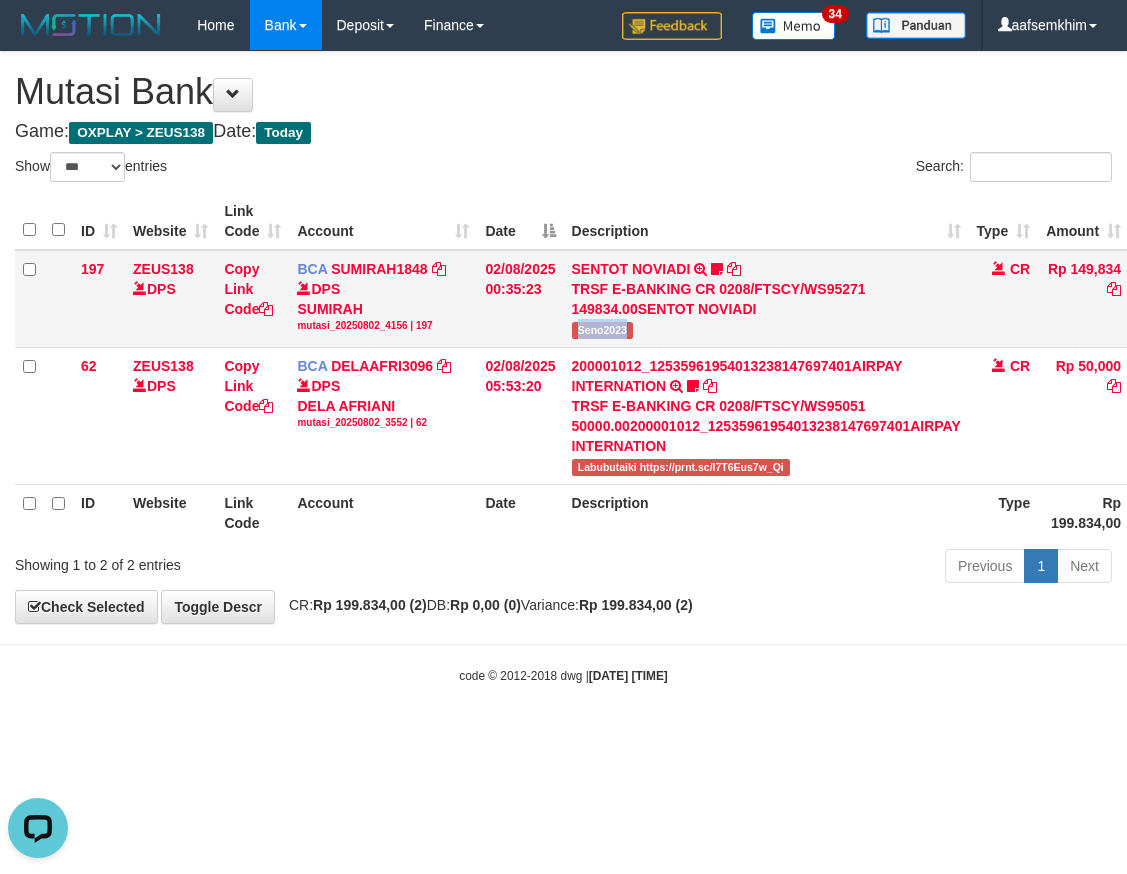 drag, startPoint x: 632, startPoint y: 340, endPoint x: 643, endPoint y: 340, distance: 11 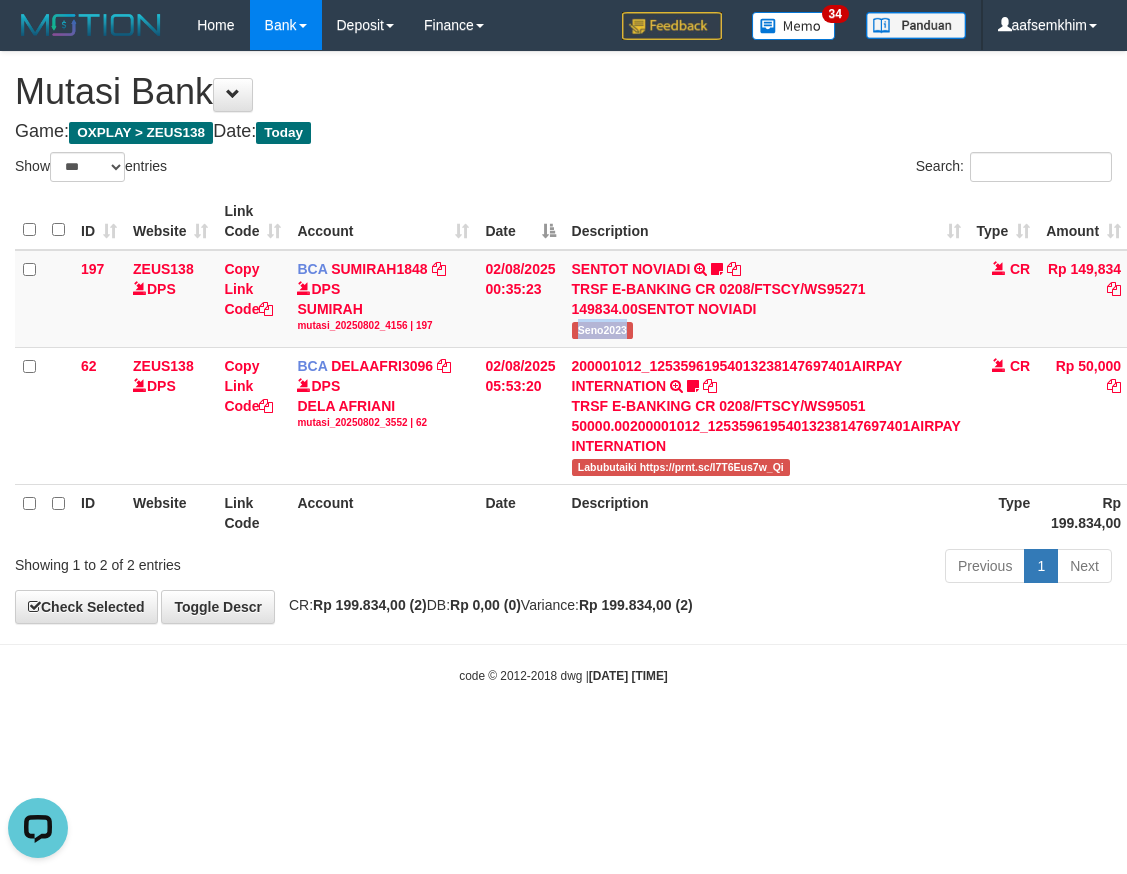 click on "Description" at bounding box center (766, 221) 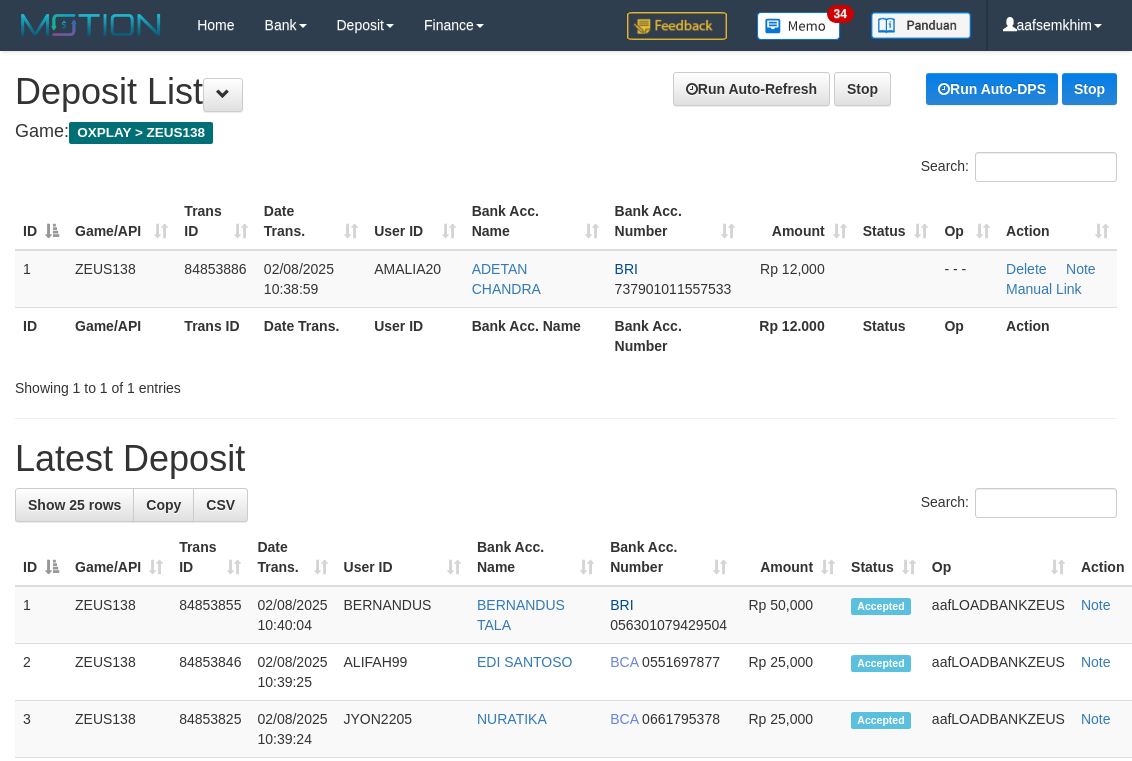 scroll, scrollTop: 69, scrollLeft: 0, axis: vertical 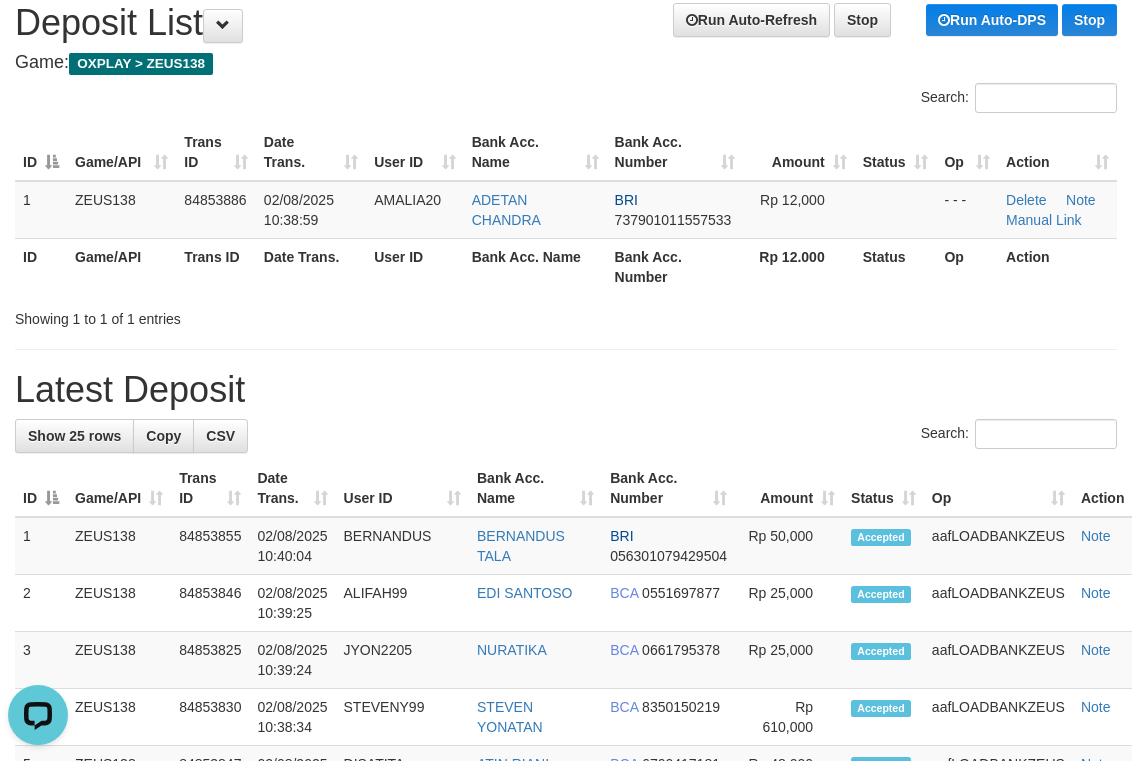 click on "Latest Deposit" at bounding box center (566, 390) 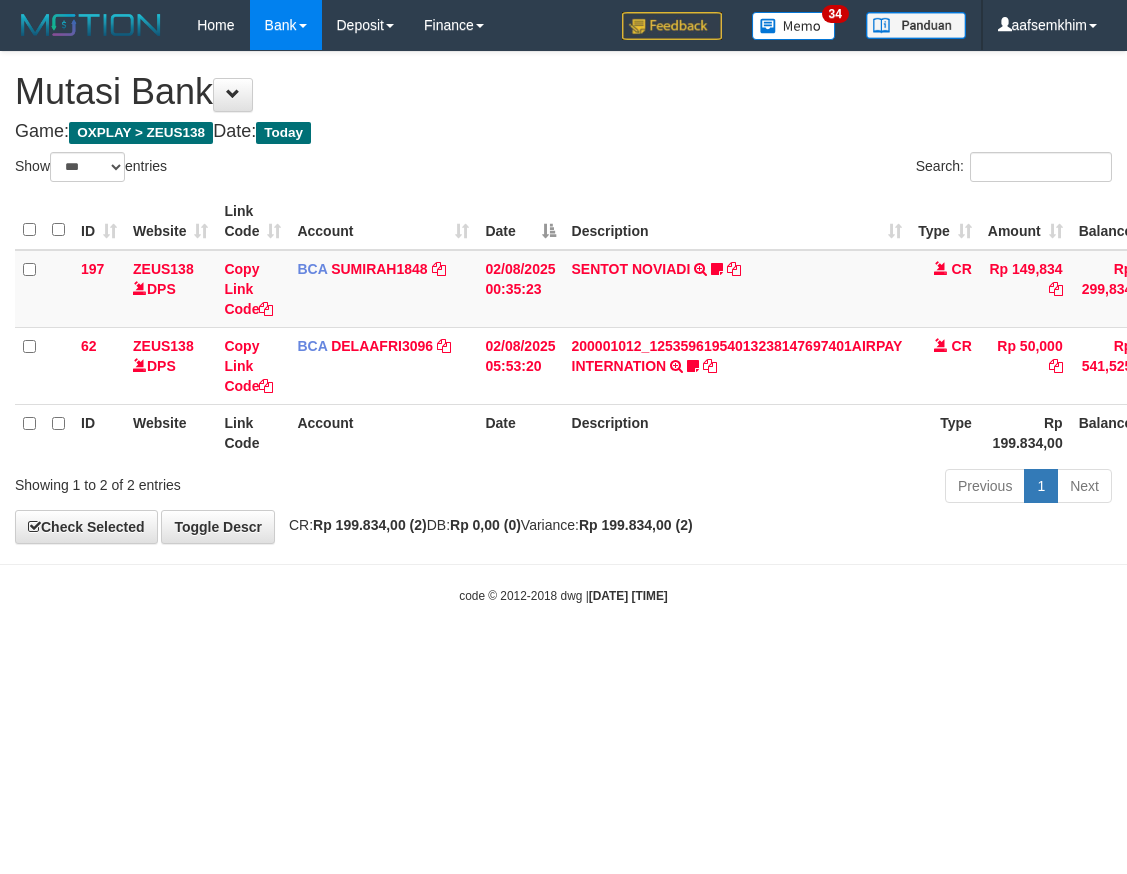 select on "***" 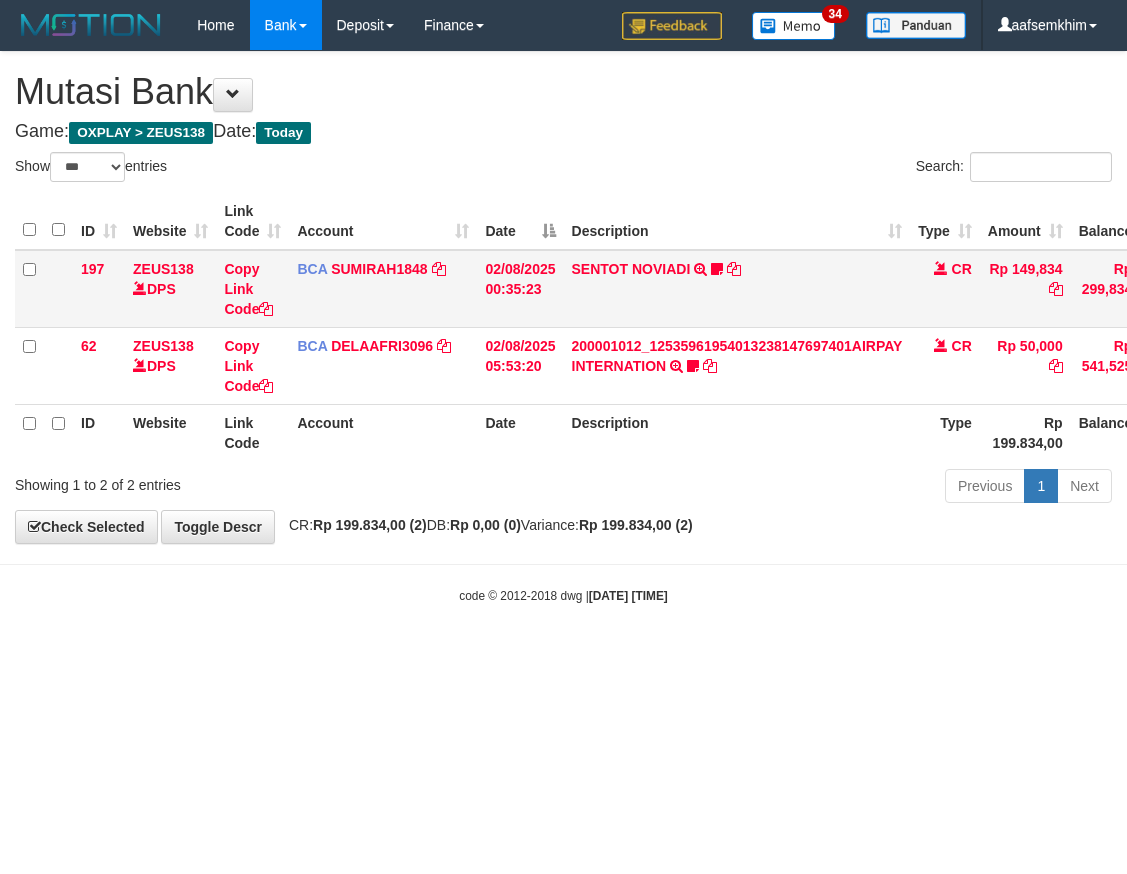 scroll, scrollTop: 0, scrollLeft: 0, axis: both 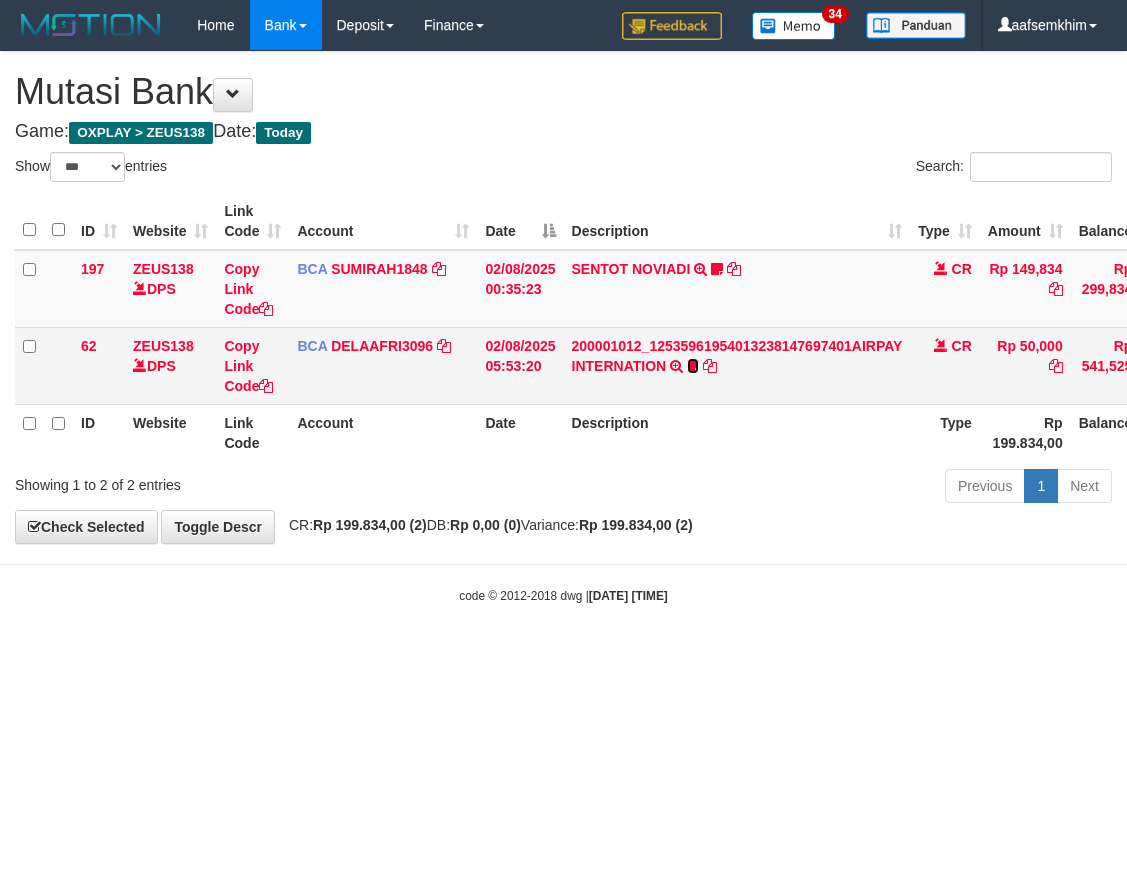 click at bounding box center (693, 366) 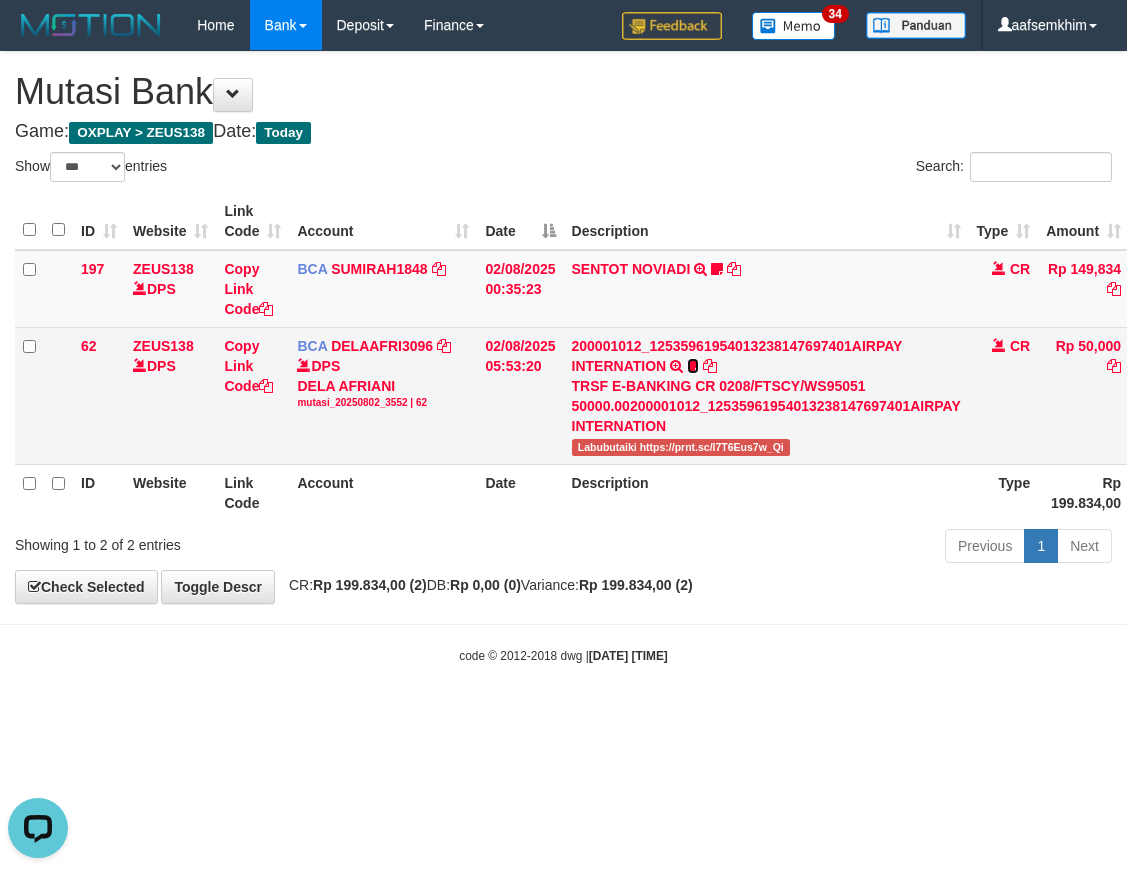 scroll, scrollTop: 0, scrollLeft: 0, axis: both 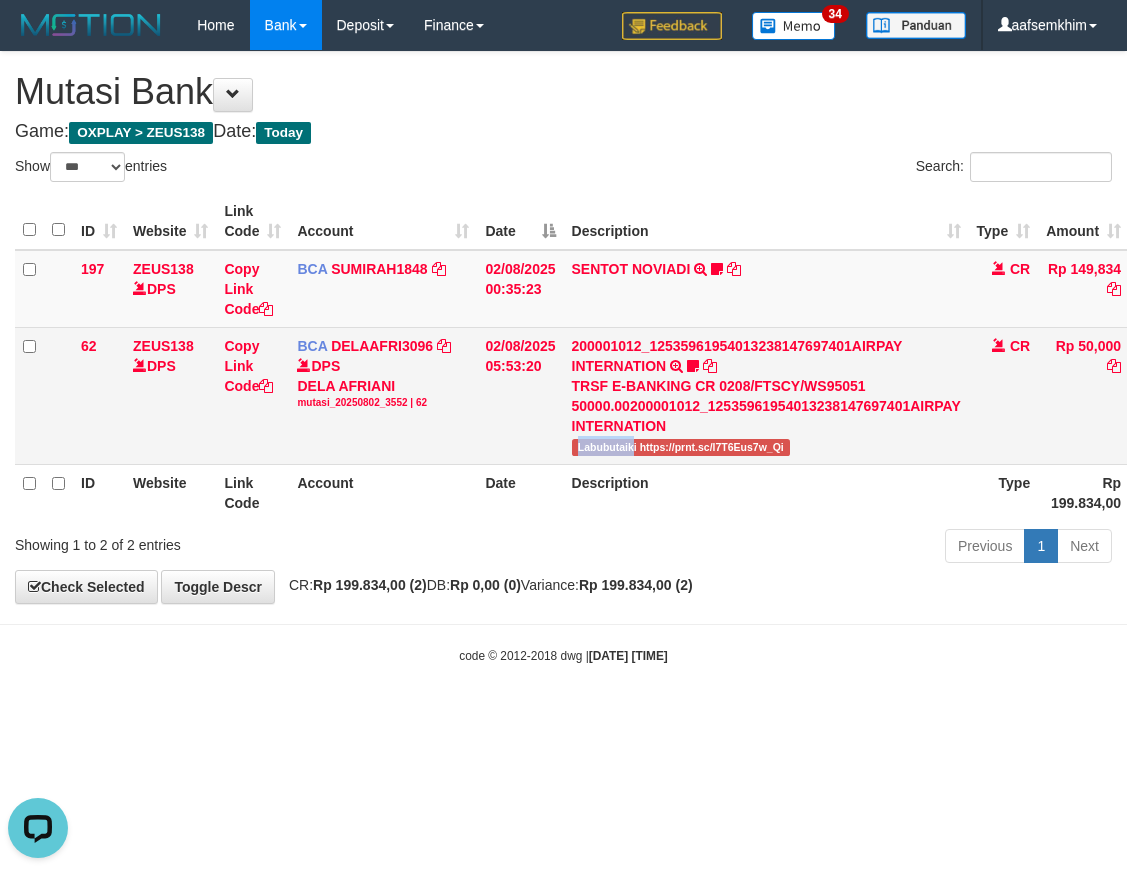 drag, startPoint x: 563, startPoint y: 453, endPoint x: 635, endPoint y: 452, distance: 72.00694 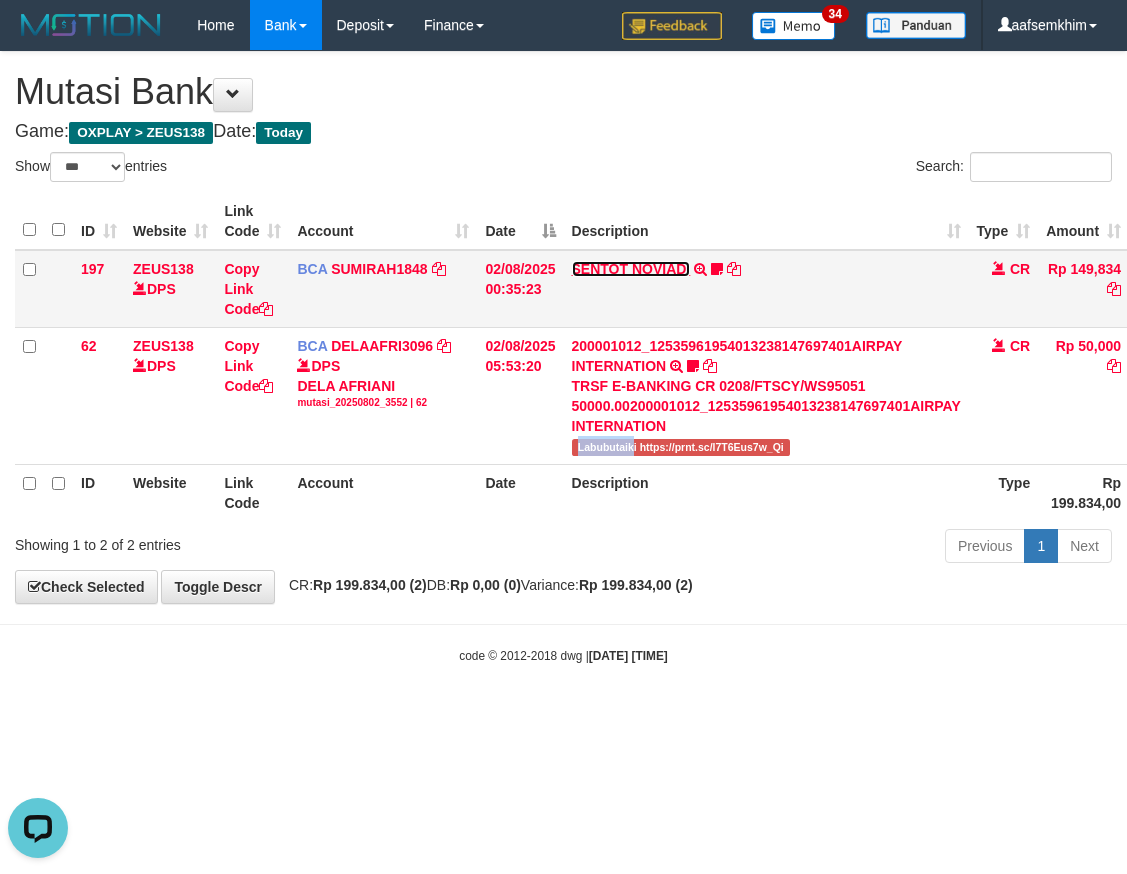 click on "SENTOT NOVIADI" at bounding box center (631, 269) 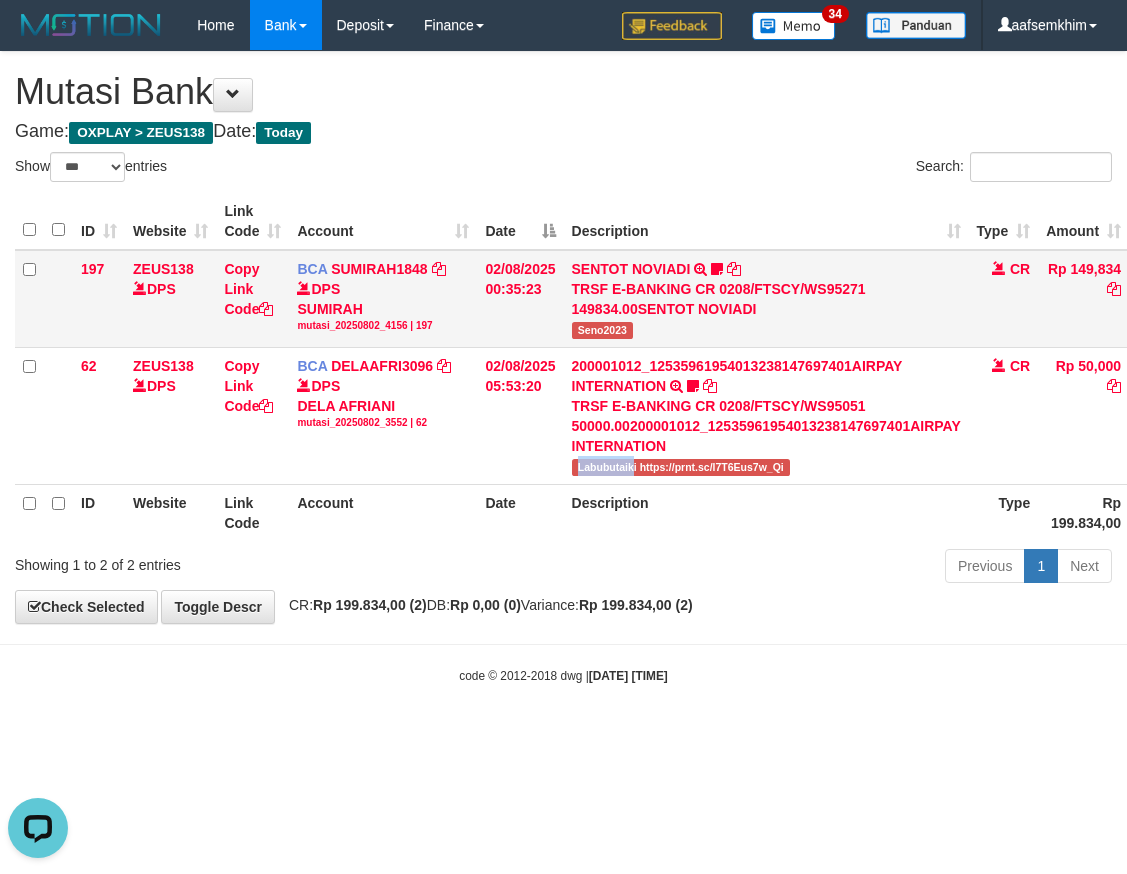 drag, startPoint x: 569, startPoint y: 333, endPoint x: 628, endPoint y: 329, distance: 59.135437 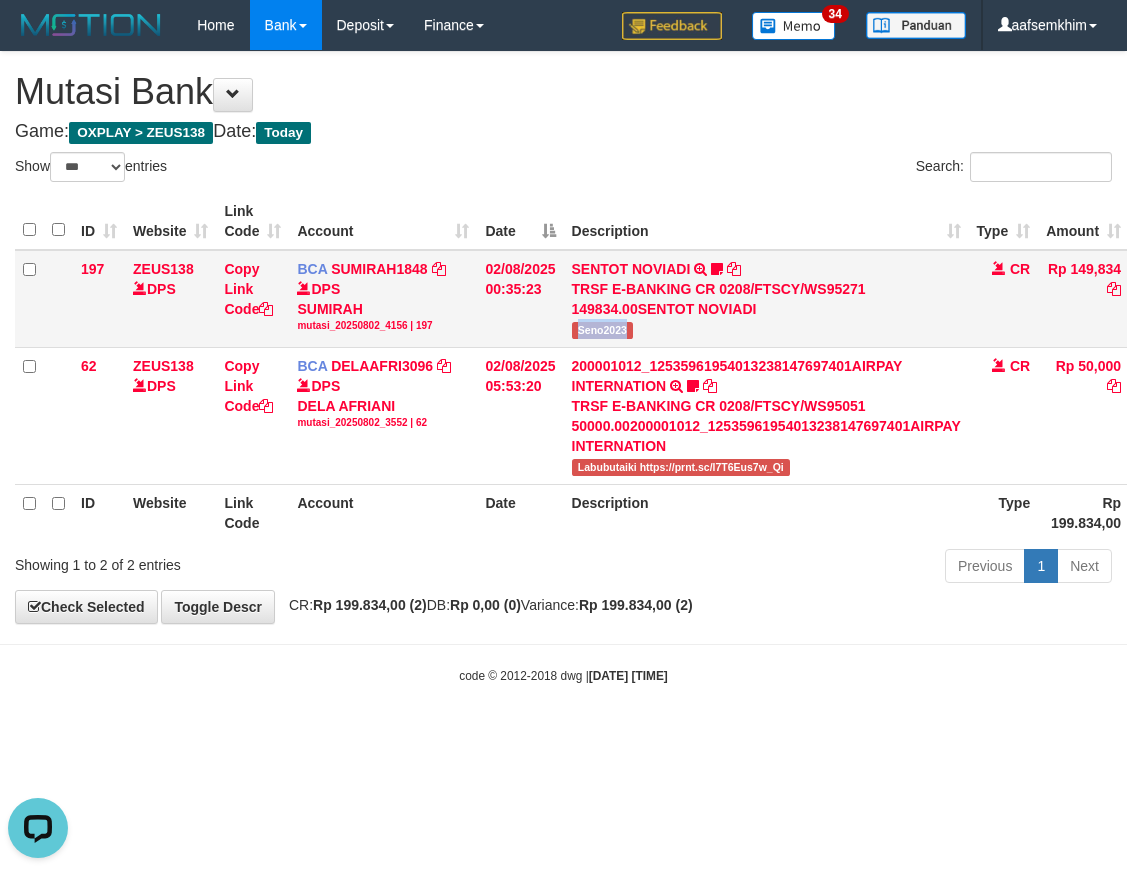 click on "Seno2023" at bounding box center [603, 330] 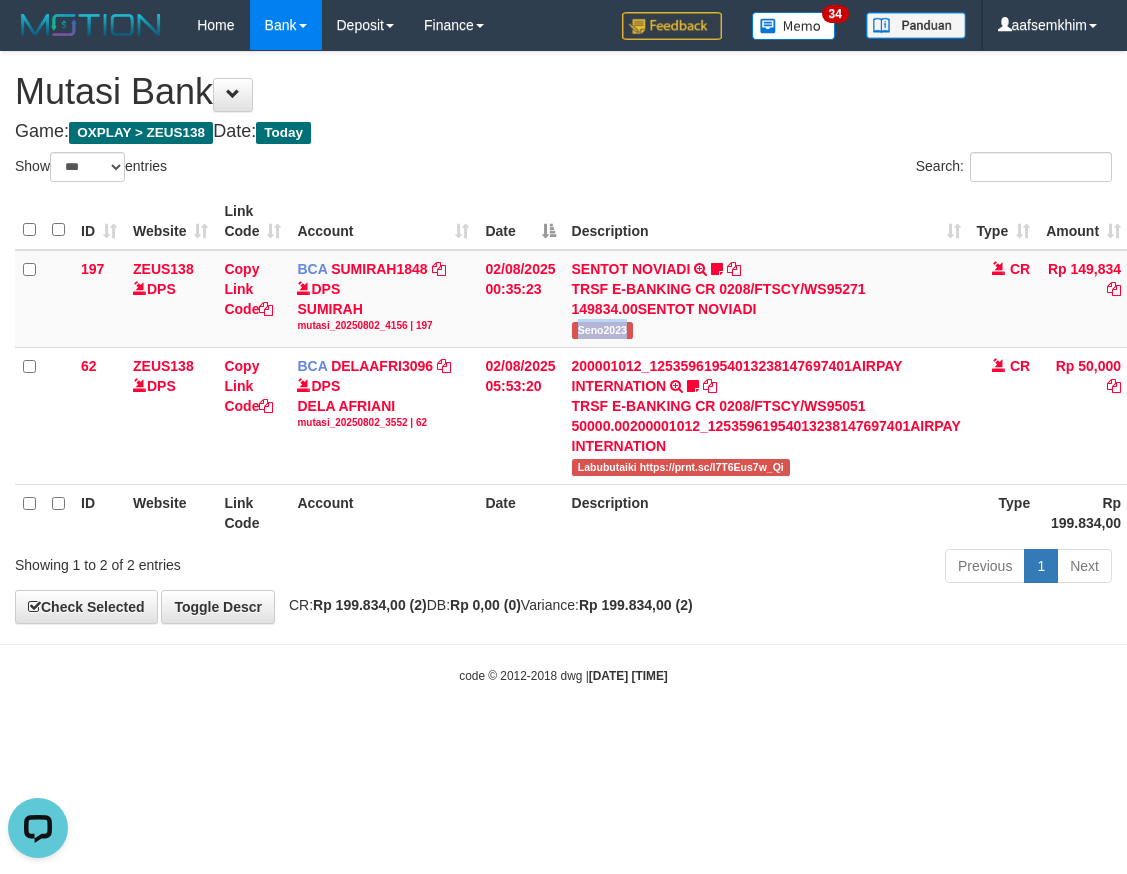click on "Description" at bounding box center [766, 221] 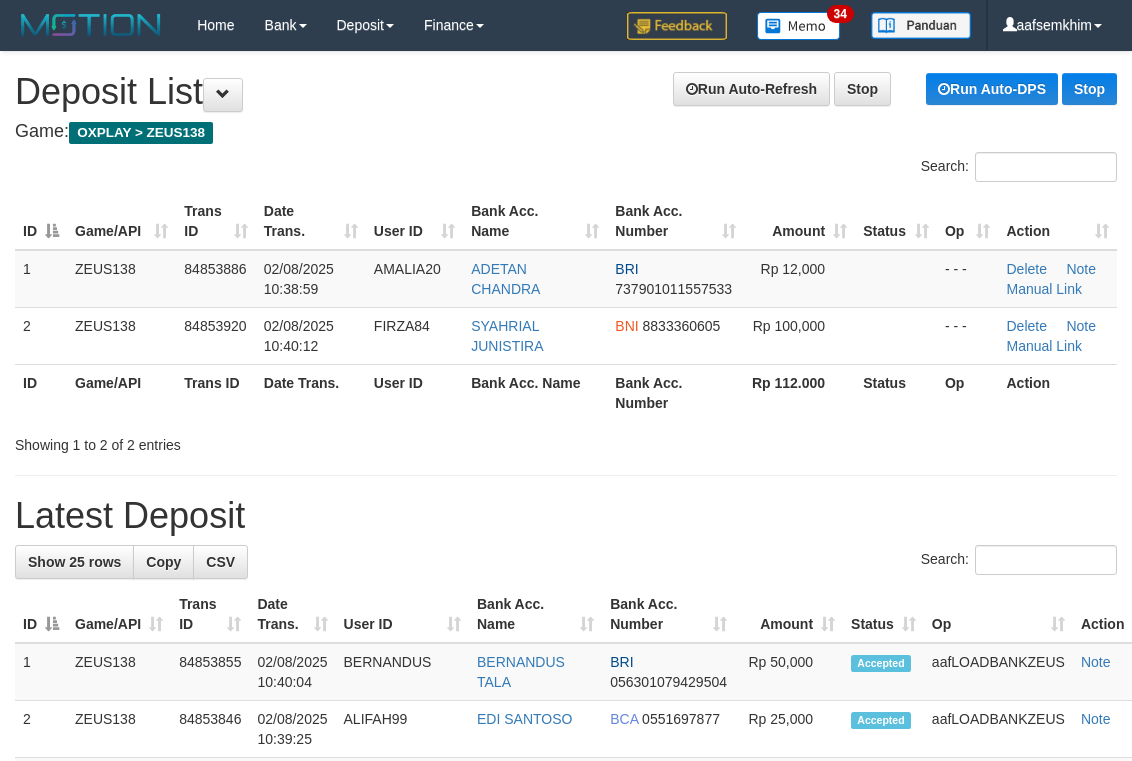 scroll, scrollTop: 69, scrollLeft: 0, axis: vertical 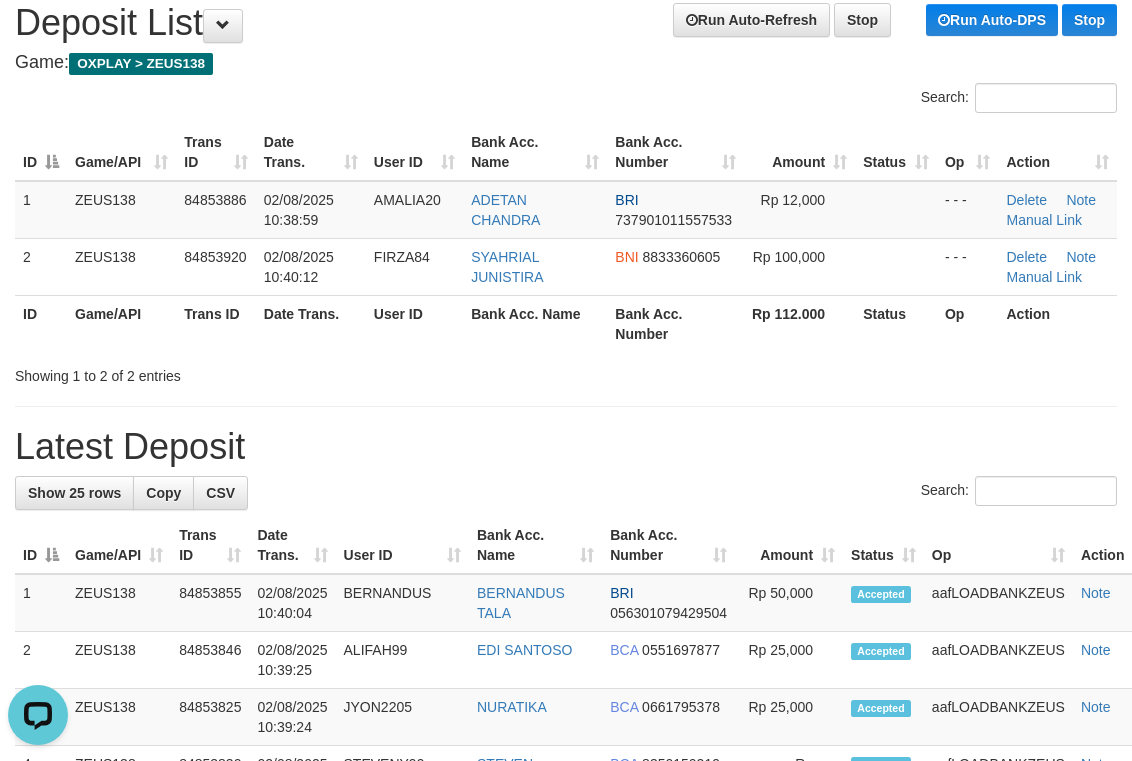 drag, startPoint x: 675, startPoint y: 423, endPoint x: 1070, endPoint y: 297, distance: 414.60947 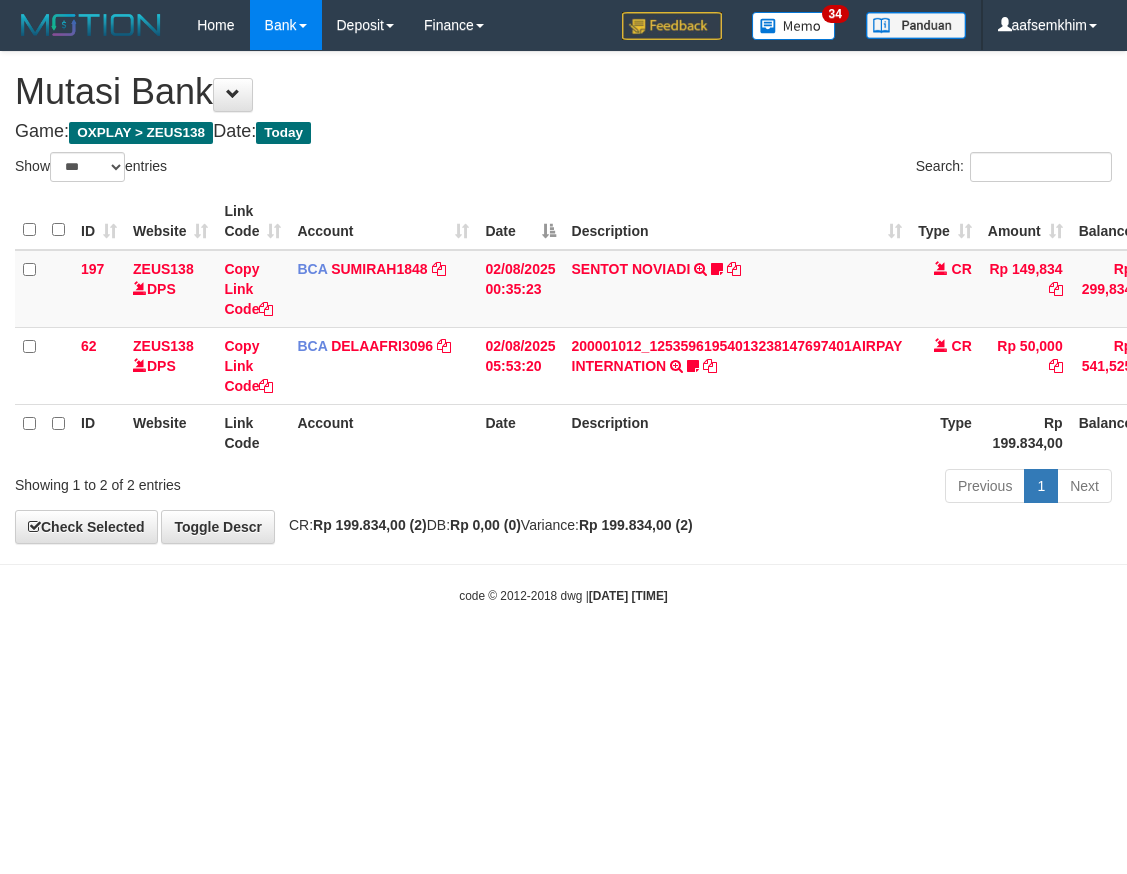 select on "***" 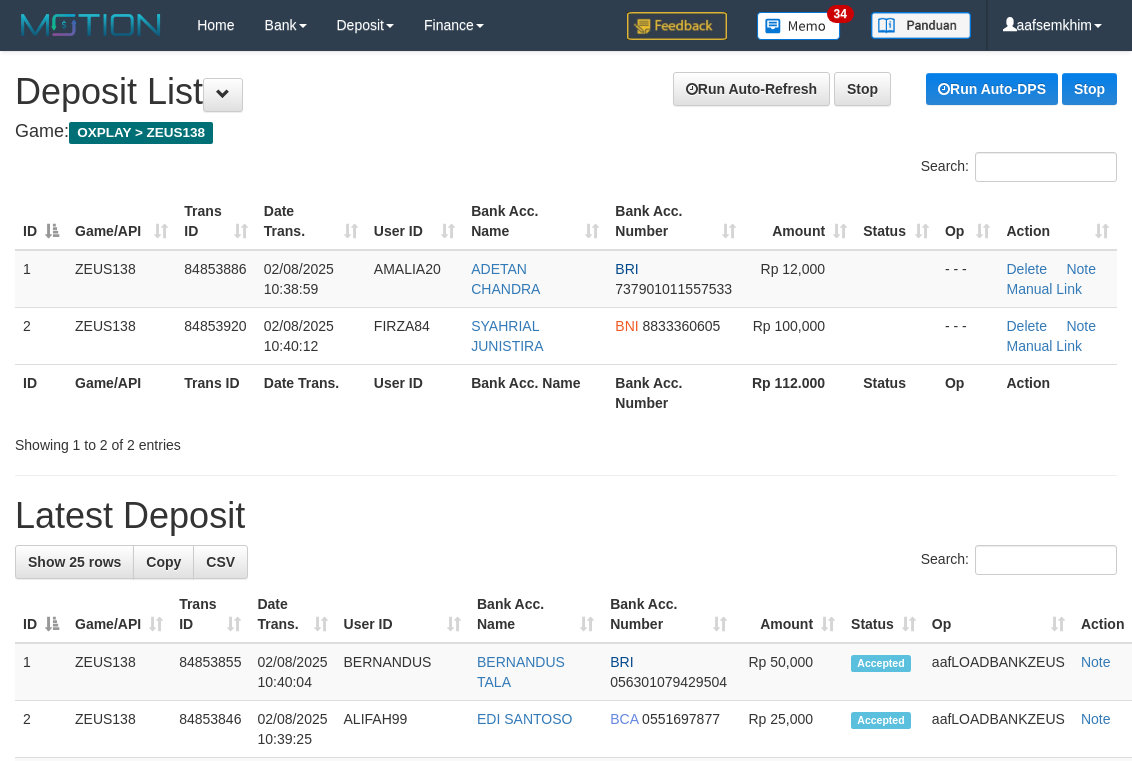 scroll, scrollTop: 69, scrollLeft: 0, axis: vertical 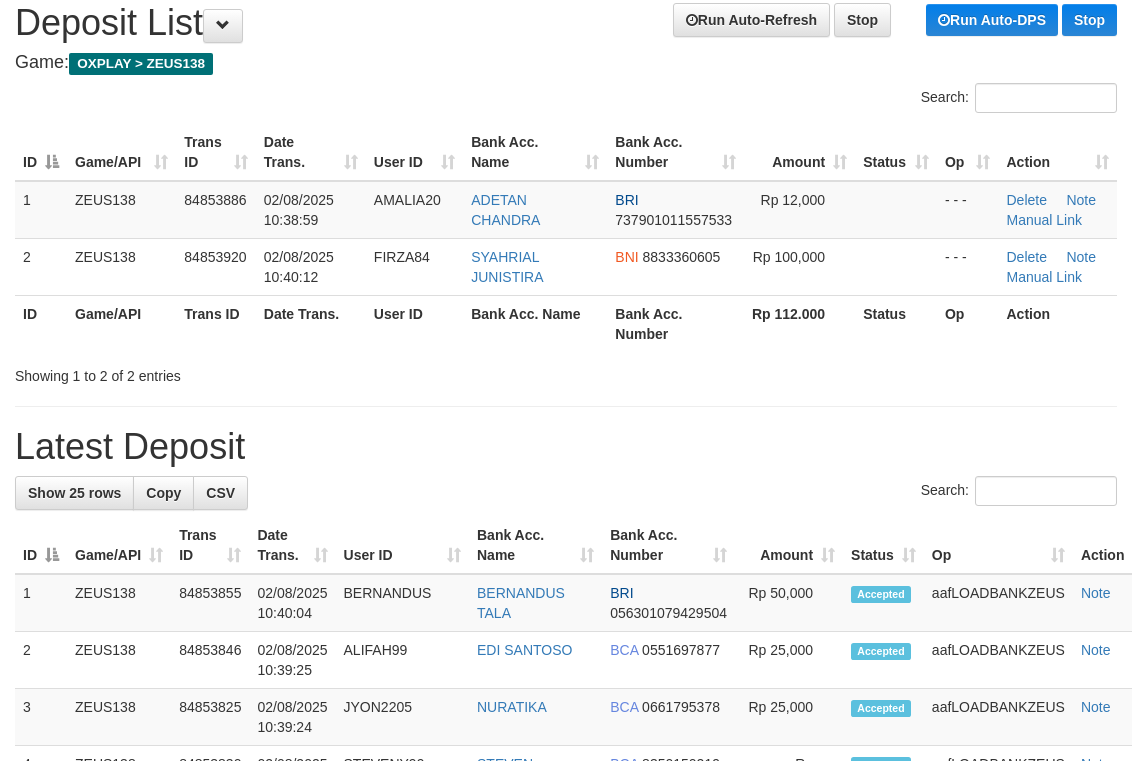click on "Bank Acc. Number" at bounding box center (675, 323) 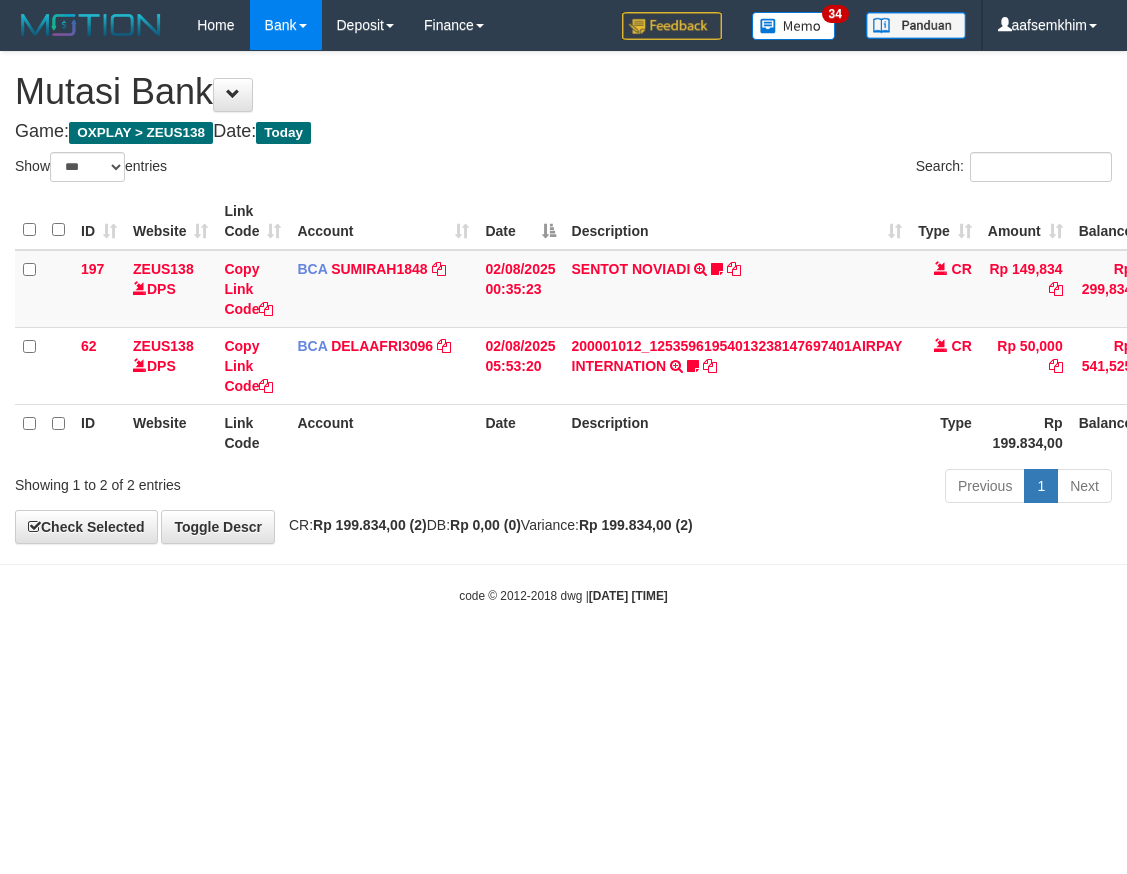 select on "***" 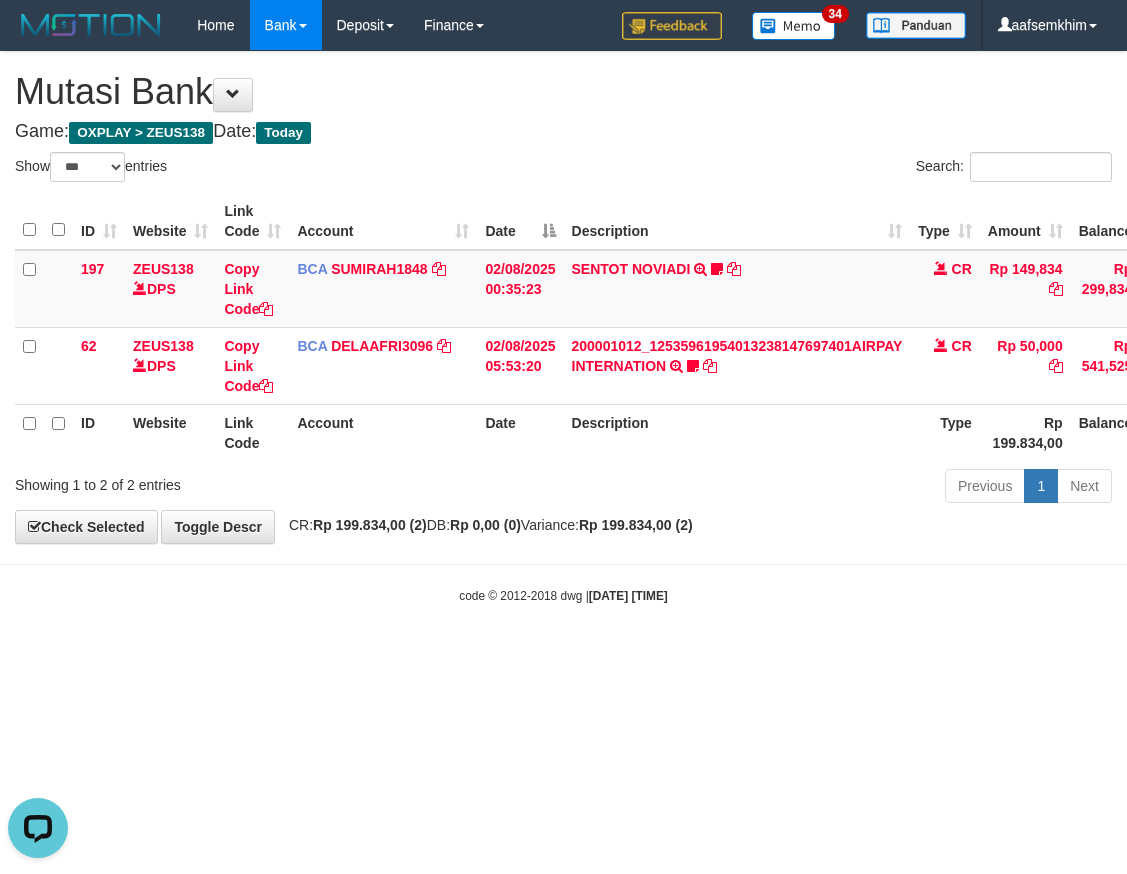 scroll, scrollTop: 0, scrollLeft: 0, axis: both 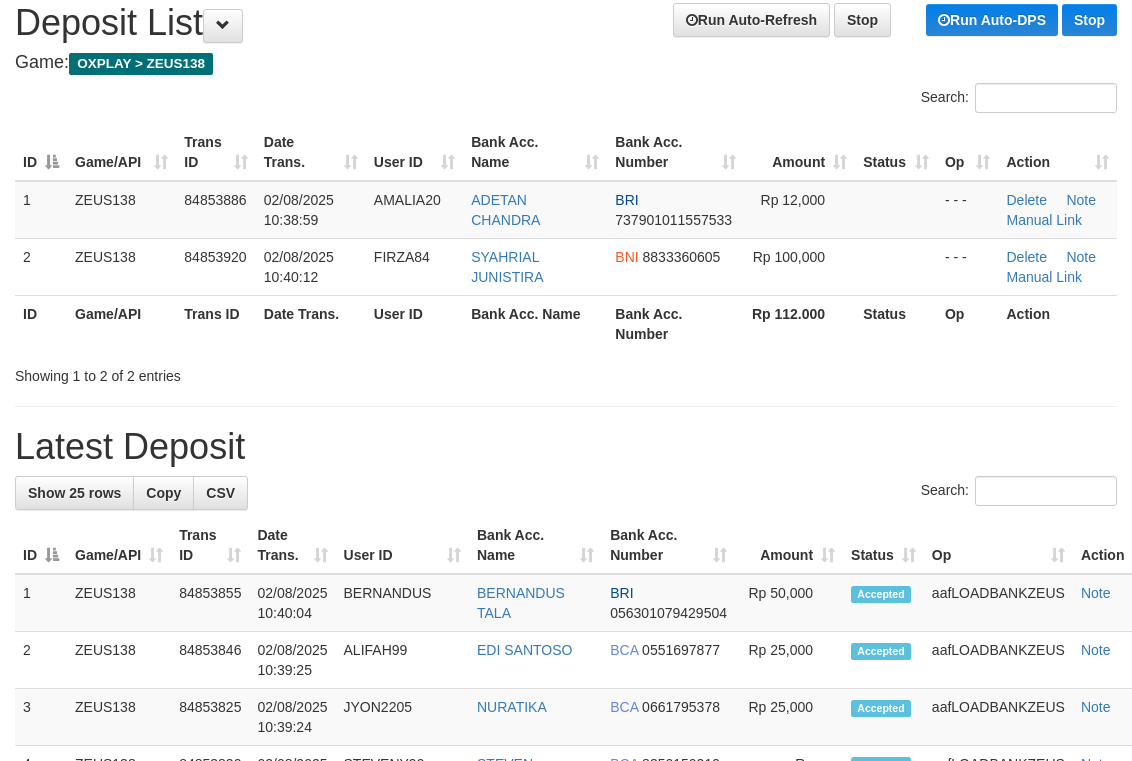 click on "Bank Acc. Name" at bounding box center [535, 152] 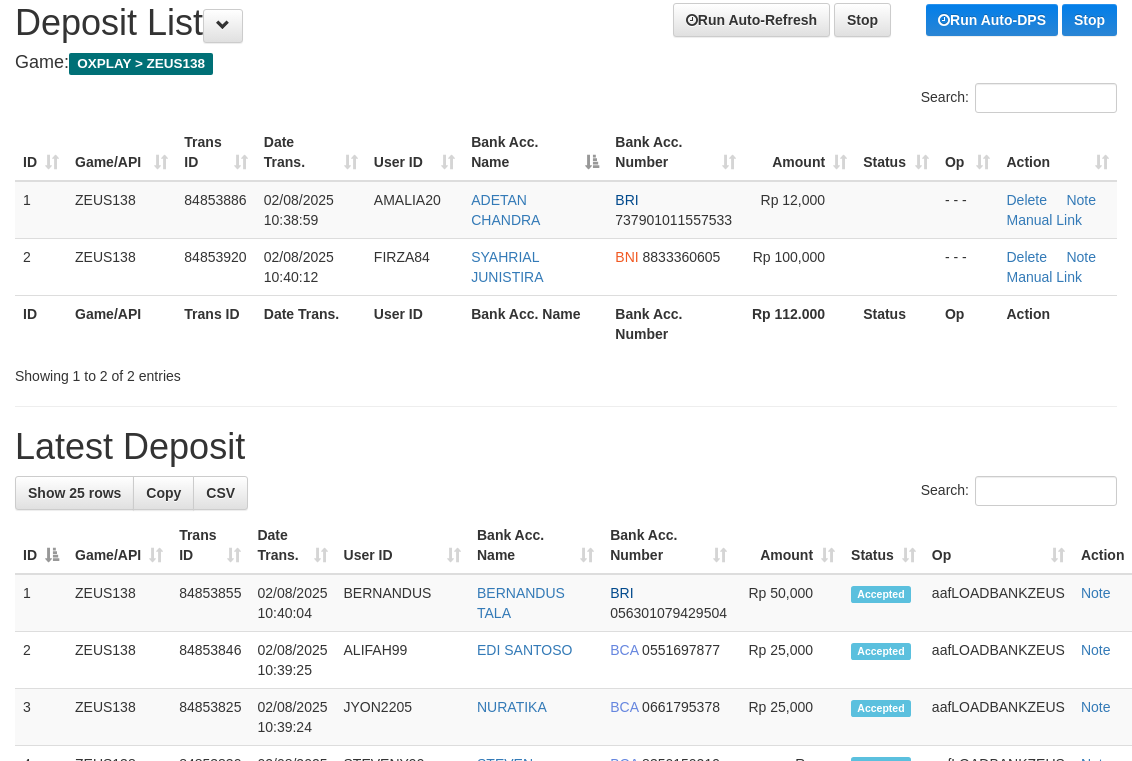 click on "Search:" at bounding box center [849, 100] 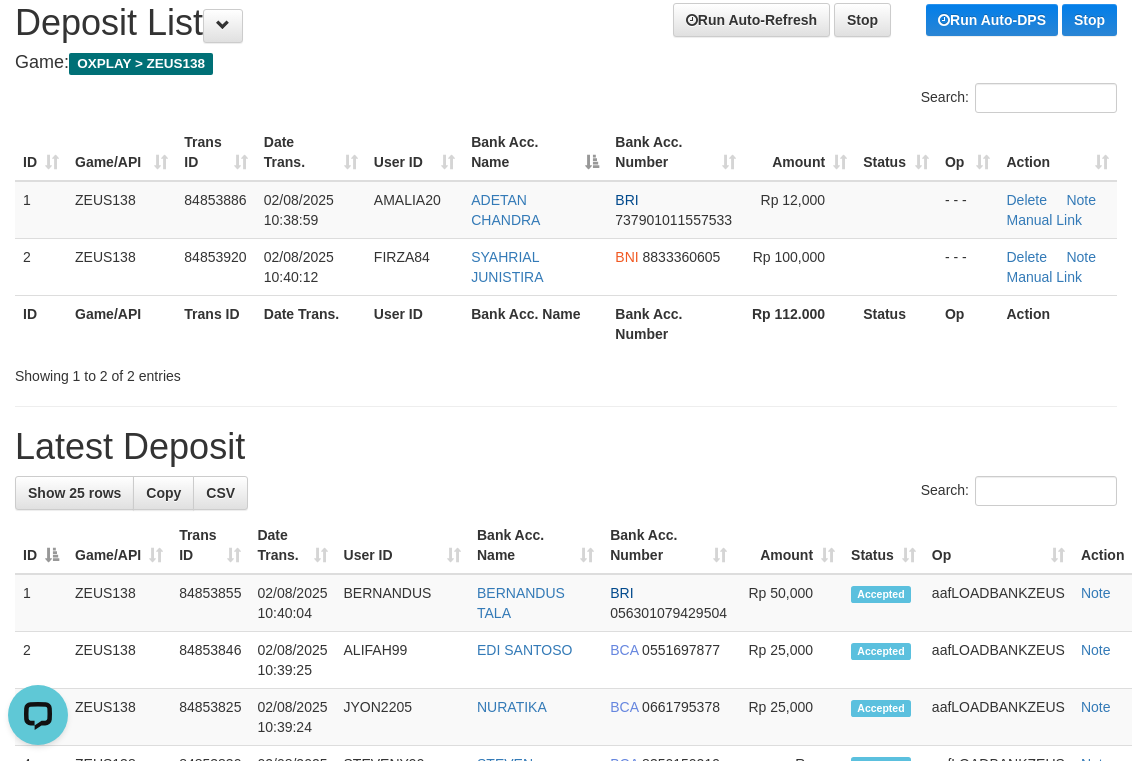 scroll, scrollTop: 0, scrollLeft: 0, axis: both 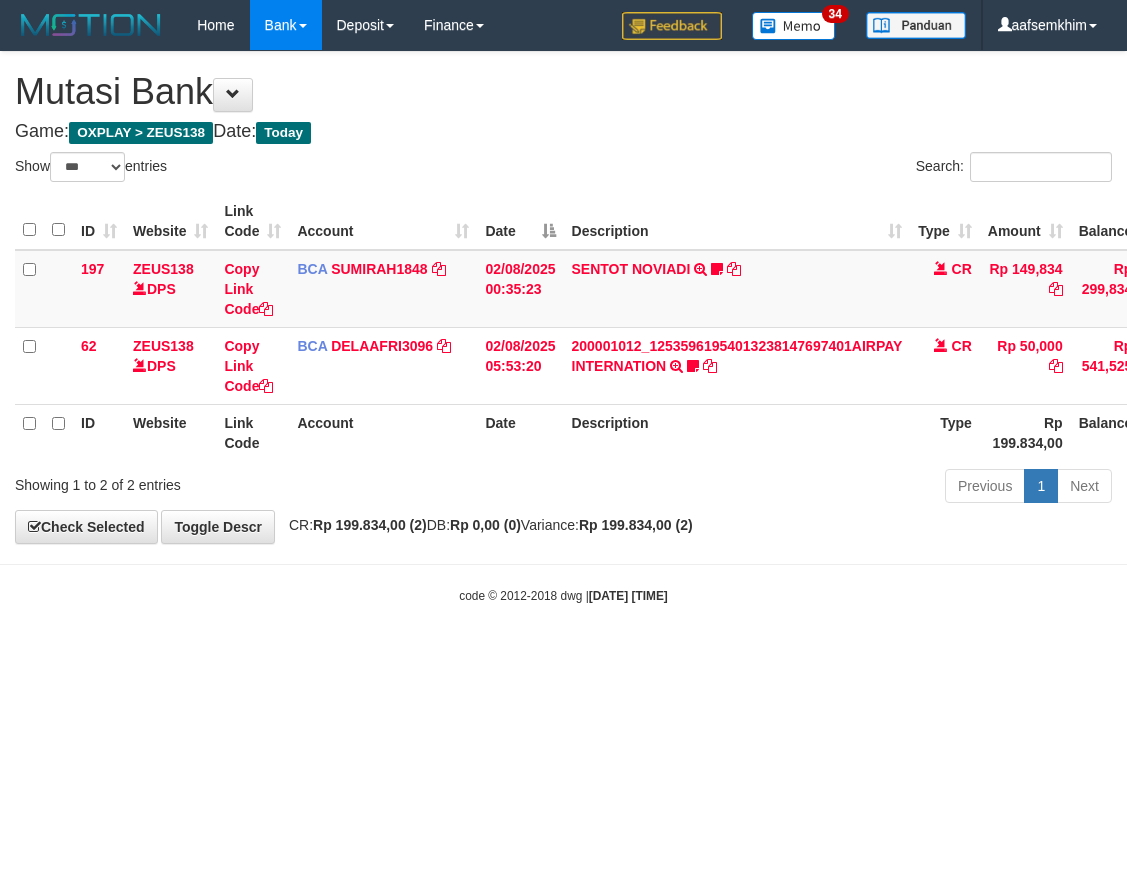 select on "***" 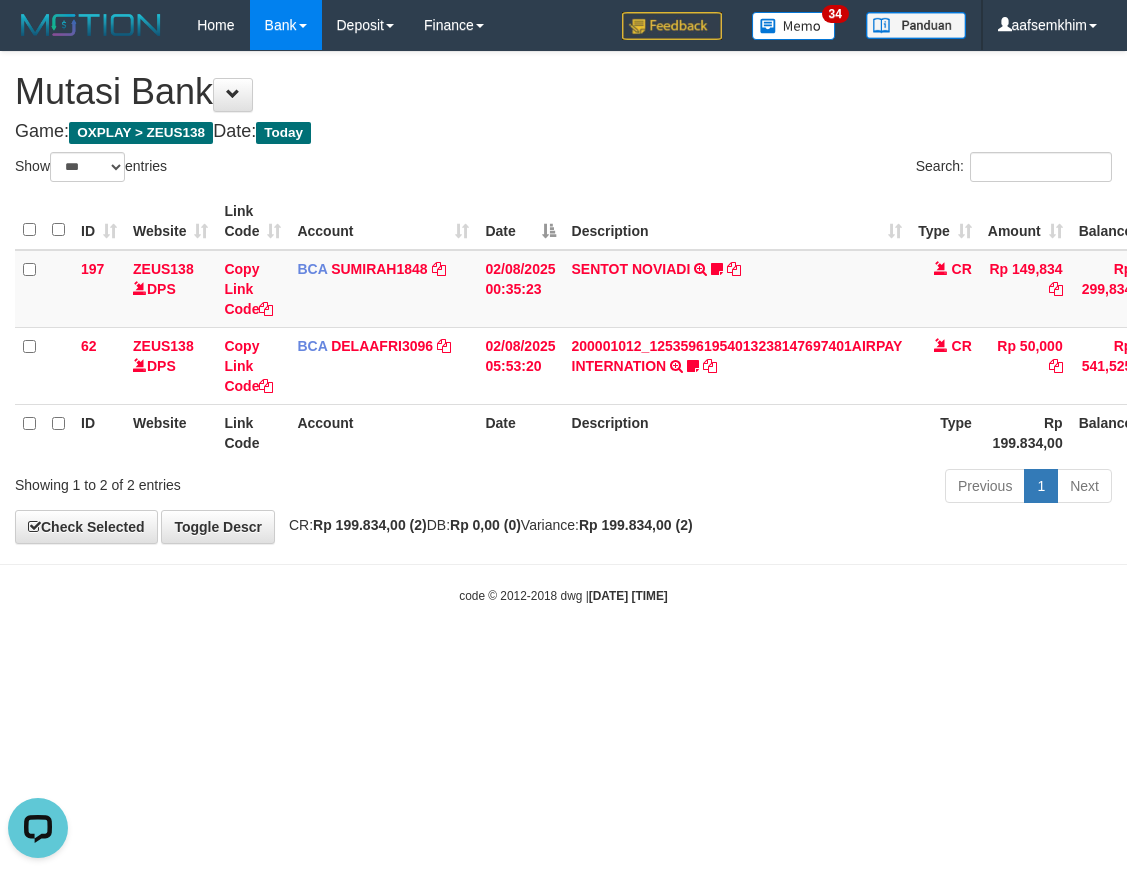scroll, scrollTop: 0, scrollLeft: 0, axis: both 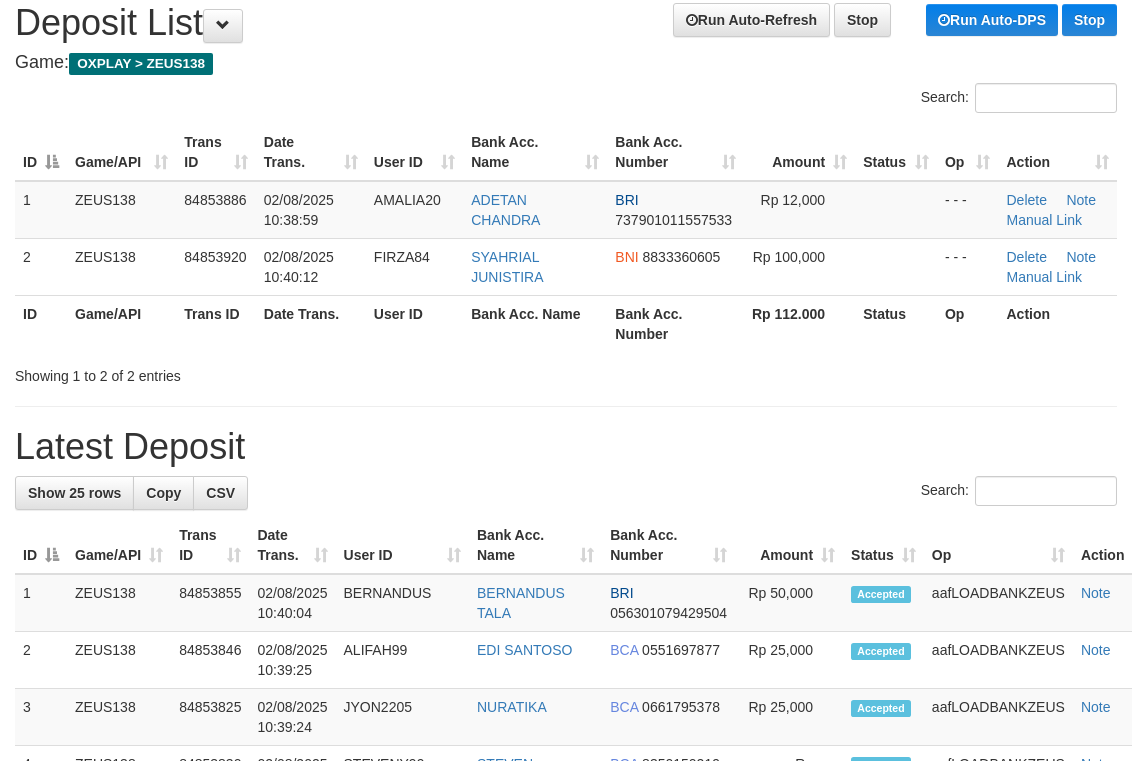 click on "Search:" at bounding box center [849, 100] 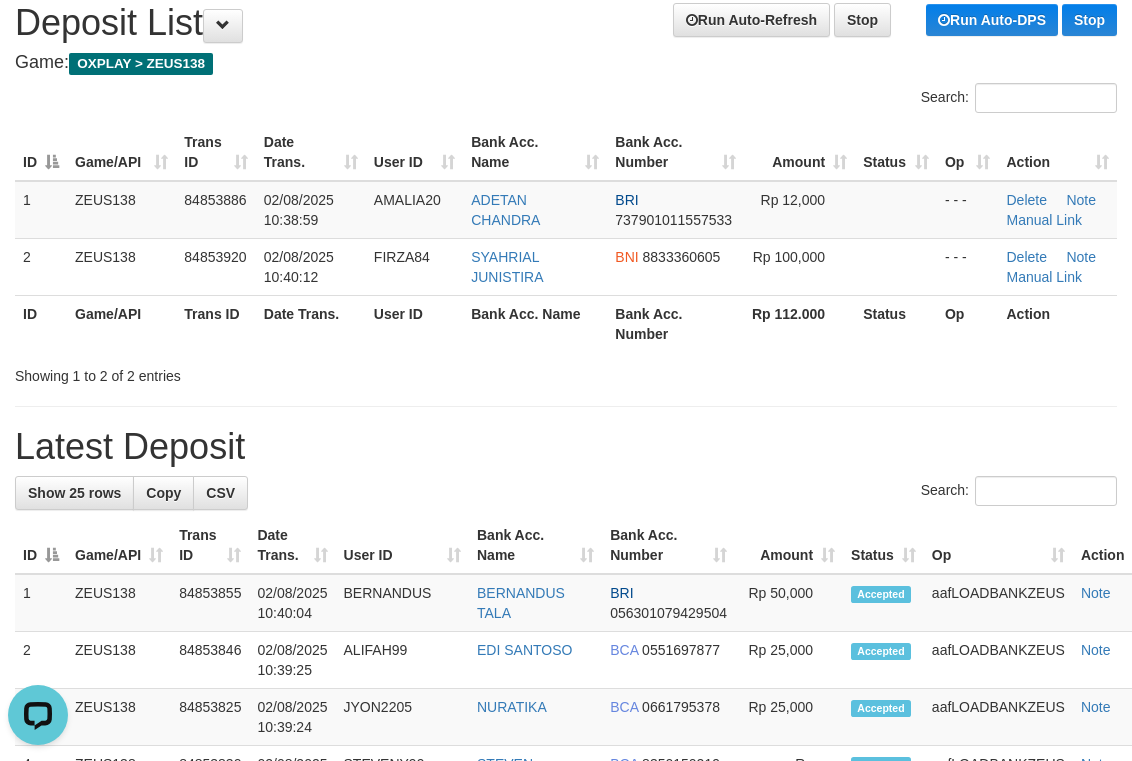 scroll, scrollTop: 0, scrollLeft: 0, axis: both 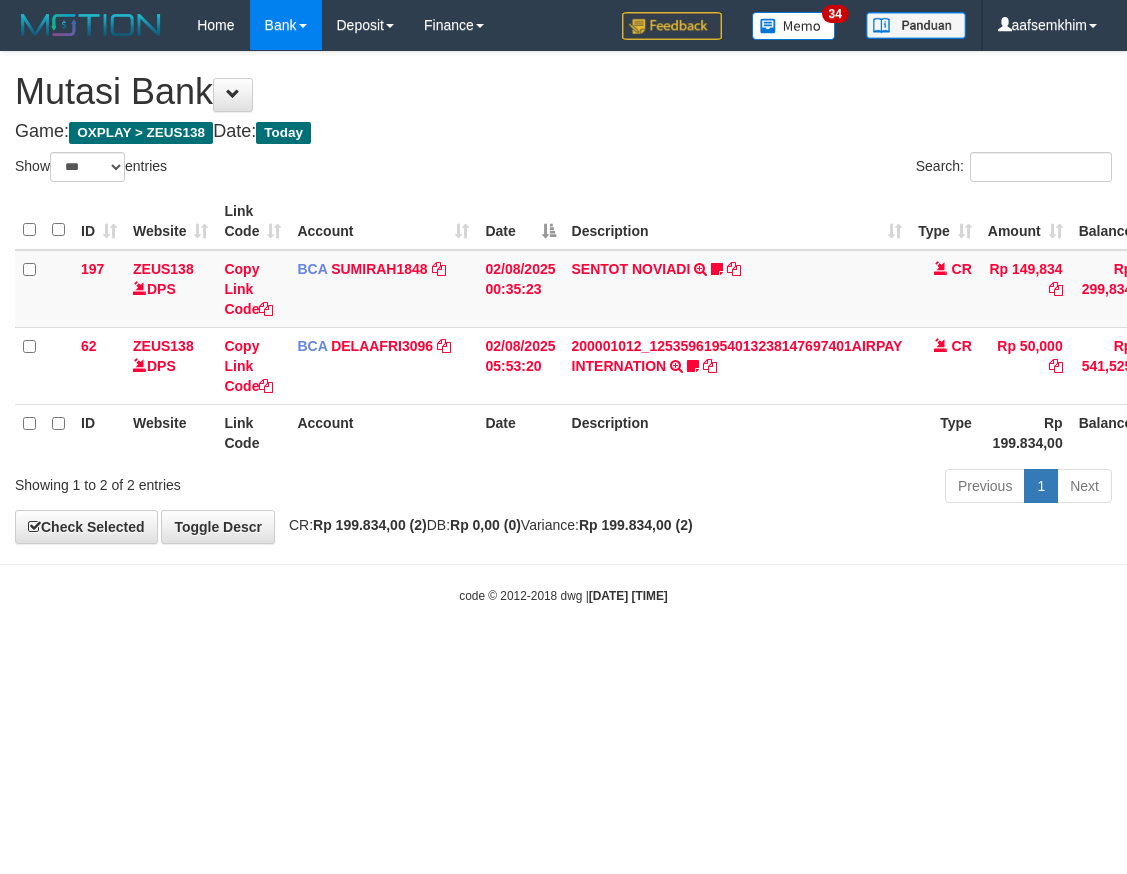 select on "***" 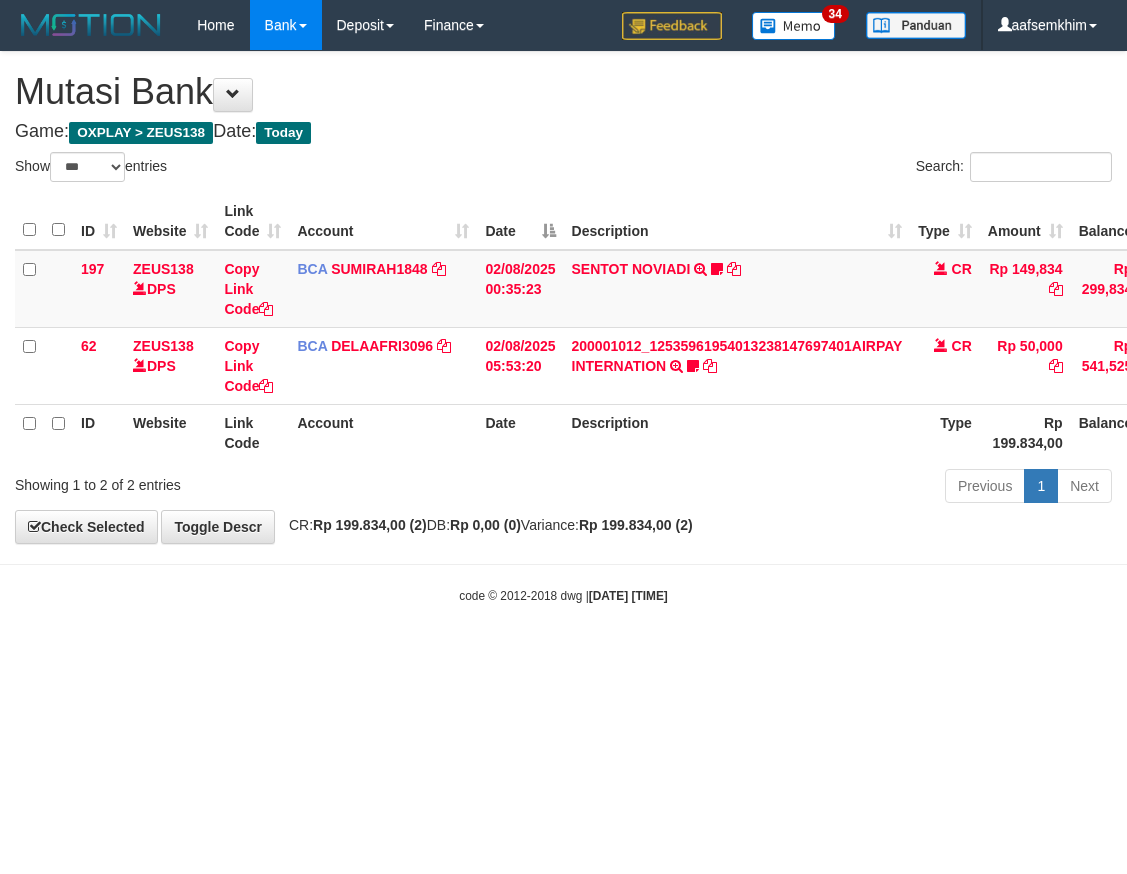 scroll, scrollTop: 0, scrollLeft: 0, axis: both 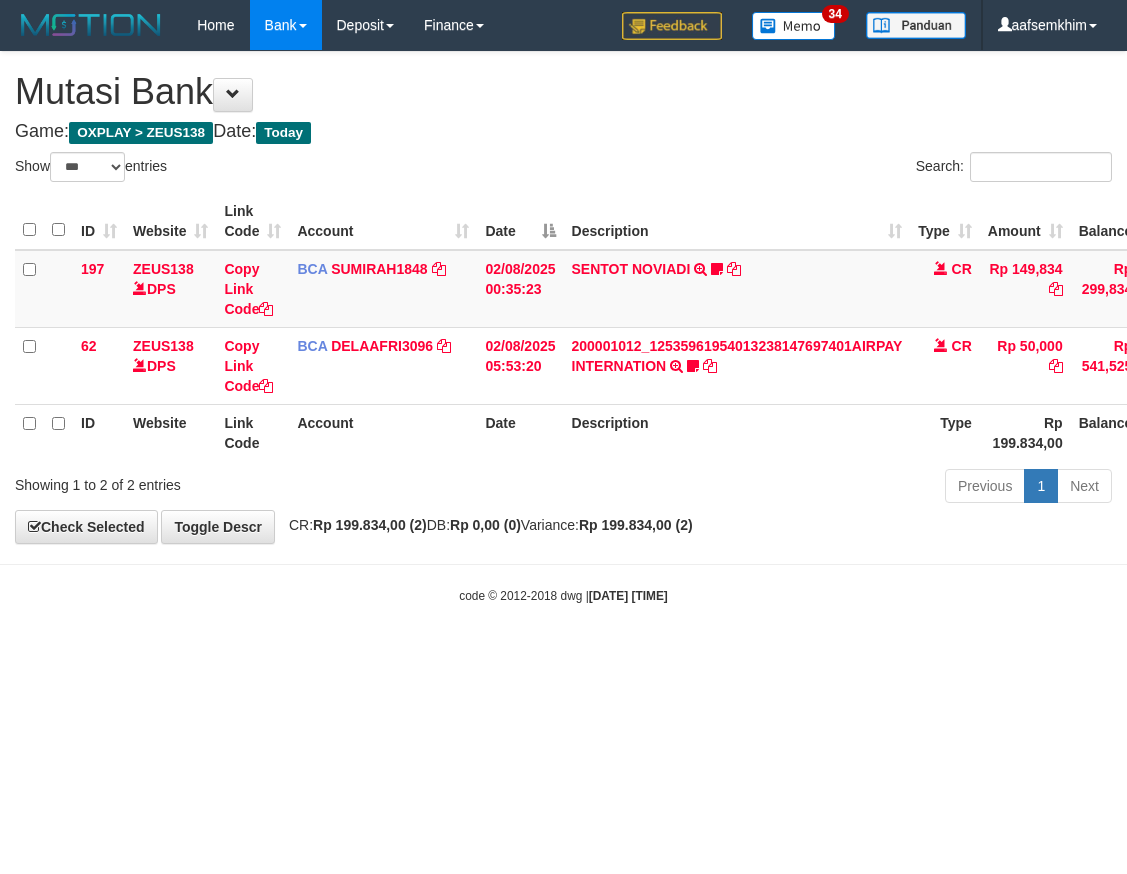 select on "***" 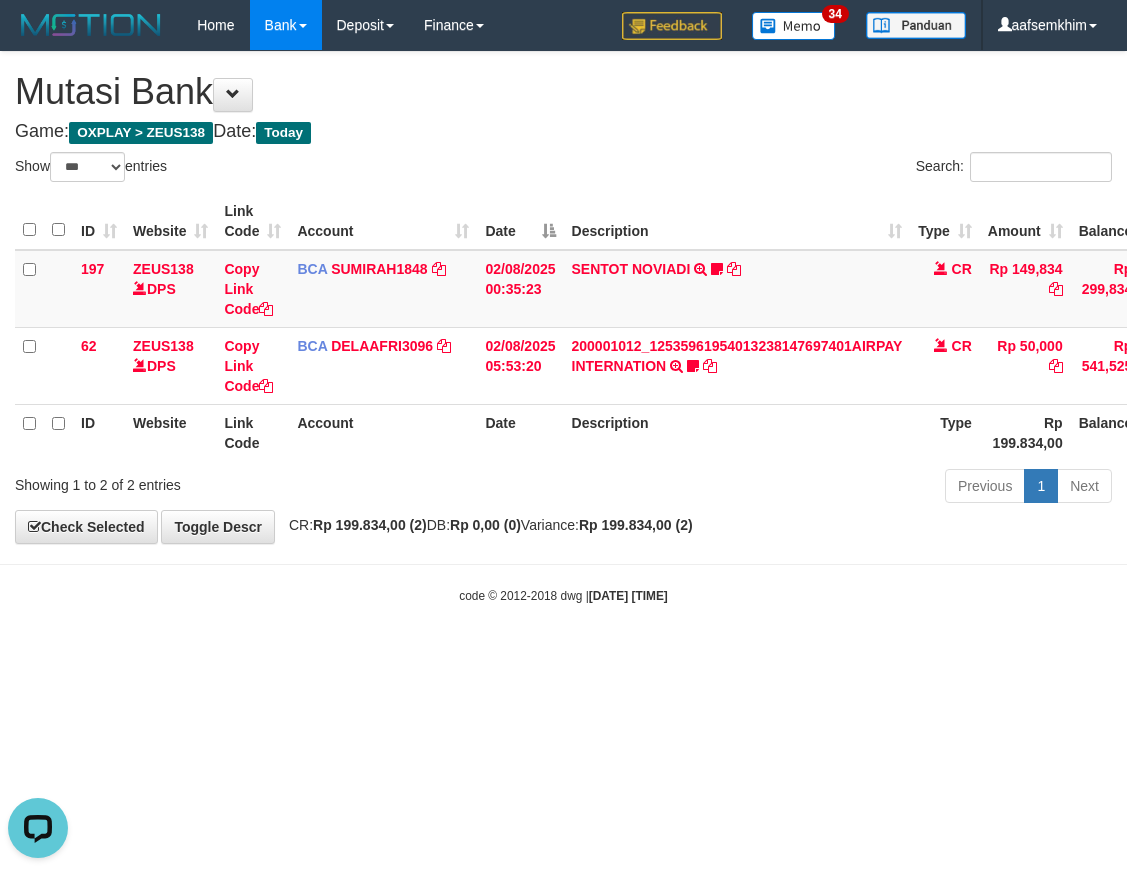 scroll, scrollTop: 0, scrollLeft: 0, axis: both 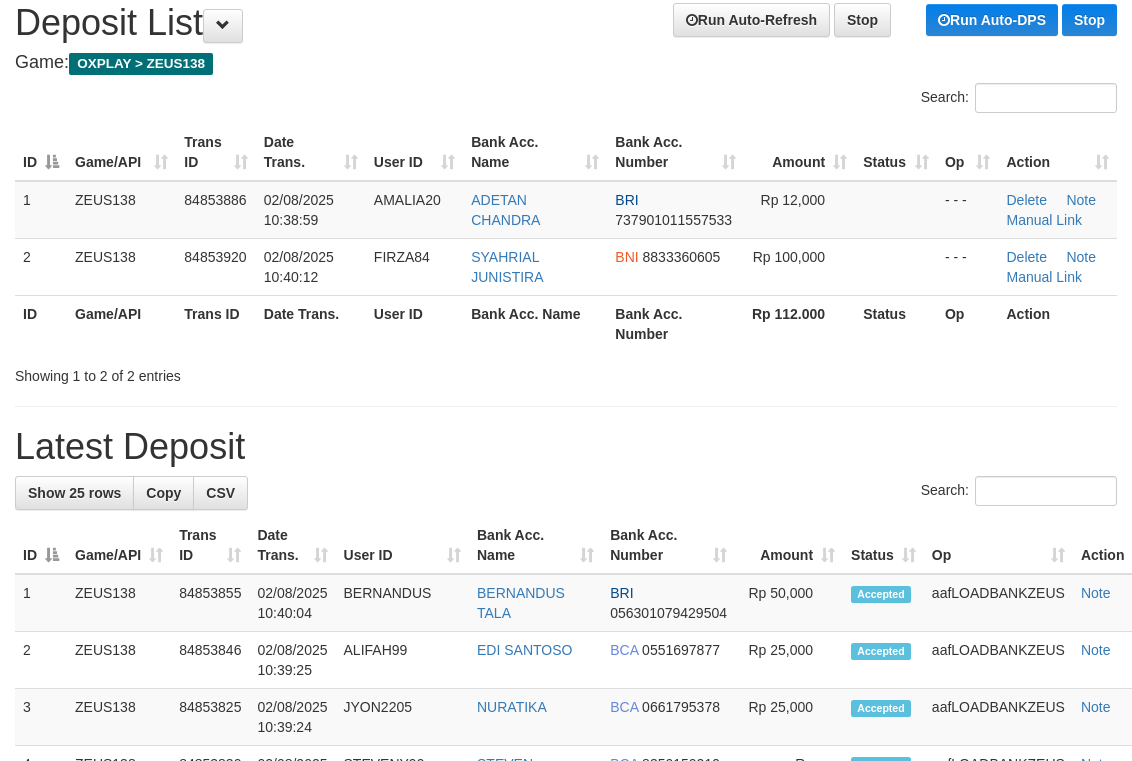 click on "Search:" at bounding box center (849, 100) 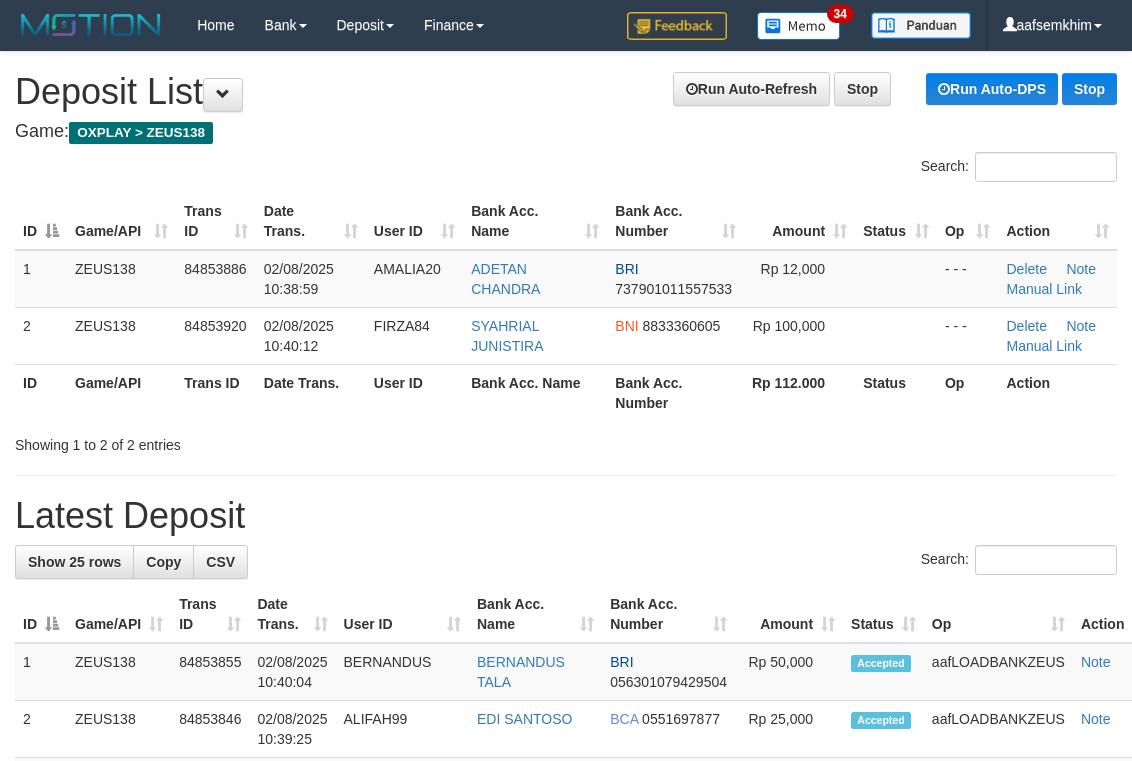 scroll, scrollTop: 69, scrollLeft: 0, axis: vertical 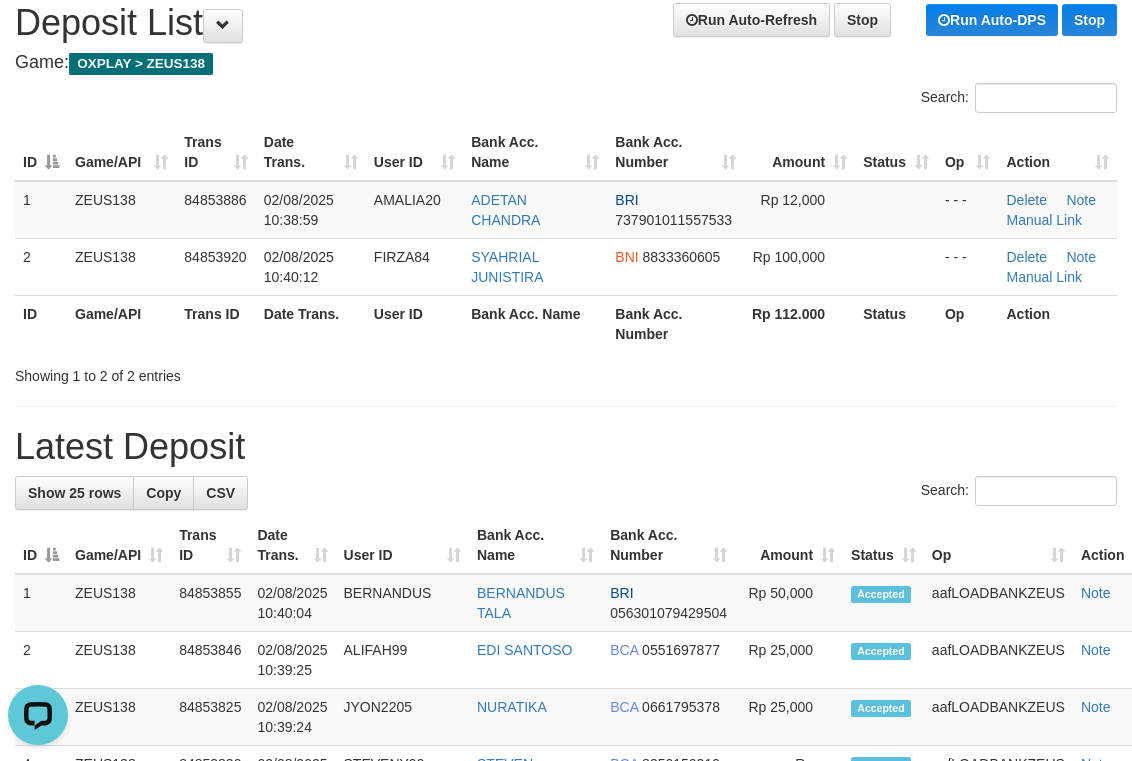 click on "Game:   OXPLAY > ZEUS138" at bounding box center [566, 63] 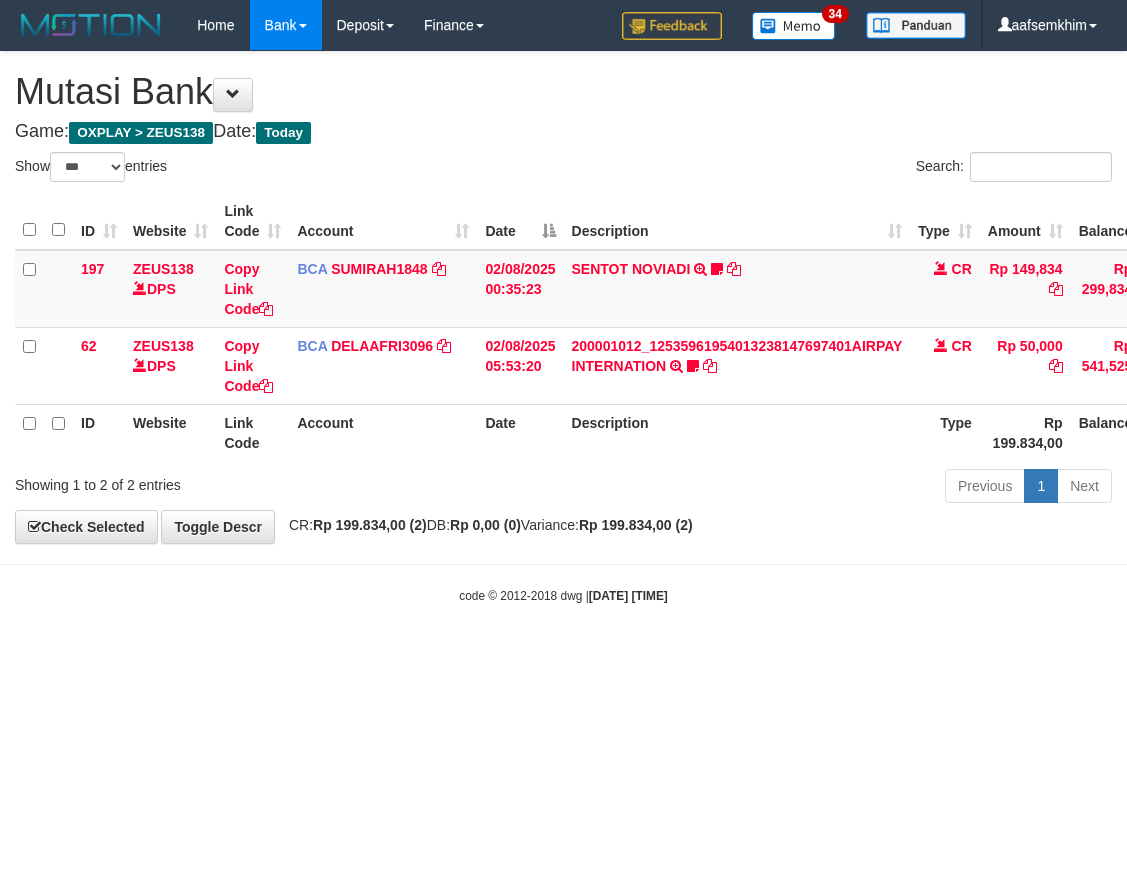 select on "***" 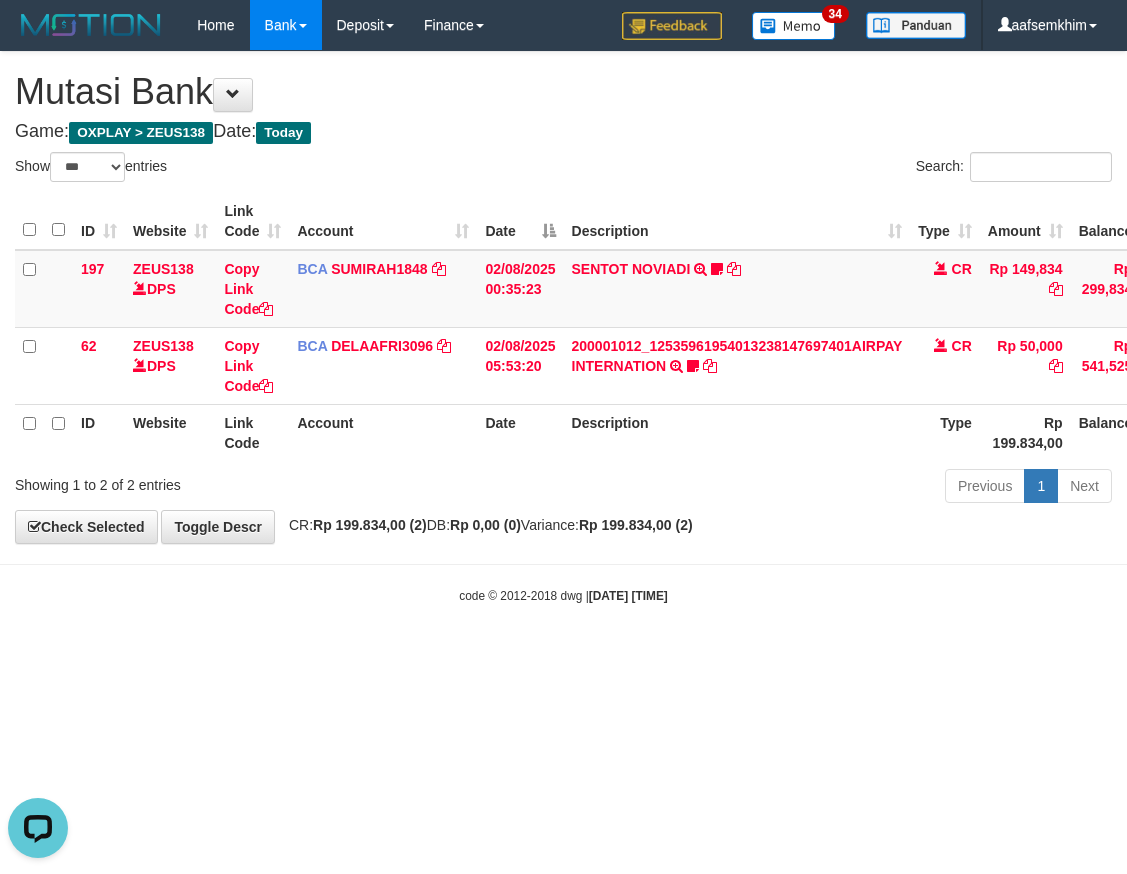 scroll, scrollTop: 0, scrollLeft: 0, axis: both 